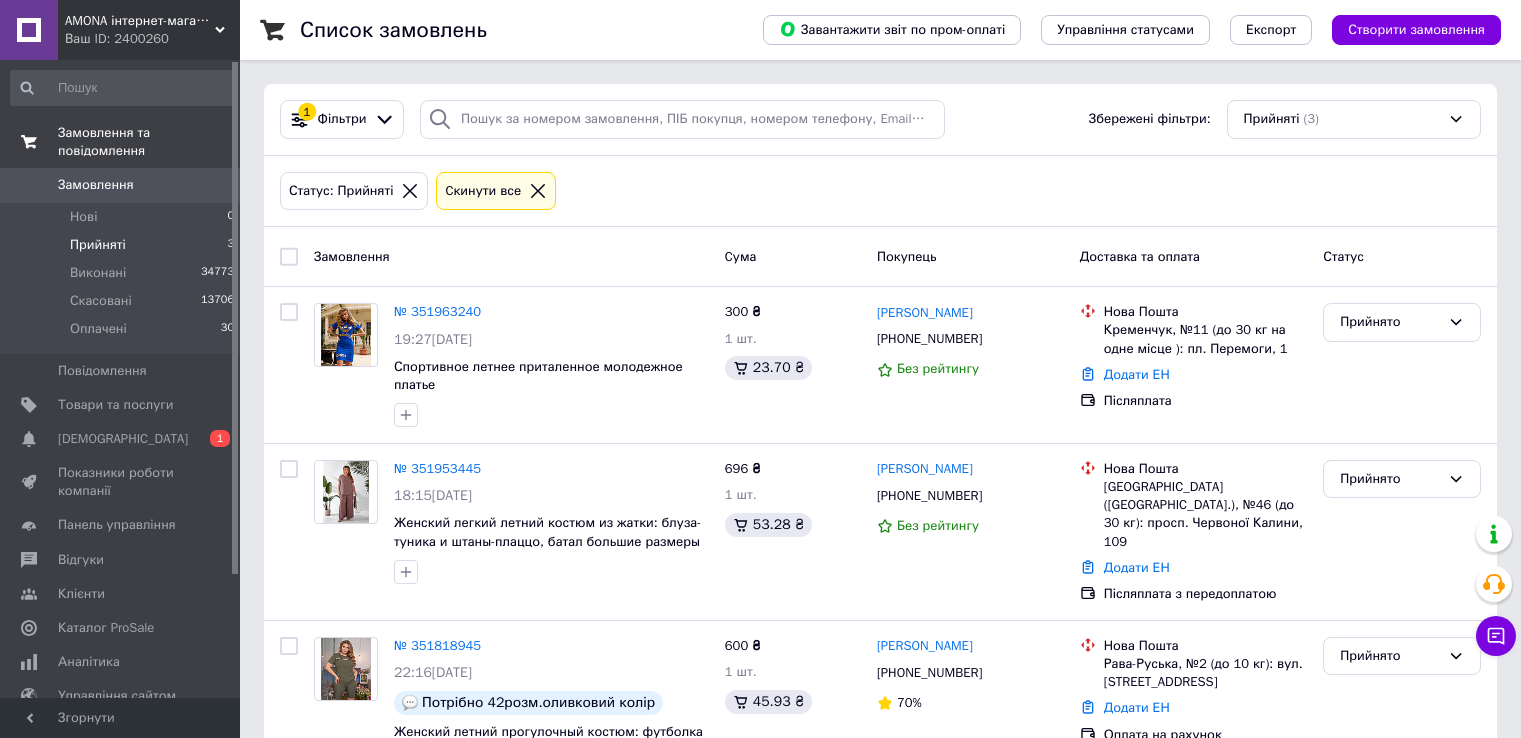 scroll, scrollTop: 0, scrollLeft: 0, axis: both 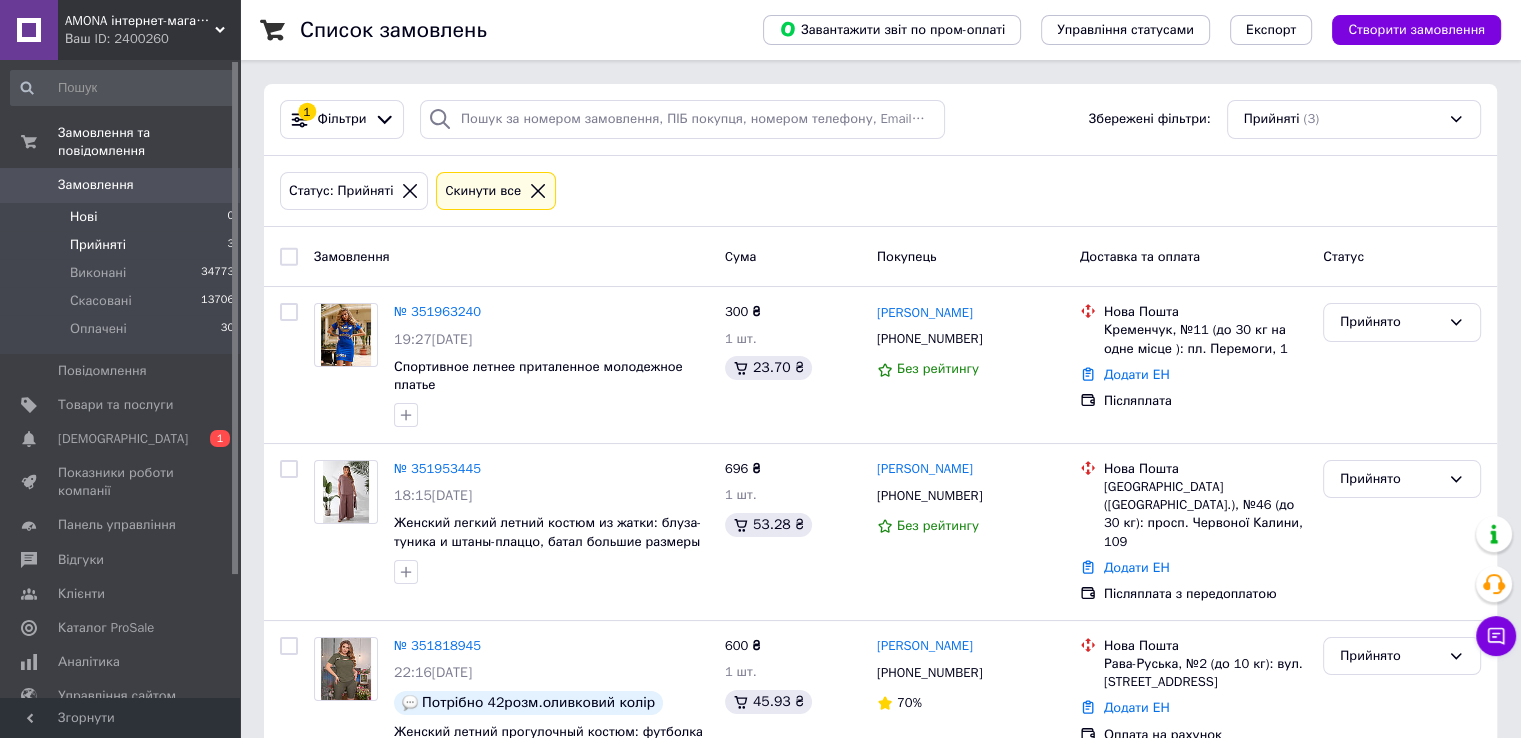 click on "Нові 0" at bounding box center [123, 217] 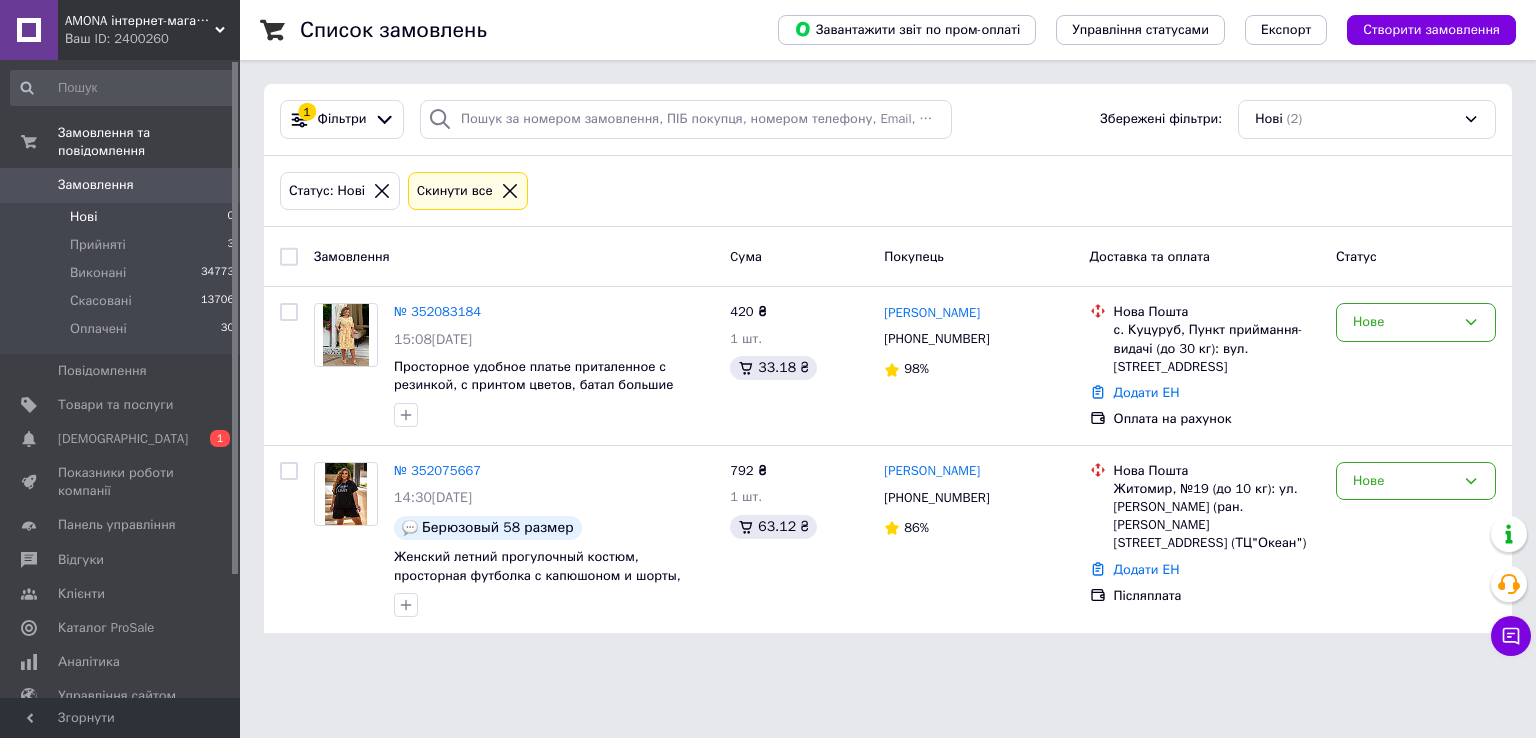 click at bounding box center (289, 257) 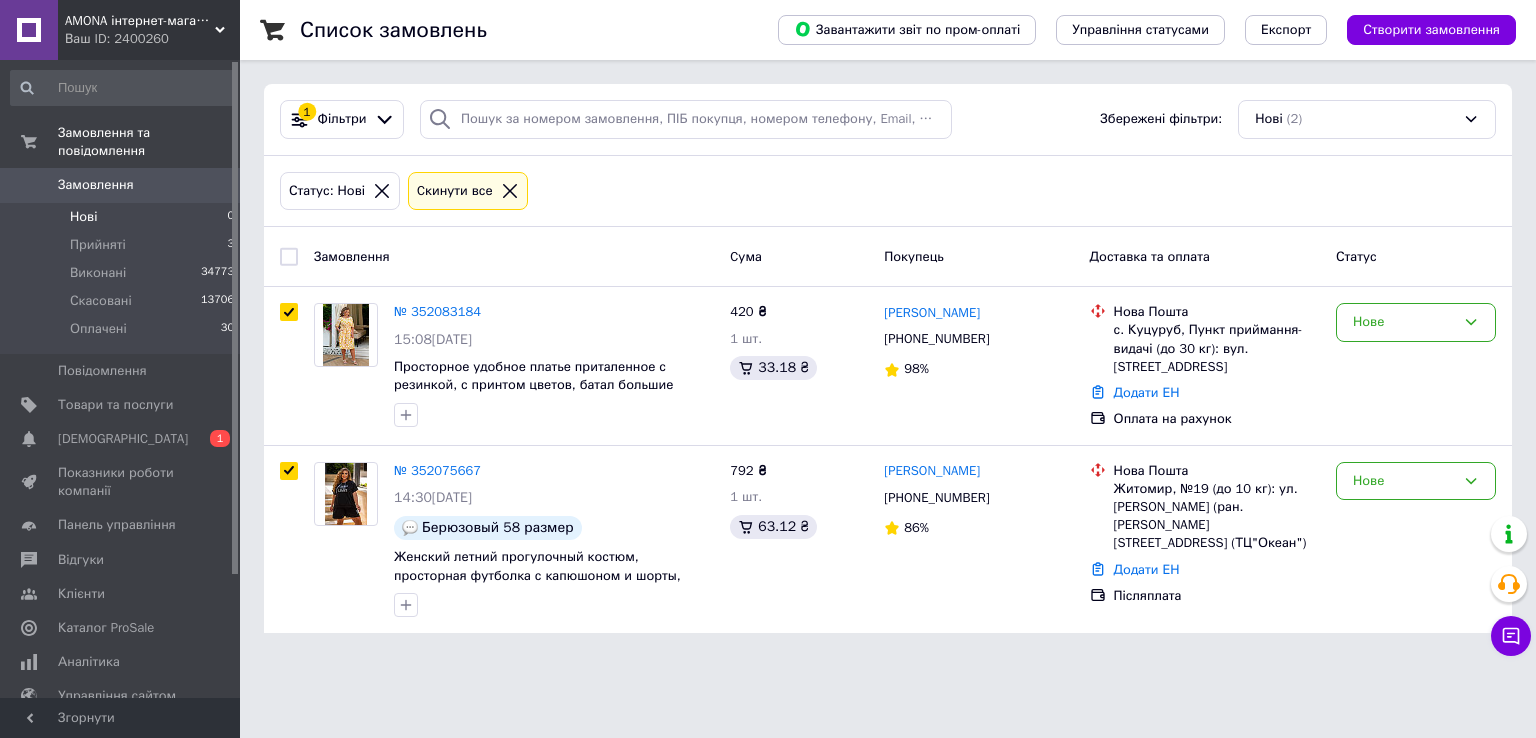 checkbox on "true" 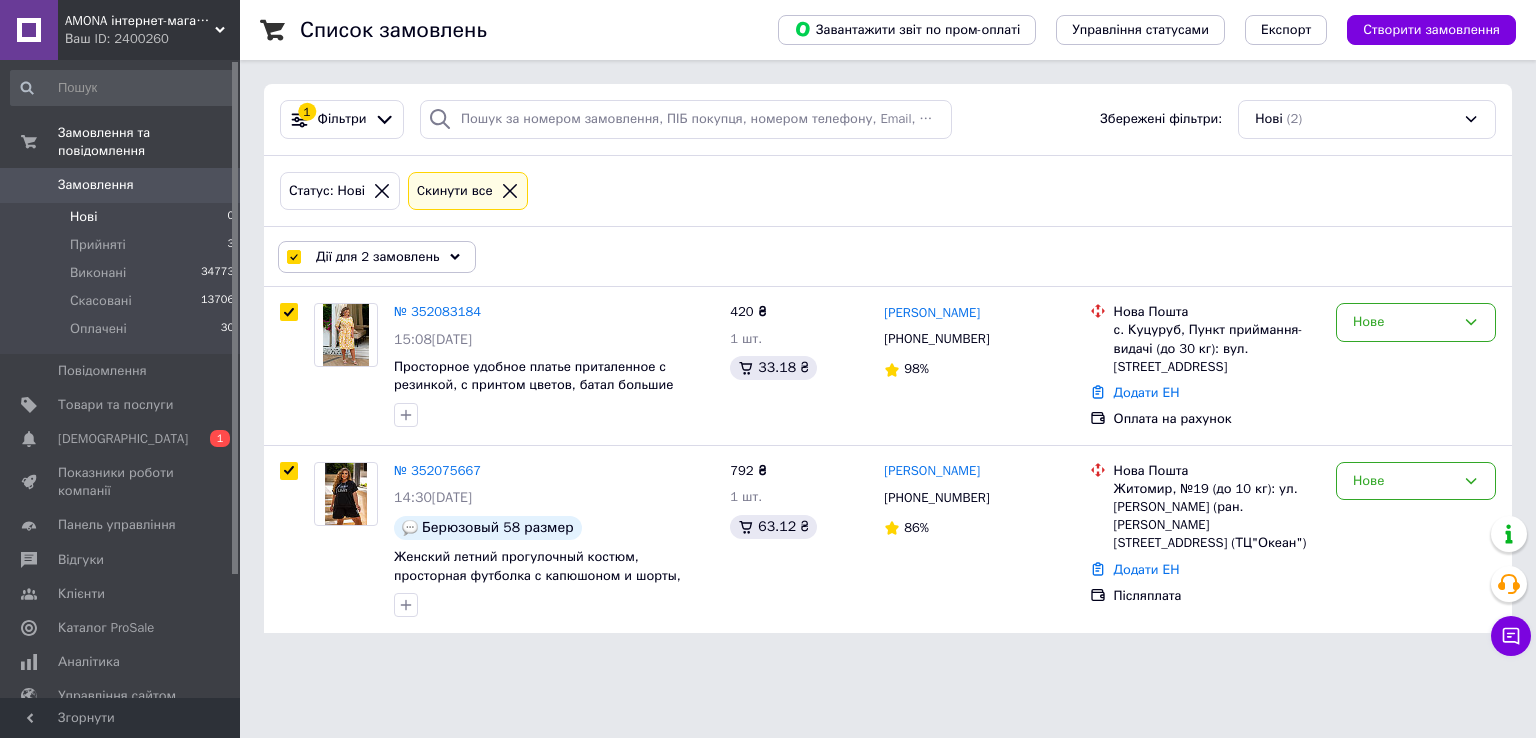 click on "Дії для 2 замовлень" at bounding box center [378, 257] 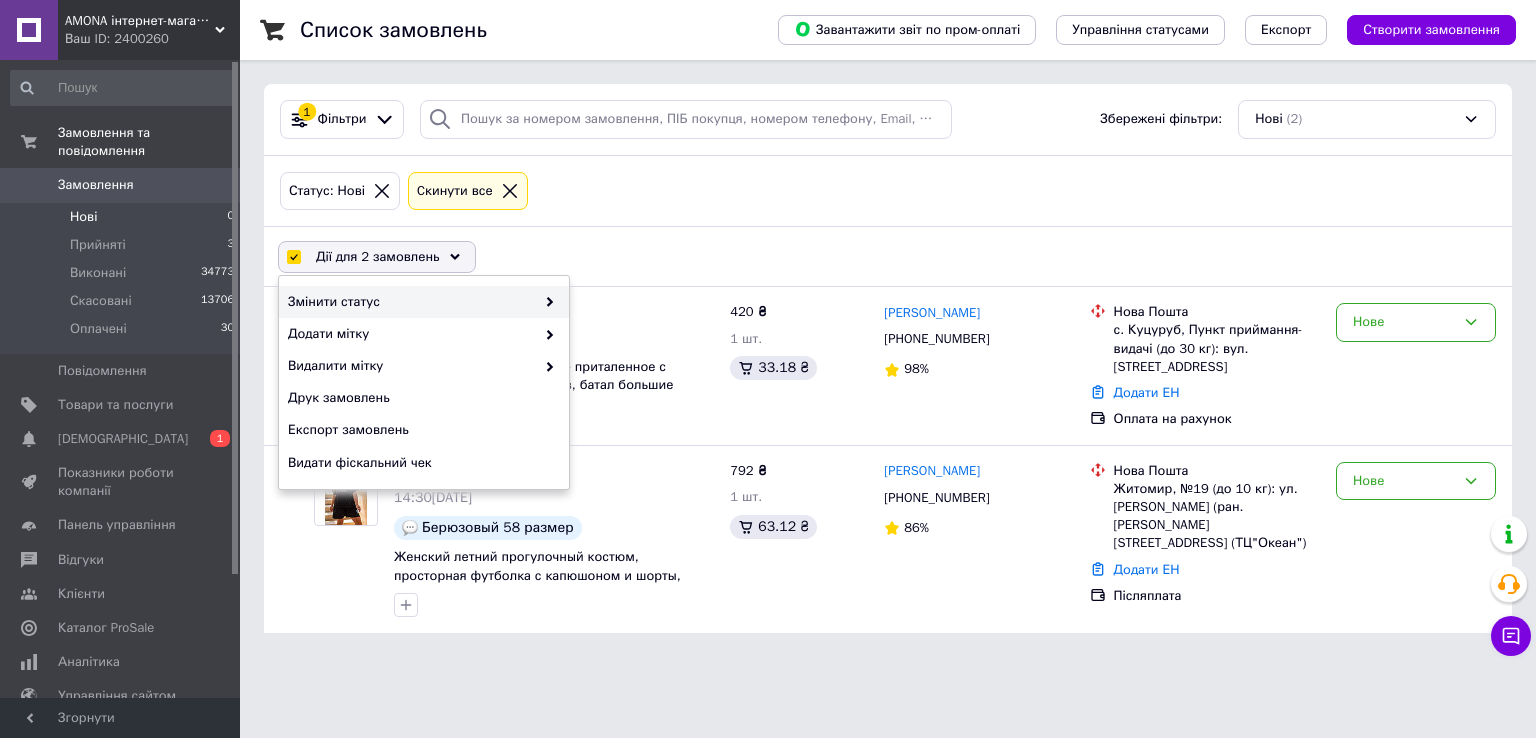 click on "Змінити статус" at bounding box center (424, 302) 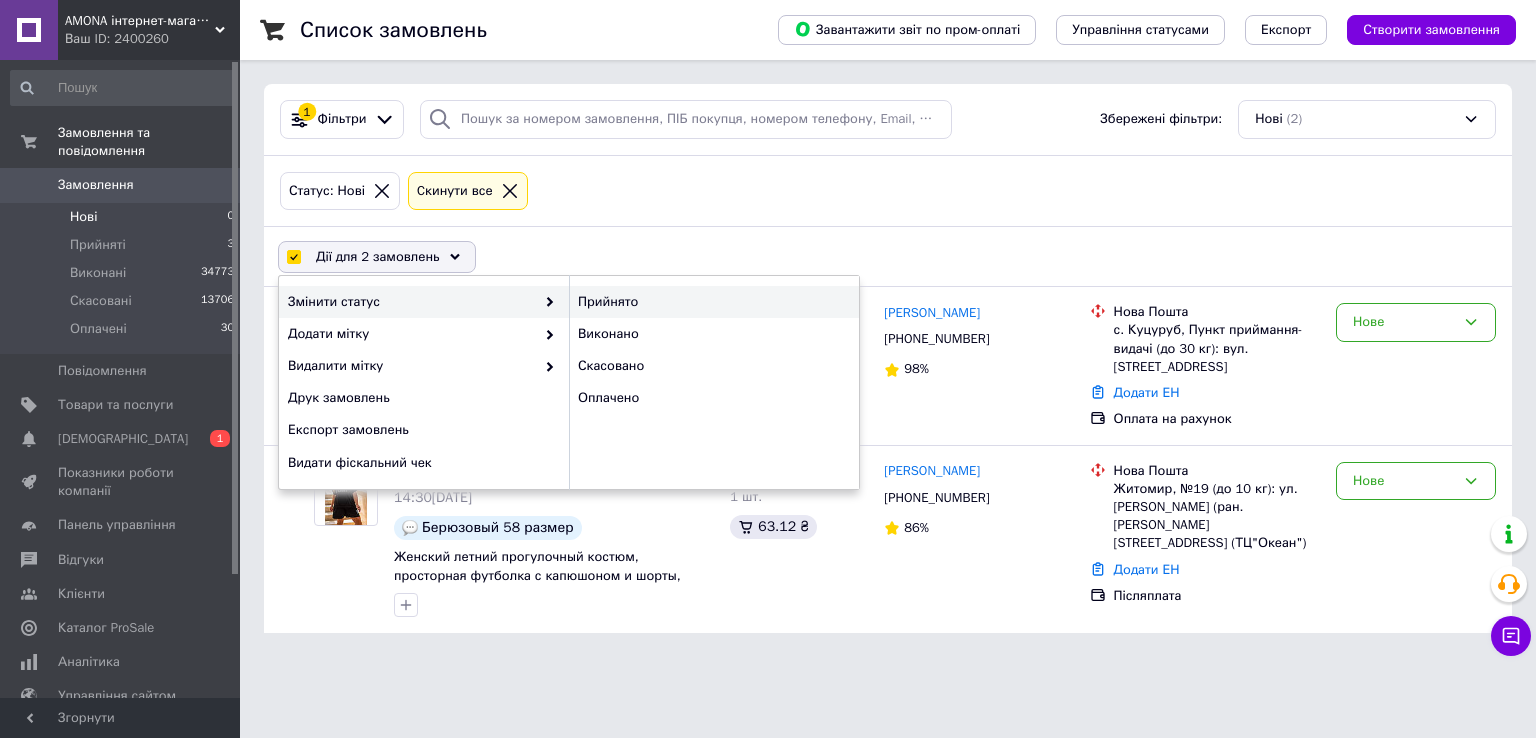 click on "Прийнято" at bounding box center [714, 302] 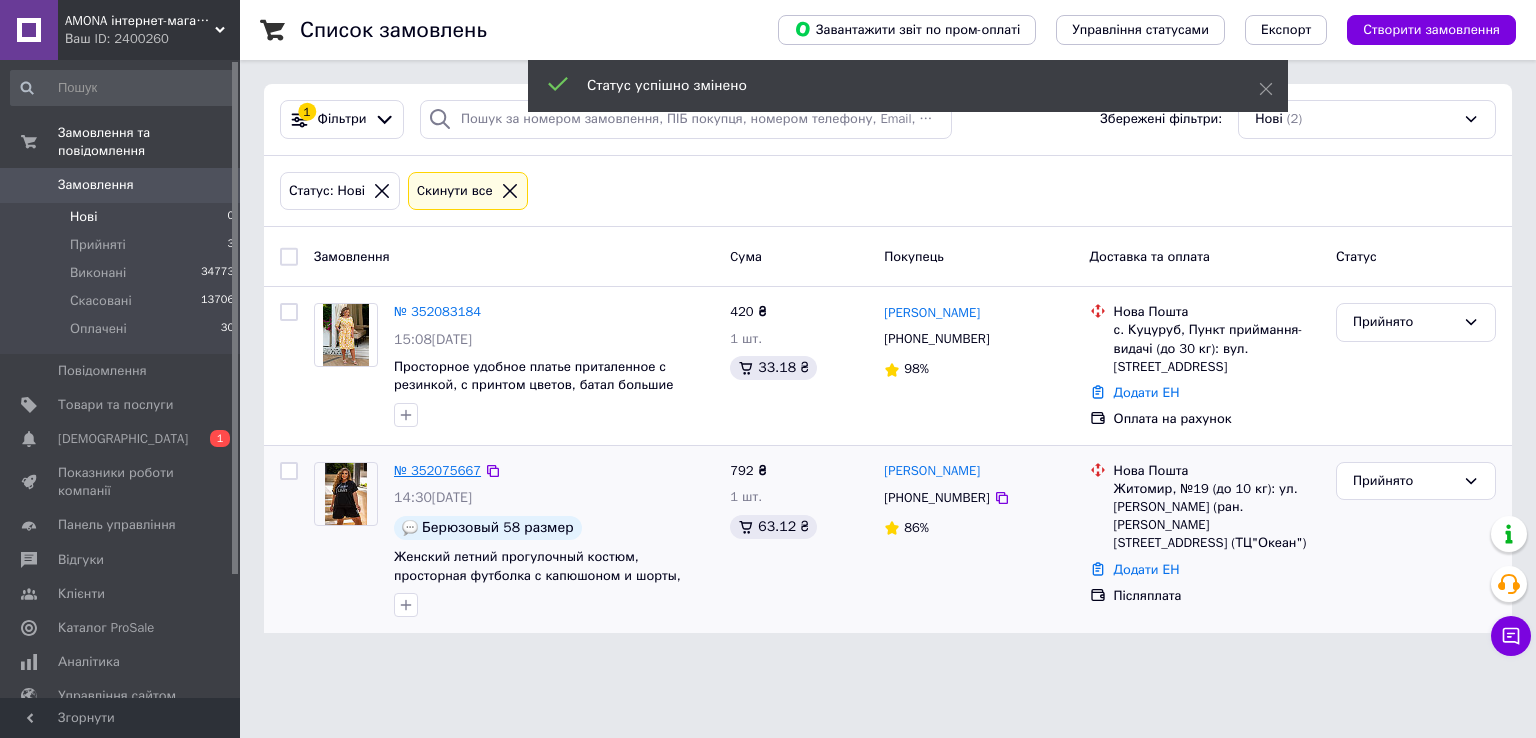 click on "№ 352075667" at bounding box center [437, 470] 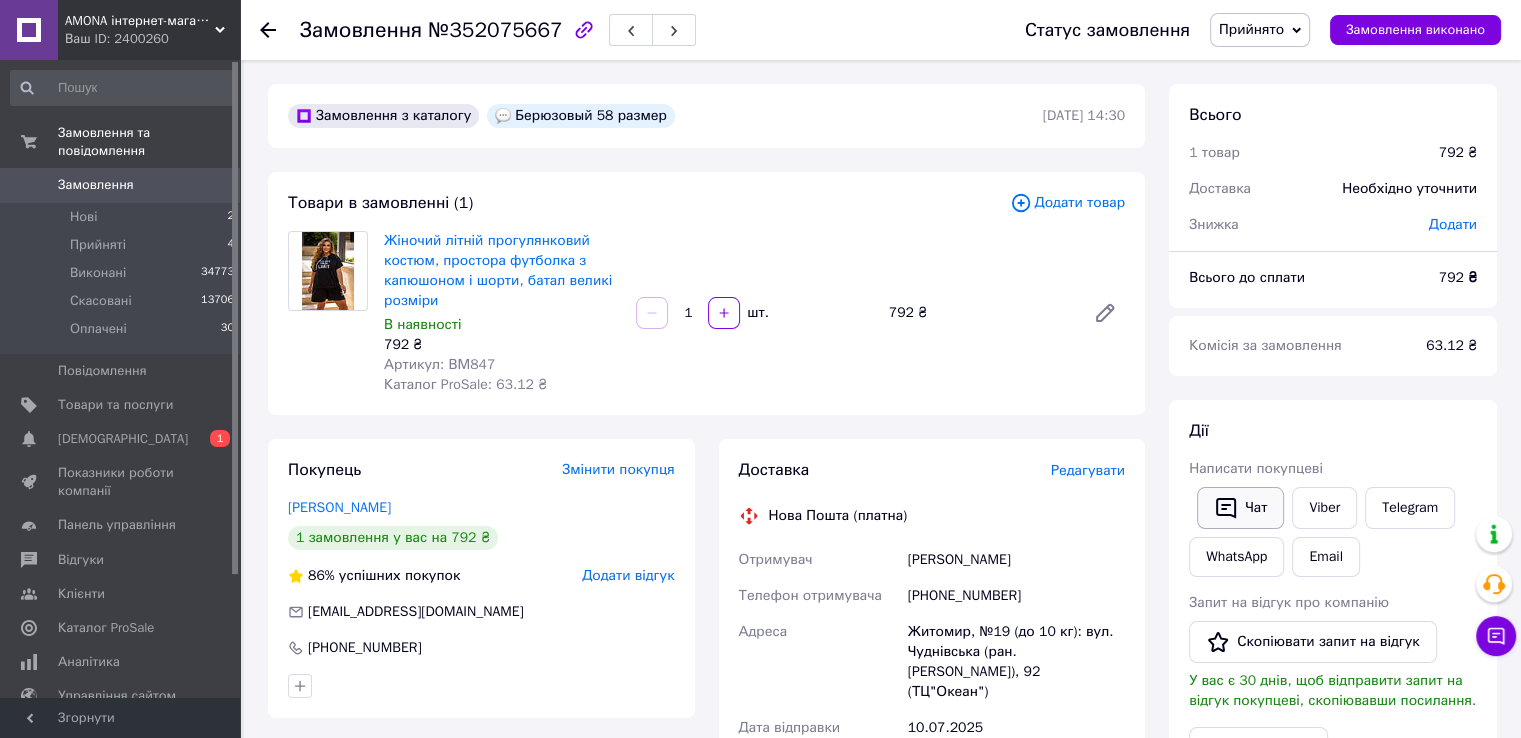 click 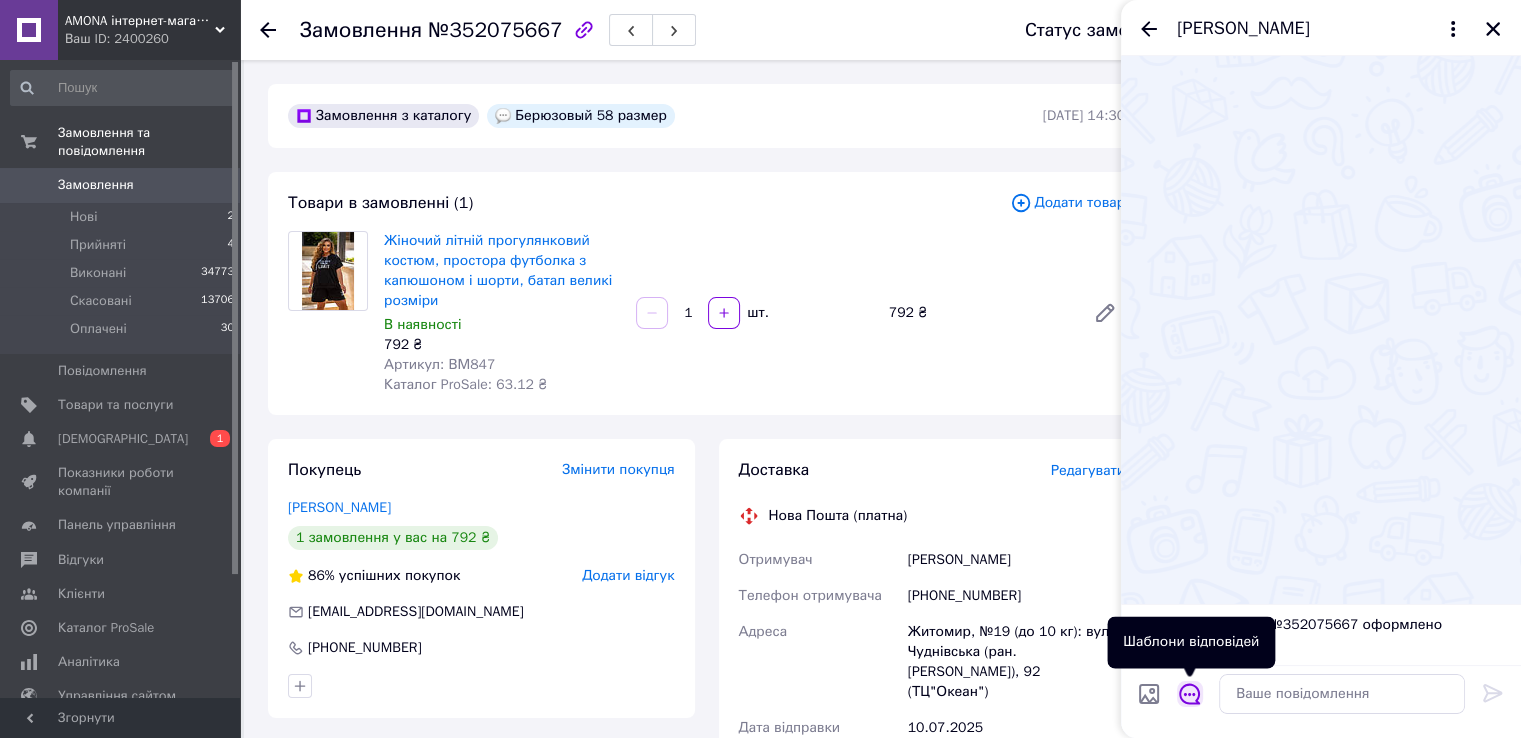 click 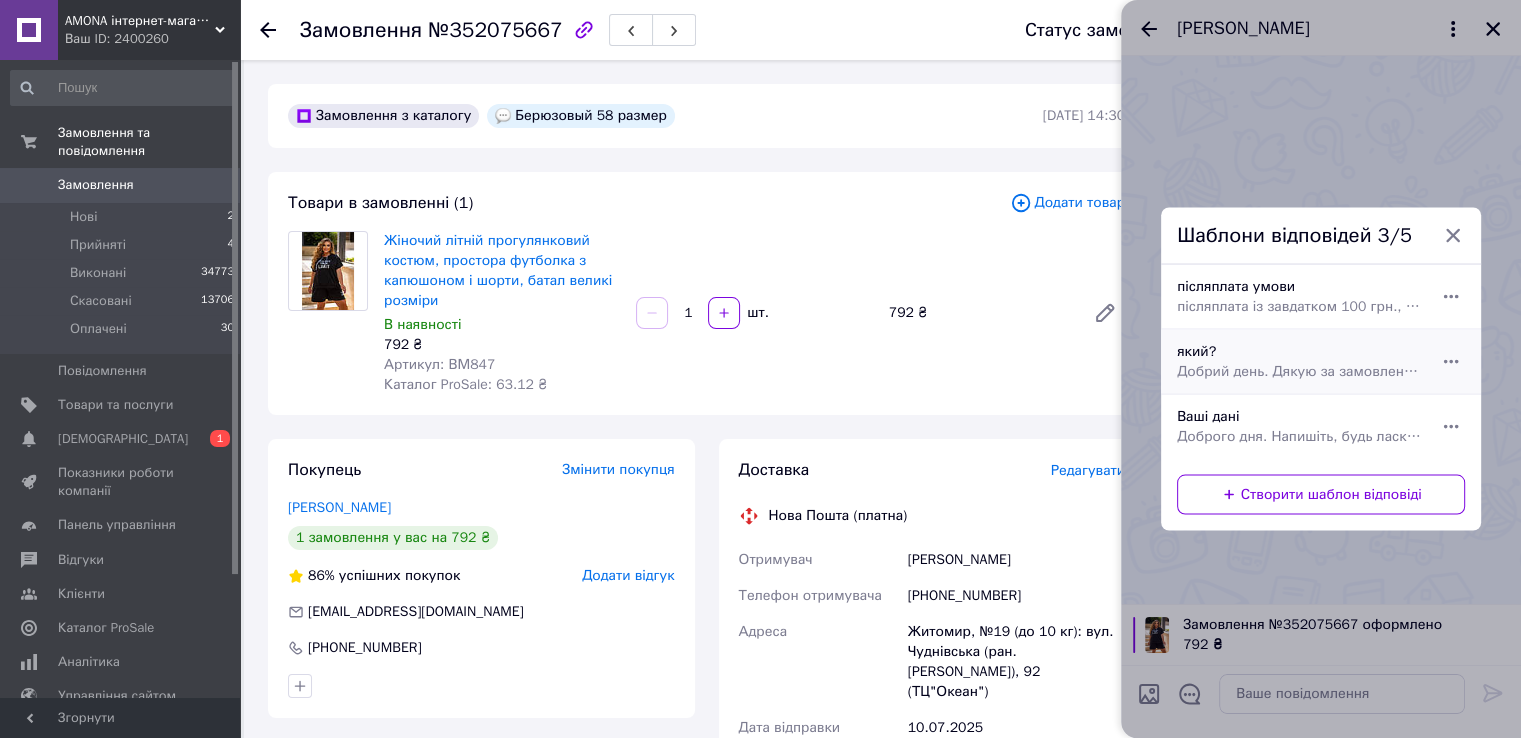 click on "Добрий день. Дякую за замовлення. Який колір та розмір для Вас?" at bounding box center [1299, 372] 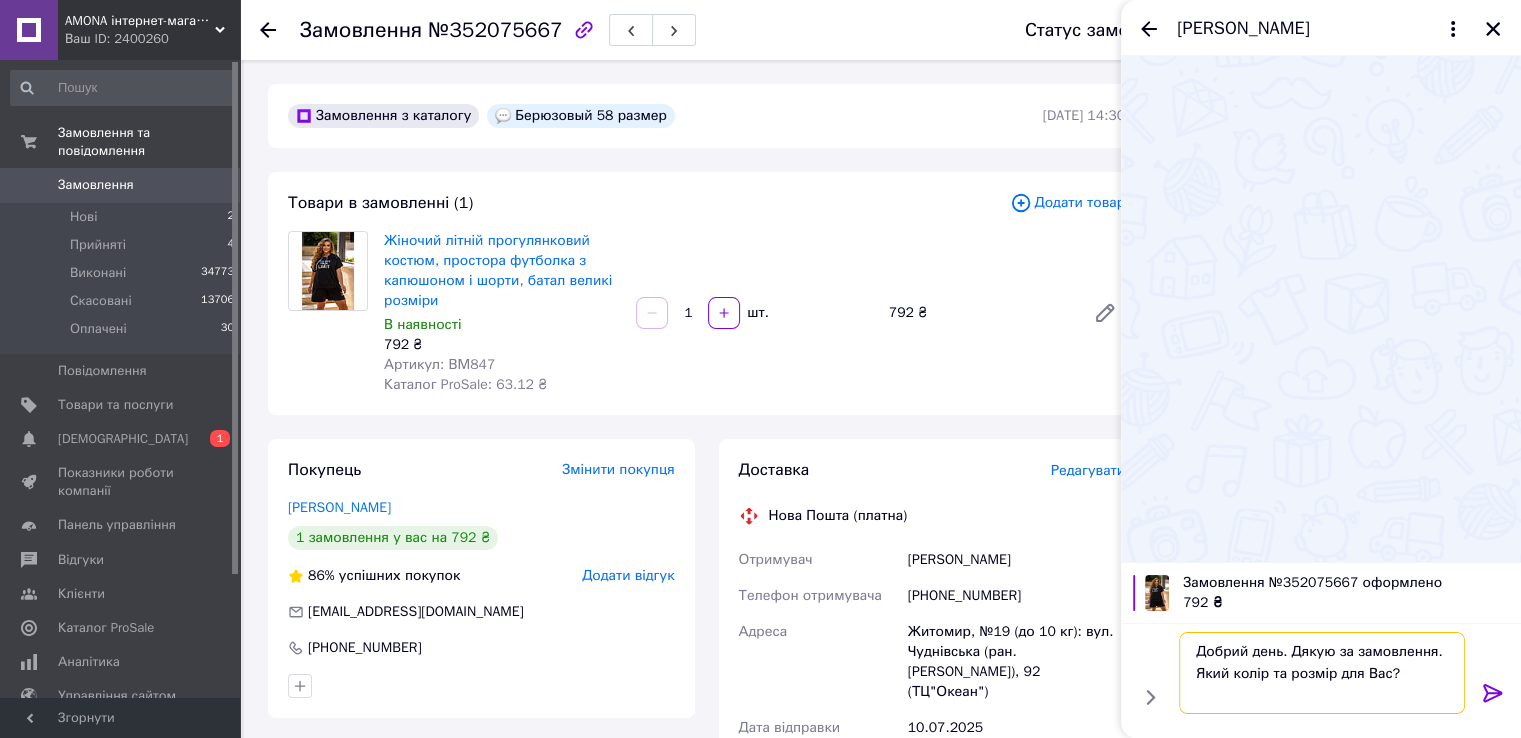 drag, startPoint x: 1190, startPoint y: 666, endPoint x: 1474, endPoint y: 663, distance: 284.01584 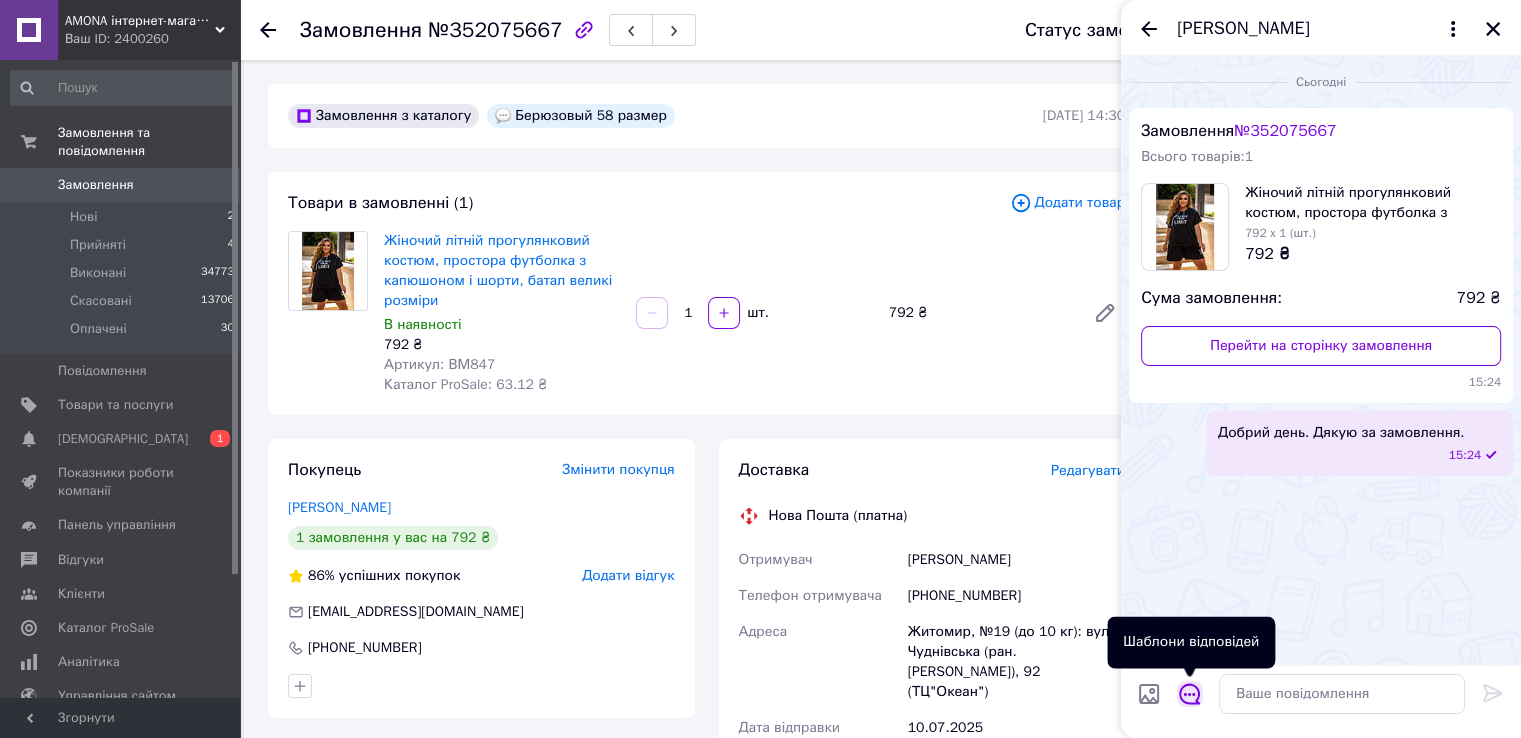 click 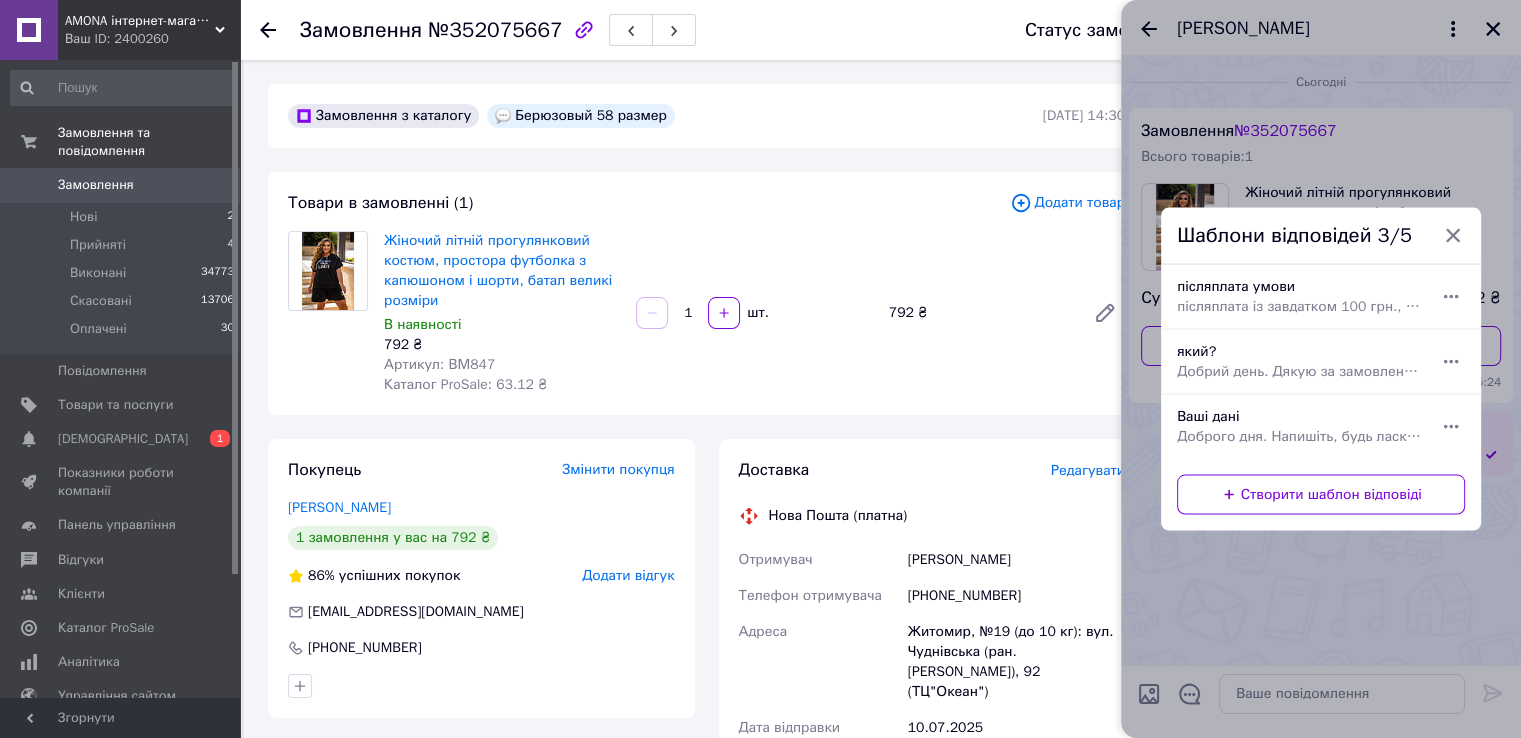 scroll, scrollTop: 300, scrollLeft: 0, axis: vertical 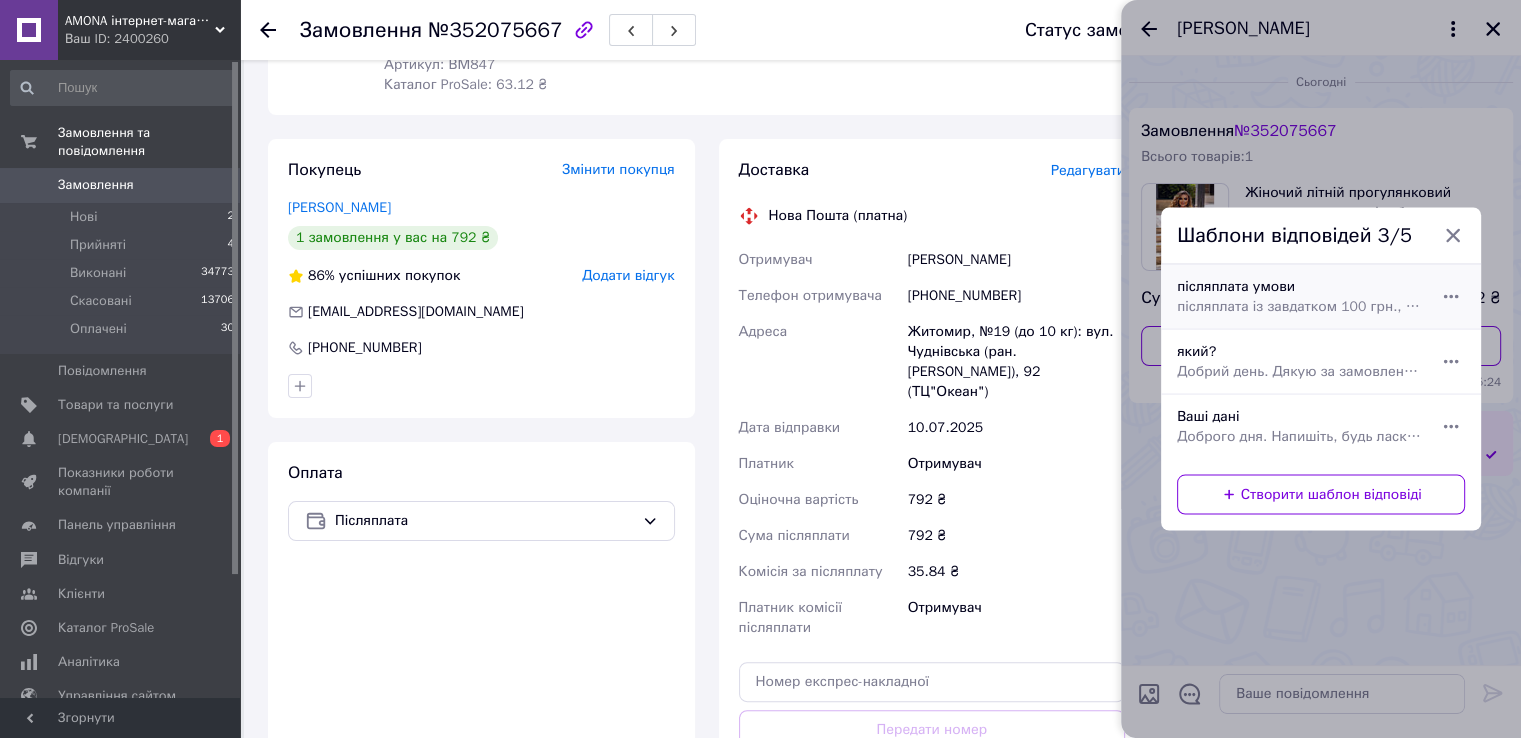 click on "післяплата із завдатком 100 грн., на випадок неявки чи незабору.  Надсилати Вам реквізити?" at bounding box center (1299, 307) 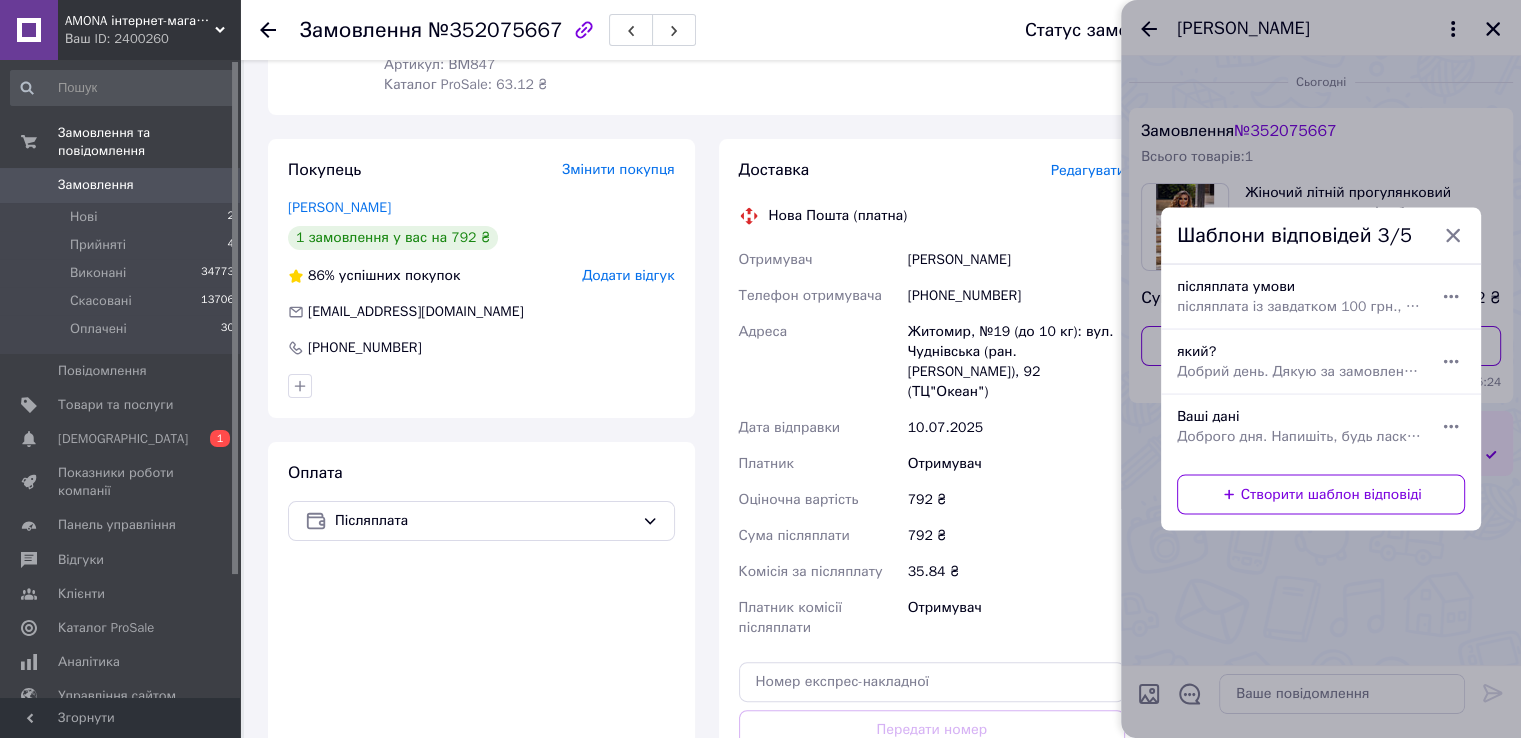 type on "післяплата із завдатком 100 грн., на випадок неявки чи незабору.  Надсилати Вам реквізити?" 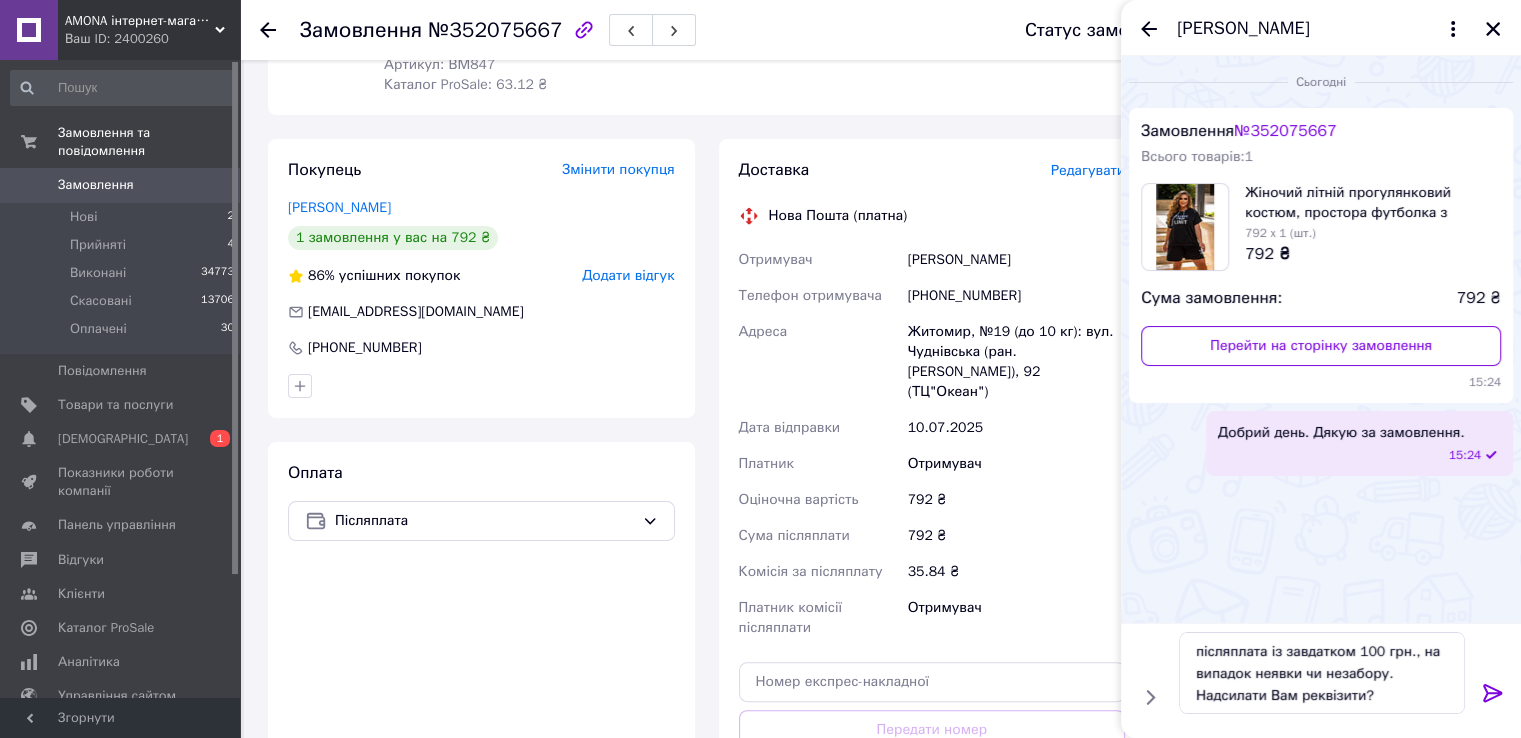 click 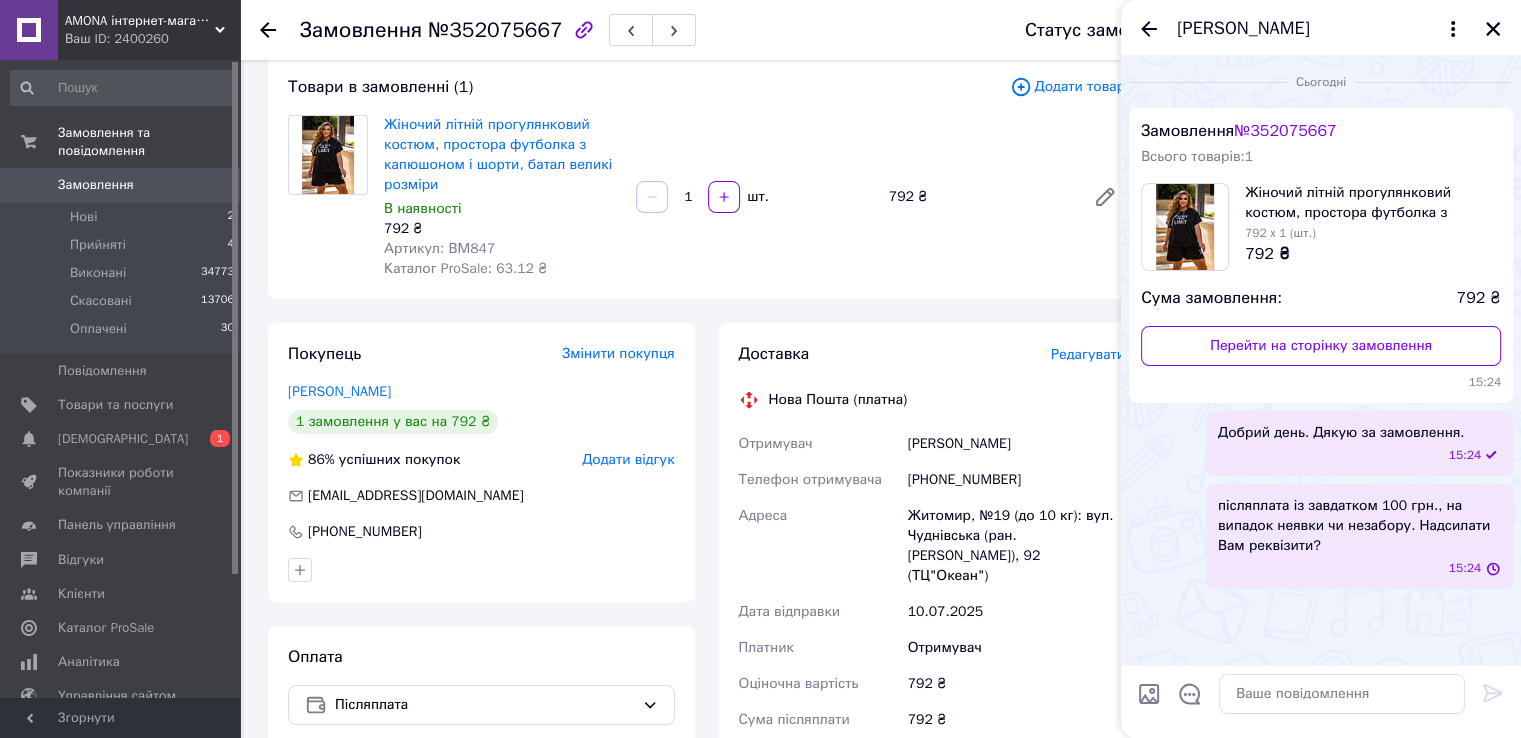 scroll, scrollTop: 0, scrollLeft: 0, axis: both 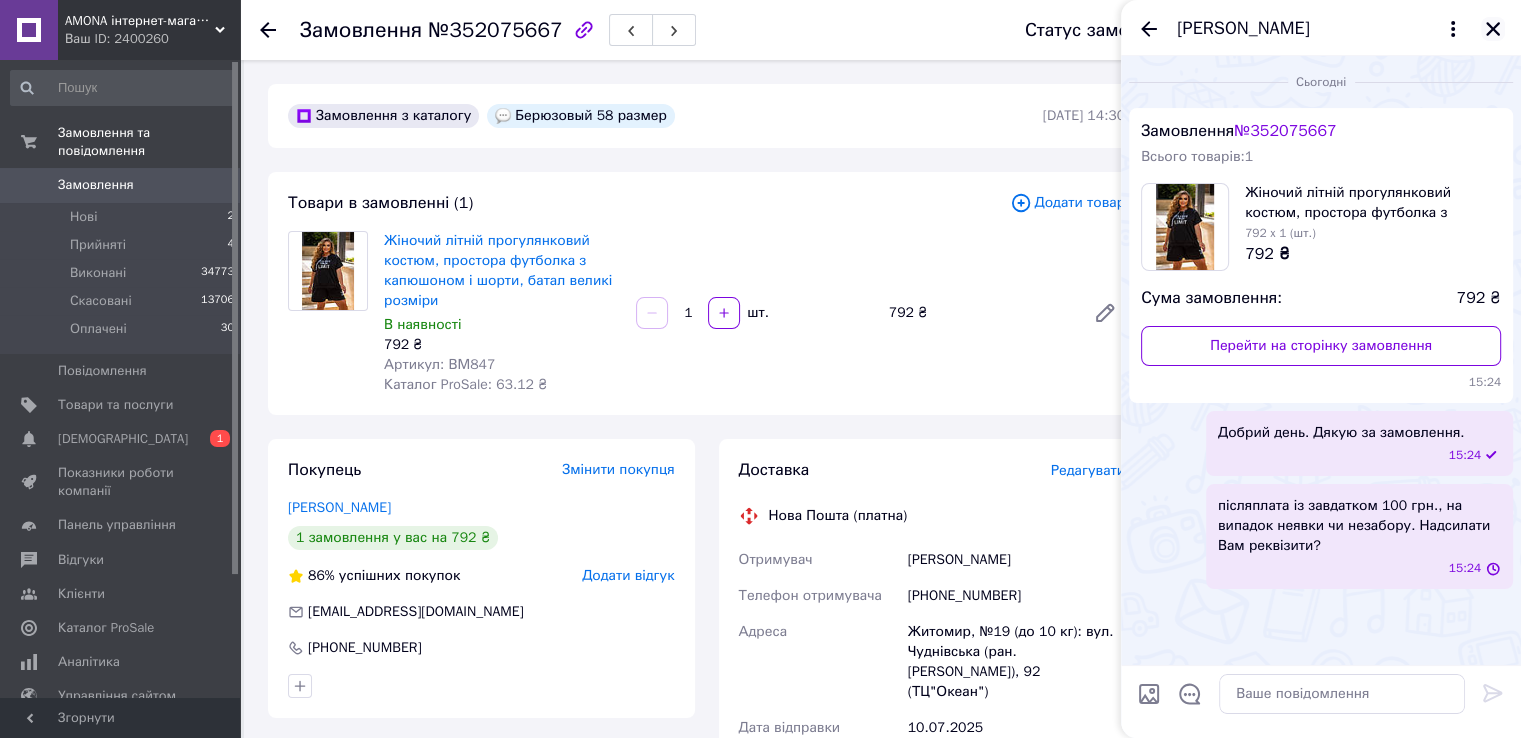 click 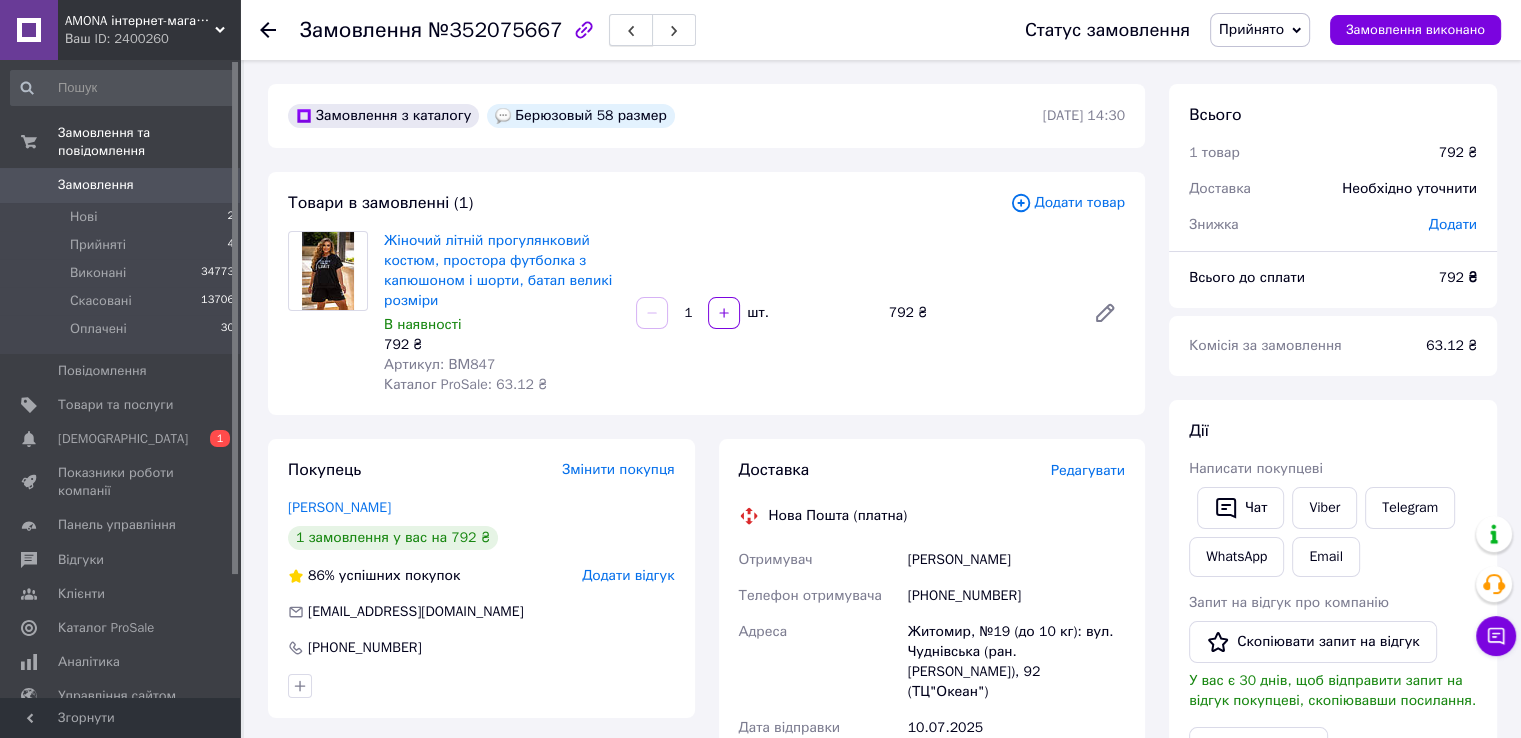 drag, startPoint x: 636, startPoint y: 37, endPoint x: 619, endPoint y: 37, distance: 17 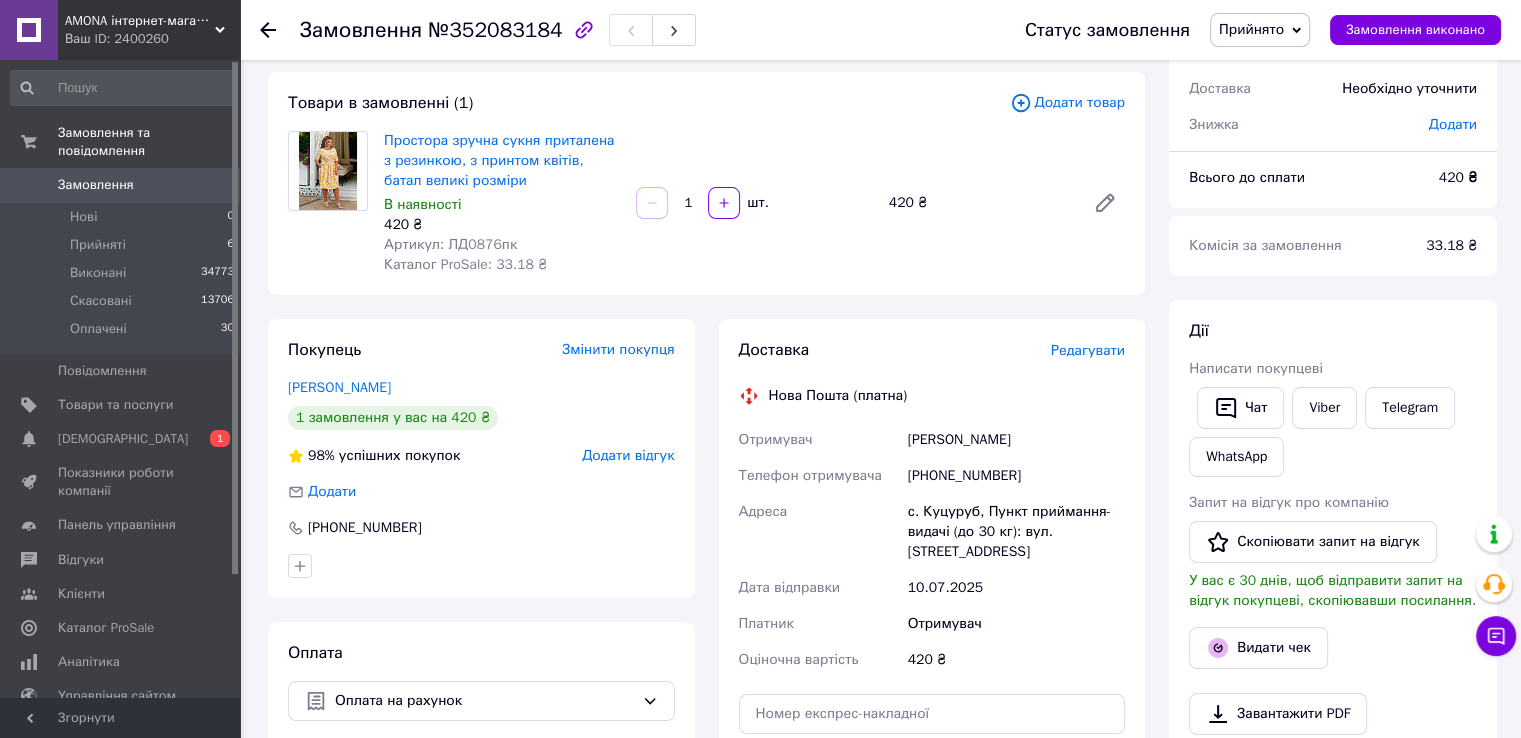 scroll, scrollTop: 0, scrollLeft: 0, axis: both 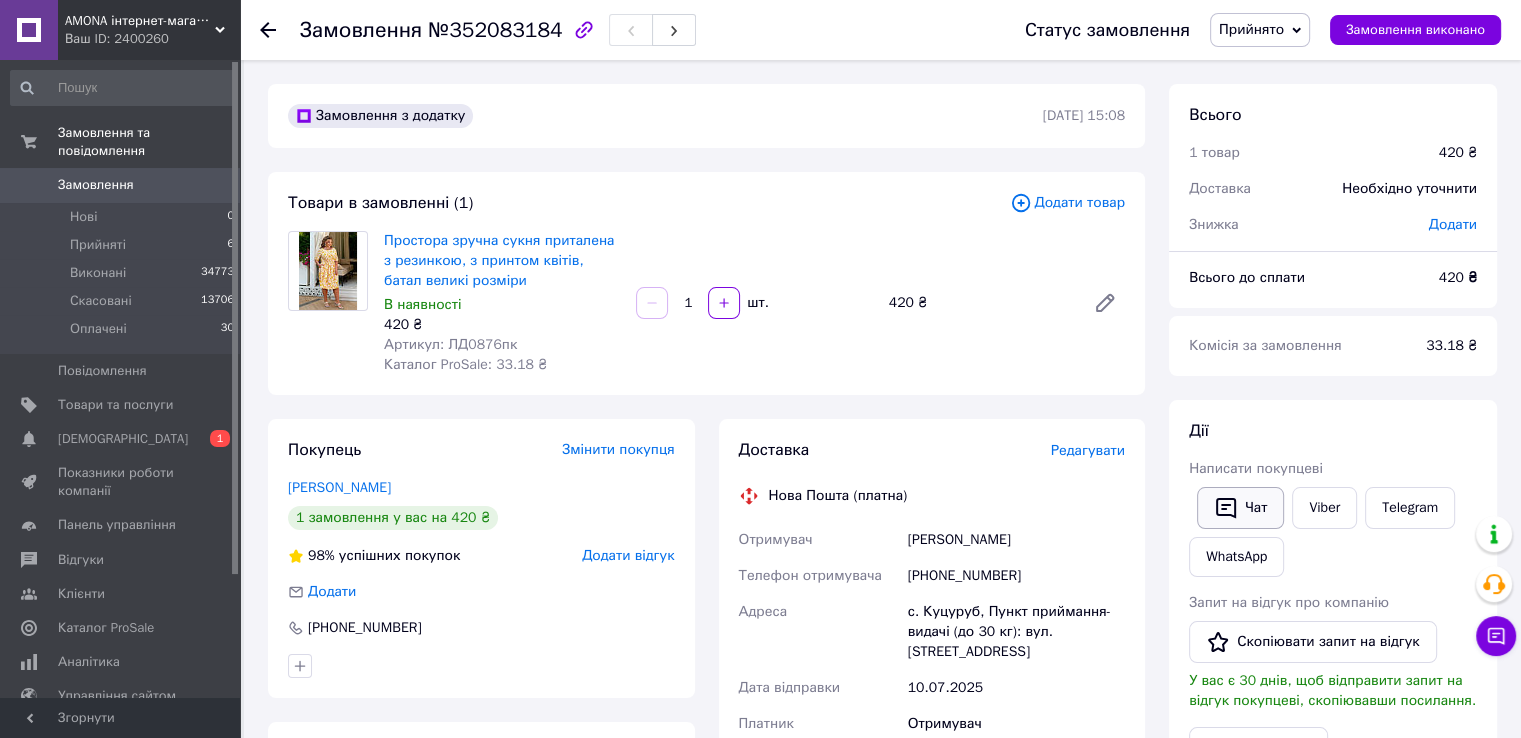 click 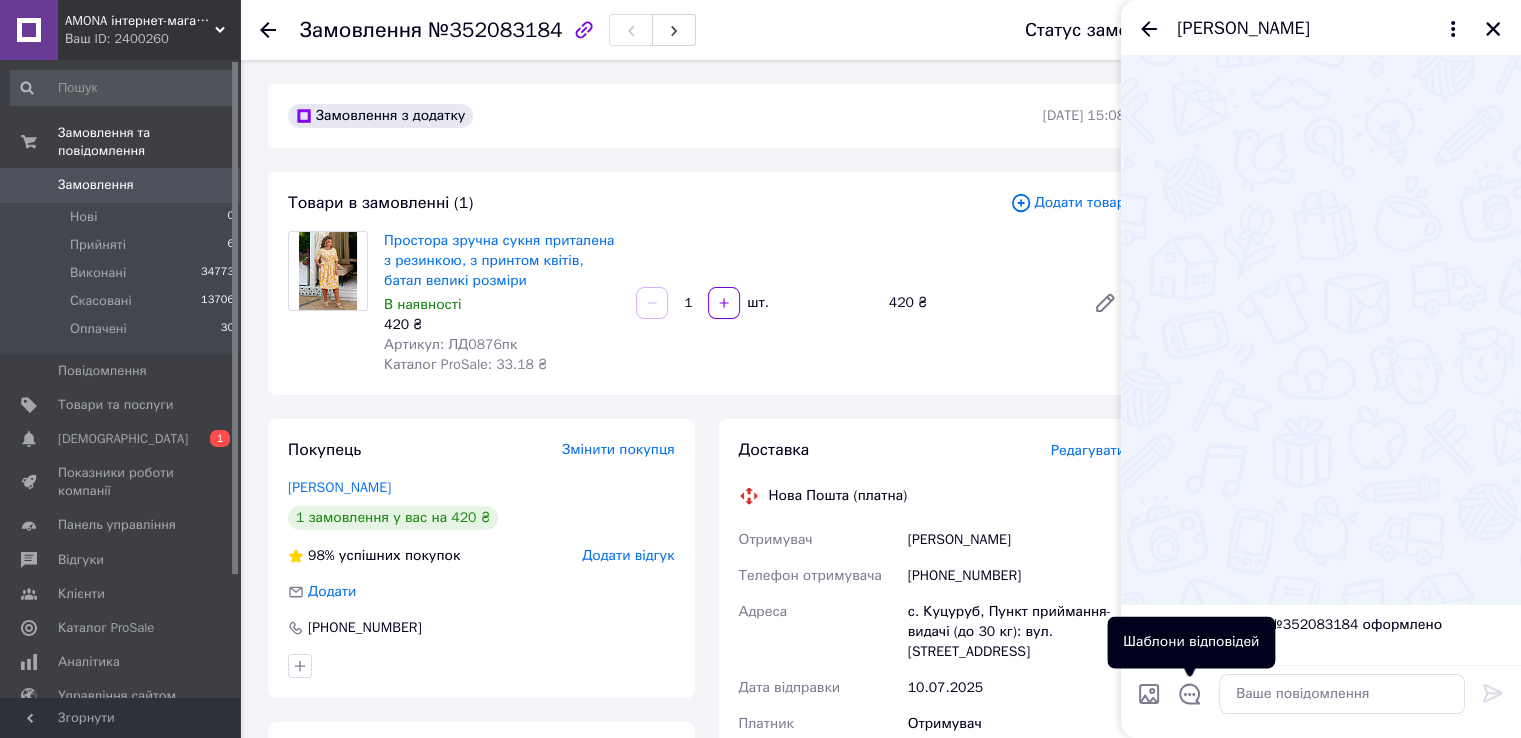 click at bounding box center [1190, 694] 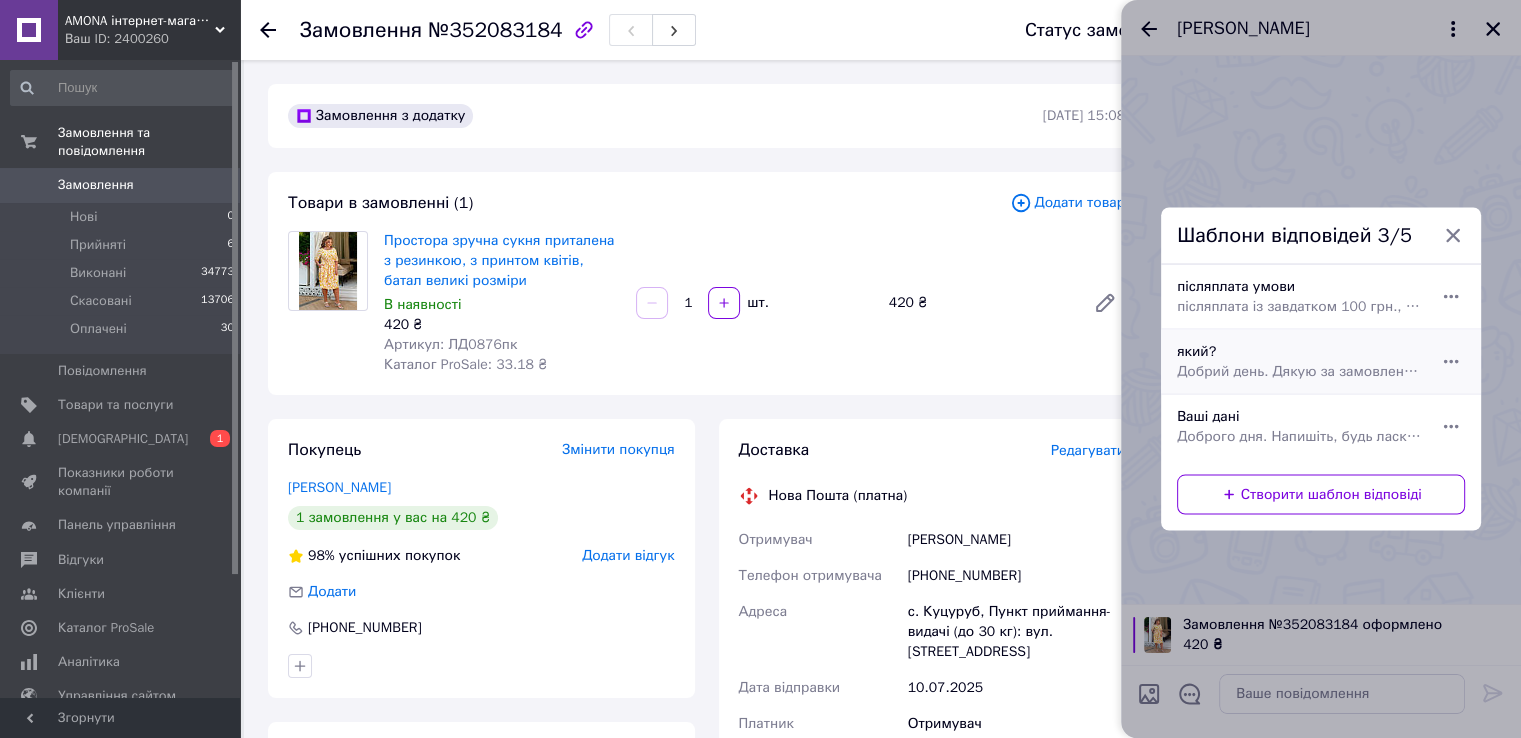 click on "який? Добрий день. Дякую за замовлення. Який колір та розмір для Вас?" at bounding box center [1299, 362] 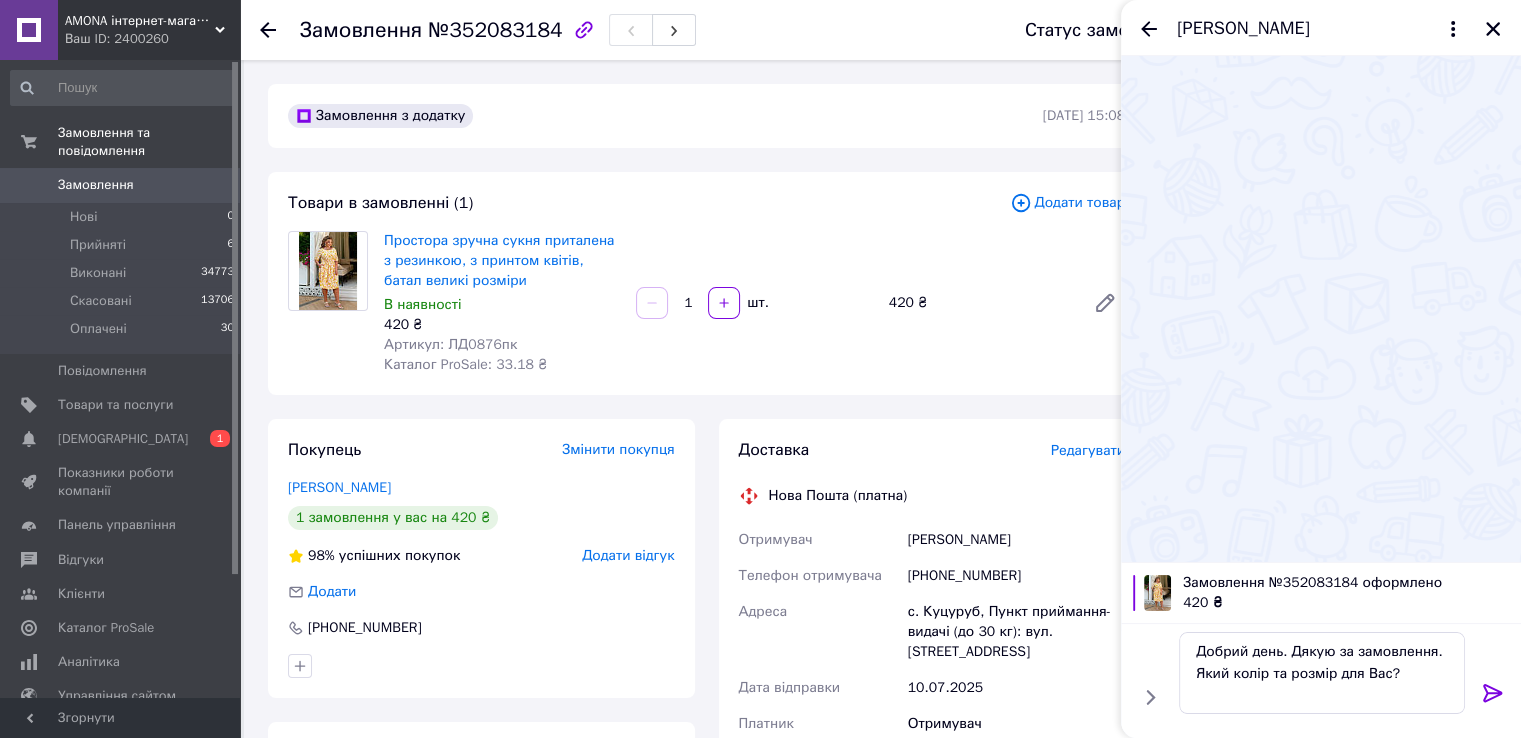 drag, startPoint x: 1489, startPoint y: 692, endPoint x: 1304, endPoint y: 613, distance: 201.16162 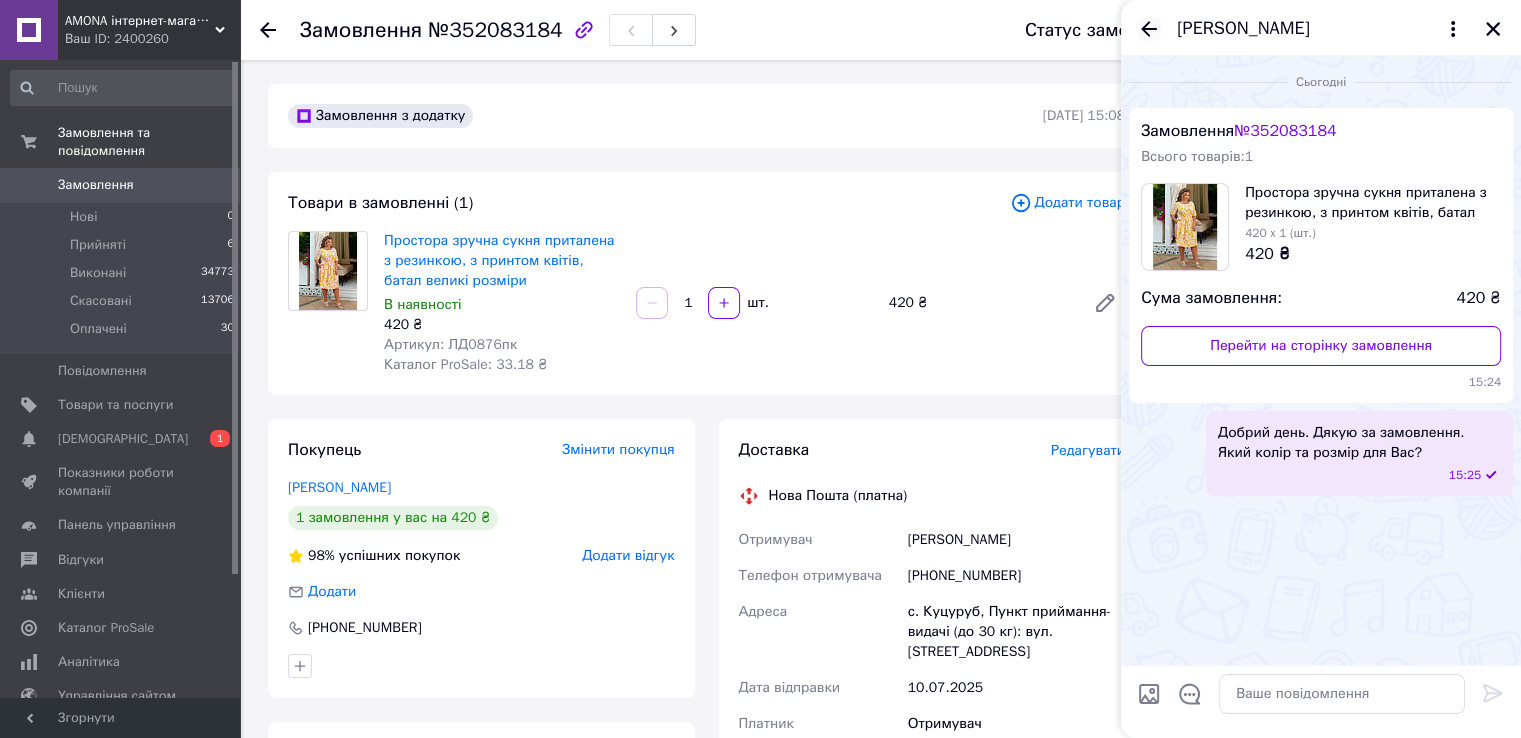 click 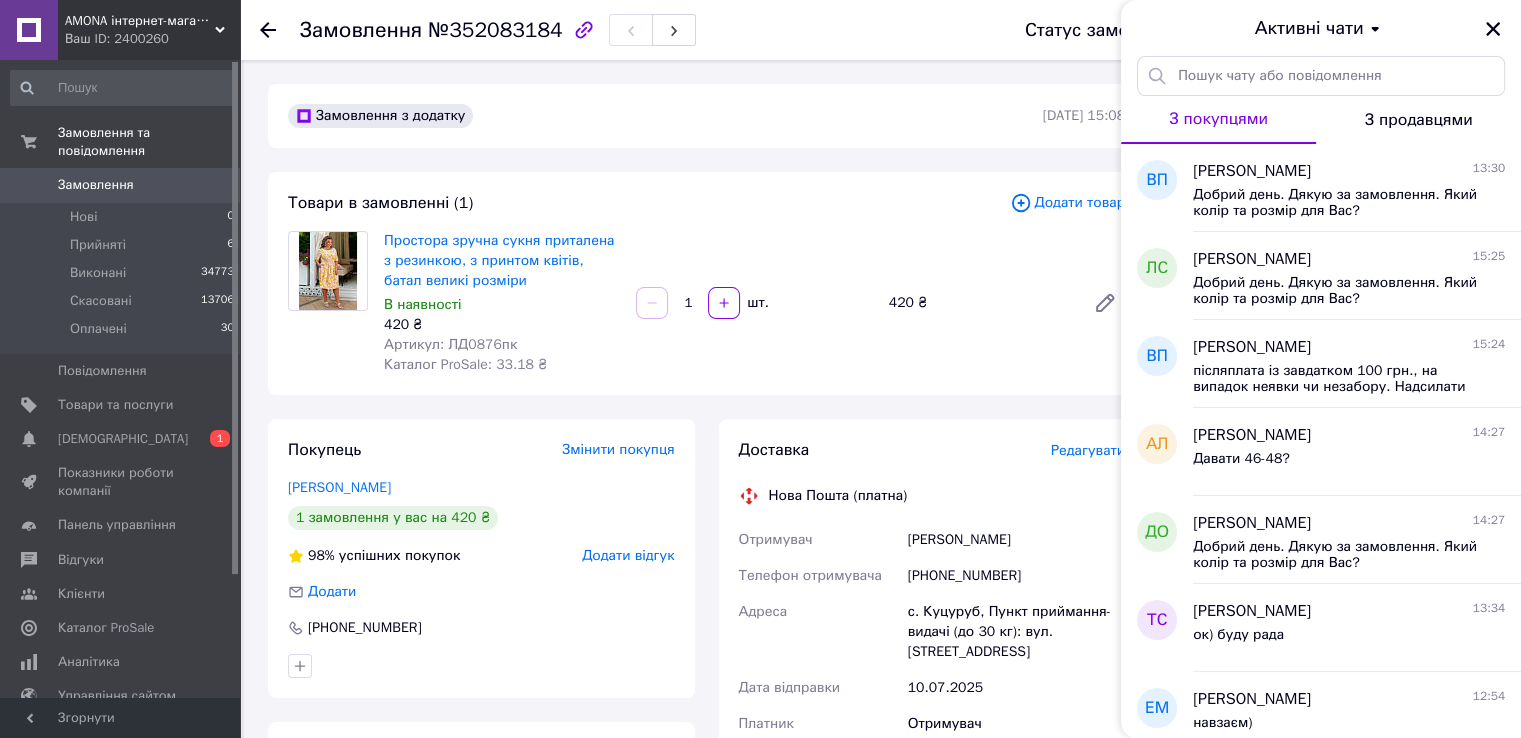 drag, startPoint x: 1491, startPoint y: 26, endPoint x: 1087, endPoint y: 134, distance: 418.18655 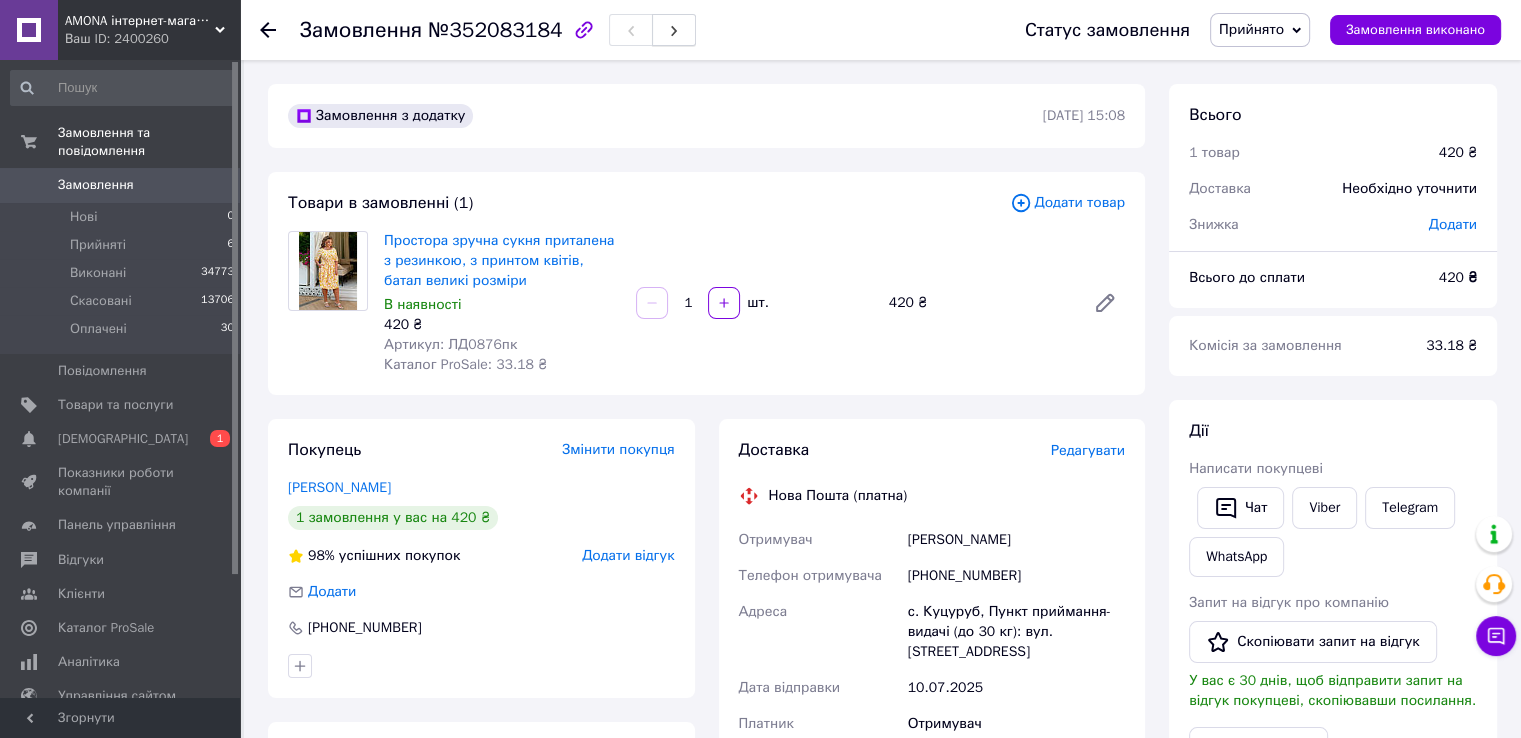 click at bounding box center (674, 30) 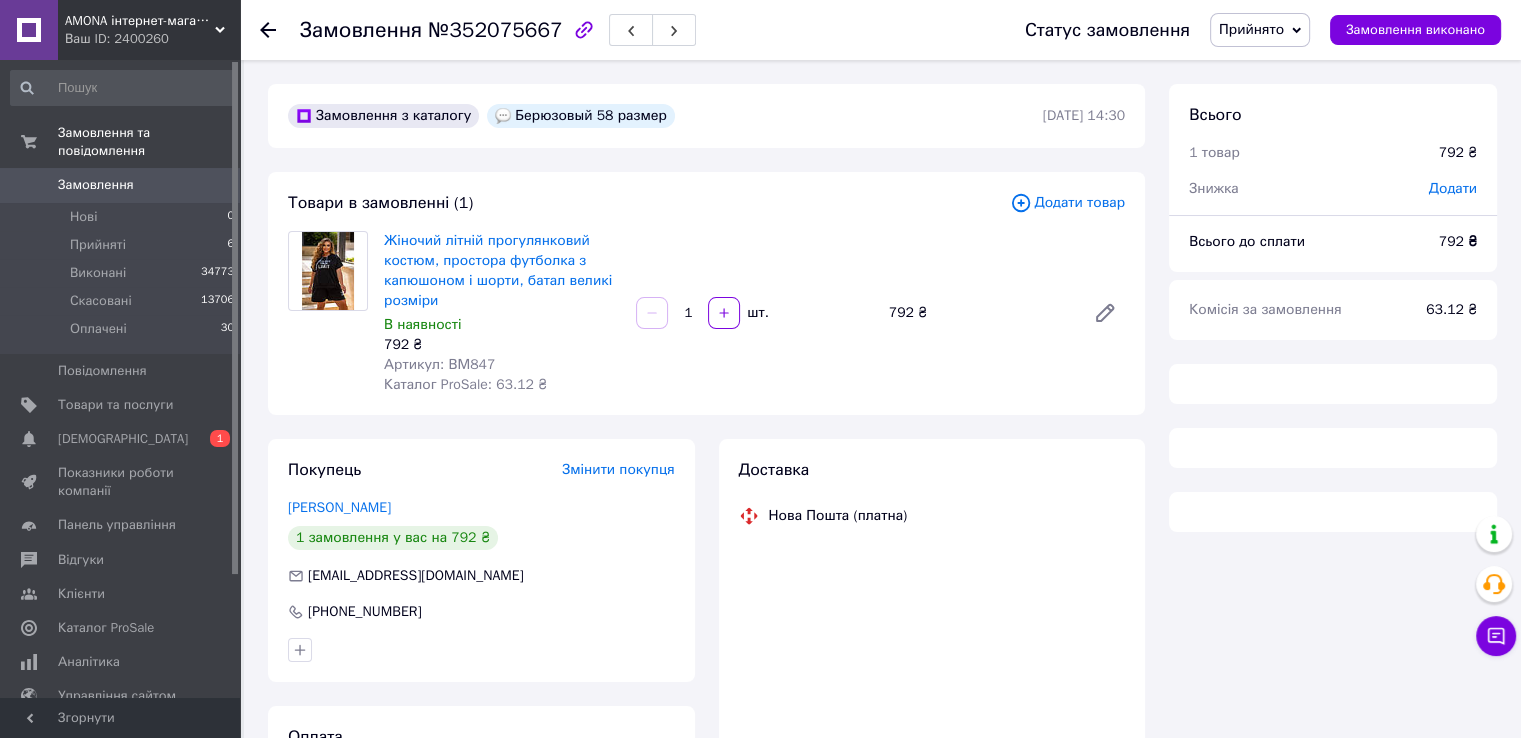 click at bounding box center (674, 30) 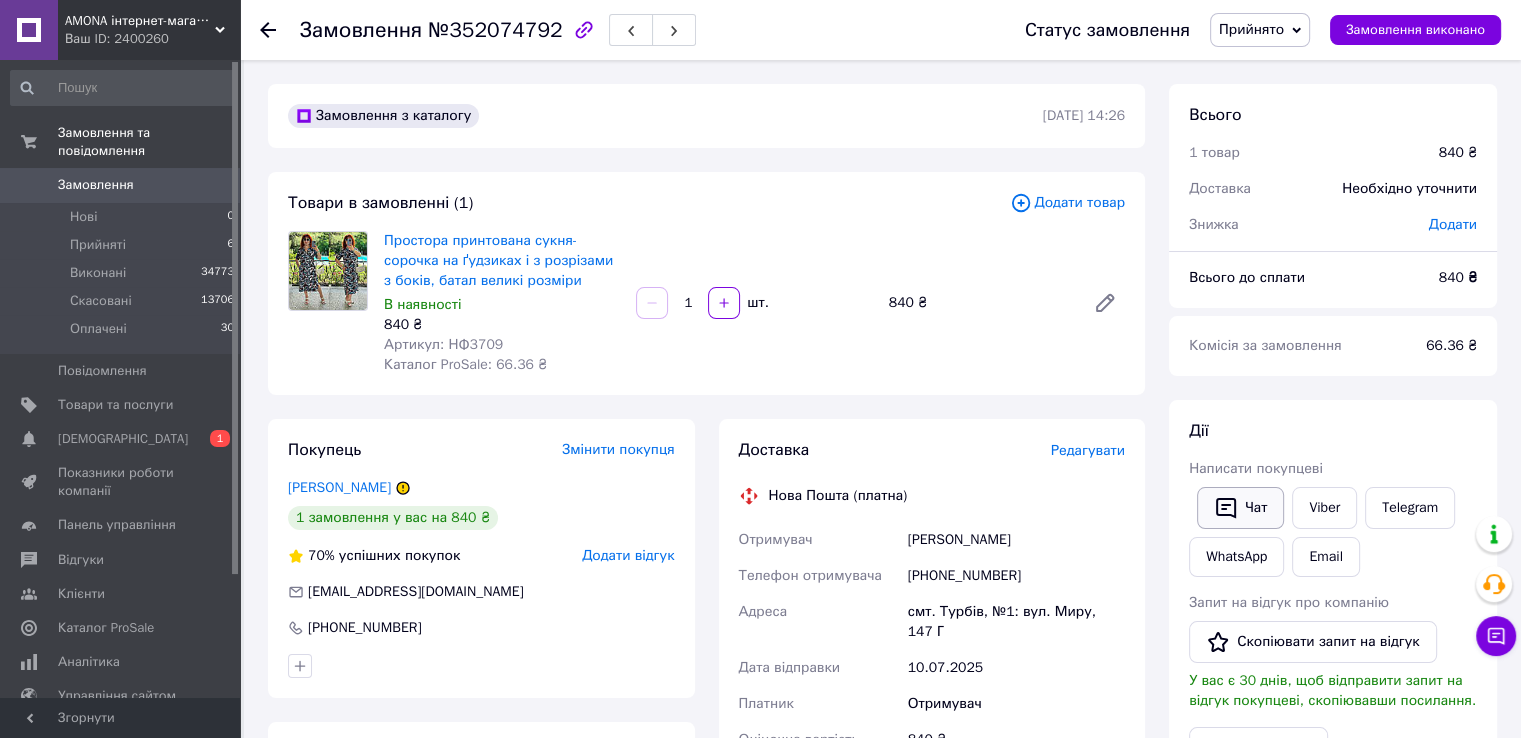 click 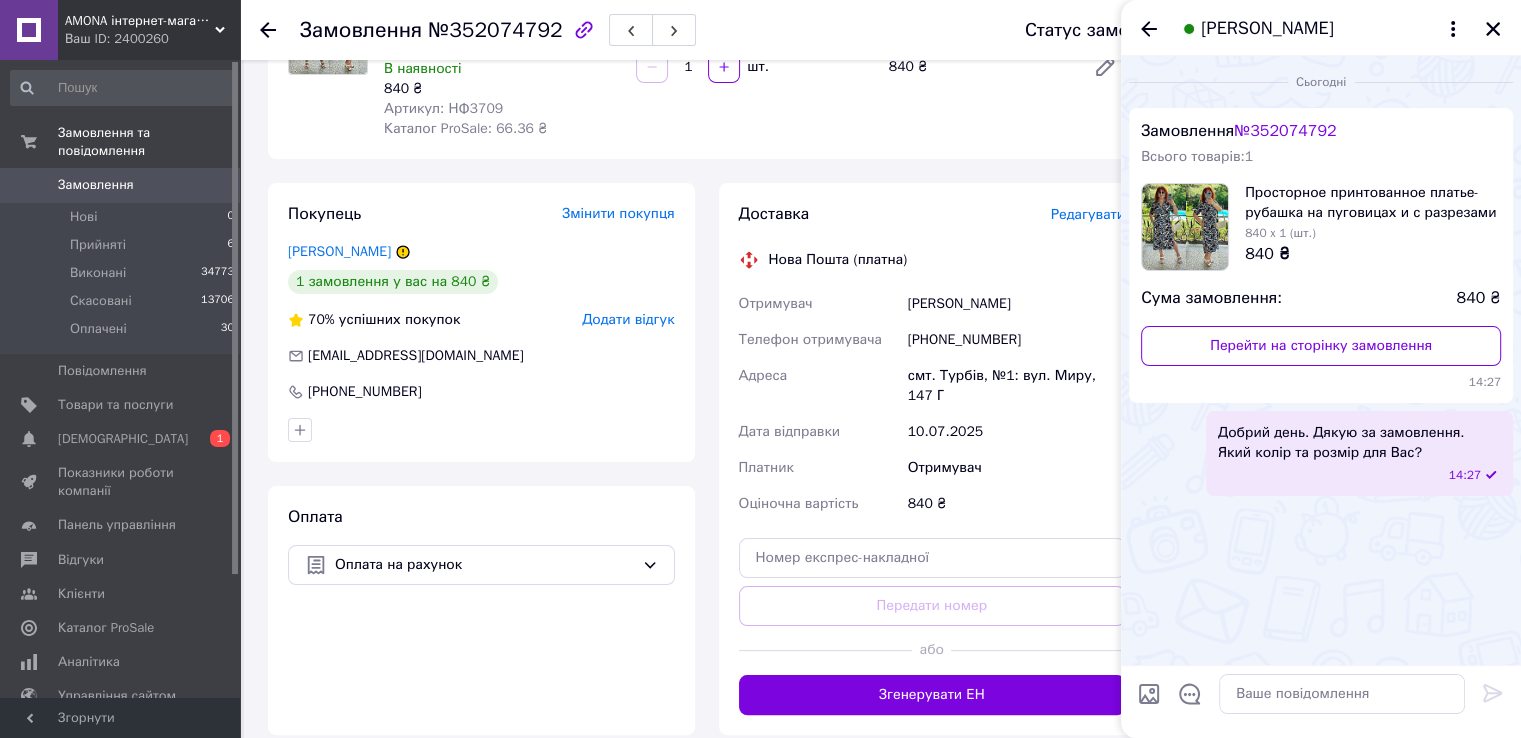 scroll, scrollTop: 300, scrollLeft: 0, axis: vertical 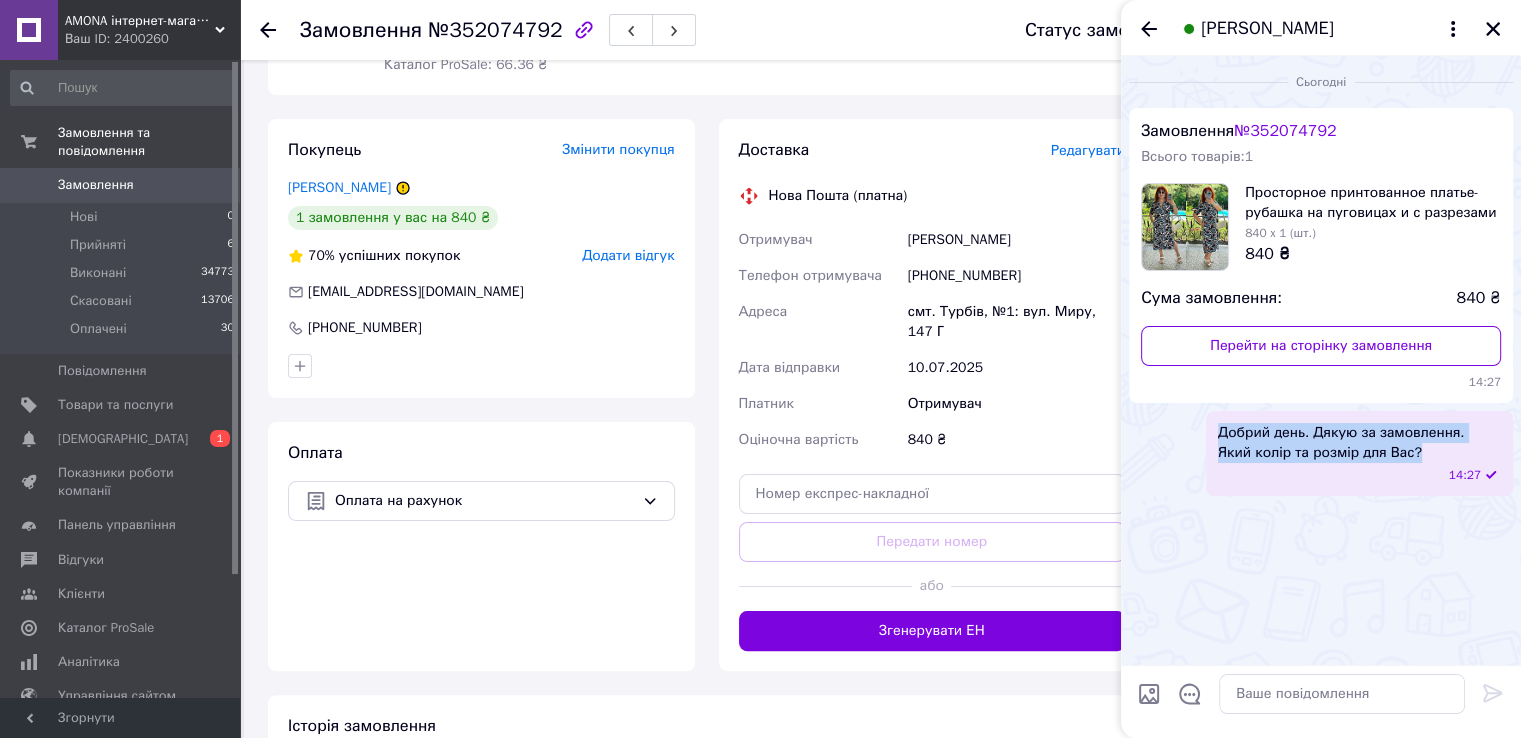 drag, startPoint x: 1384, startPoint y: 454, endPoint x: 1216, endPoint y: 436, distance: 168.96153 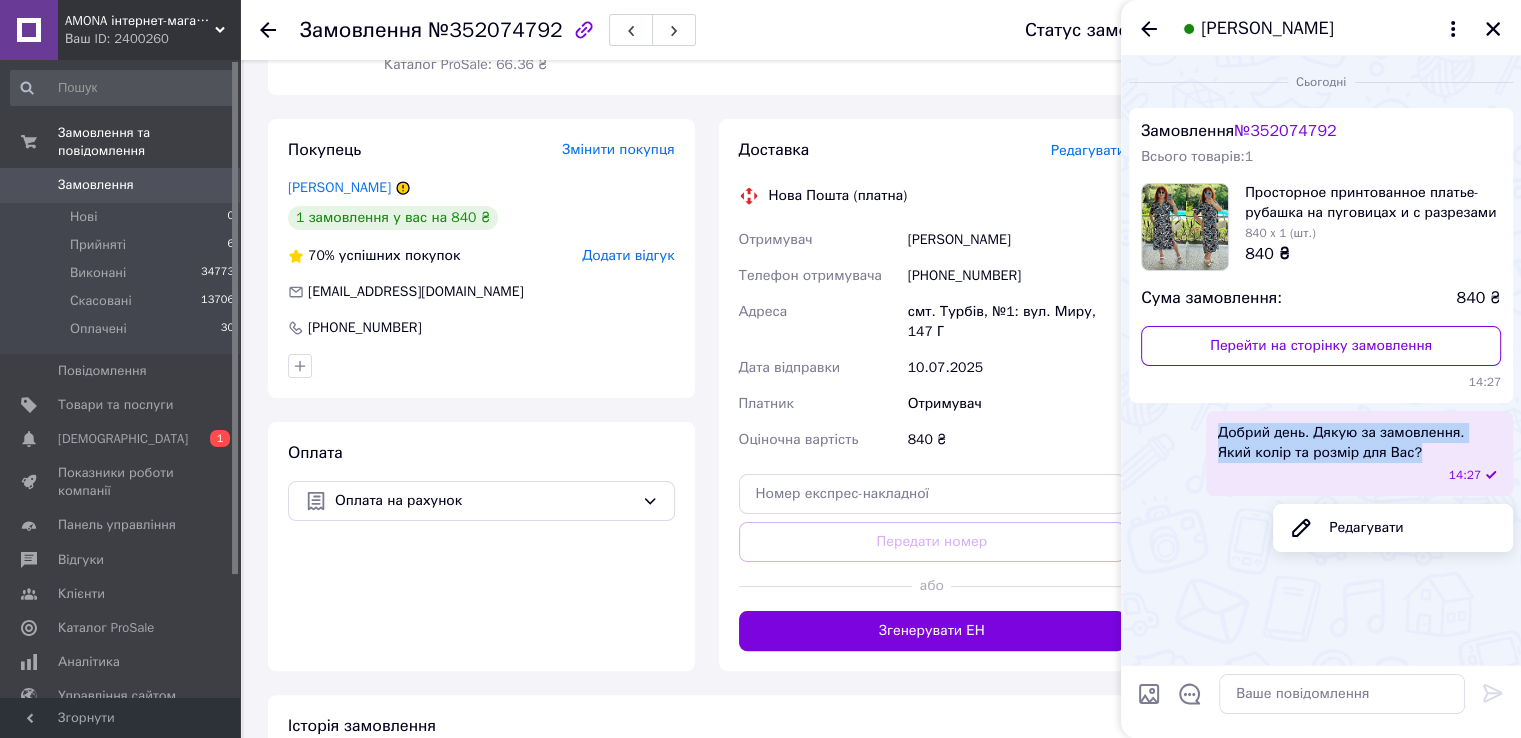 copy on "Добрий день. Дякую за замовлення. Який колір та розмір для Вас?" 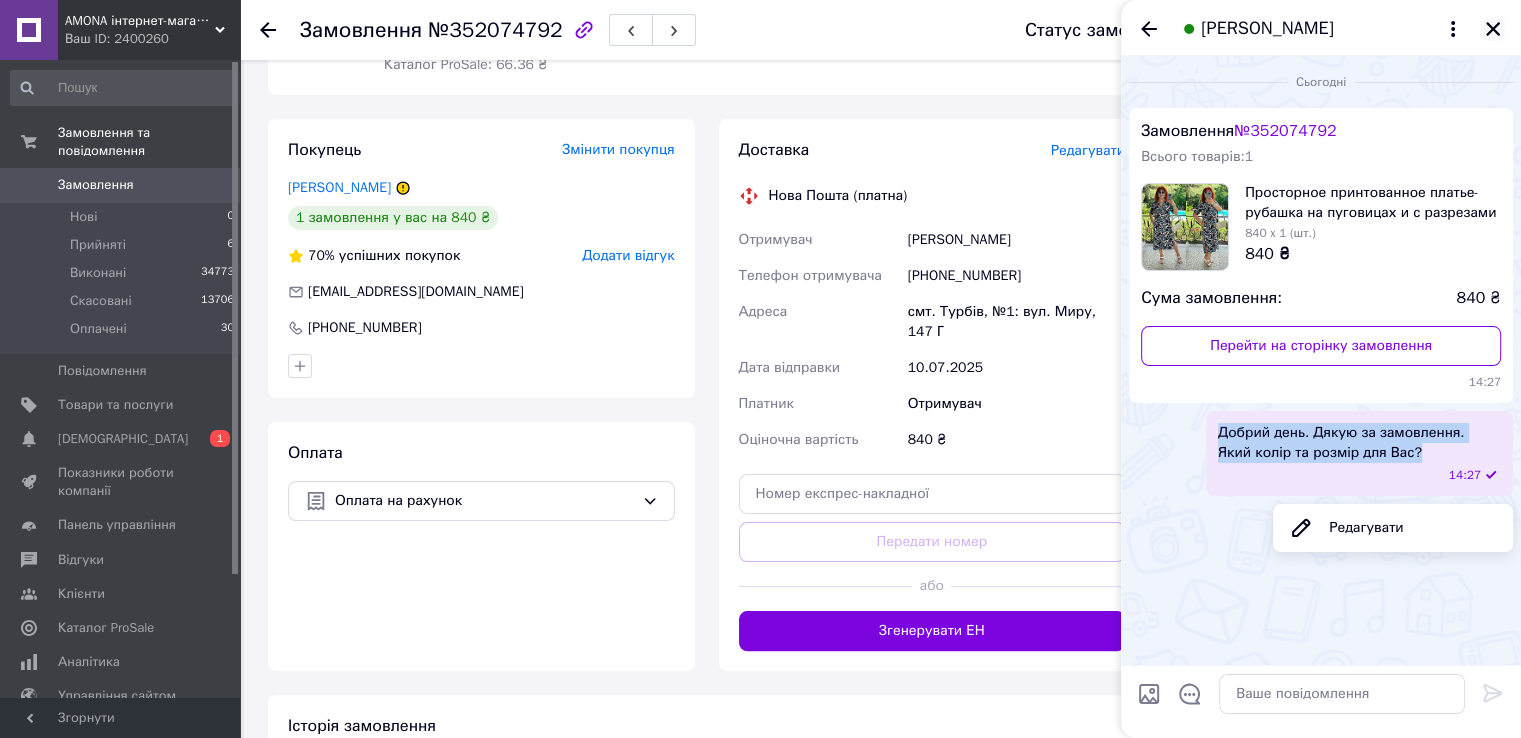 click 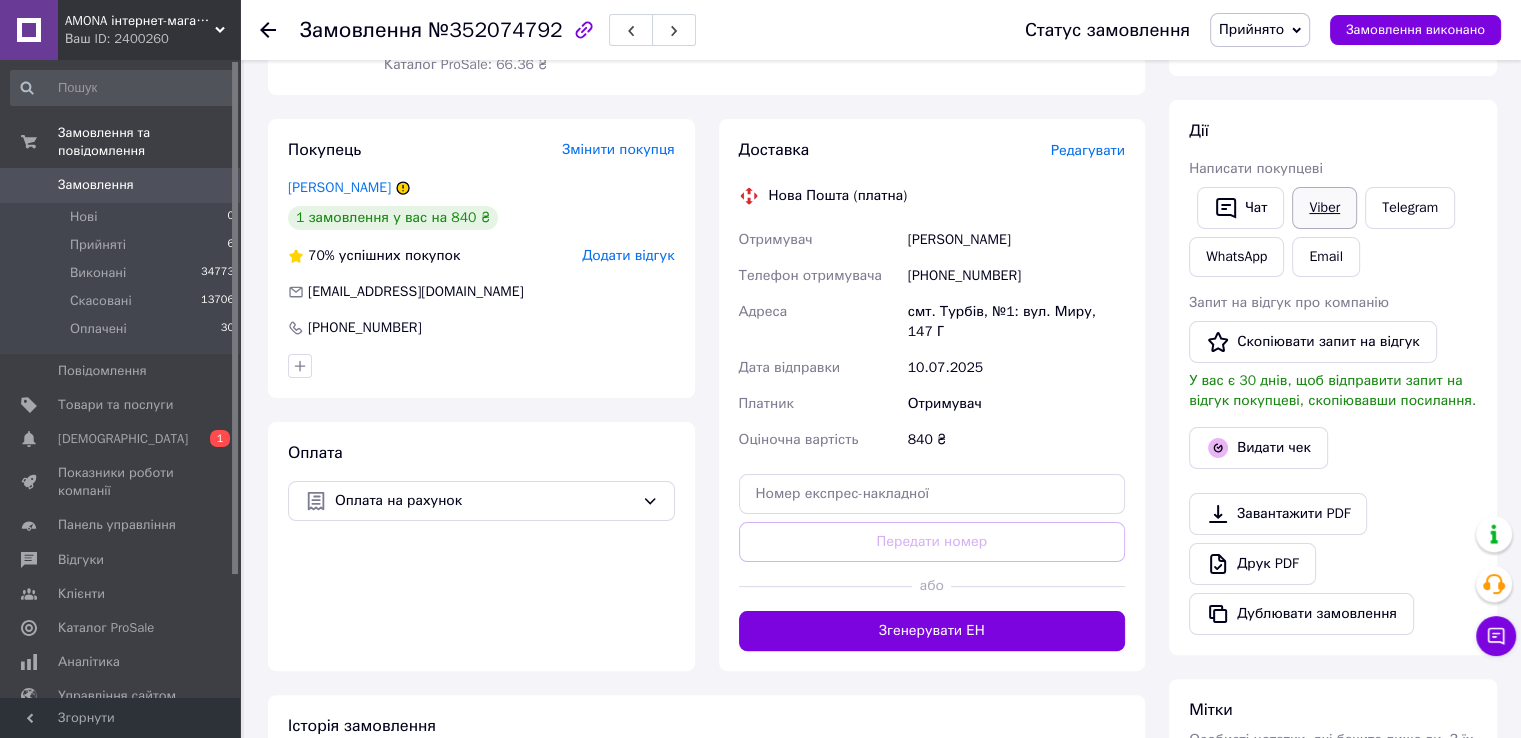 click on "Viber" at bounding box center (1324, 208) 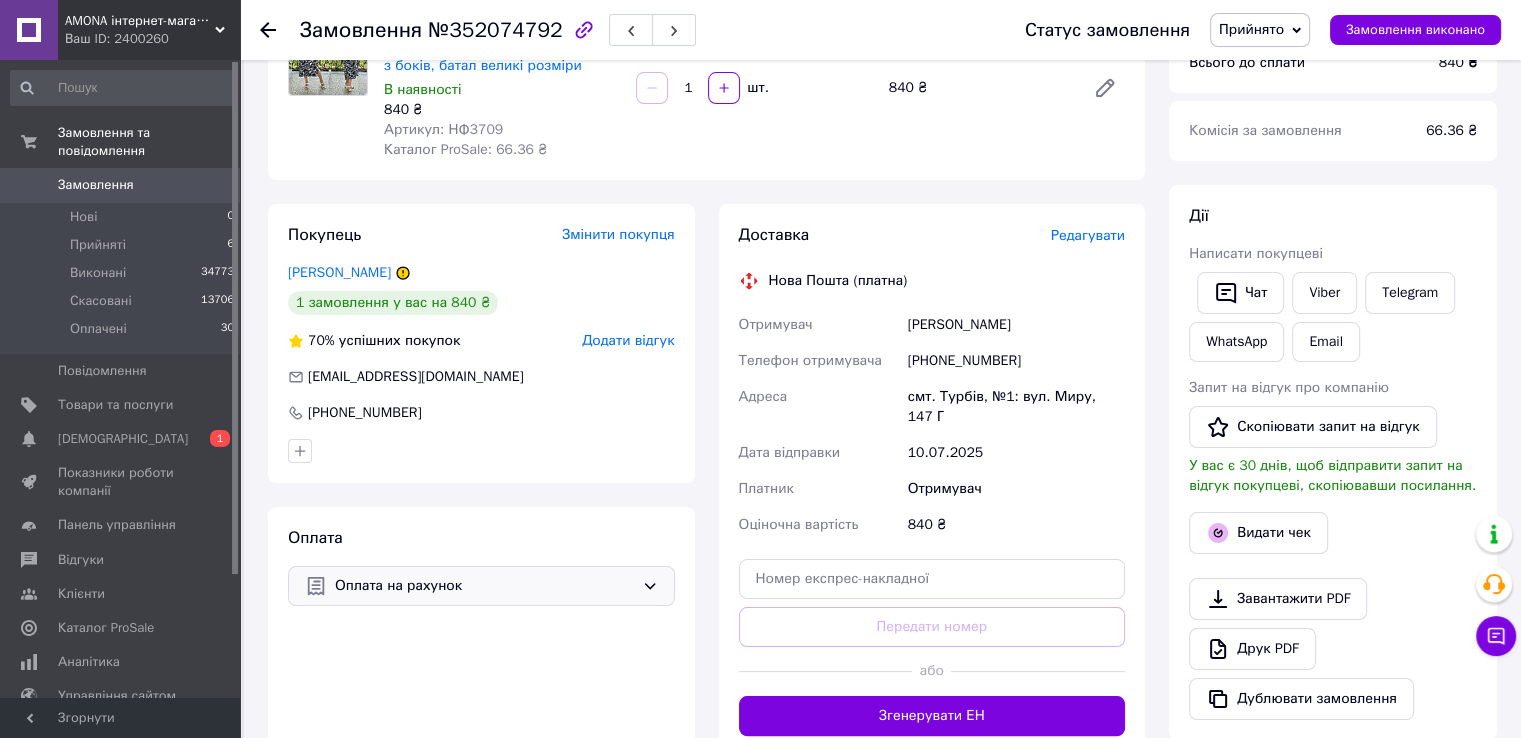 scroll, scrollTop: 0, scrollLeft: 0, axis: both 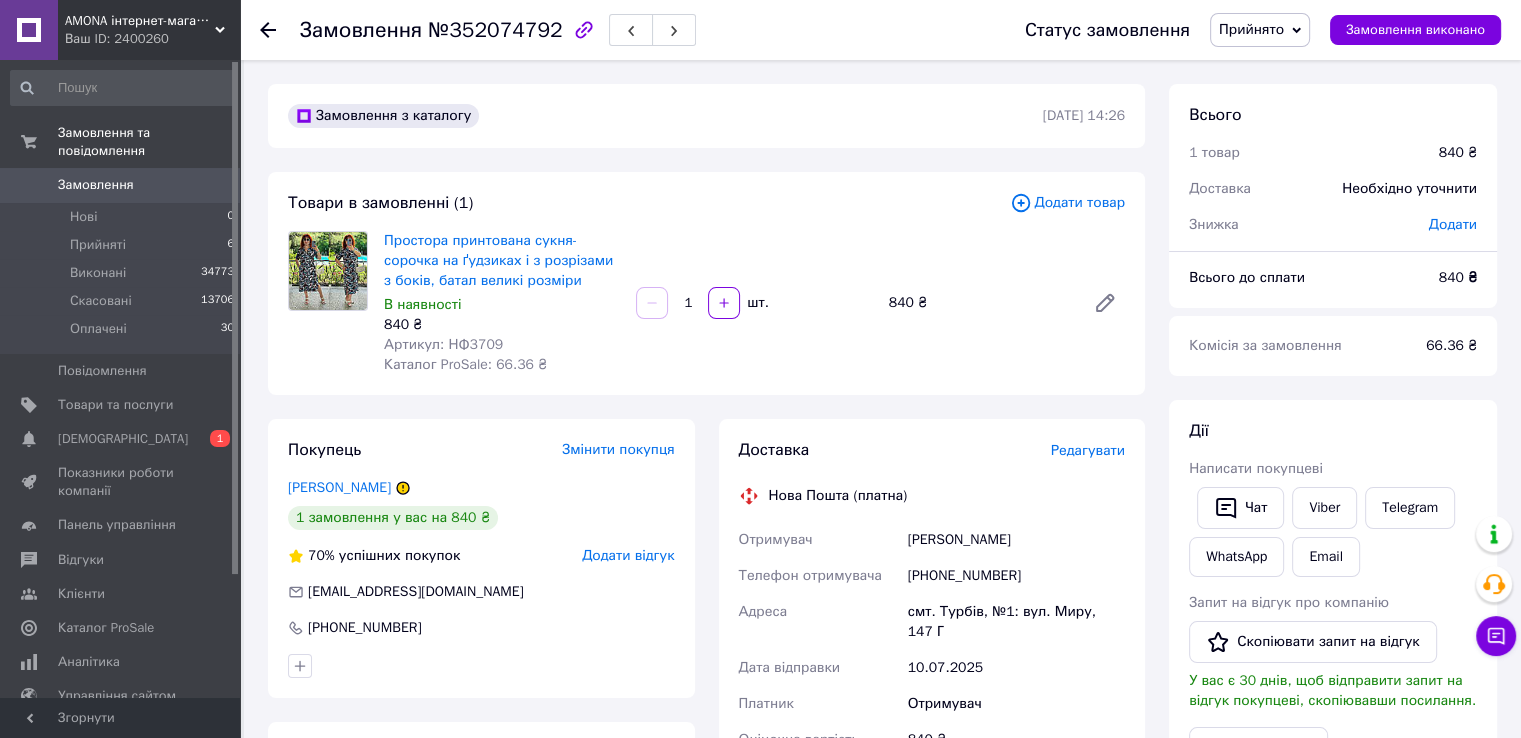 click 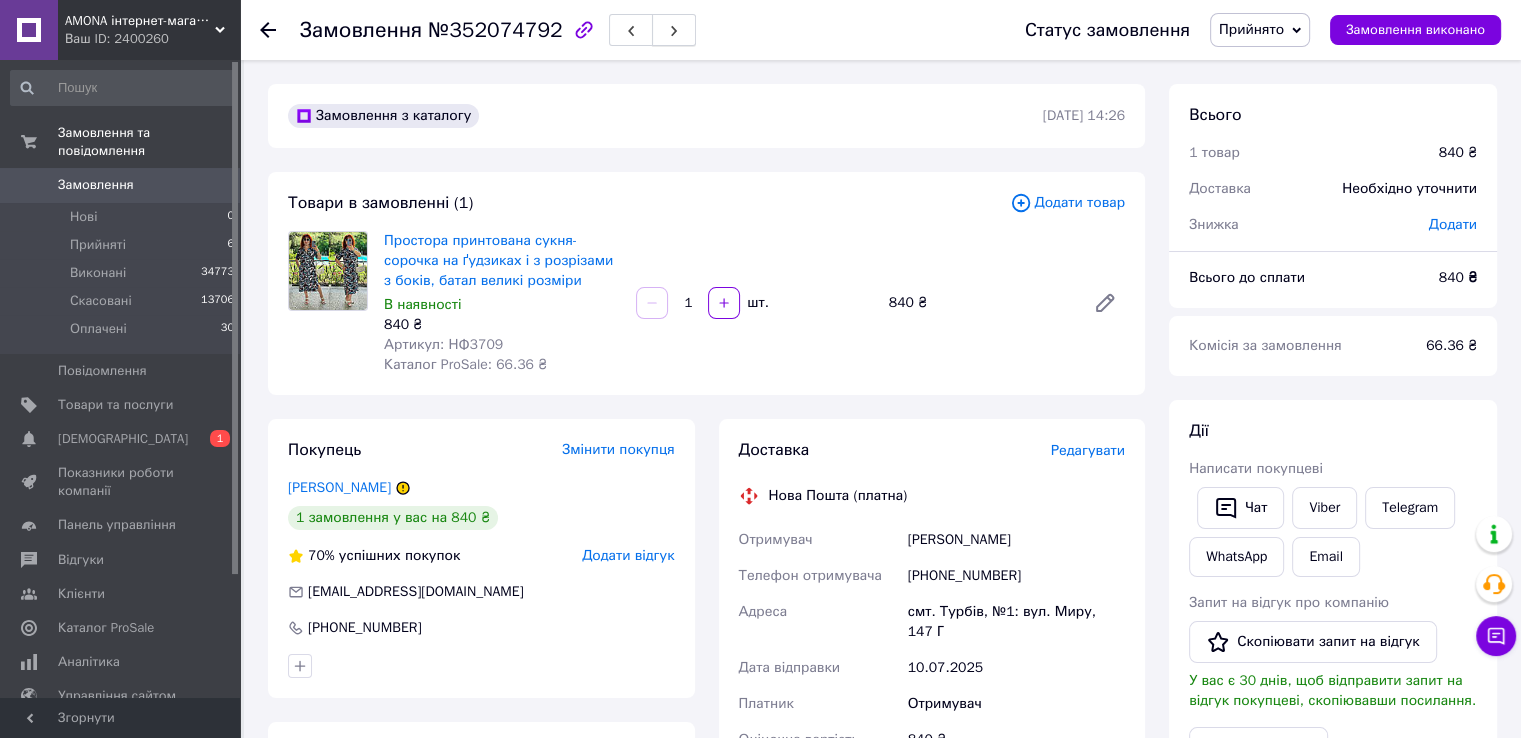click at bounding box center [674, 30] 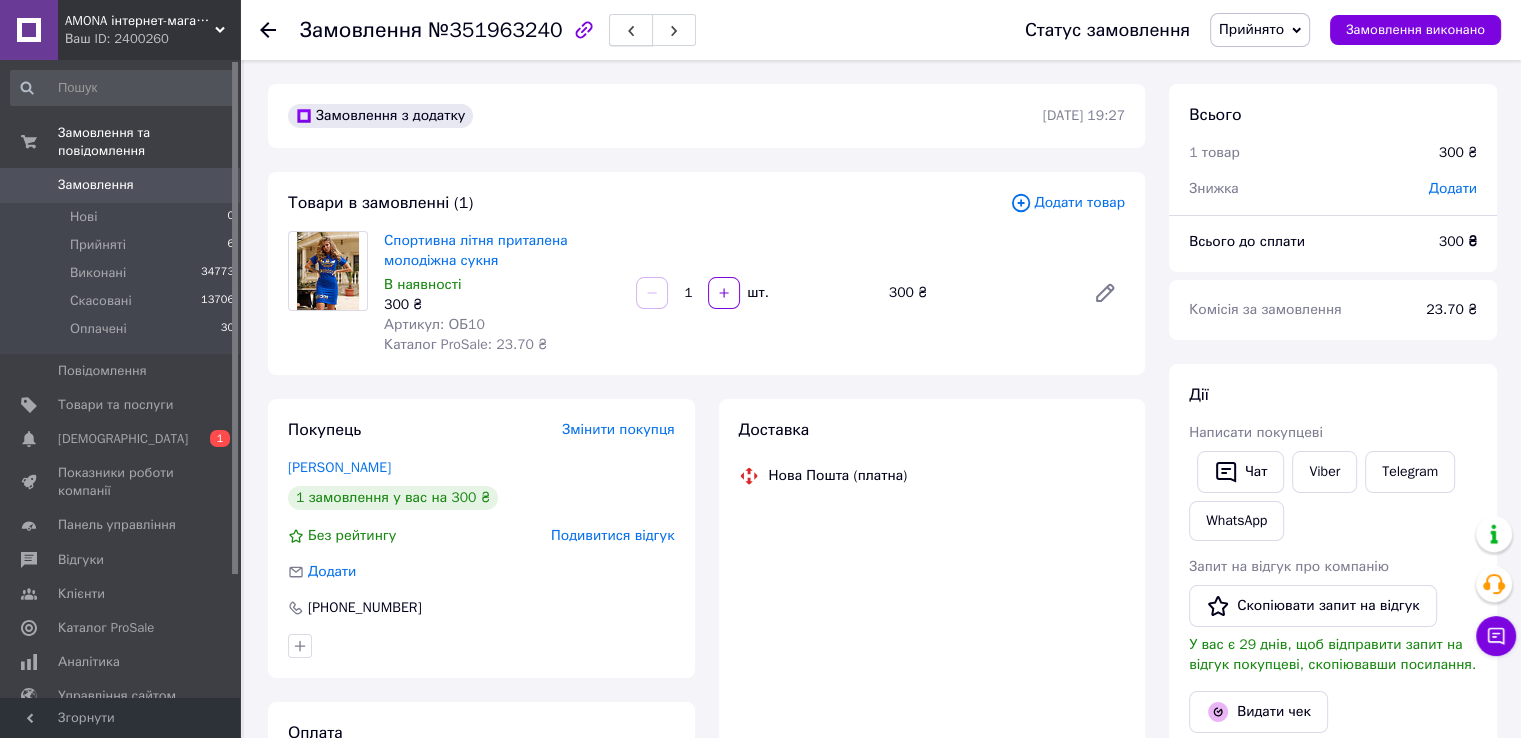 click 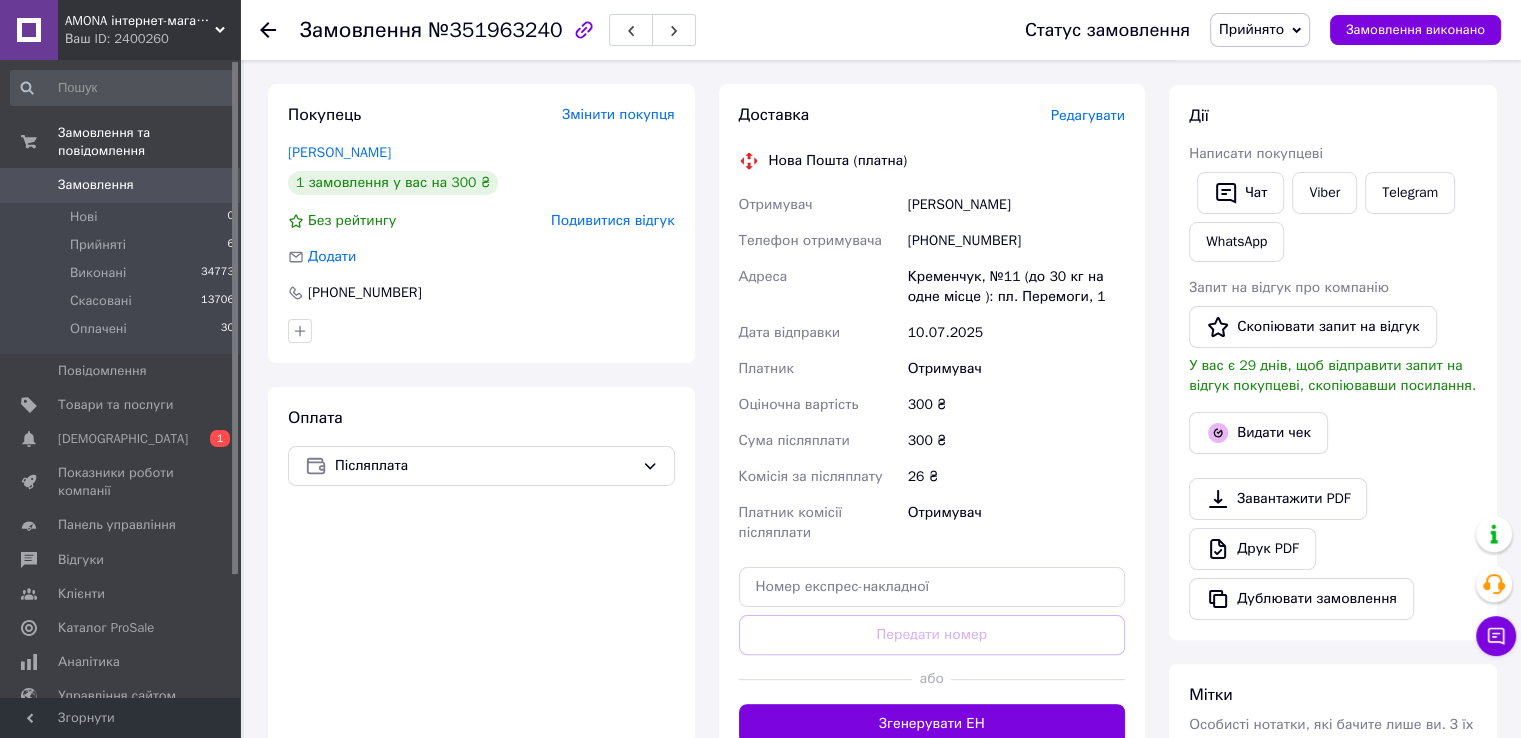 scroll, scrollTop: 0, scrollLeft: 0, axis: both 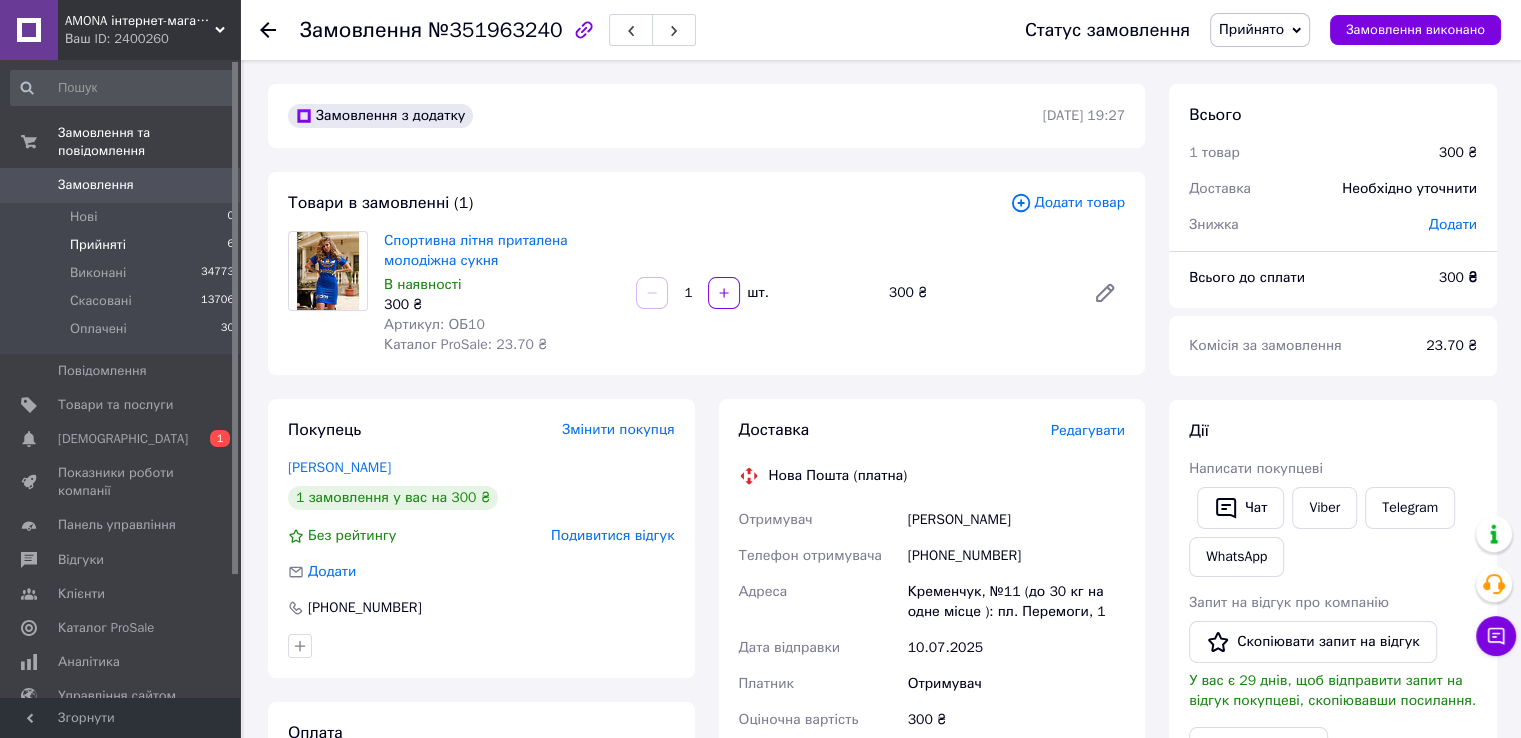 click on "Прийняті 6" at bounding box center (123, 245) 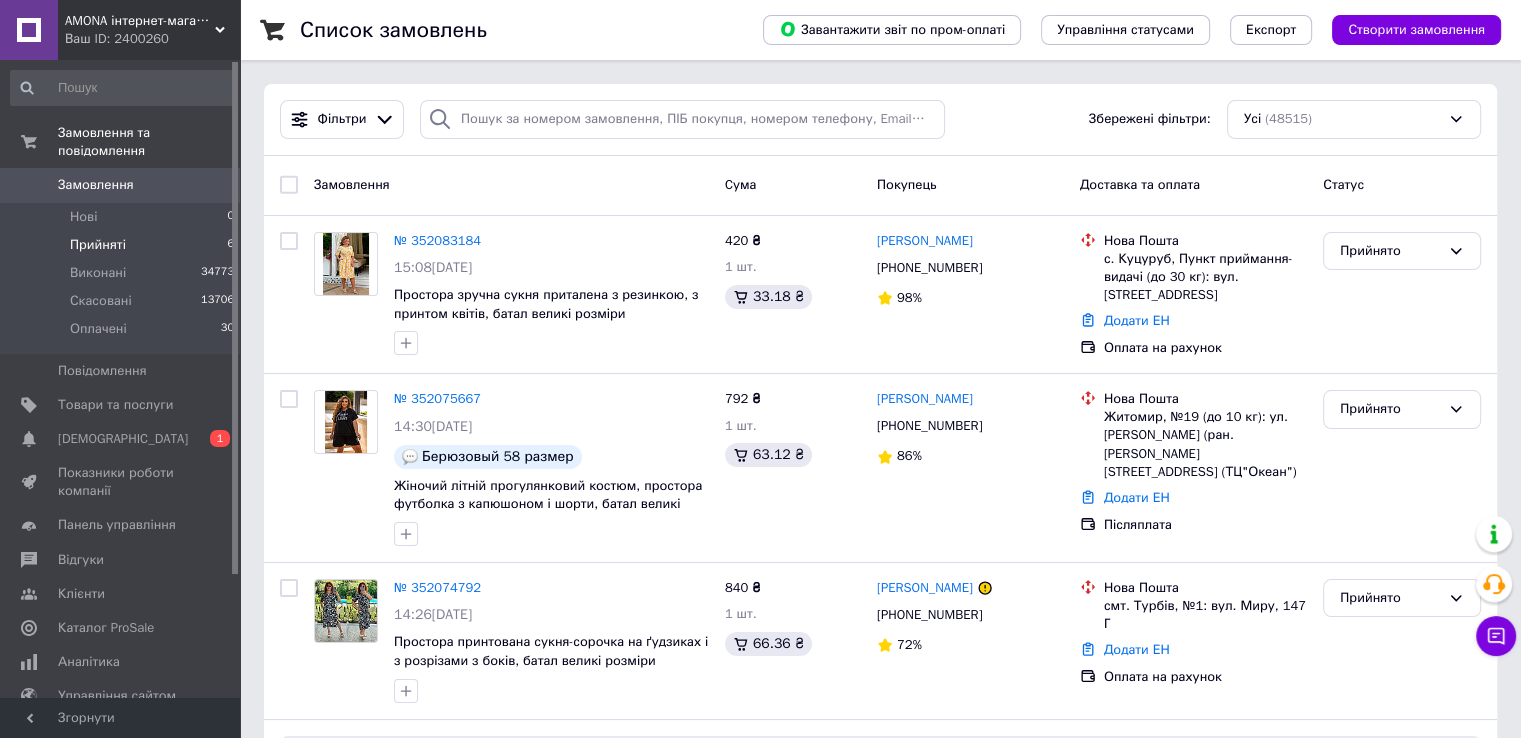click on "Прийняті 6" at bounding box center (123, 245) 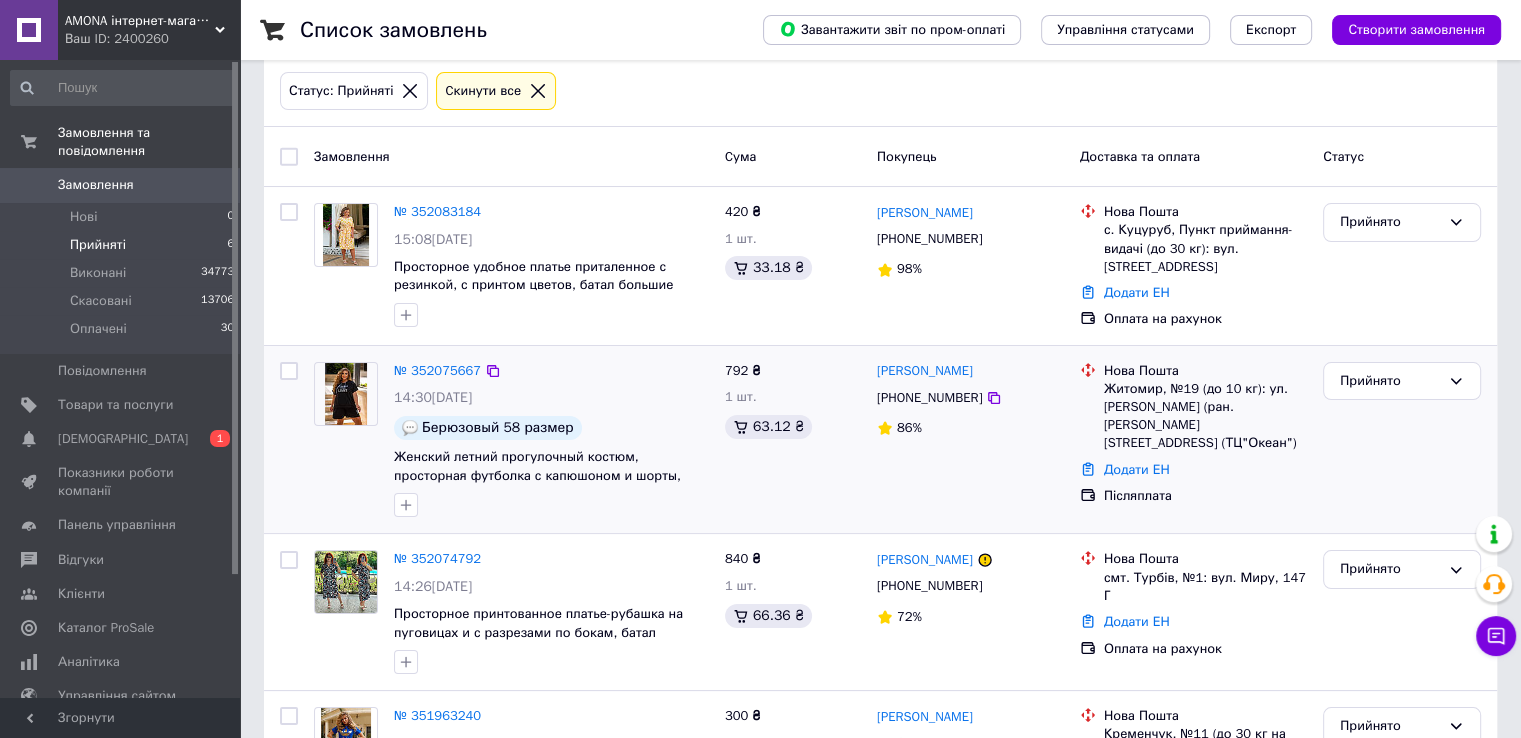 scroll, scrollTop: 0, scrollLeft: 0, axis: both 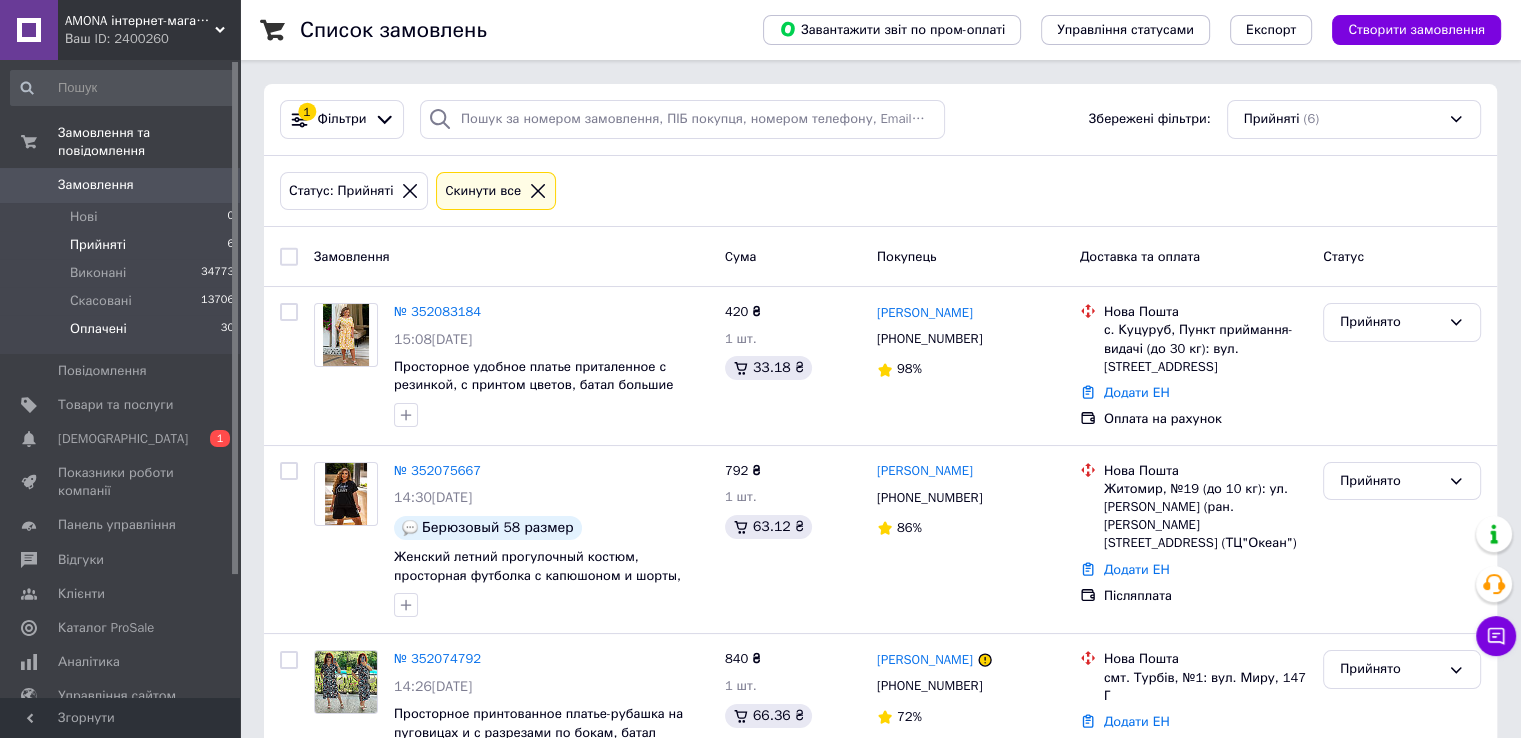 click on "30" at bounding box center (227, 329) 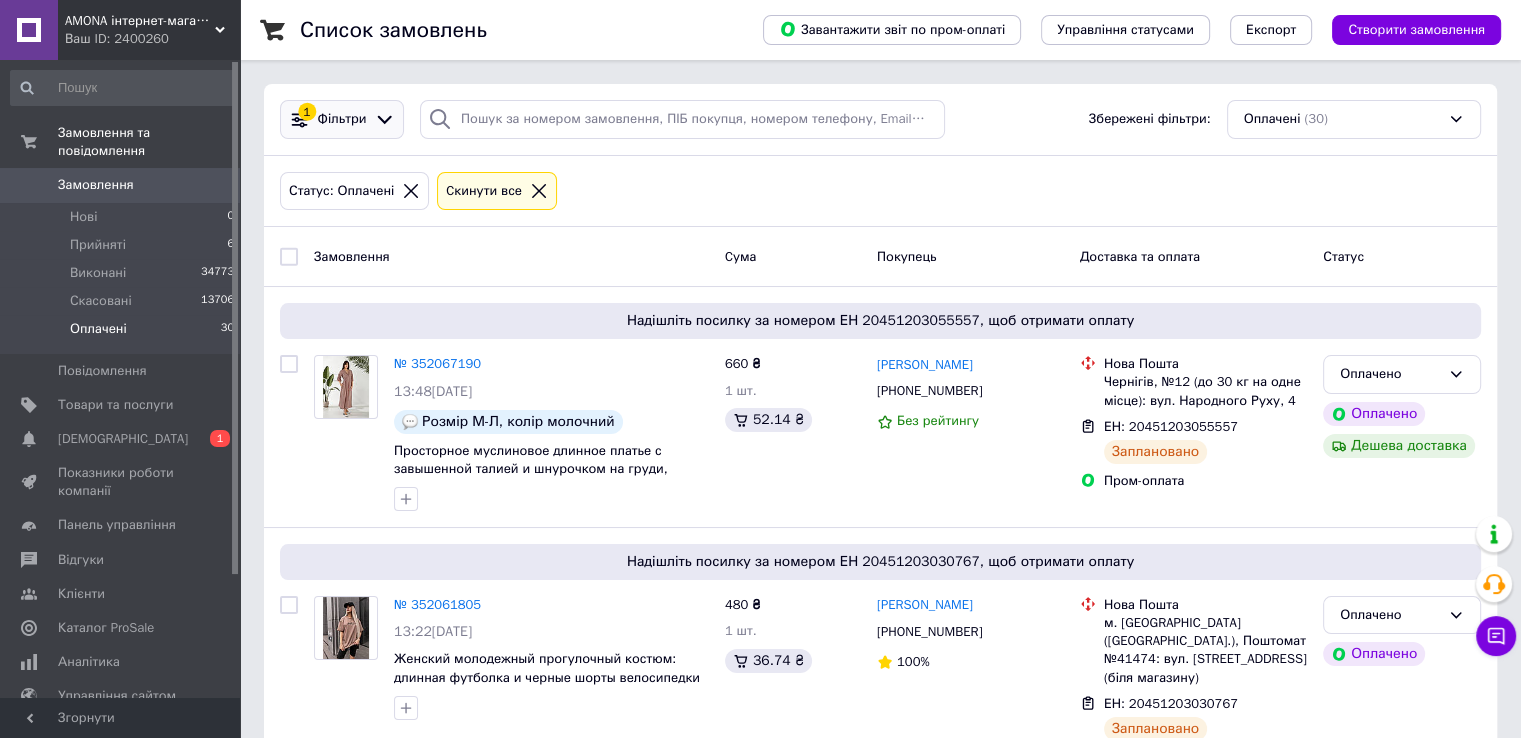 click on "1 Фільтри" at bounding box center [342, 119] 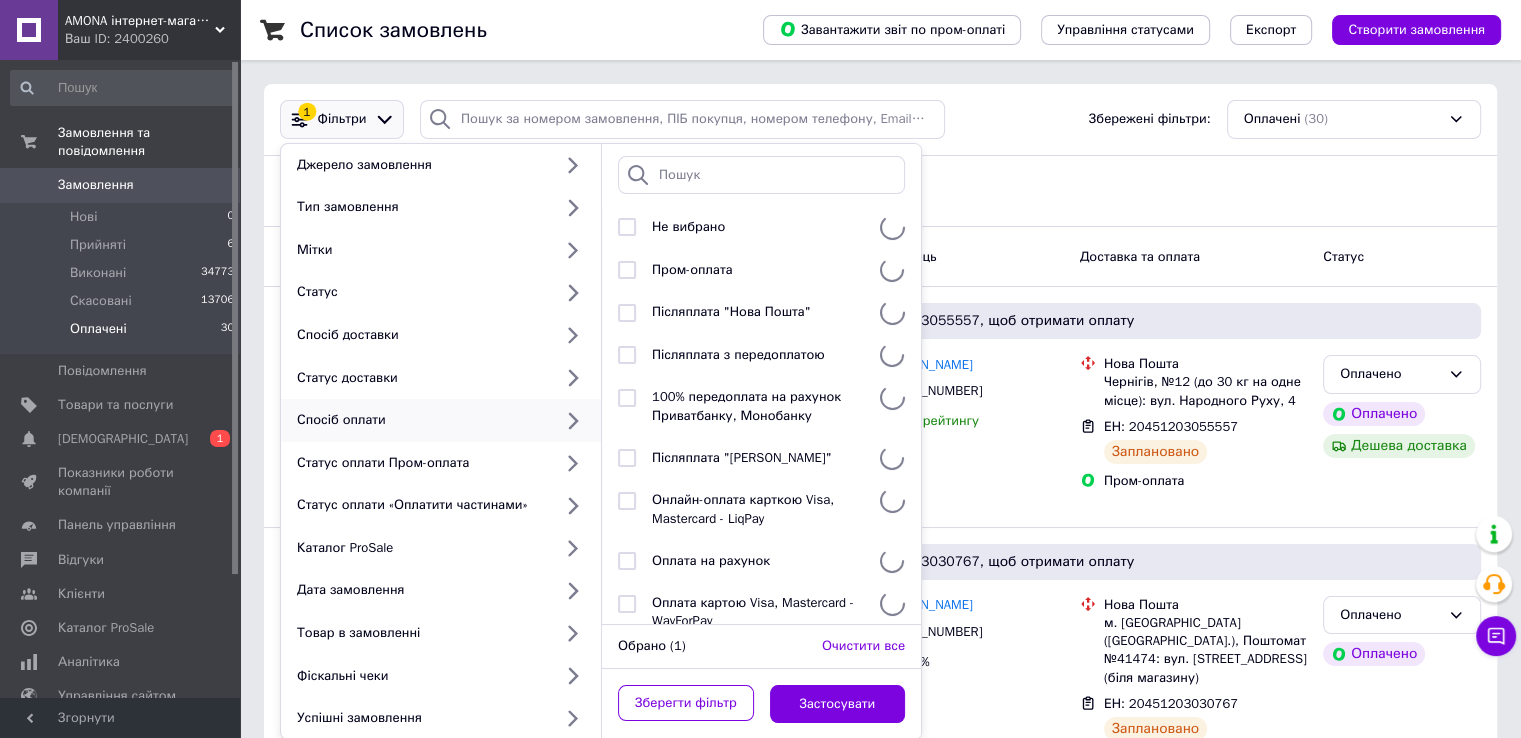 click on "Спосіб оплати" at bounding box center (420, 420) 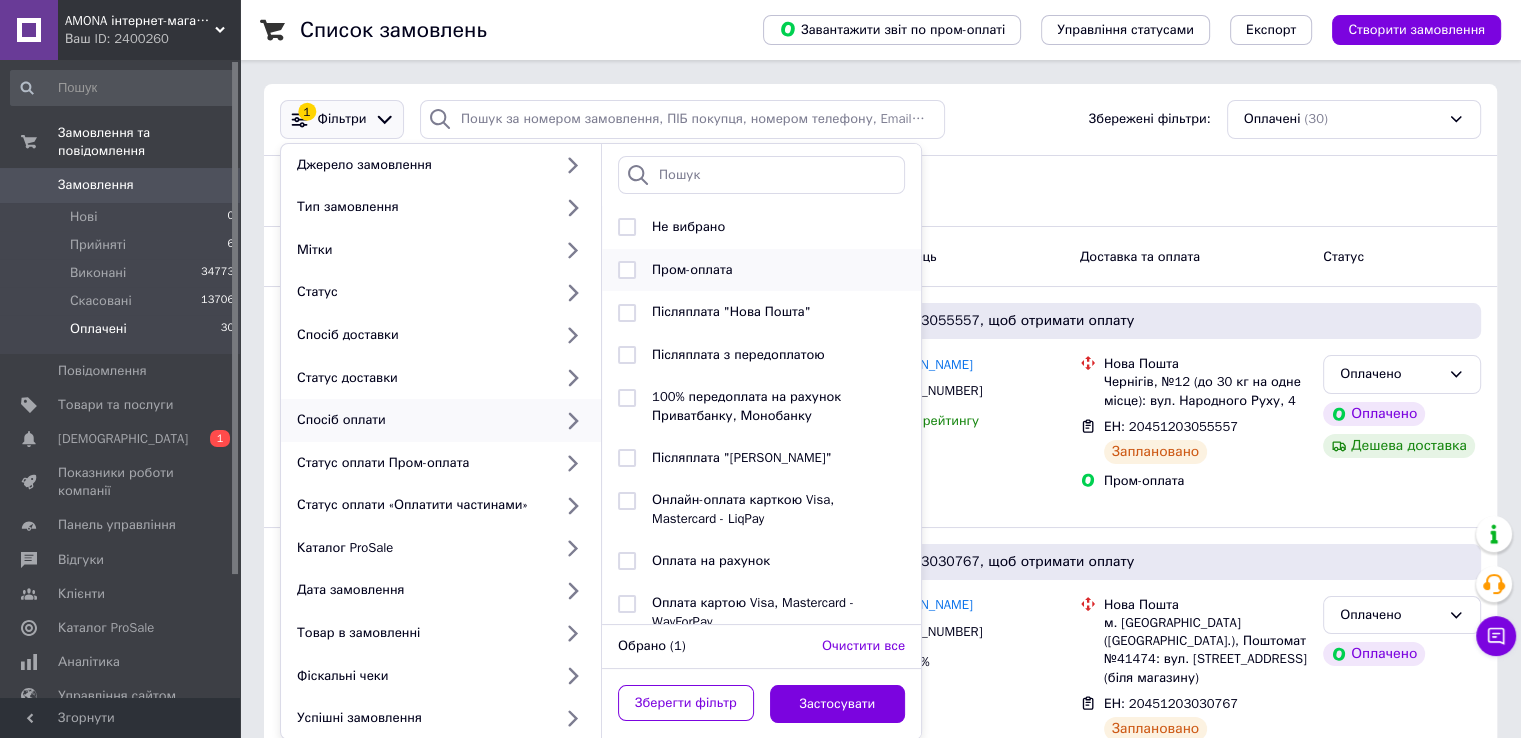 click on "Пром-оплата" at bounding box center (692, 269) 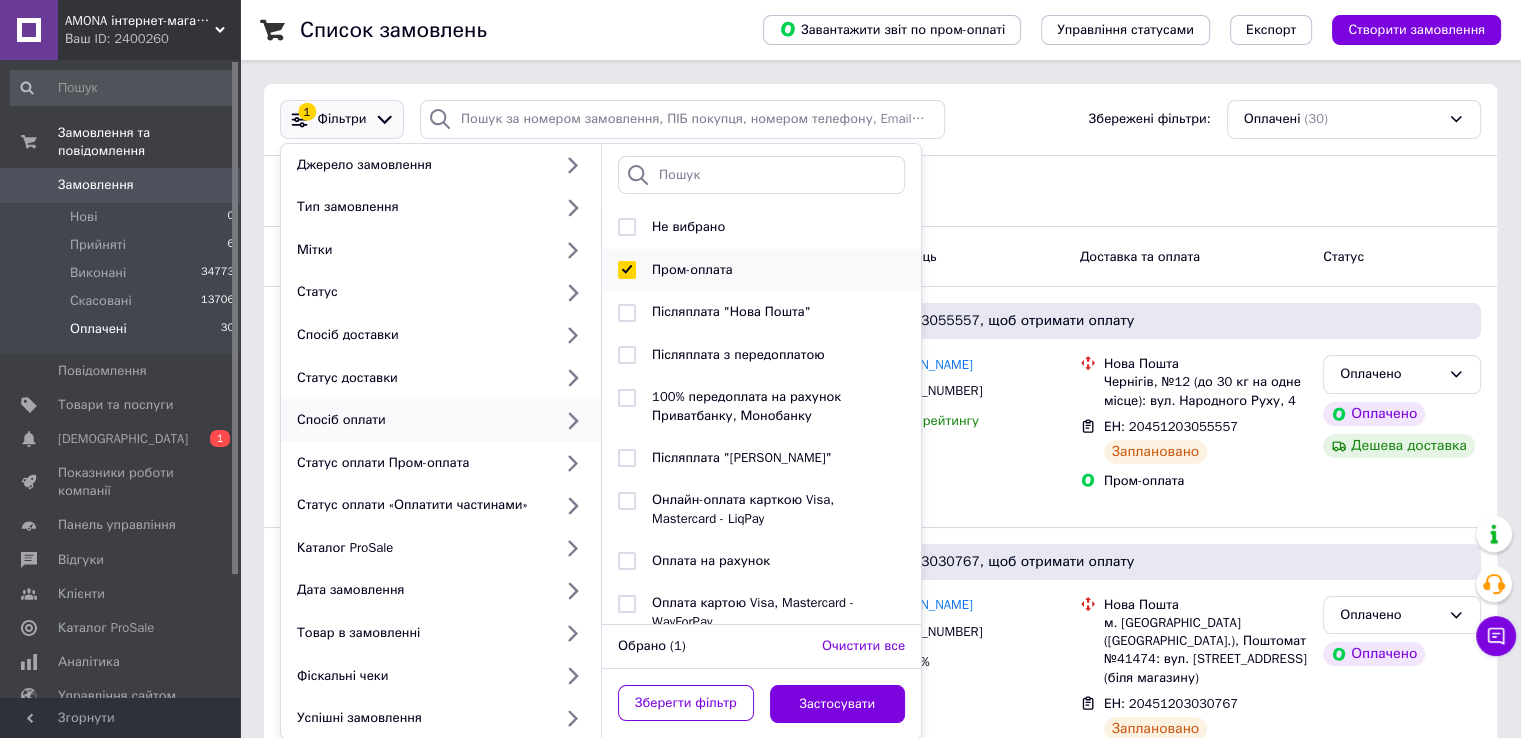 checkbox on "true" 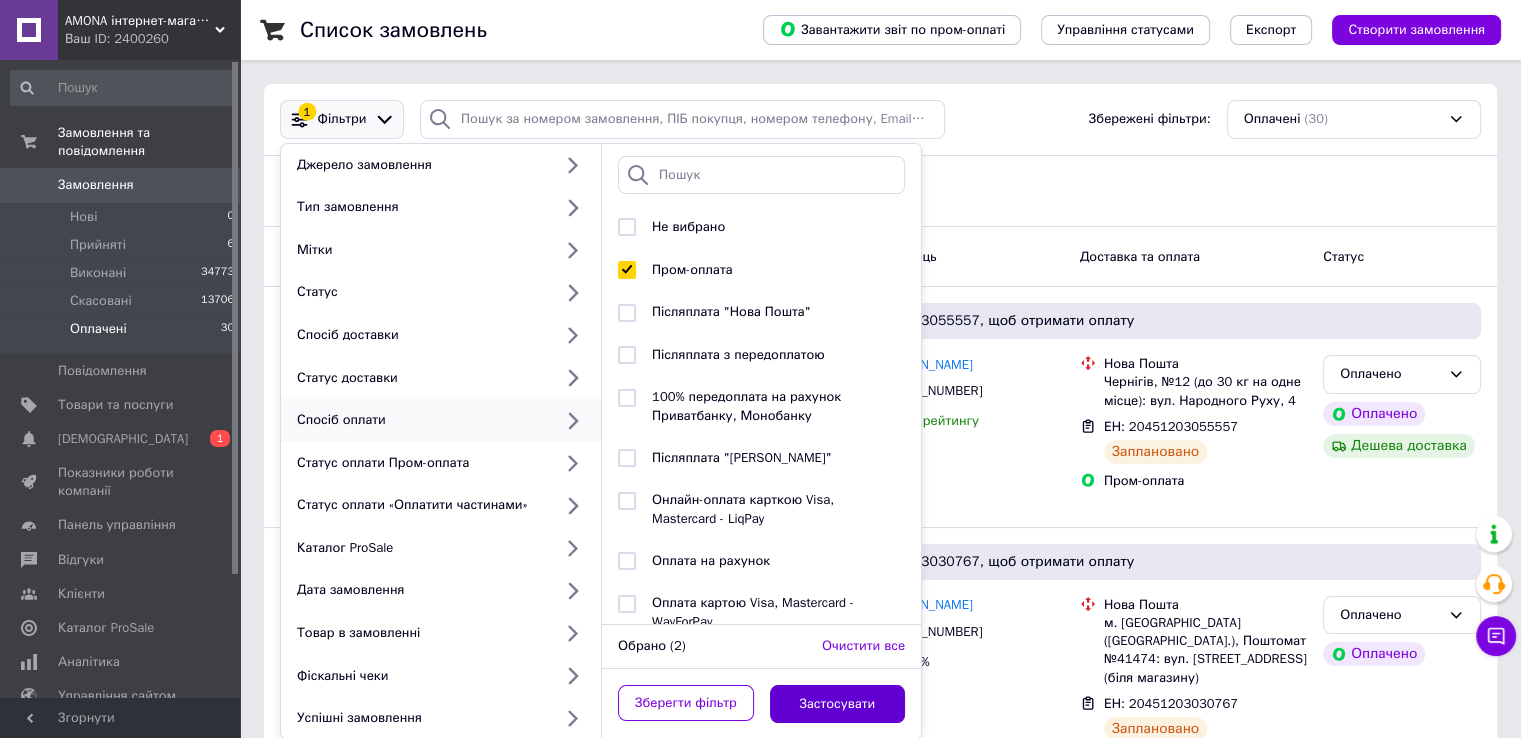 click on "Застосувати" at bounding box center (838, 704) 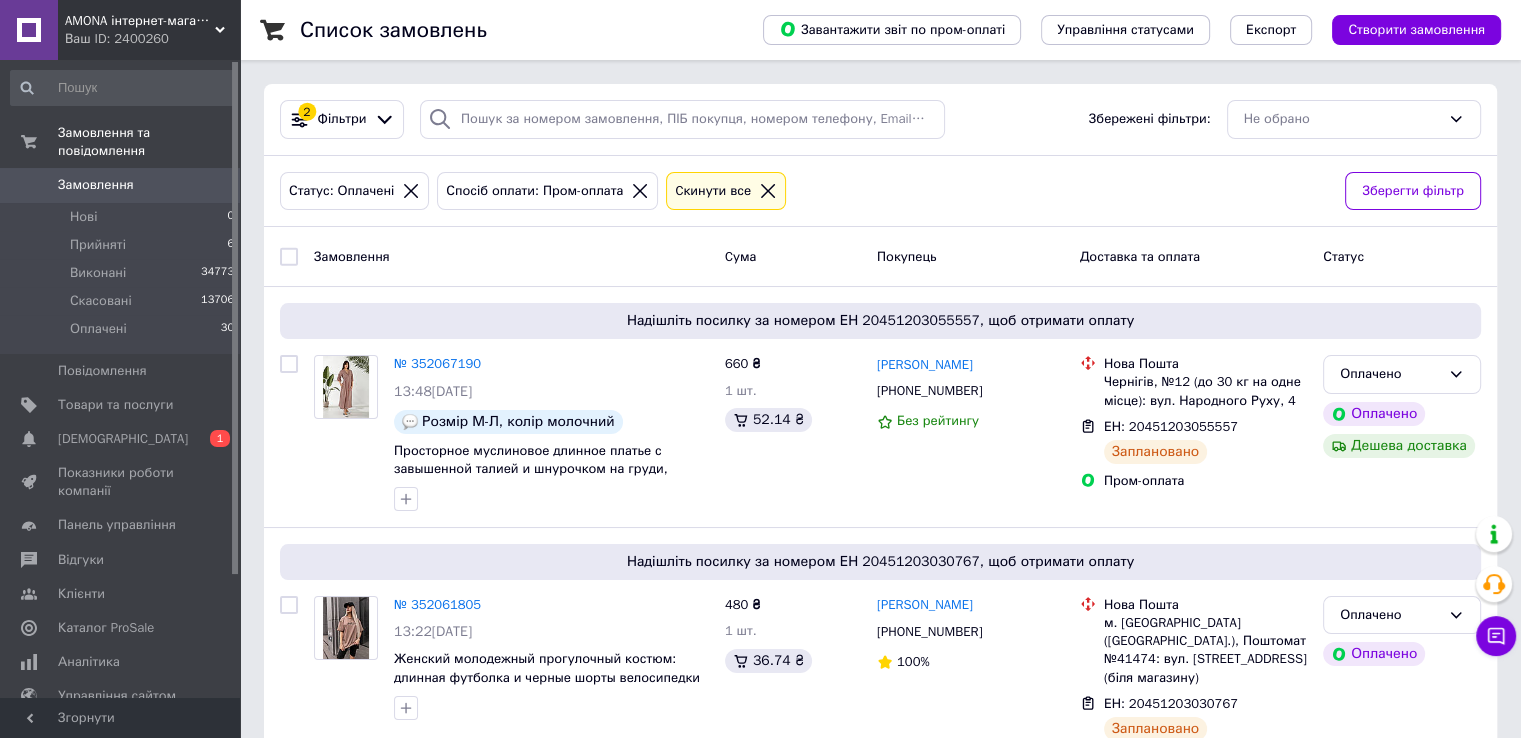 click at bounding box center (289, 257) 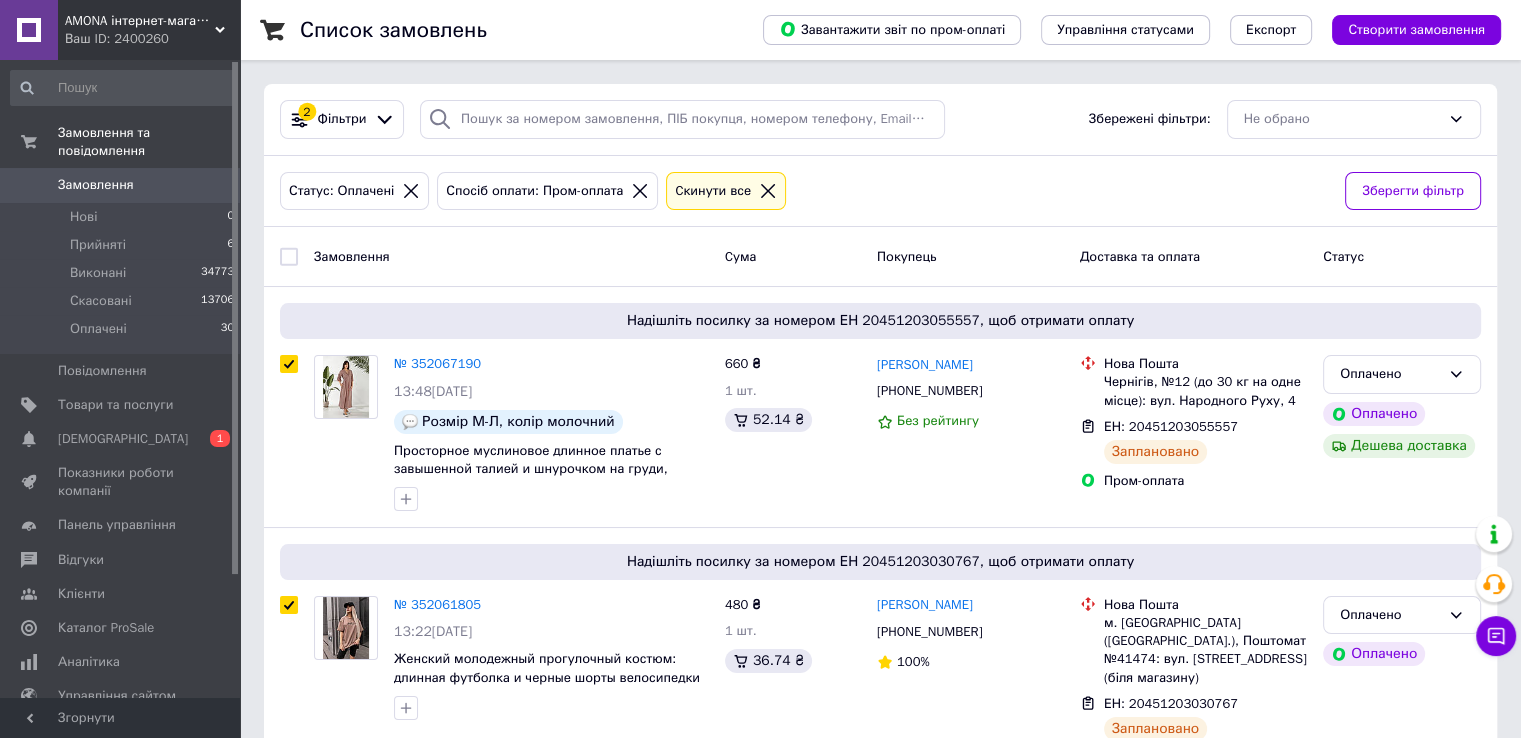 checkbox on "true" 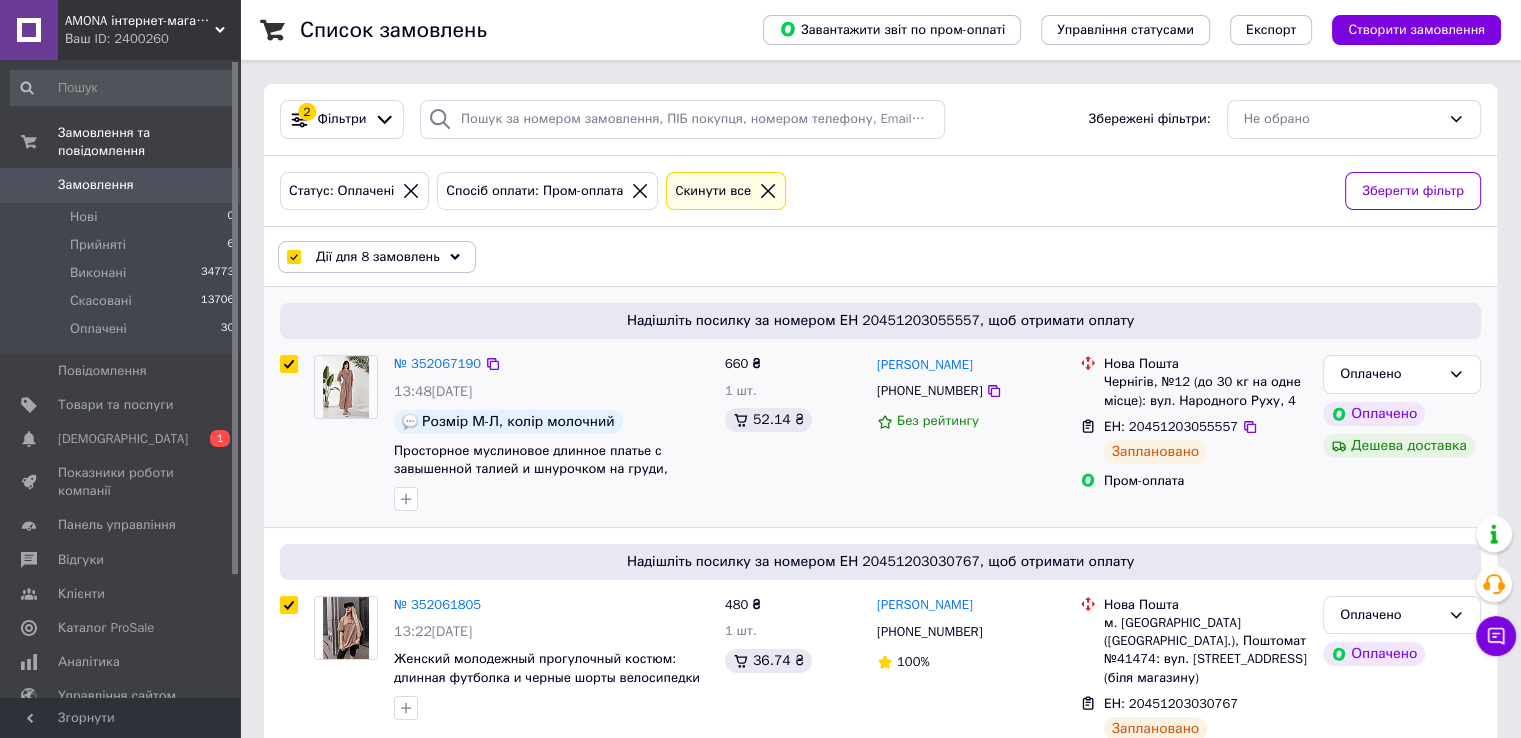 click at bounding box center [289, 364] 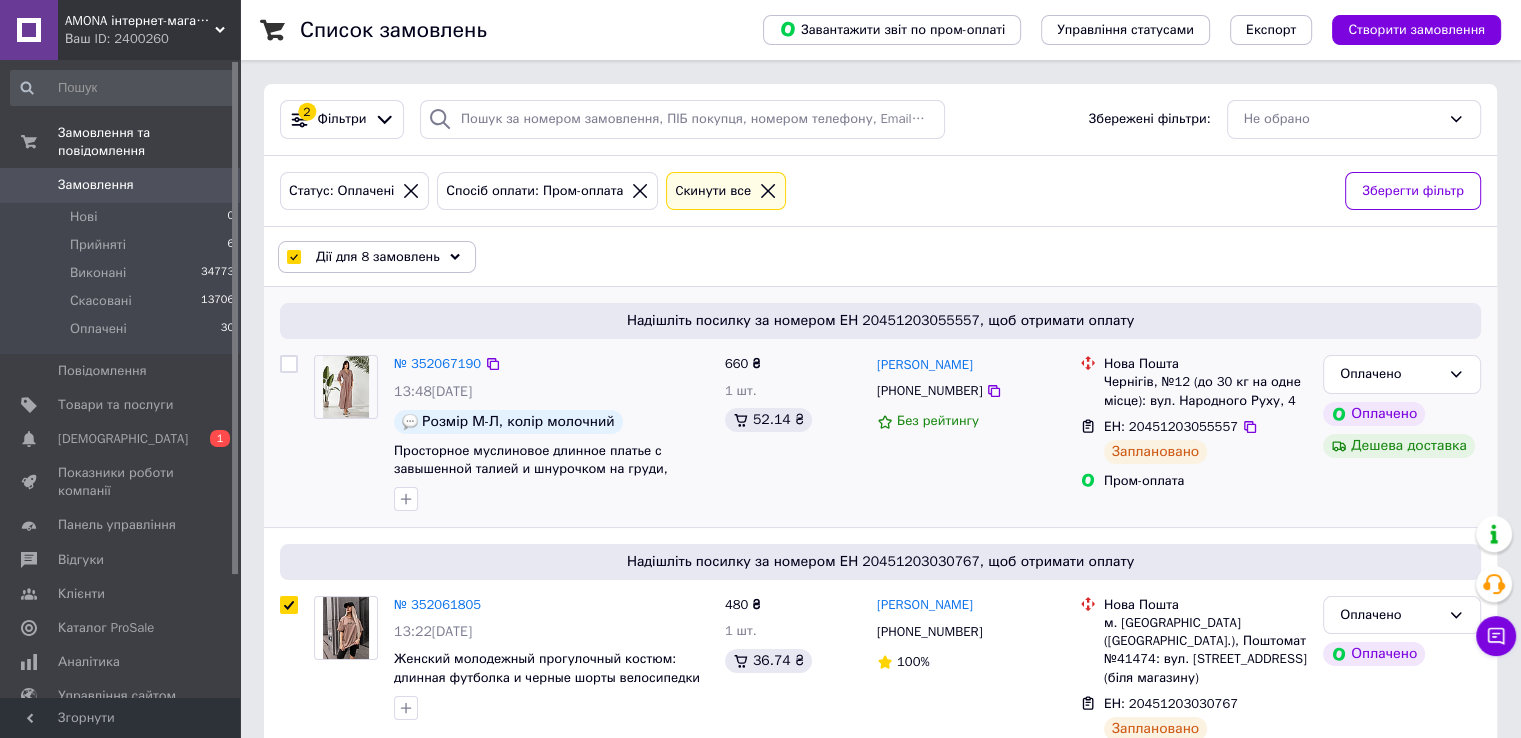 checkbox on "false" 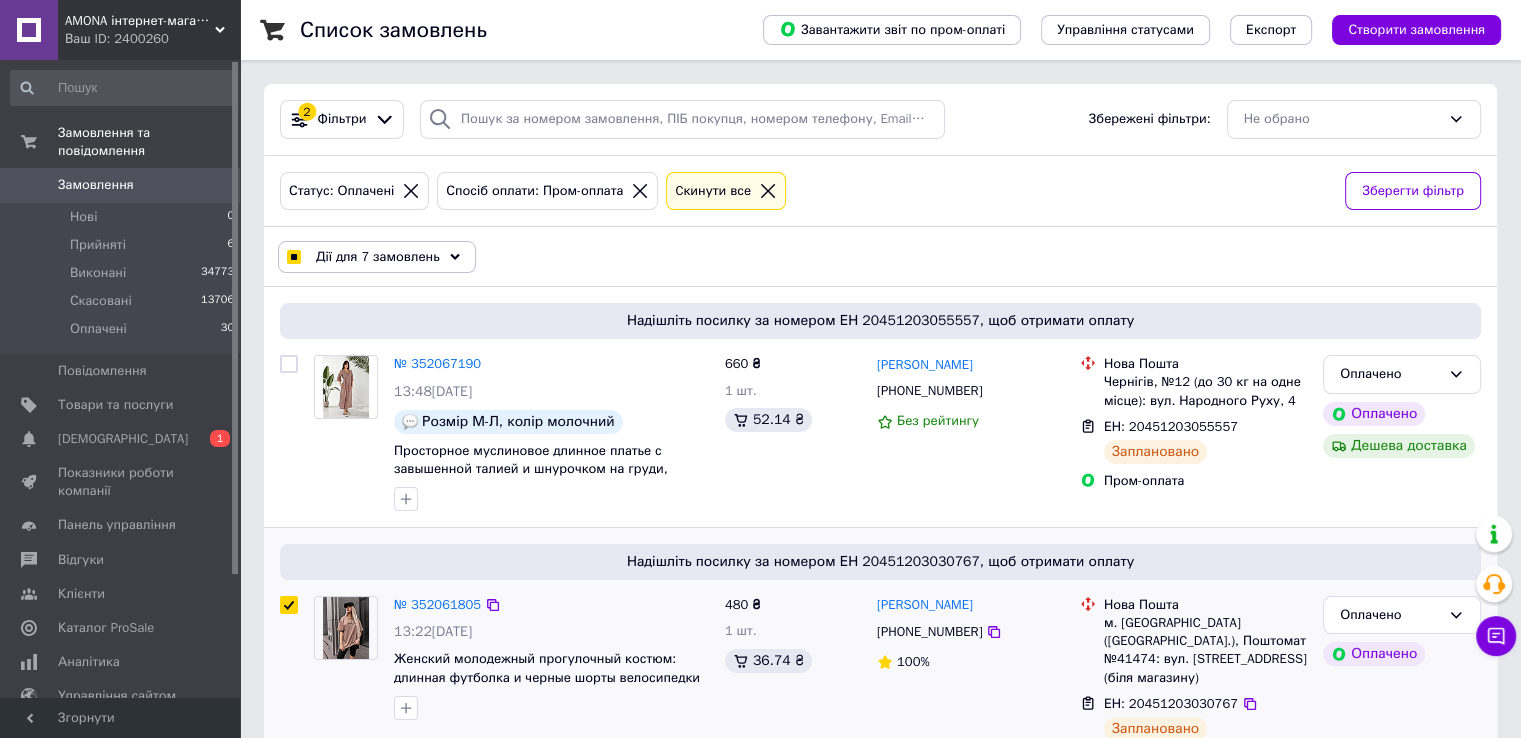 click at bounding box center (289, 682) 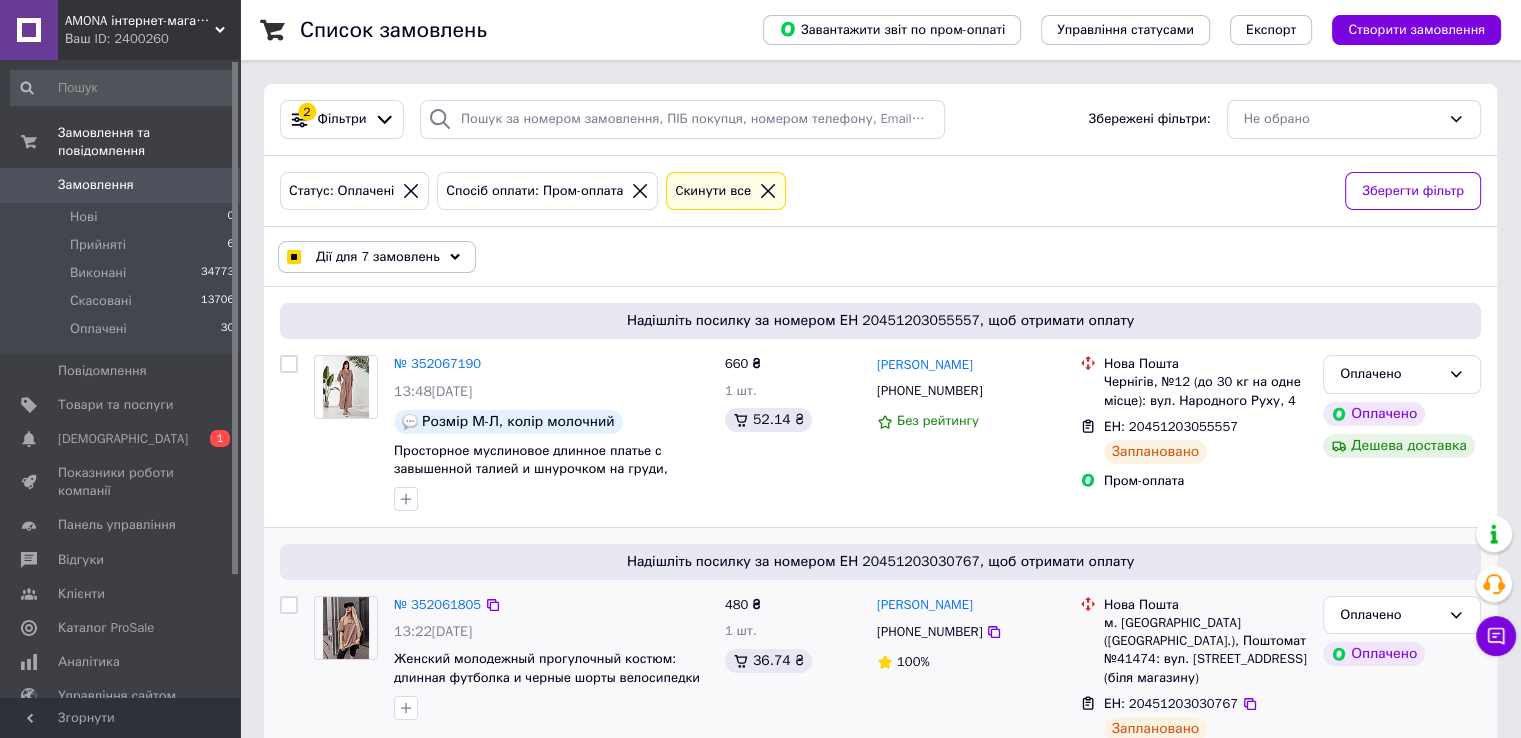 checkbox on "false" 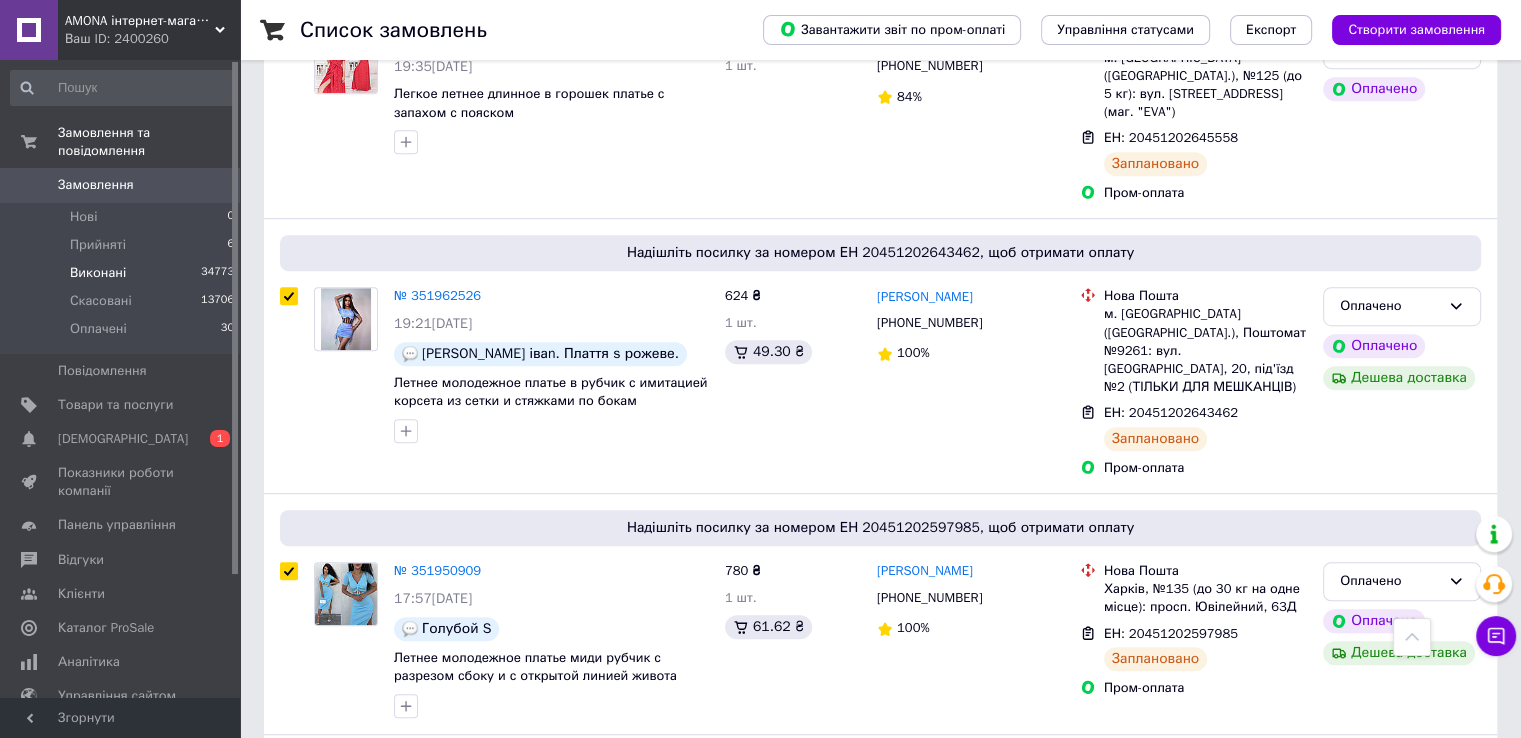 scroll, scrollTop: 1100, scrollLeft: 0, axis: vertical 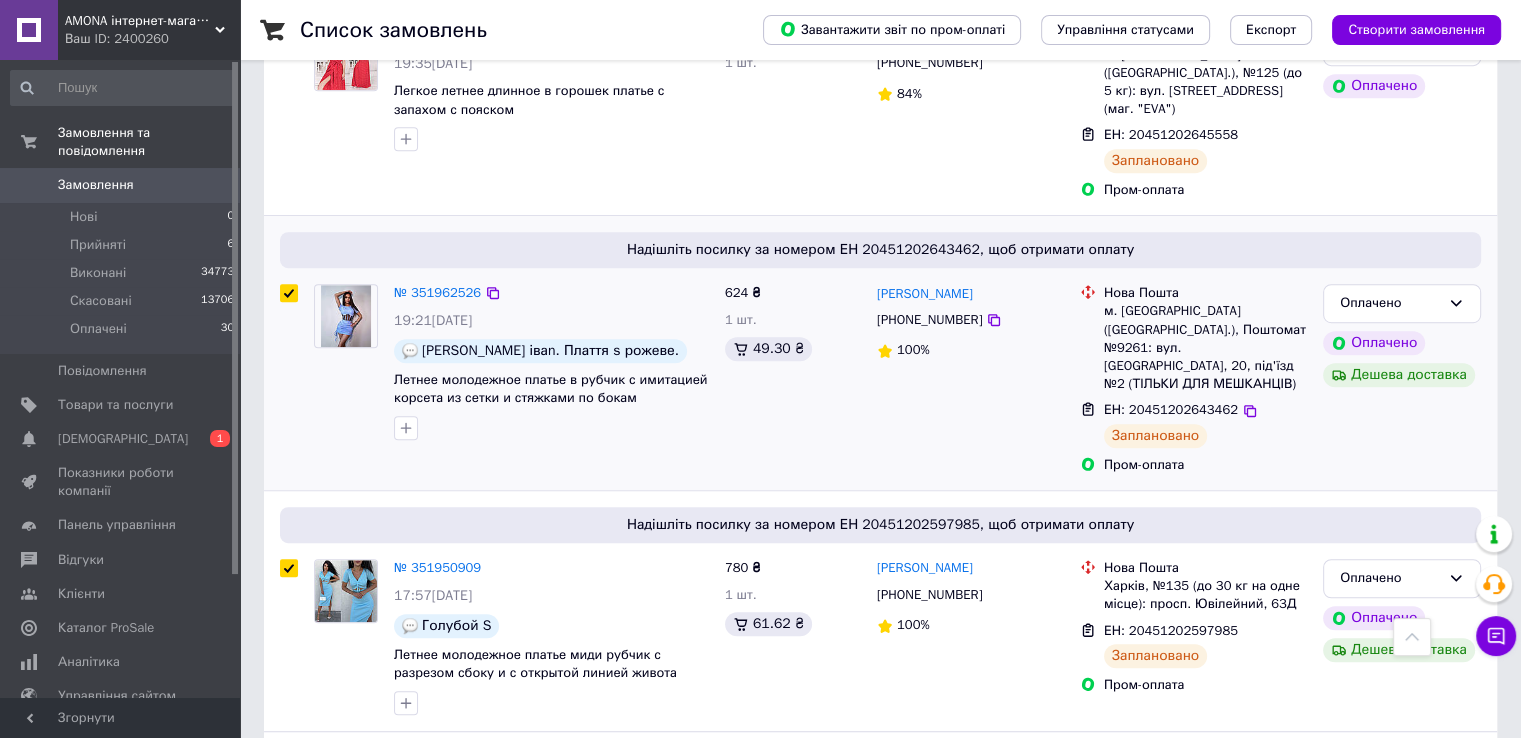 click at bounding box center (289, 293) 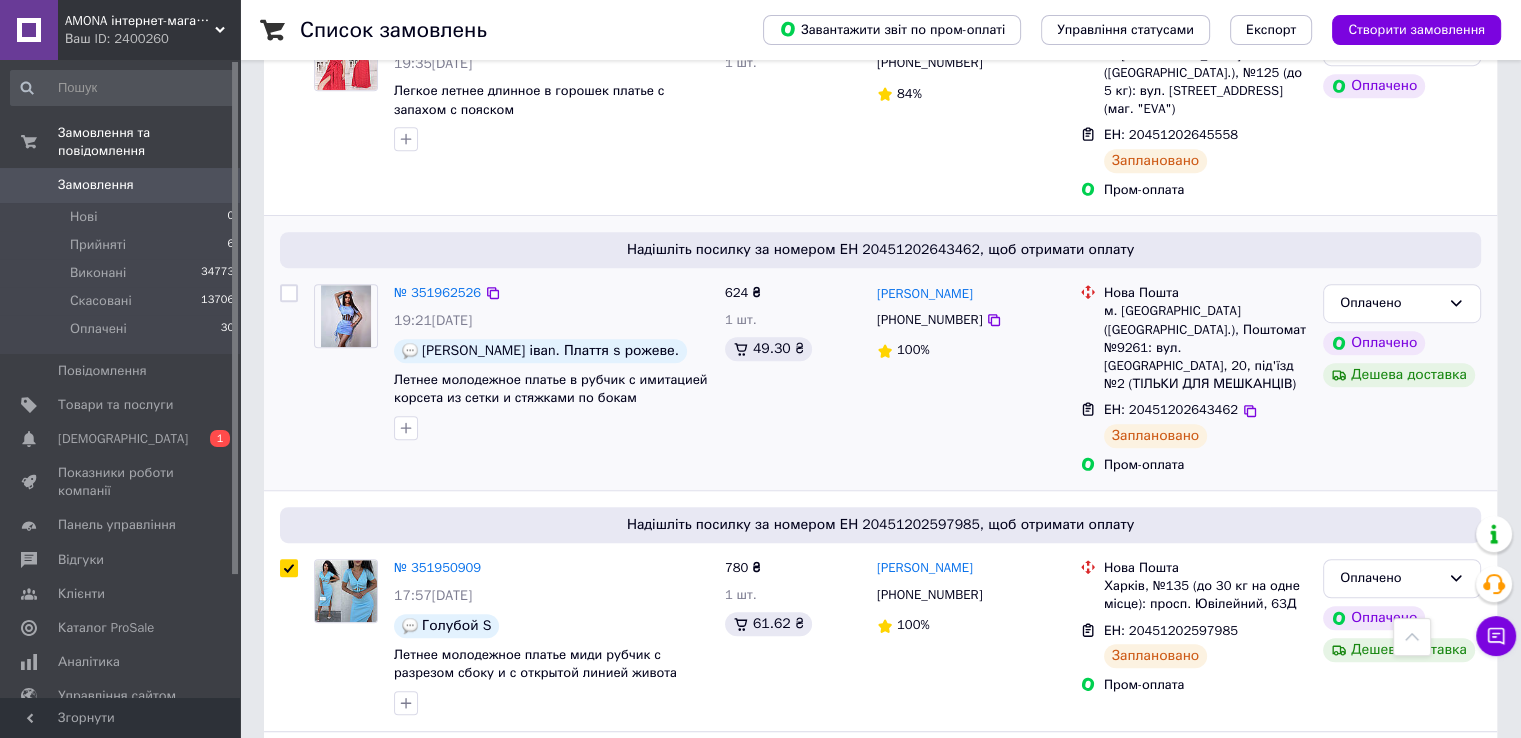 checkbox on "false" 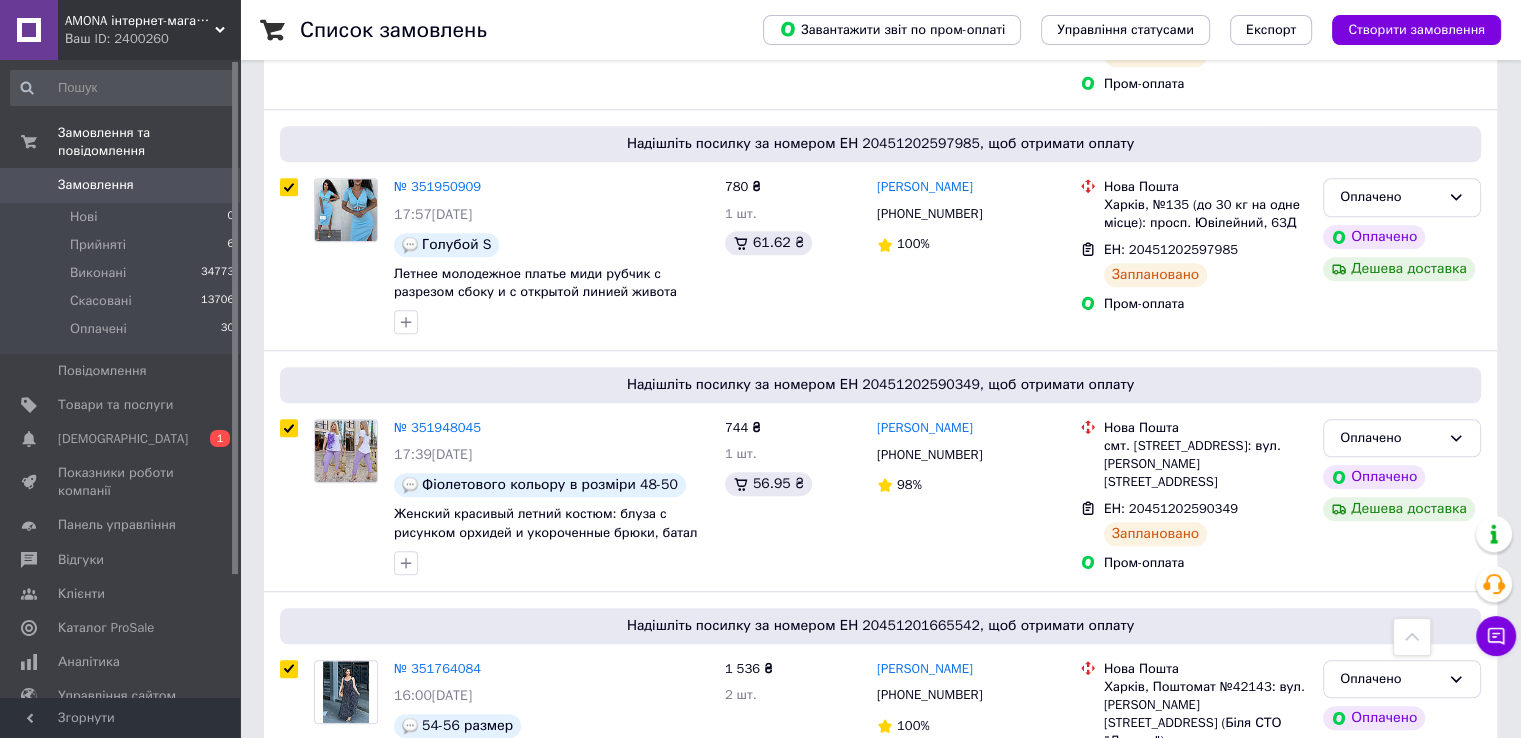 scroll, scrollTop: 1500, scrollLeft: 0, axis: vertical 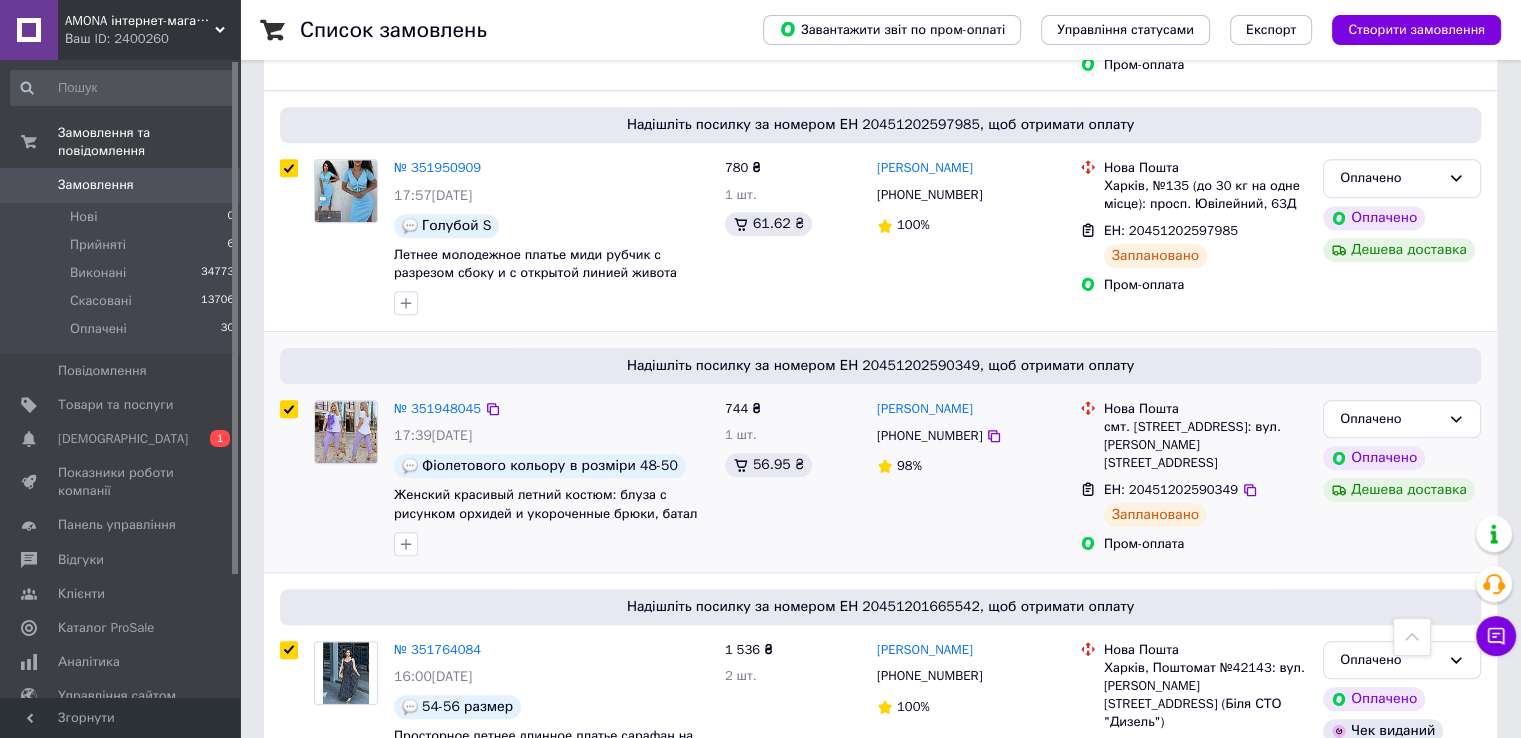 click at bounding box center [289, 409] 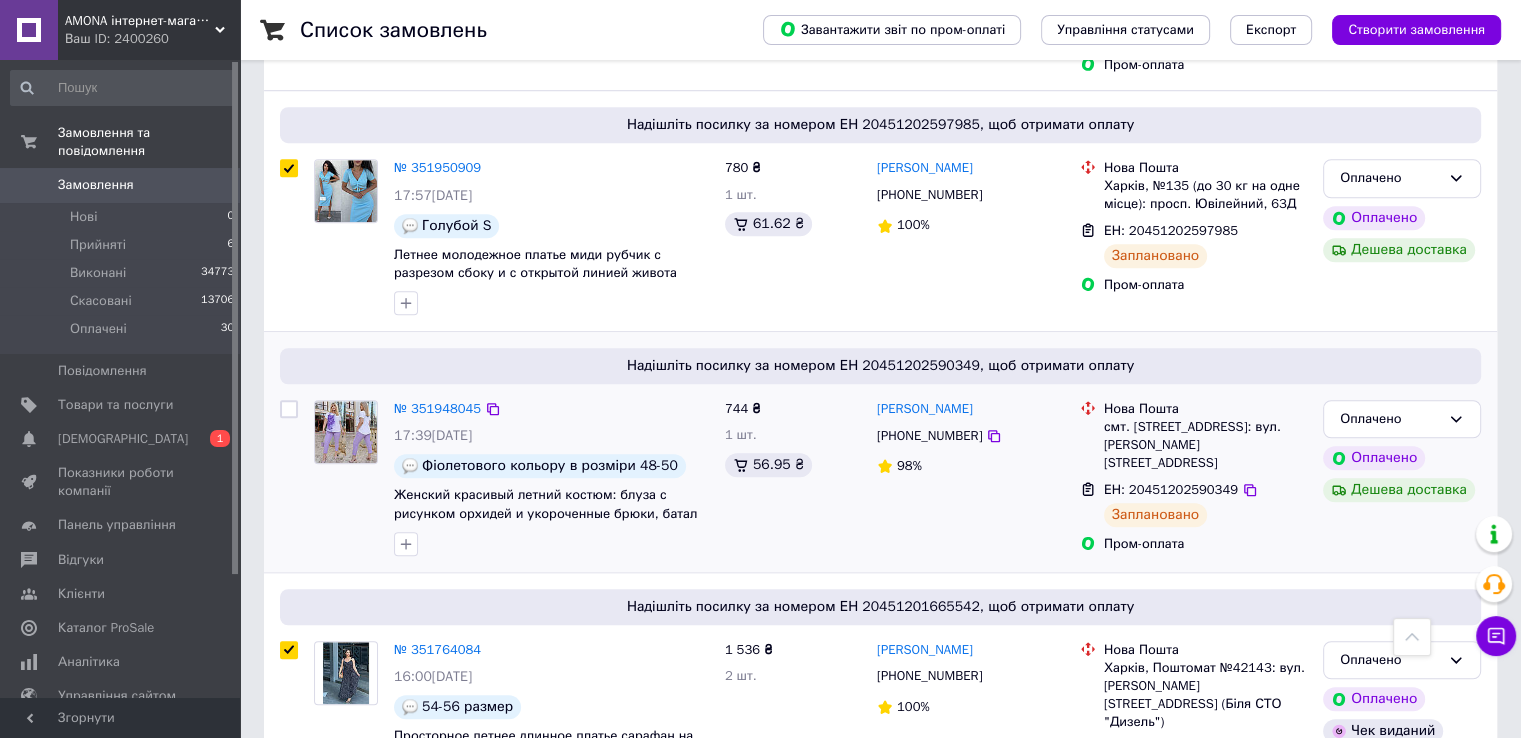 checkbox on "false" 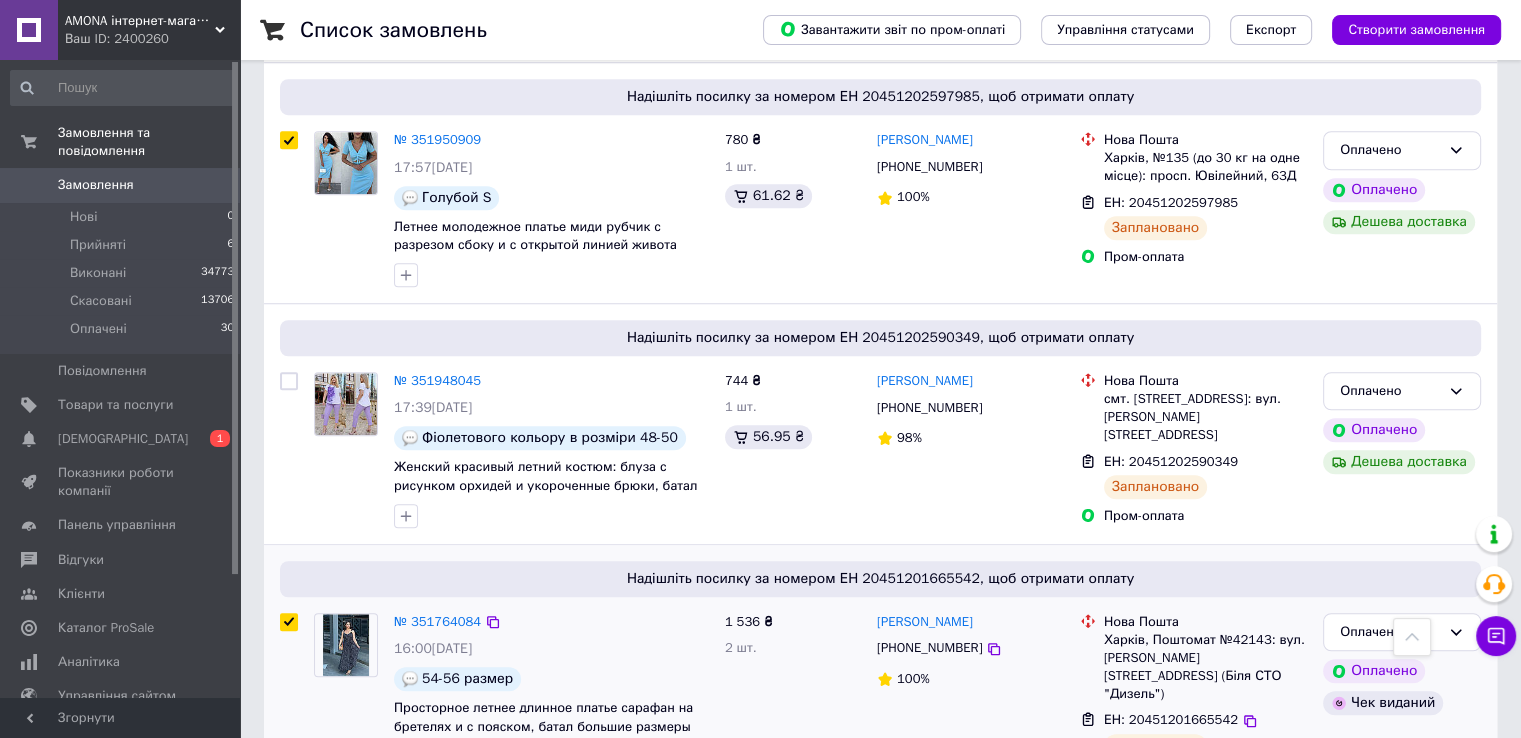 scroll, scrollTop: 1573, scrollLeft: 0, axis: vertical 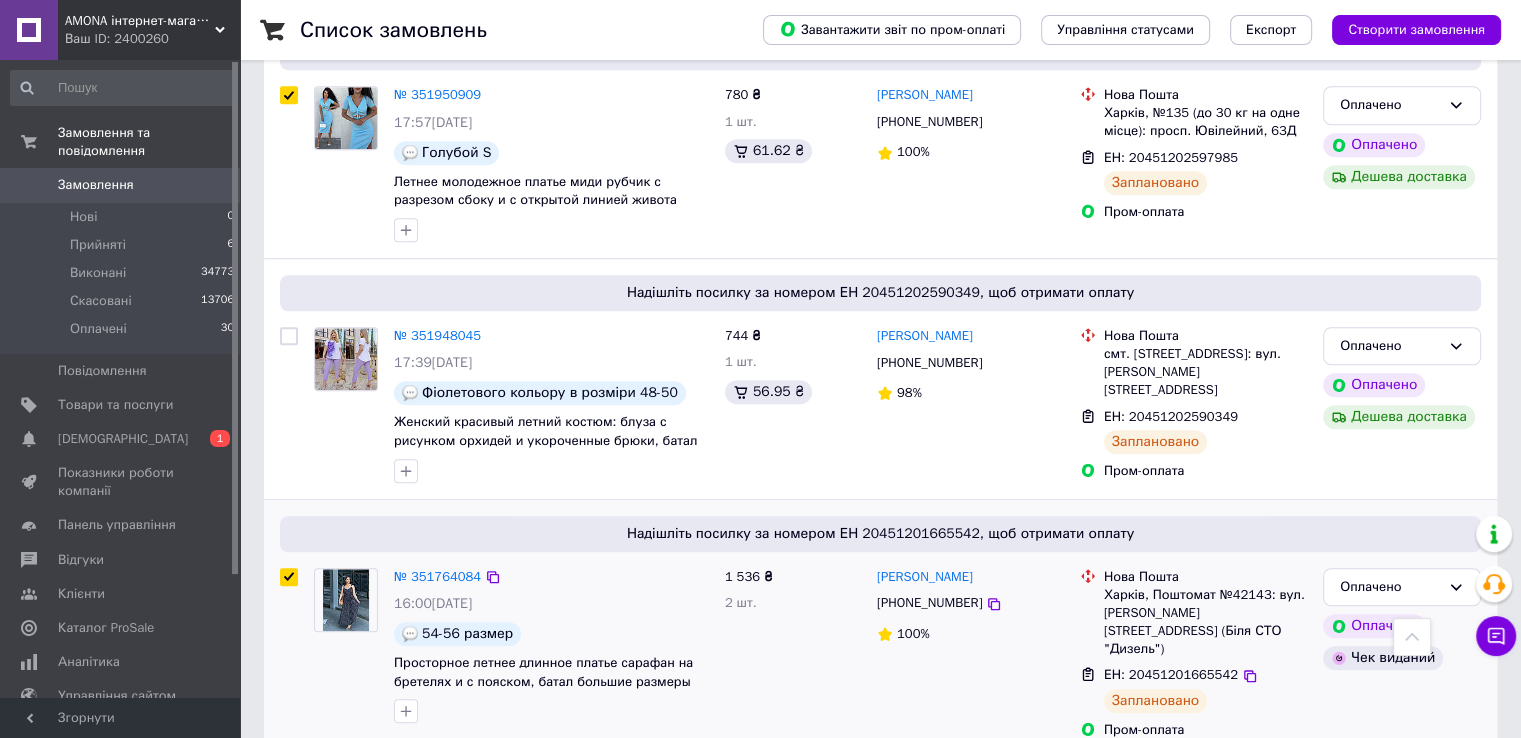 click at bounding box center (289, 577) 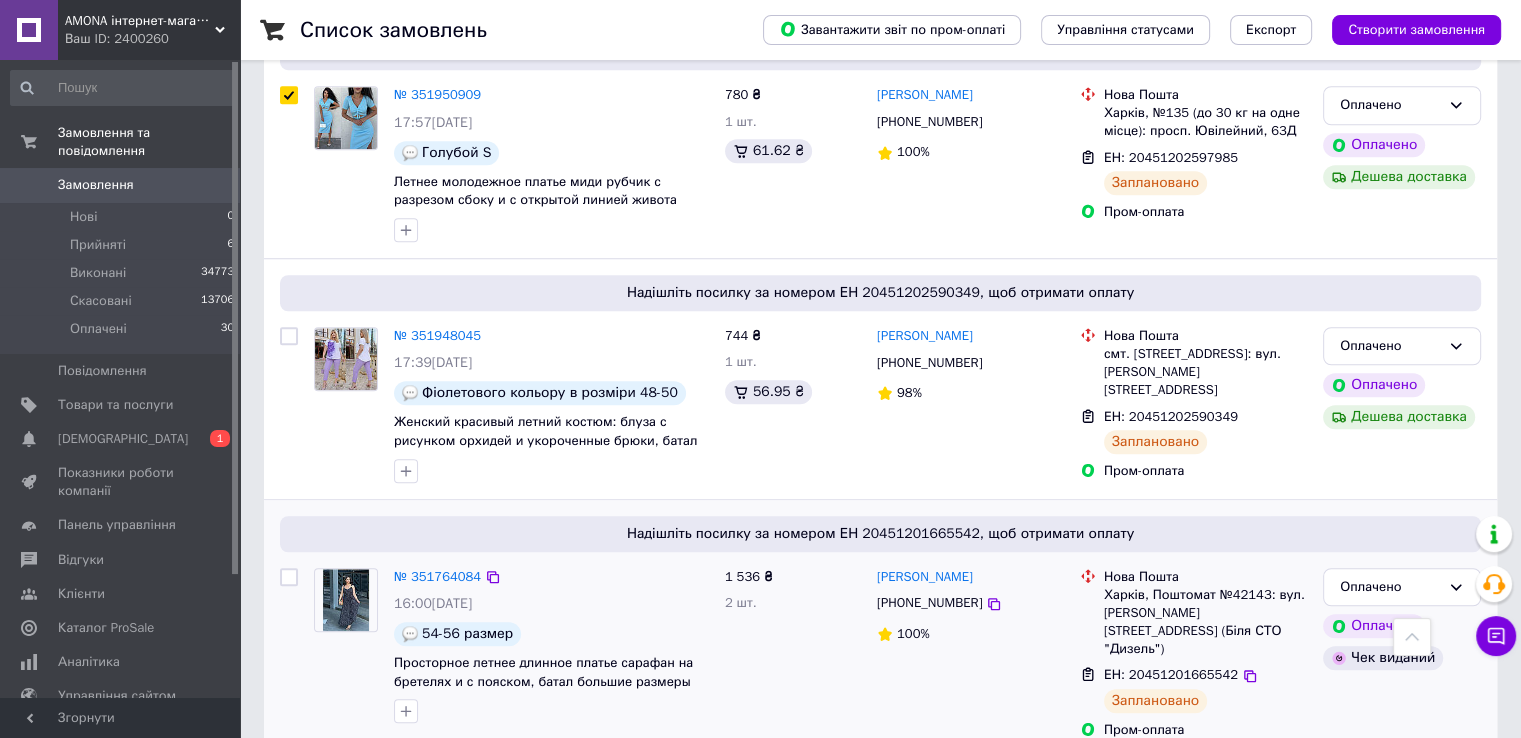 checkbox on "false" 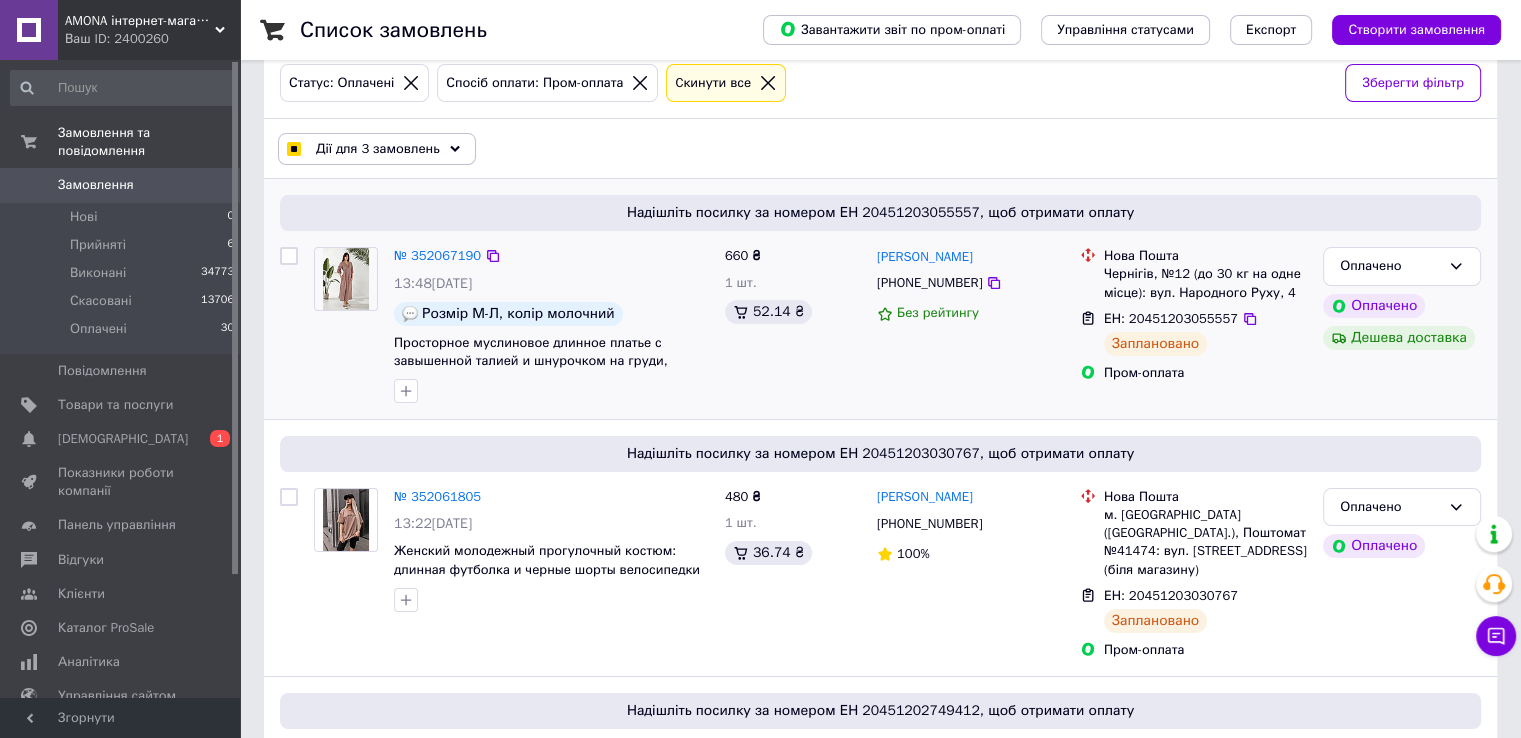 scroll, scrollTop: 0, scrollLeft: 0, axis: both 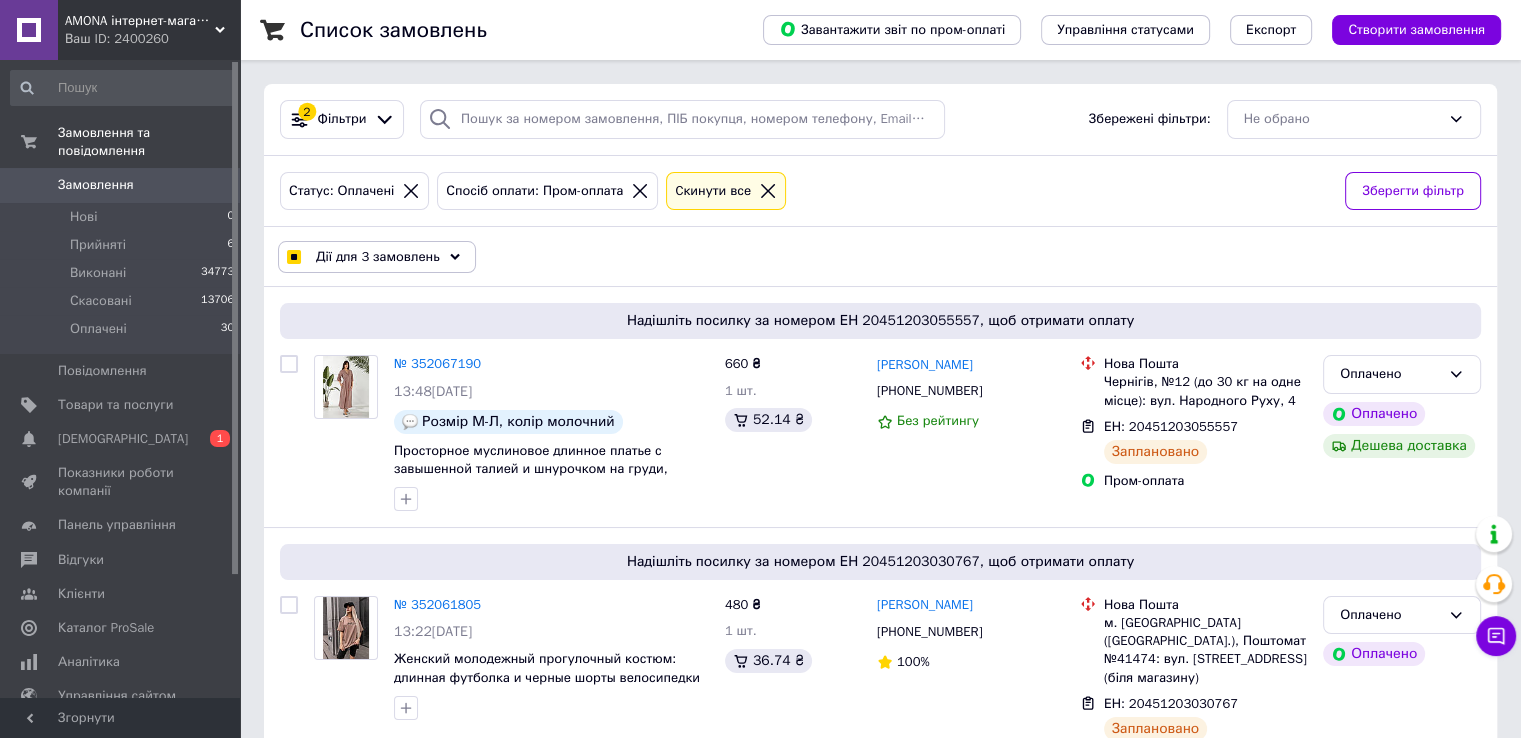 click on "Дії для 3 замовлень" at bounding box center (377, 257) 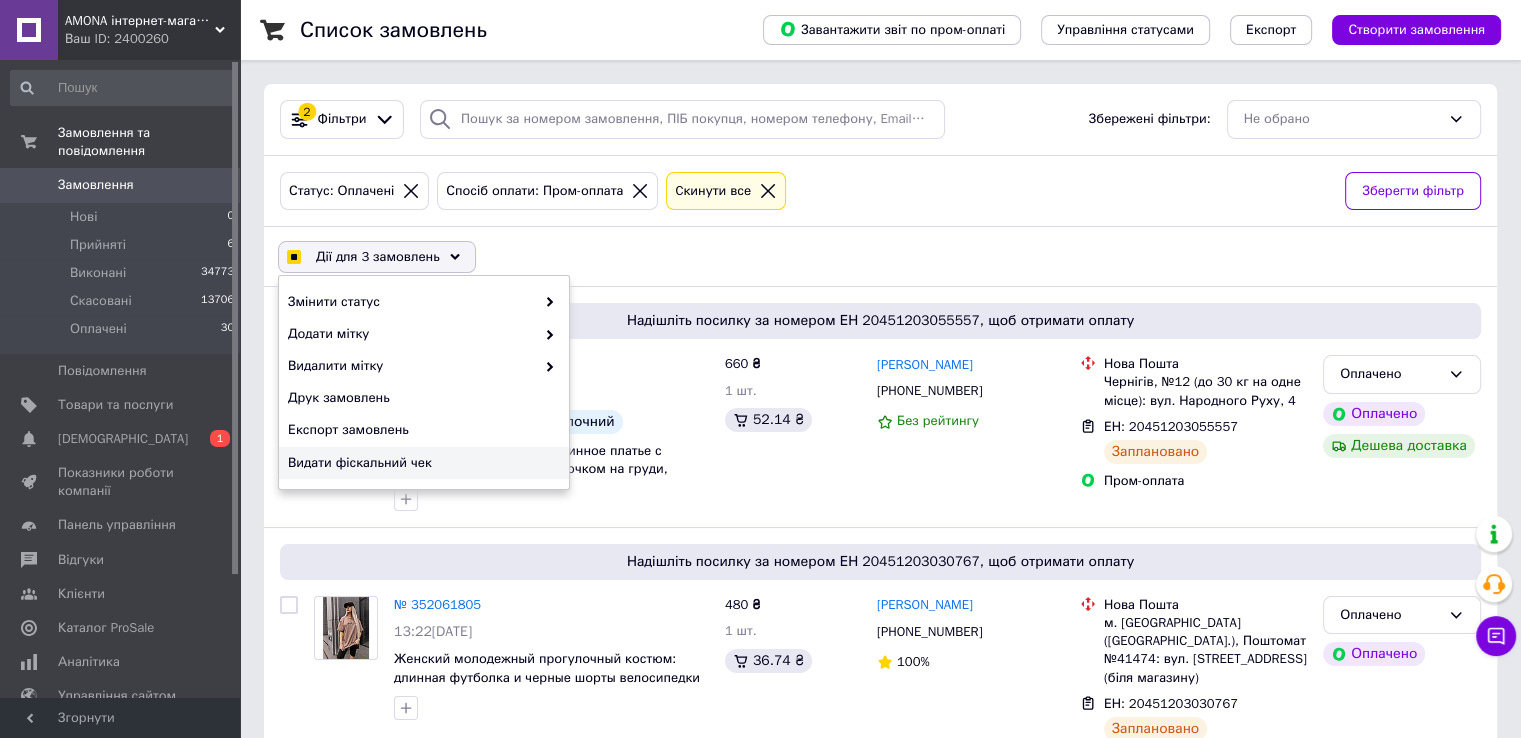 click on "Видати фіскальний чек" at bounding box center (421, 463) 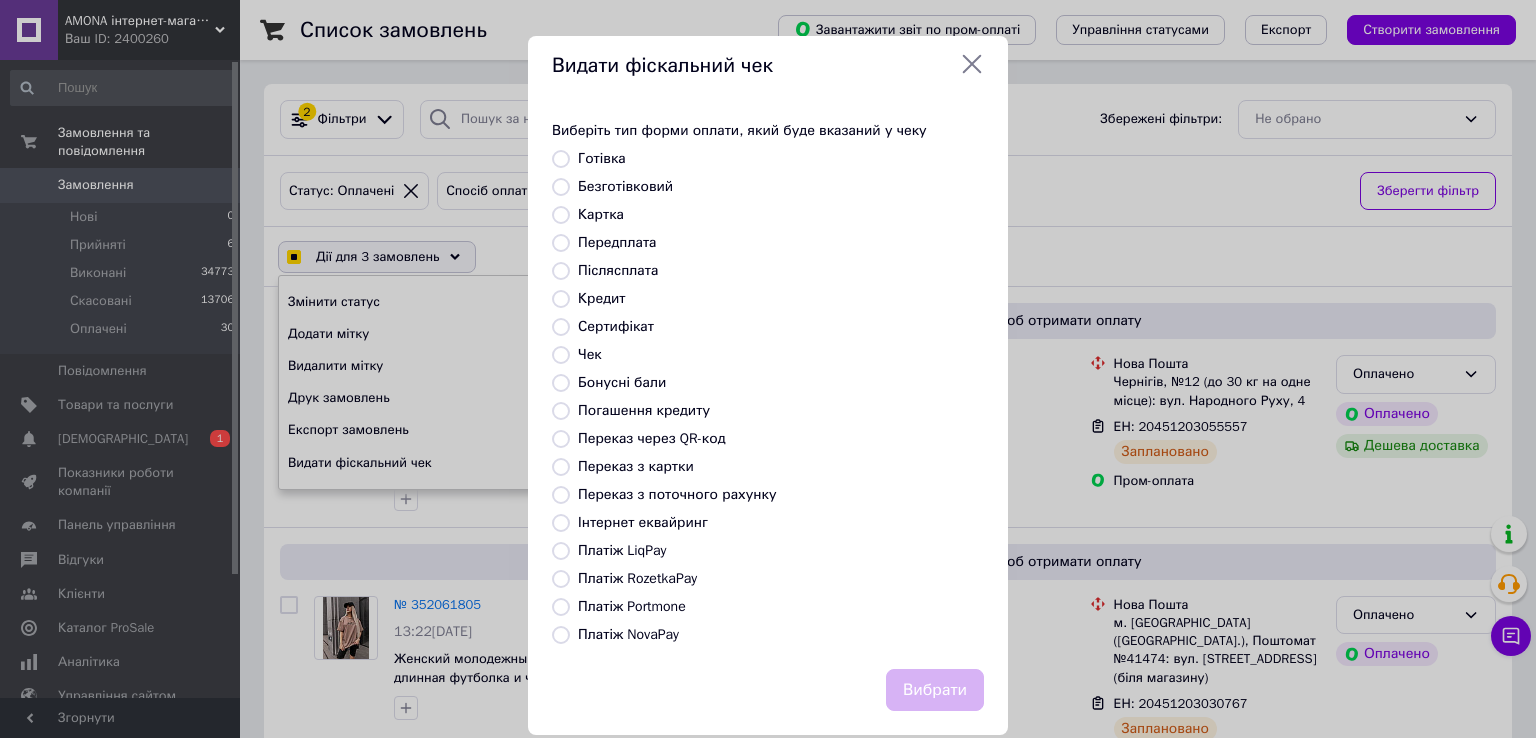 click on "Картка" at bounding box center [561, 215] 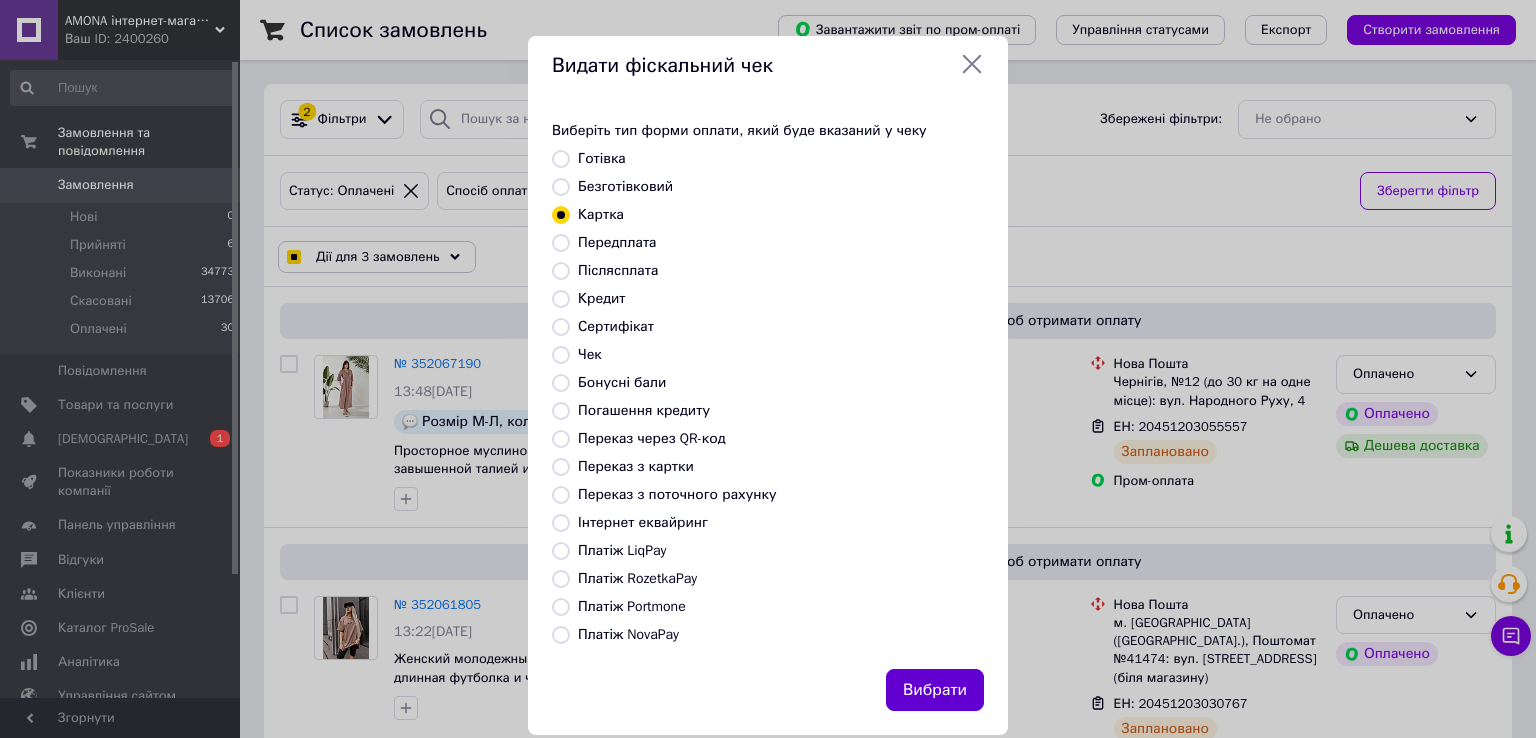 click on "Вибрати" at bounding box center (935, 690) 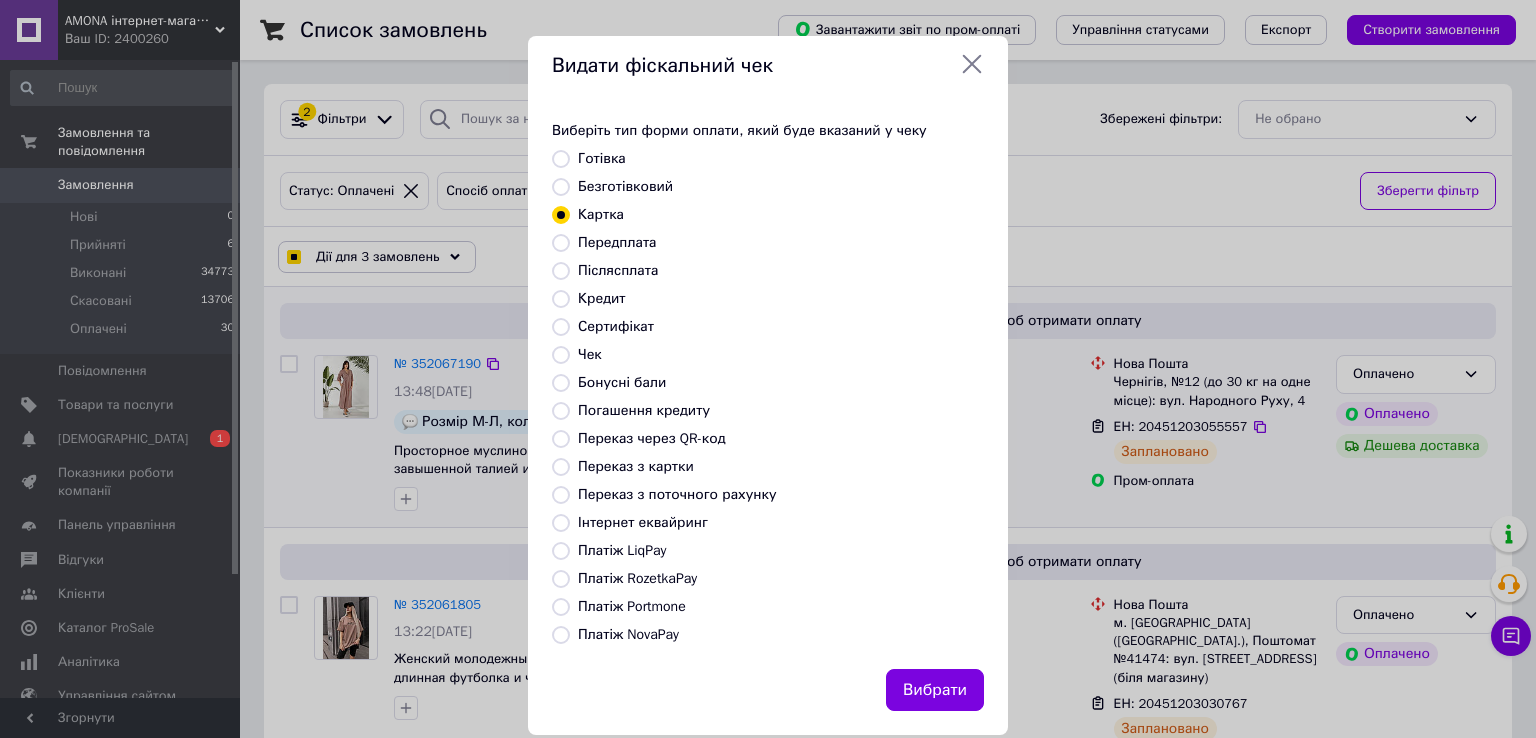click on "Видати фіскальний чек Виберіть тип форми оплати, який буде вказаний у чеку Готівка Безготівковий Картка Передплата Післясплата Кредит Сертифікат Чек Бонусні бали Погашення кредиту Переказ через QR-код Переказ з картки Переказ з поточного рахунку Інтернет еквайринг Платіж LiqPay Платіж RozetkaPay Платіж Portmone Платіж NovaPay Вибрати" at bounding box center [768, 385] 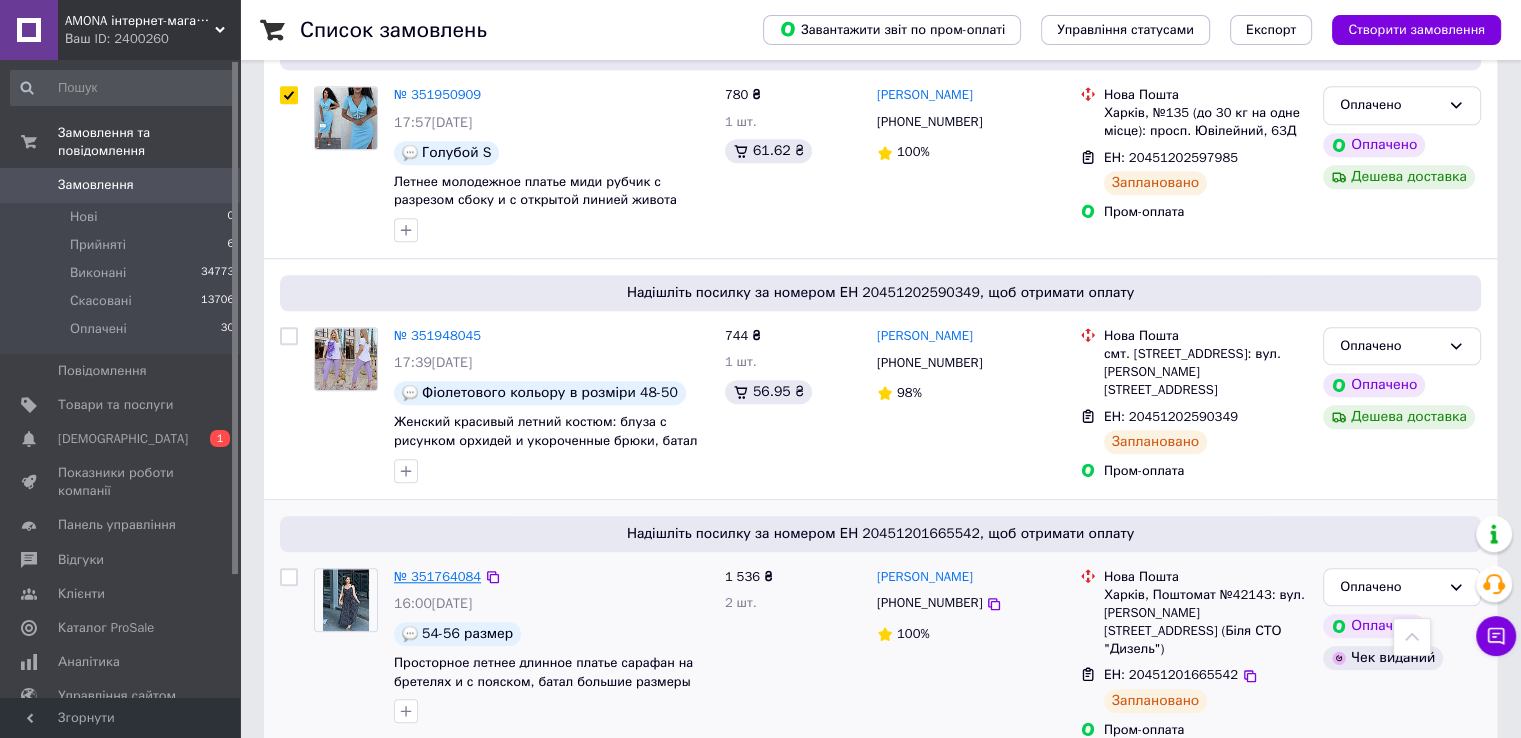 click on "№ 351764084" at bounding box center (437, 576) 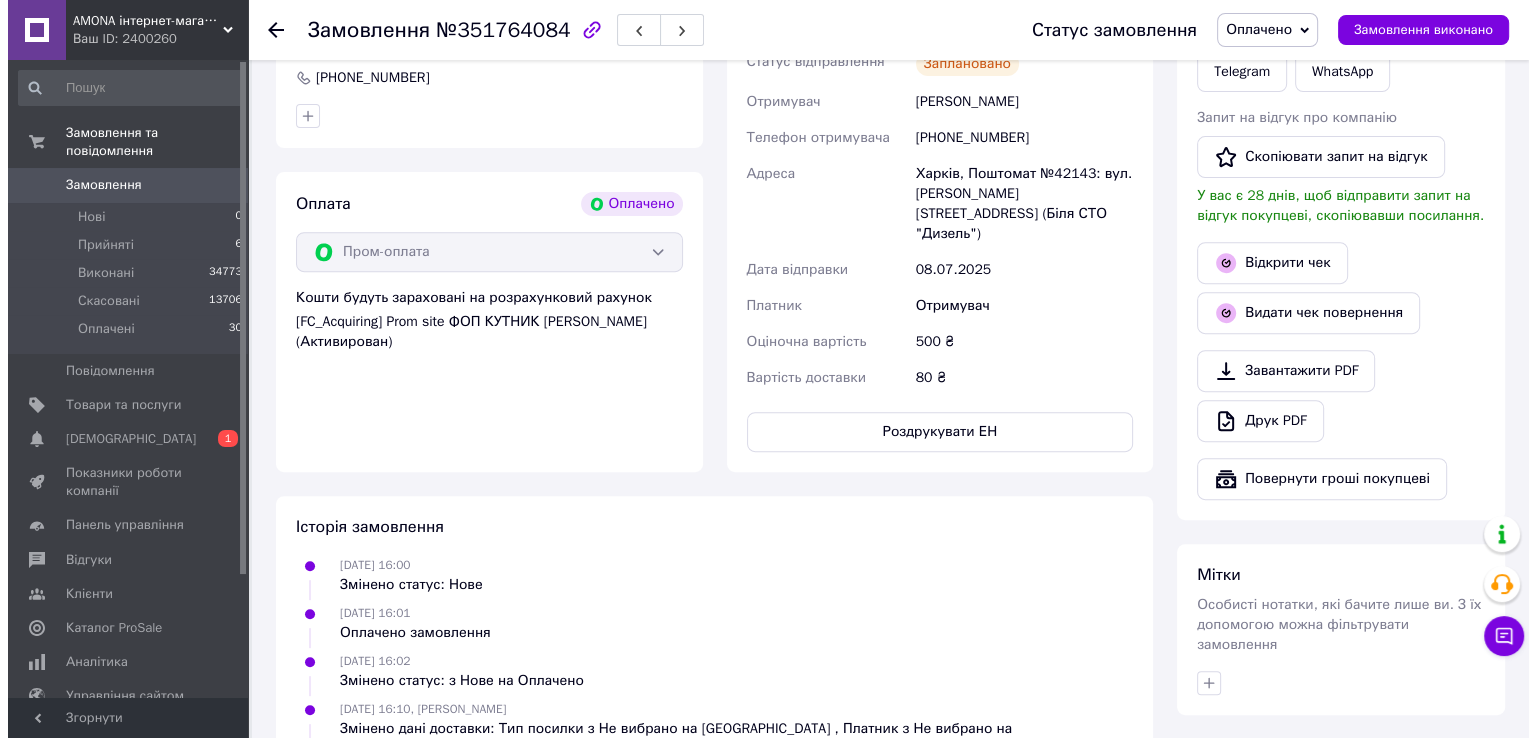 scroll, scrollTop: 465, scrollLeft: 0, axis: vertical 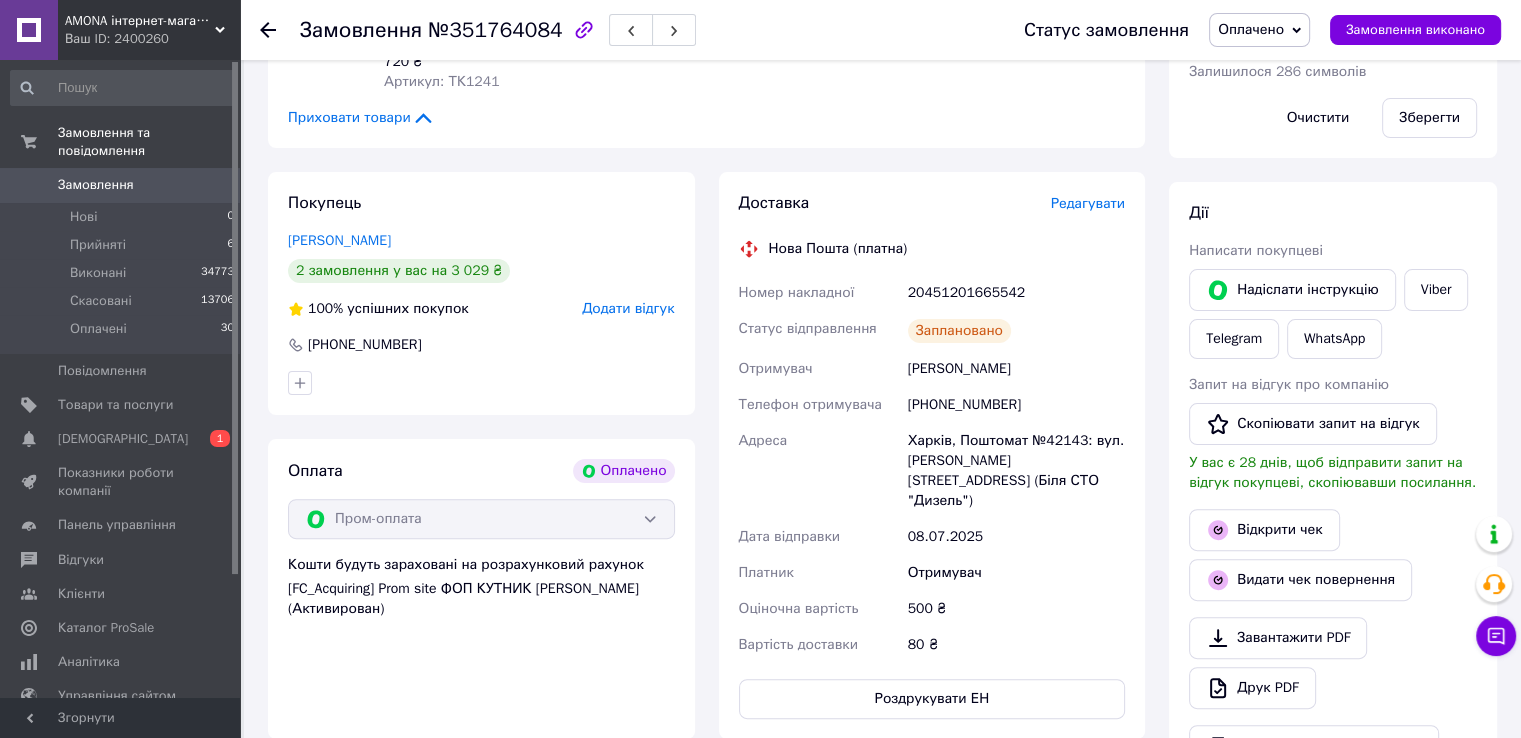 click on "Редагувати" at bounding box center [1088, 203] 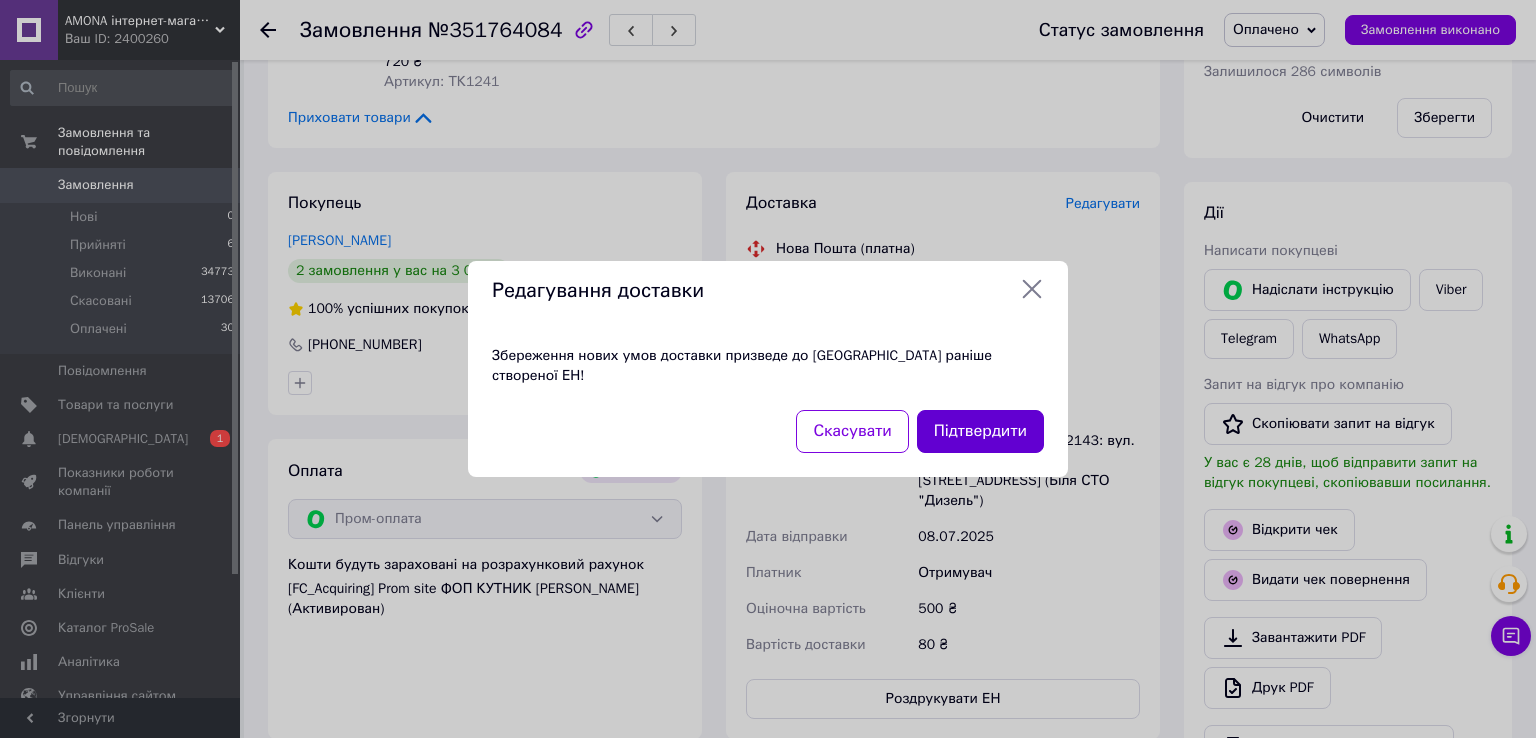 click on "Підтвердити" at bounding box center [980, 431] 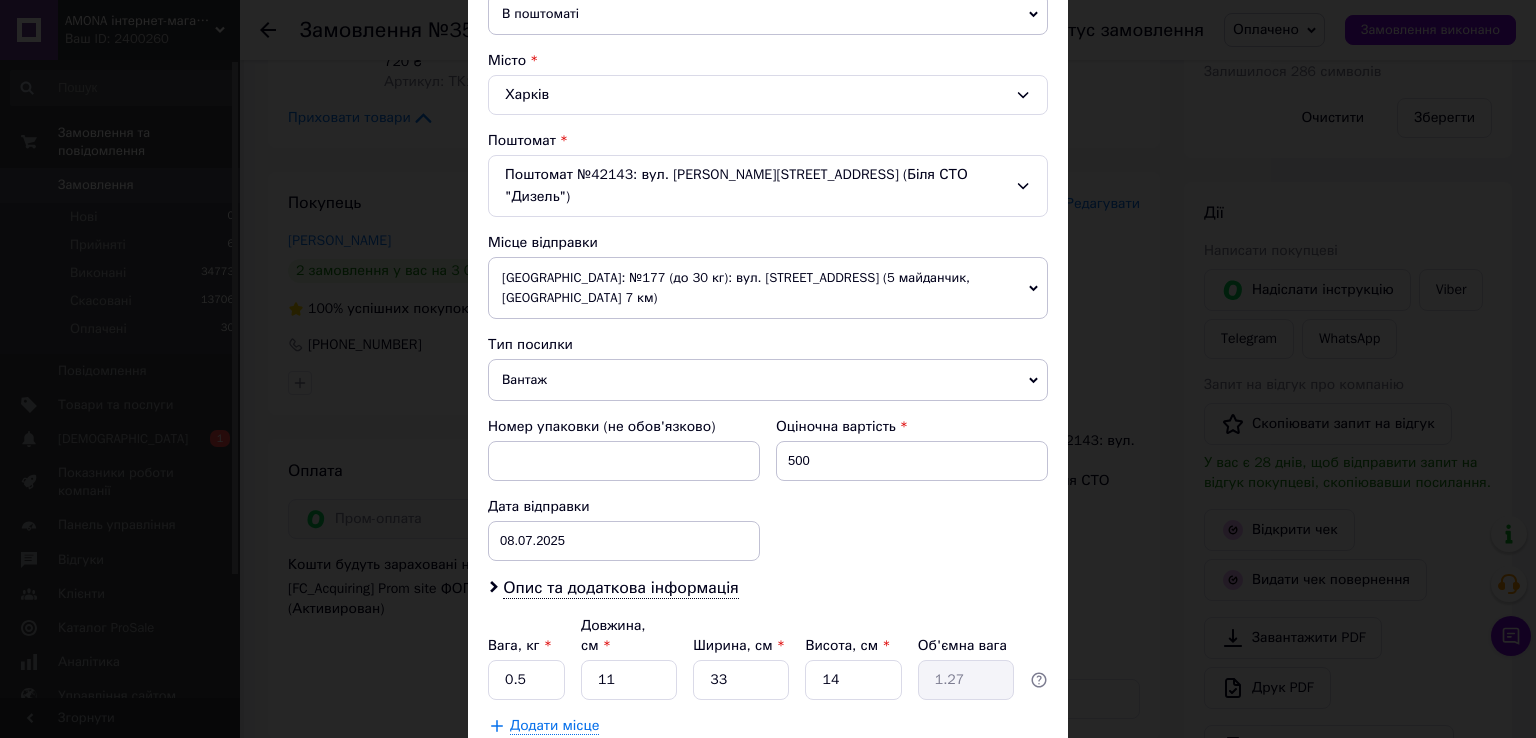 scroll, scrollTop: 584, scrollLeft: 0, axis: vertical 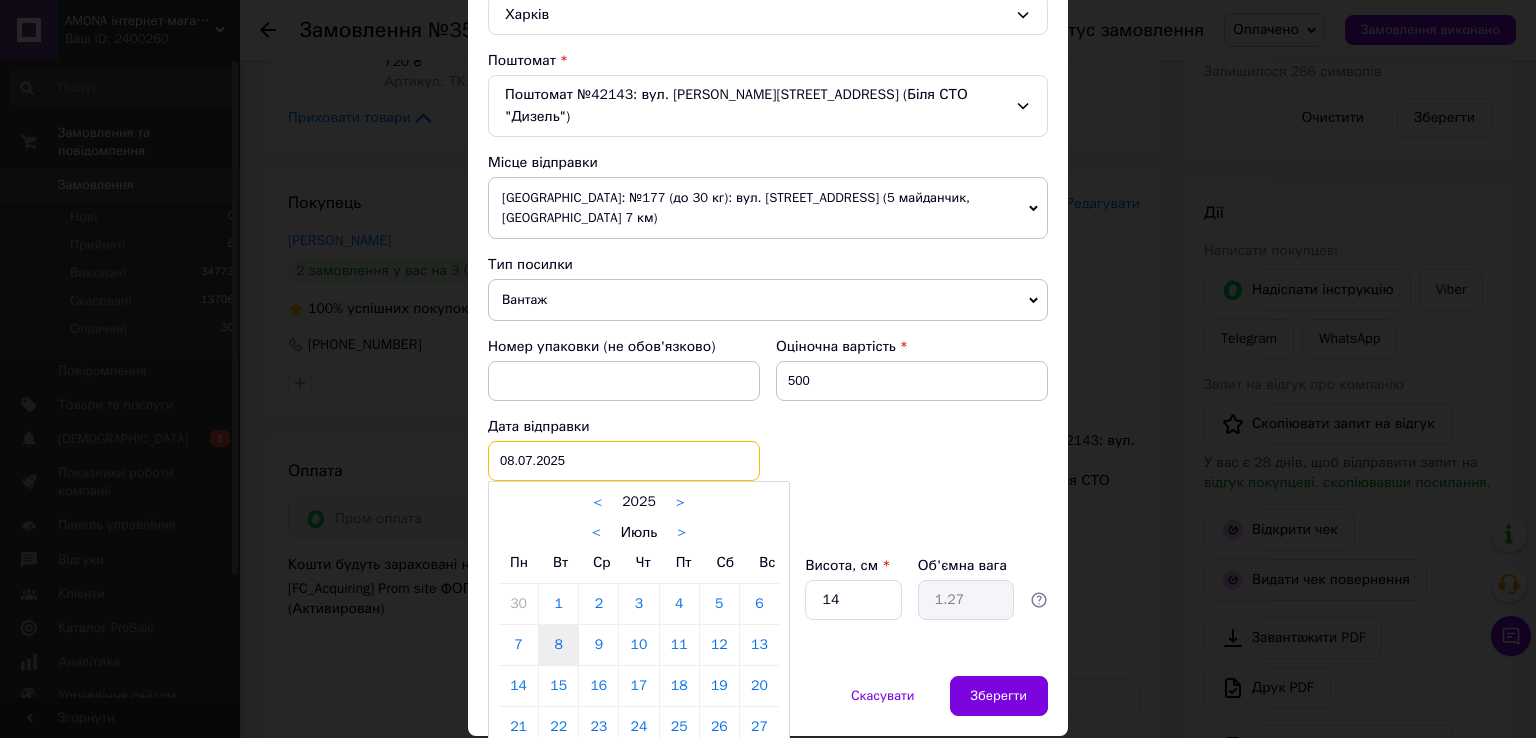 click on "08.07.2025 < 2025 > < Июль > Пн Вт Ср Чт Пт Сб Вс 30 1 2 3 4 5 6 7 8 9 10 11 12 13 14 15 16 17 18 19 20 21 22 23 24 25 26 27 28 29 30 31 1 2 3 4 5 6 7 8 9 10" at bounding box center [624, 461] 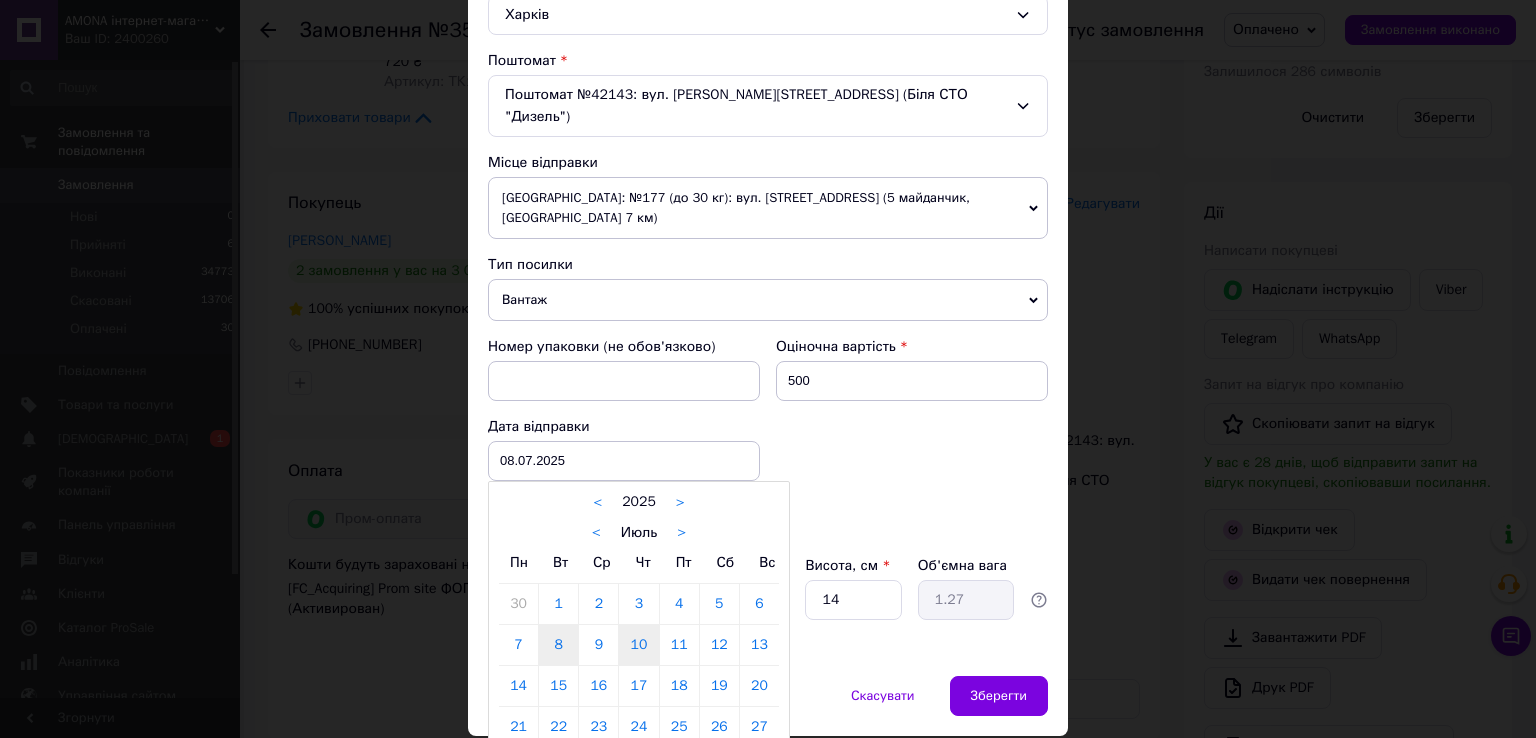 click on "10" at bounding box center [638, 645] 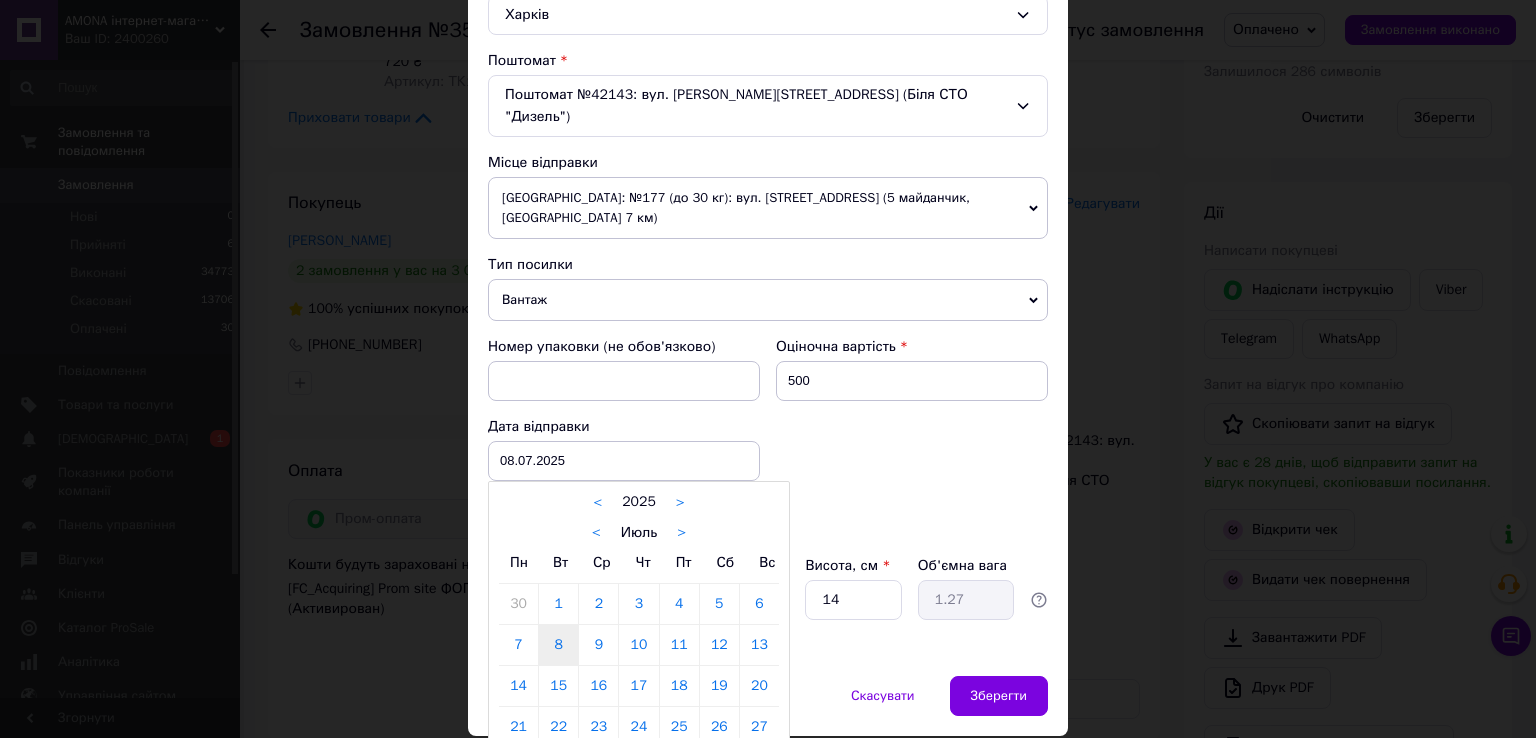 type on "10.07.2025" 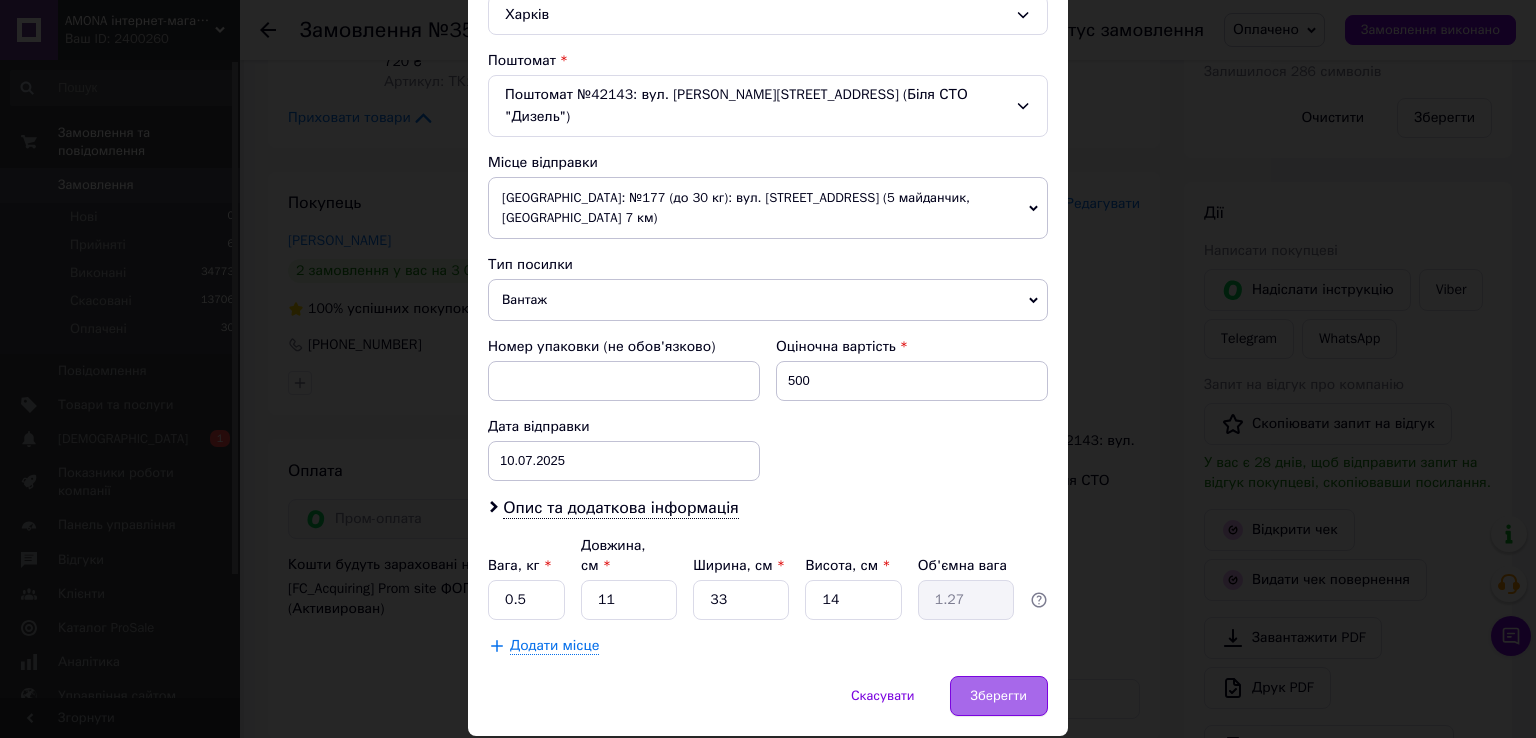 click on "Зберегти" at bounding box center [999, 696] 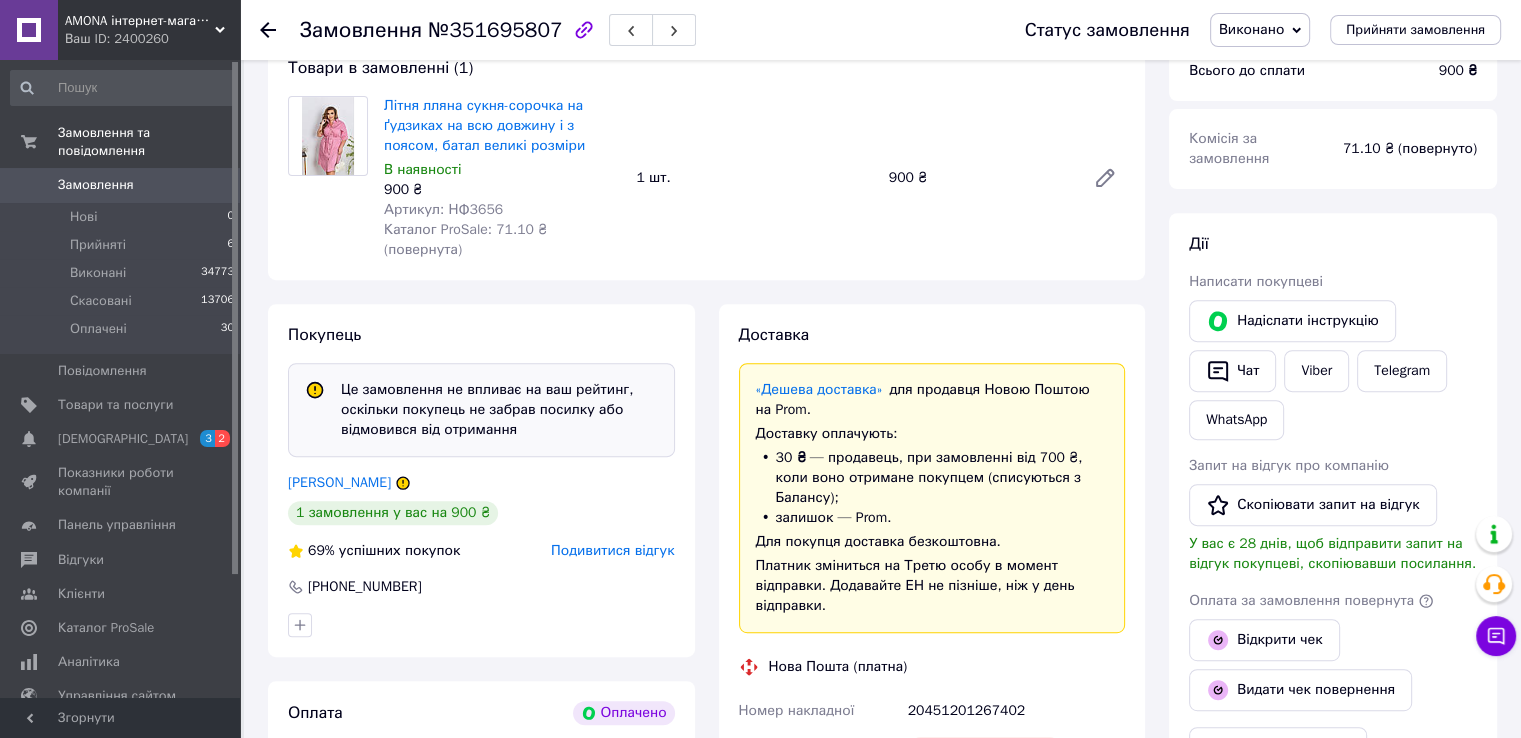 scroll, scrollTop: 900, scrollLeft: 0, axis: vertical 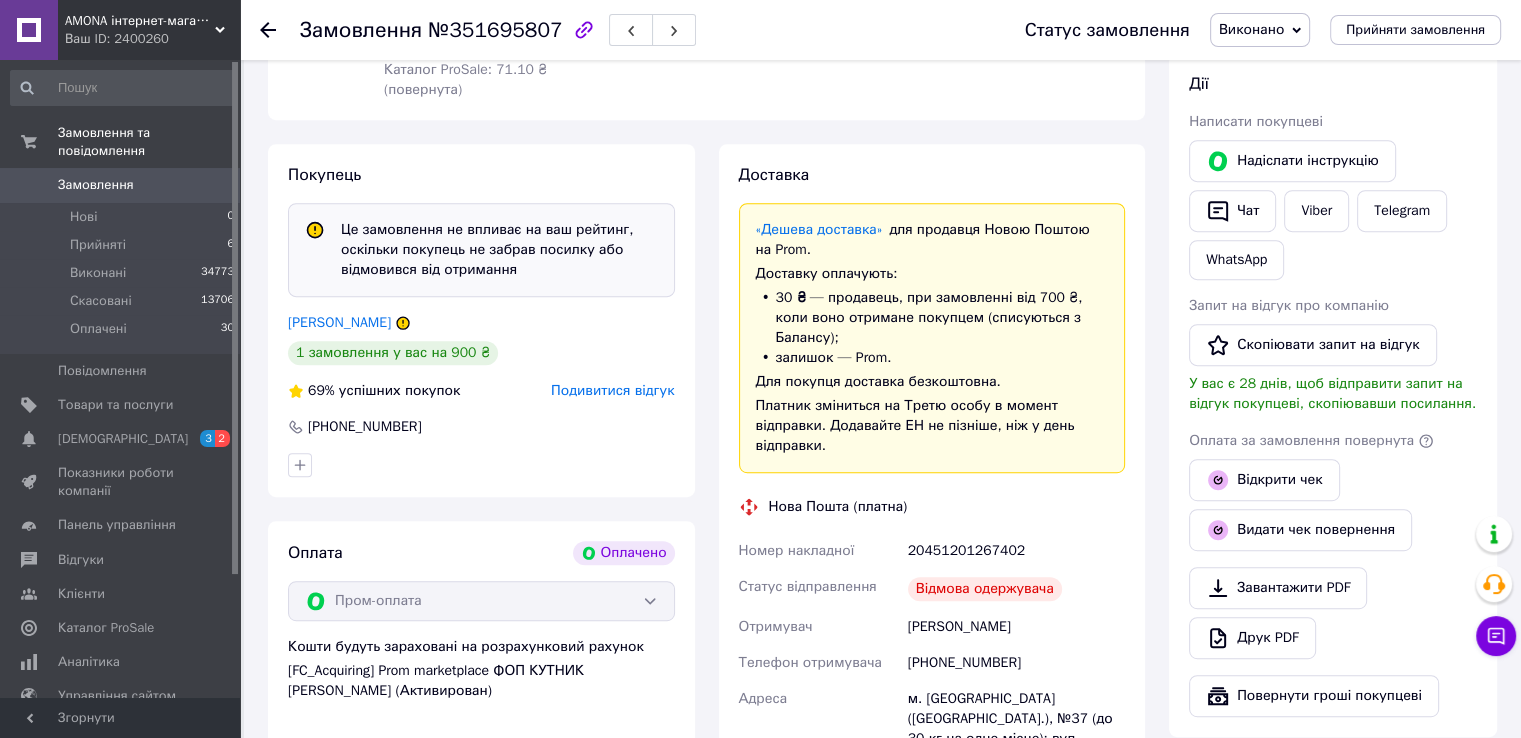 click on "Покупець Це замовлення не впливає на ваш рейтинг, оскільки покупець не забрав посилку або відмовився від отримання Солодковська Леся 1 замовлення у вас на 900 ₴ 69%   успішних покупок Подивитися відгук +380685126094" at bounding box center [481, 320] 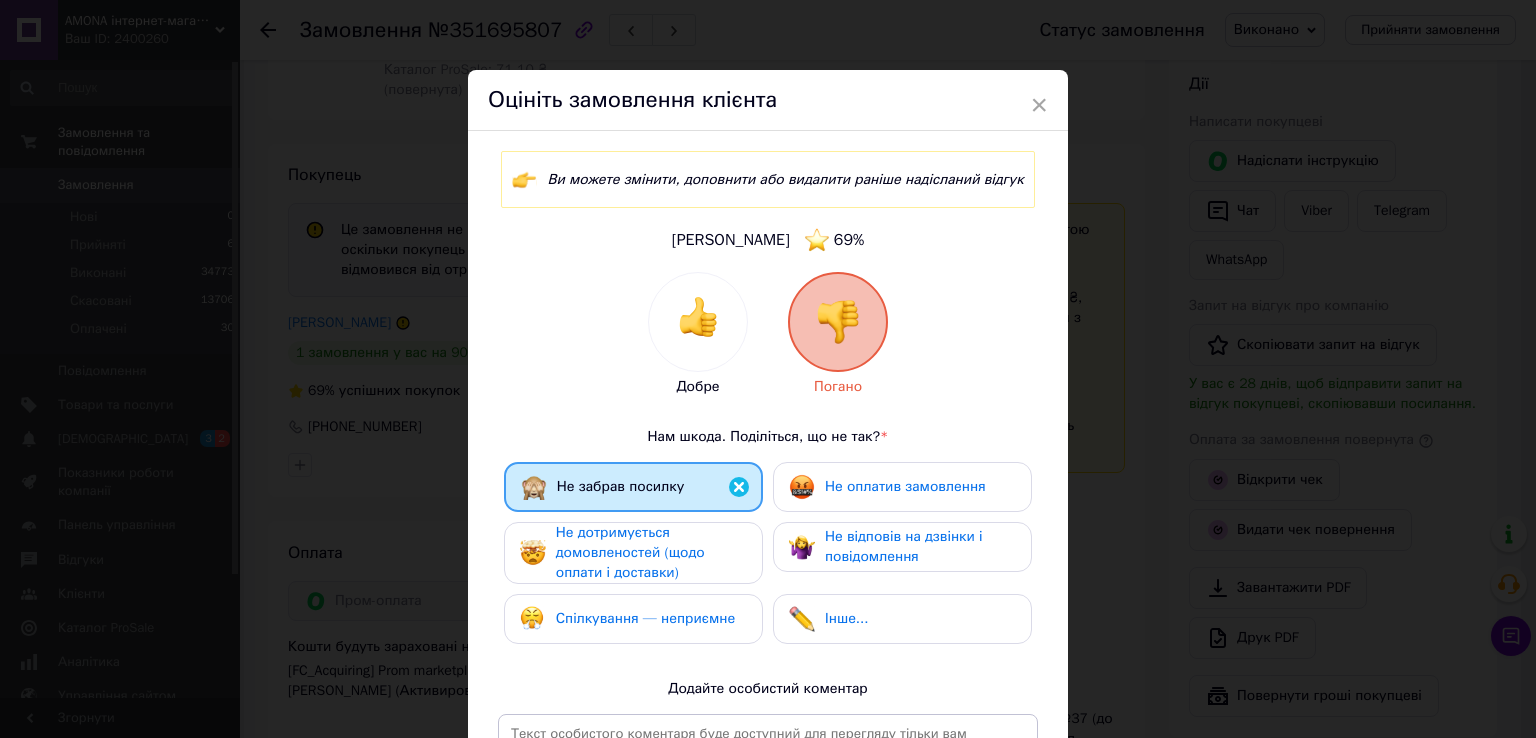 click on "× Оцініть замовлення клієнта Ви можете змінити, доповнити або видалити раніше надісланий відгук Солодковська Леся 69 % Добре Погано Нам шкода. Поділіться, що не так?  * Не забрав посилку Не оплатив замовлення Не дотримується домовленостей (щодо оплати і доставки) Не відповів на дзвінки і повідомлення Спілкування — неприємне Інше... Додайте особистий коментар 0   з   500 Видалити відгук Редагувати відгук" at bounding box center (768, 369) 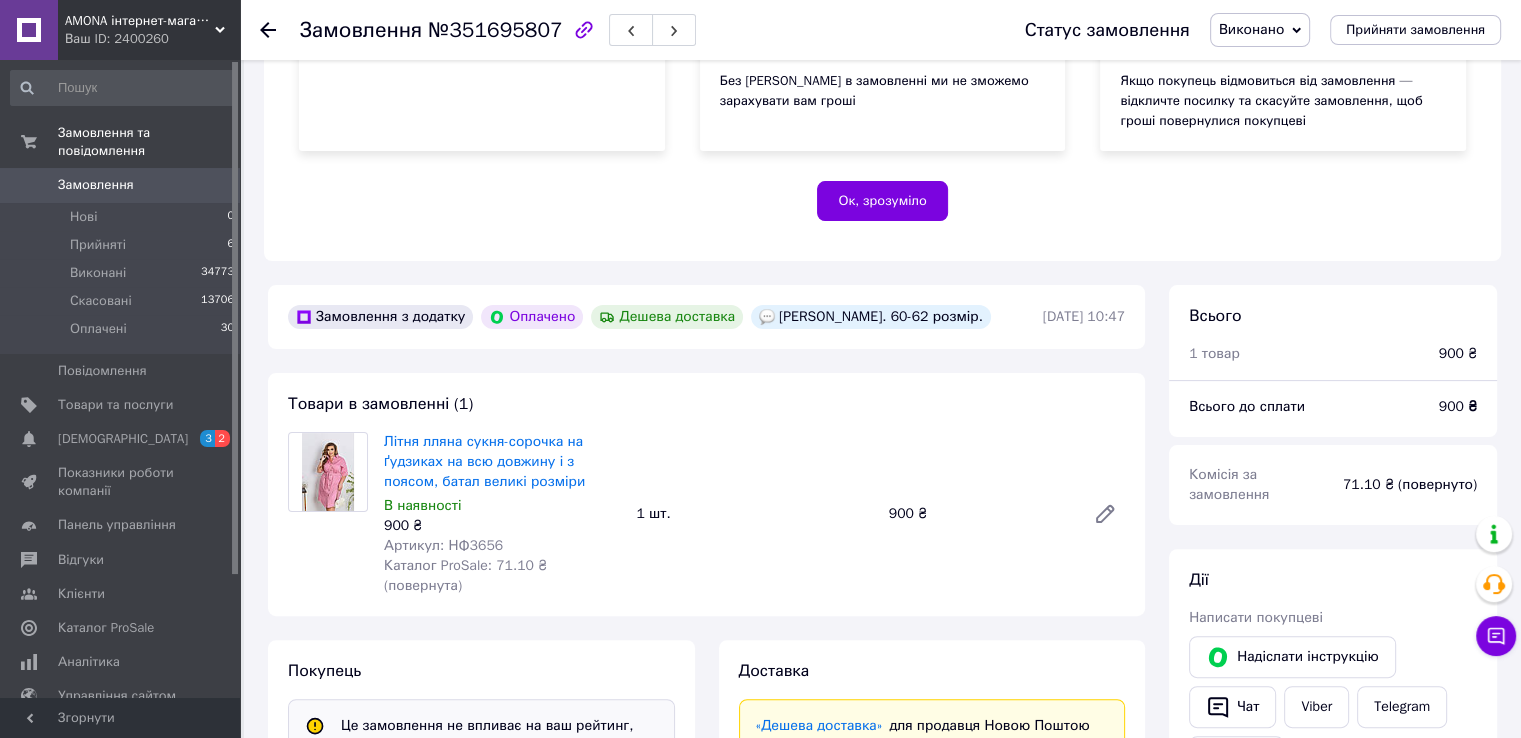 scroll, scrollTop: 300, scrollLeft: 0, axis: vertical 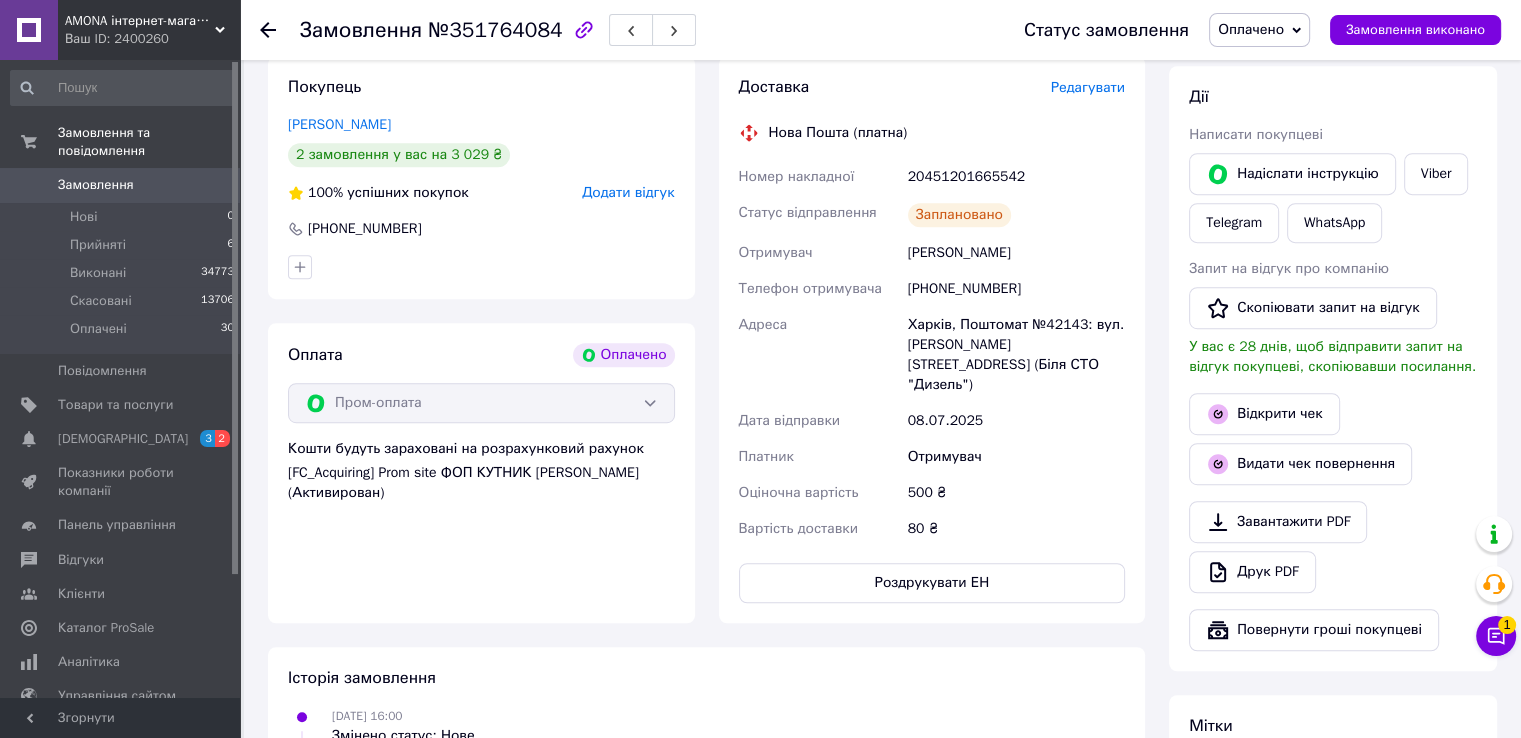 click on "Редагувати" at bounding box center (1088, 87) 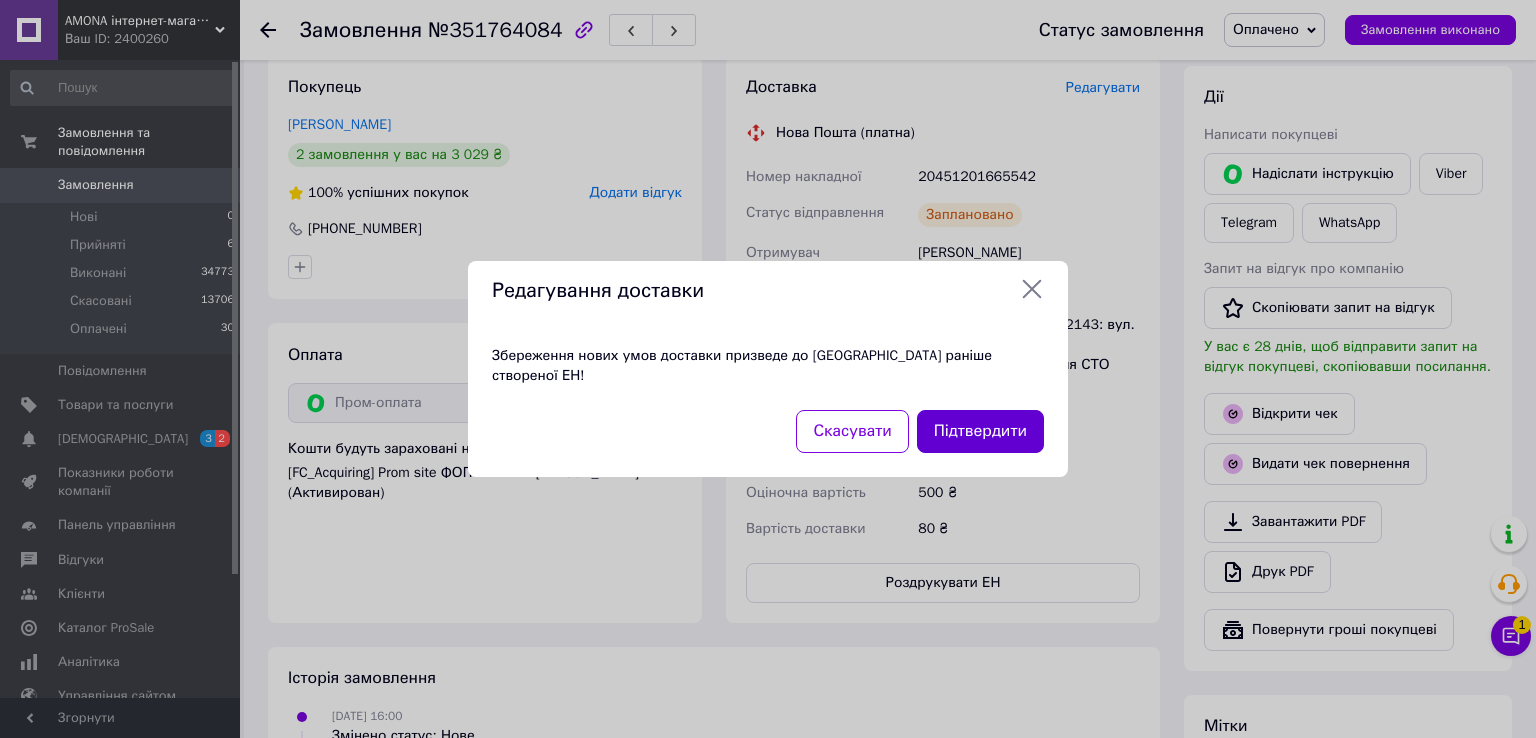 click on "Підтвердити" at bounding box center [980, 431] 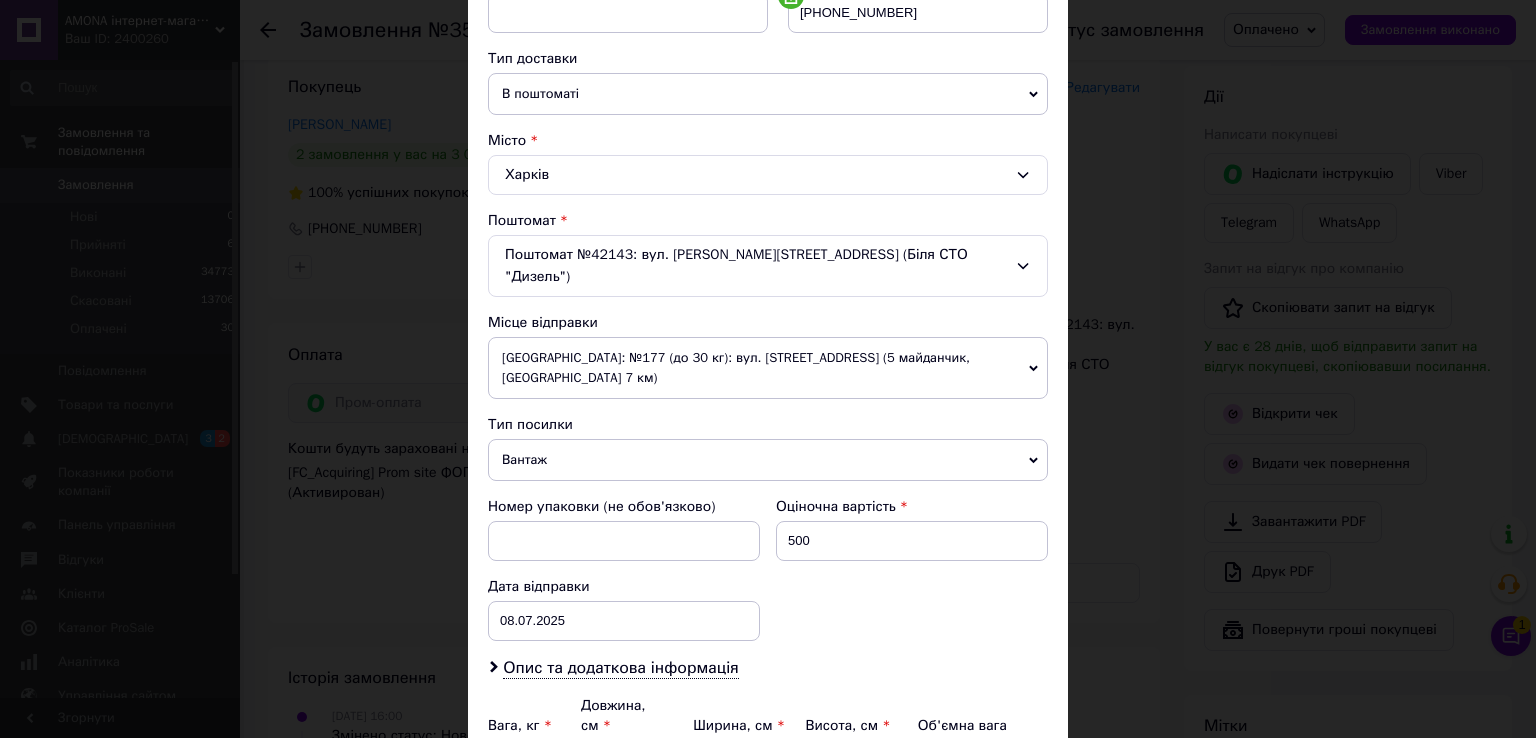 scroll, scrollTop: 500, scrollLeft: 0, axis: vertical 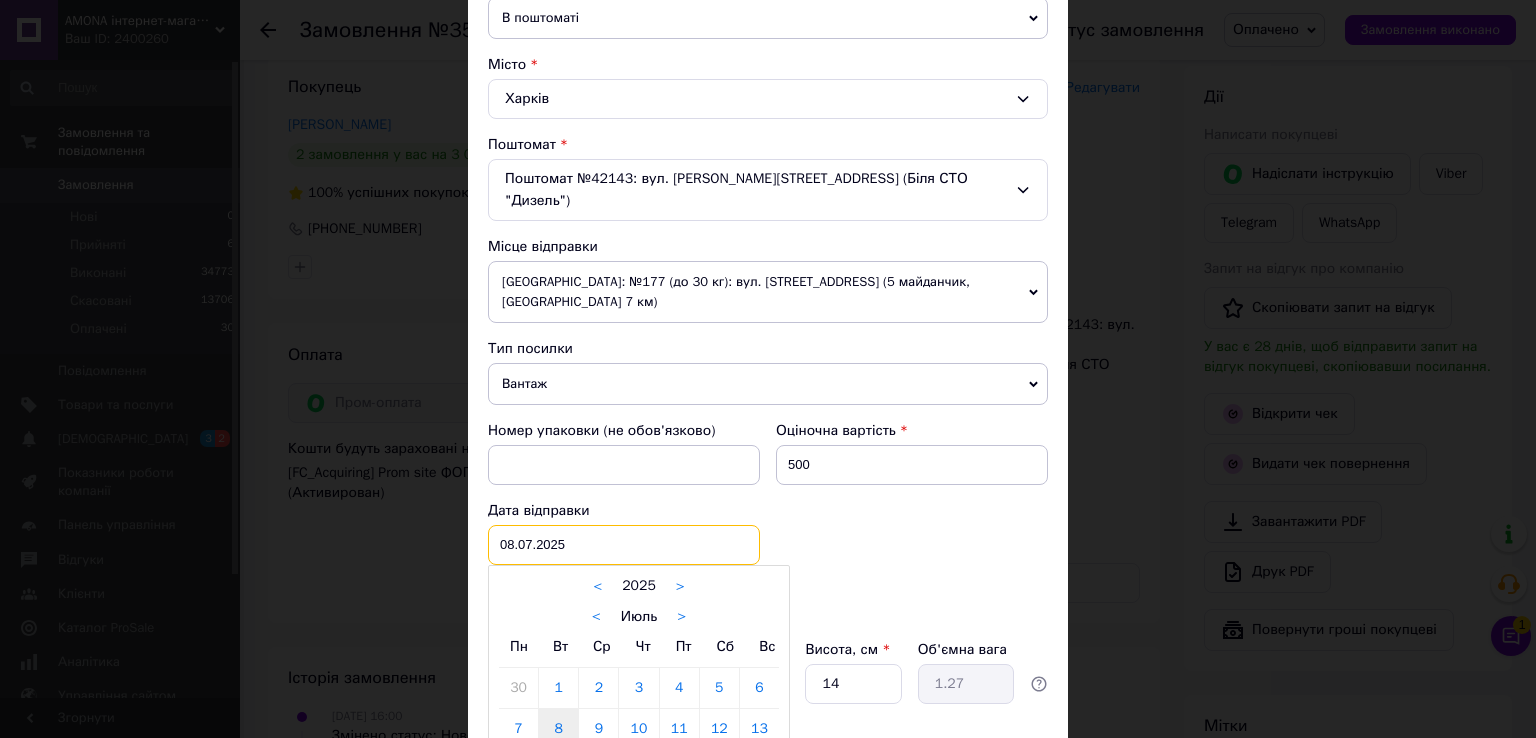 click on "08.07.2025 < 2025 > < Июль > Пн Вт Ср Чт Пт Сб Вс 30 1 2 3 4 5 6 7 8 9 10 11 12 13 14 15 16 17 18 19 20 21 22 23 24 25 26 27 28 29 30 31 1 2 3 4 5 6 7 8 9 10" at bounding box center [624, 545] 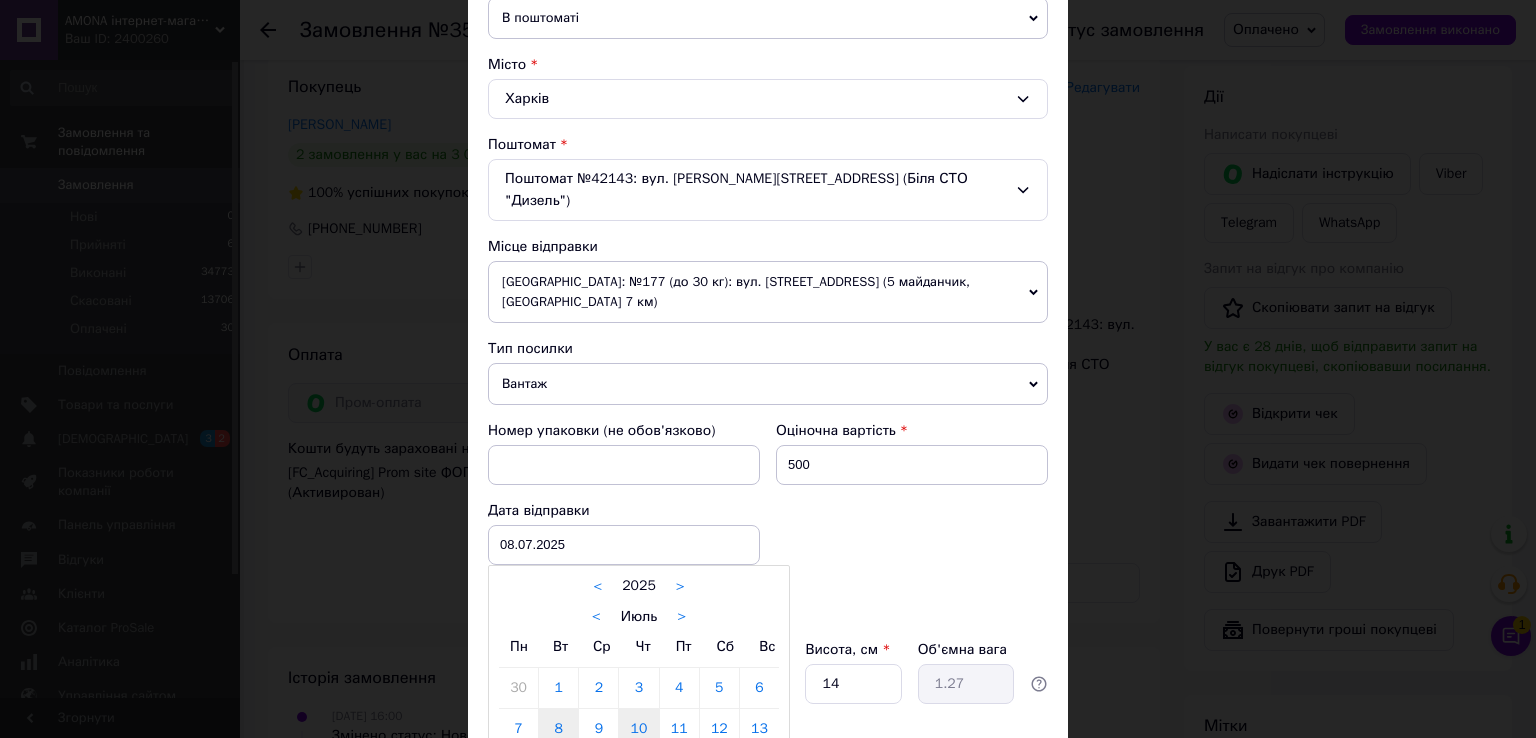 click on "10" at bounding box center [638, 729] 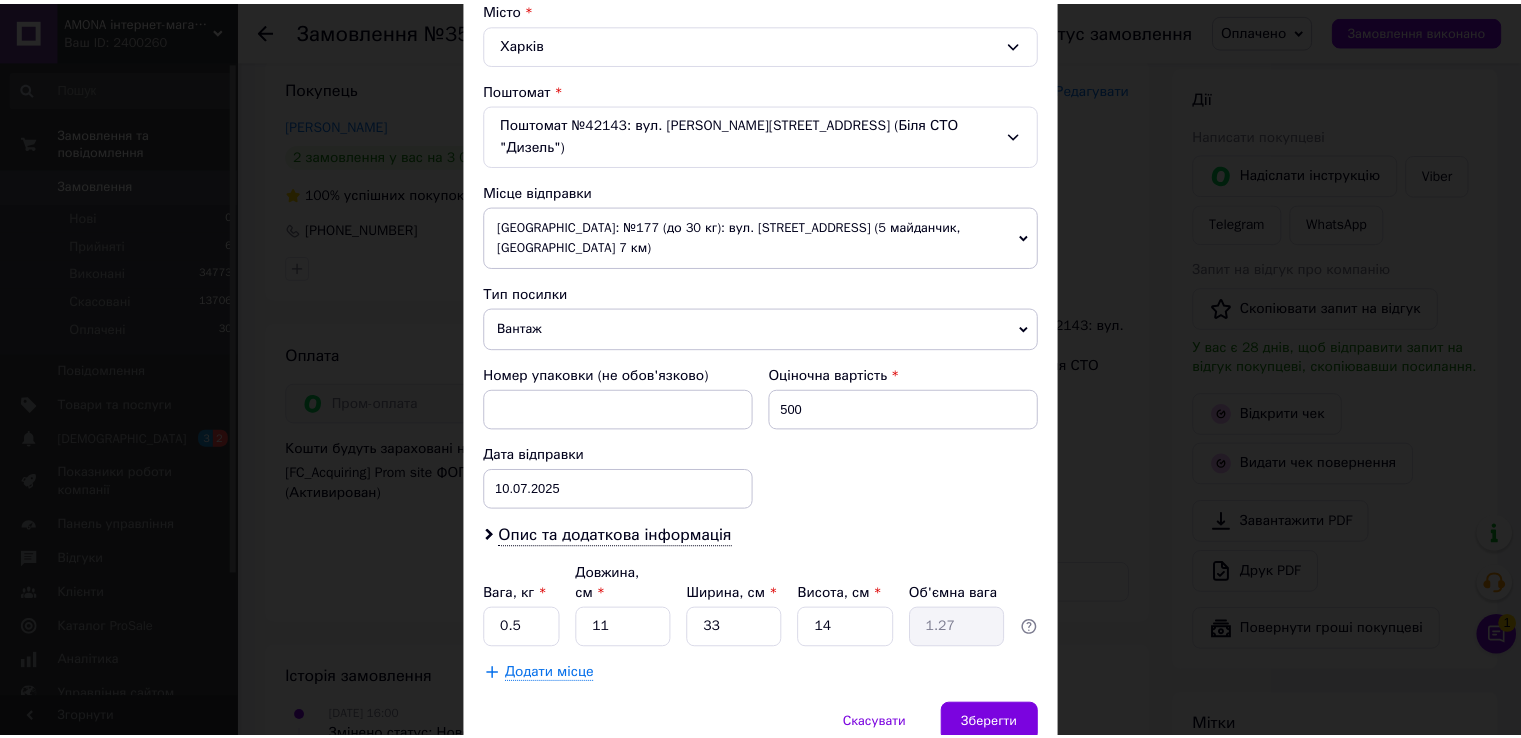 scroll, scrollTop: 584, scrollLeft: 0, axis: vertical 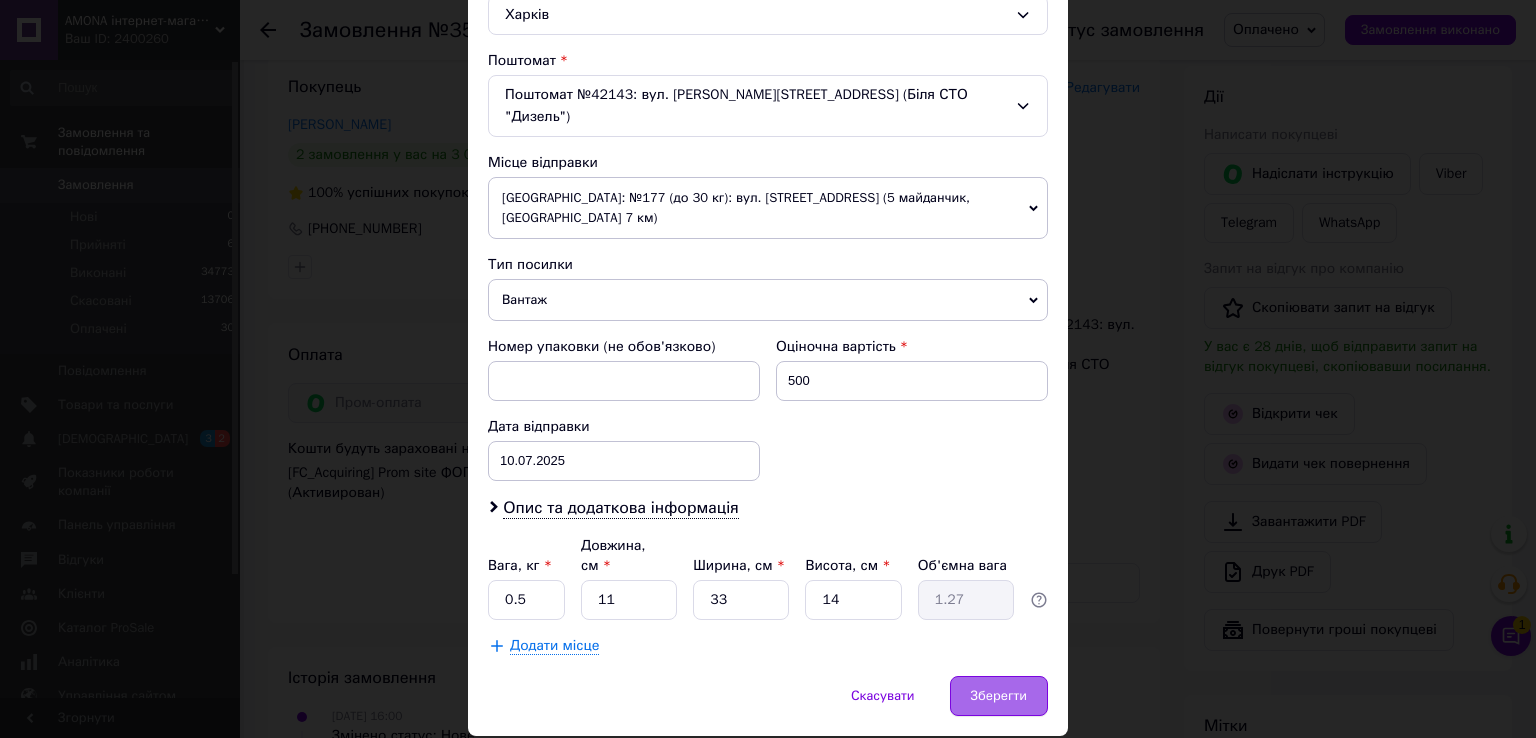 click on "Зберегти" at bounding box center [999, 696] 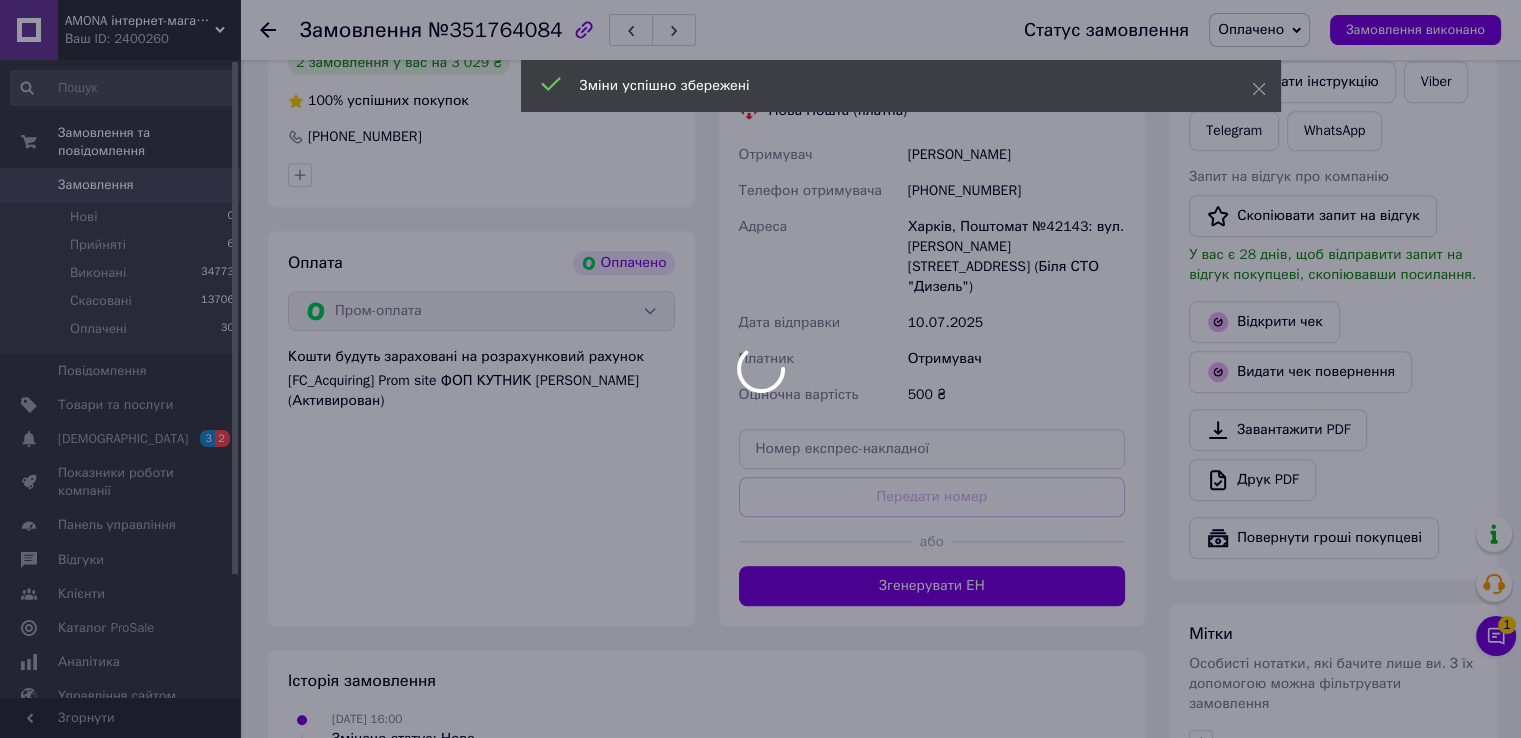 scroll, scrollTop: 1276, scrollLeft: 0, axis: vertical 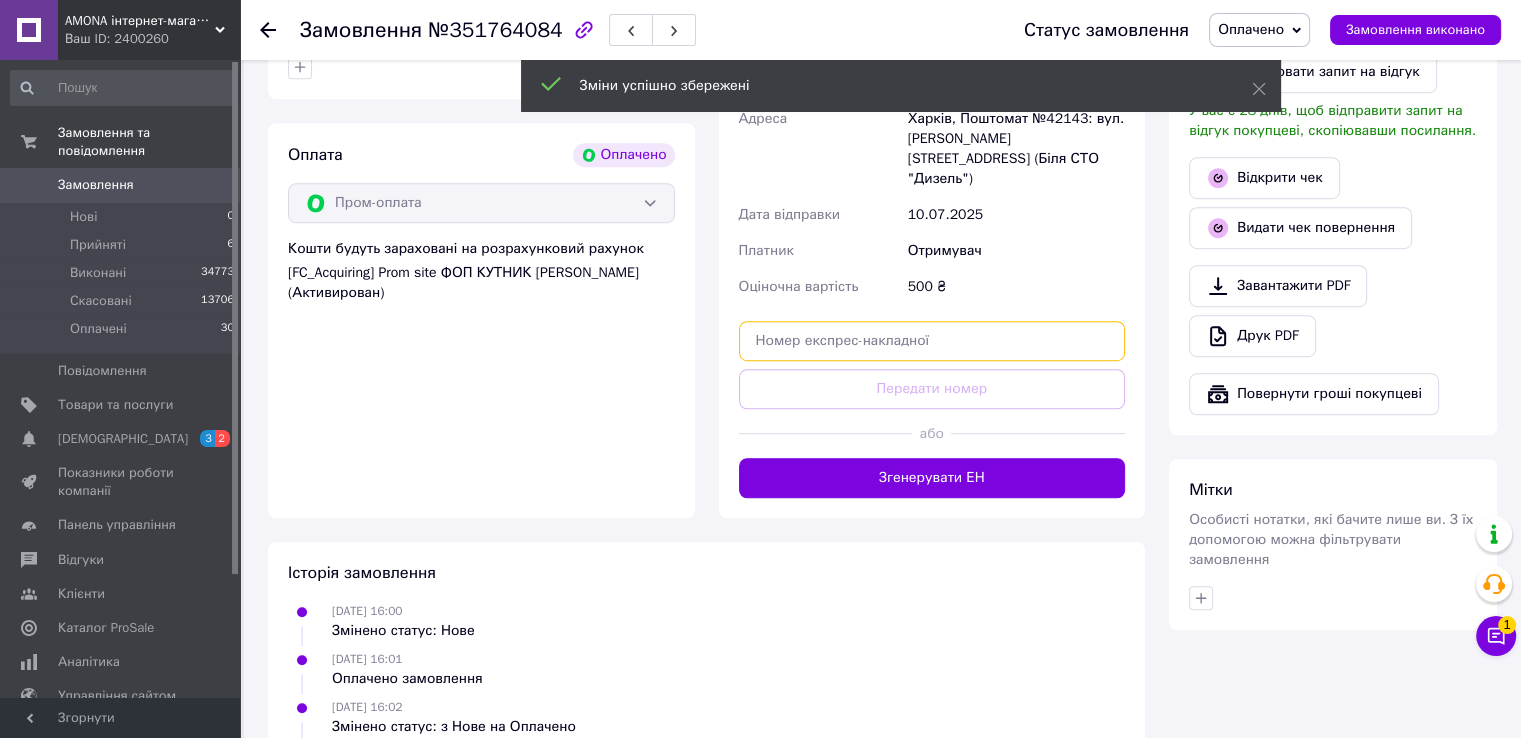 click at bounding box center (932, 341) 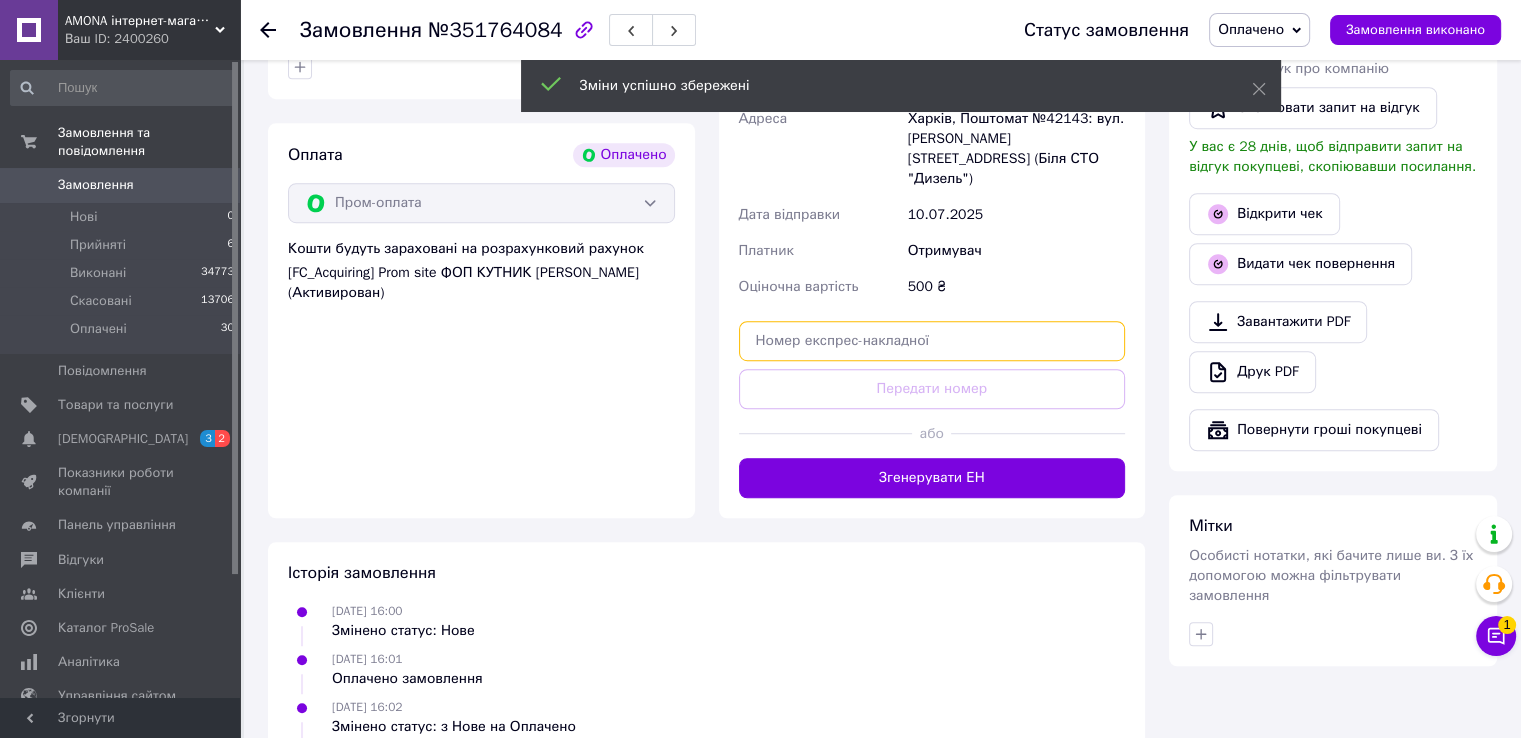 paste on "20451201856696" 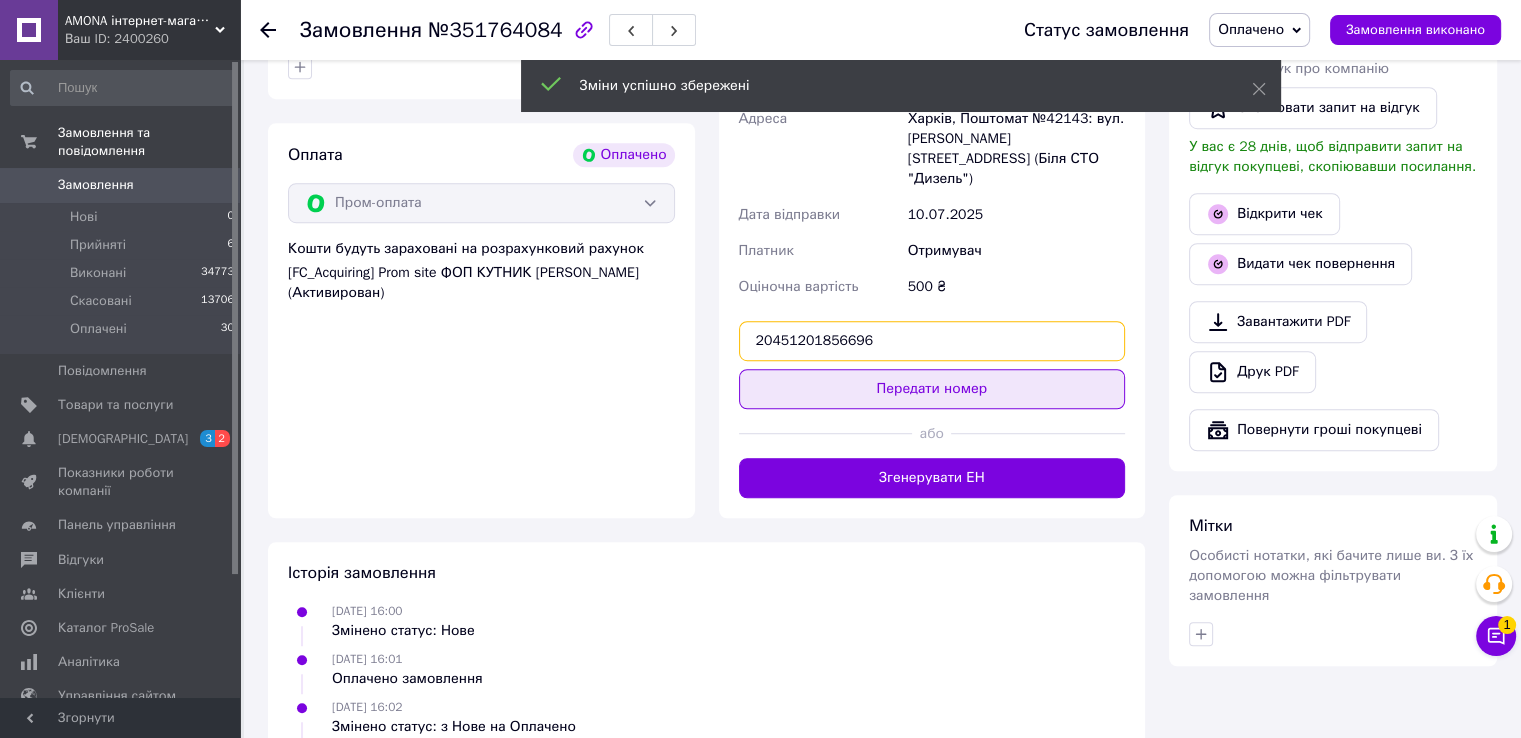 type on "20451201856696" 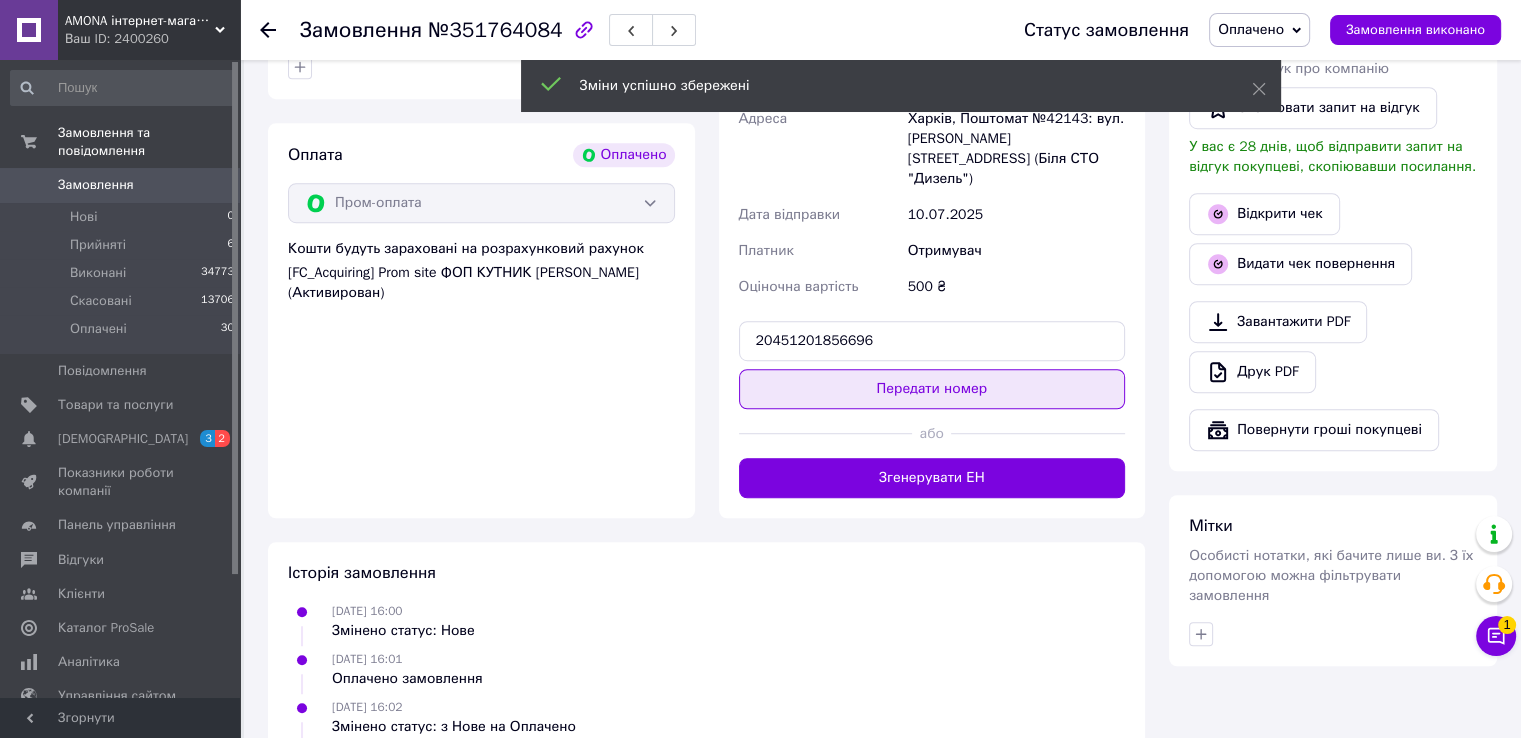 click on "Передати номер" at bounding box center [932, 389] 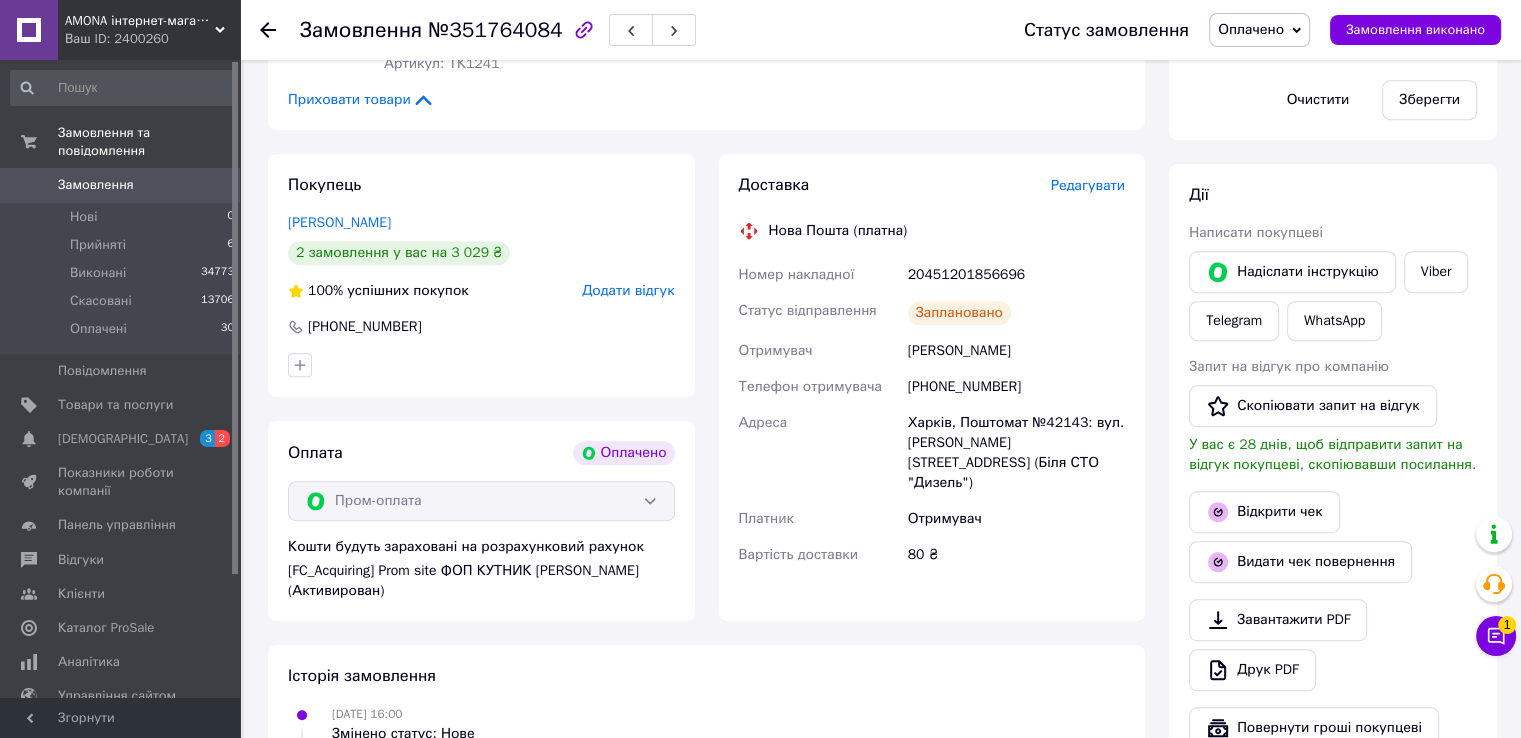 scroll, scrollTop: 876, scrollLeft: 0, axis: vertical 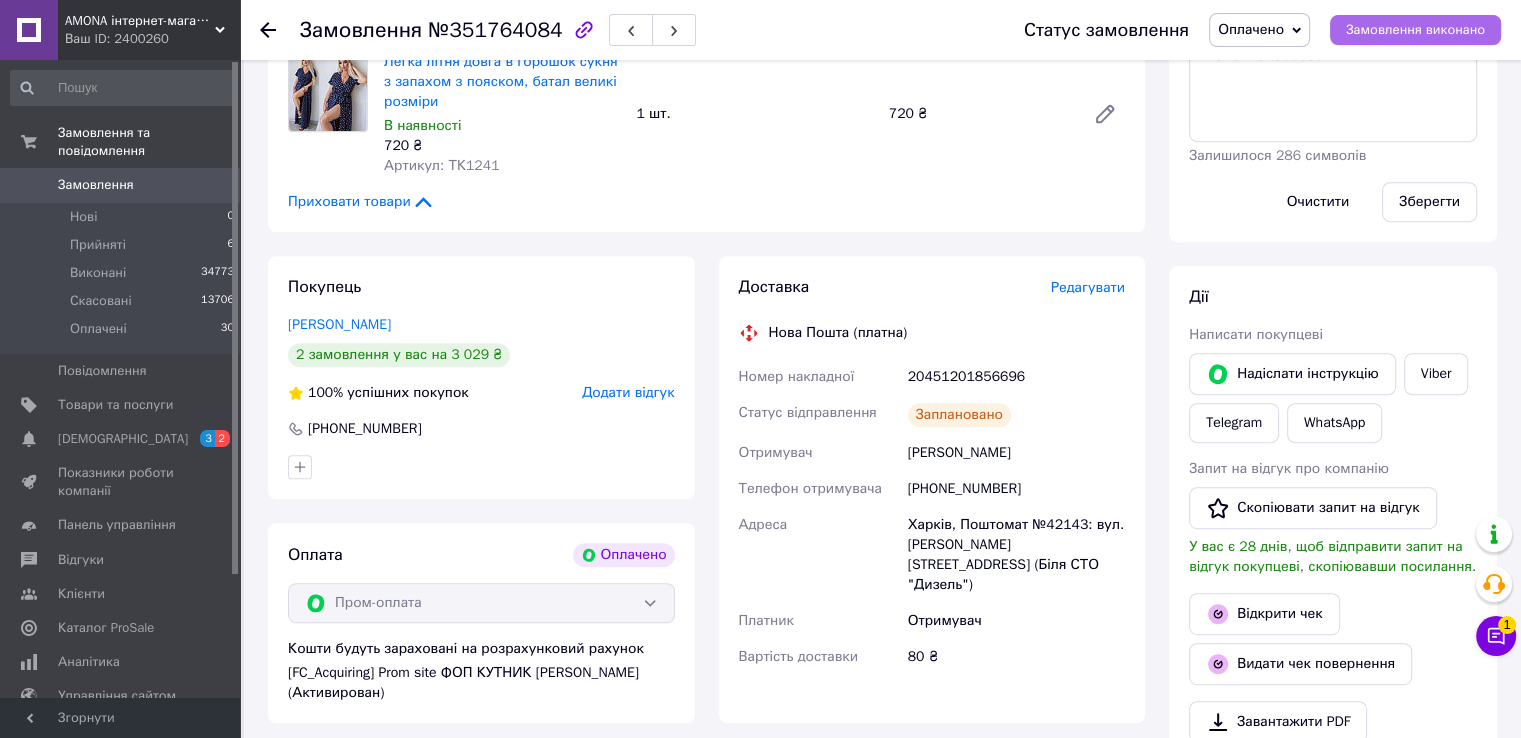 click on "Замовлення виконано" at bounding box center [1415, 30] 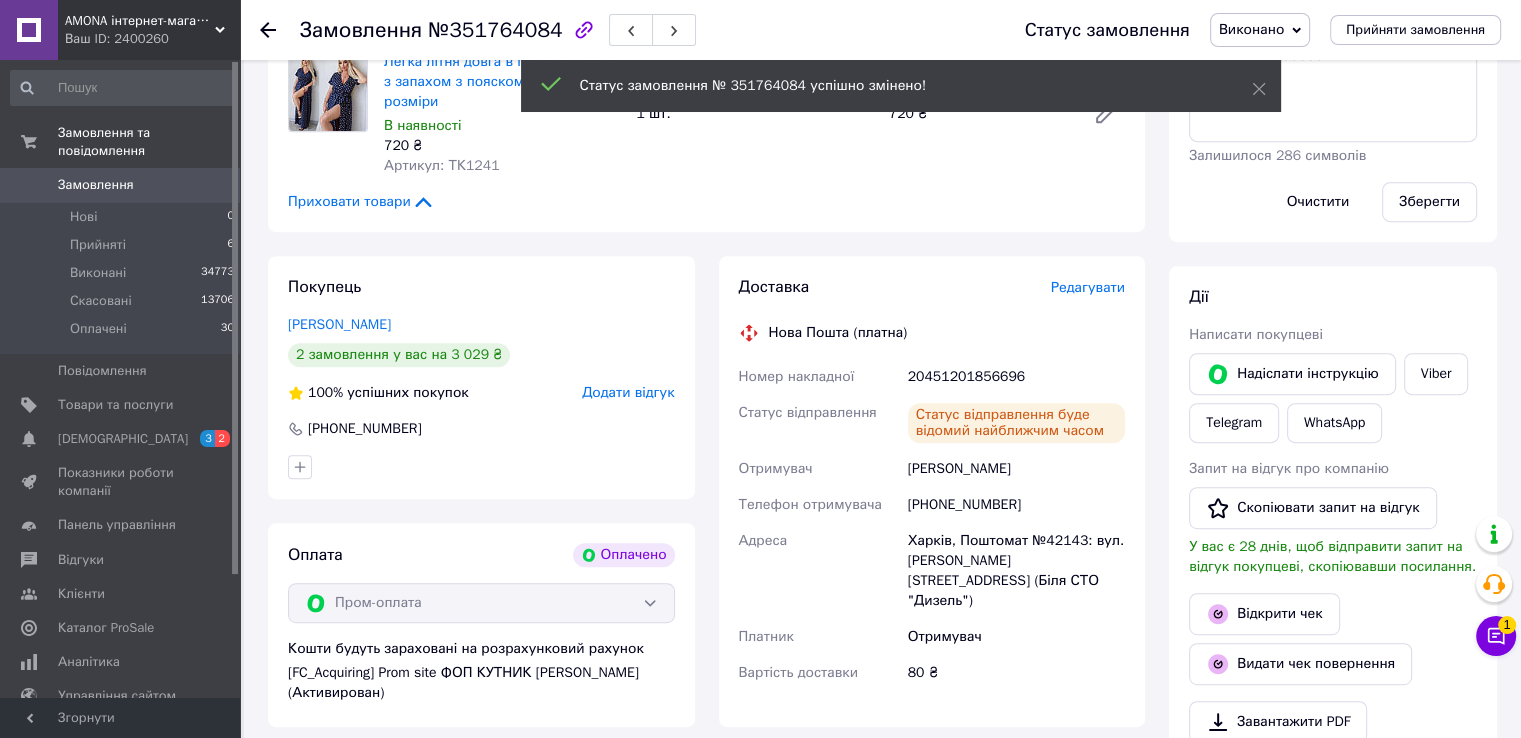 scroll, scrollTop: 4, scrollLeft: 0, axis: vertical 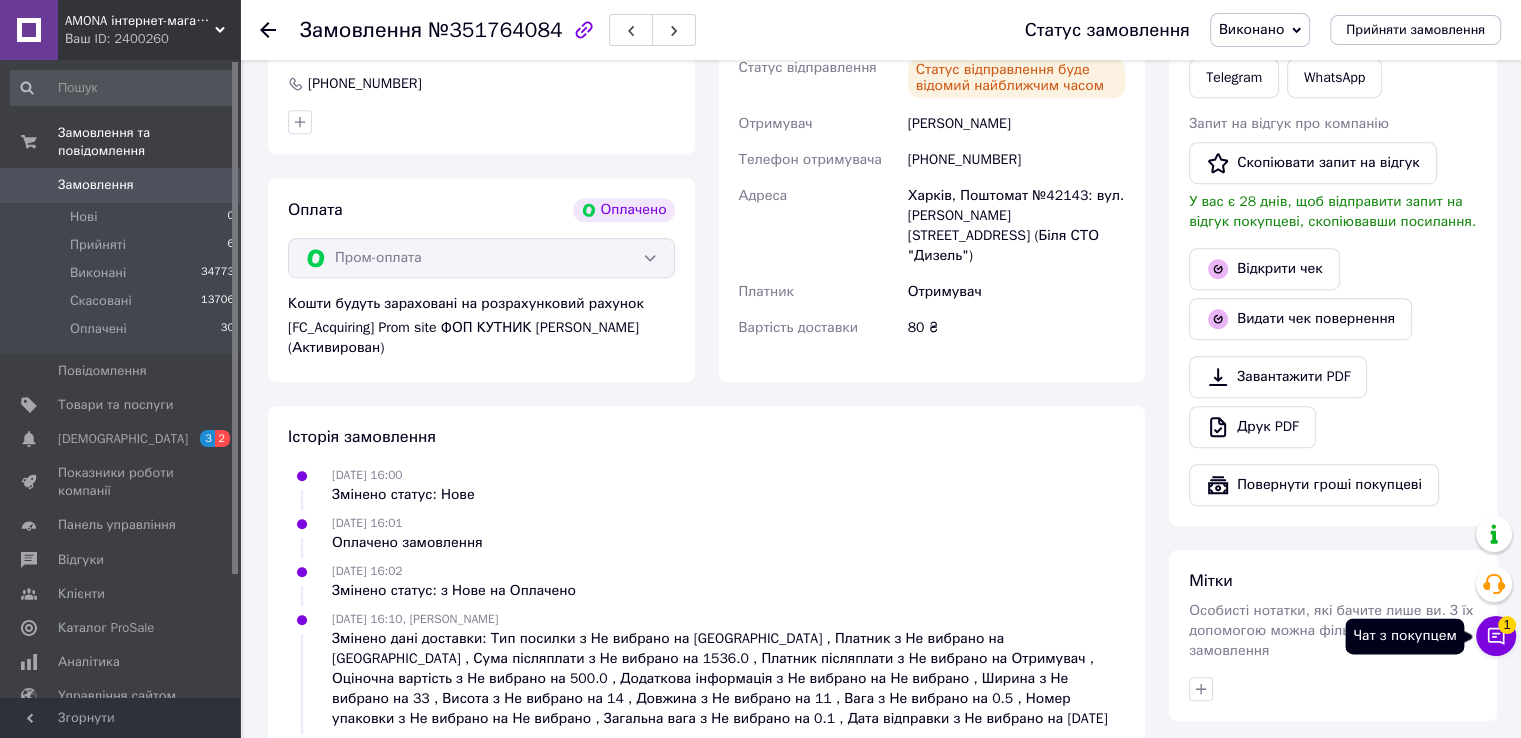 click 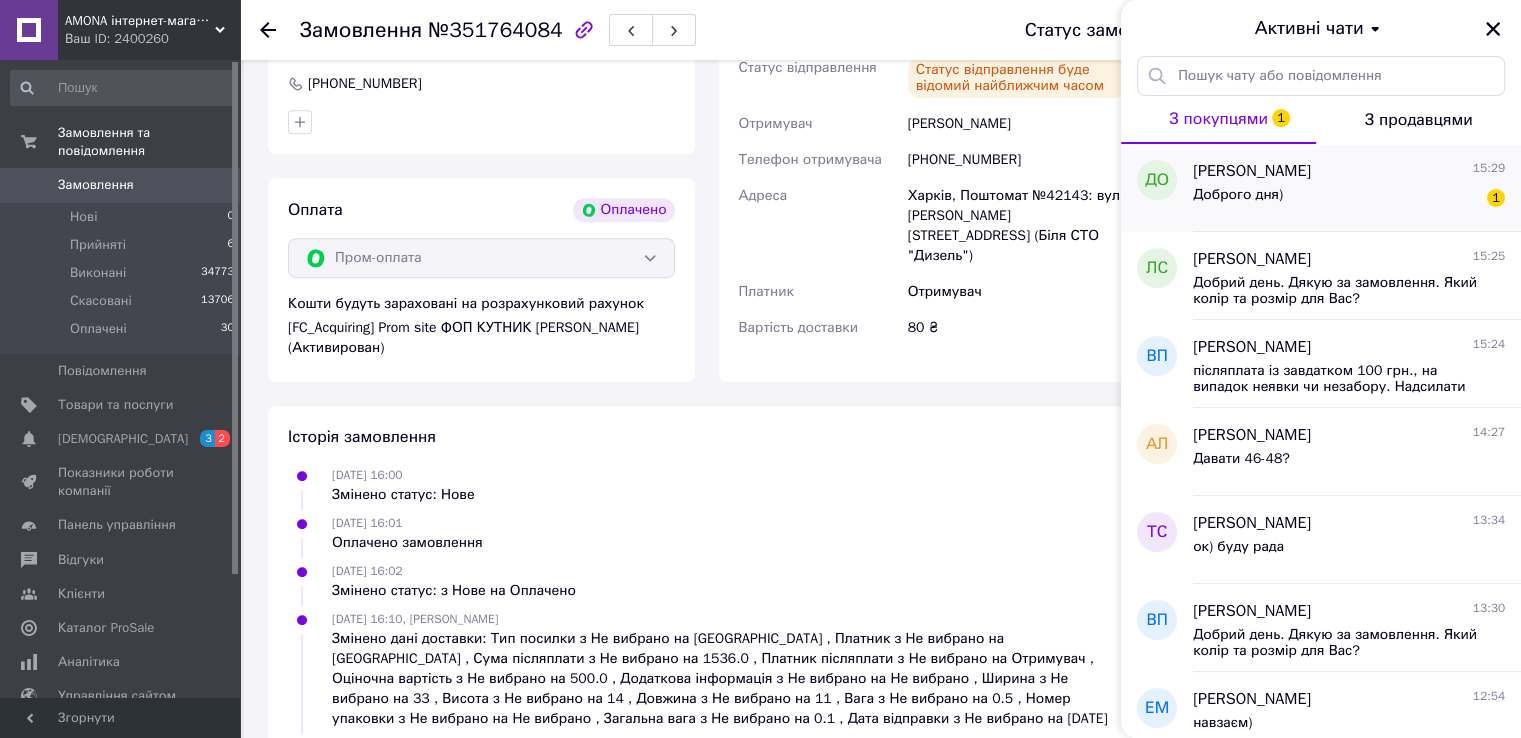 scroll, scrollTop: 0, scrollLeft: 0, axis: both 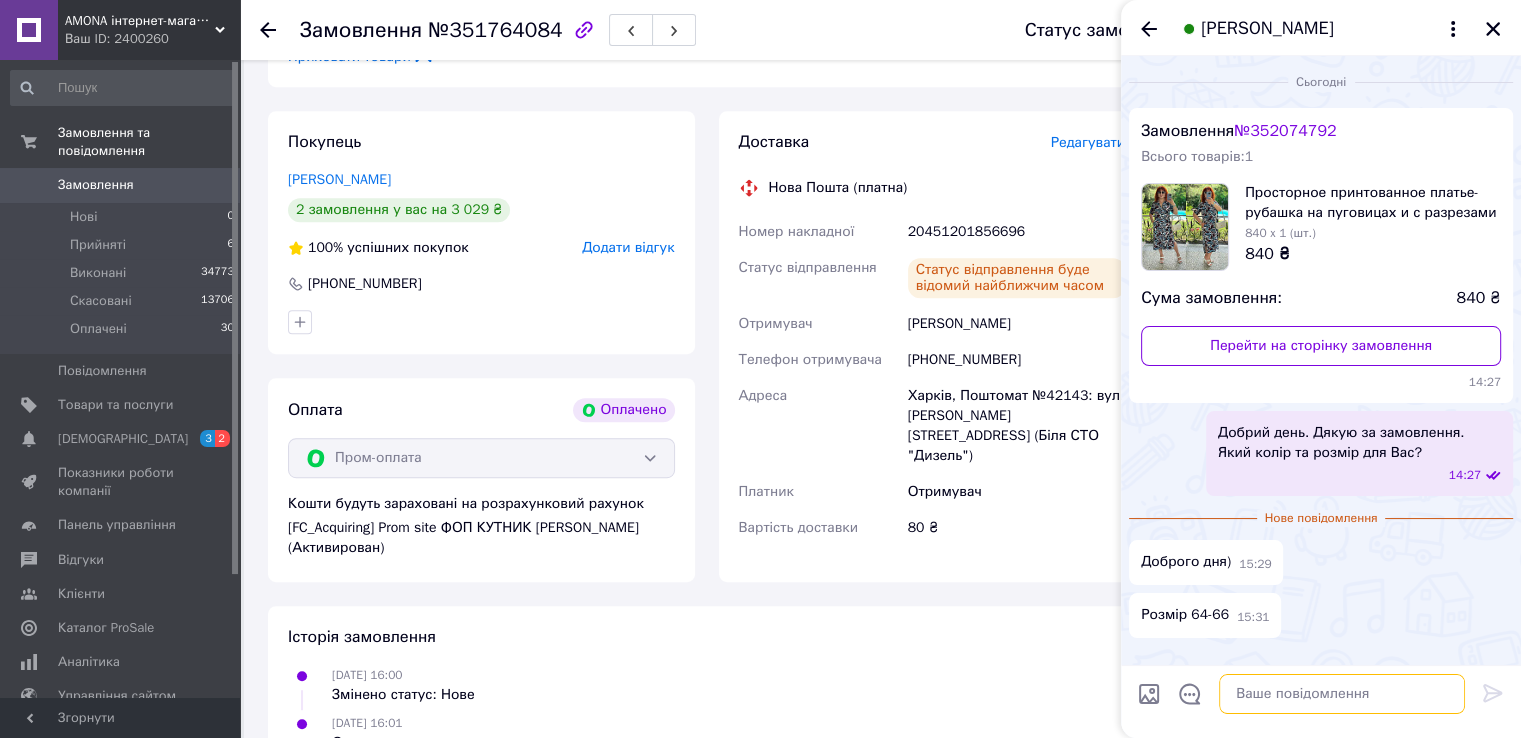 click at bounding box center (1342, 694) 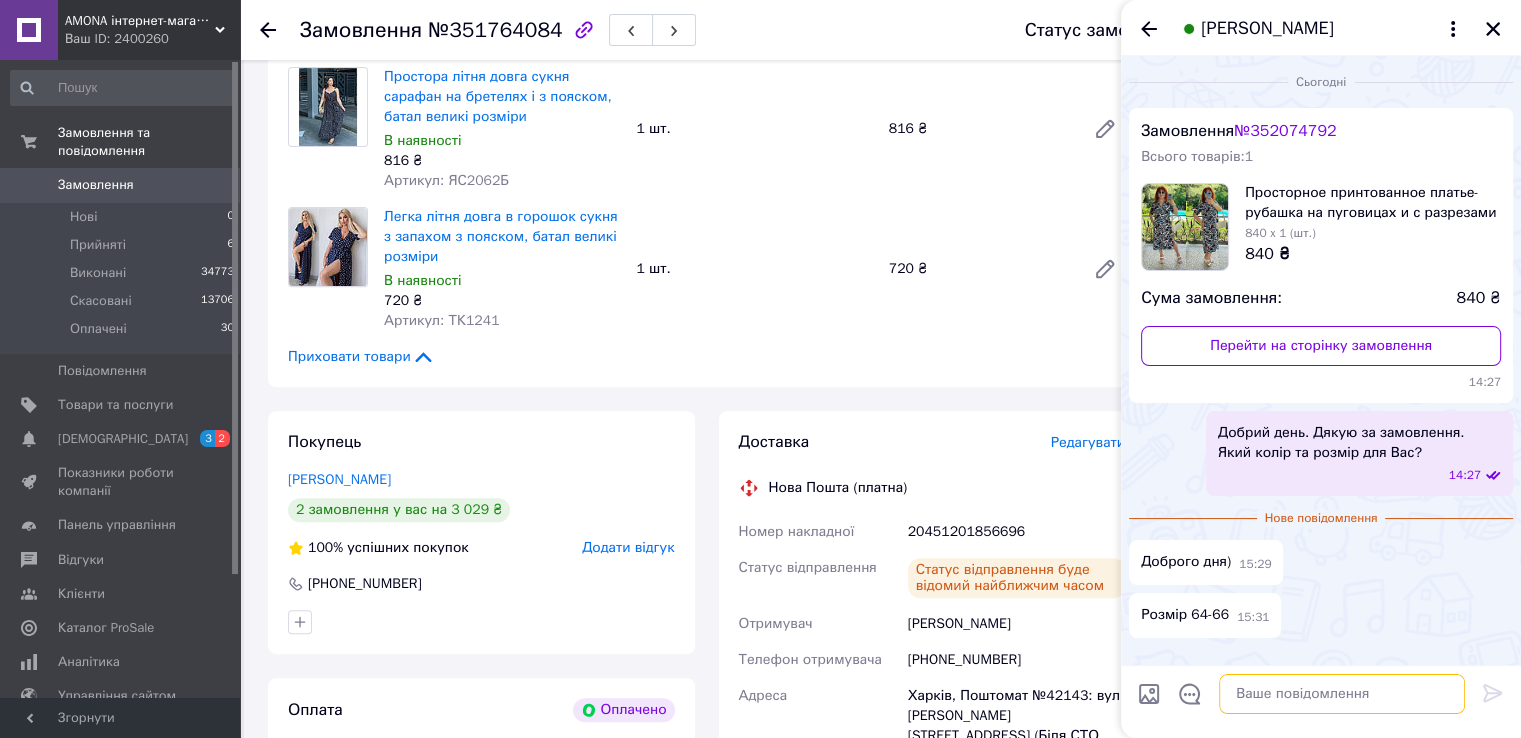 scroll, scrollTop: 421, scrollLeft: 0, axis: vertical 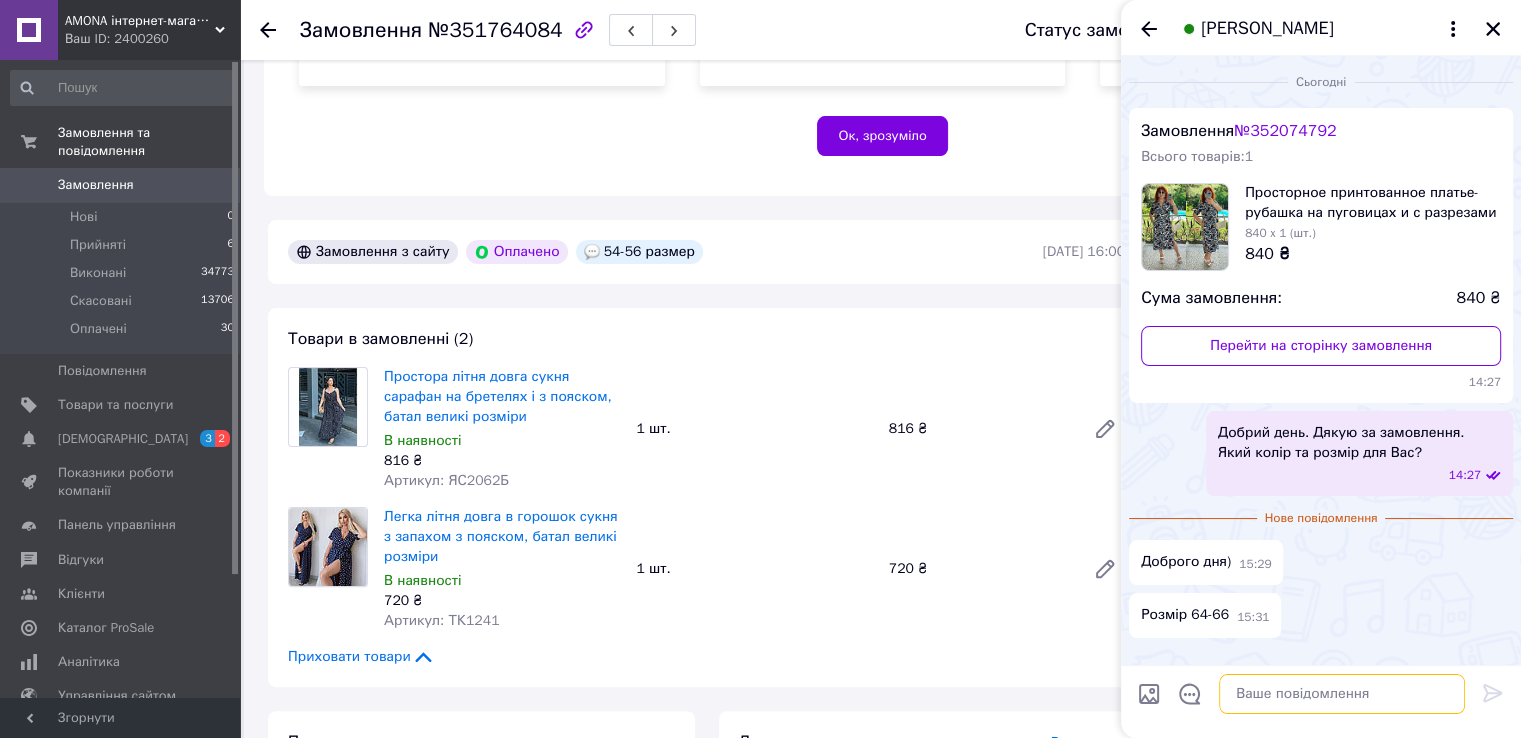 drag, startPoint x: 1281, startPoint y: 686, endPoint x: 1224, endPoint y: 693, distance: 57.428215 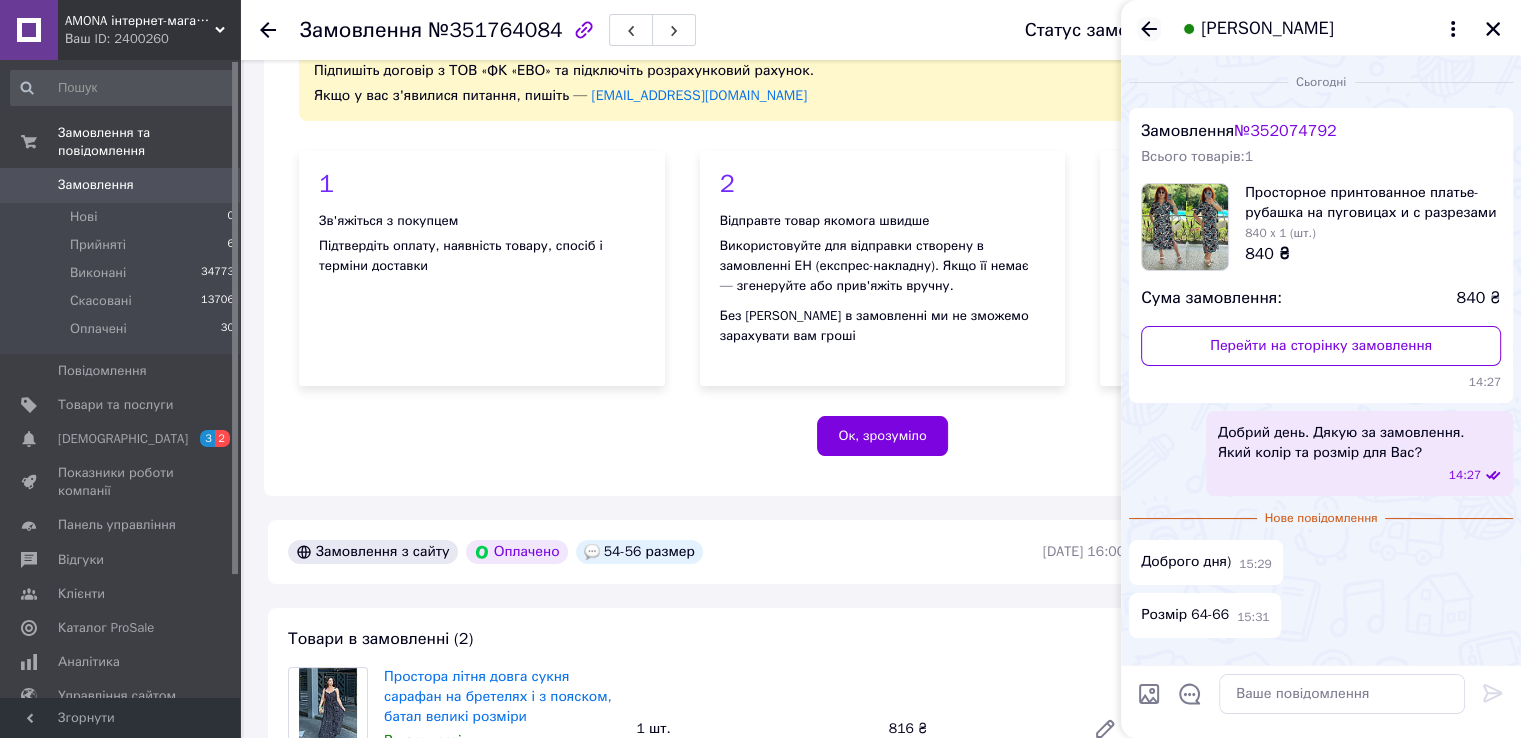 drag, startPoint x: 1160, startPoint y: 20, endPoint x: 1149, endPoint y: 24, distance: 11.7046995 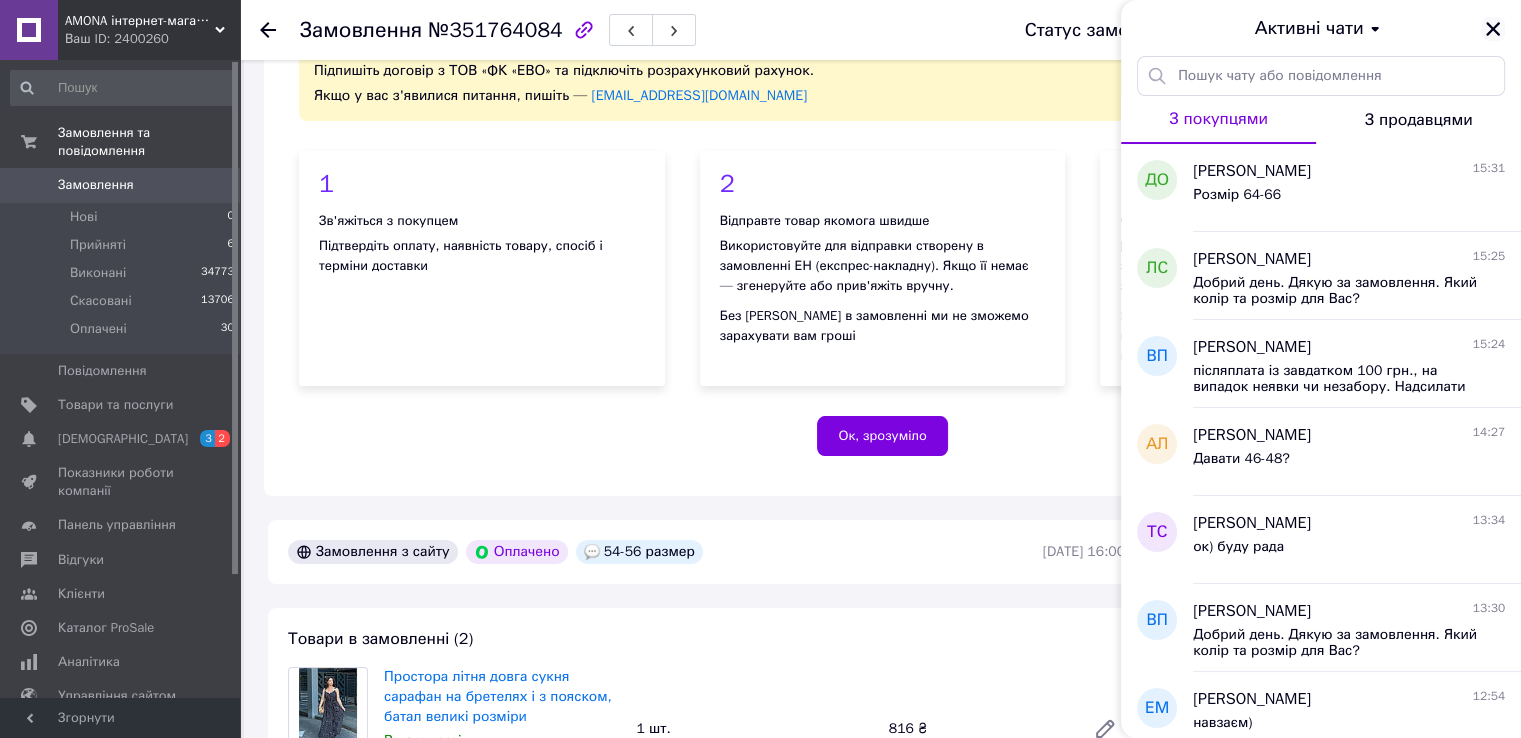 click 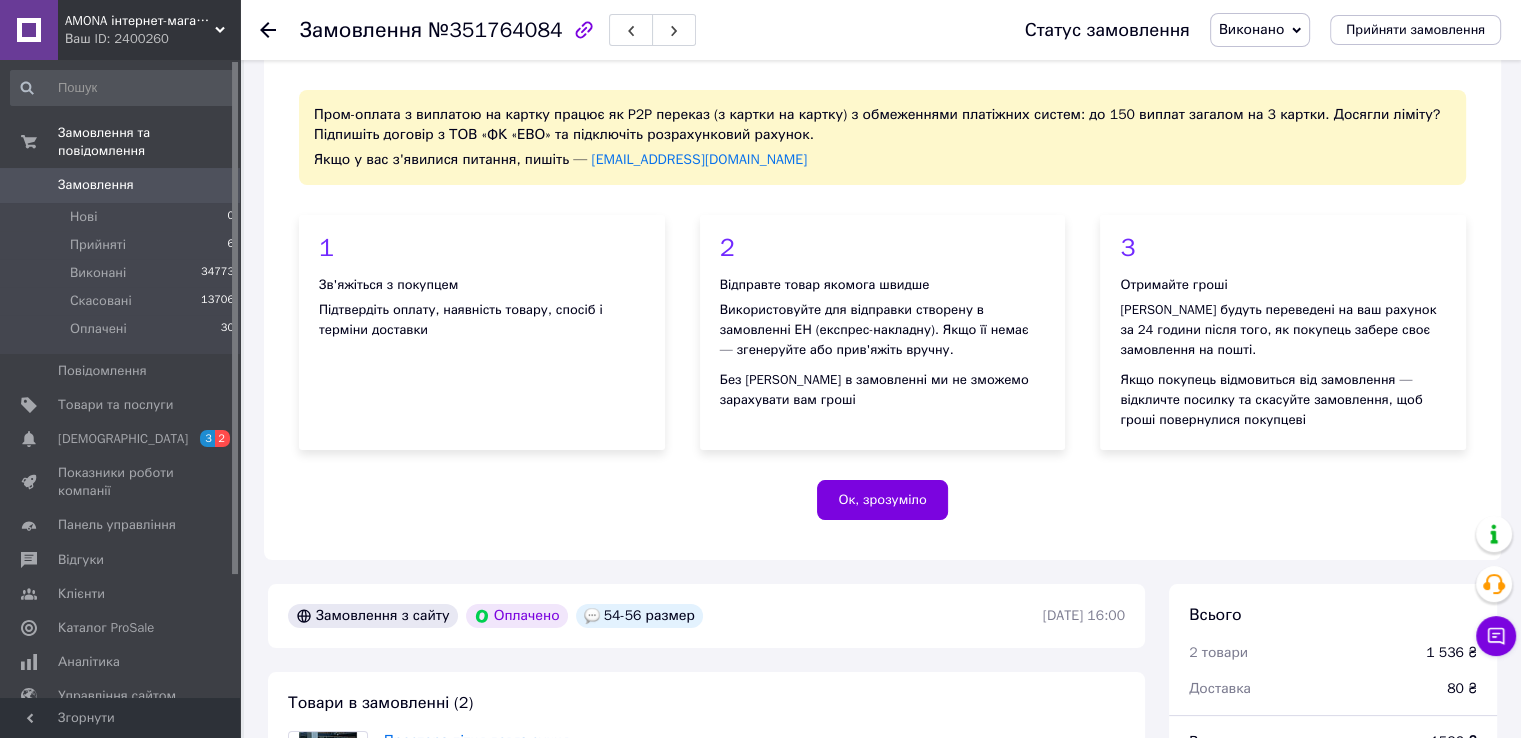scroll, scrollTop: 0, scrollLeft: 0, axis: both 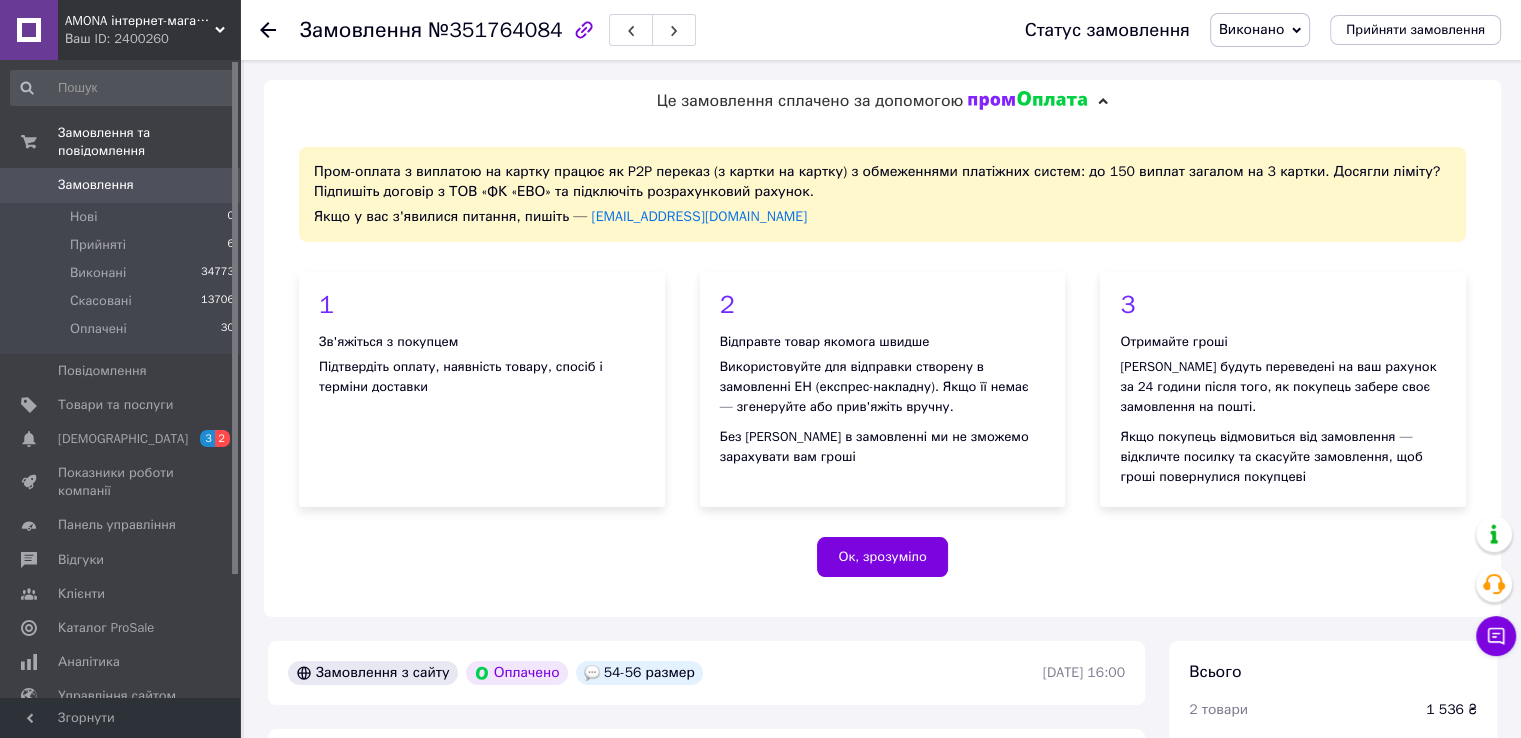 click on "Пром-оплата з виплатою на картку працює як P2P переказ (з картки на картку) з обмеженнями платіжних систем: до 150 виплат загалом на 3 картки. Досягли ліміту? Підпишіть договір з ТОВ «ФК «ЕВО» та підключіть розрахунковий рахунок. Якщо у вас з'явилися питання, пишіть —   [EMAIL_ADDRESS][DOMAIN_NAME] 1 Зв'яжіться з покупцем Підтвердіть оплату, наявність товару, спосіб і терміни доставки 2 Відправте товар якомога швидше Використовуйте для відправки створену в замовленні ЕН (експрес-накладну).
Якщо її немає — згенеруйте або прив'яжіть вручну. 3 Отримайте гроші Ок, зрозуміло" at bounding box center (882, 369) 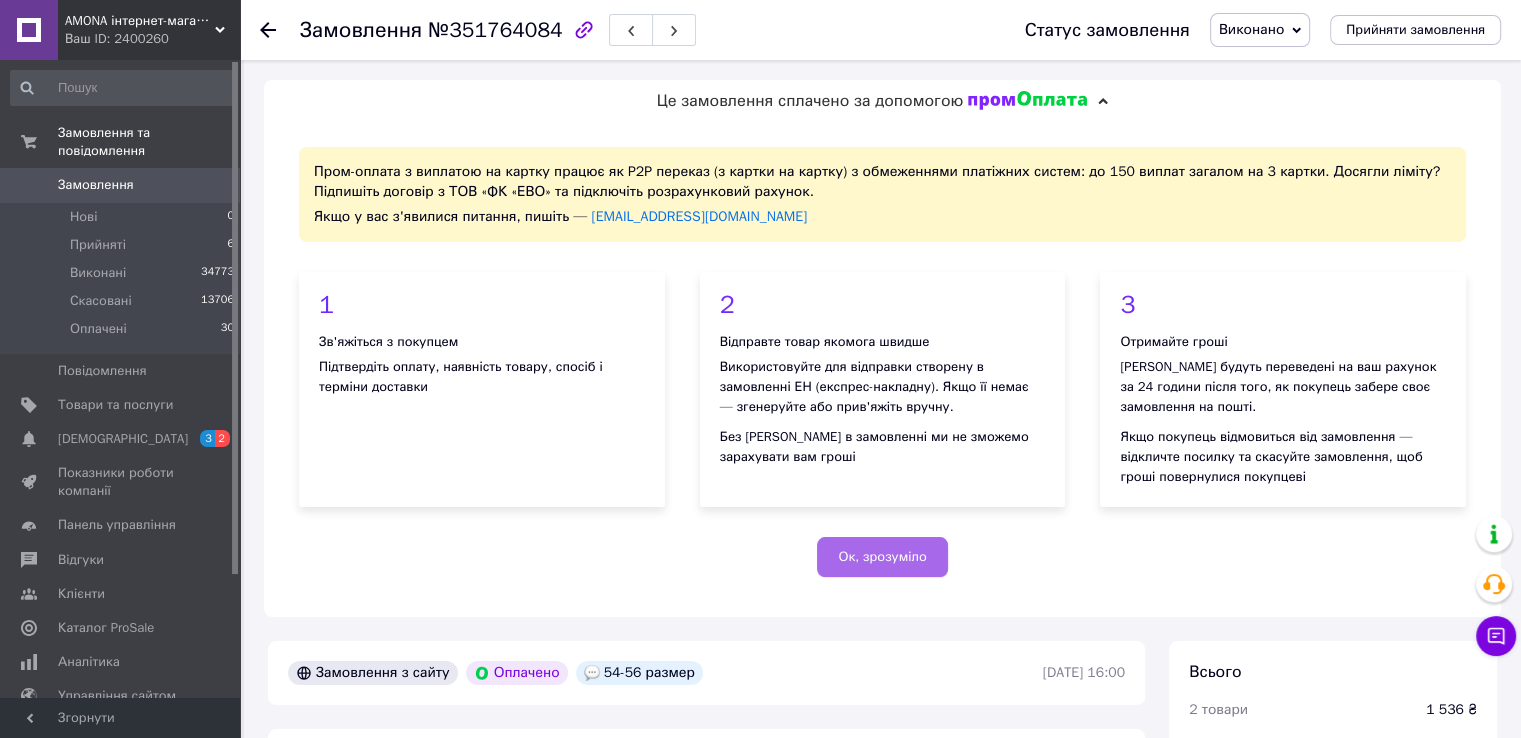 click on "Ок, зрозуміло" at bounding box center (882, 557) 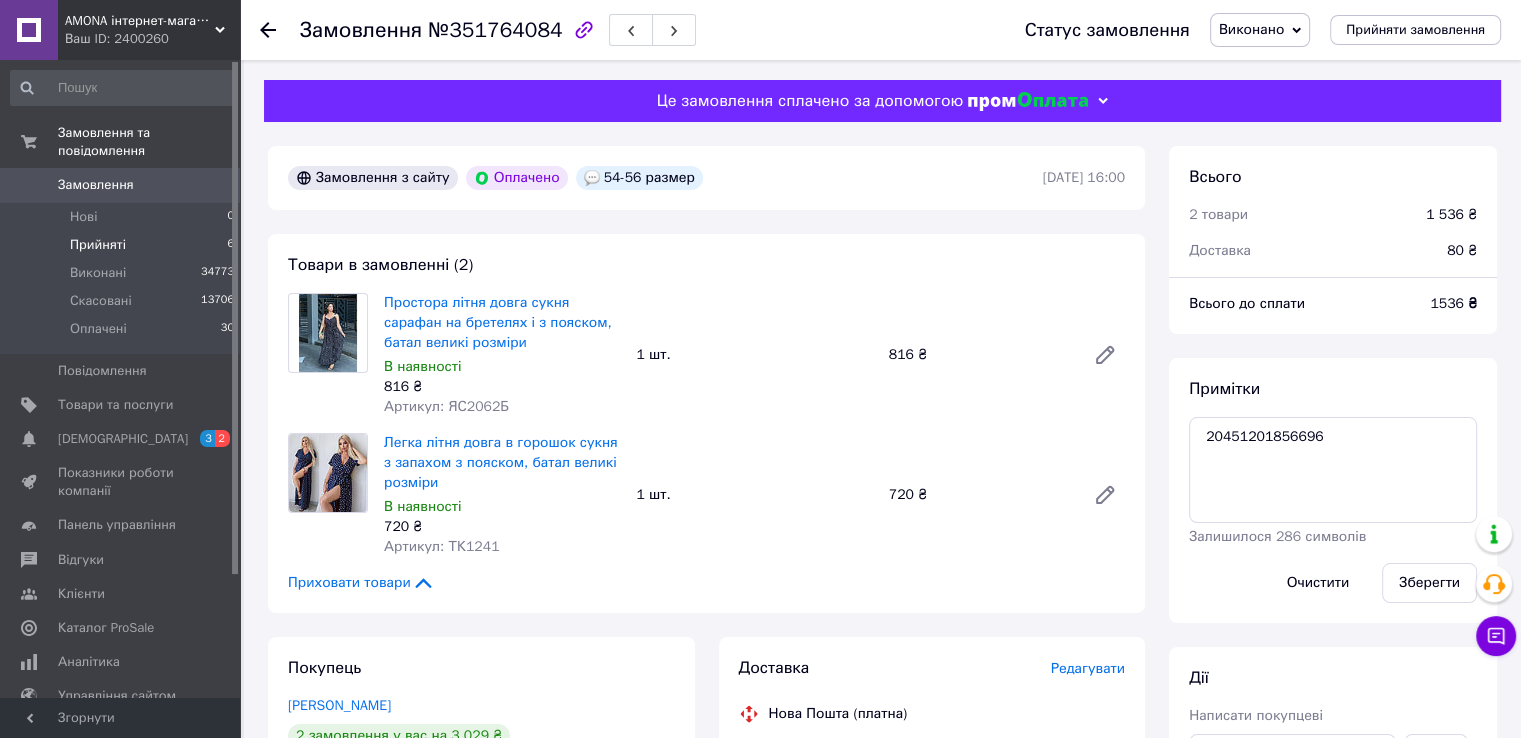 click on "Прийняті 6" at bounding box center (123, 245) 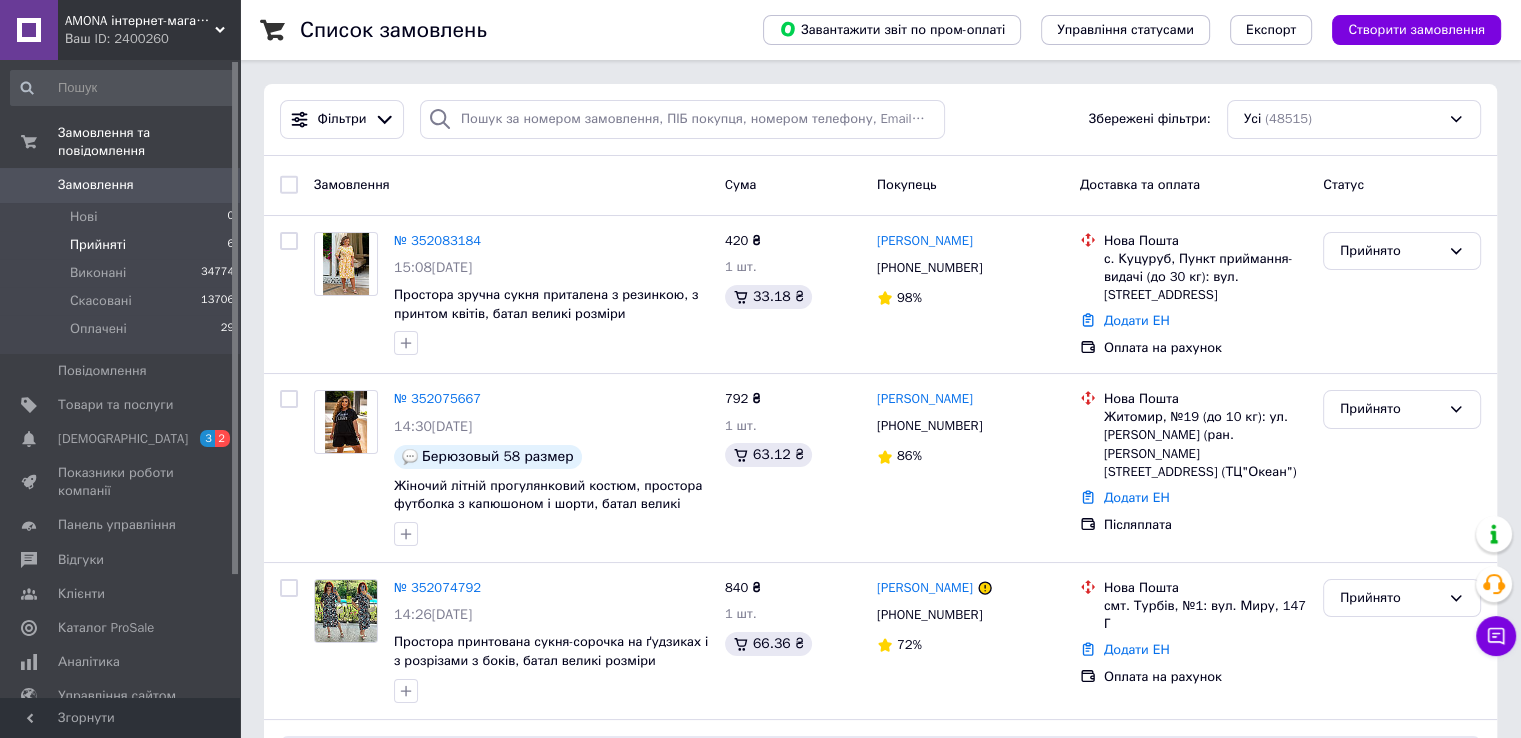 click on "Прийняті 6" at bounding box center (123, 245) 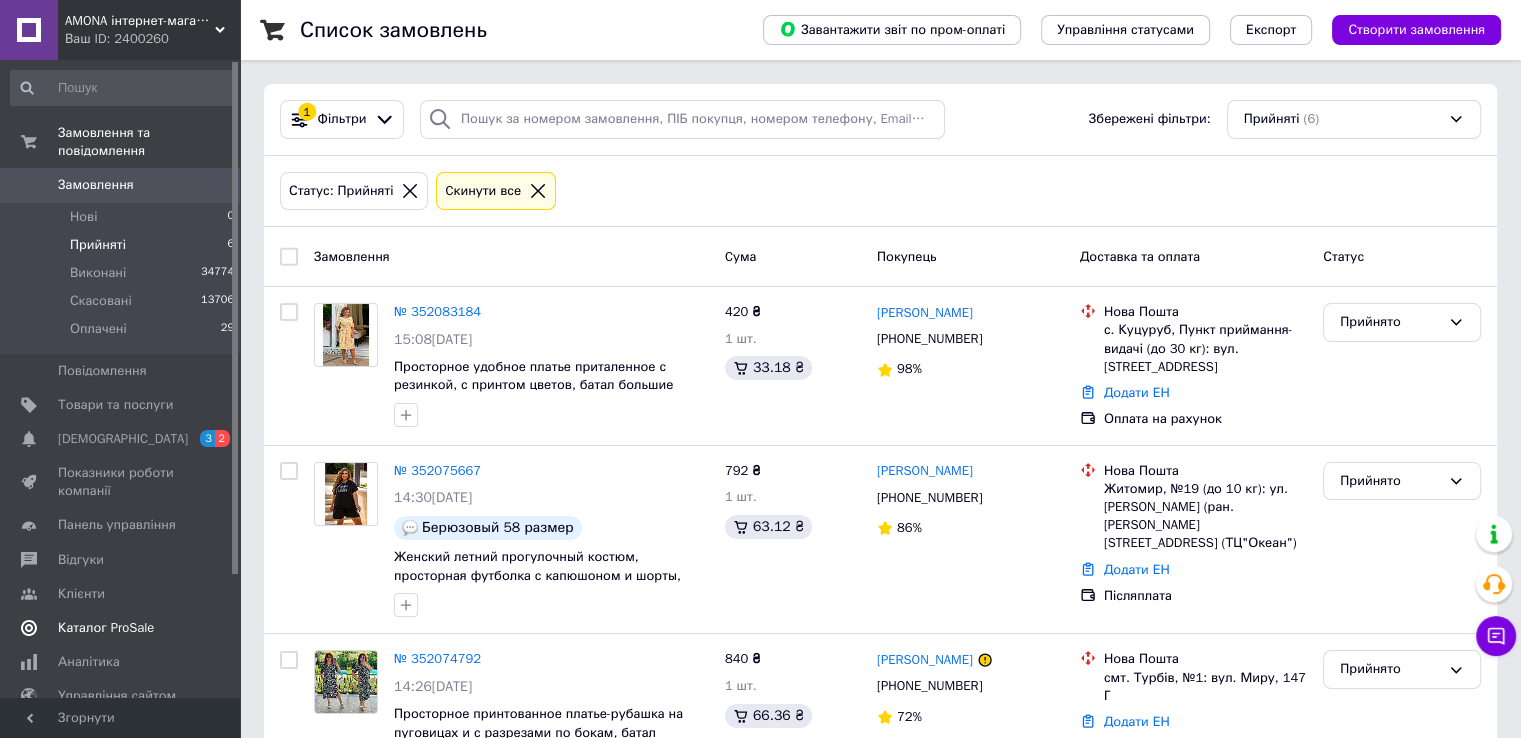 click on "Сповіщення 3 2" at bounding box center [123, 439] 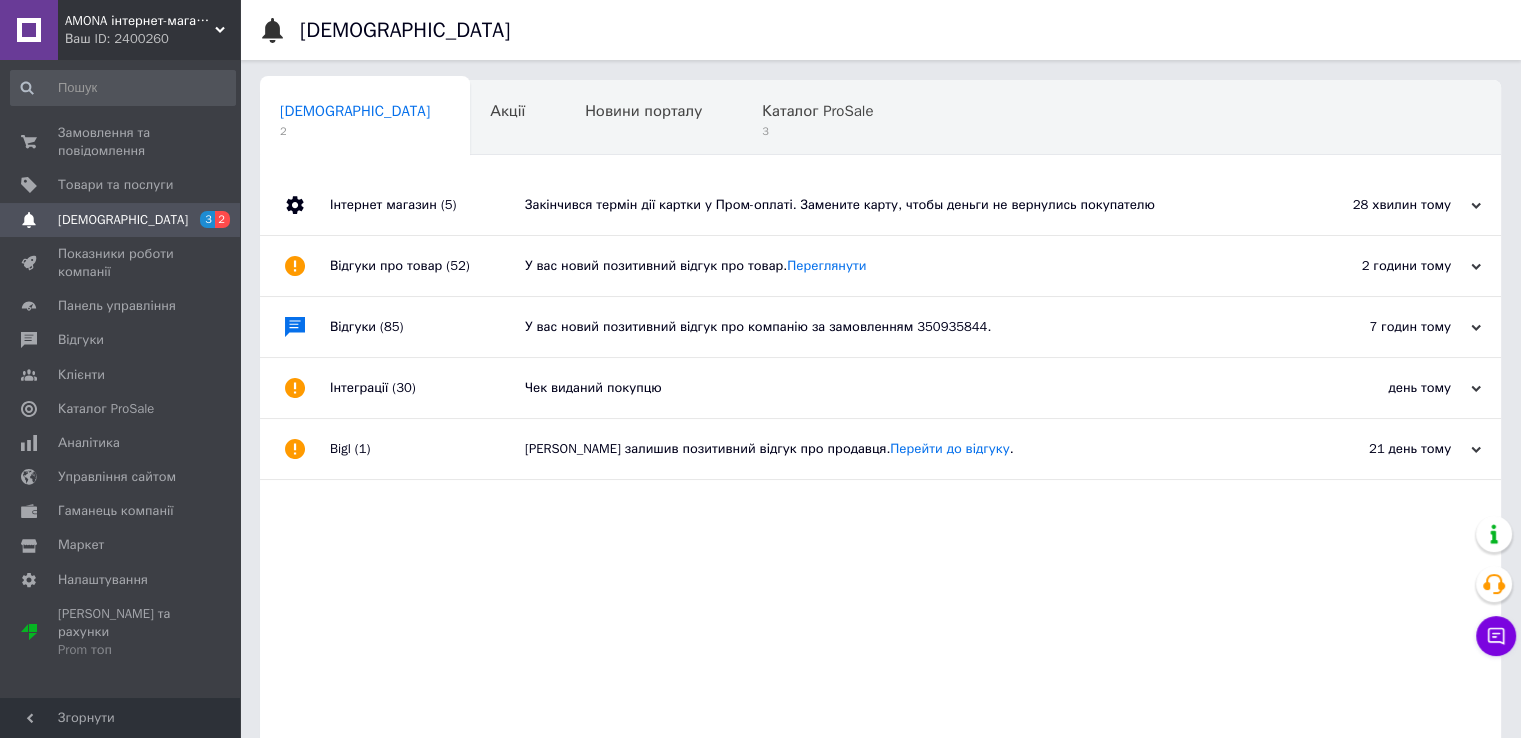 click on "Інтернет магазин   (5)" at bounding box center [427, 205] 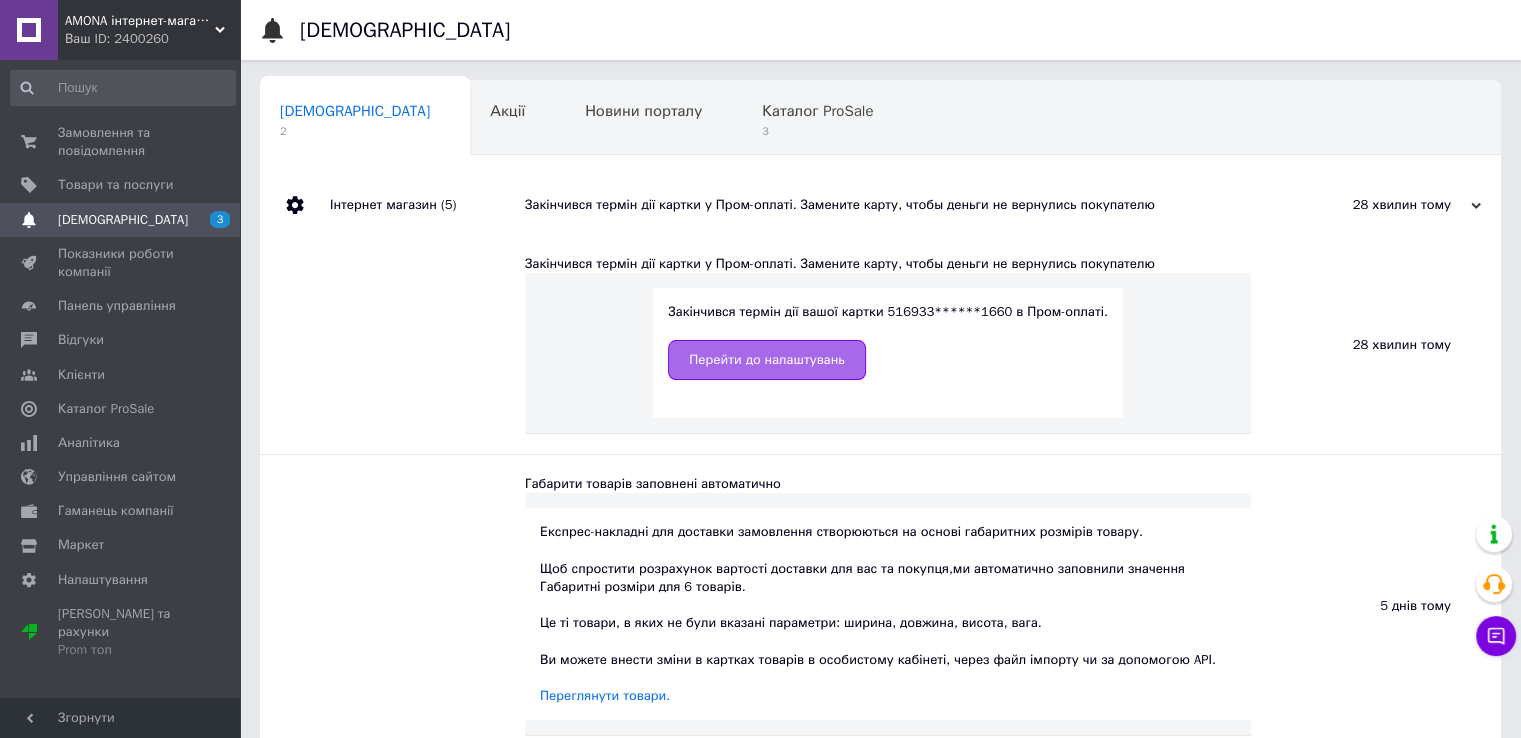 click on "Перейти до налаштувань" at bounding box center (766, 360) 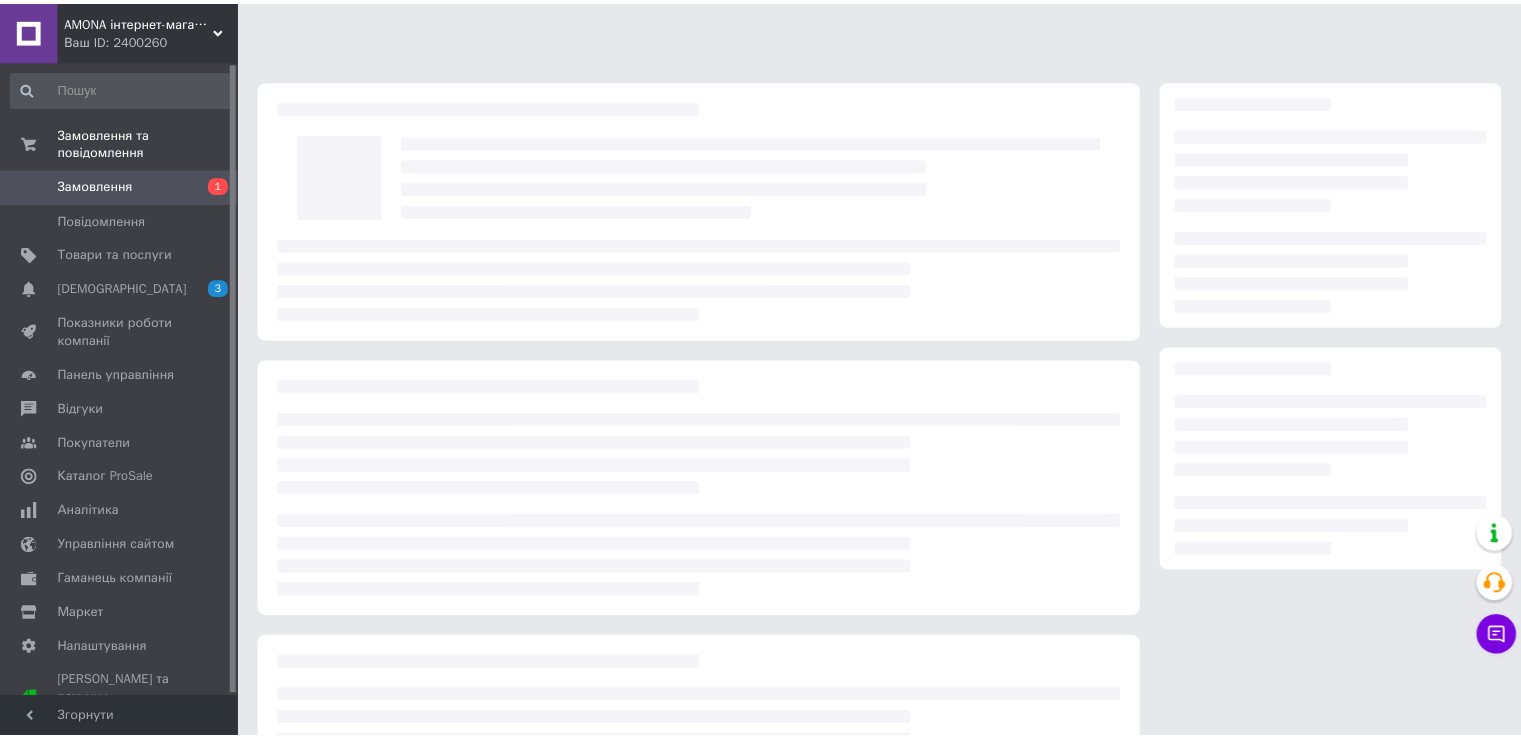 scroll, scrollTop: 0, scrollLeft: 0, axis: both 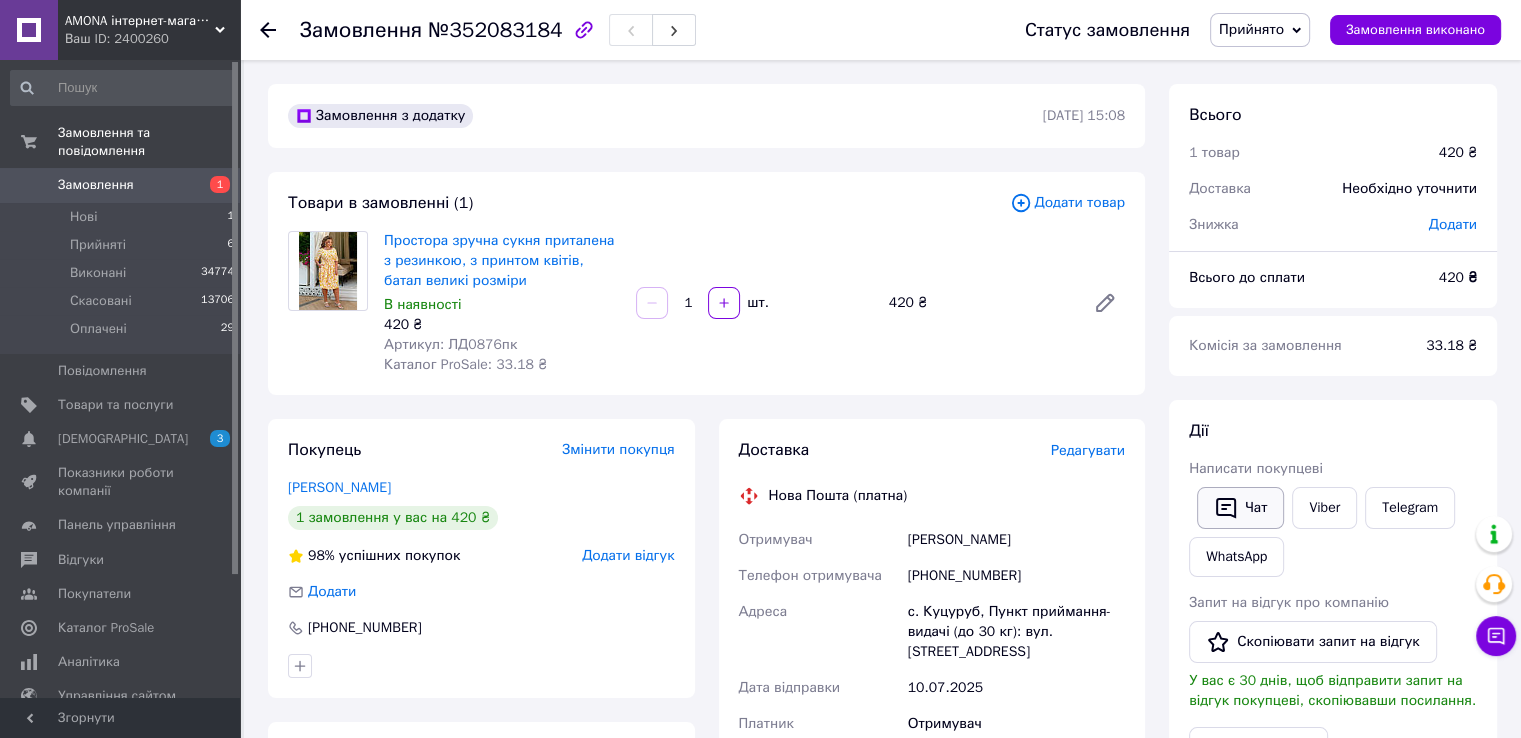 click on "Чат" at bounding box center [1240, 508] 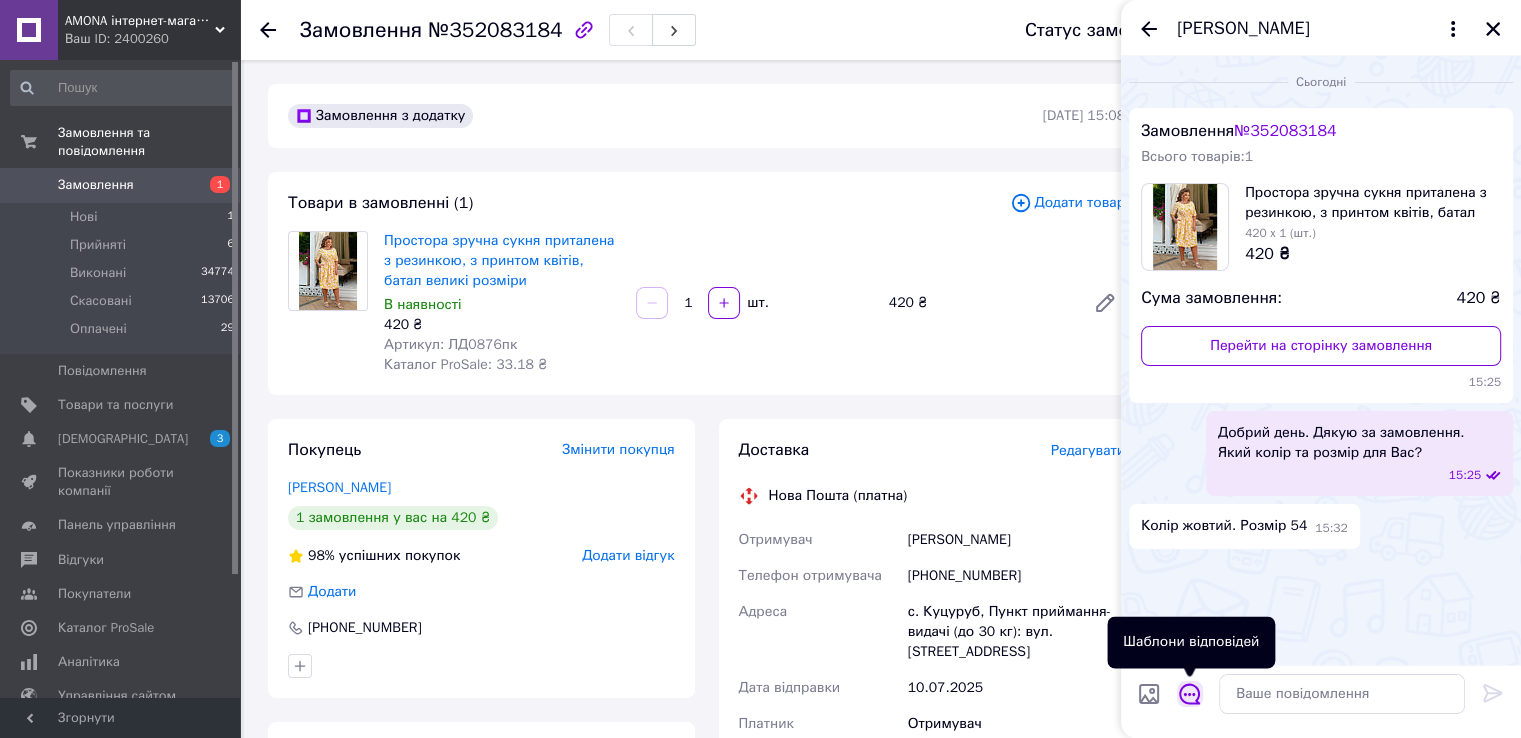 click 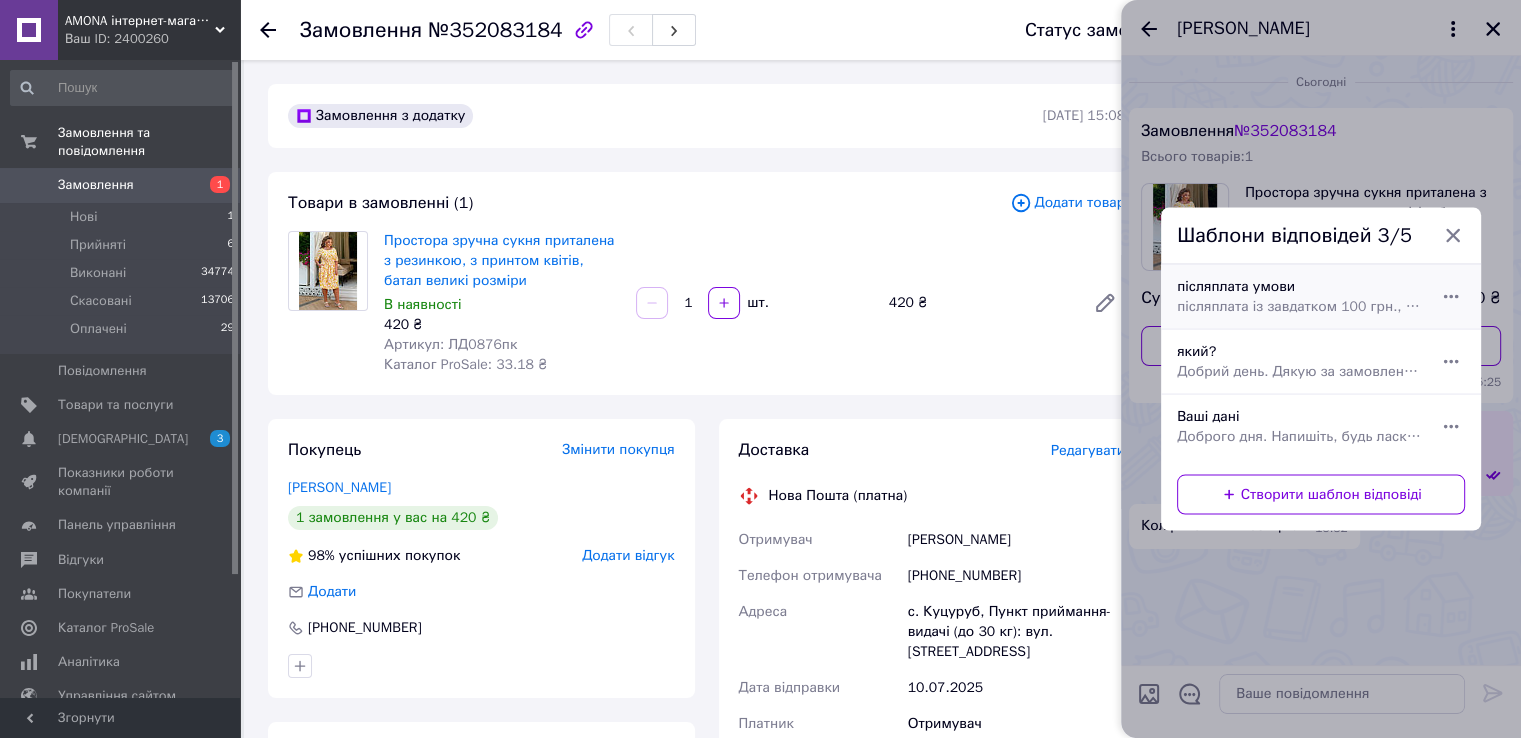 click on "післяплата із завдатком 100 грн., на випадок неявки чи незабору.  Надсилати Вам реквізити?" at bounding box center [1299, 307] 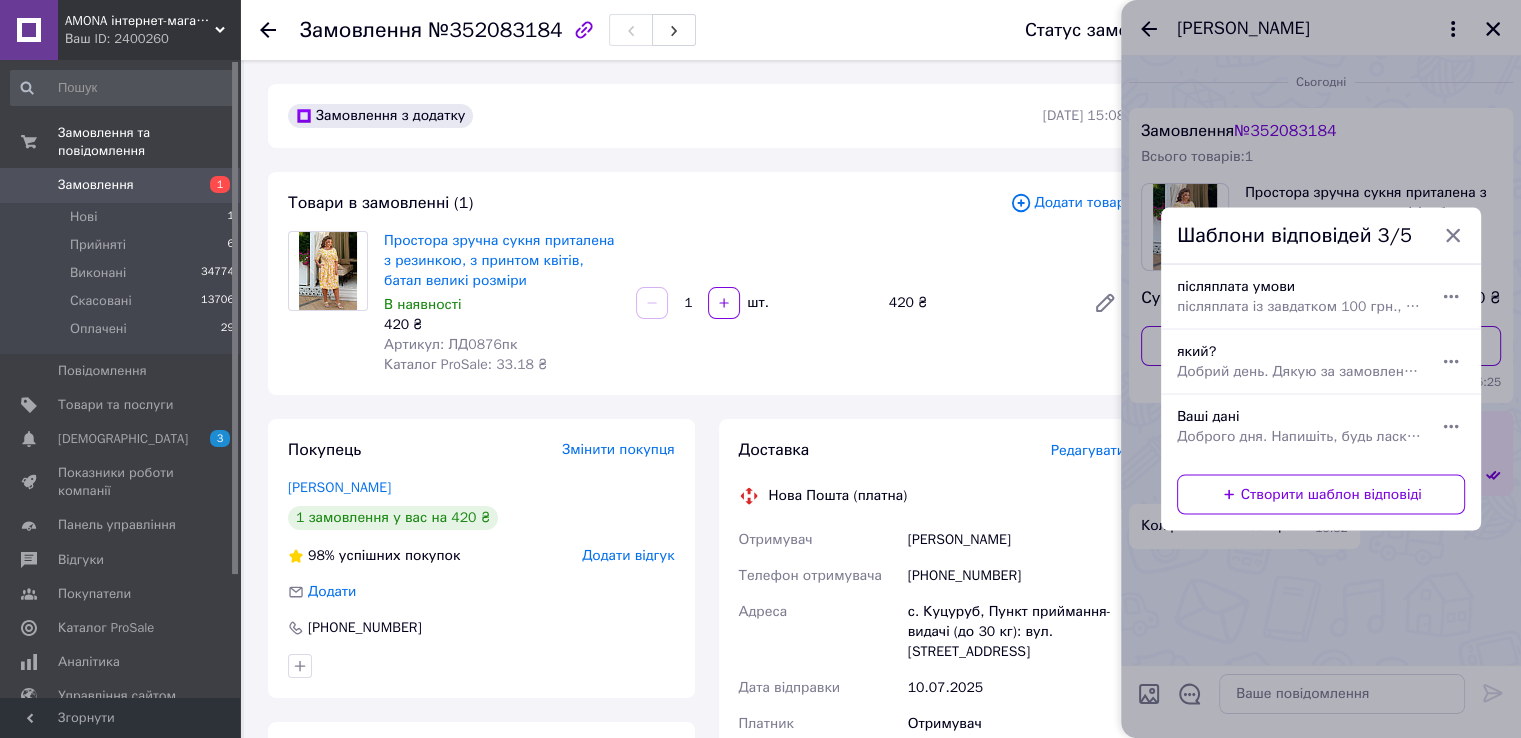 type on "післяплата із завдатком 100 грн., на випадок неявки чи незабору.  Надсилати Вам реквізити?" 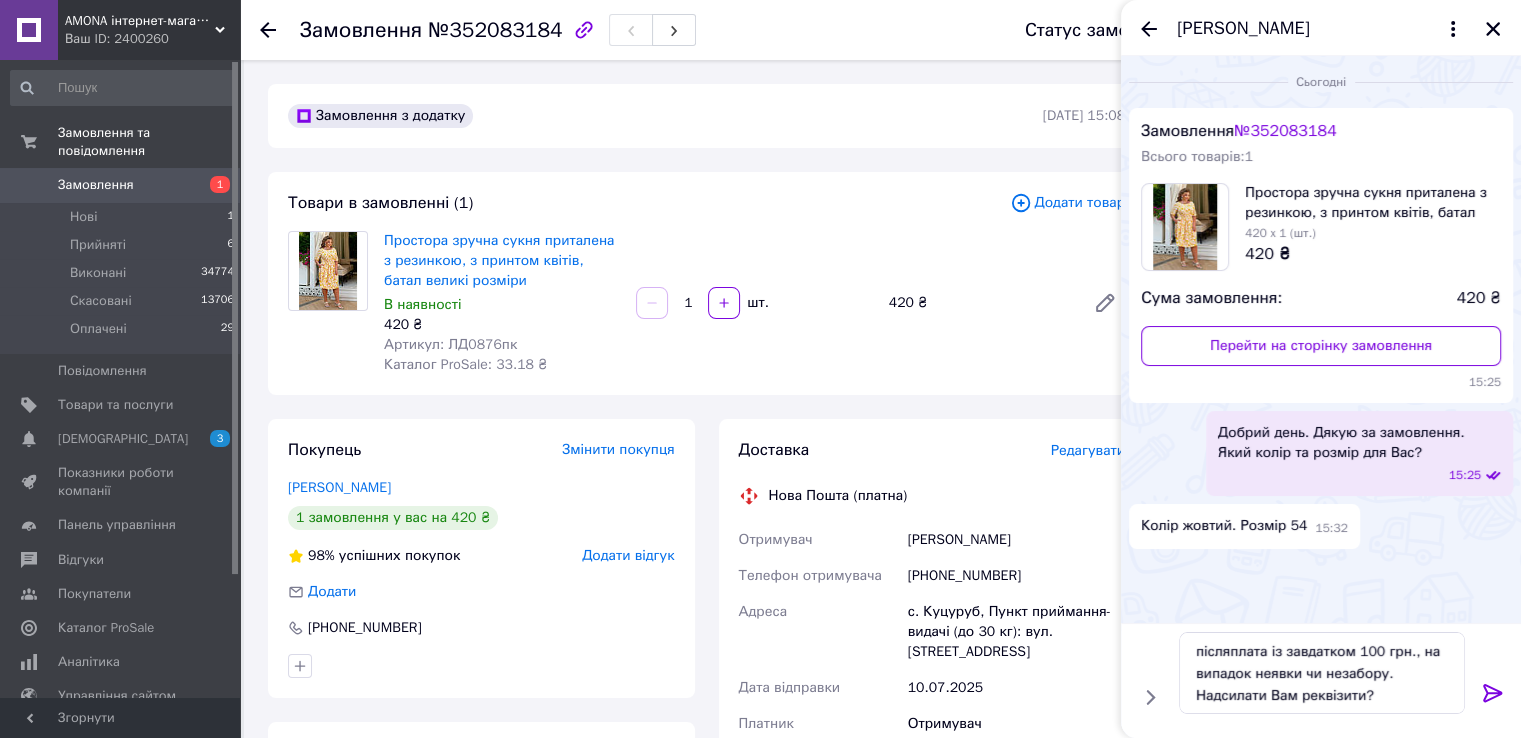 drag, startPoint x: 1492, startPoint y: 695, endPoint x: 1426, endPoint y: 694, distance: 66.007576 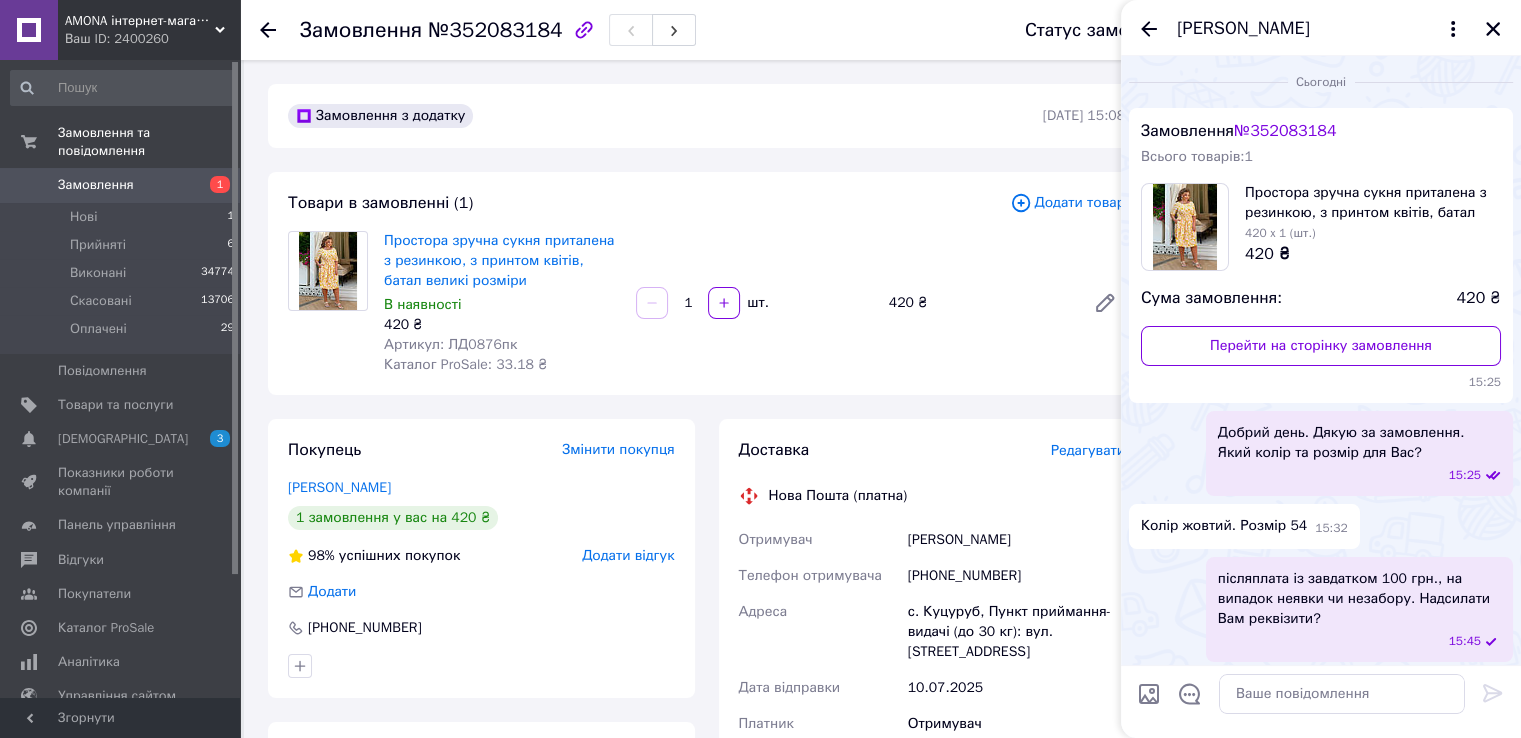 scroll, scrollTop: 5, scrollLeft: 0, axis: vertical 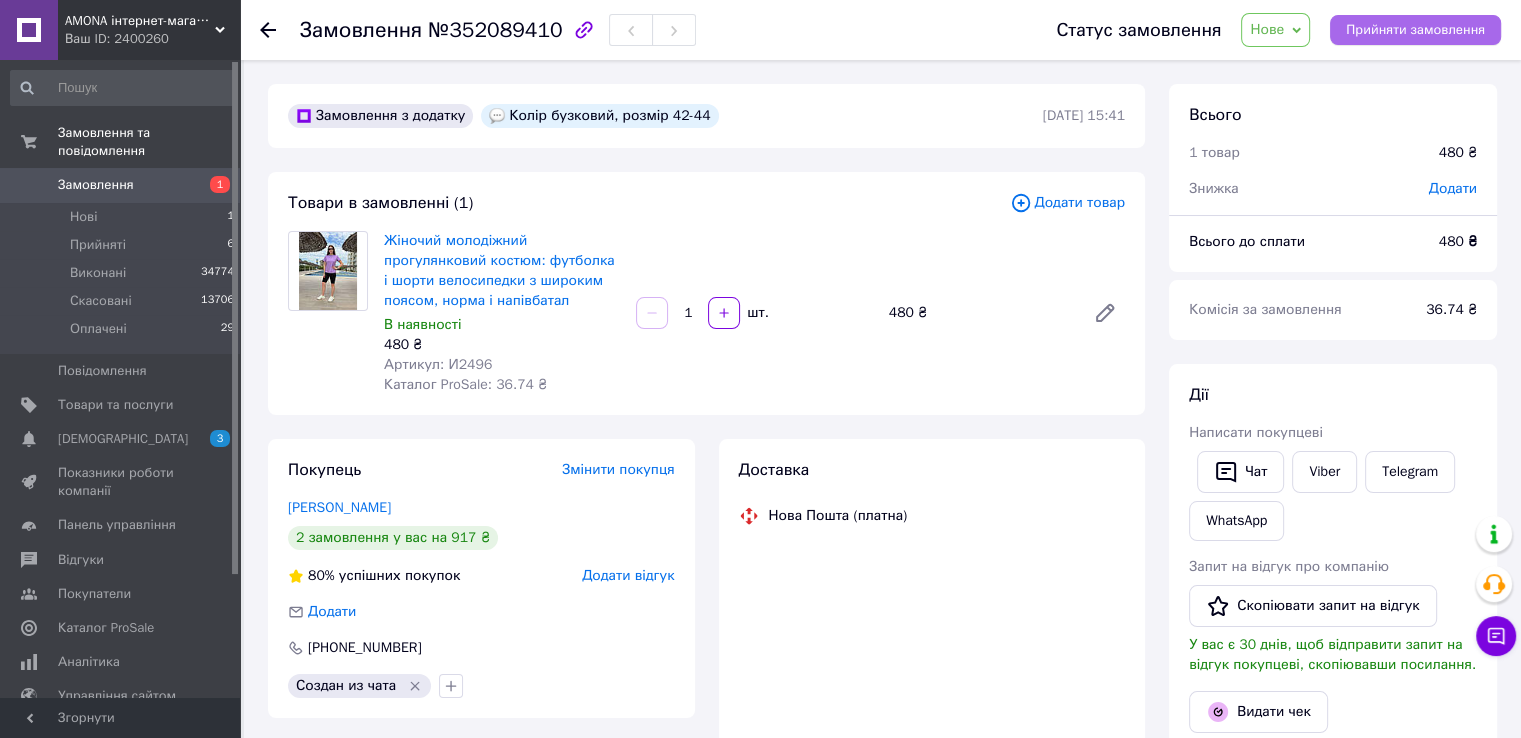 click on "Прийняти замовлення" at bounding box center (1415, 30) 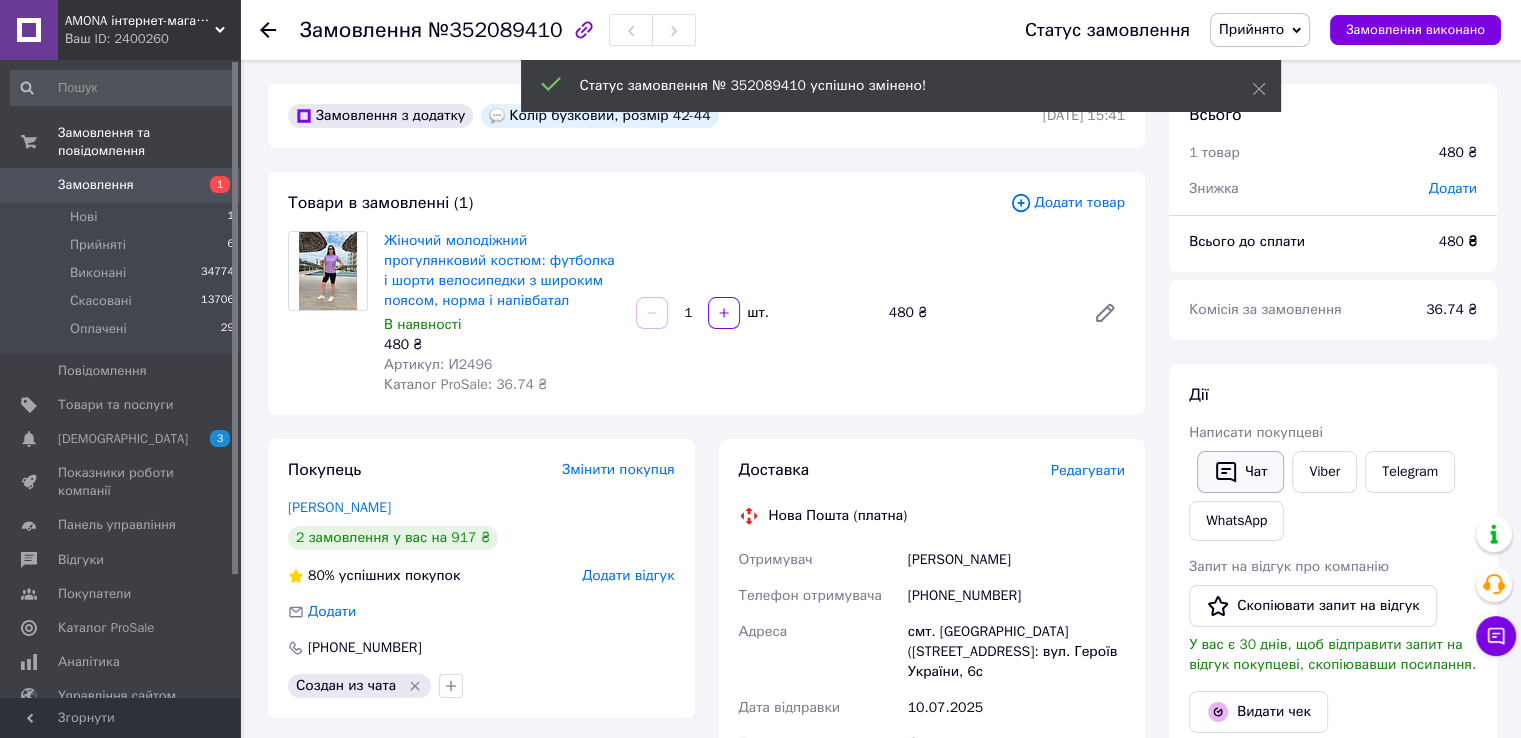 click on "Чат" at bounding box center (1240, 472) 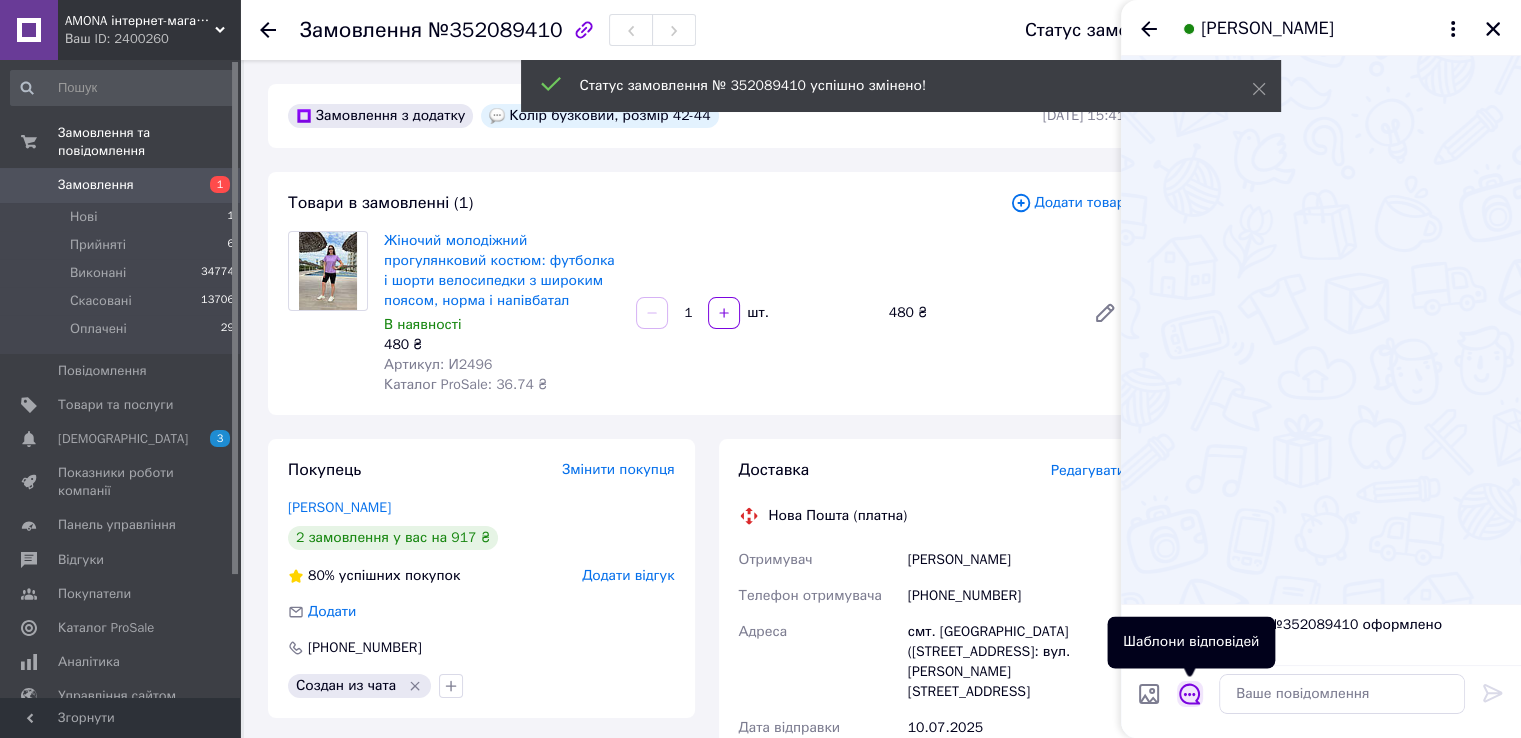 click 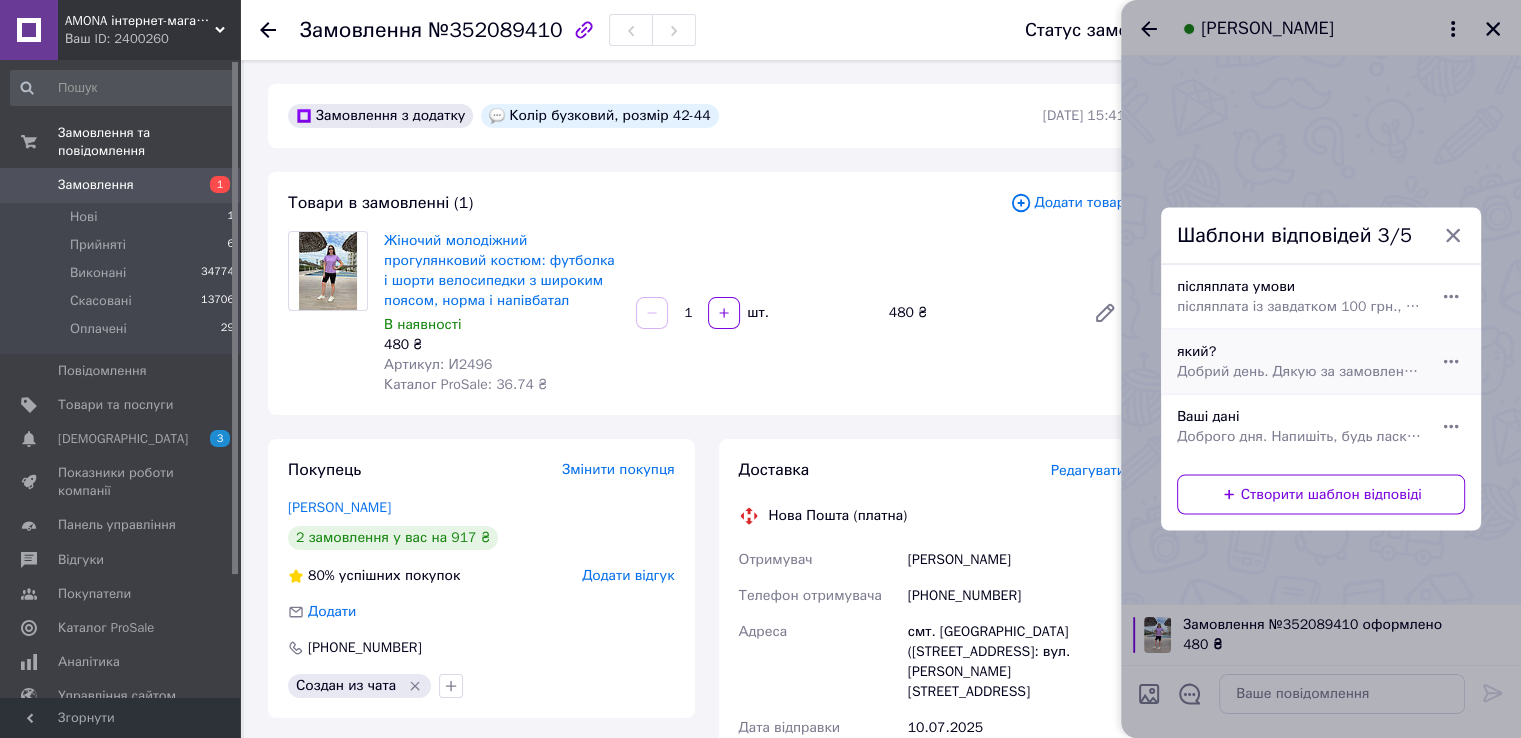 click on "який? Добрий день. Дякую за замовлення. Який колір та розмір для Вас?" at bounding box center (1299, 362) 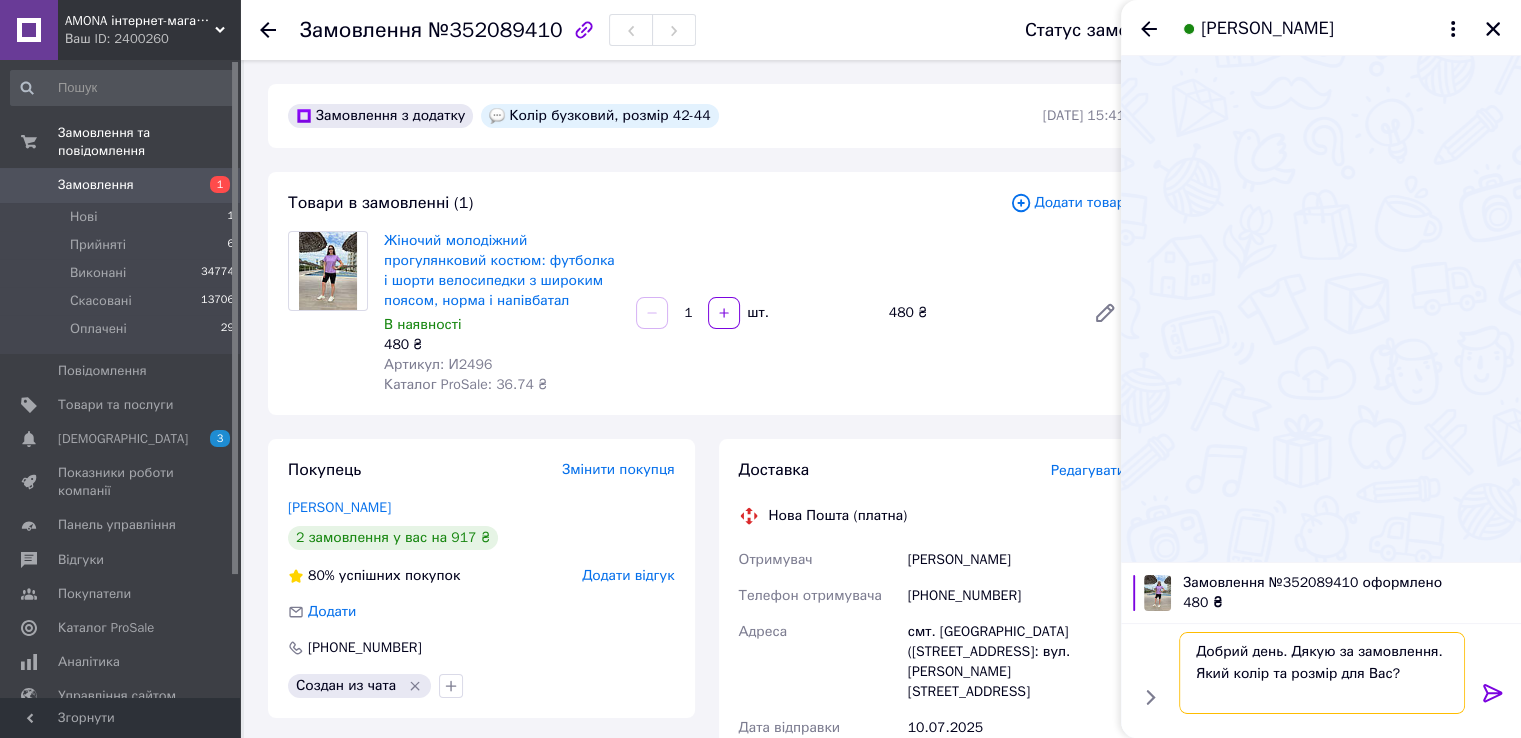 drag, startPoint x: 1185, startPoint y: 679, endPoint x: 1456, endPoint y: 679, distance: 271 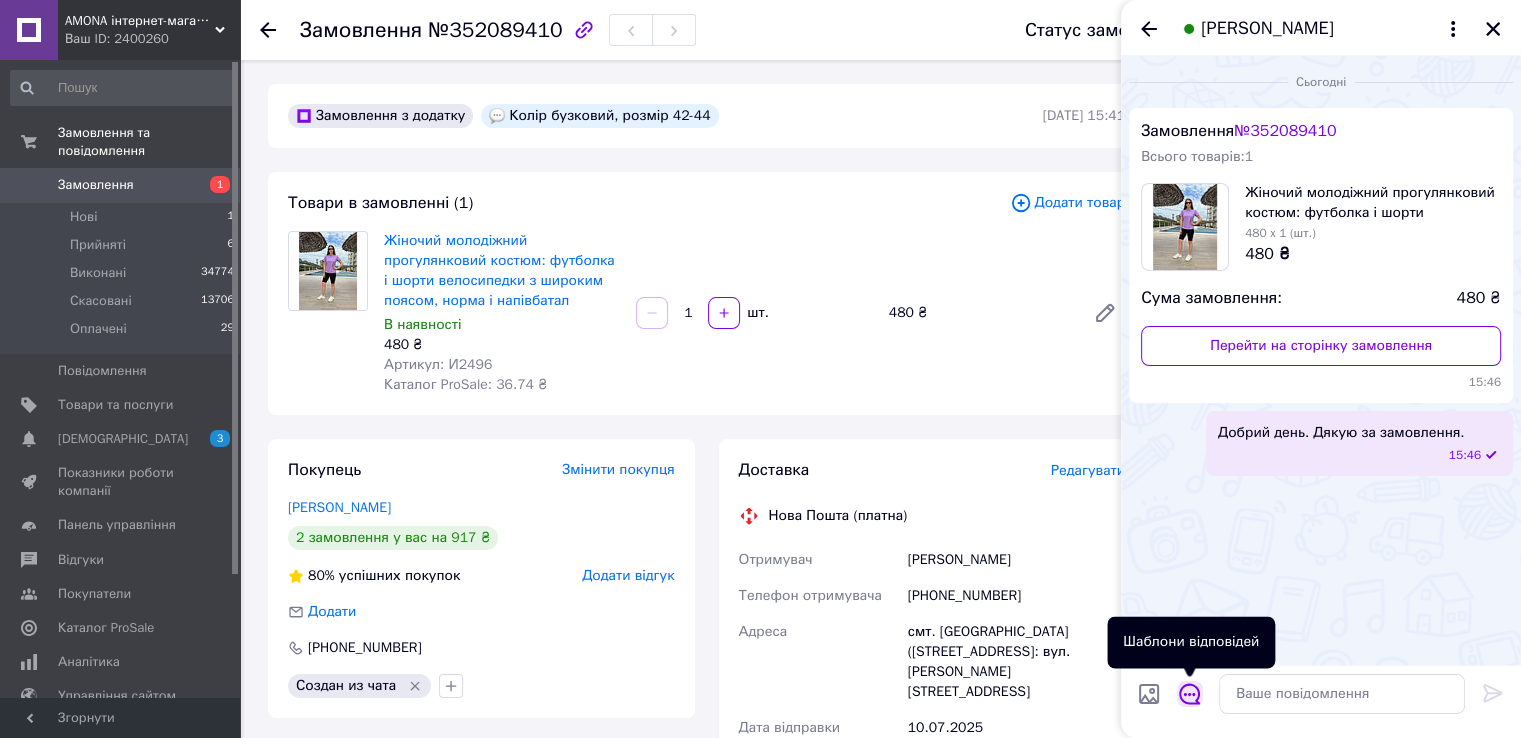 click 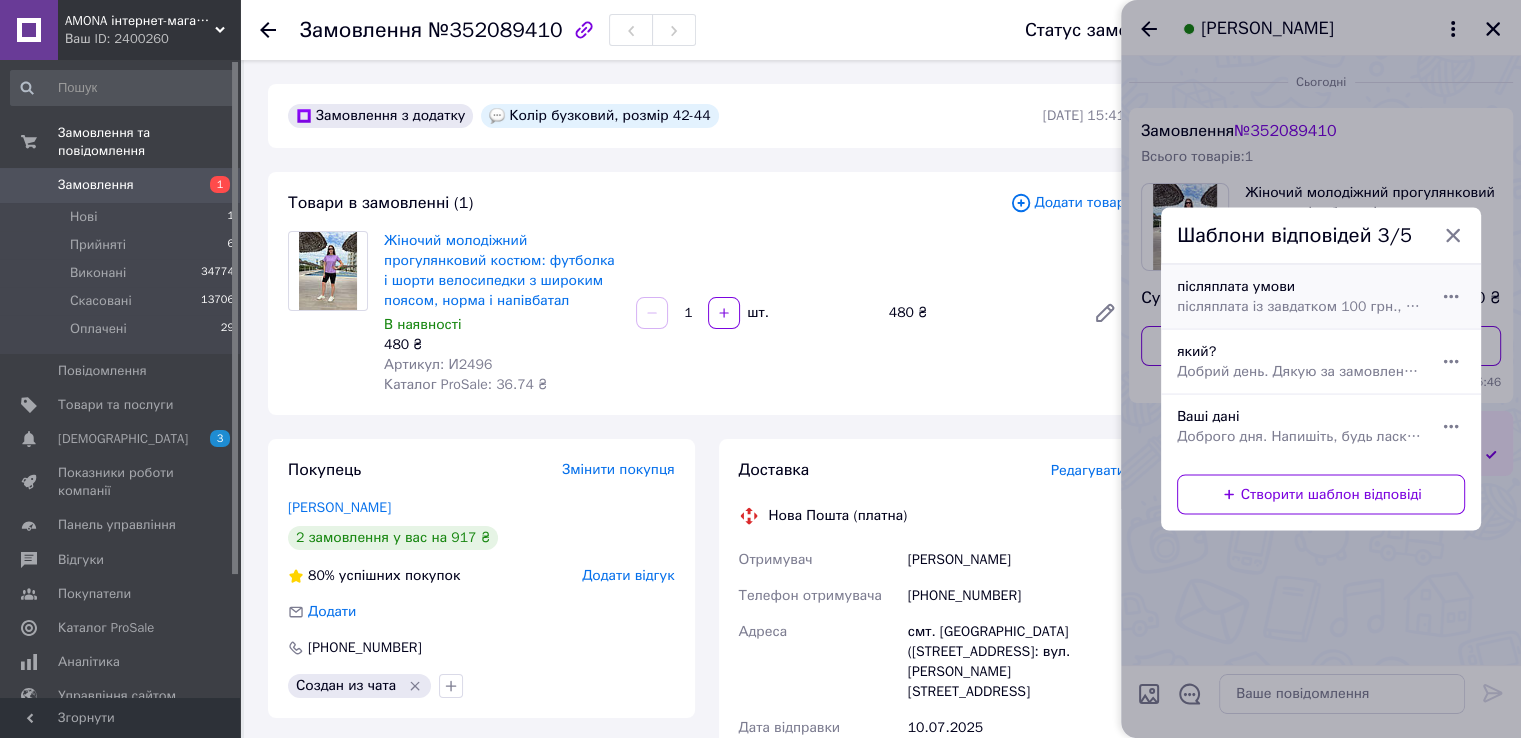 click on "післяплата із завдатком 100 грн., на випадок неявки чи незабору.  Надсилати Вам реквізити?" at bounding box center (1299, 307) 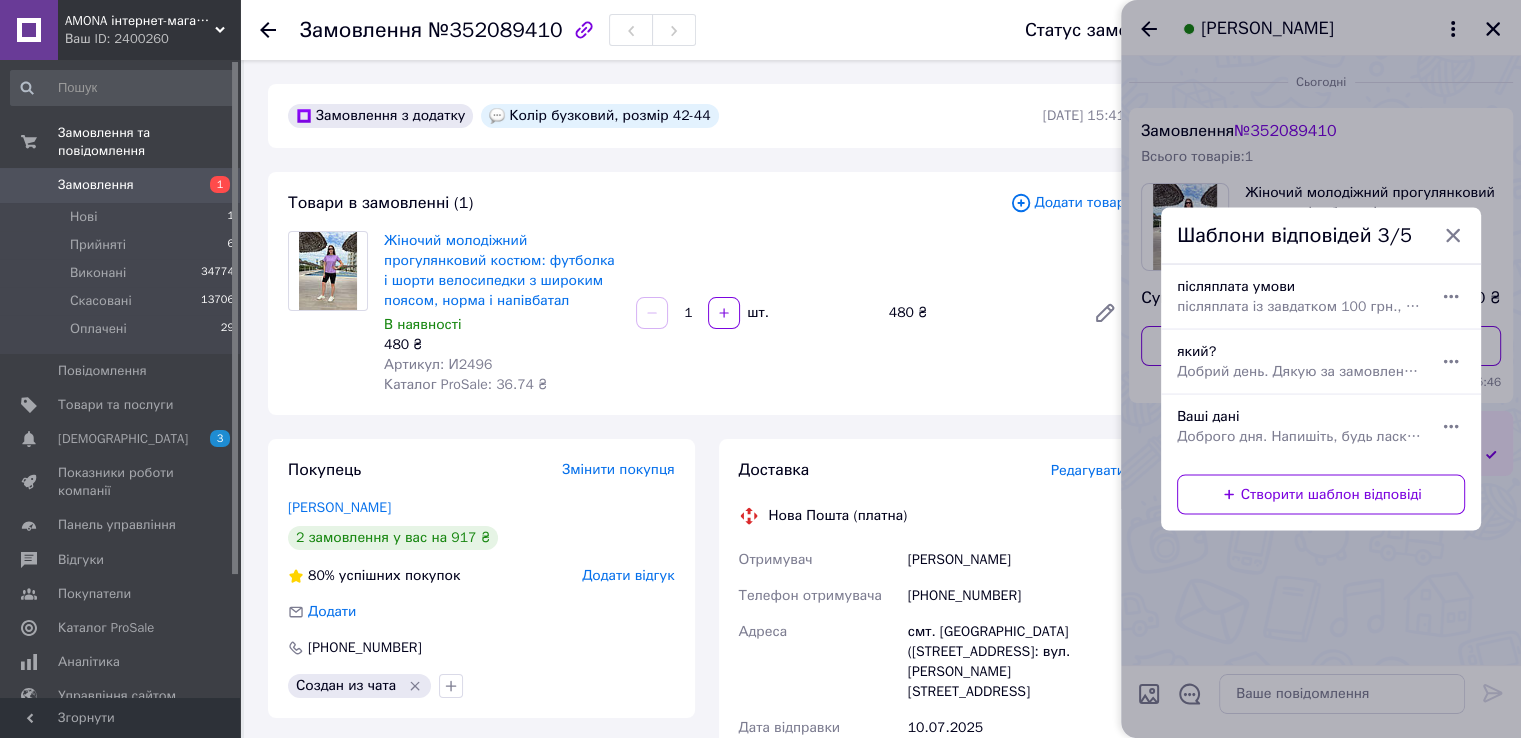 type on "післяплата із завдатком 100 грн., на випадок неявки чи незабору.  Надсилати Вам реквізити?" 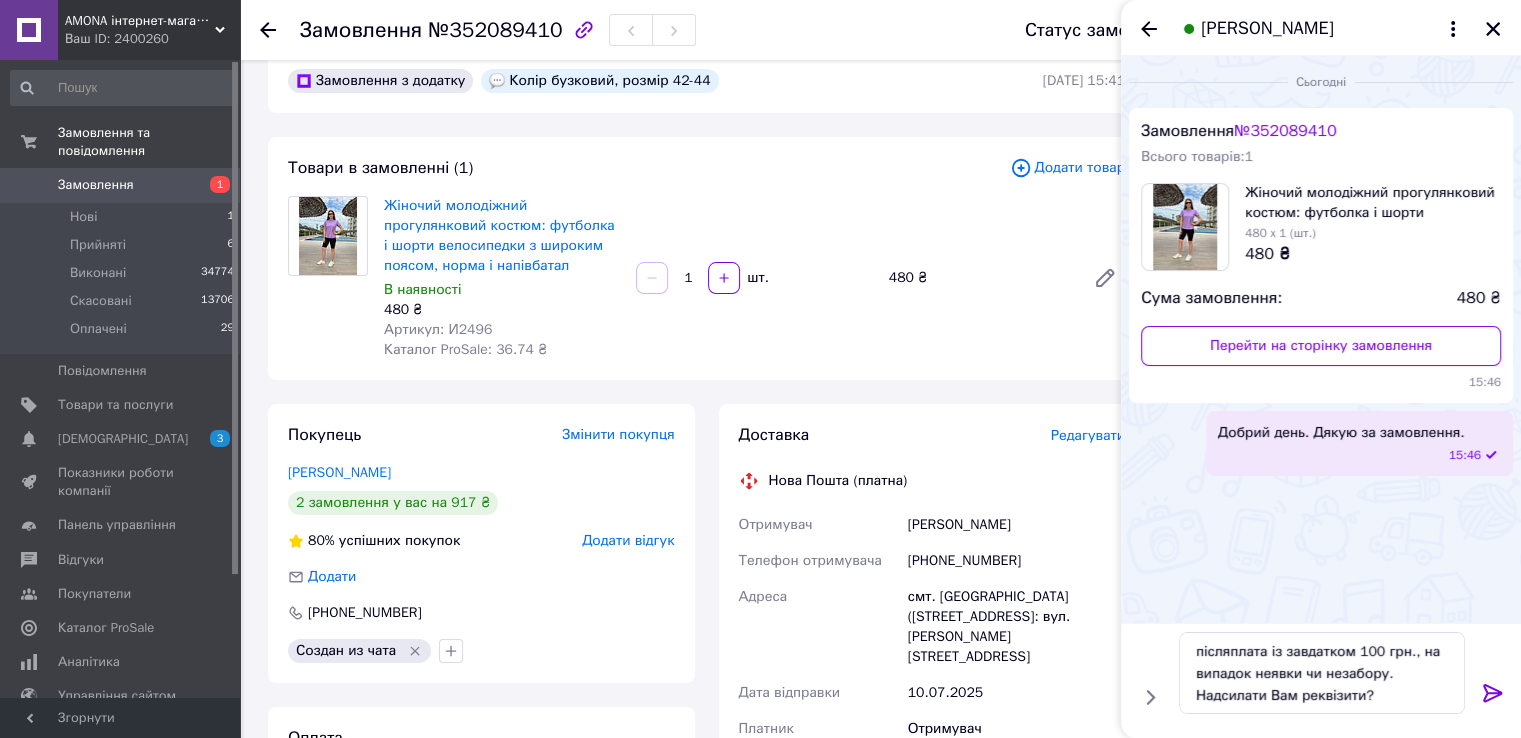 scroll, scrollTop: 300, scrollLeft: 0, axis: vertical 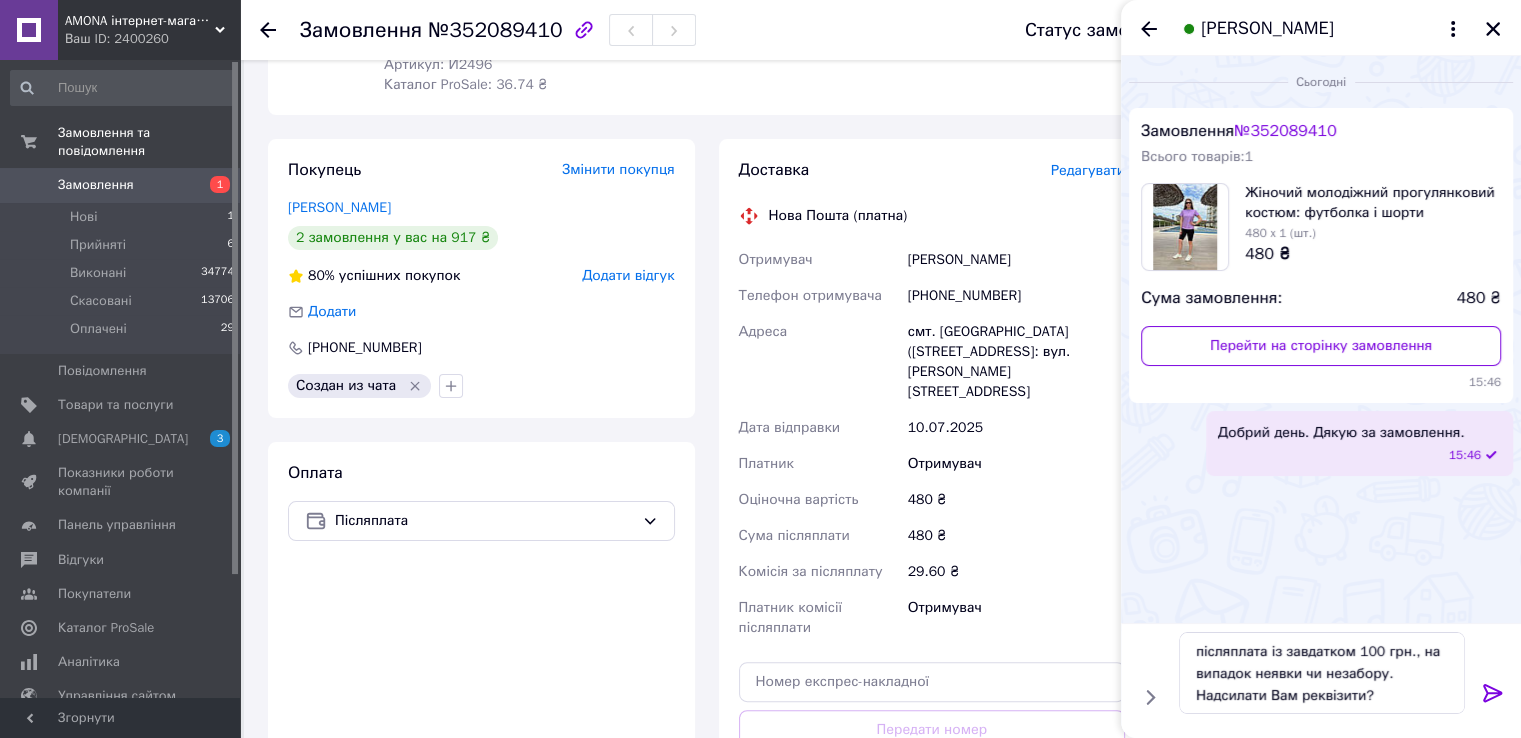 click at bounding box center (1493, 697) 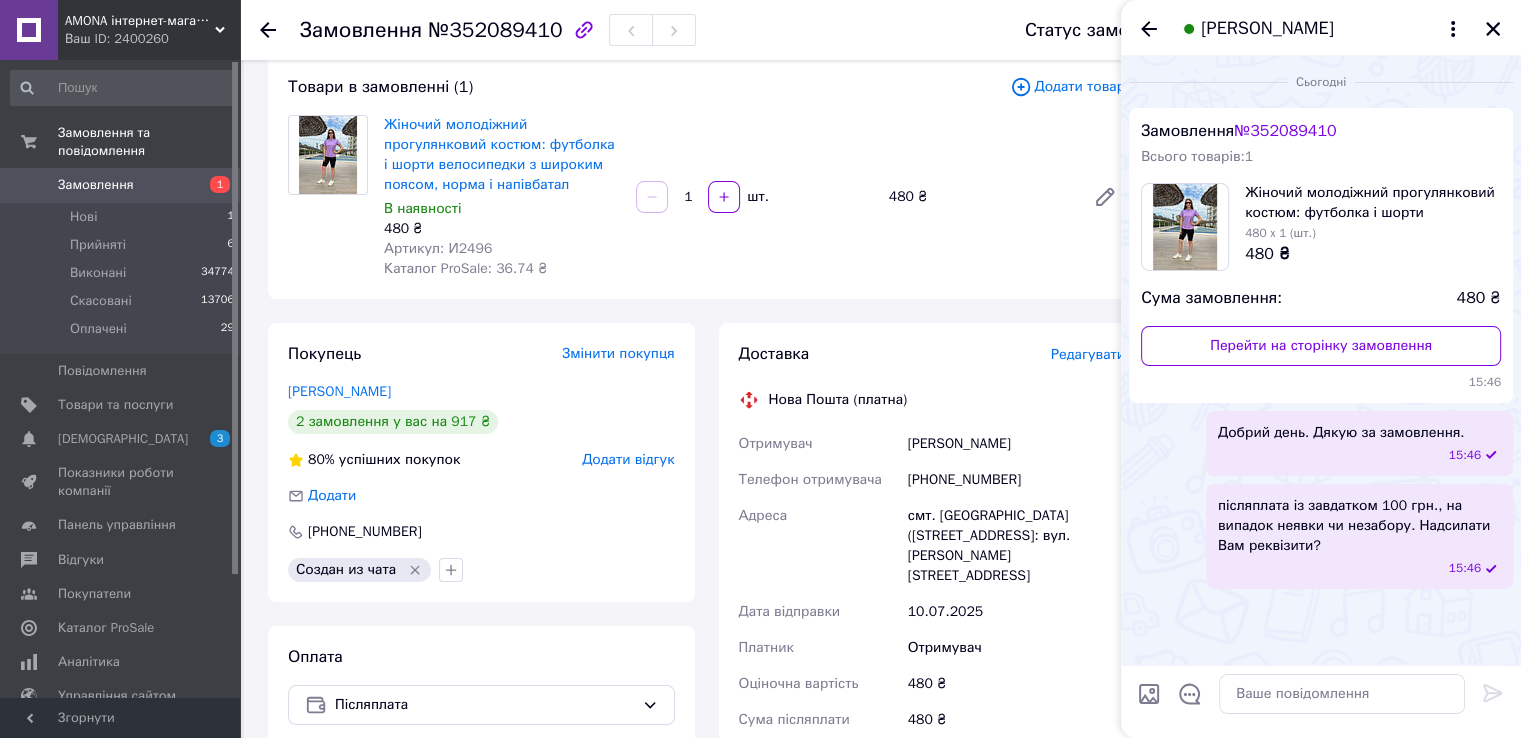 scroll, scrollTop: 0, scrollLeft: 0, axis: both 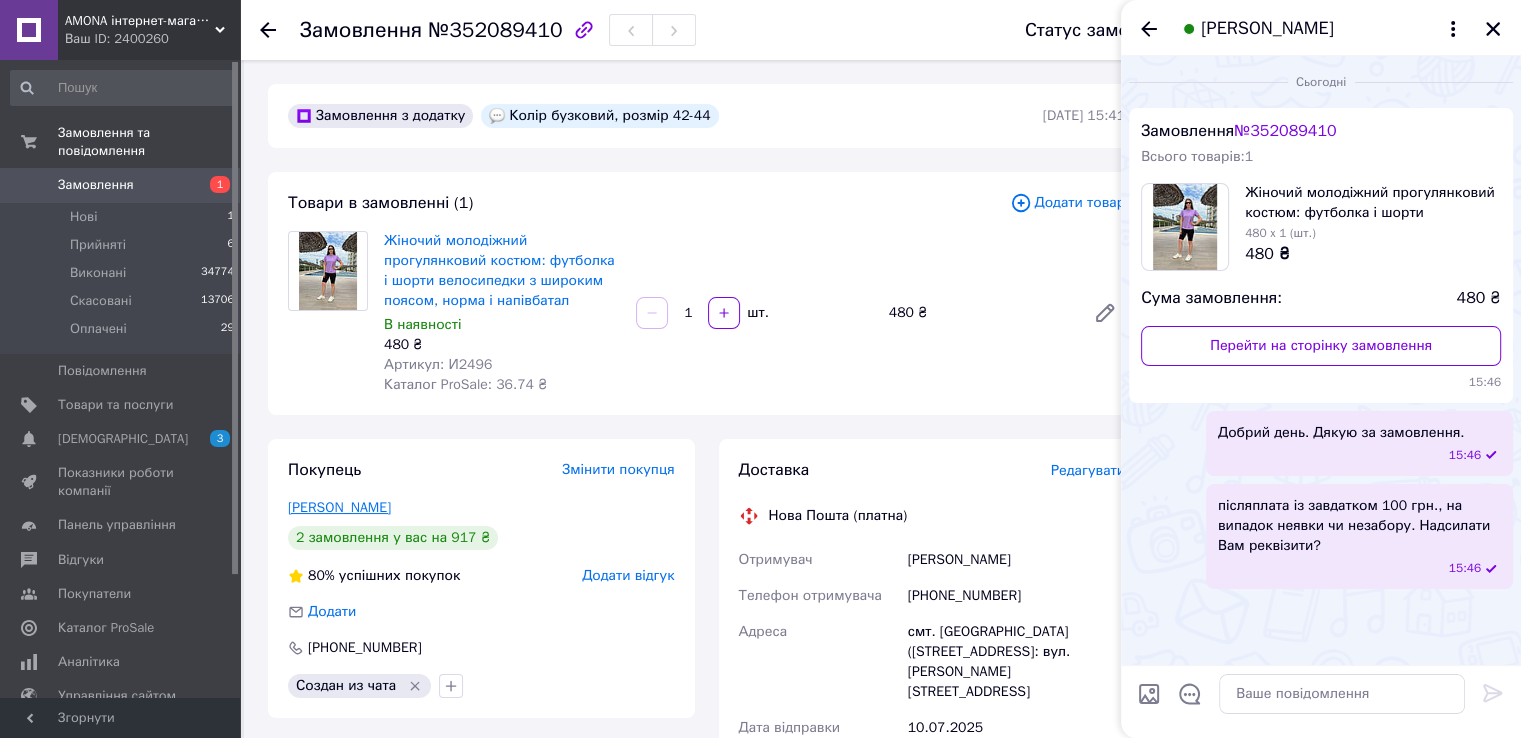 click on "Хоптяна Юлія" at bounding box center [339, 507] 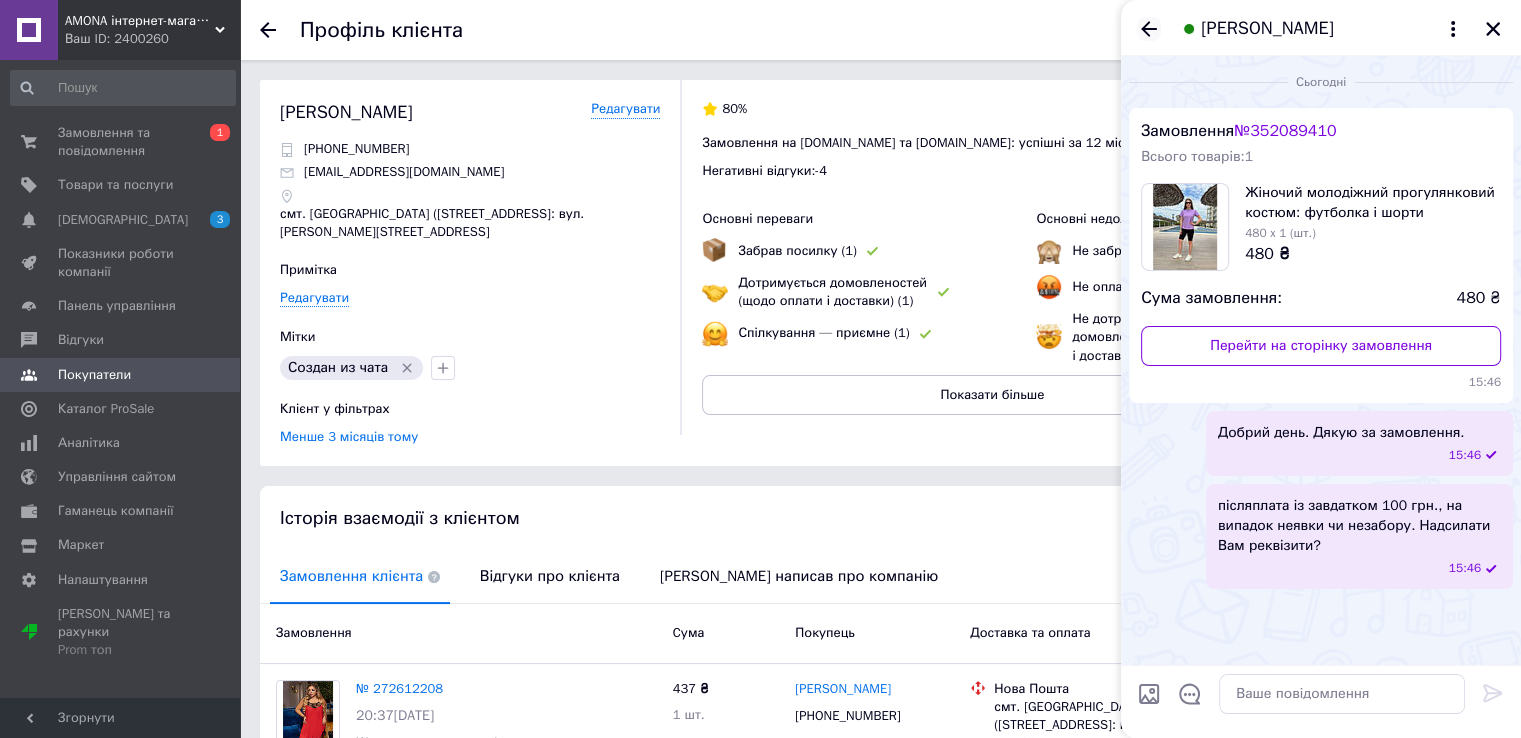 click 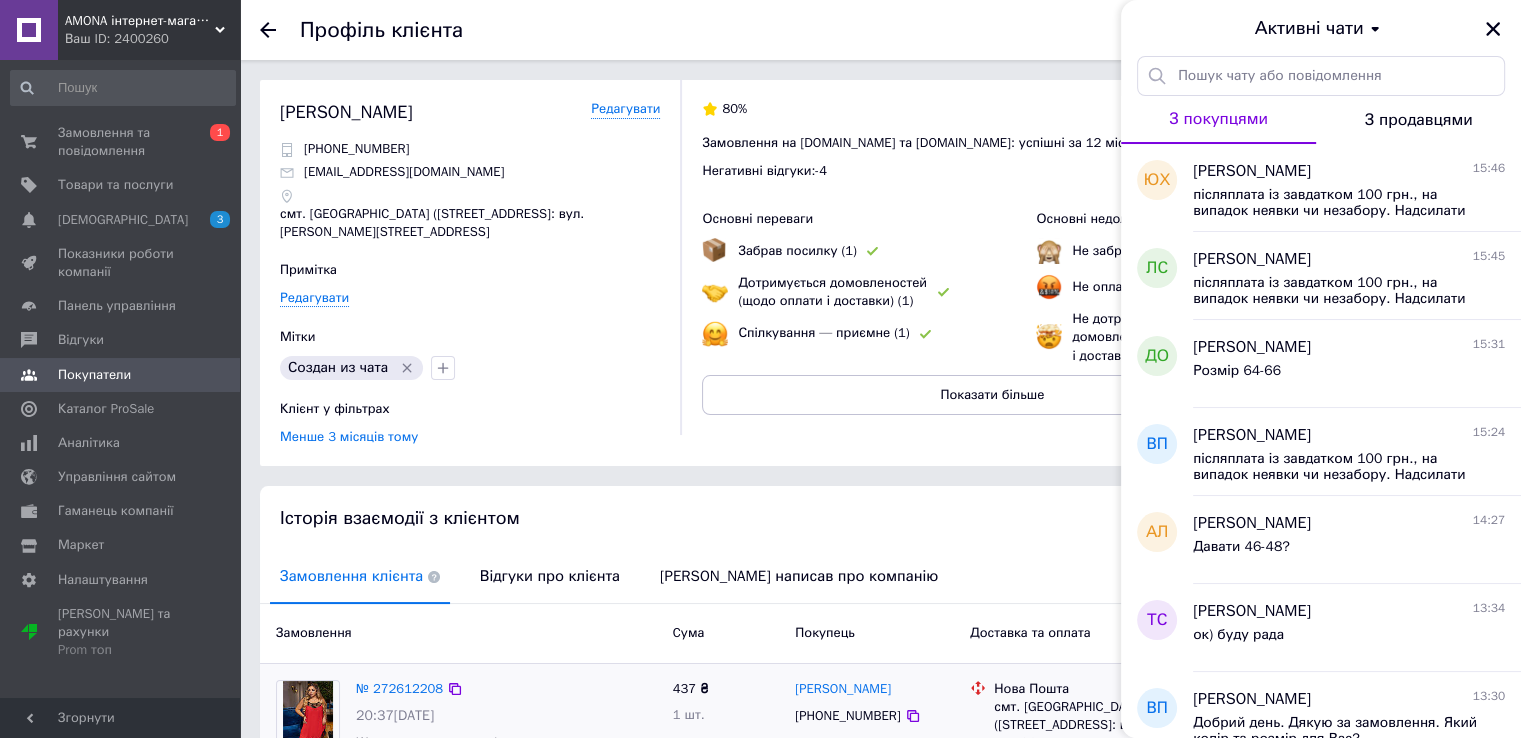 scroll, scrollTop: 330, scrollLeft: 0, axis: vertical 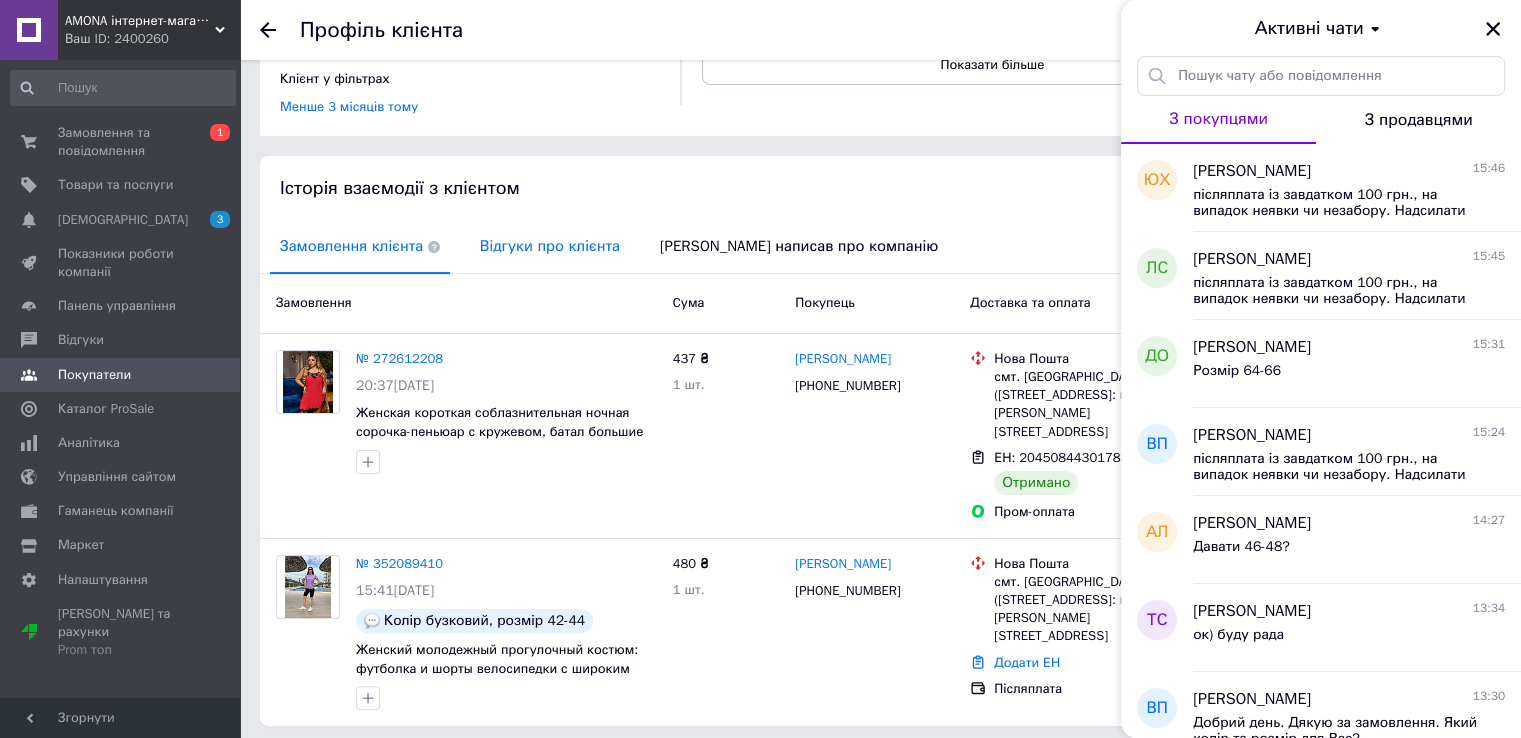 click on "Відгуки про клієнта" at bounding box center (550, 246) 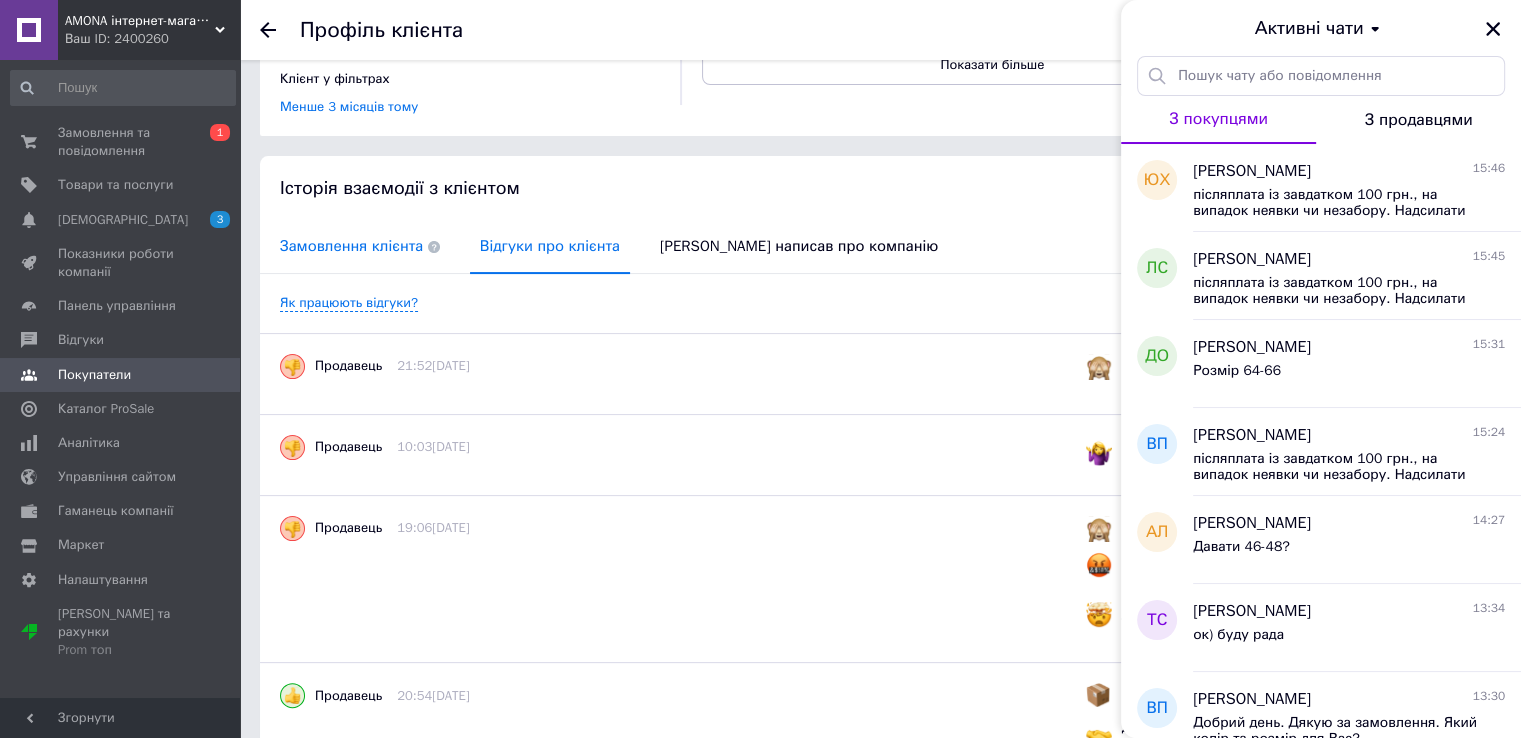 click on "Замовлення клієнта" at bounding box center (360, 246) 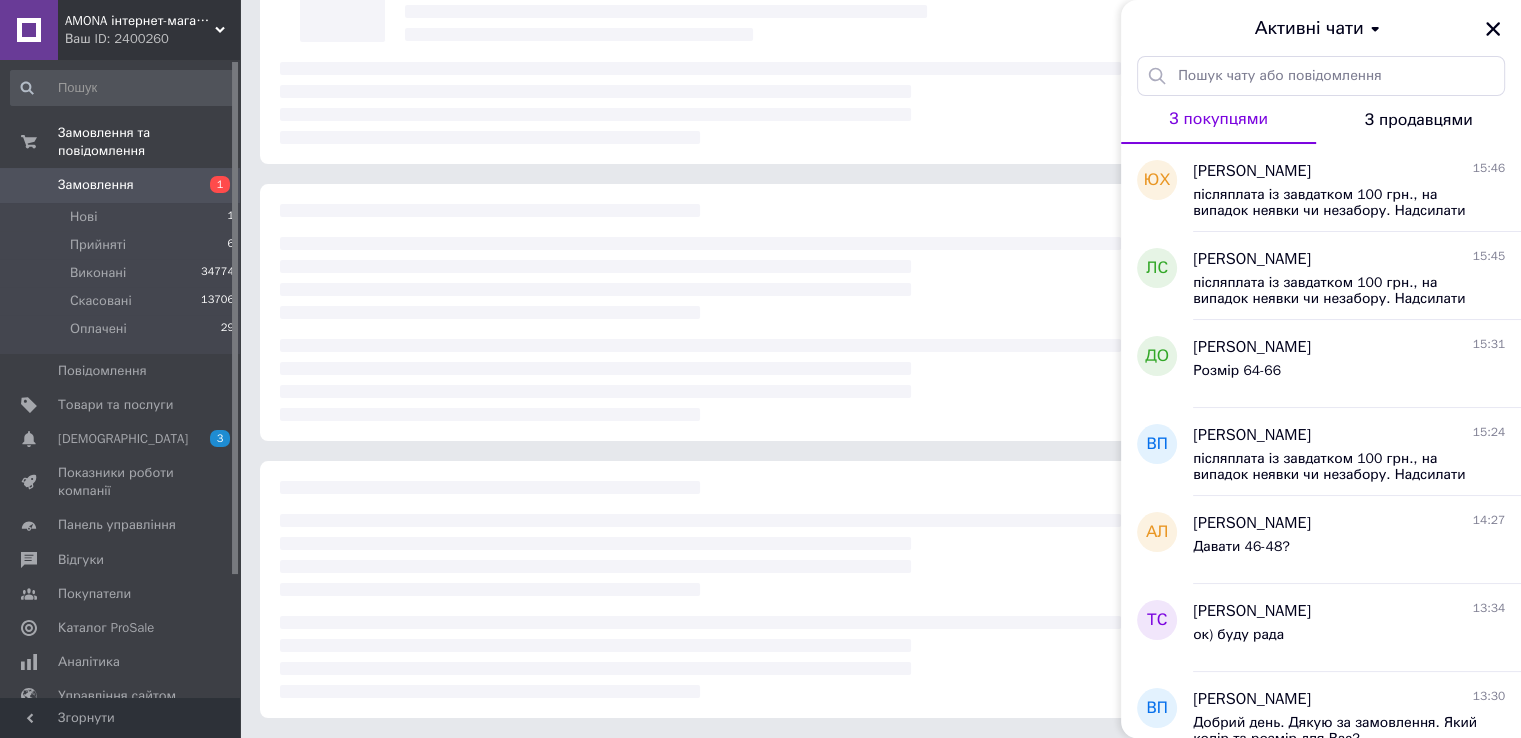 scroll, scrollTop: 0, scrollLeft: 0, axis: both 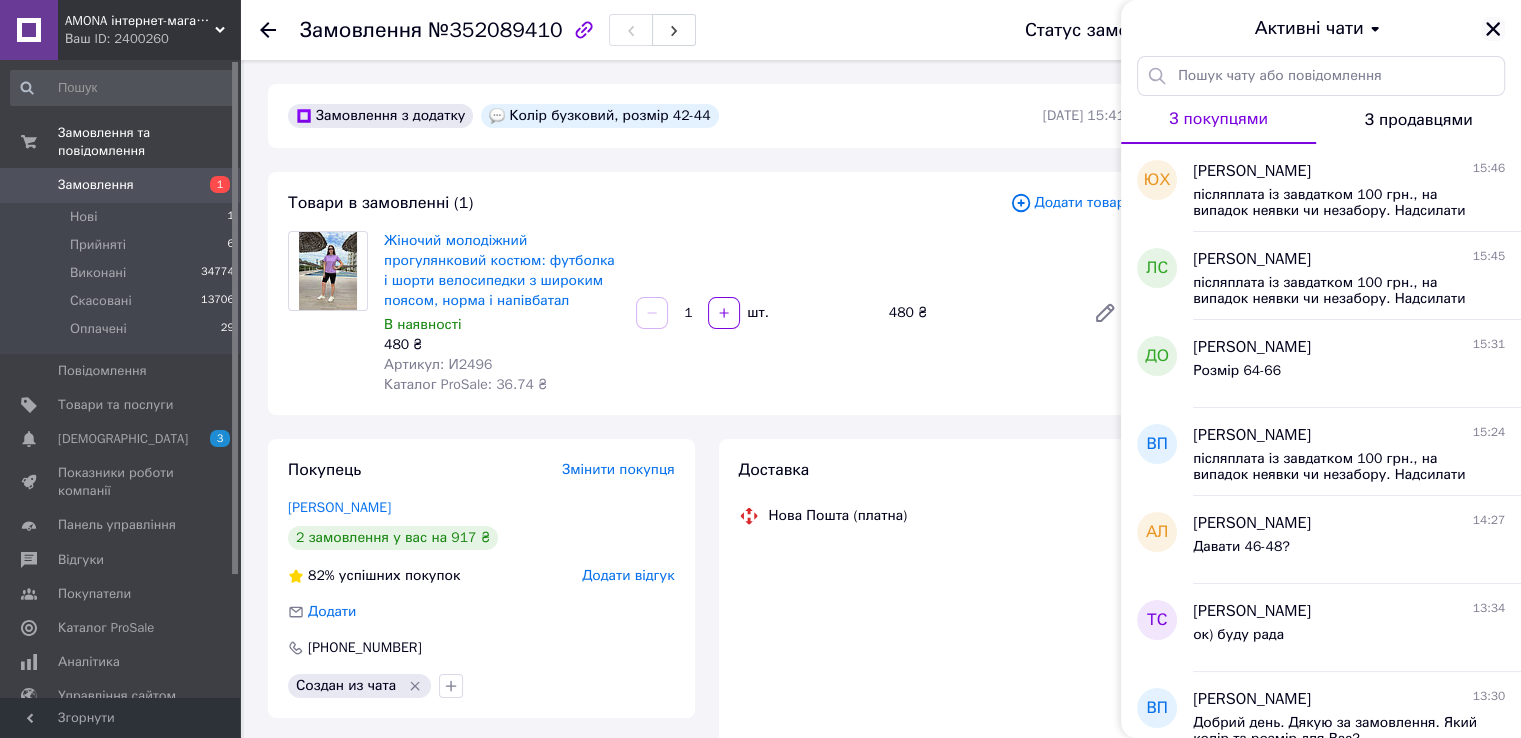 click 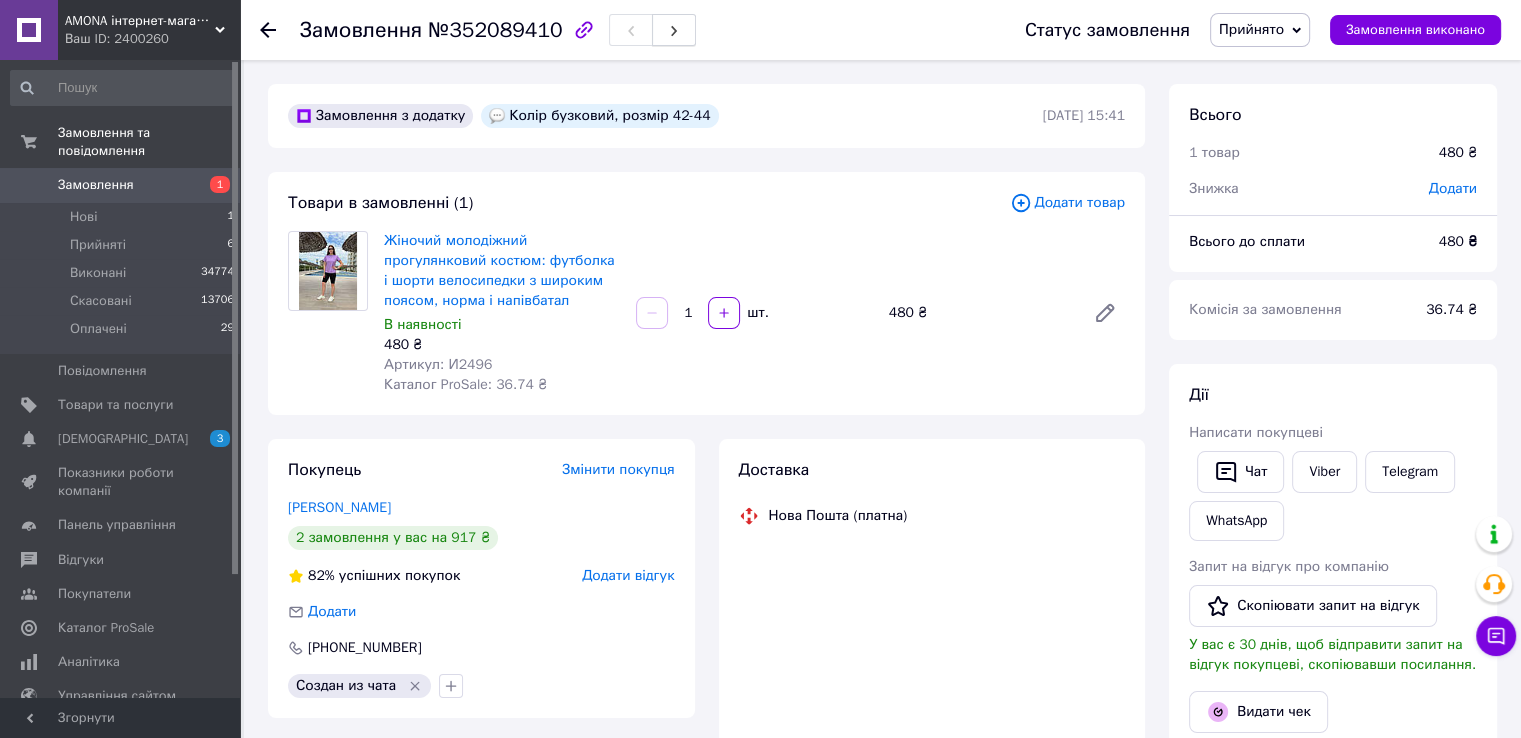 click at bounding box center (674, 30) 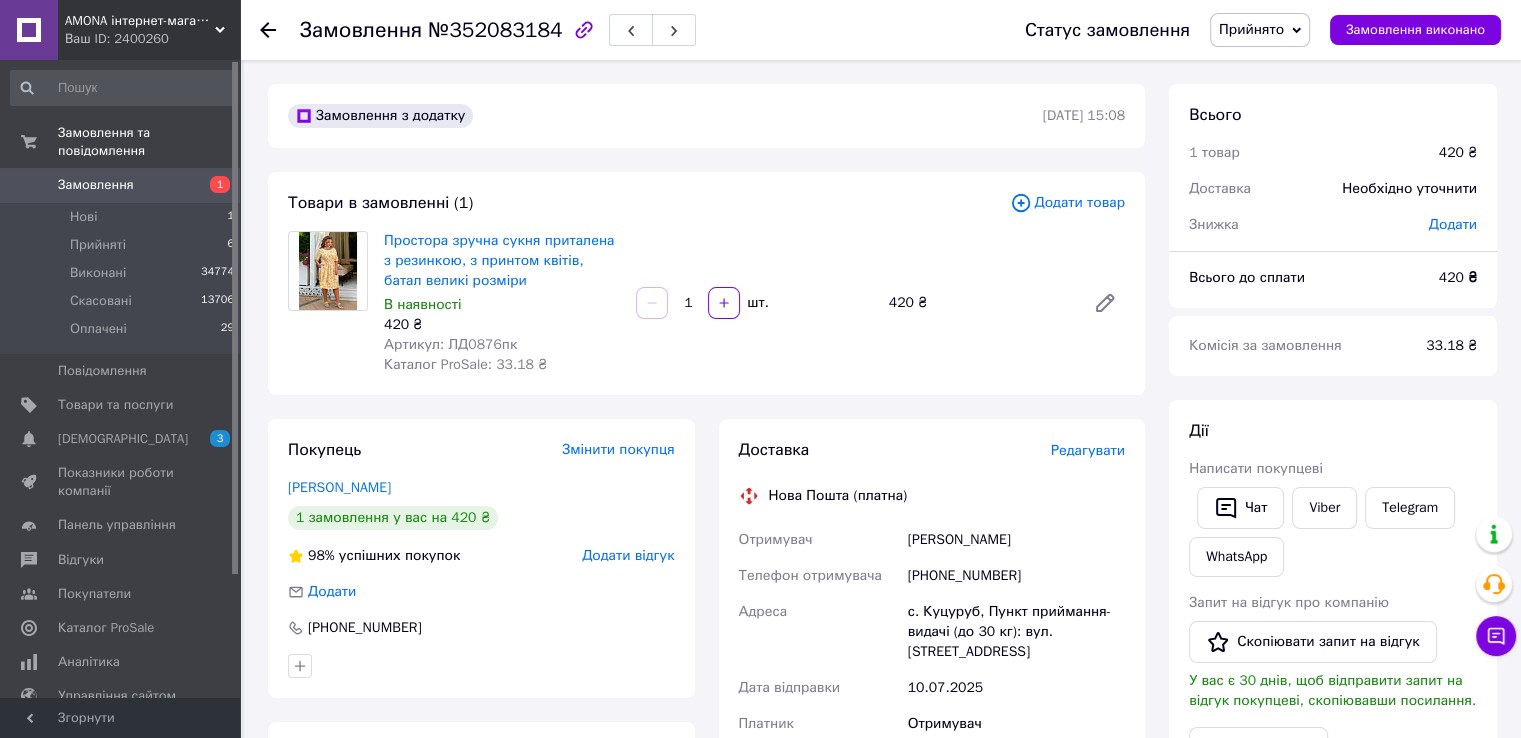 click on "Замовлення" at bounding box center (121, 185) 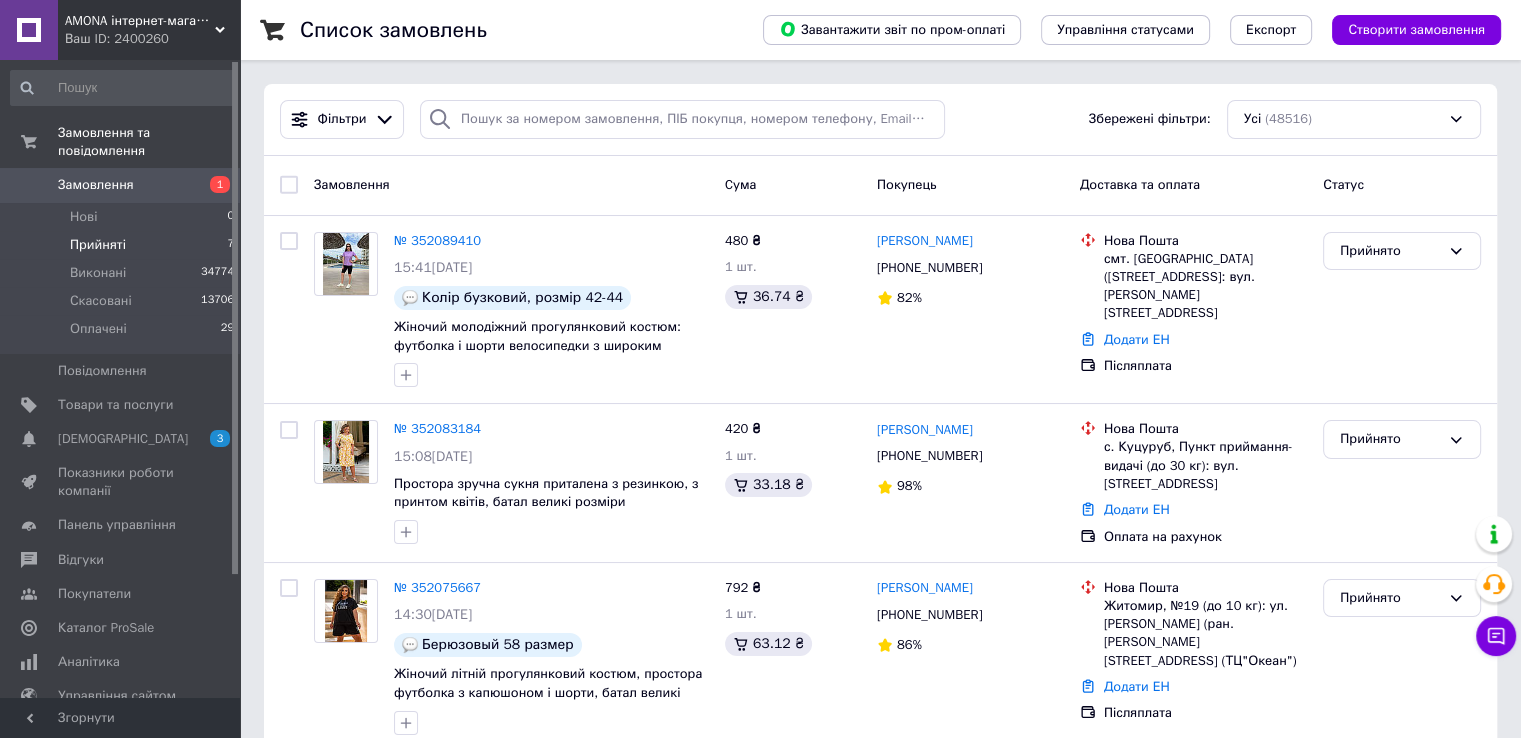 click on "Прийняті 7" at bounding box center [123, 245] 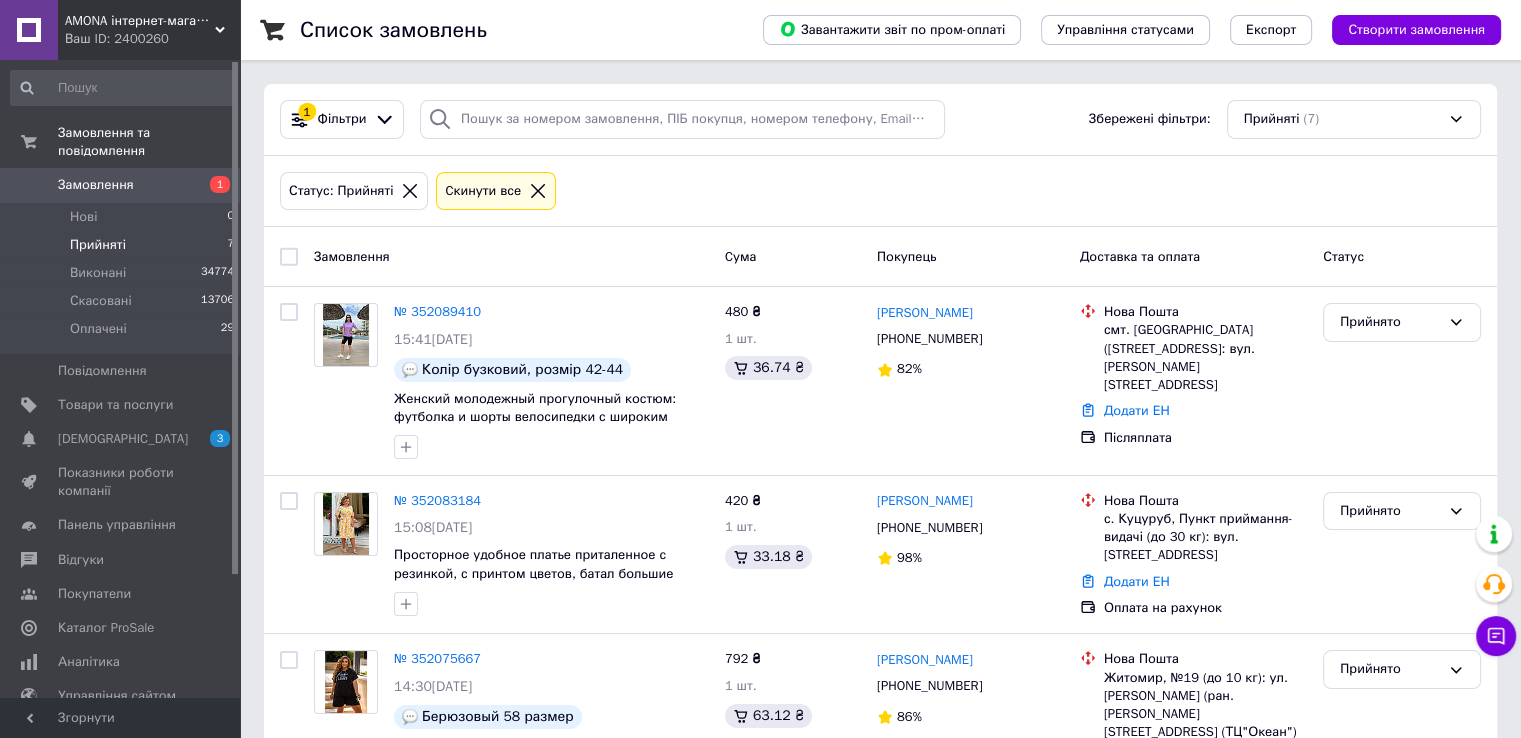 click on "Замовлення та повідомлення Замовлення 1 Нові 0 Прийняті 7 Виконані 34774 Скасовані 13706 Оплачені 29 Повідомлення 0 Товари та послуги Сповіщення 3 0 Показники роботи компанії Панель управління Відгуки Покупатели Каталог ProSale Аналітика Управління сайтом Гаманець компанії Маркет Налаштування Тарифи та рахунки Prom топ" at bounding box center [120, 379] 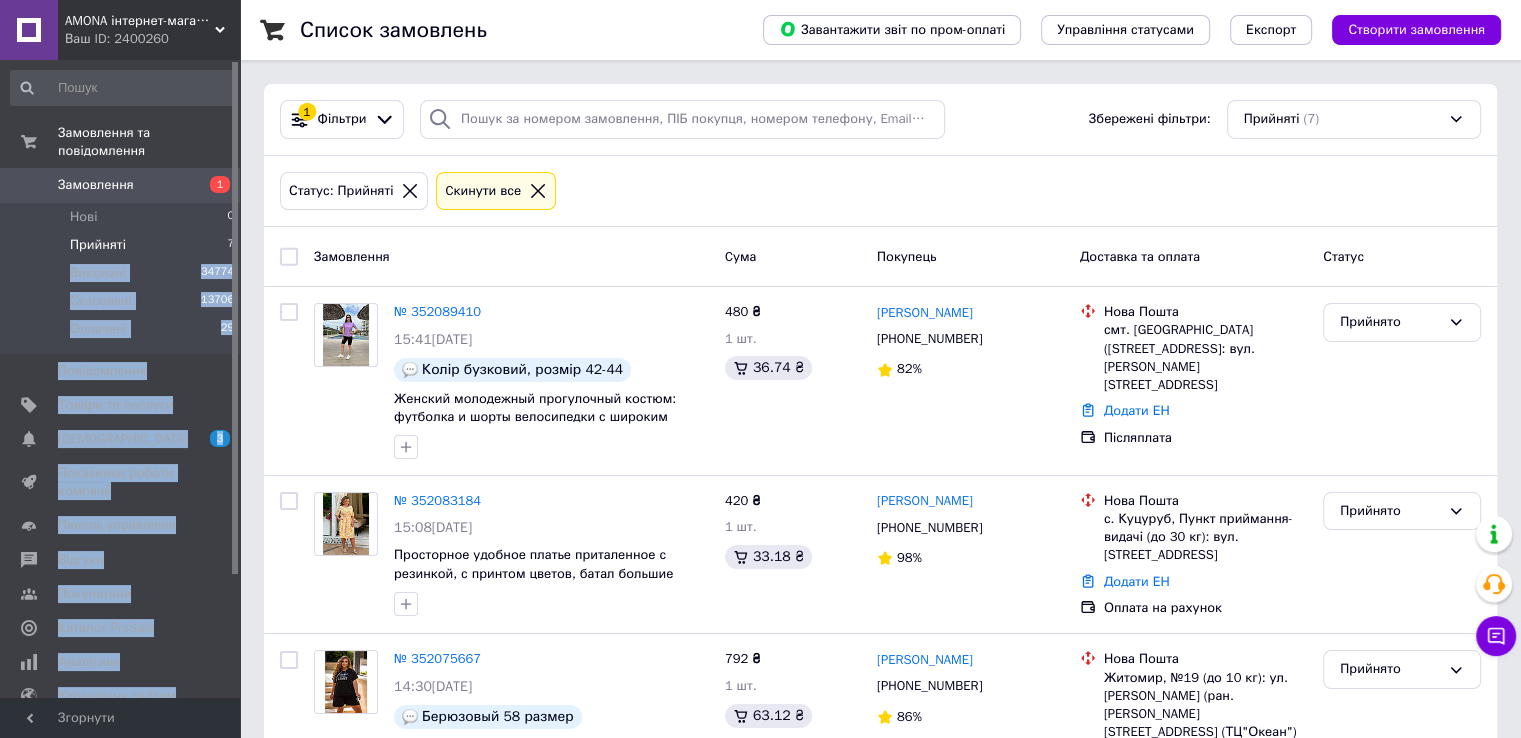 click on "7" at bounding box center [230, 245] 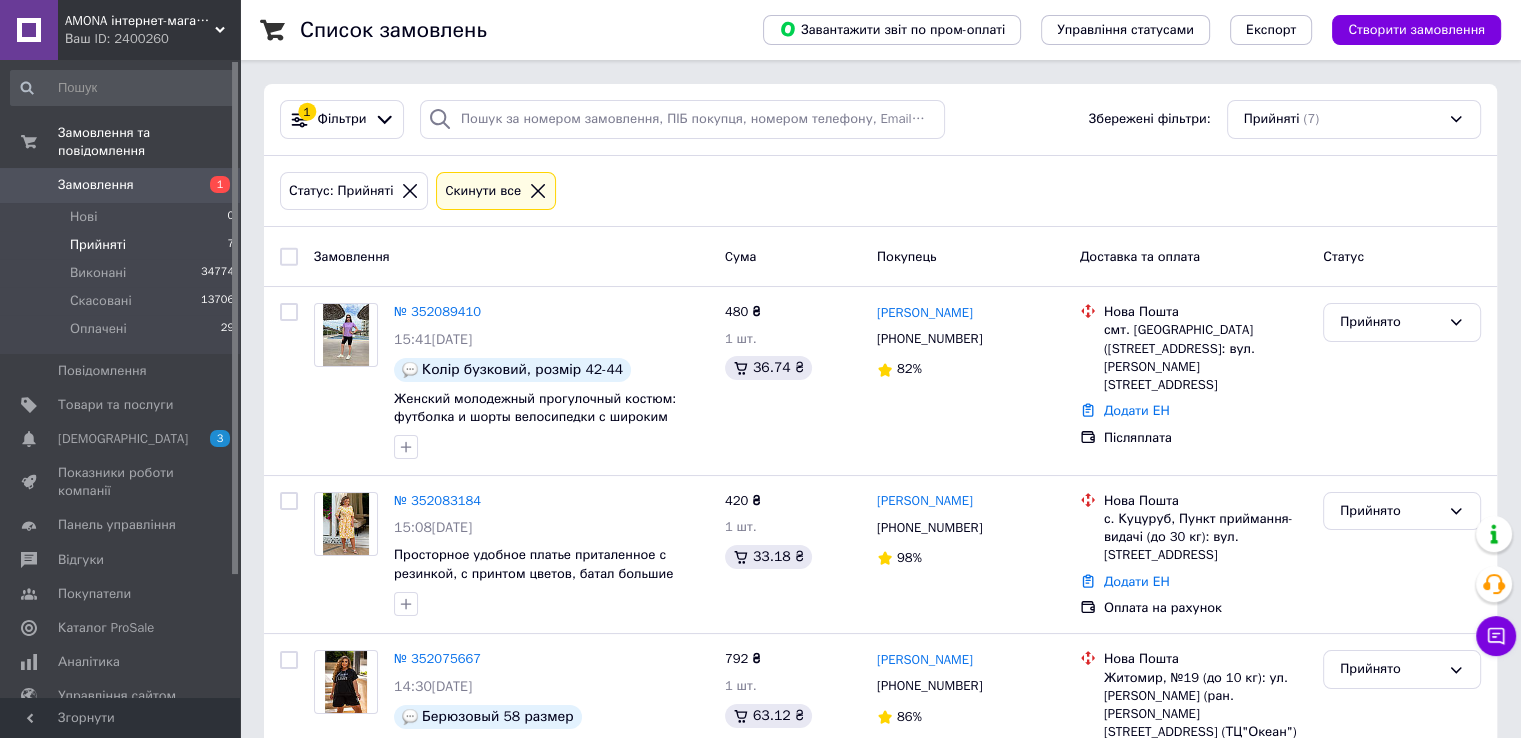 drag, startPoint x: 224, startPoint y: 212, endPoint x: 223, endPoint y: 225, distance: 13.038404 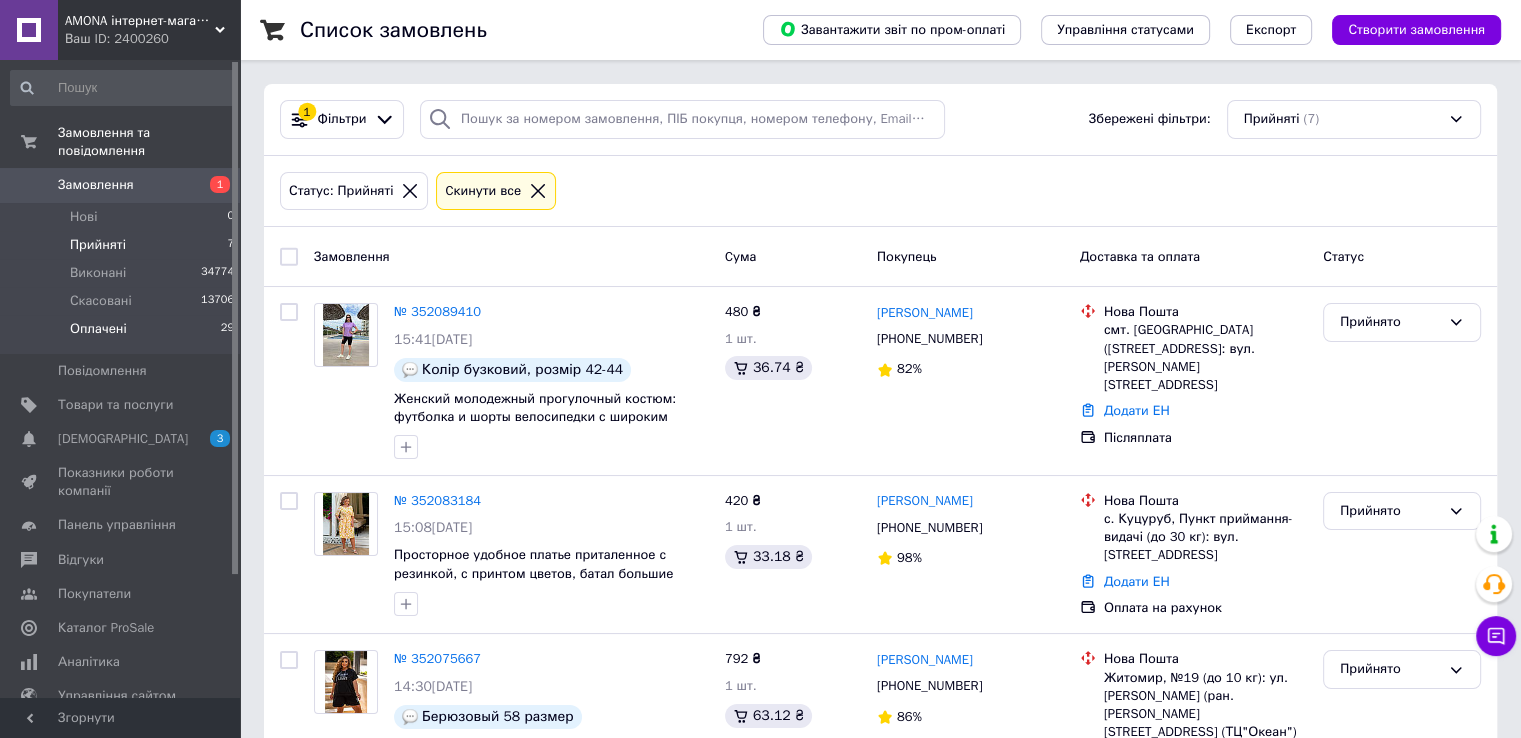 click on "Оплачені" at bounding box center [98, 329] 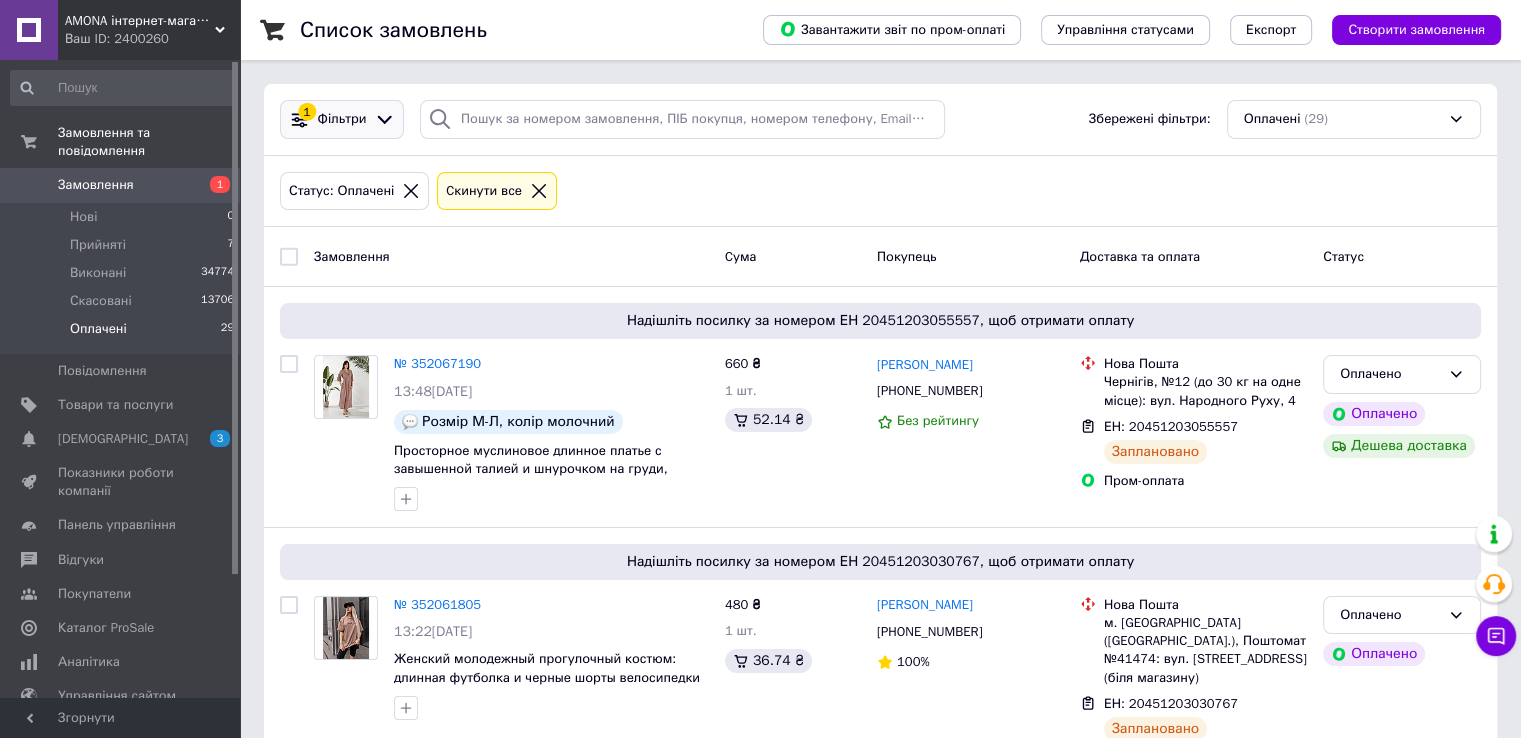 click on "Фільтри" at bounding box center [342, 119] 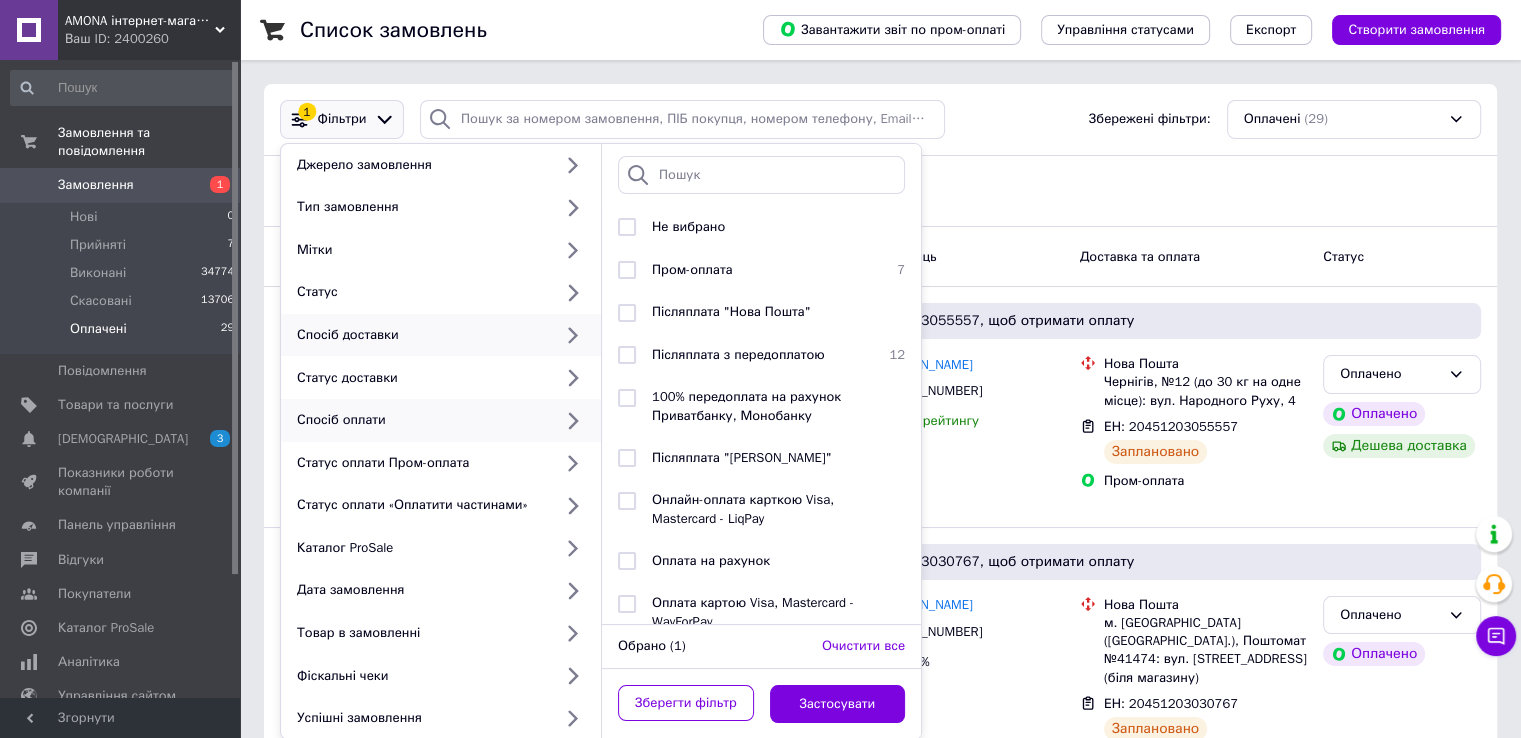 click on "Спосіб доставки" at bounding box center [441, 335] 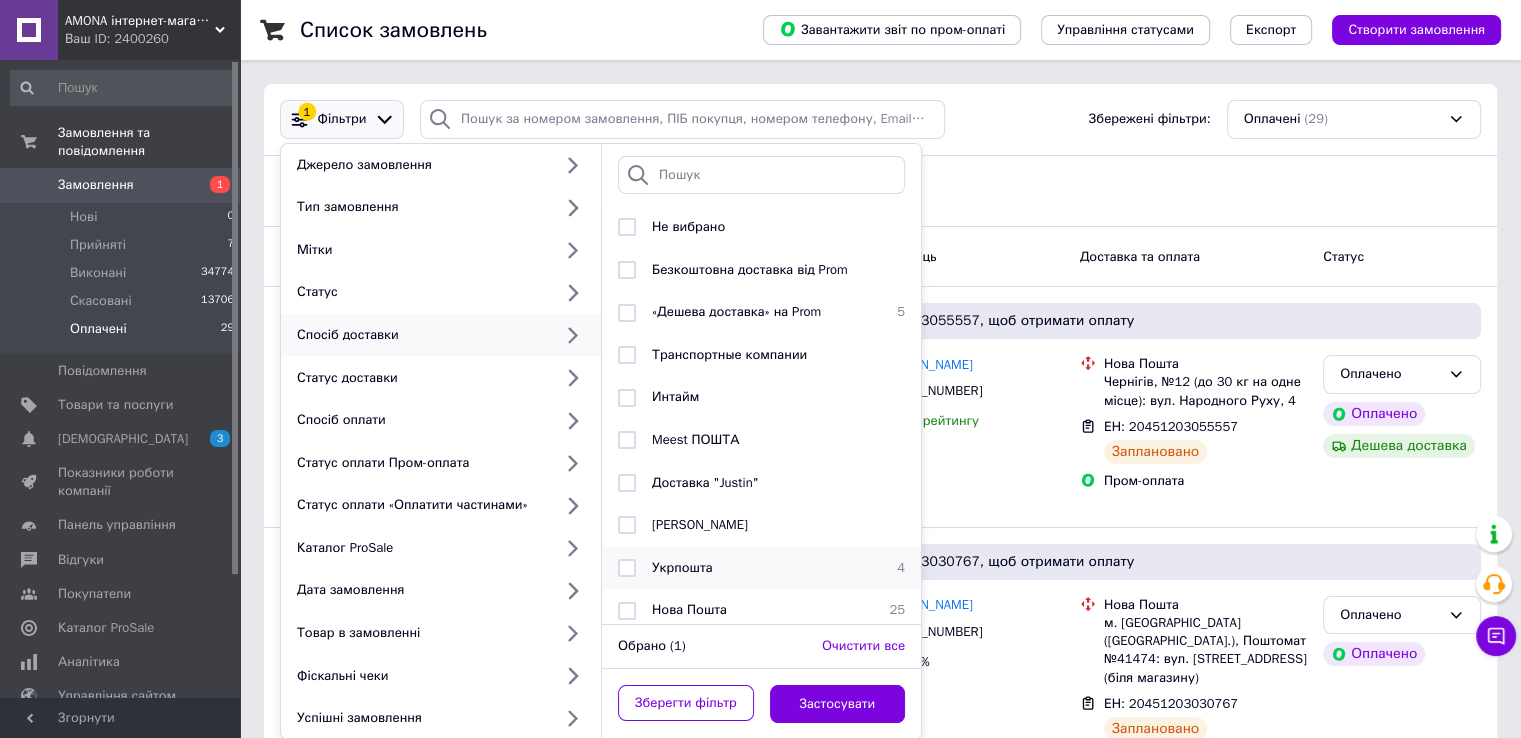 click on "Укрпошта" at bounding box center [758, 568] 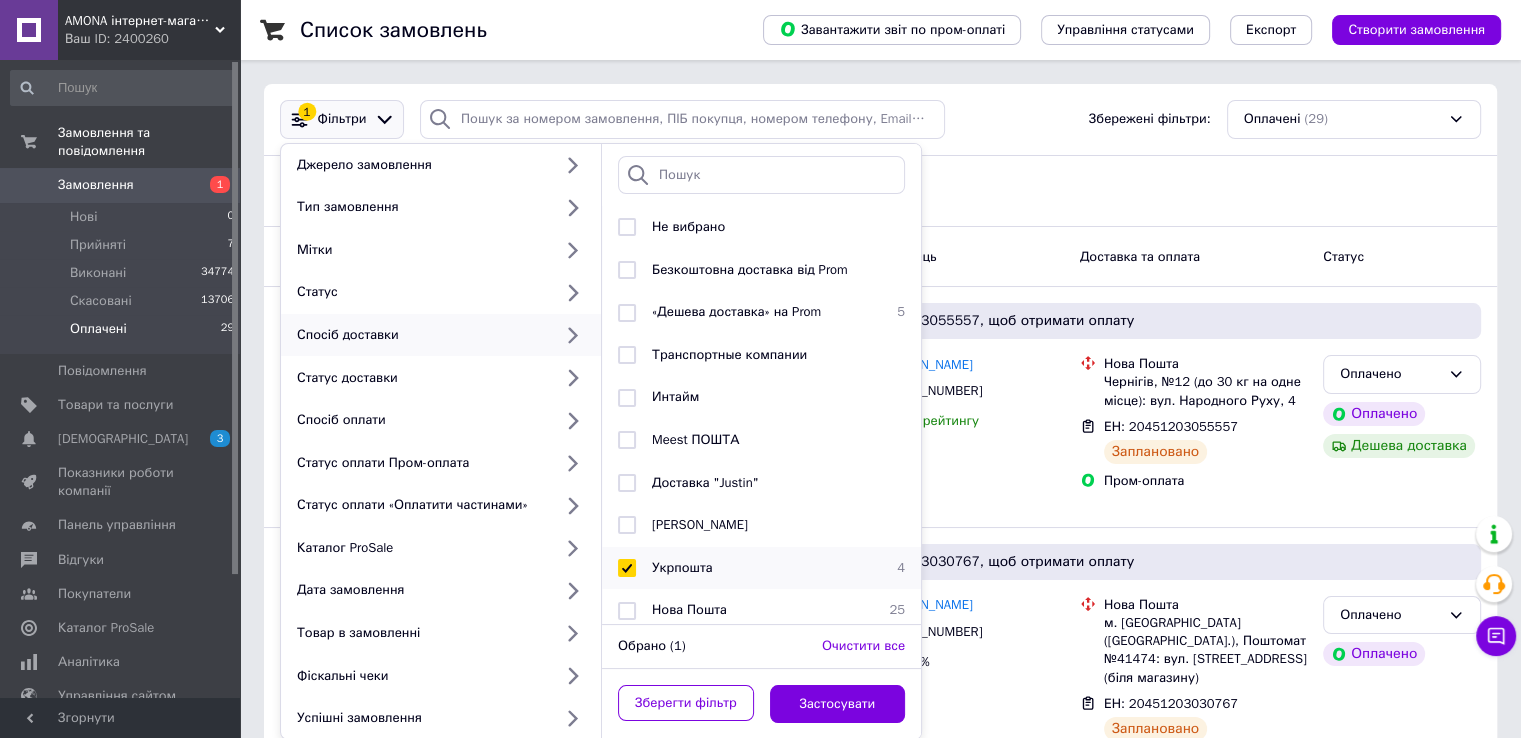 checkbox on "true" 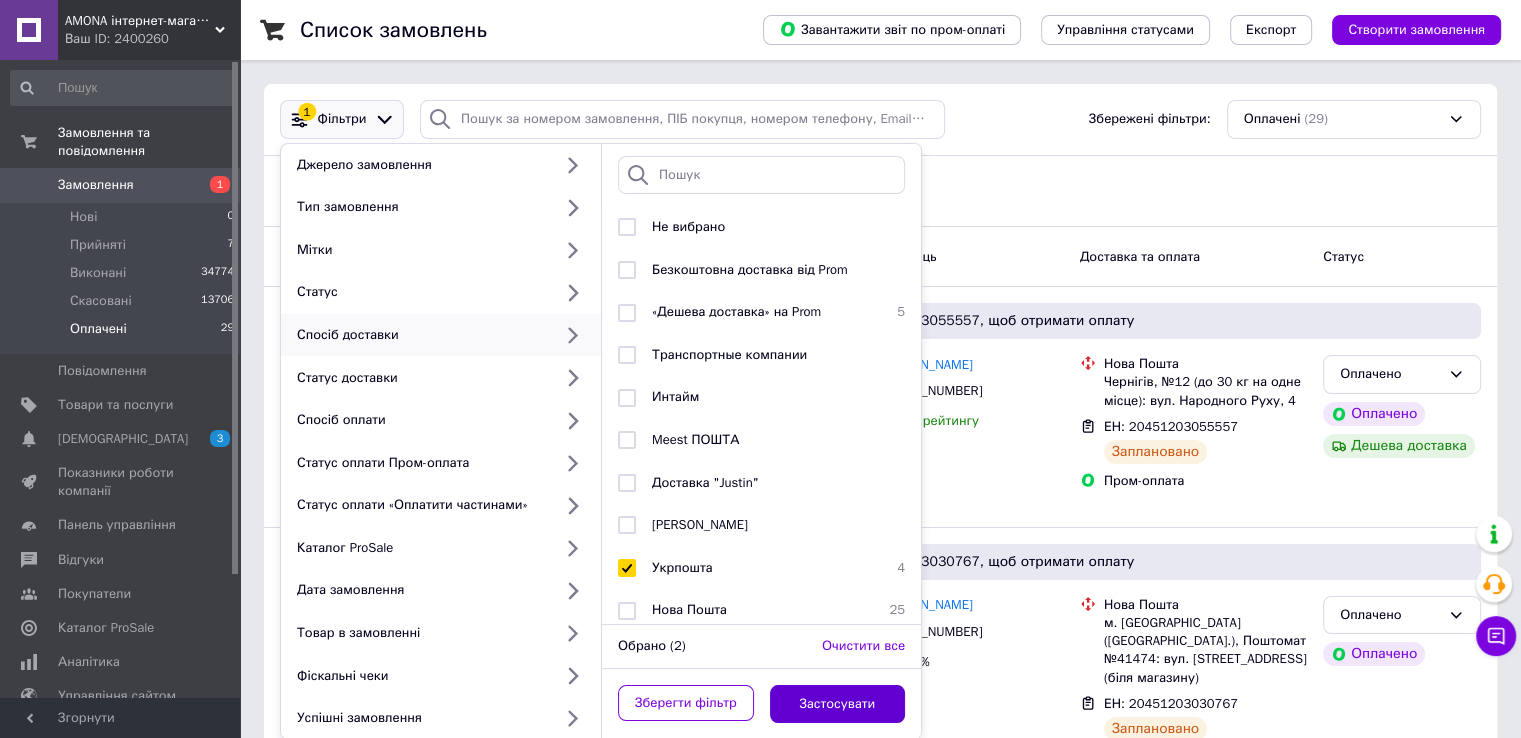click on "Застосувати" at bounding box center (838, 704) 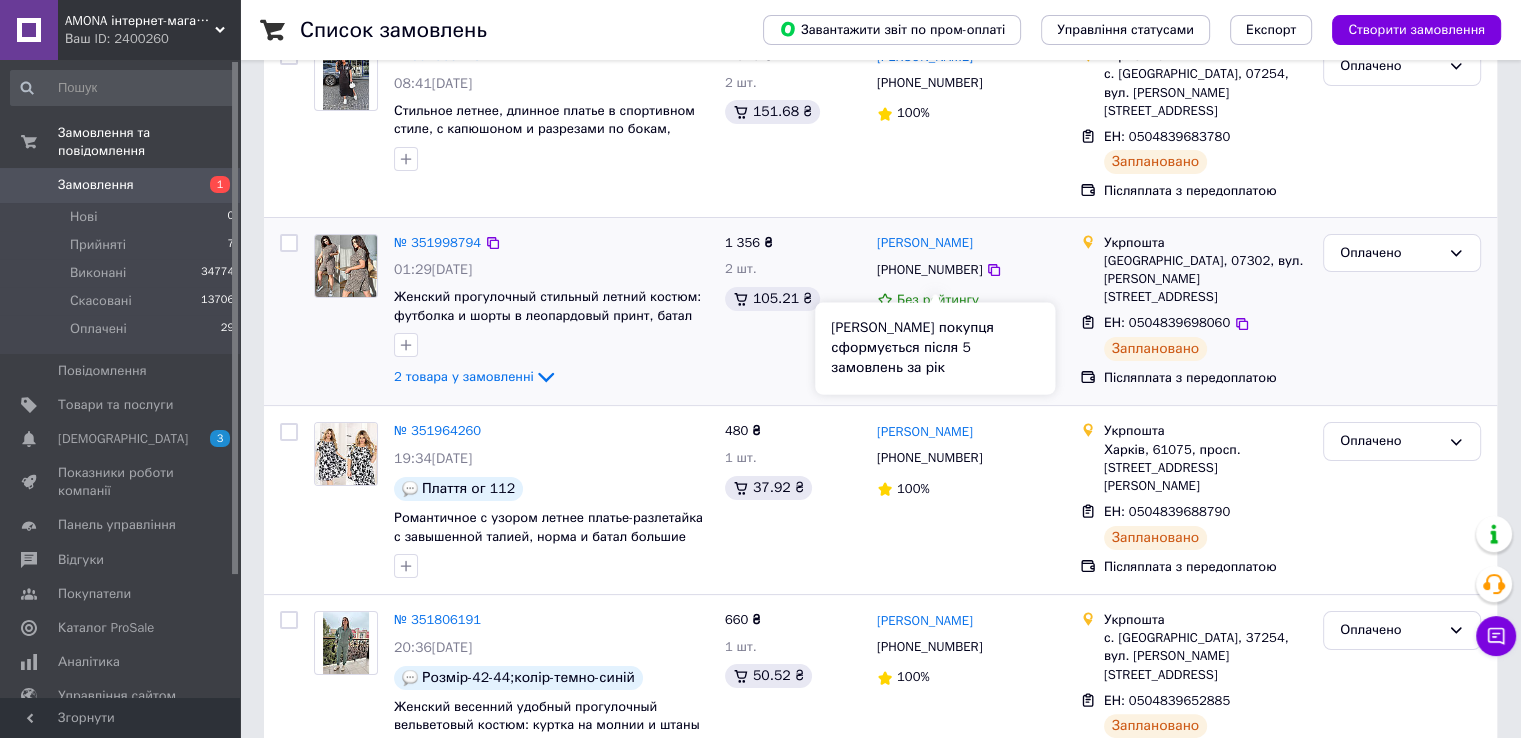 scroll, scrollTop: 305, scrollLeft: 0, axis: vertical 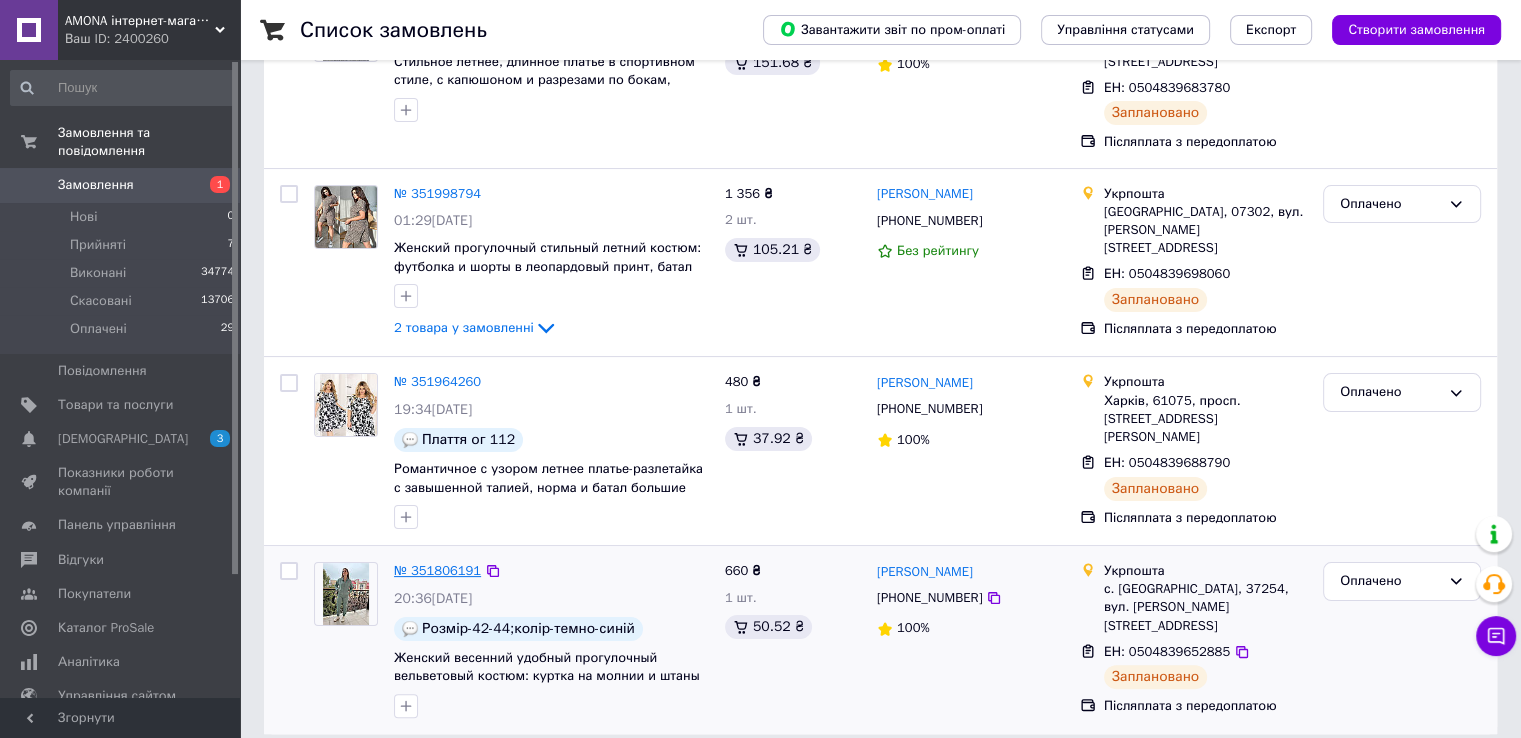 click on "№ 351806191" at bounding box center (437, 571) 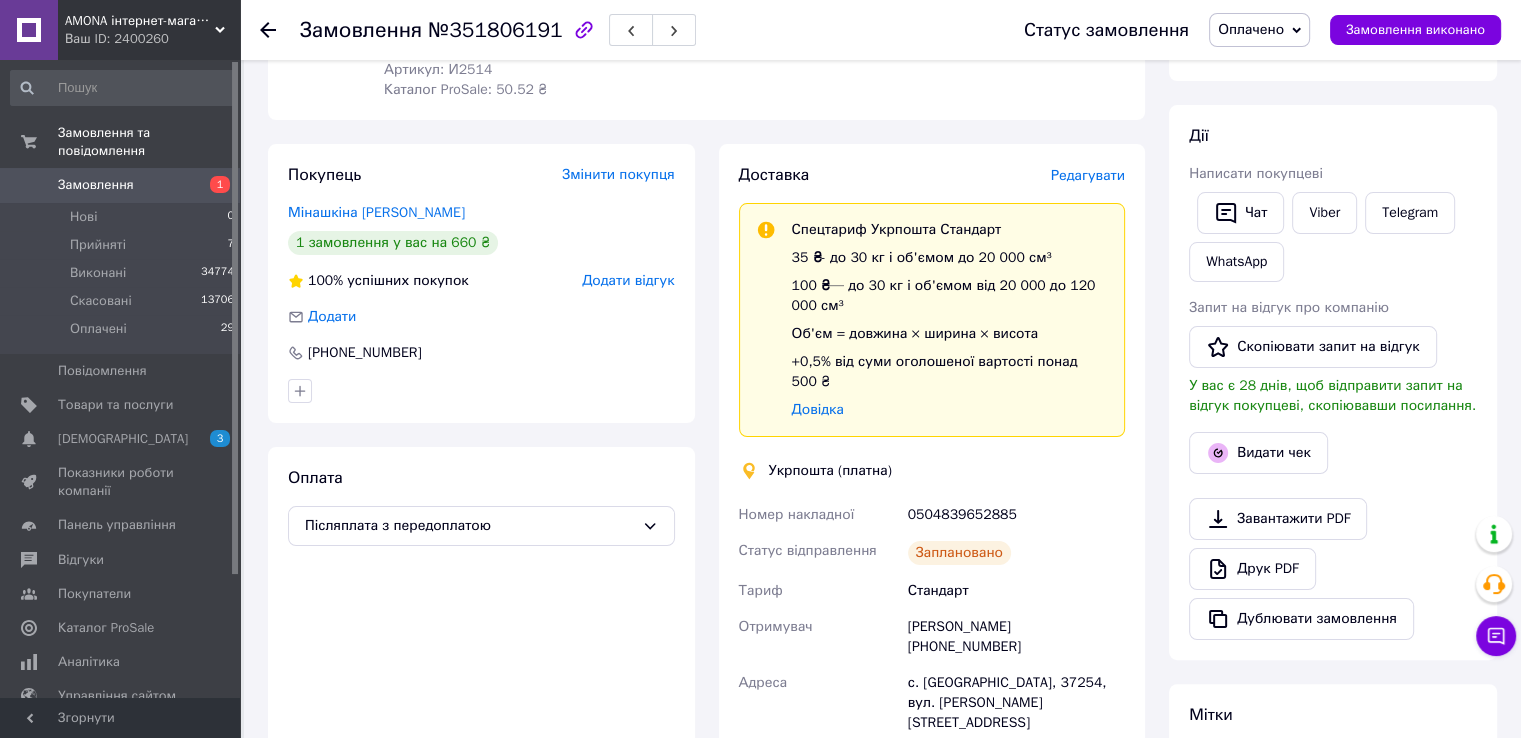 scroll, scrollTop: 576, scrollLeft: 0, axis: vertical 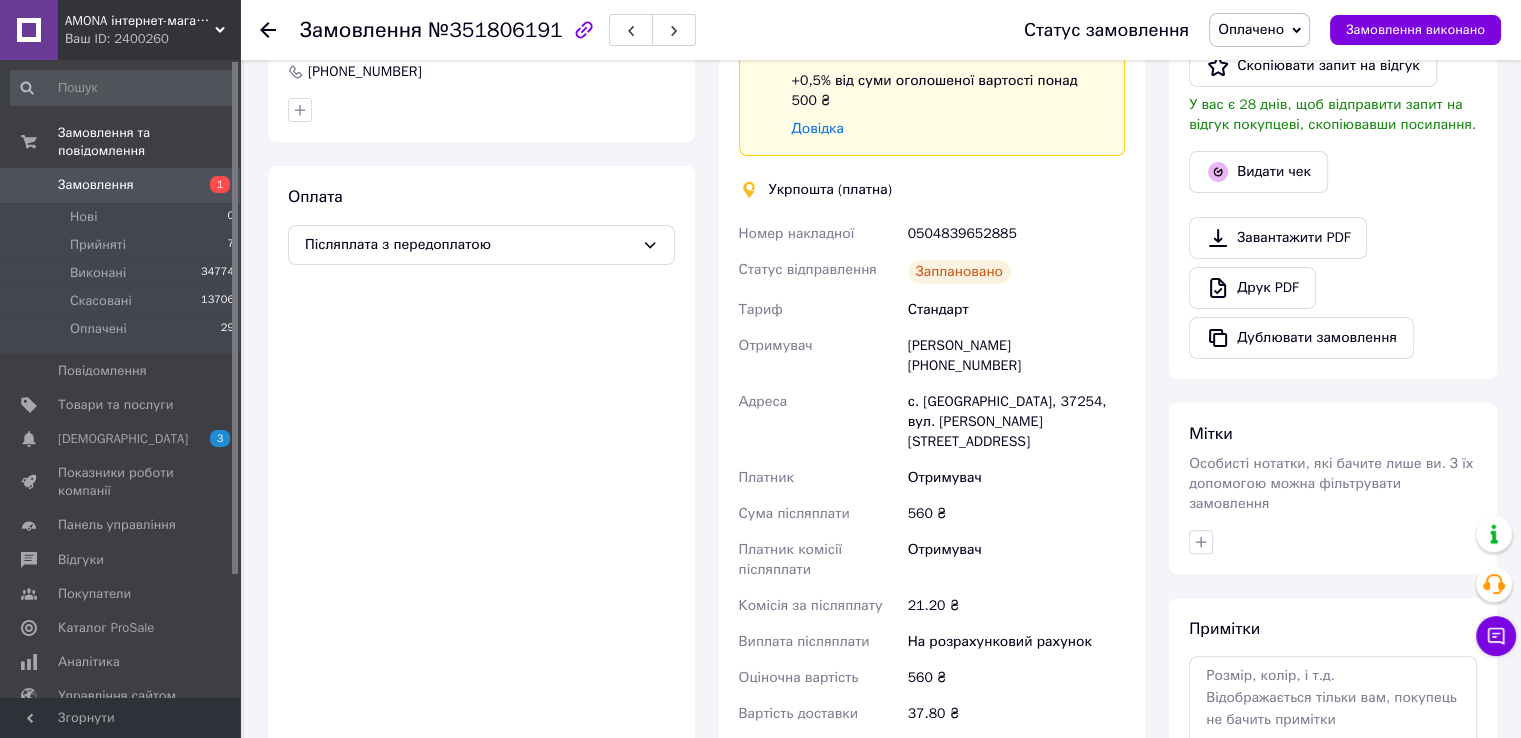 click on "Роздрукувати ярлик" at bounding box center [932, 768] 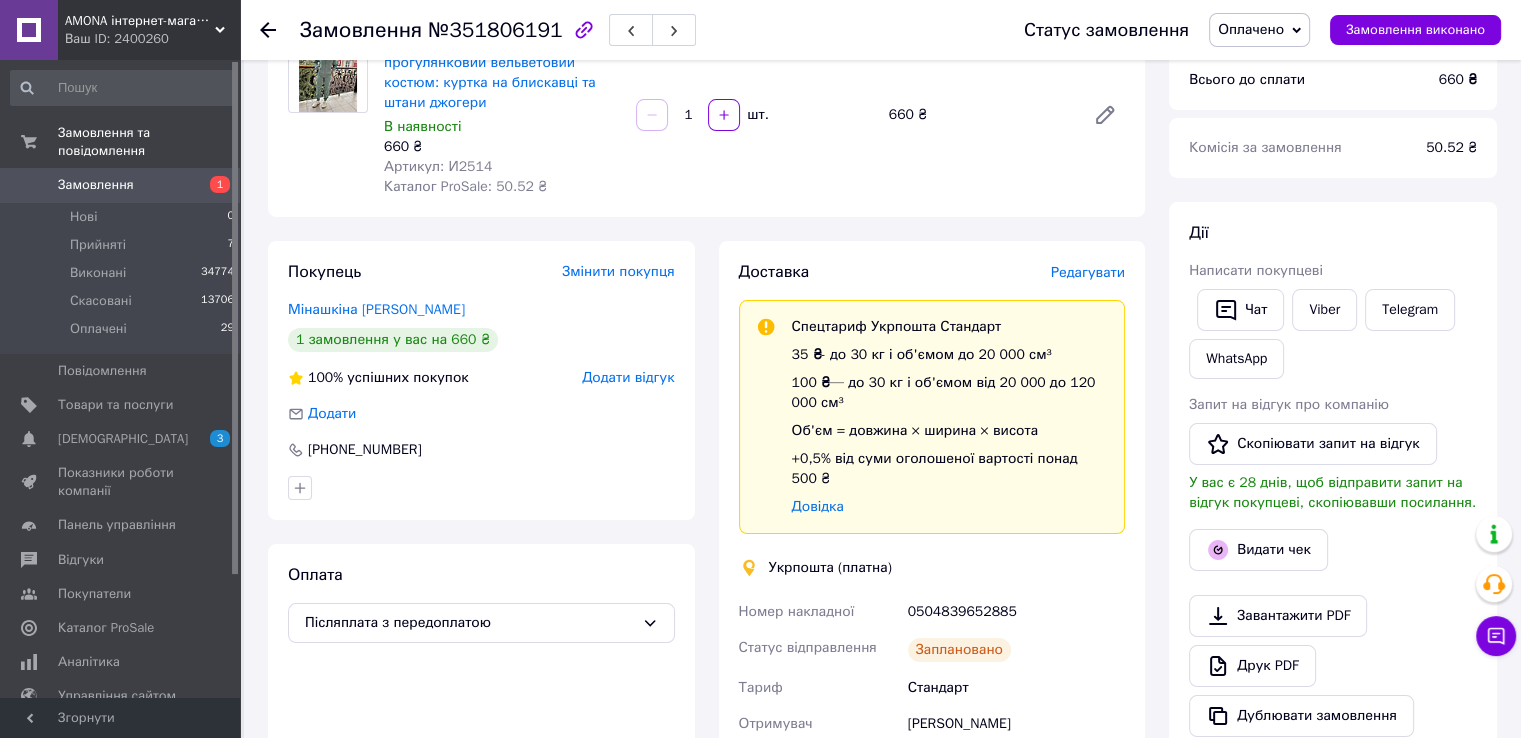 scroll, scrollTop: 76, scrollLeft: 0, axis: vertical 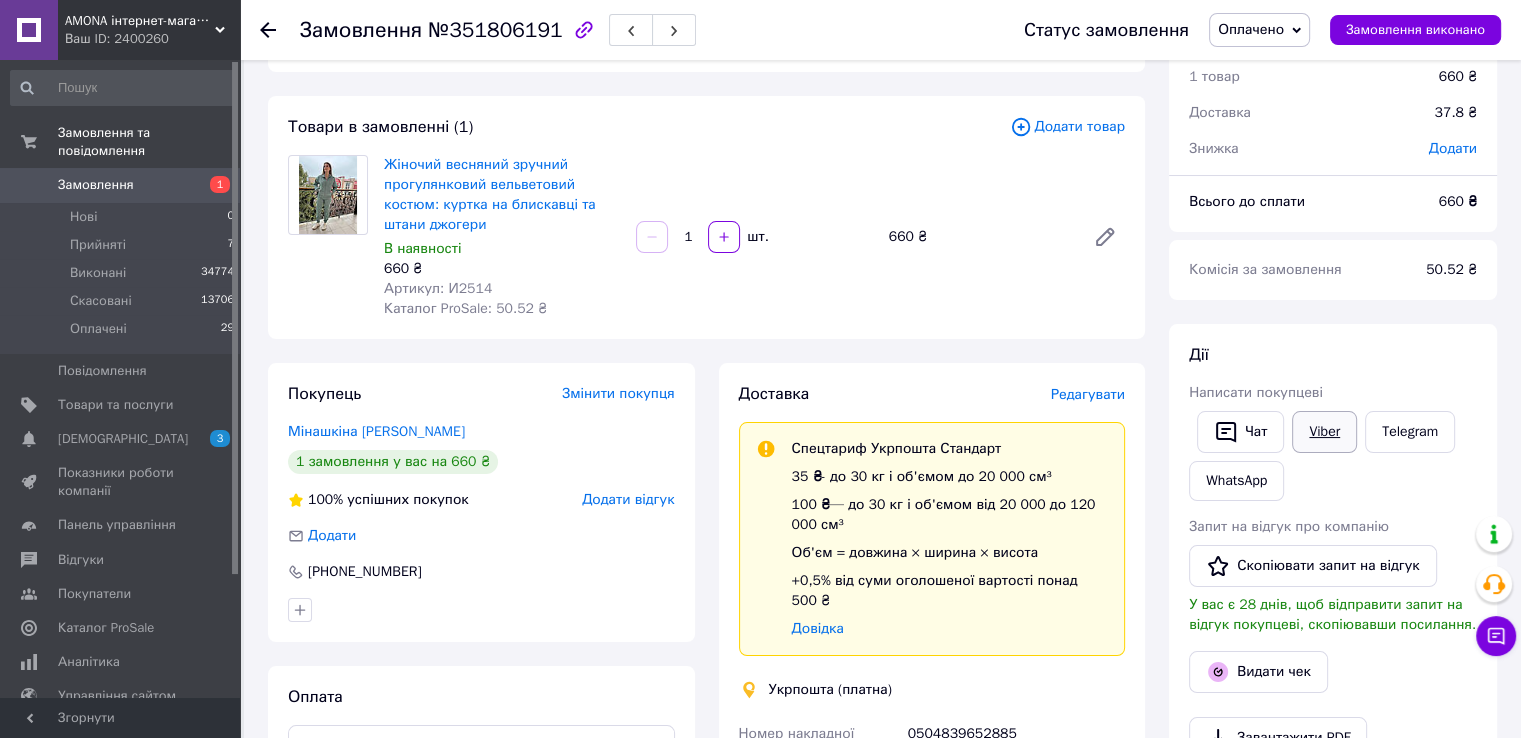 drag, startPoint x: 1365, startPoint y: 434, endPoint x: 1348, endPoint y: 438, distance: 17.464249 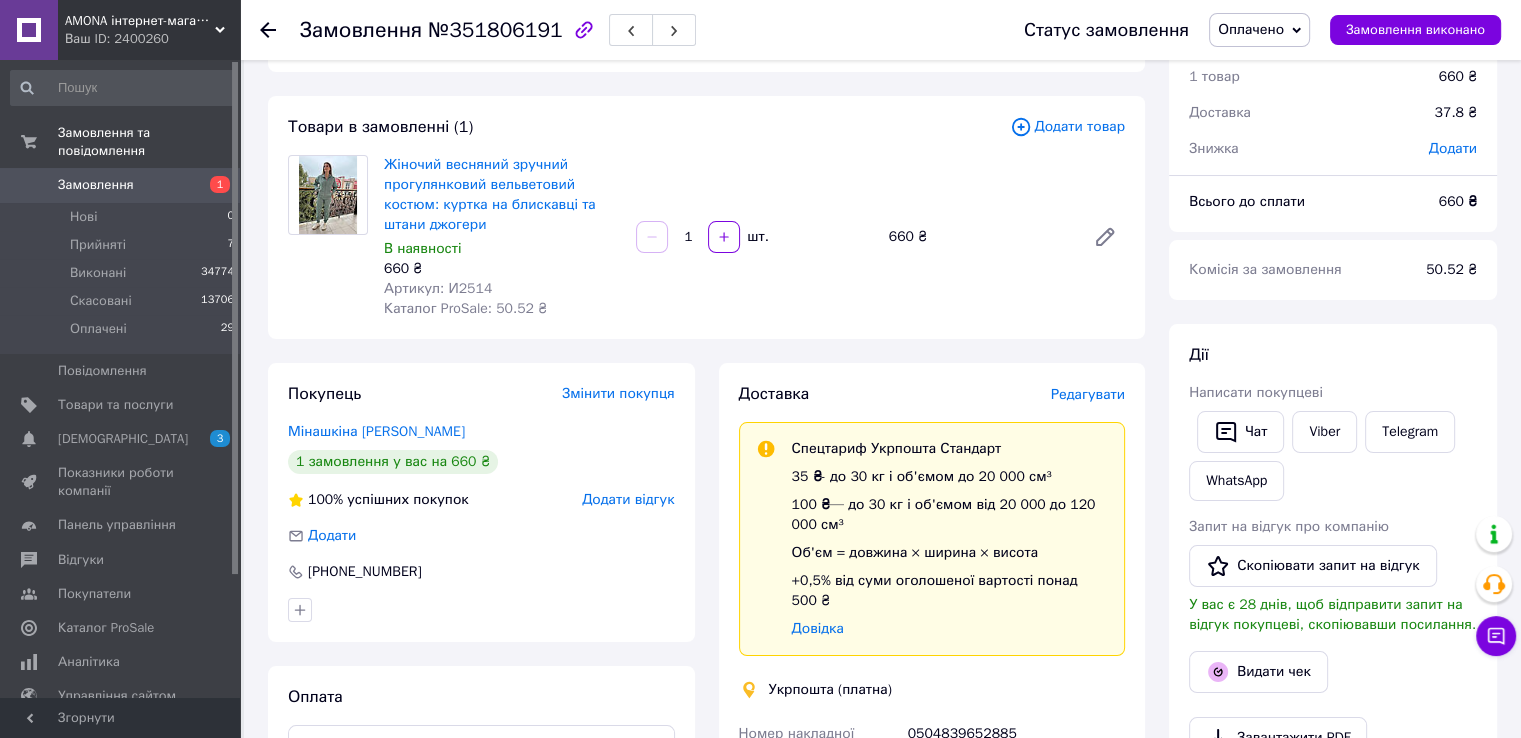 scroll, scrollTop: 676, scrollLeft: 0, axis: vertical 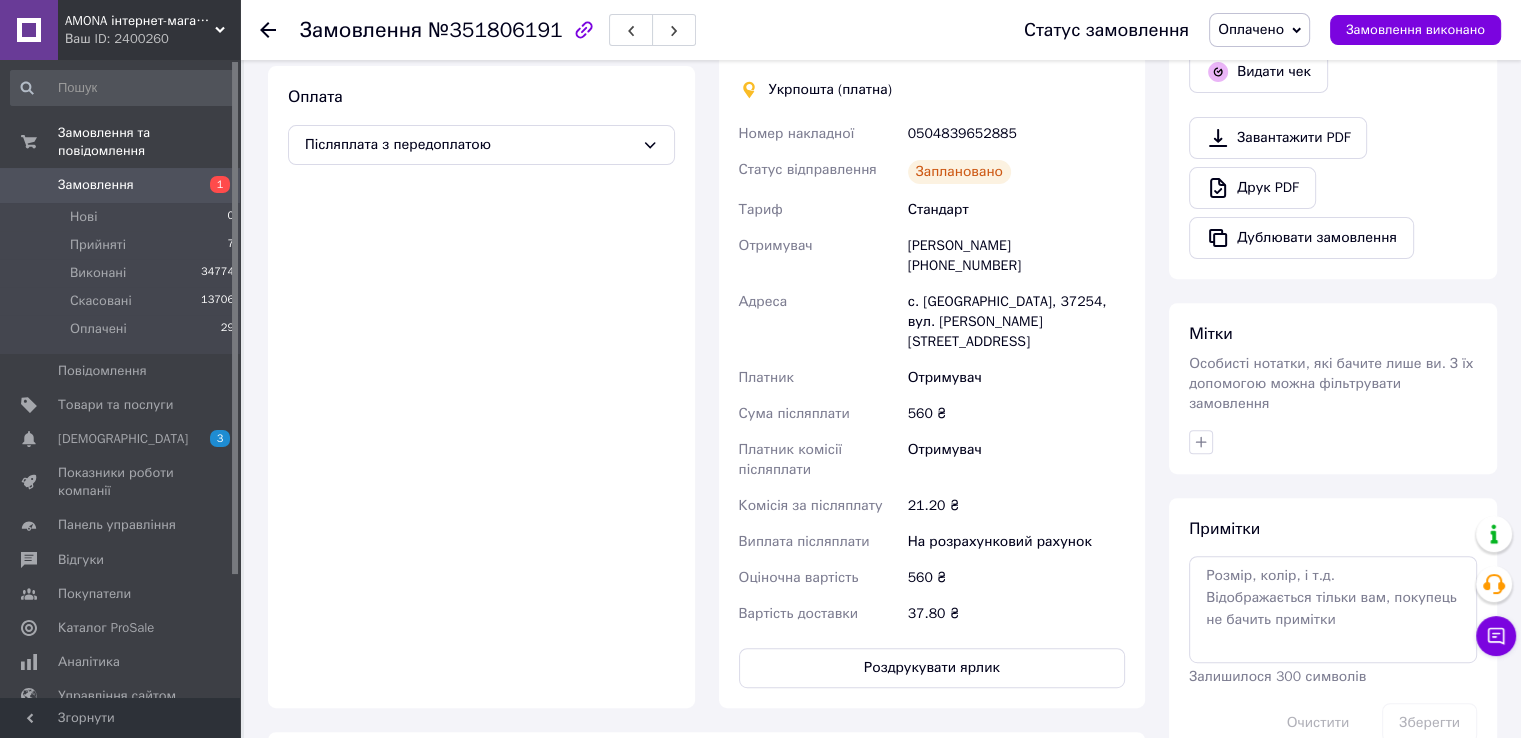 click on "Укрпошта (платна)" at bounding box center [932, 90] 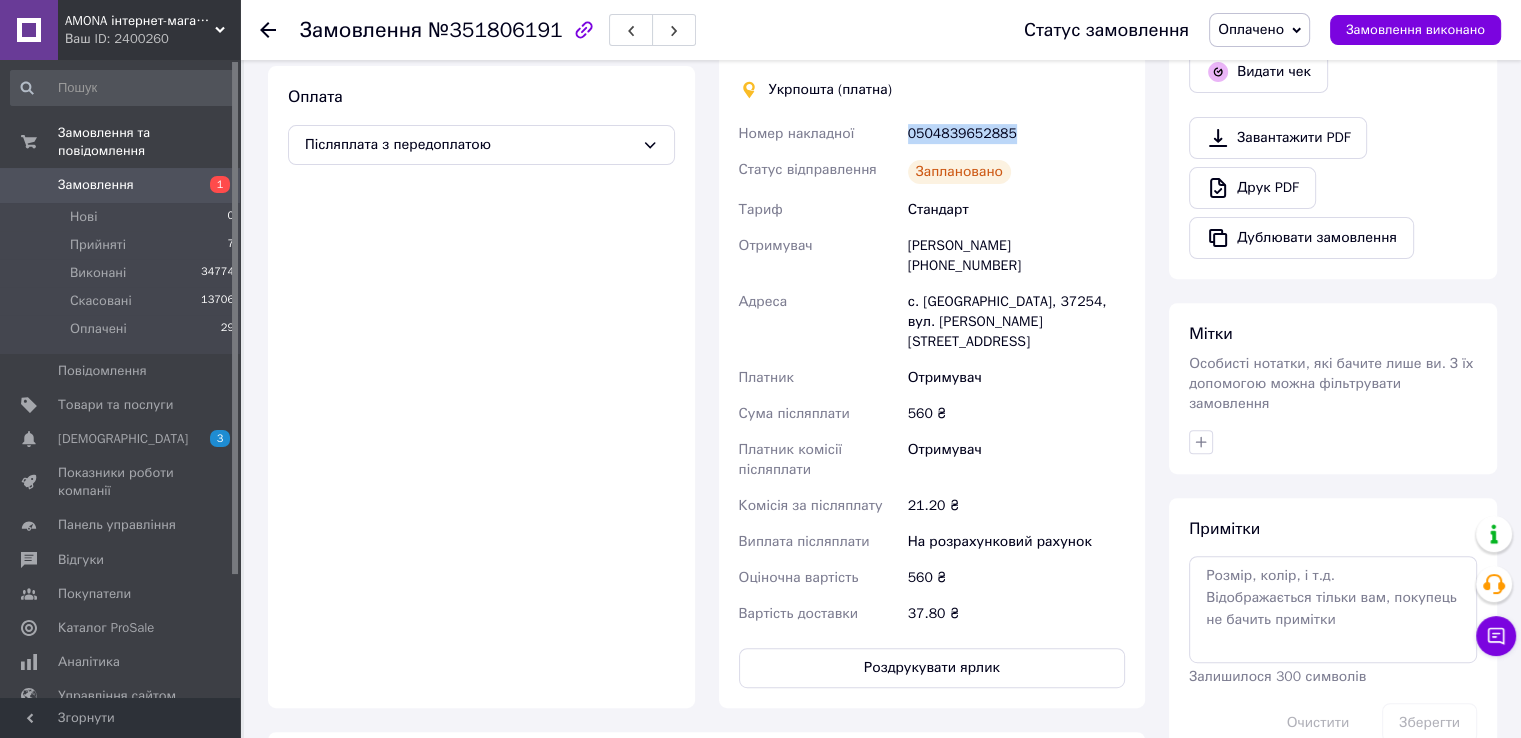 click on "0504839652885" at bounding box center [1016, 134] 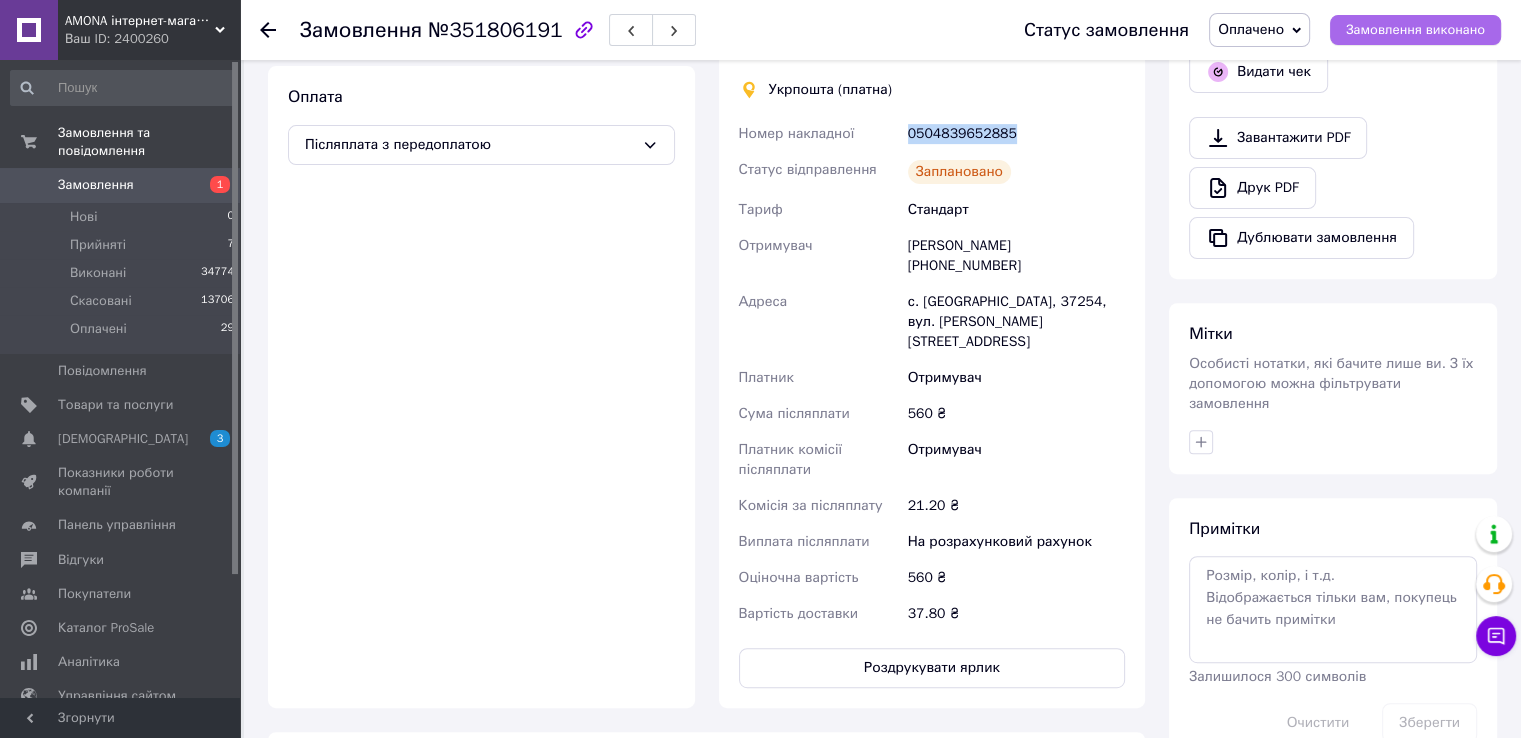 click on "Замовлення виконано" at bounding box center (1415, 30) 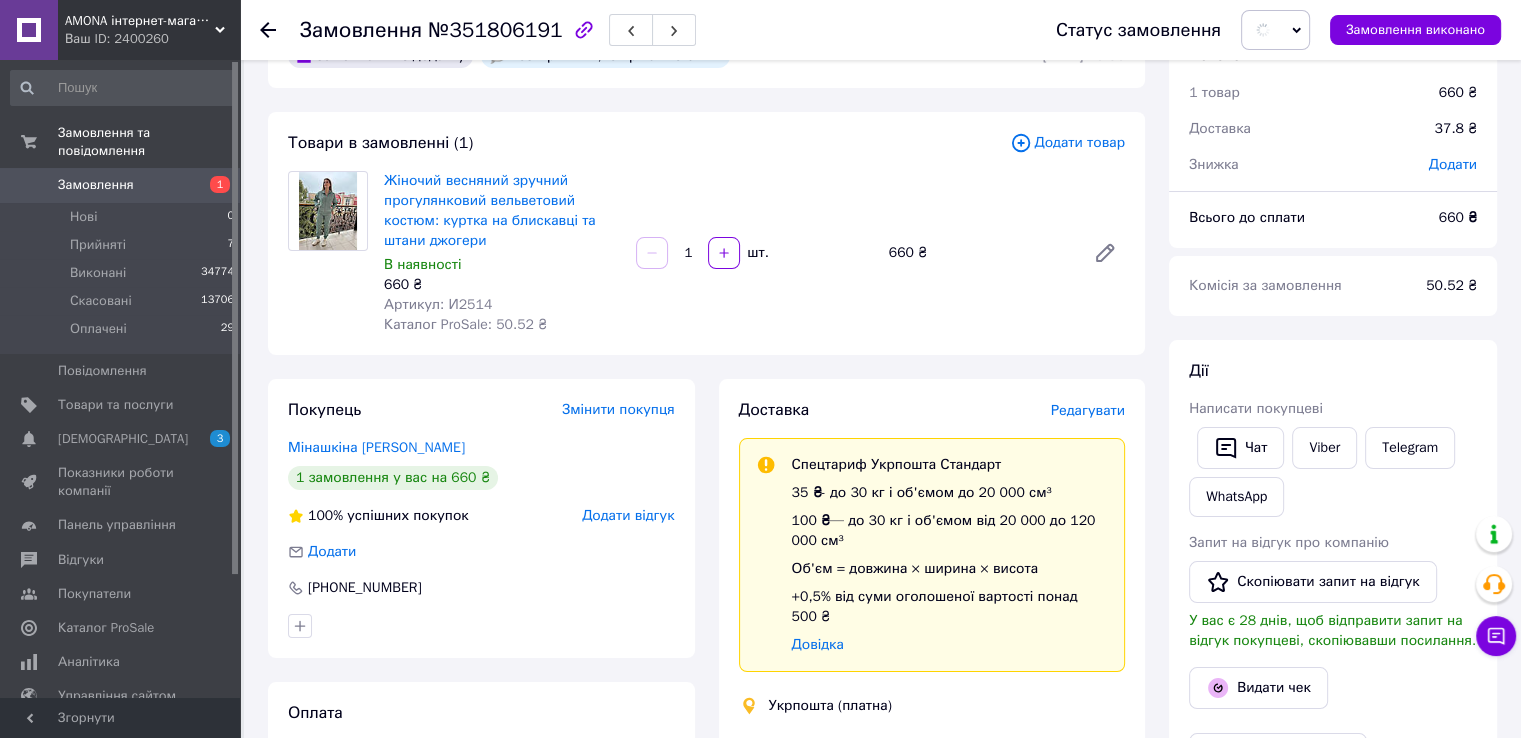 scroll, scrollTop: 0, scrollLeft: 0, axis: both 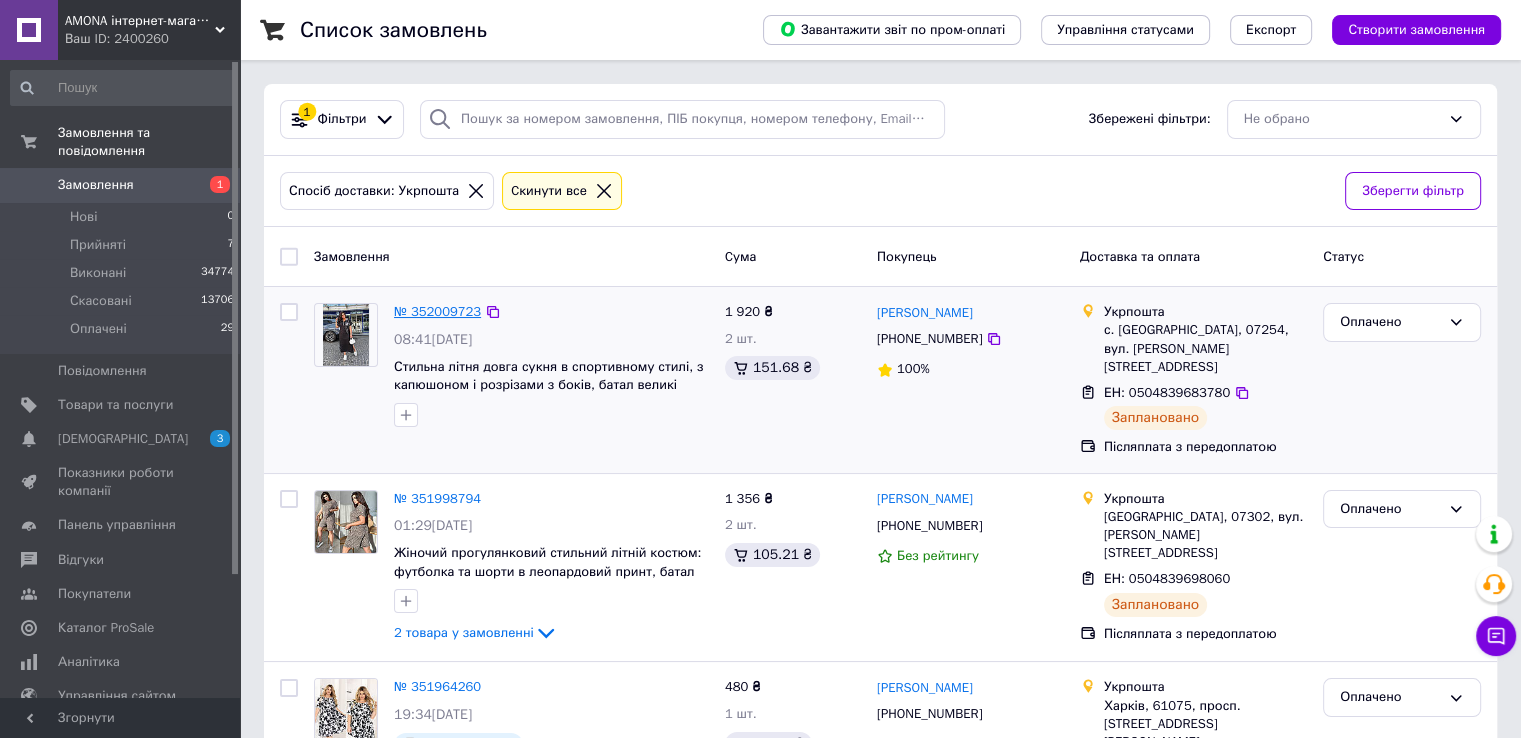 click on "№ 352009723" at bounding box center [437, 311] 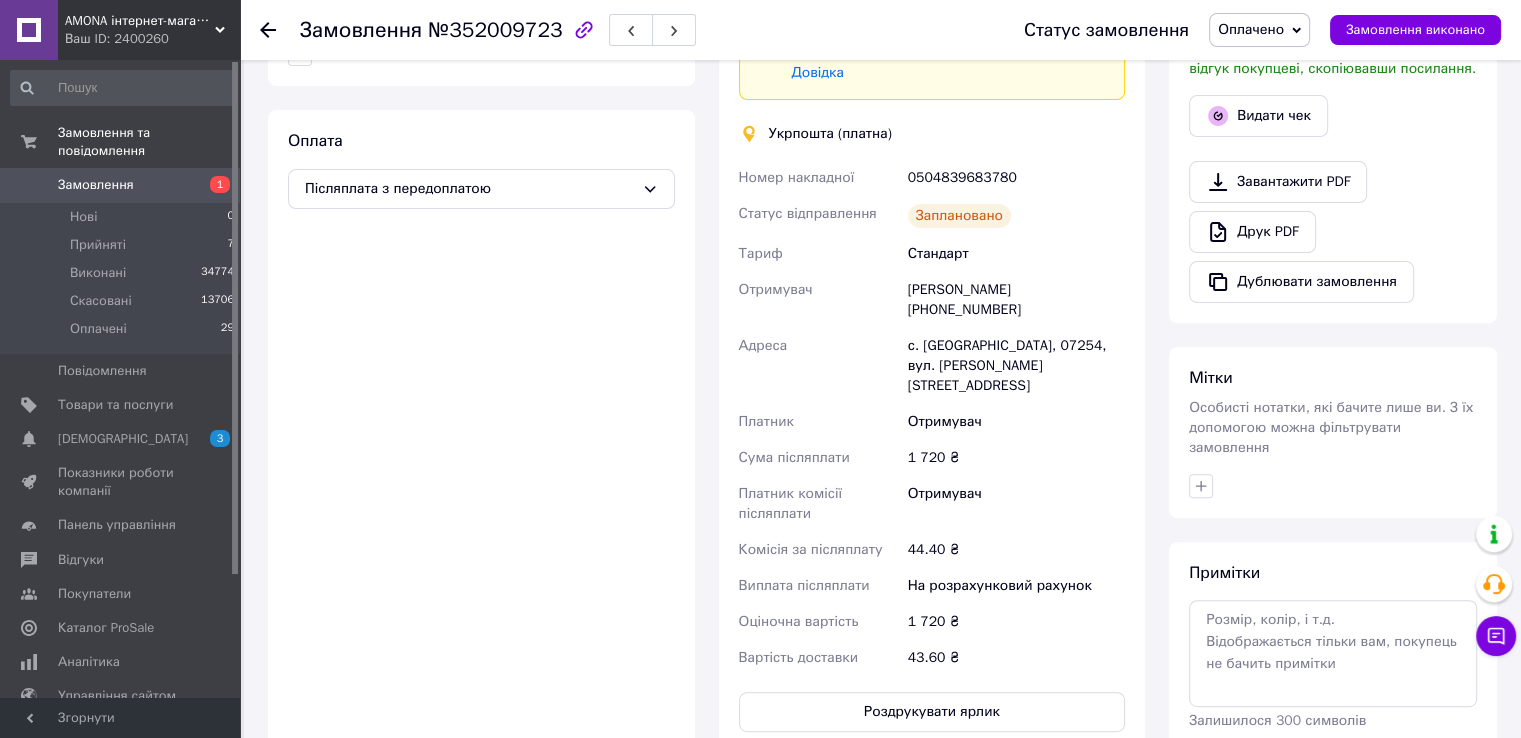 scroll, scrollTop: 800, scrollLeft: 0, axis: vertical 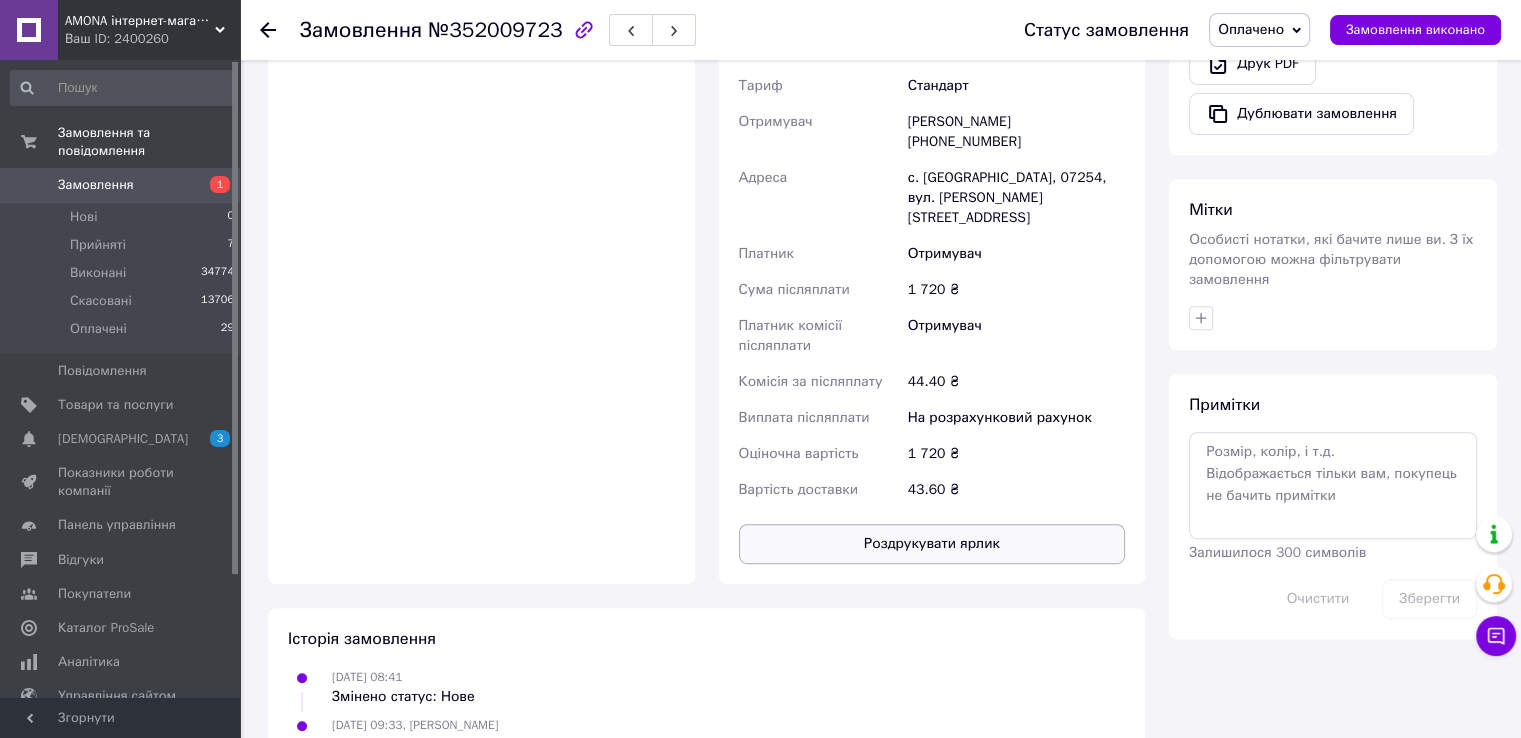 click on "Роздрукувати ярлик" at bounding box center [932, 544] 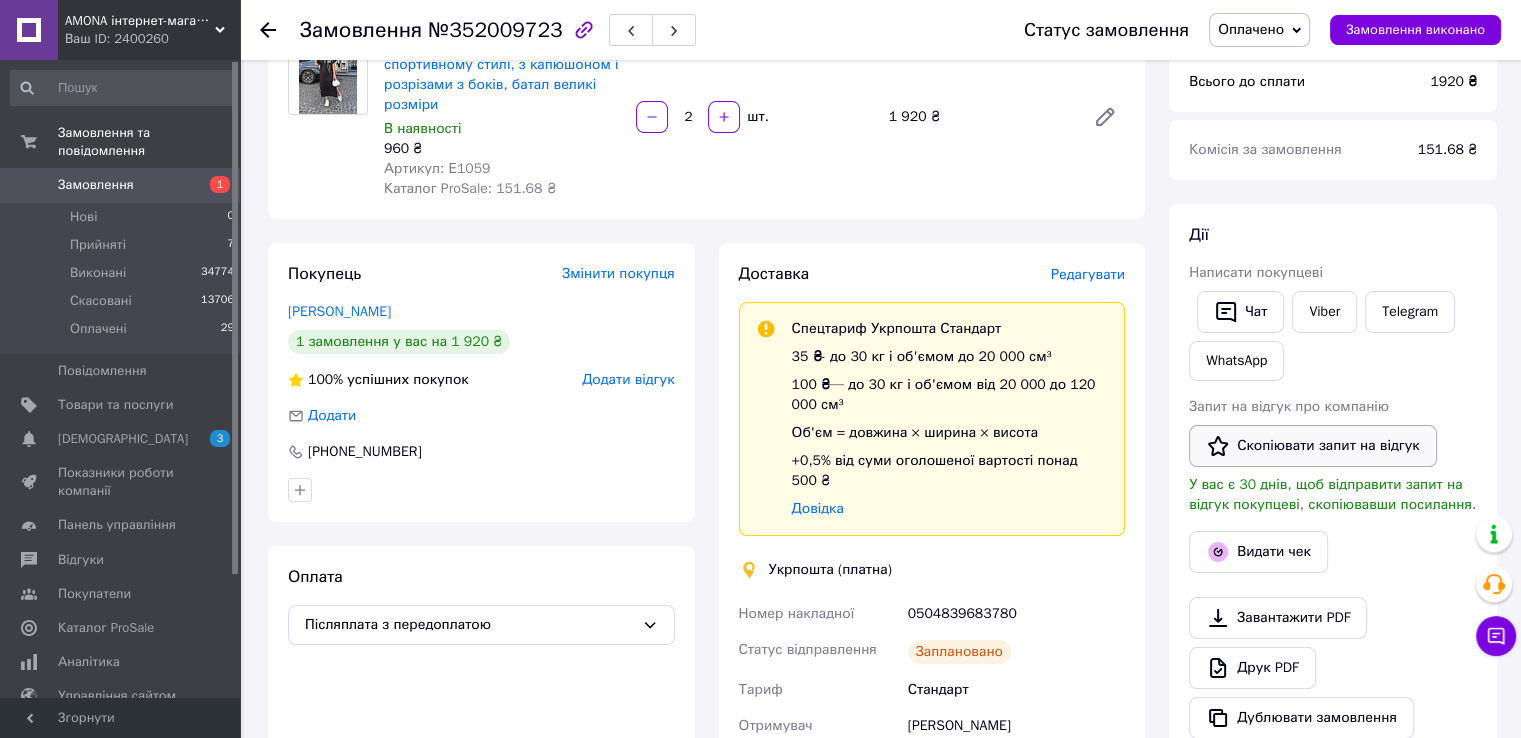 scroll, scrollTop: 200, scrollLeft: 0, axis: vertical 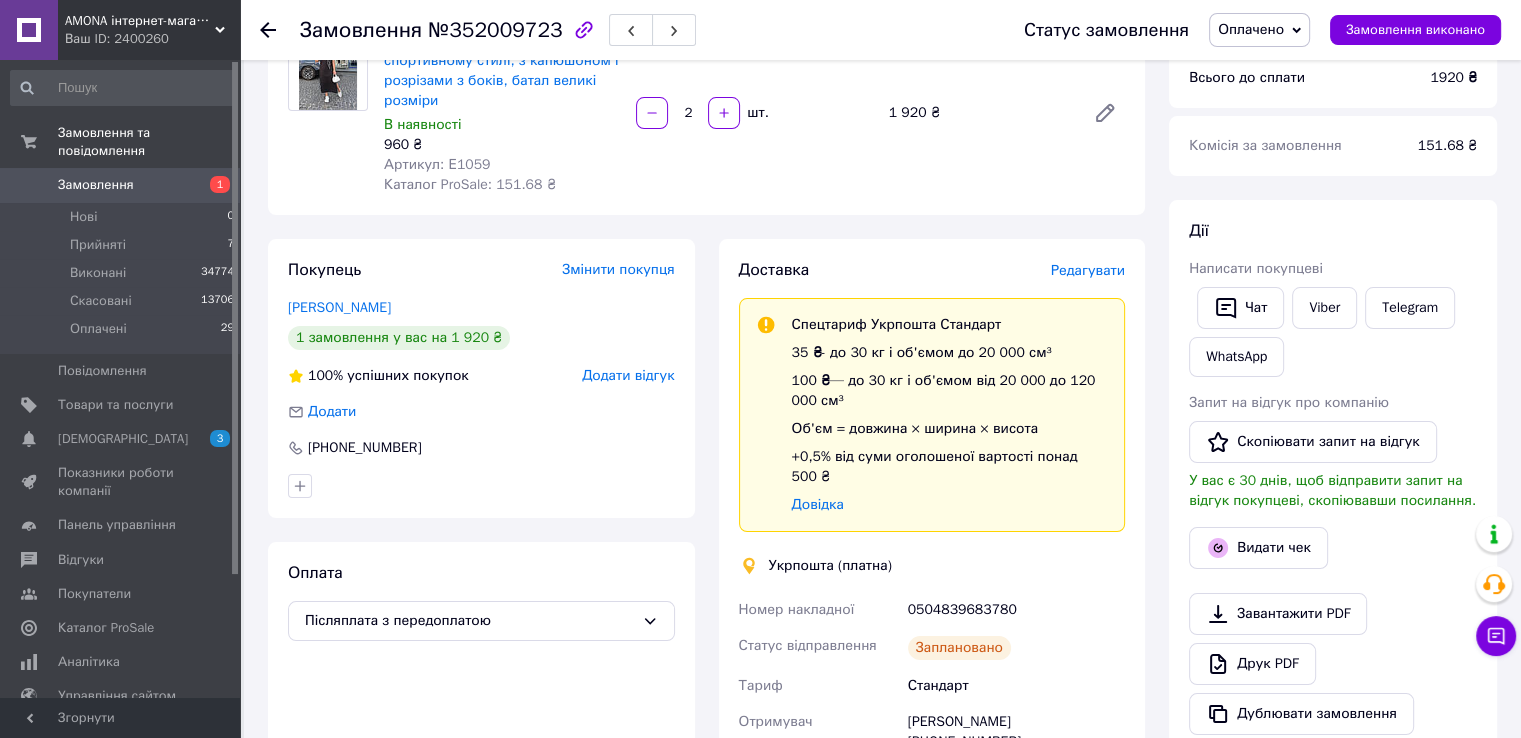 click on "Написати покупцеві" at bounding box center (1333, 269) 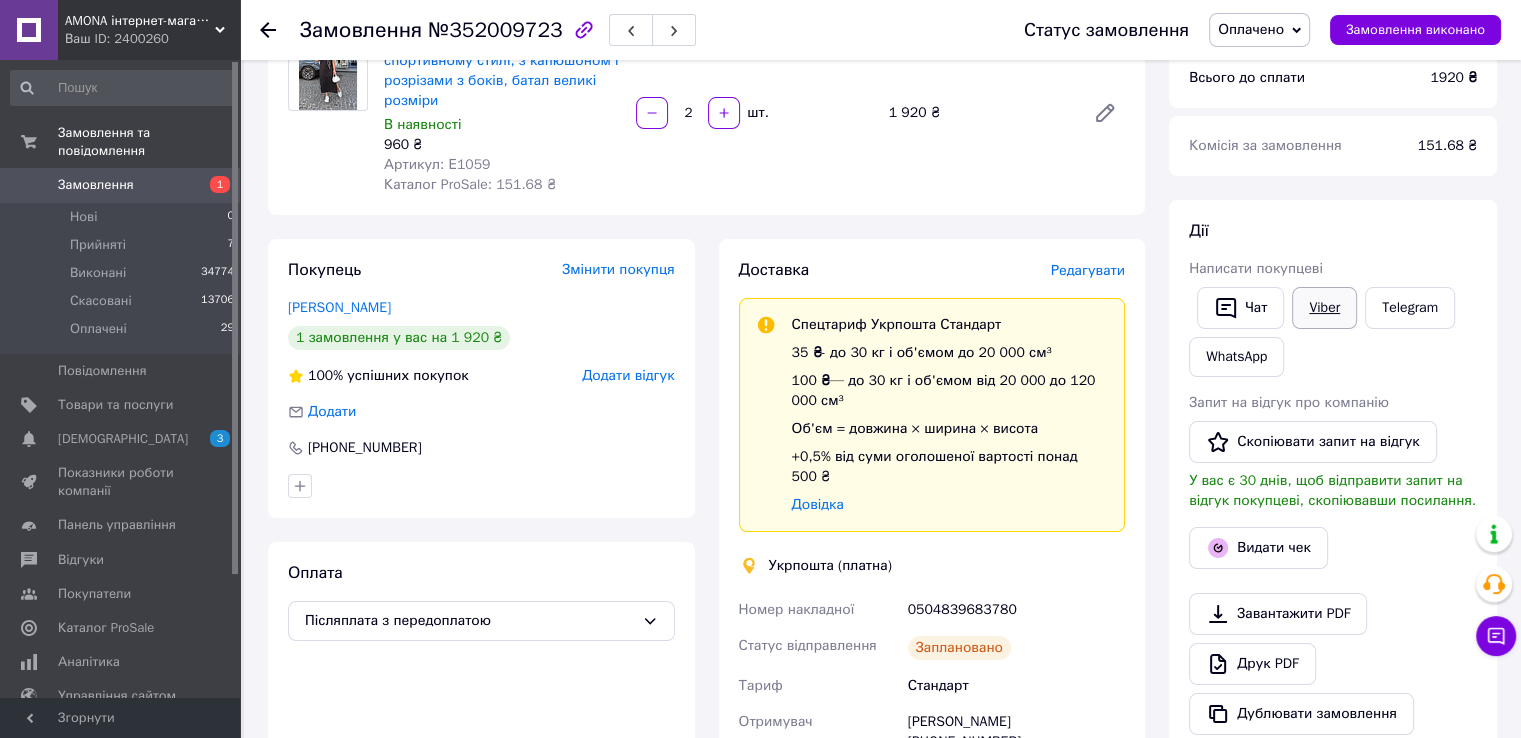 click on "Viber" at bounding box center (1324, 308) 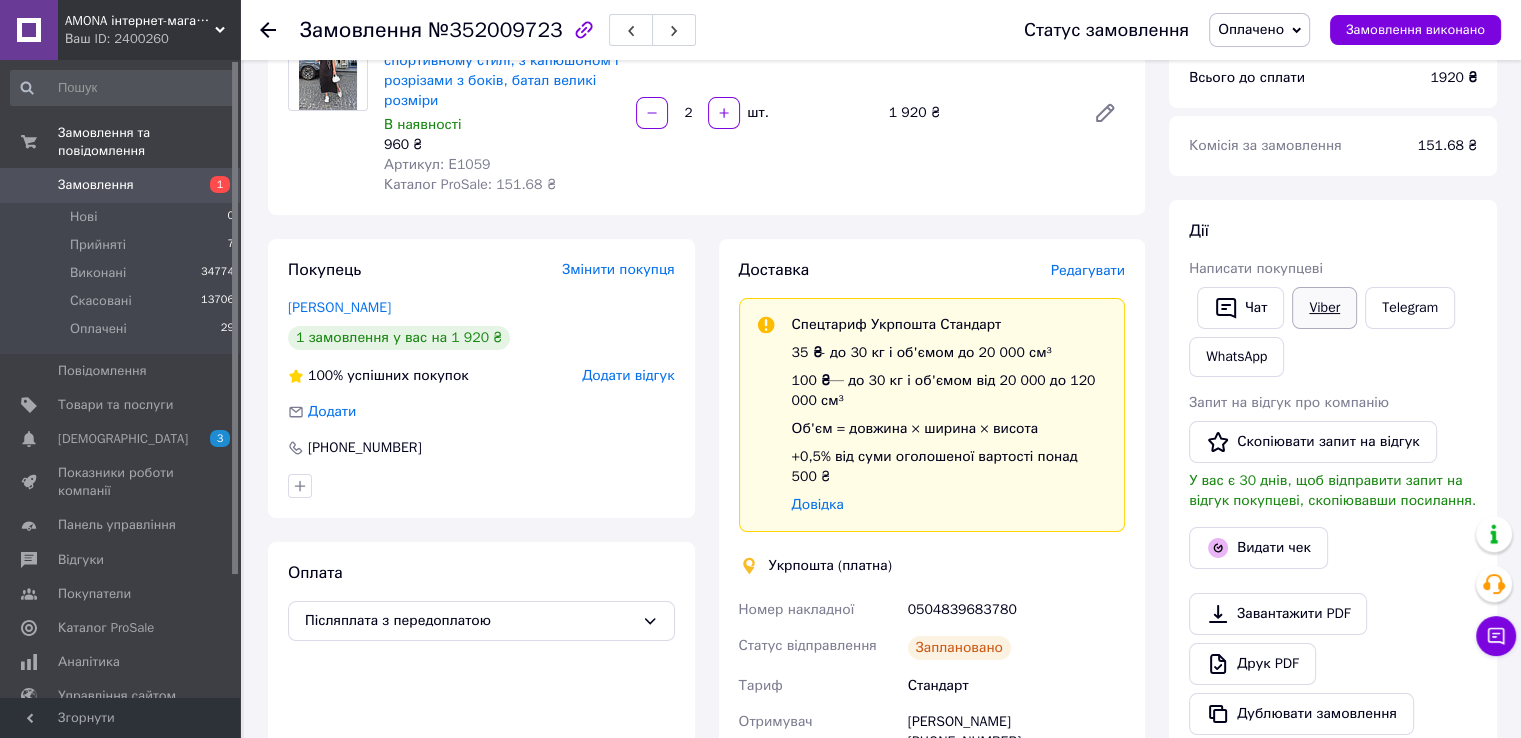 click on "Viber" at bounding box center (1324, 308) 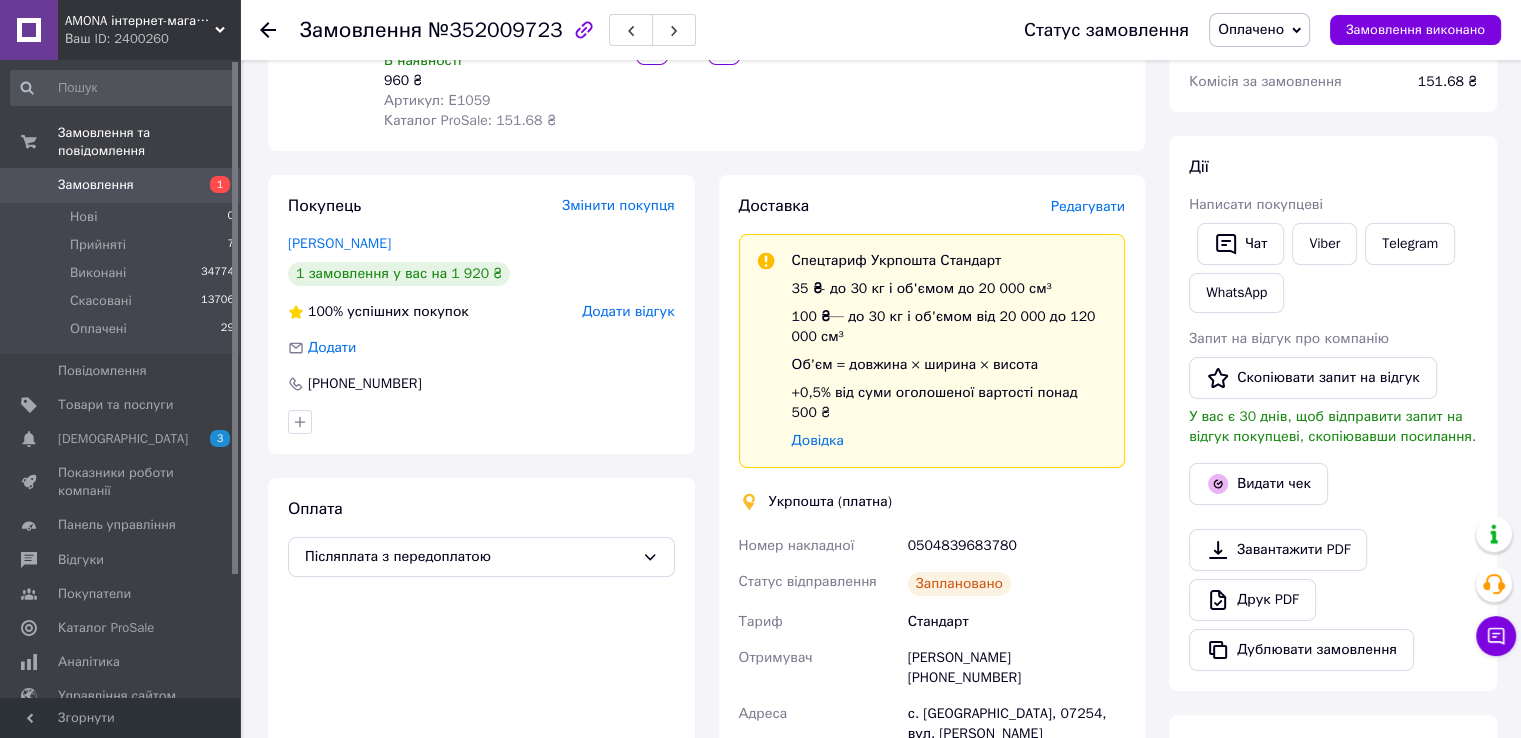 scroll, scrollTop: 500, scrollLeft: 0, axis: vertical 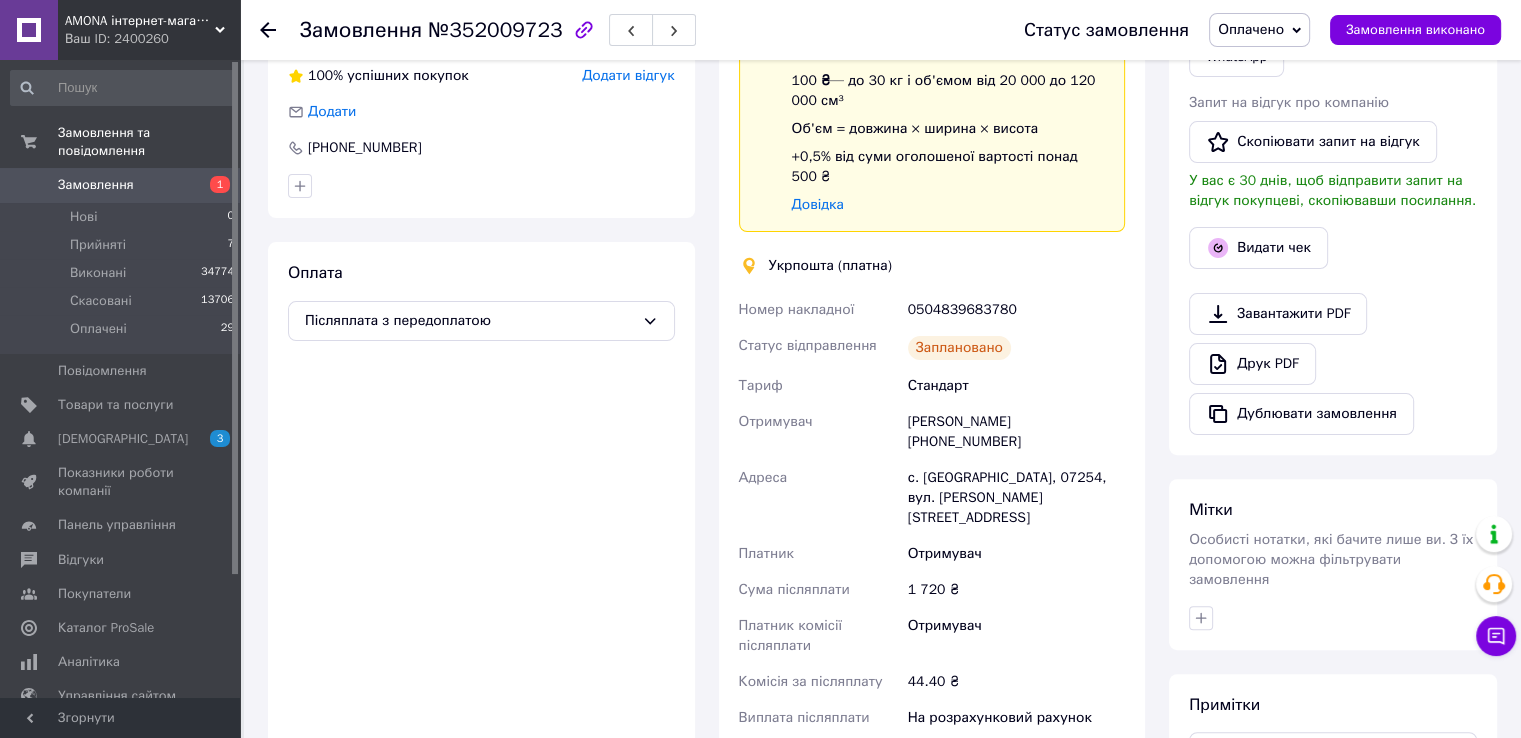click on "0504839683780" at bounding box center (1016, 310) 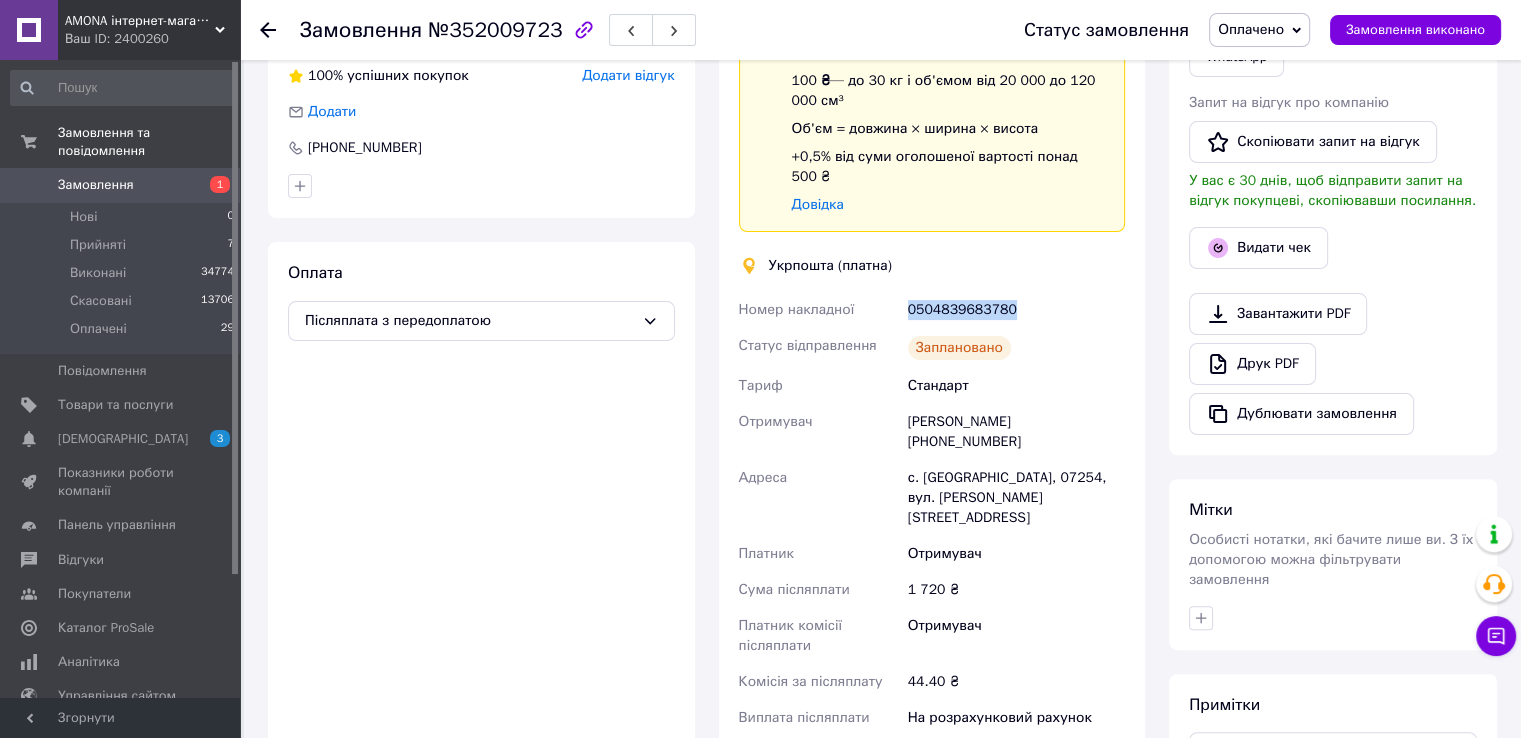 click on "0504839683780" at bounding box center (1016, 310) 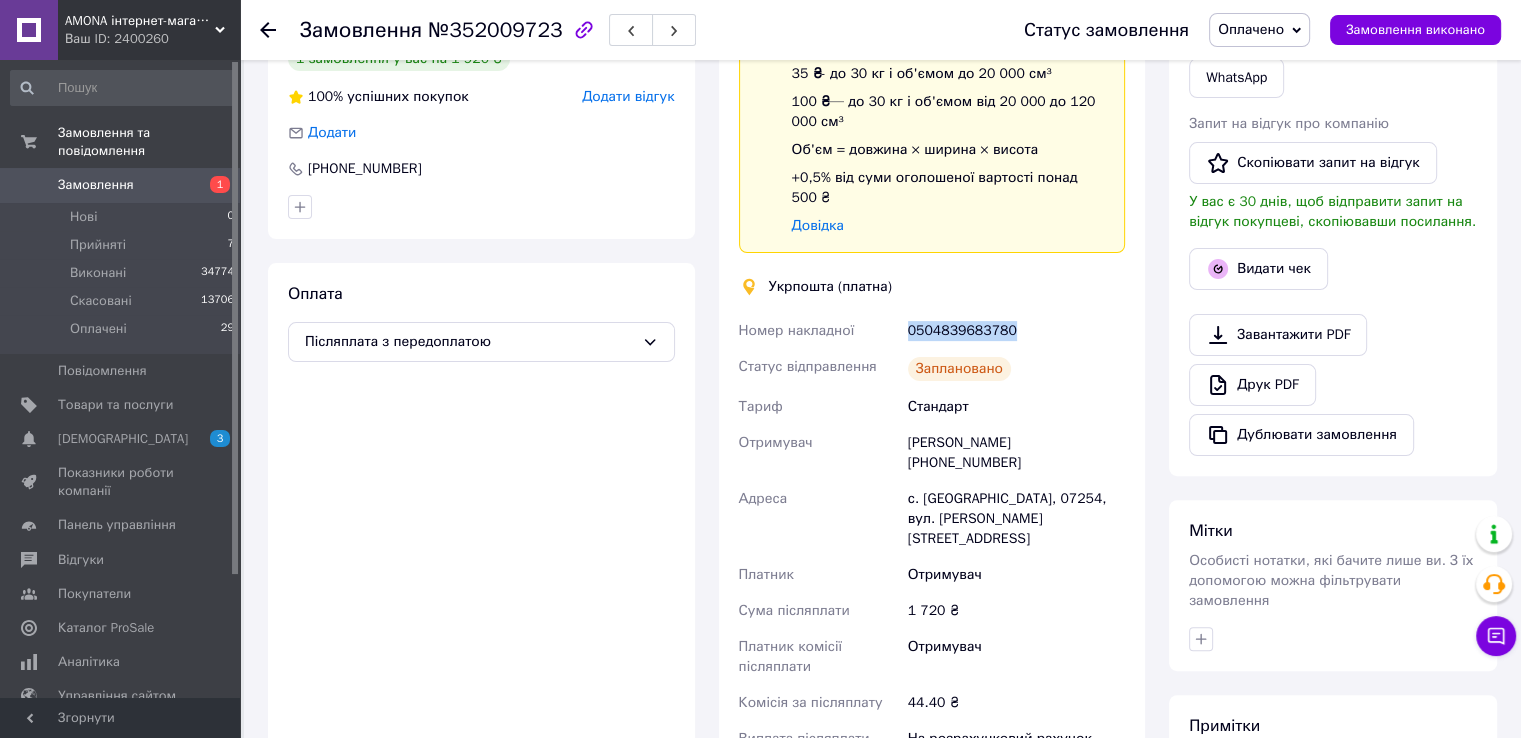 scroll, scrollTop: 600, scrollLeft: 0, axis: vertical 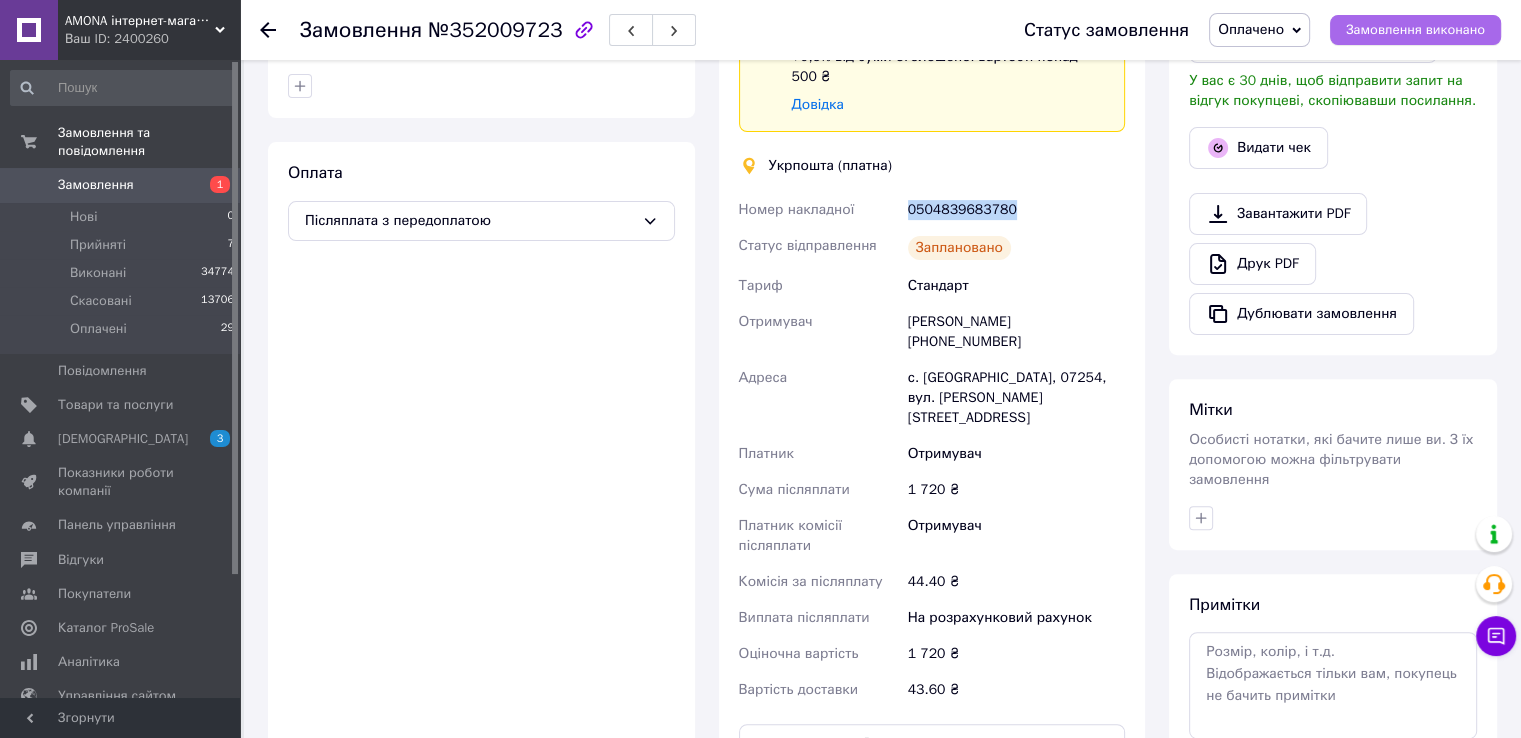 click on "Замовлення виконано" at bounding box center (1415, 30) 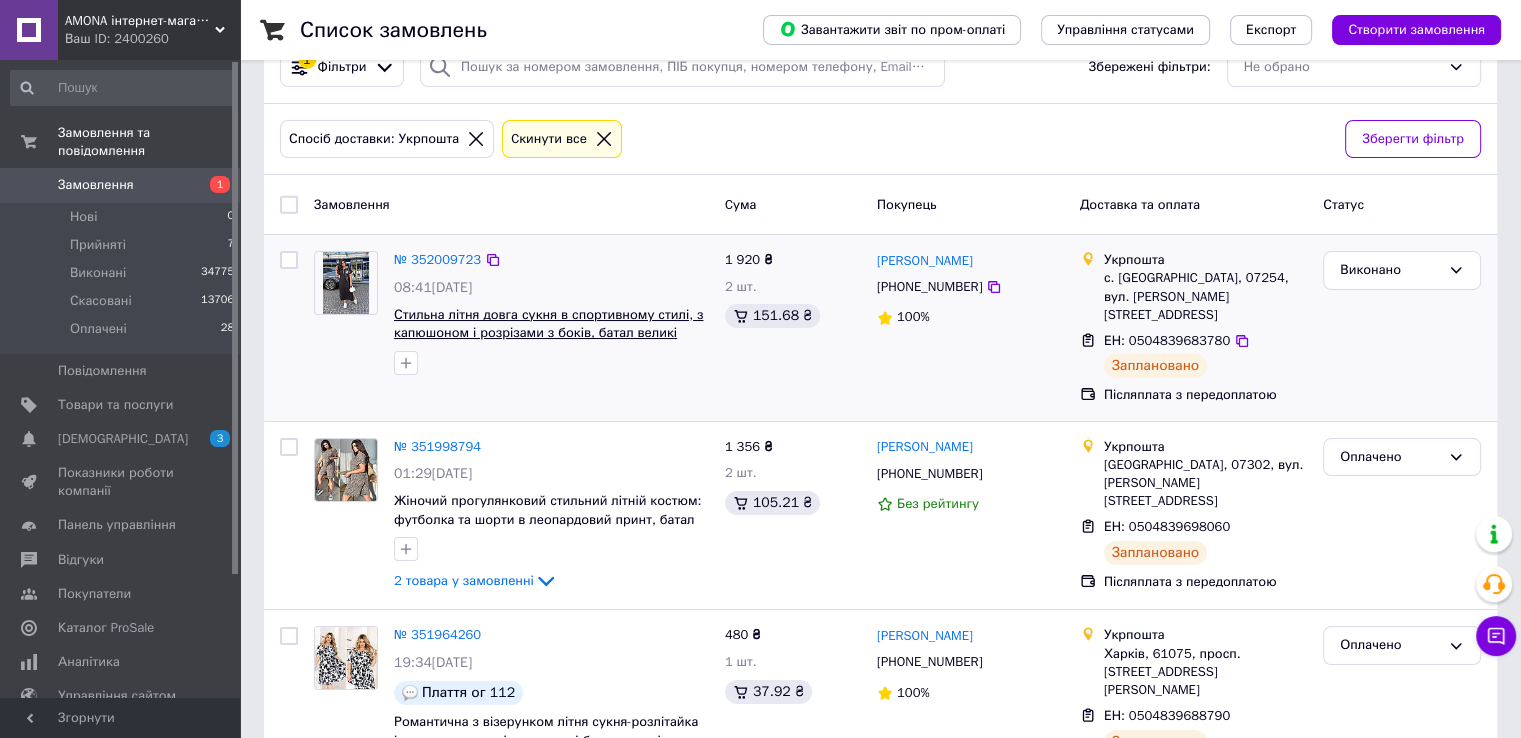 scroll, scrollTop: 0, scrollLeft: 0, axis: both 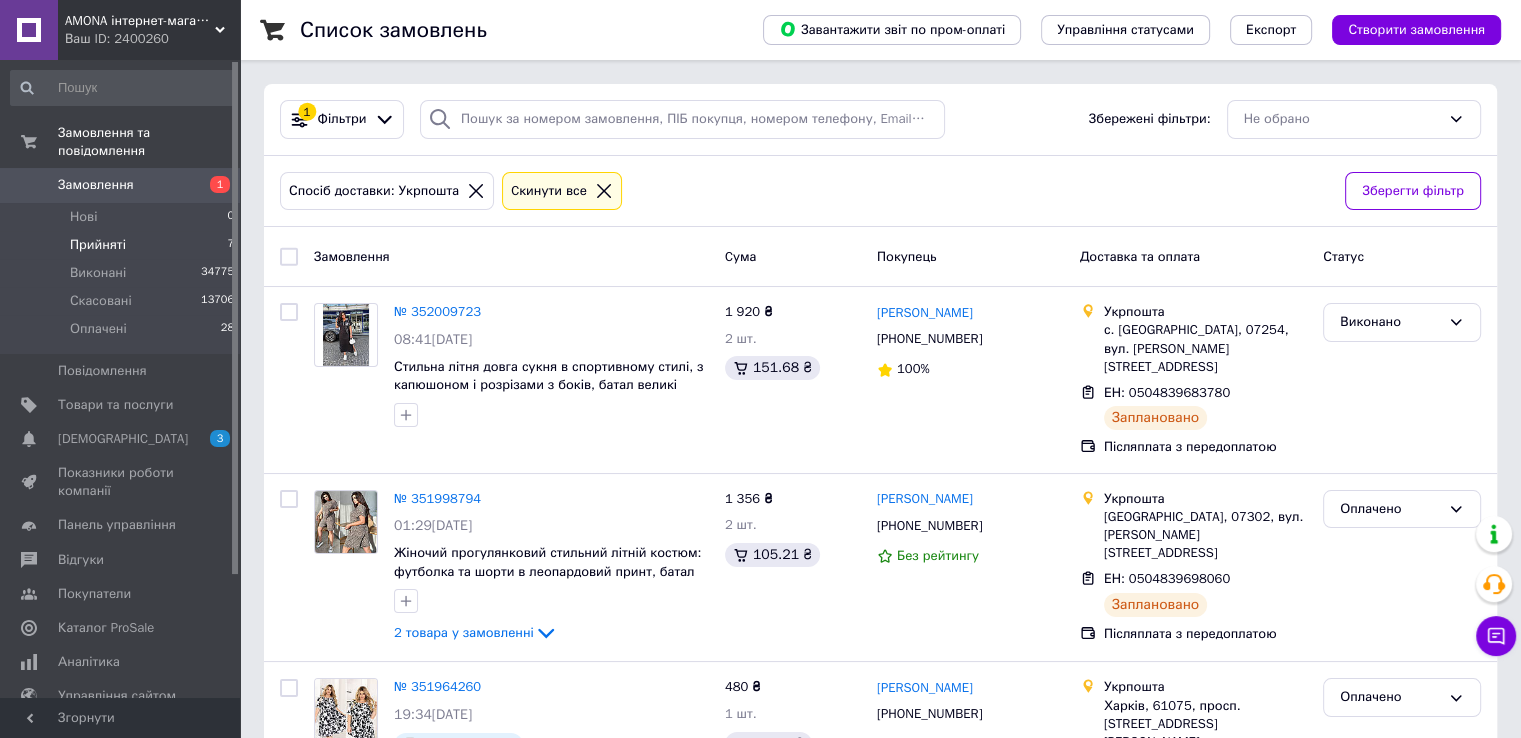 click on "Прийняті 7" at bounding box center (123, 245) 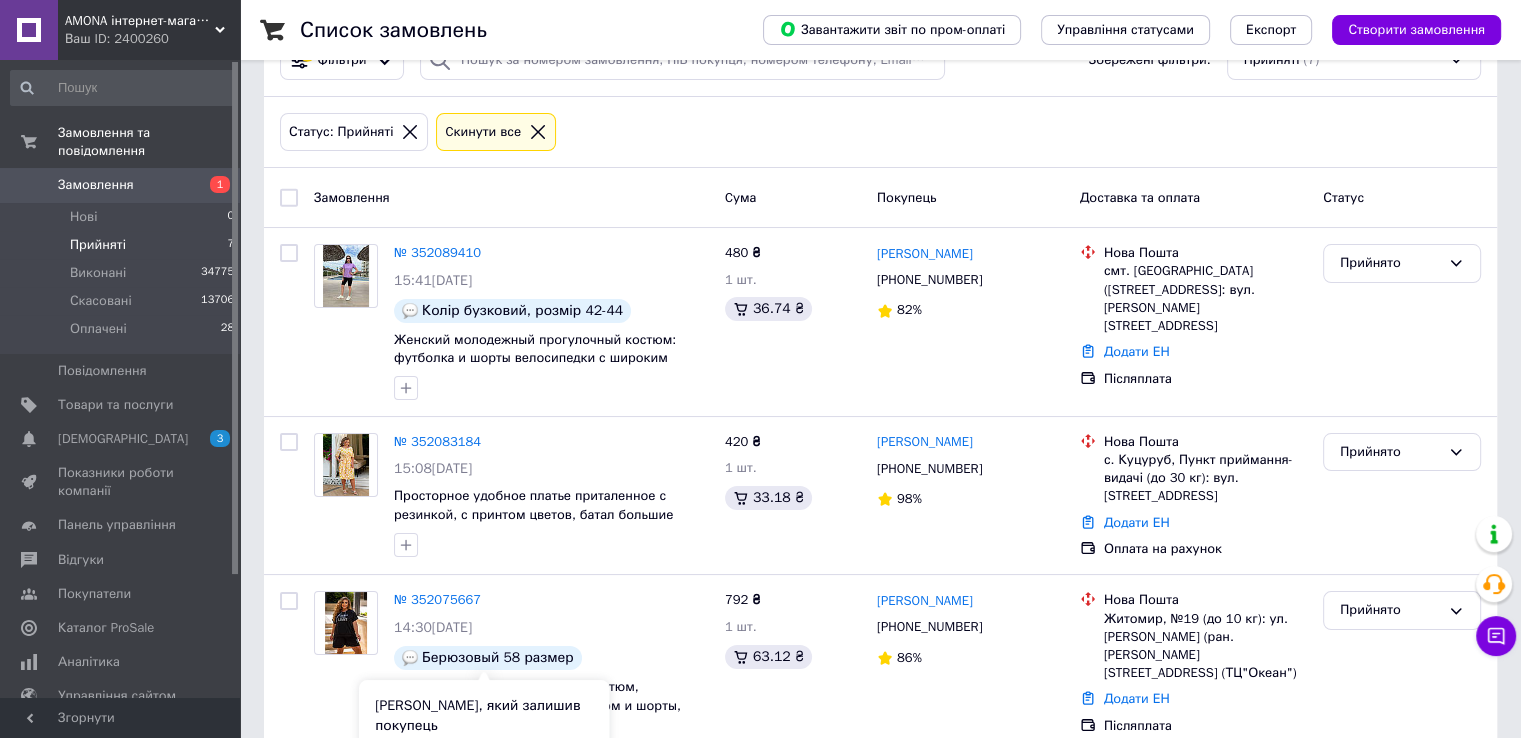 scroll, scrollTop: 0, scrollLeft: 0, axis: both 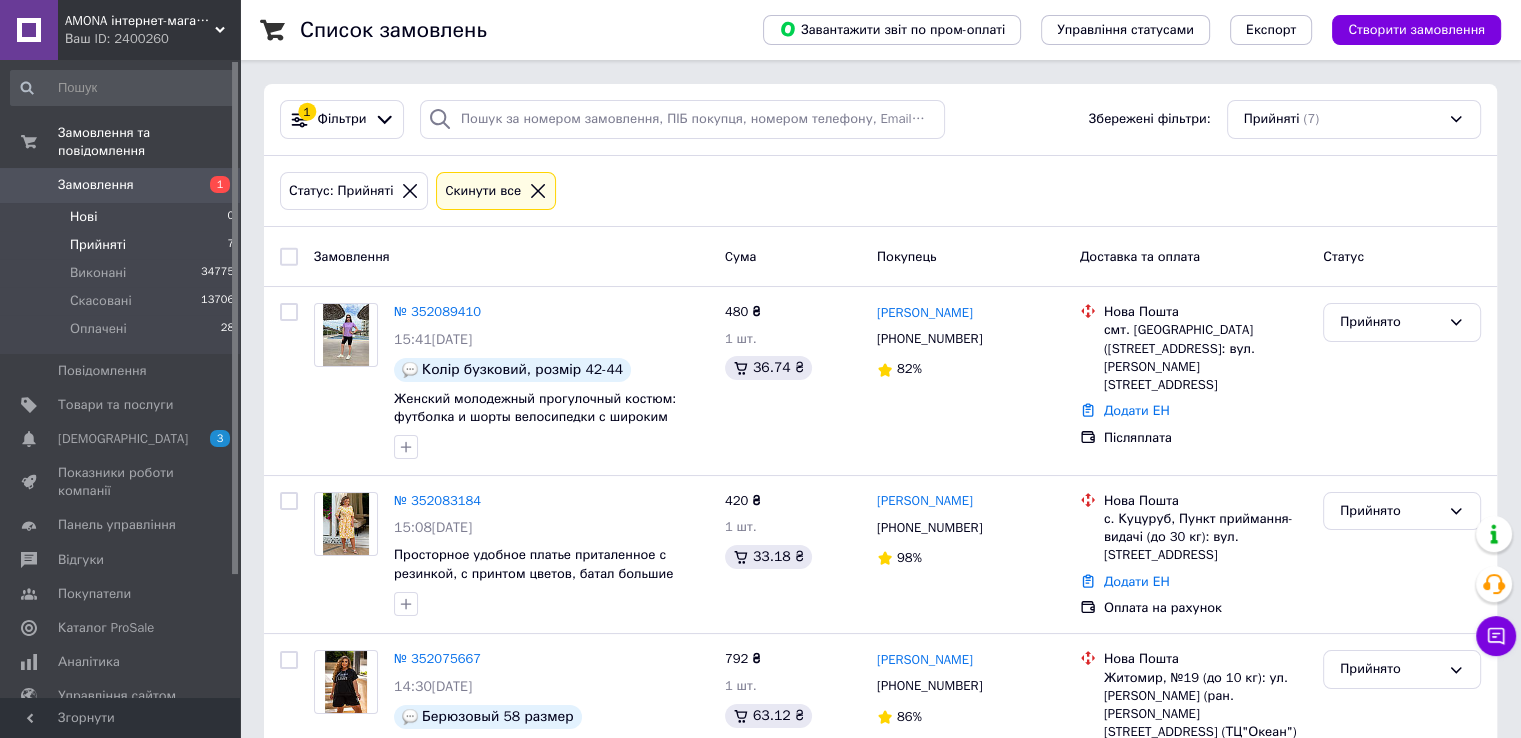 click on "Нові 0" at bounding box center (123, 217) 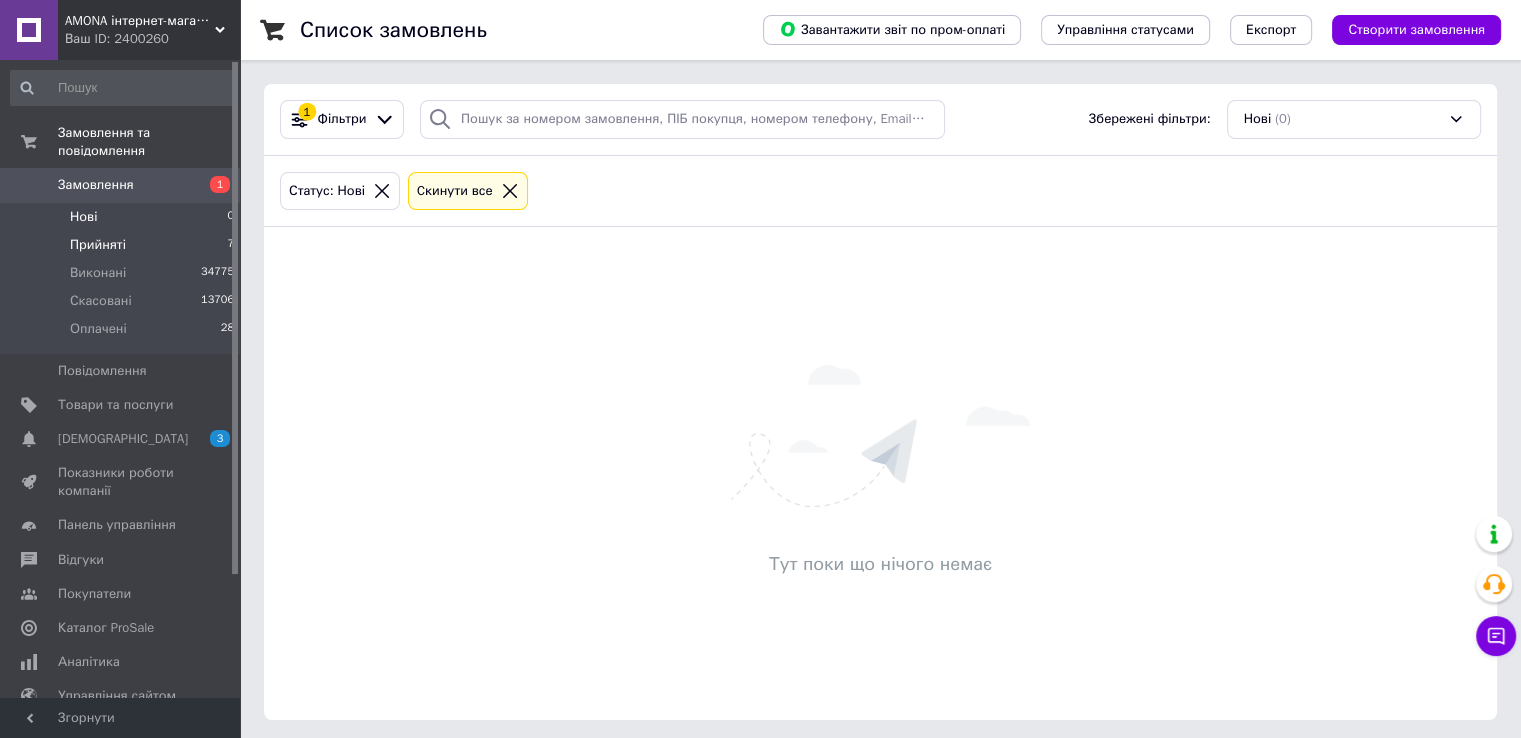 click on "Прийняті 7" at bounding box center (123, 245) 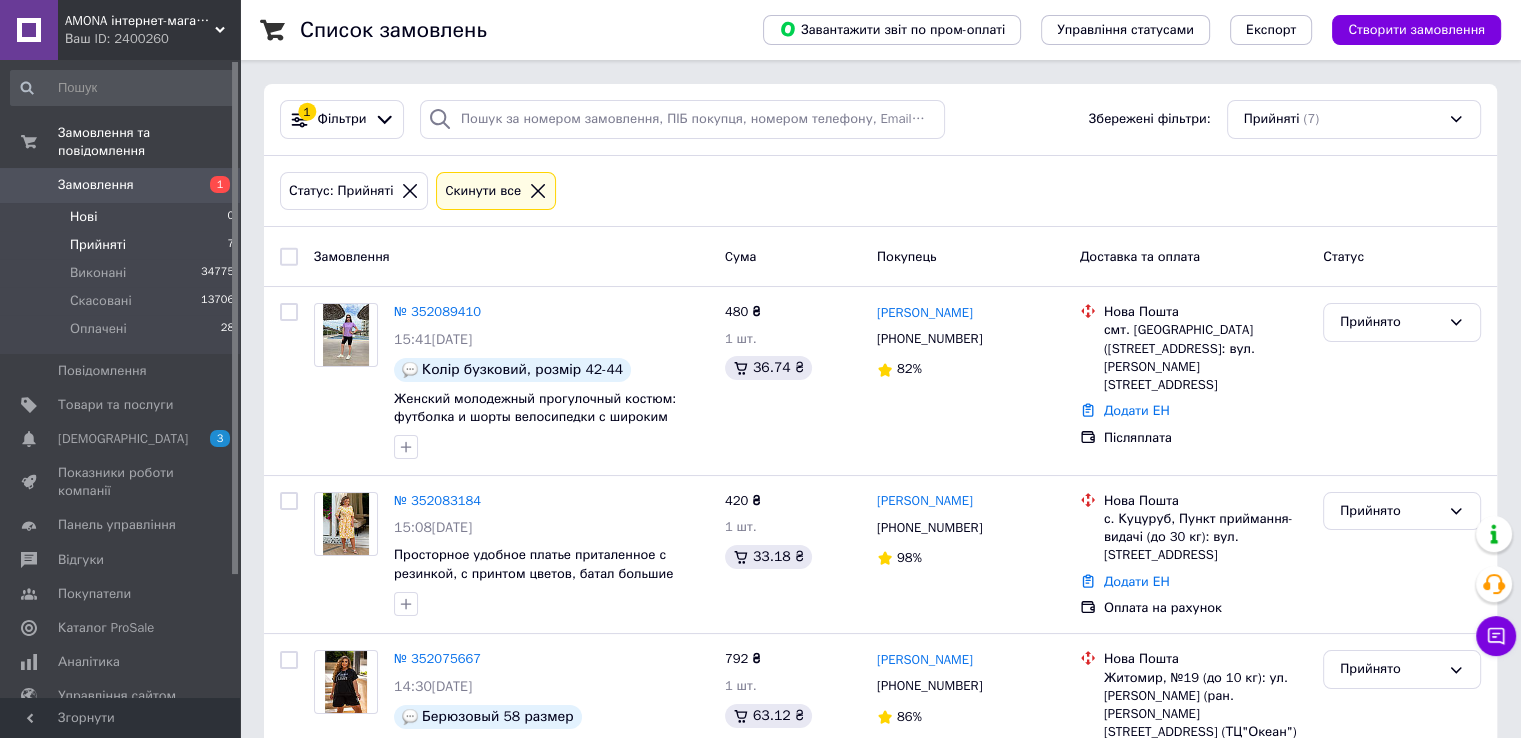click on "Нові 0" at bounding box center [123, 217] 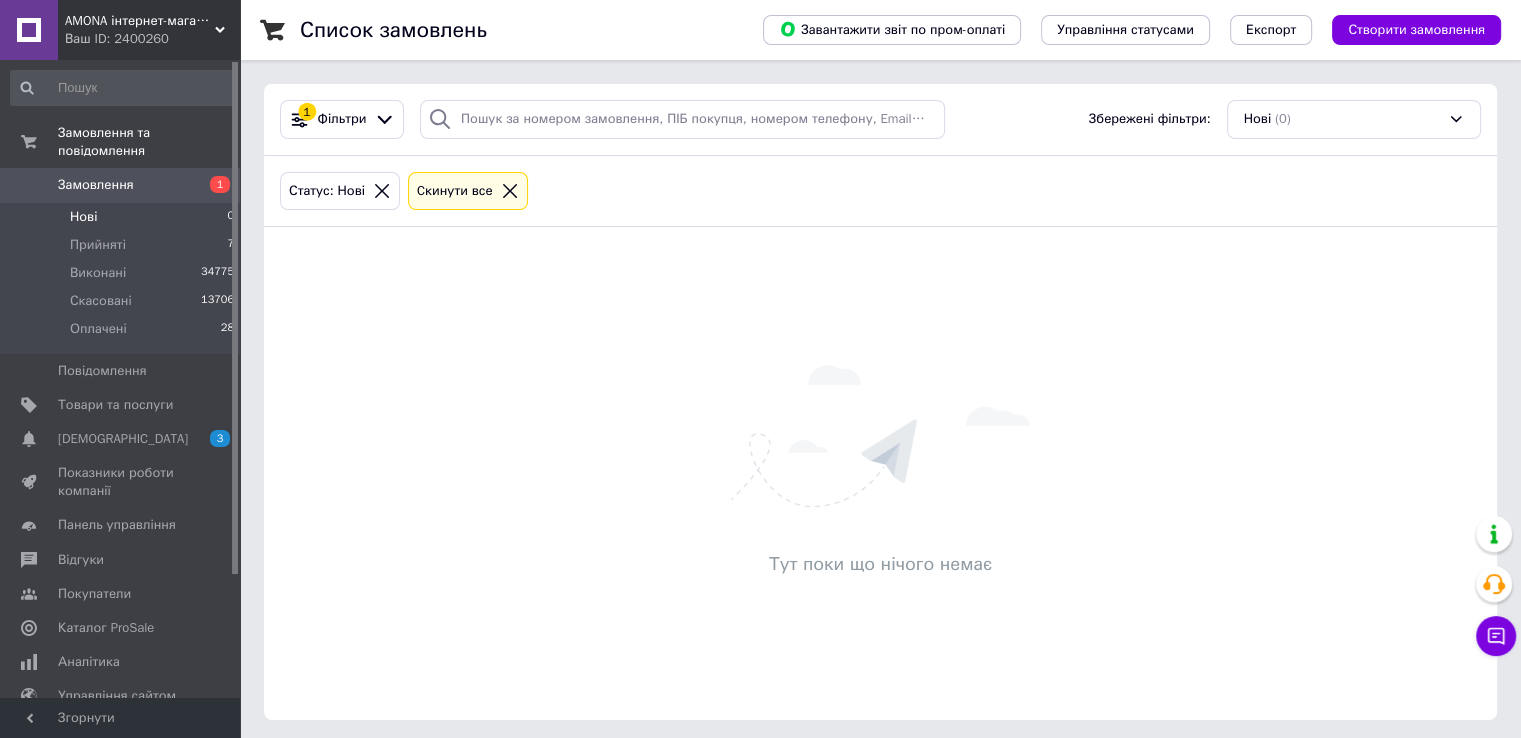 click on "Нові 0" at bounding box center (123, 217) 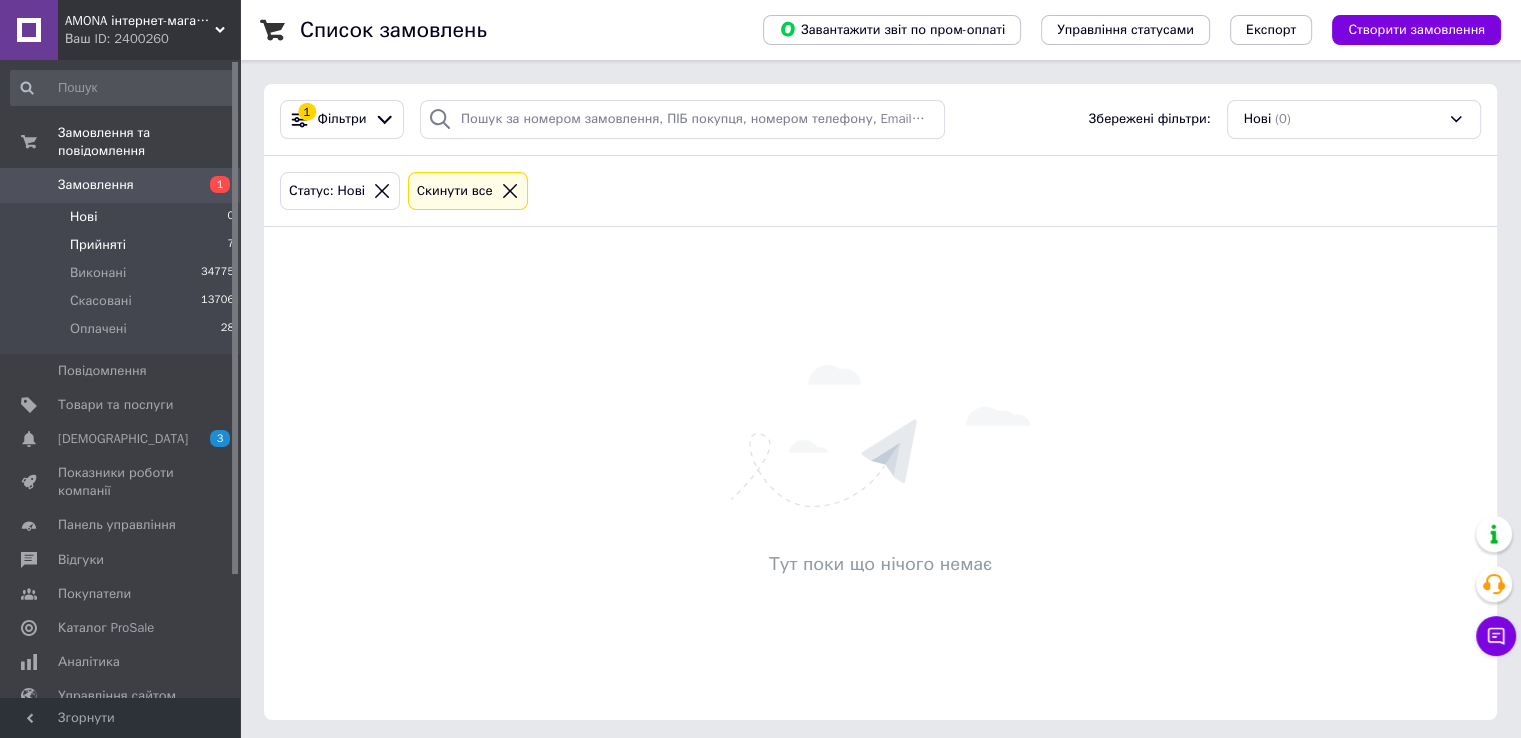 click on "Прийняті 7" at bounding box center [123, 245] 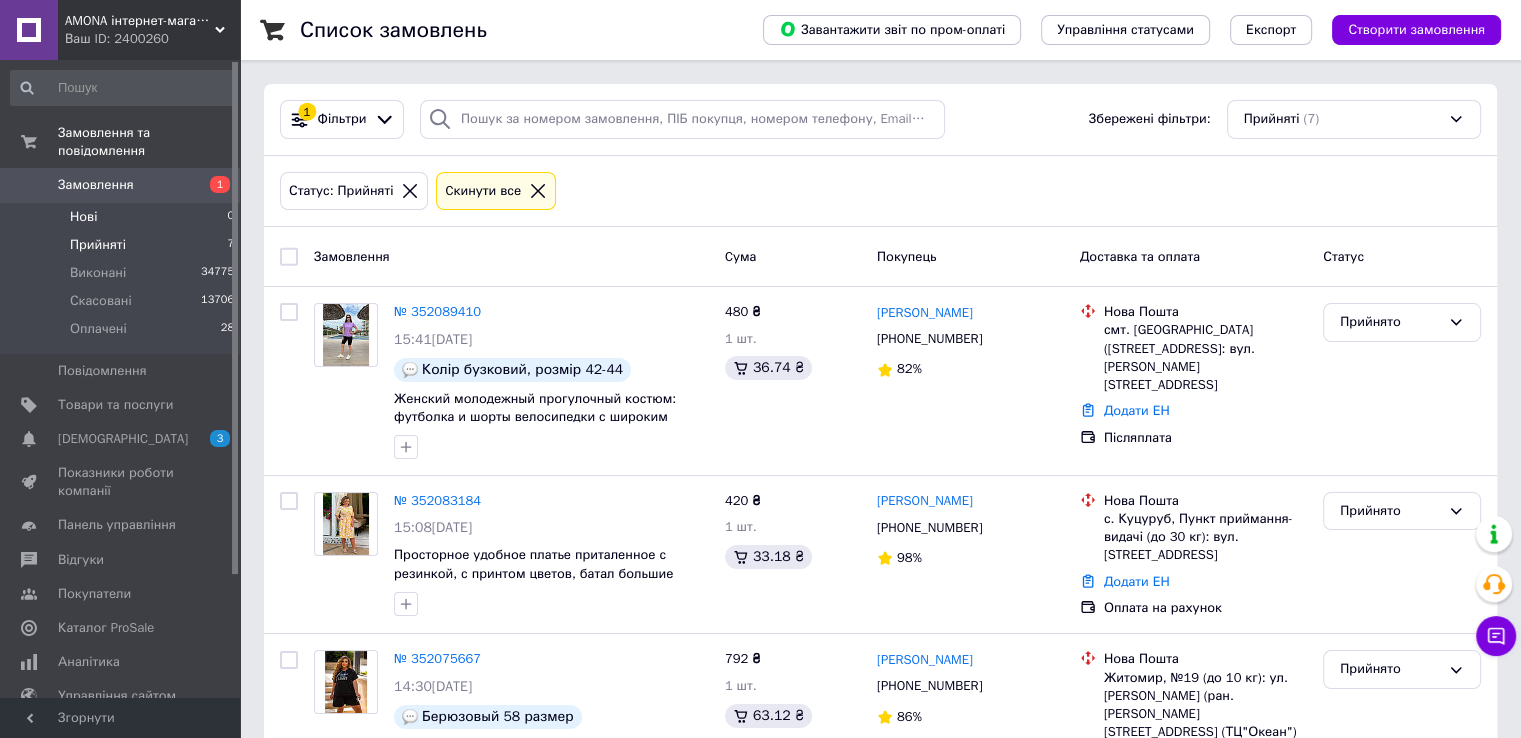 click on "Нові 0" at bounding box center [123, 217] 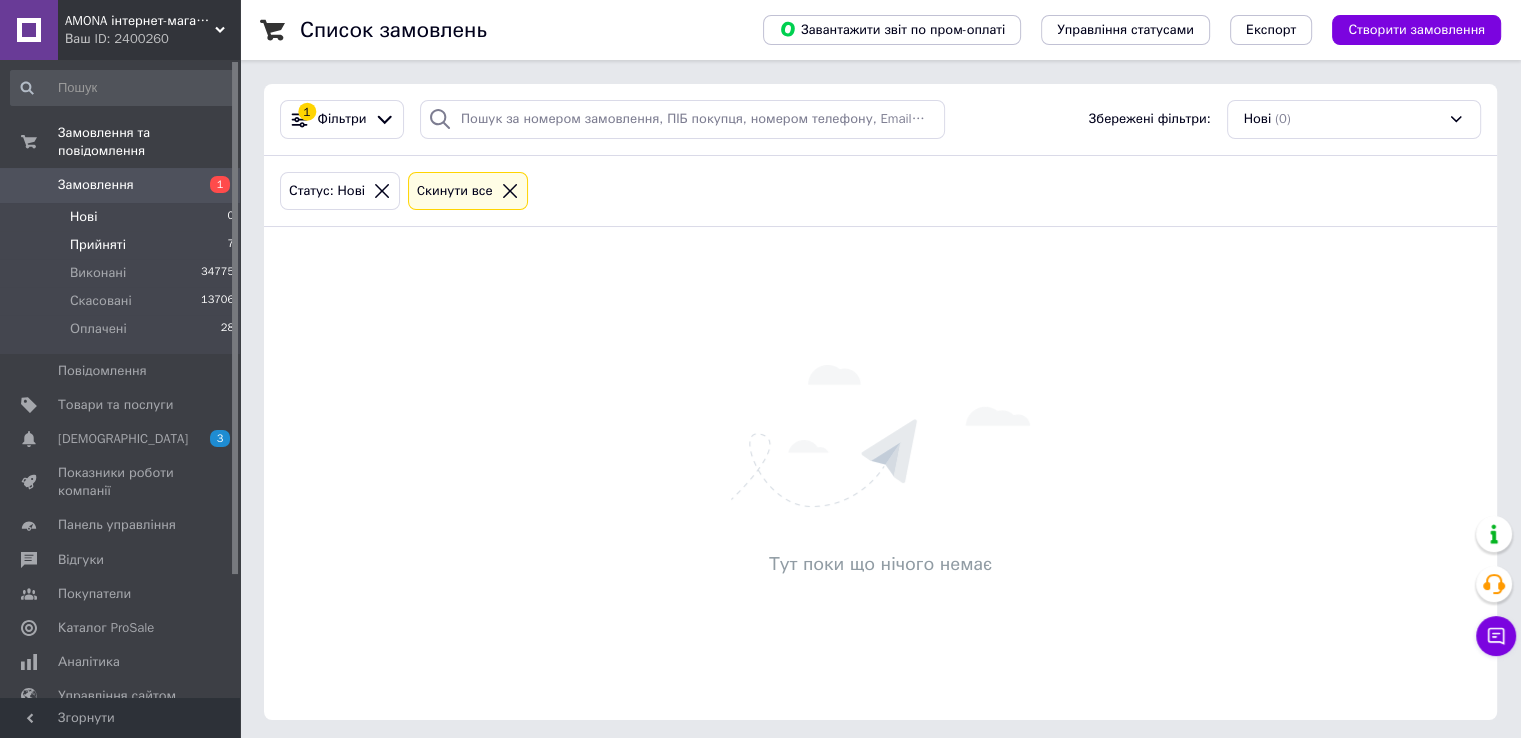 click on "Прийняті 7" at bounding box center (123, 245) 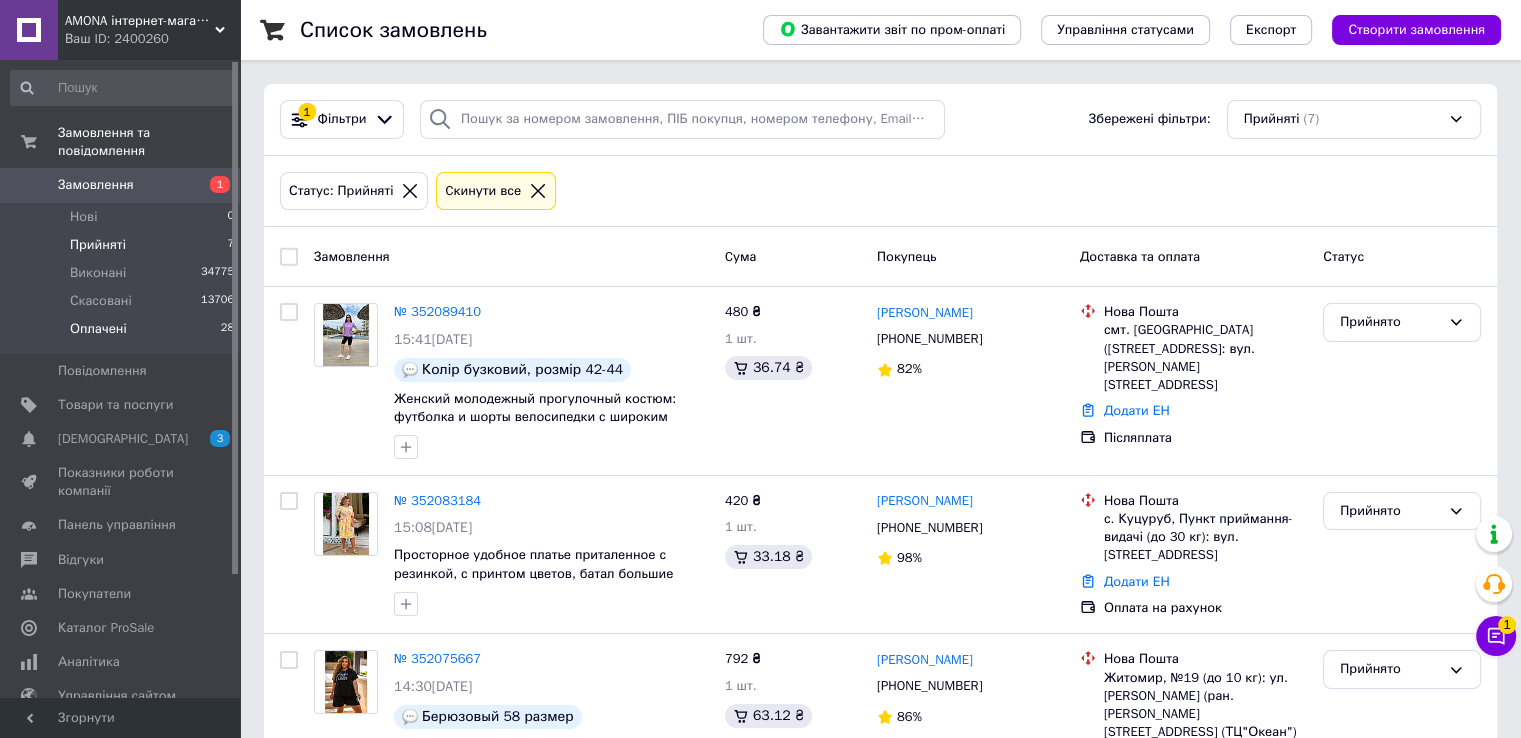 click on "Оплачені 28" at bounding box center (123, 334) 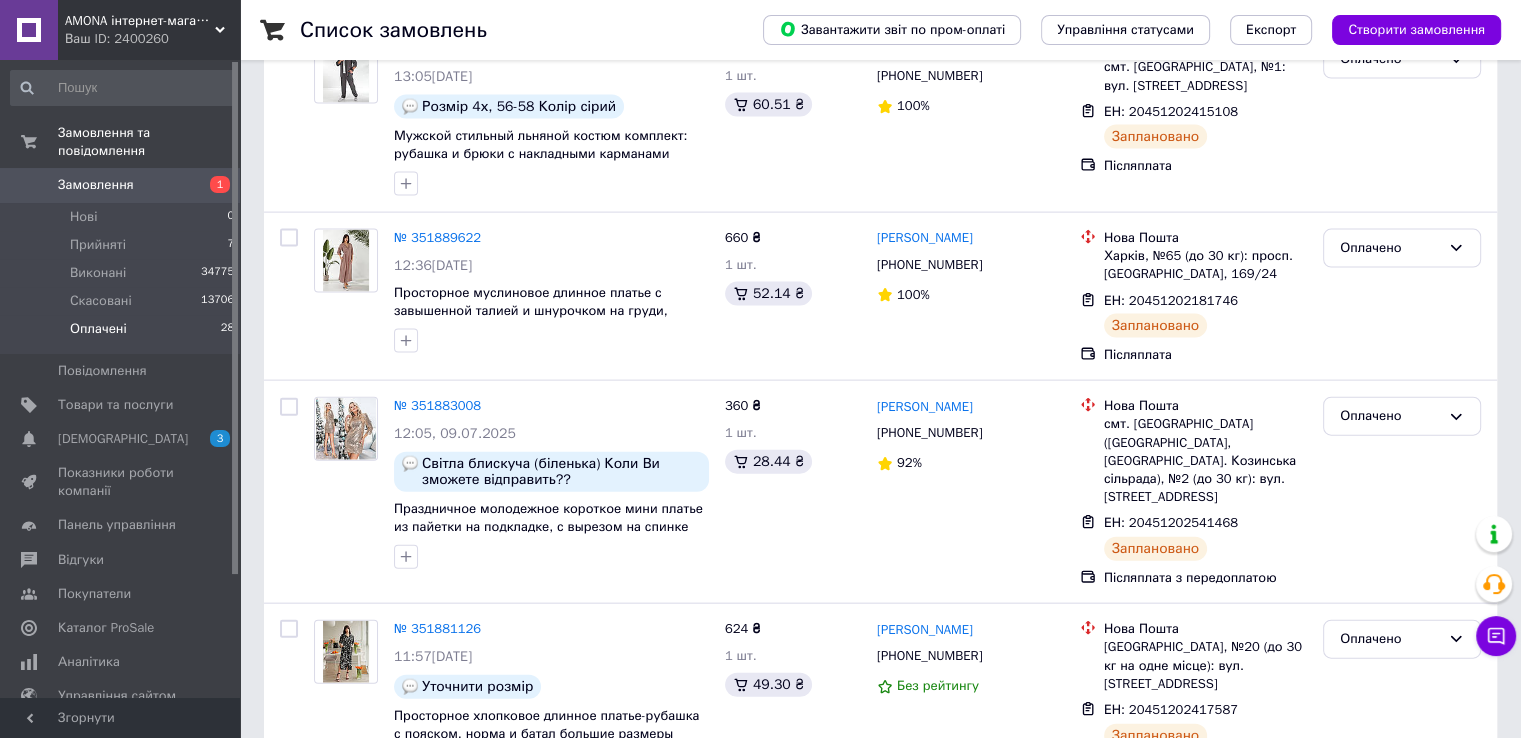 scroll, scrollTop: 5099, scrollLeft: 0, axis: vertical 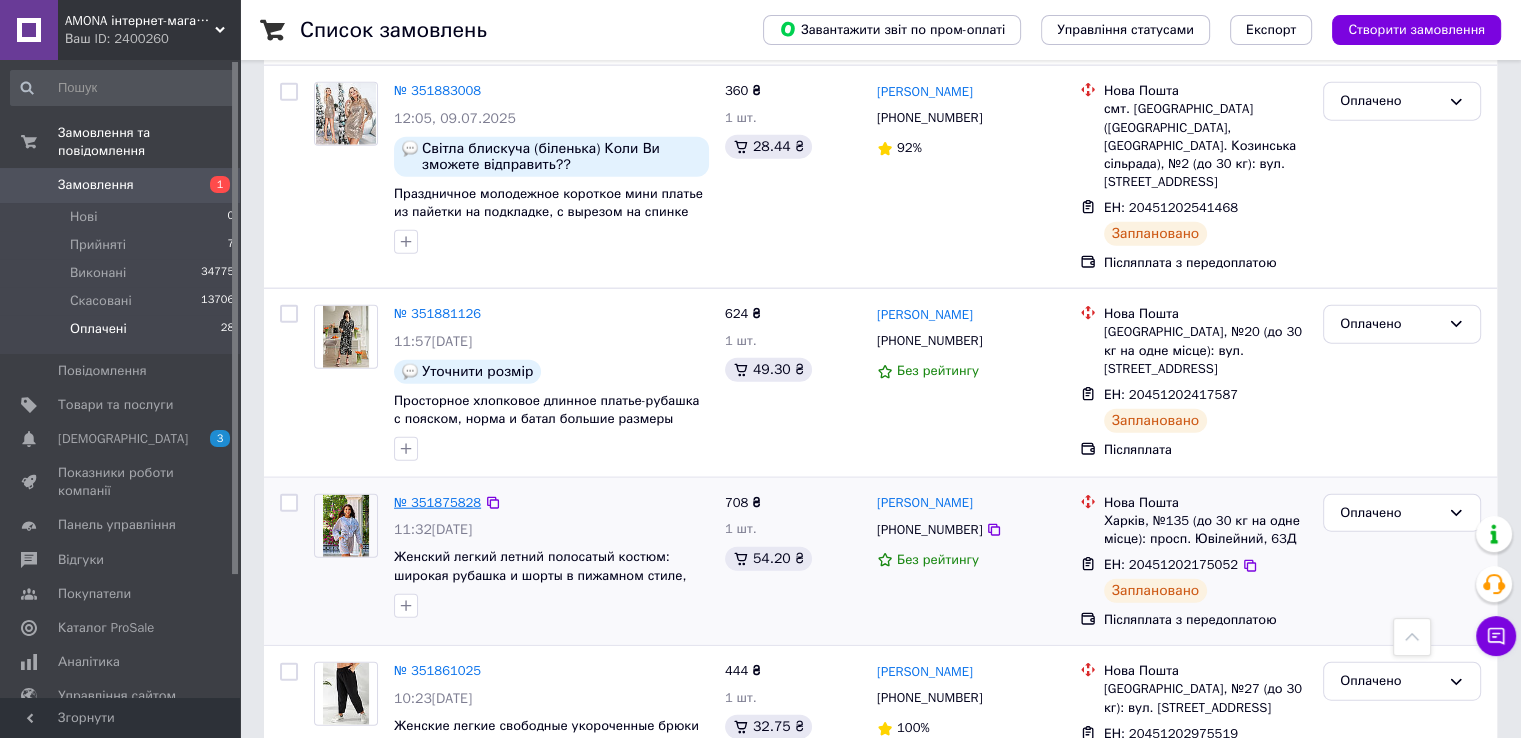 click on "№ 351875828" at bounding box center [437, 502] 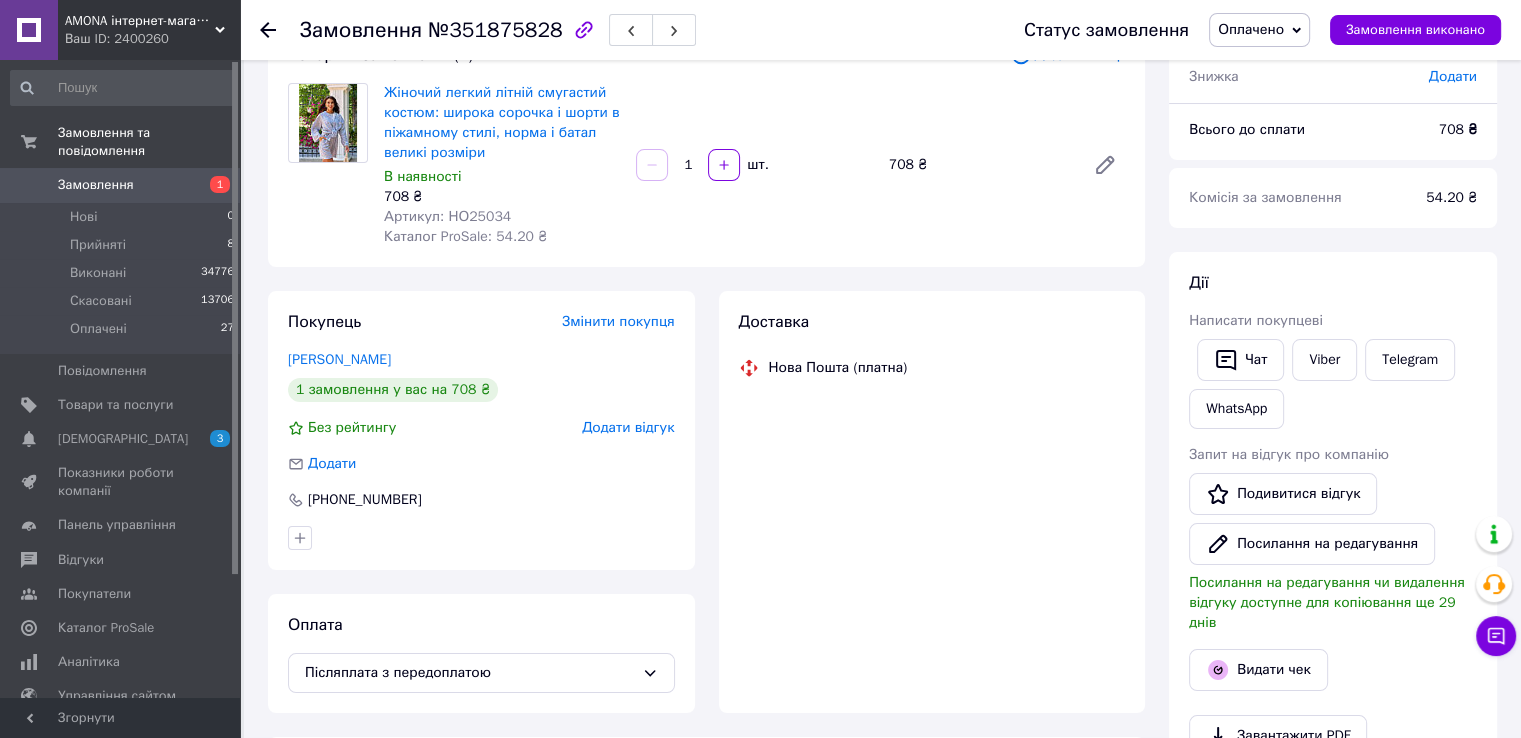 scroll, scrollTop: 176, scrollLeft: 0, axis: vertical 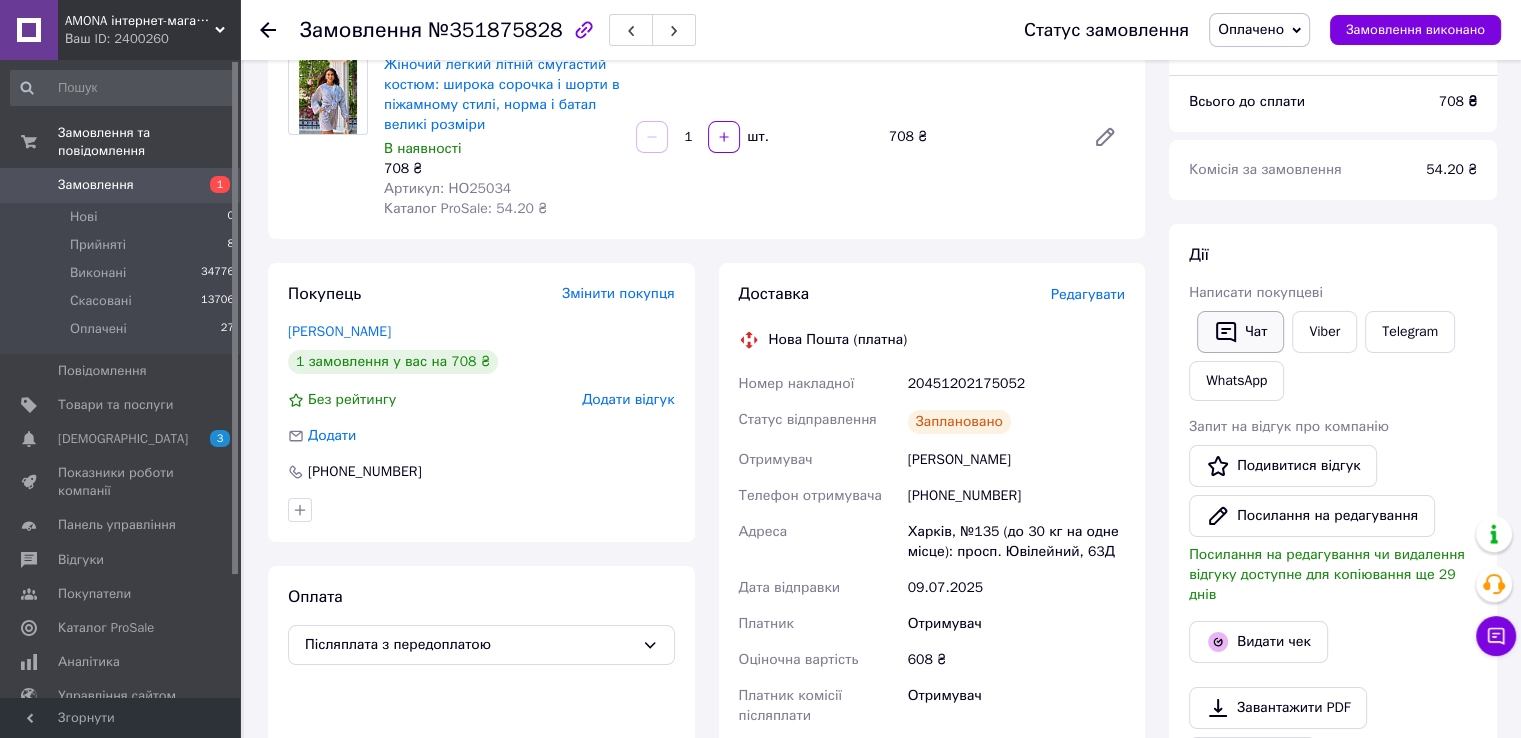 click on "Чат" at bounding box center [1240, 332] 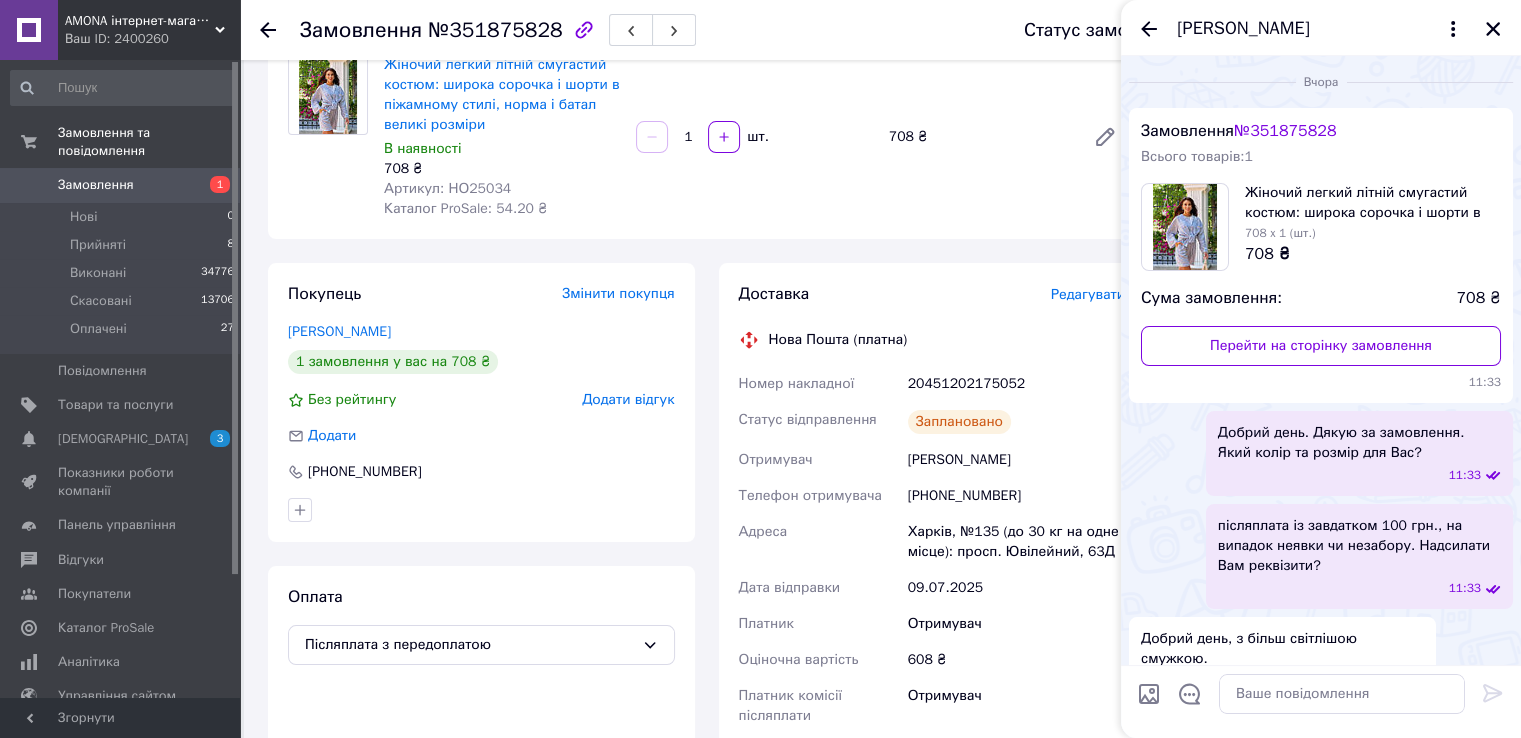 scroll, scrollTop: 241, scrollLeft: 0, axis: vertical 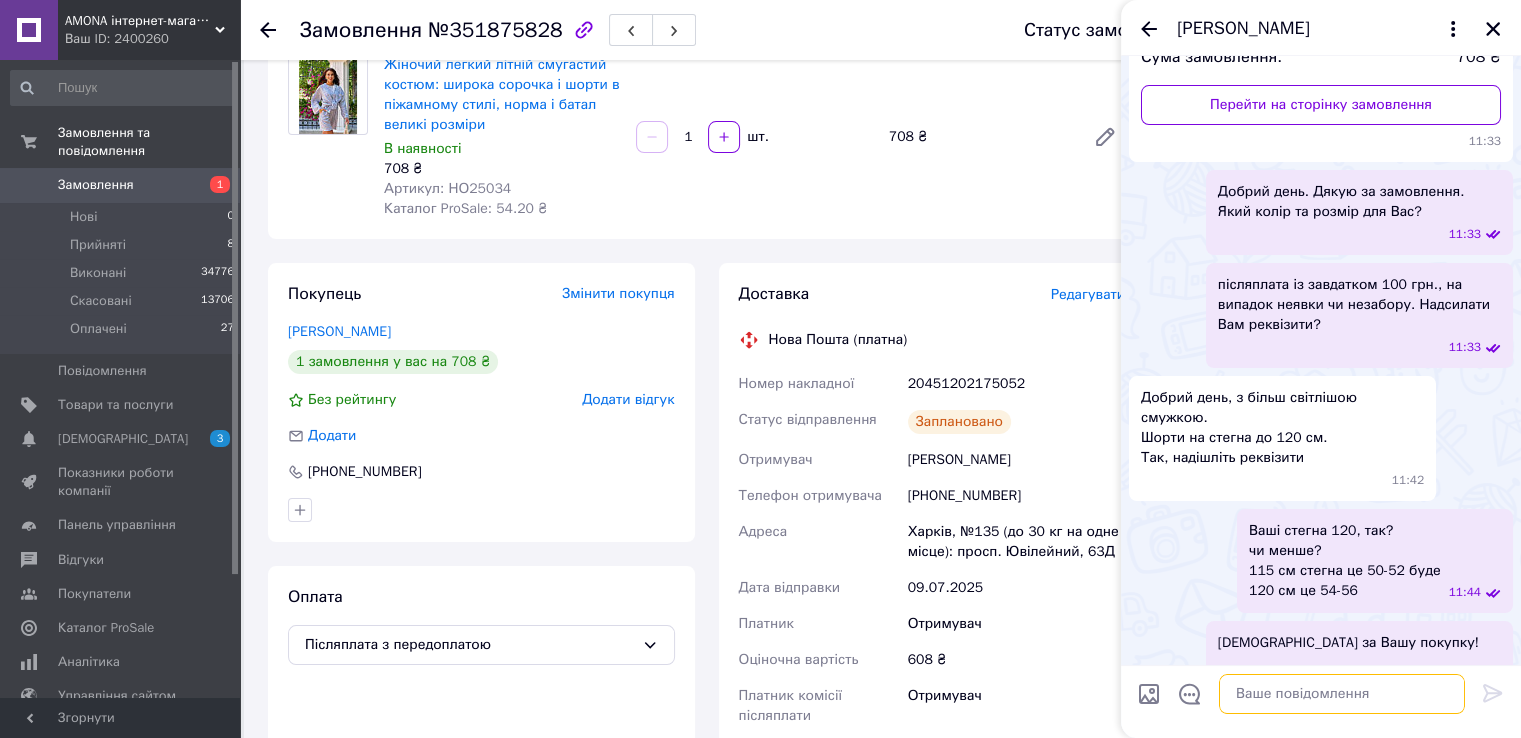 click at bounding box center [1342, 694] 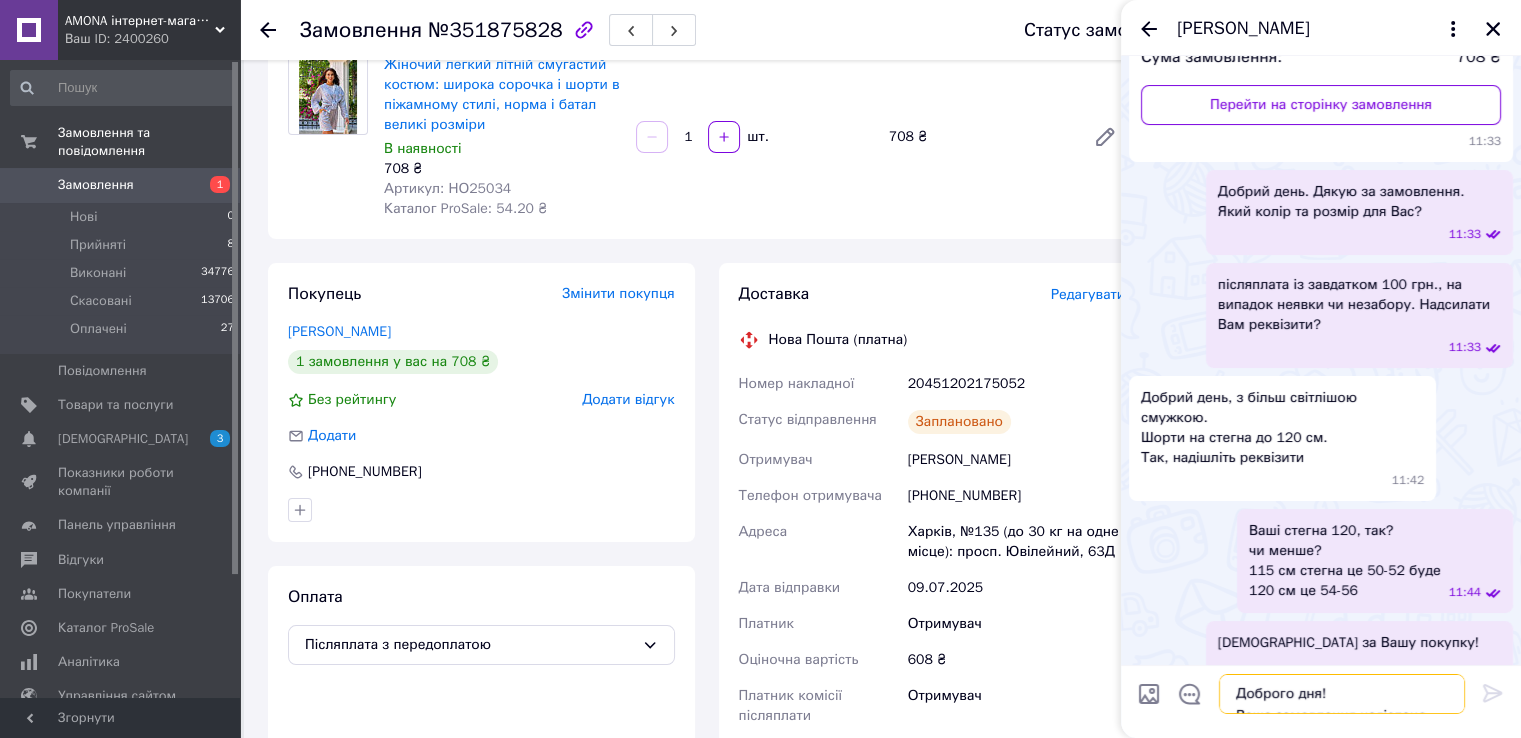 scroll, scrollTop: 1, scrollLeft: 0, axis: vertical 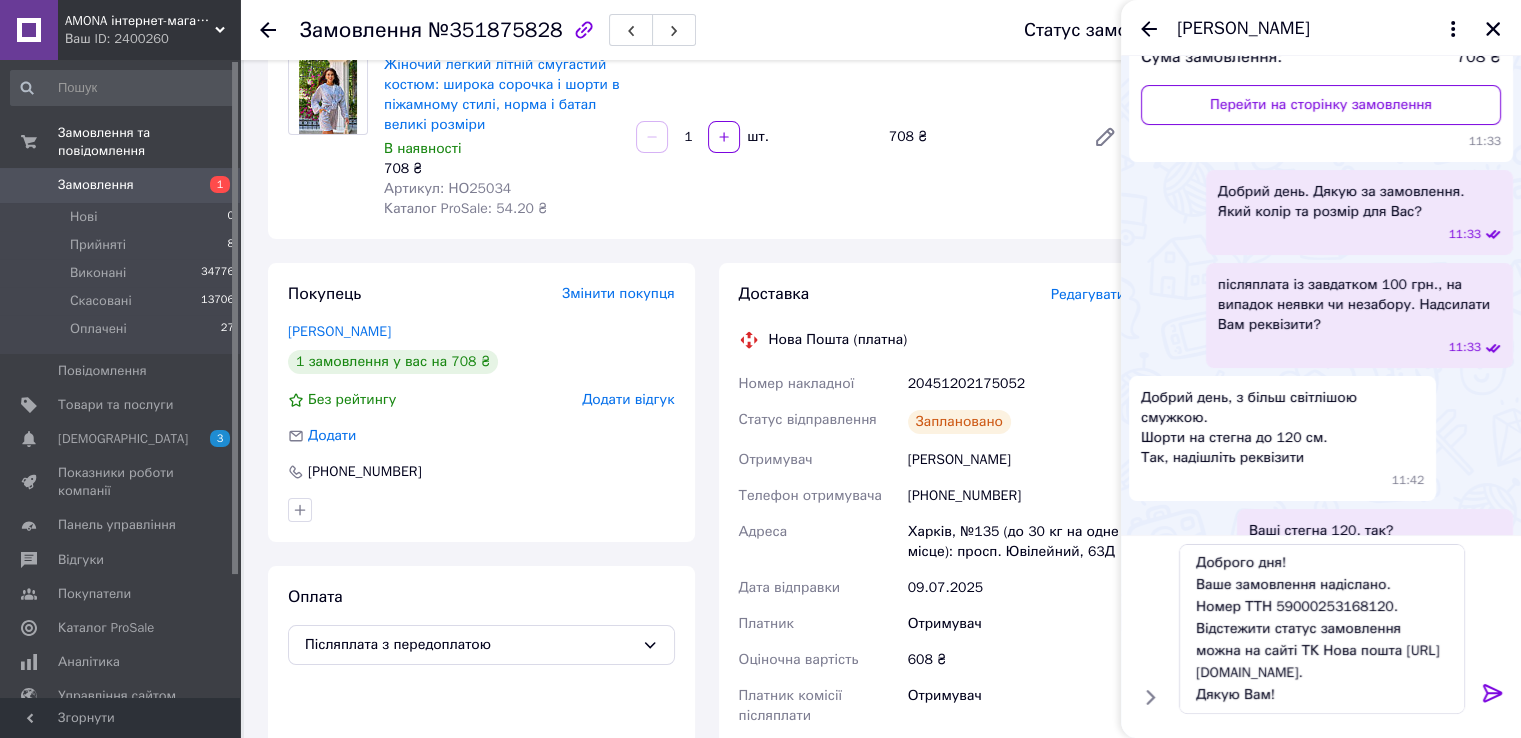 click on "20451202175052" at bounding box center [1016, 384] 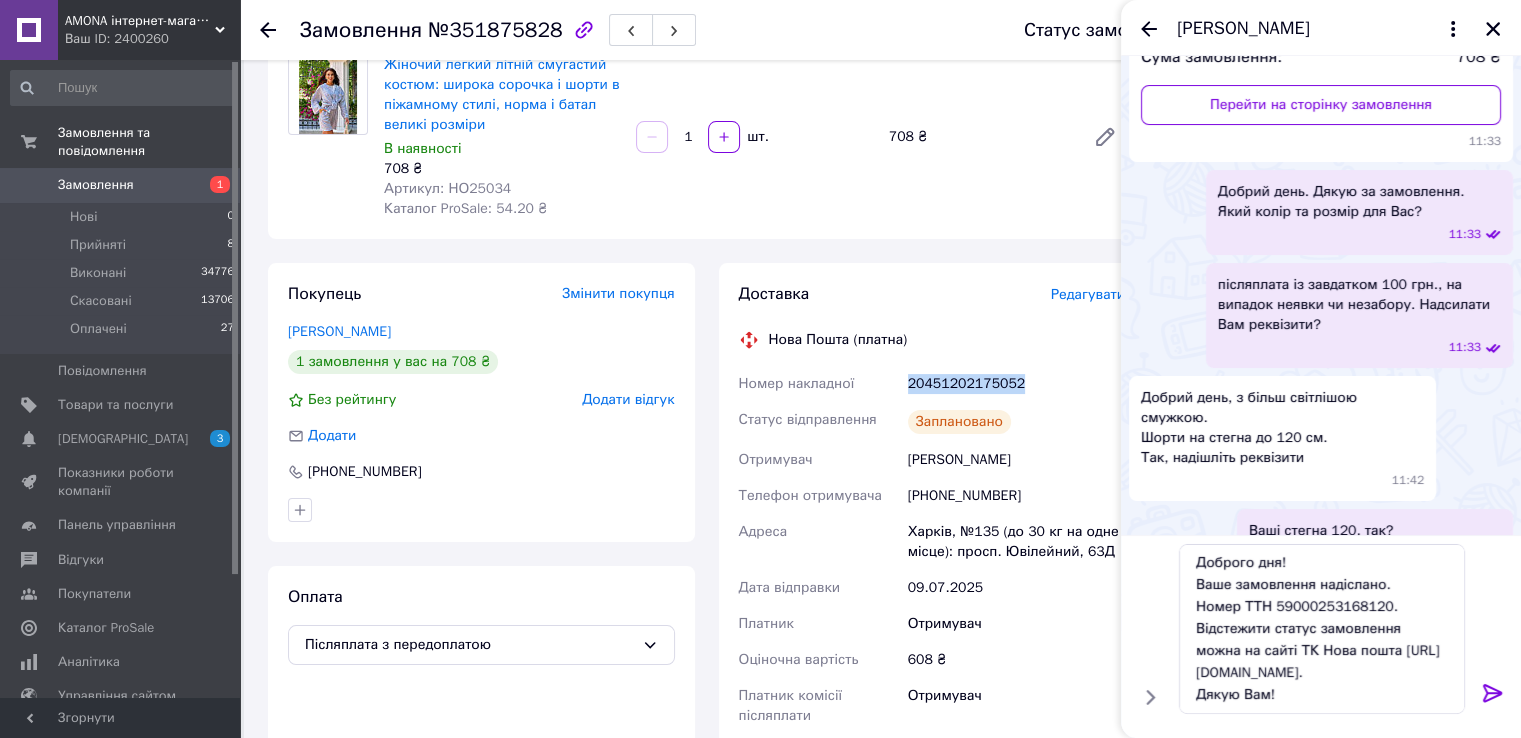 click on "20451202175052" at bounding box center (1016, 384) 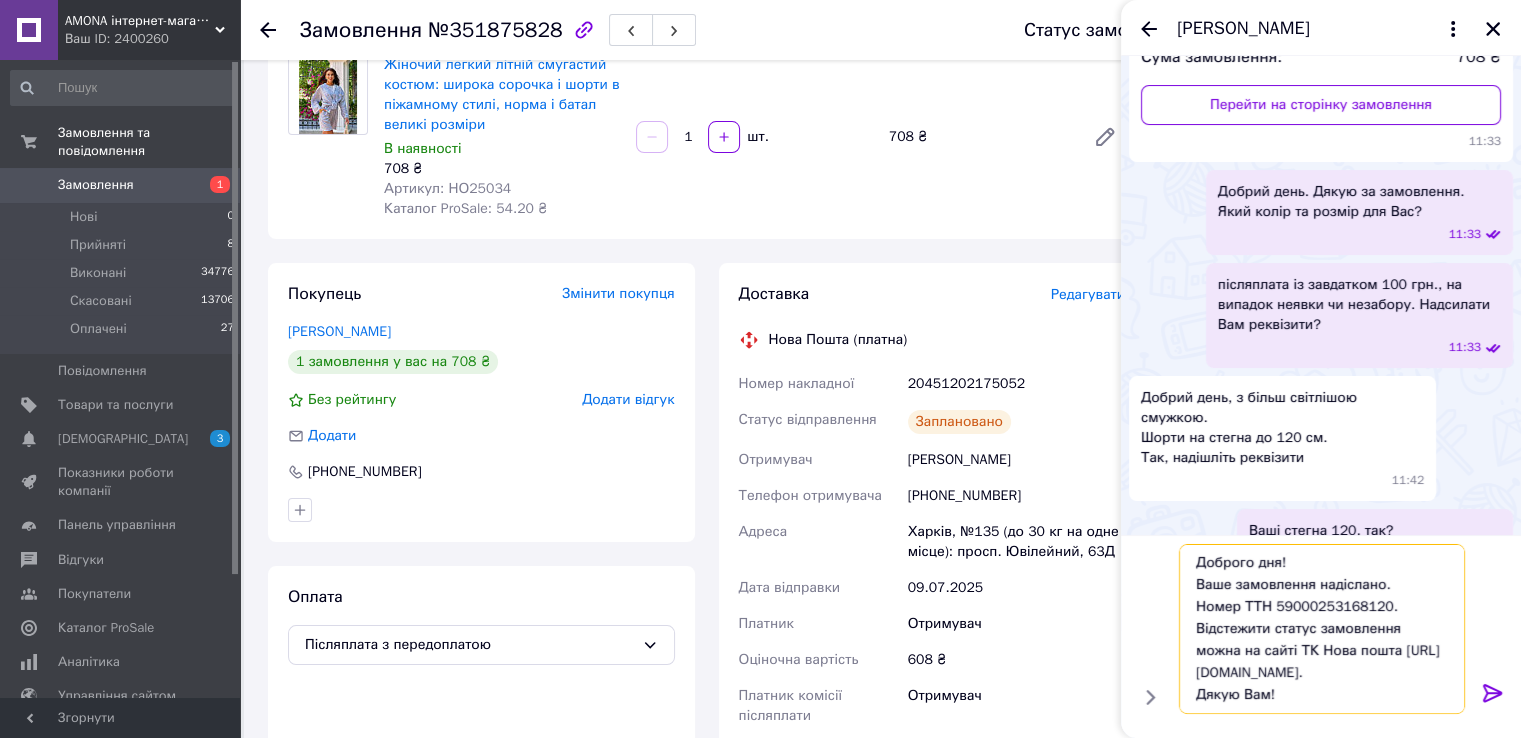click on "Доброго дня!
Ваше замовлення надіслано.
Номер ТТН 59000253168120.
Відстежити статус замовлення можна на сайті ТК Нова пошта [URL][DOMAIN_NAME].
Дякую Вам!" at bounding box center (1322, 629) 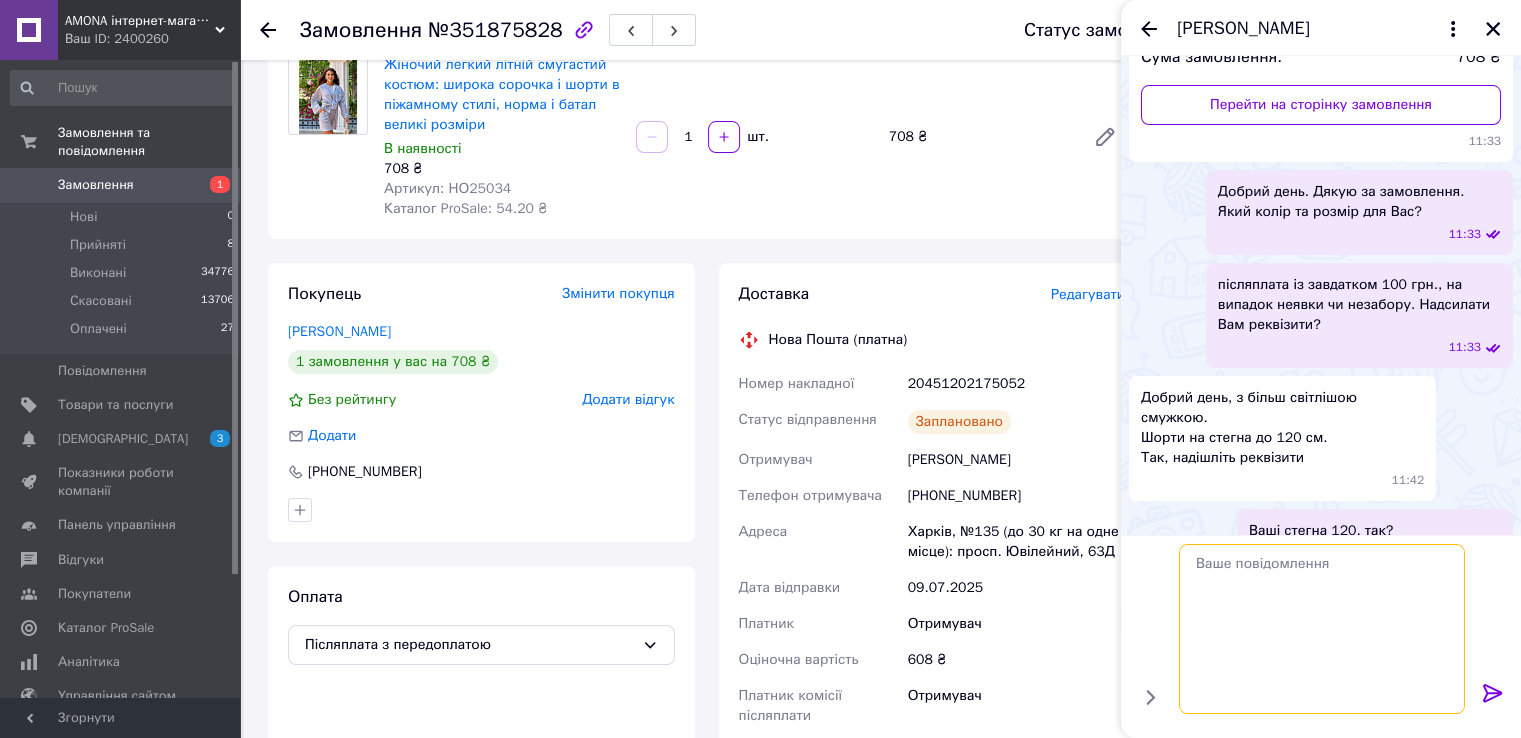 scroll, scrollTop: 0, scrollLeft: 0, axis: both 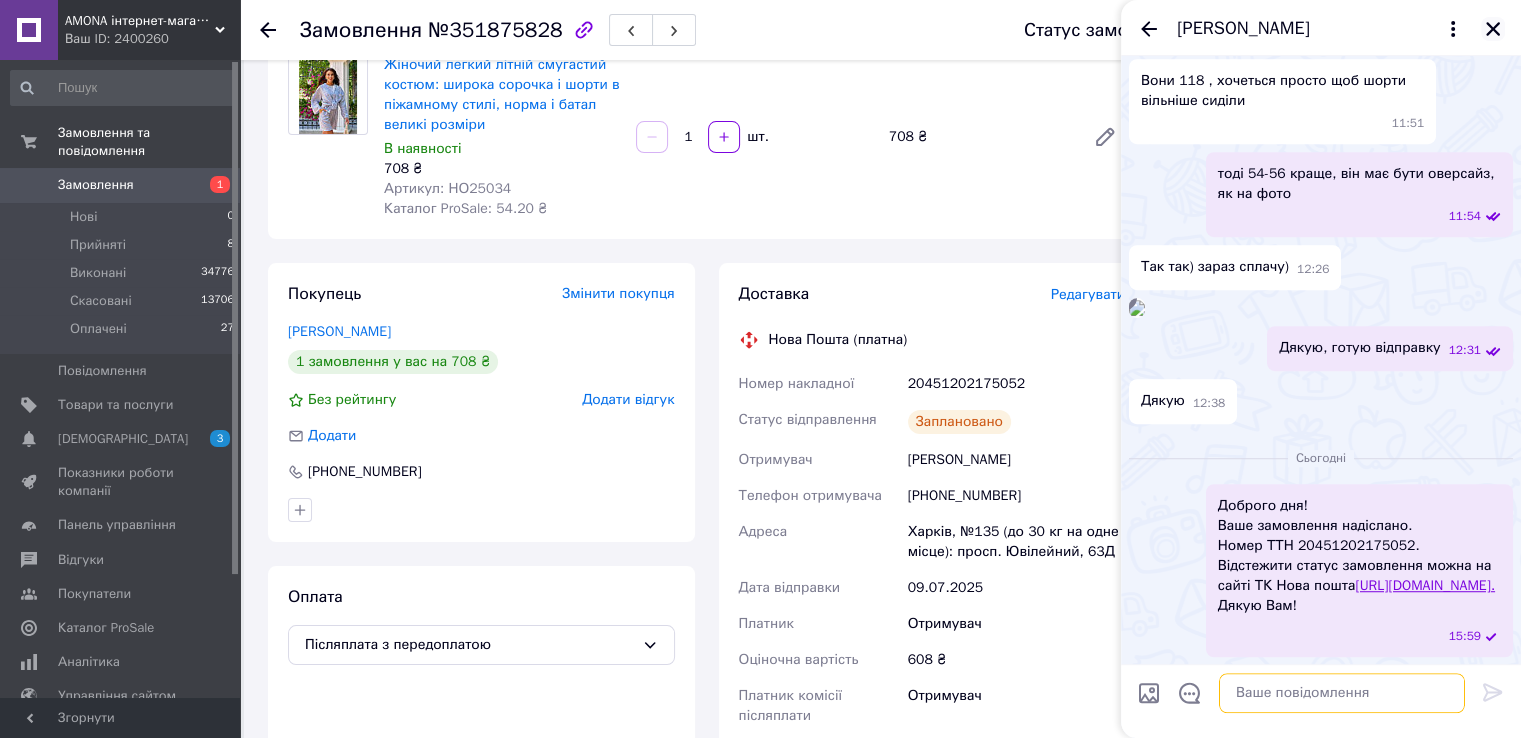 type 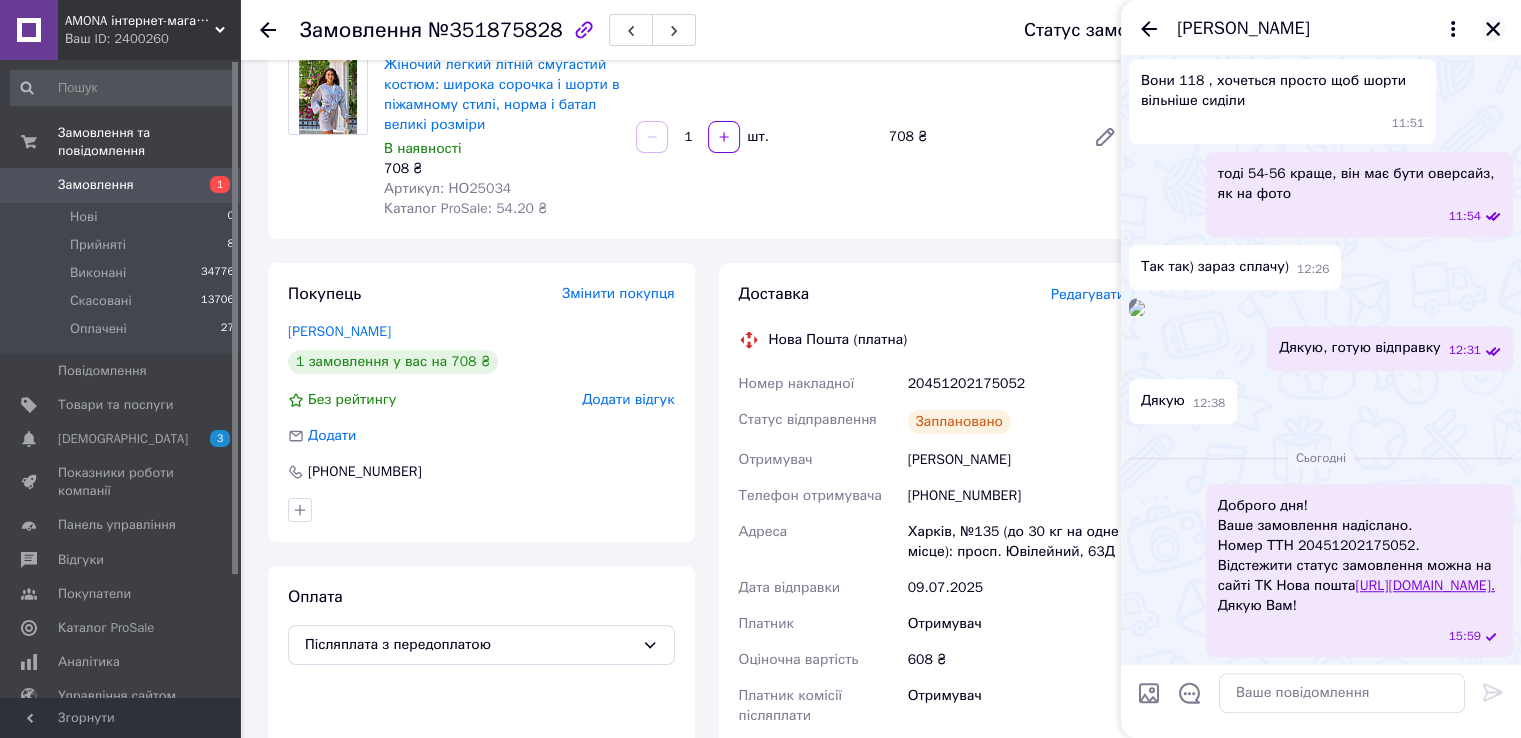 click 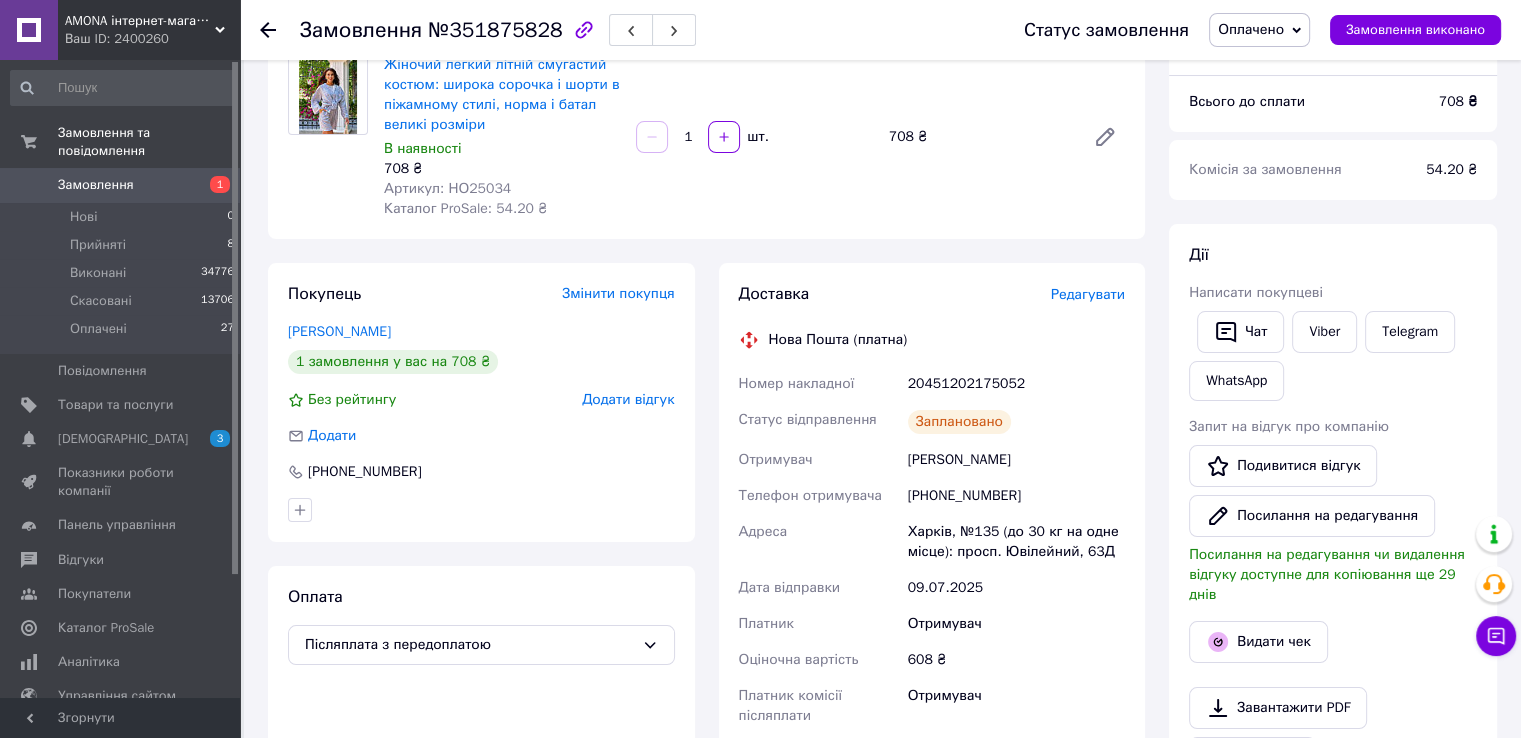 click on "Замовлення виконано" at bounding box center [1415, 30] 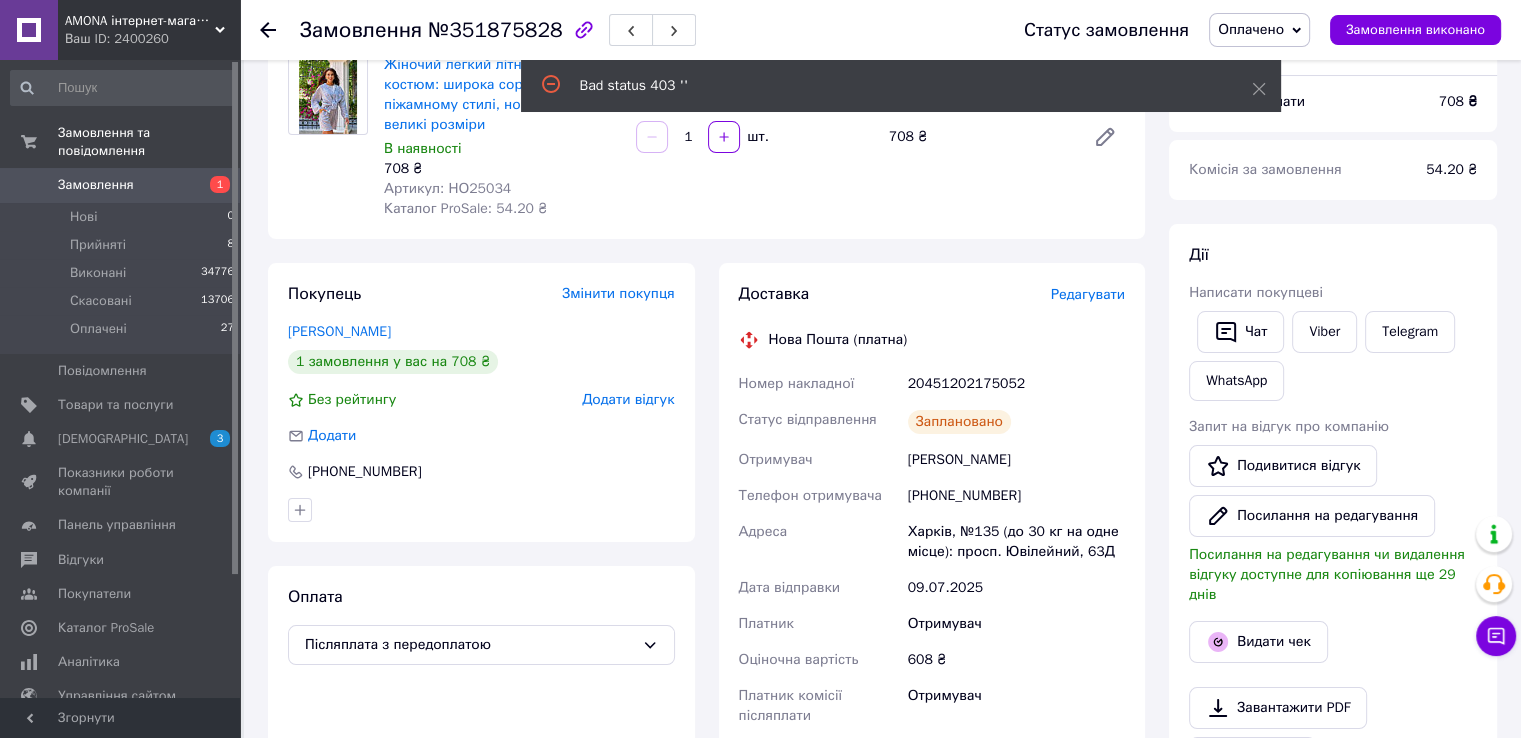 scroll, scrollTop: 0, scrollLeft: 0, axis: both 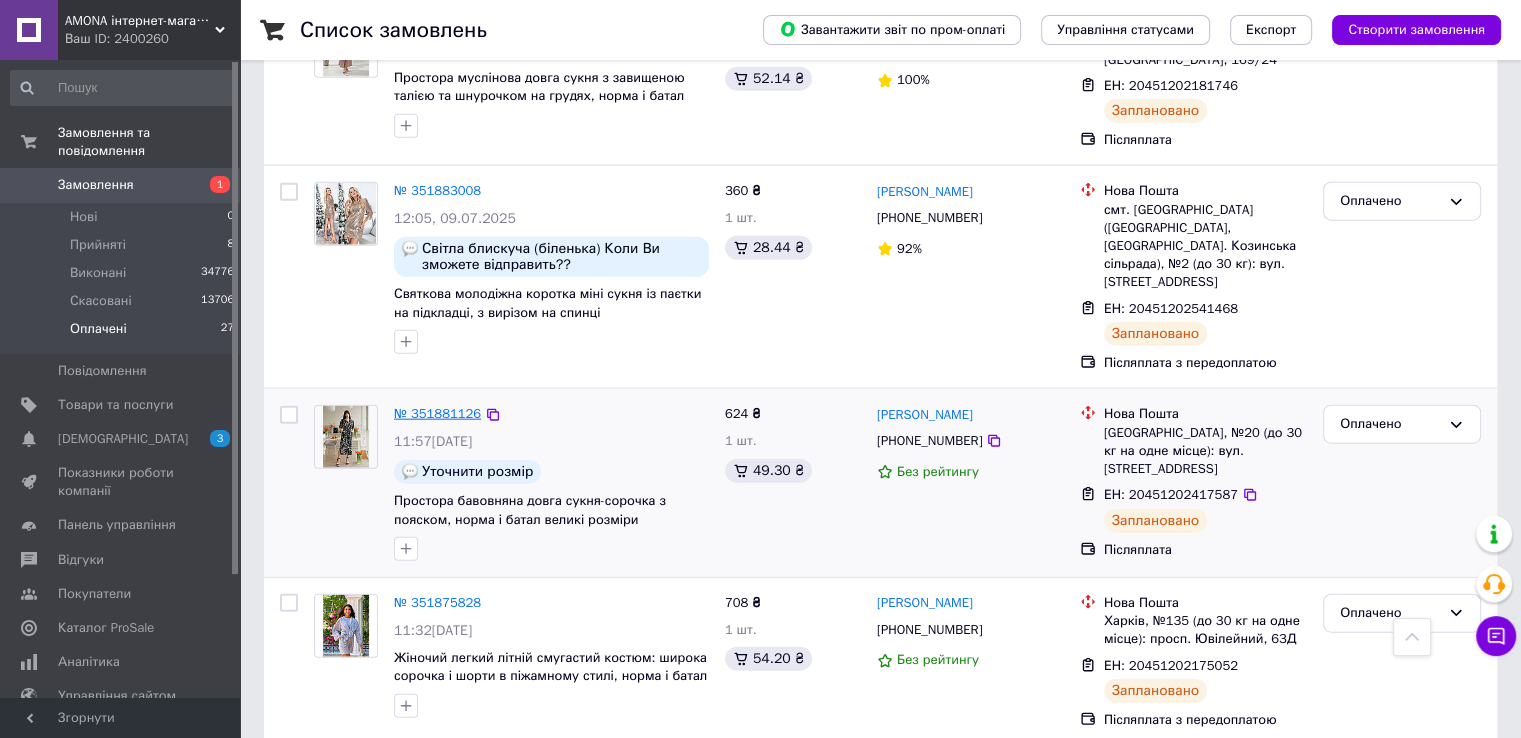 click on "№ 351881126" at bounding box center (437, 413) 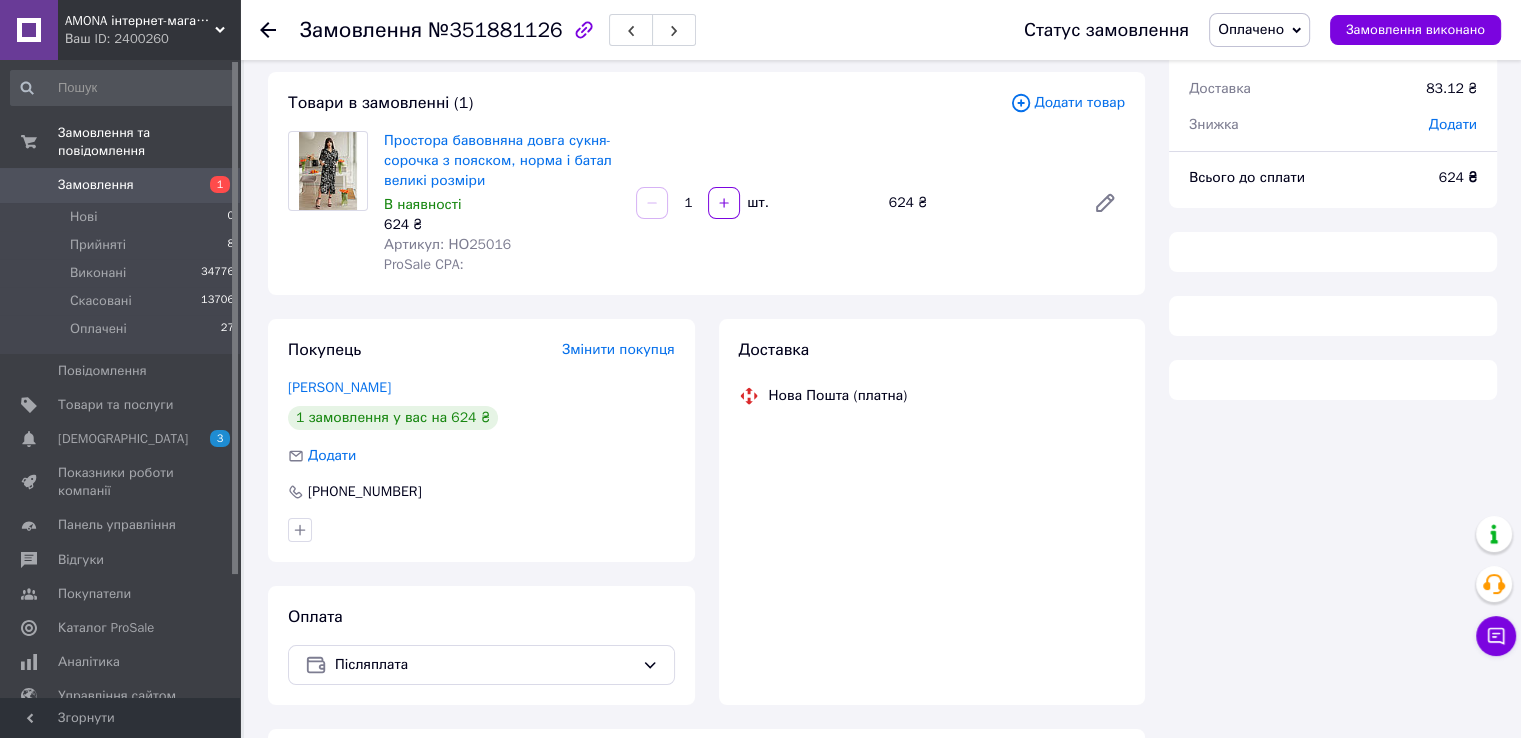 scroll, scrollTop: 156, scrollLeft: 0, axis: vertical 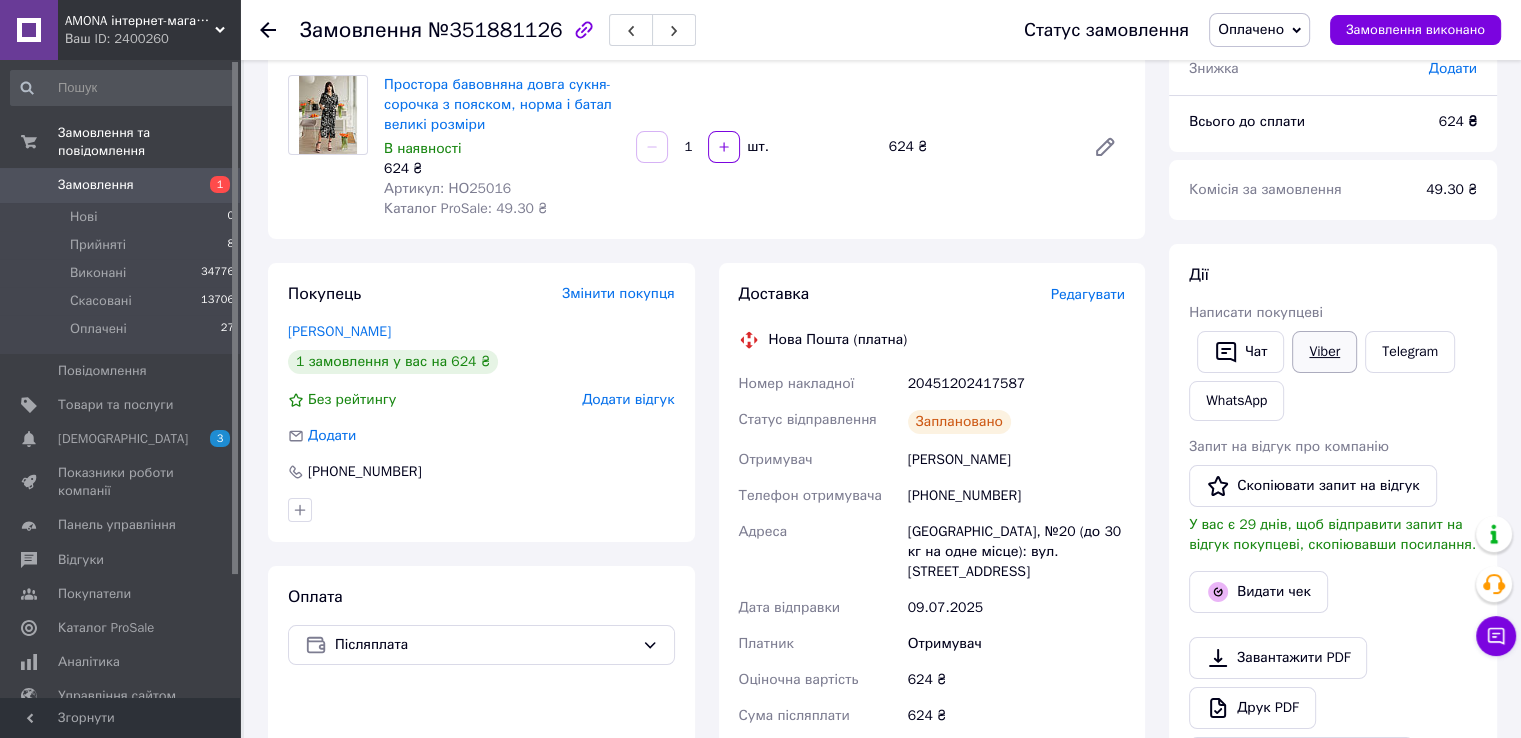 click on "Viber" at bounding box center [1324, 352] 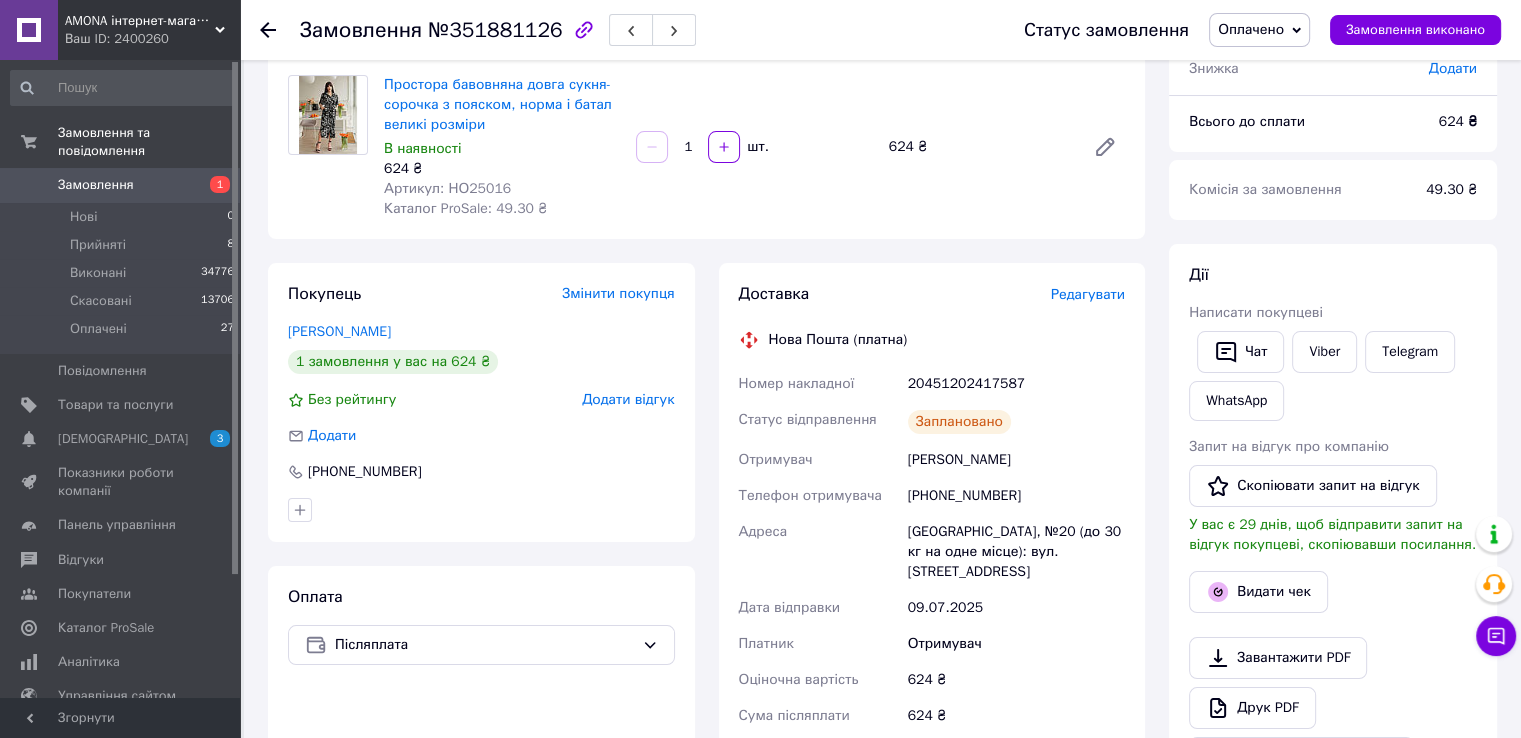 click on "20451202417587" at bounding box center (1016, 384) 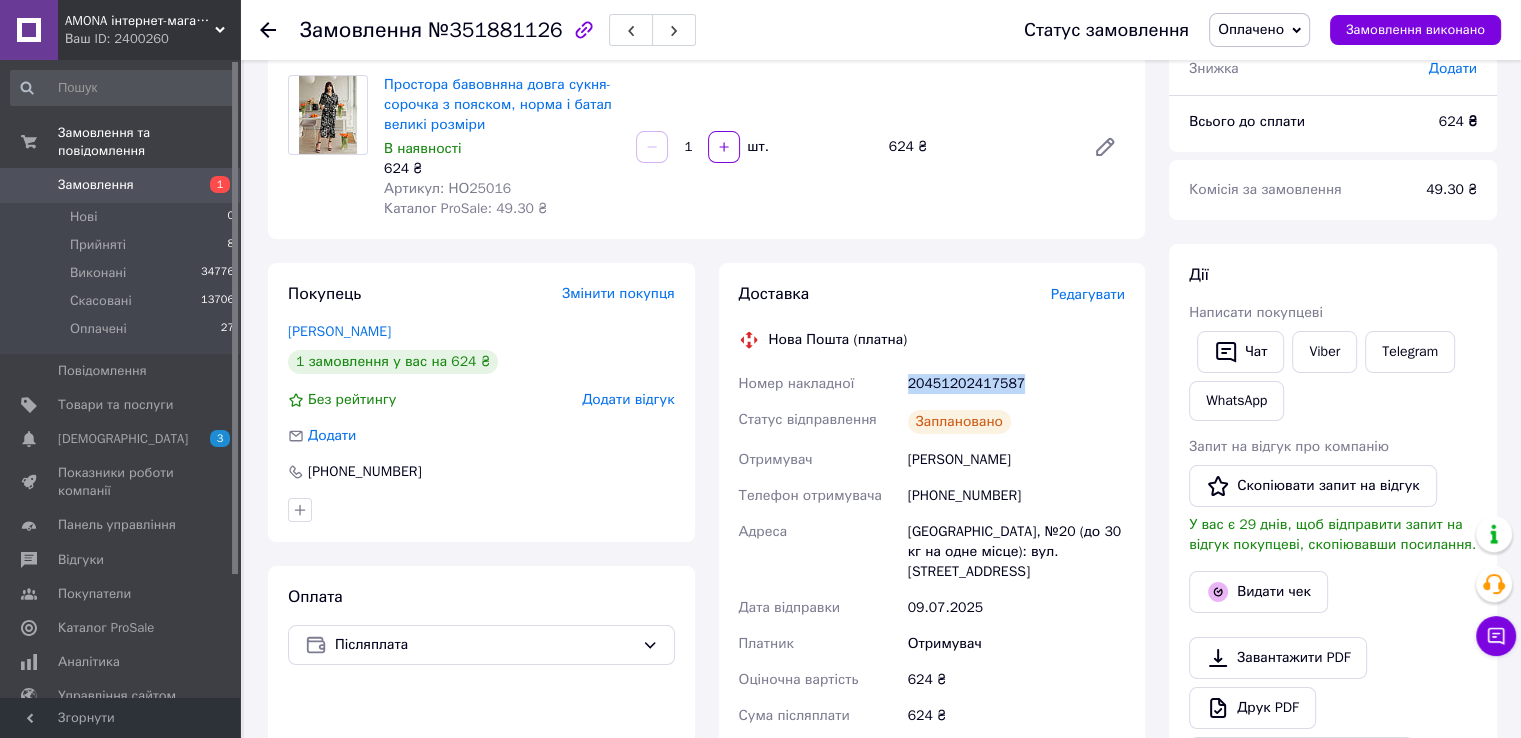click on "20451202417587" at bounding box center (1016, 384) 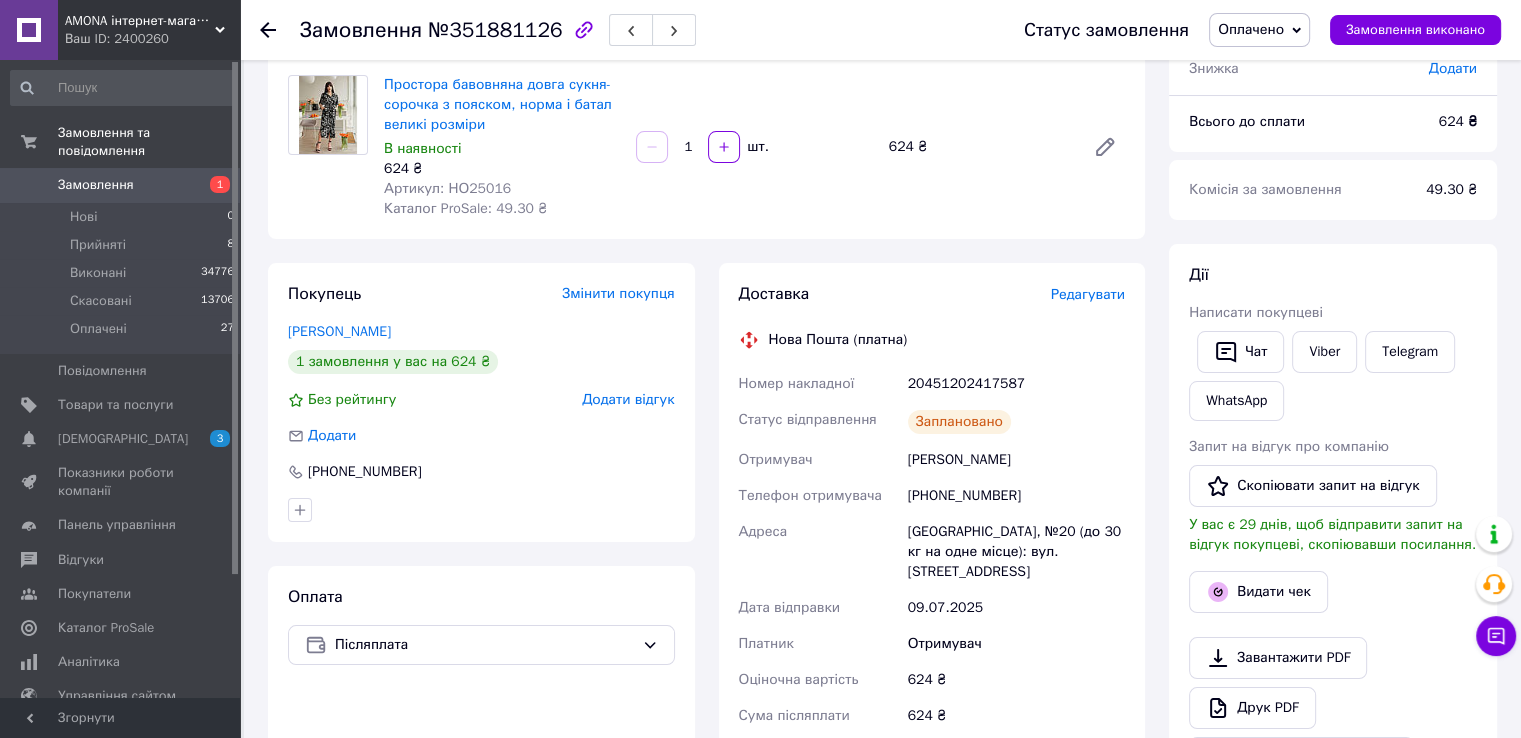 click on "Статус замовлення Оплачено Прийнято Виконано Скасовано Замовлення виконано" at bounding box center (1242, 30) 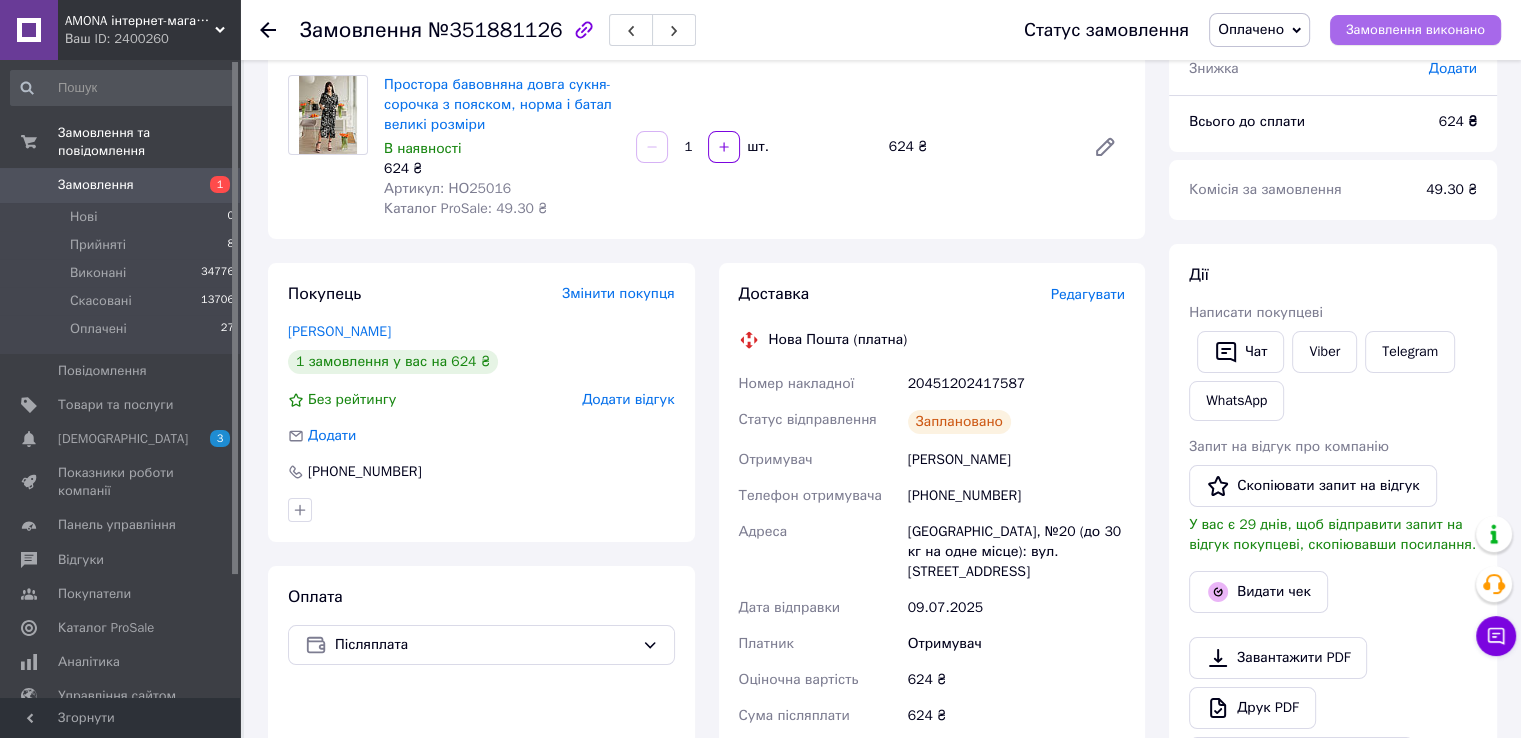 click on "Замовлення виконано" at bounding box center (1415, 30) 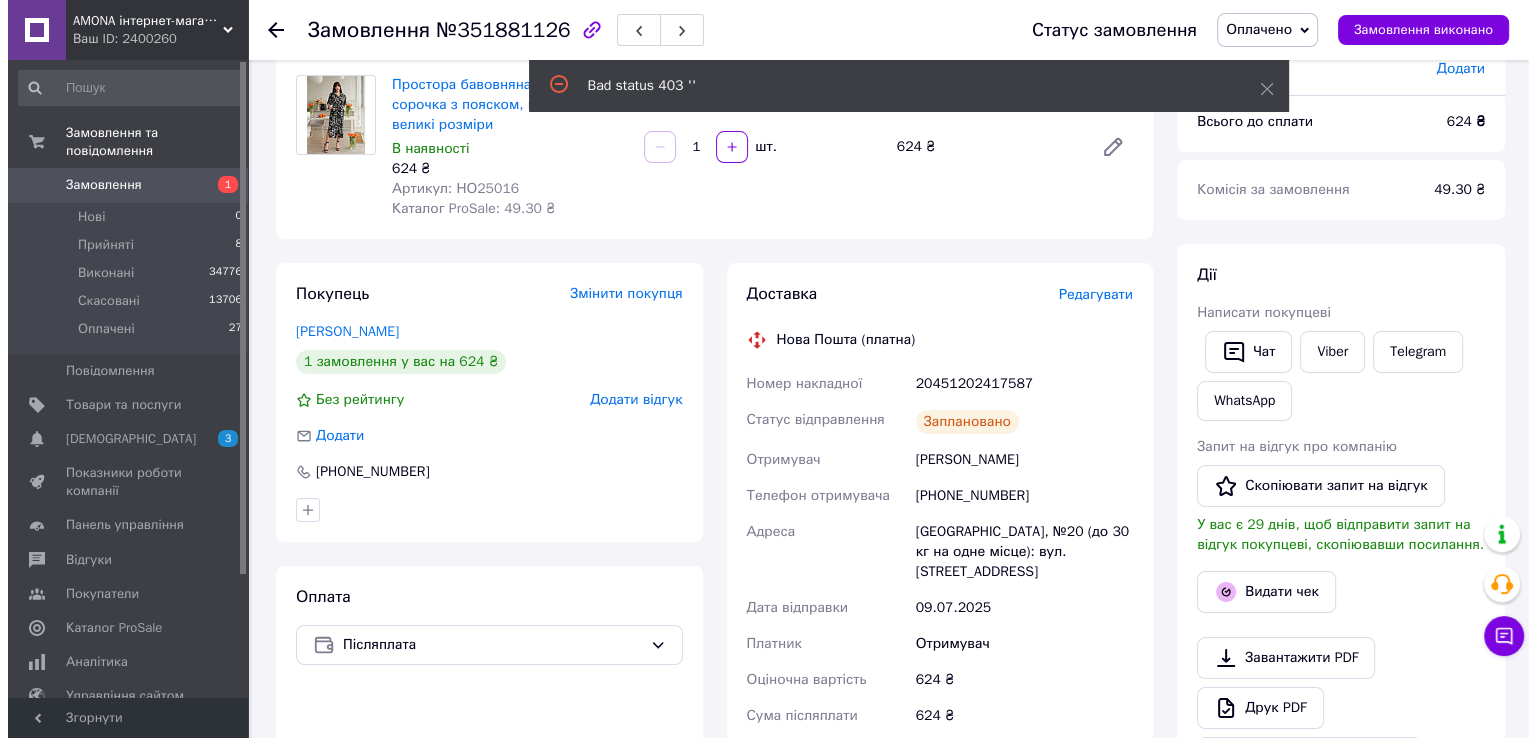 scroll, scrollTop: 0, scrollLeft: 0, axis: both 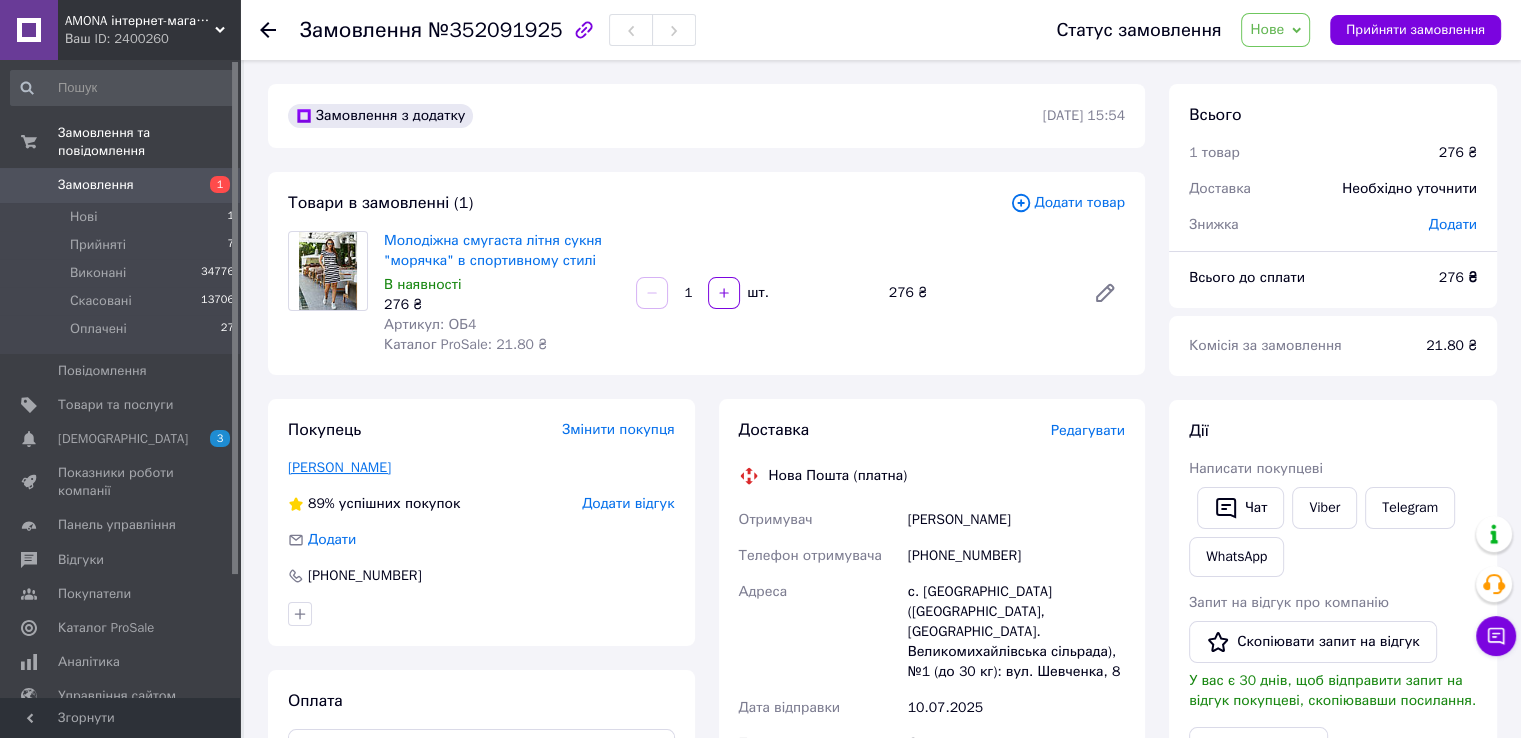 click on "[PERSON_NAME]" at bounding box center (339, 467) 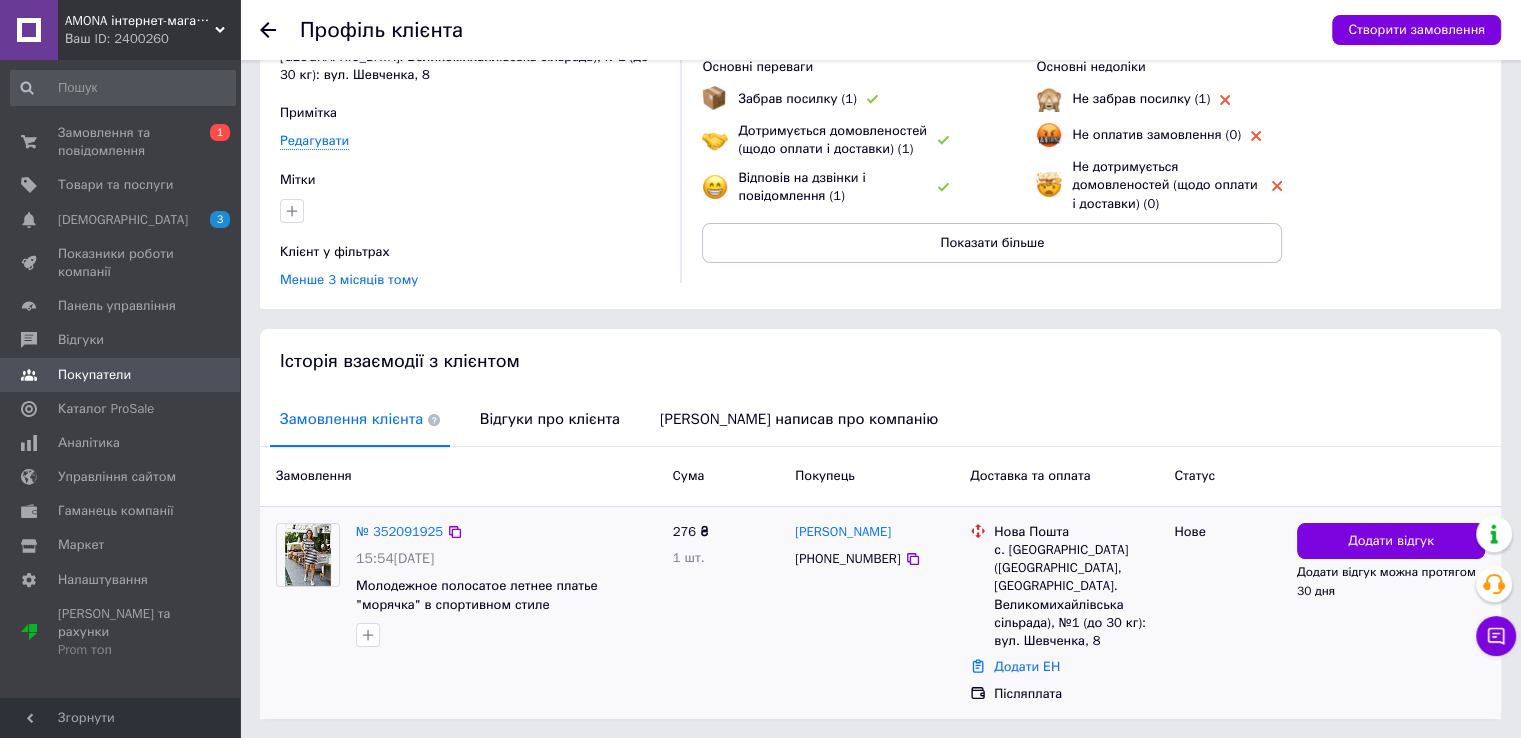 scroll, scrollTop: 212, scrollLeft: 0, axis: vertical 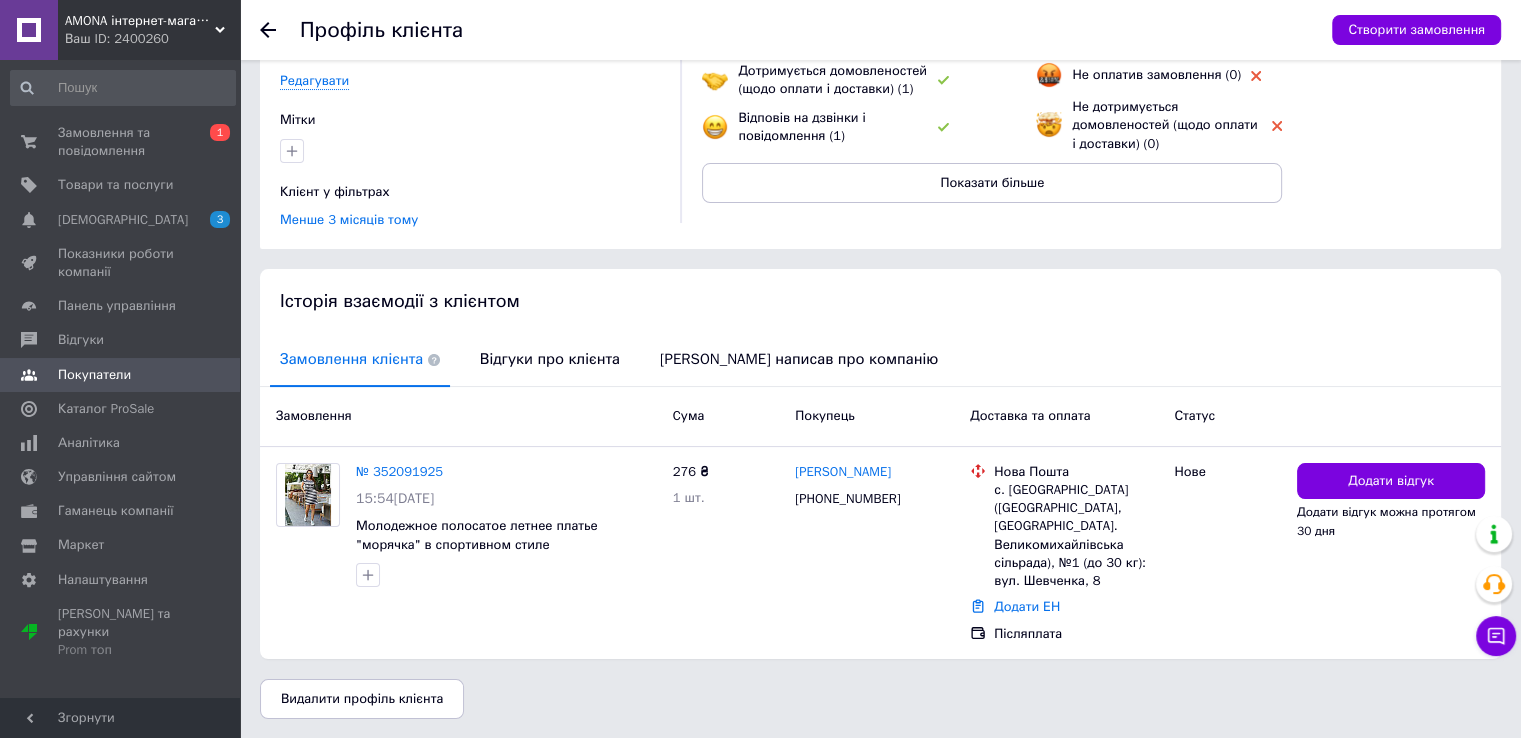 click on "Замовлення Cума Покупець Доставка та оплата Статус" at bounding box center (880, 417) 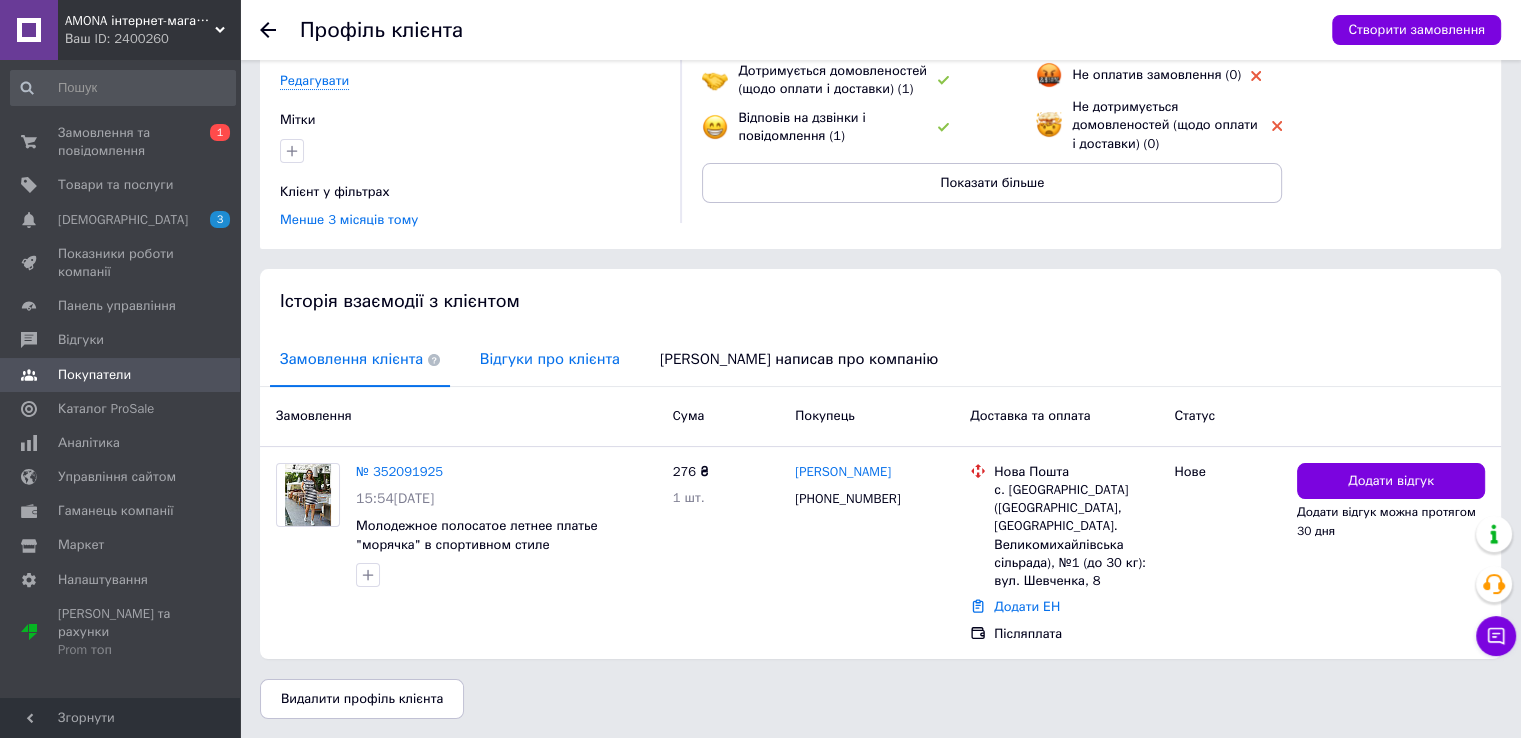 click on "Відгуки про клієнта" at bounding box center (550, 359) 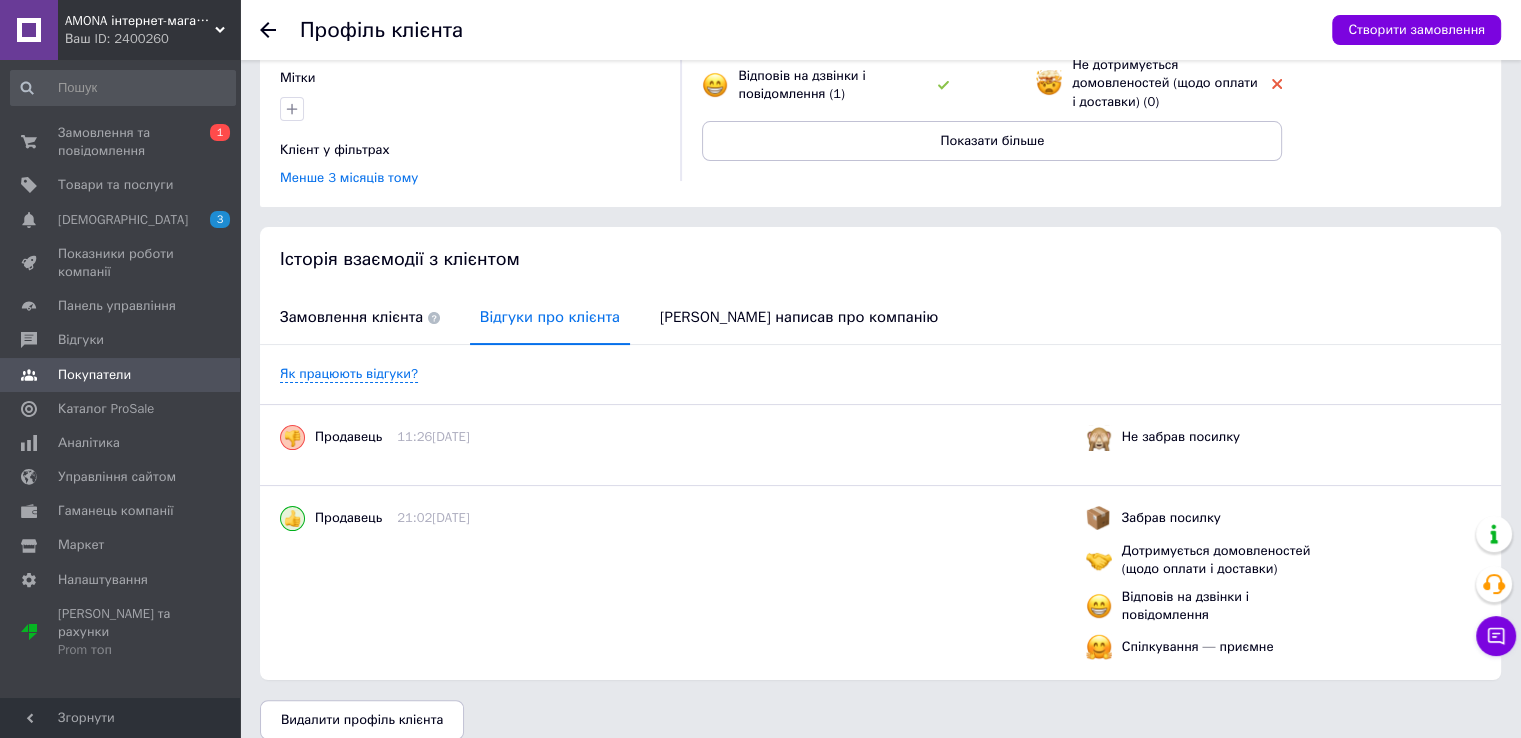 scroll, scrollTop: 276, scrollLeft: 0, axis: vertical 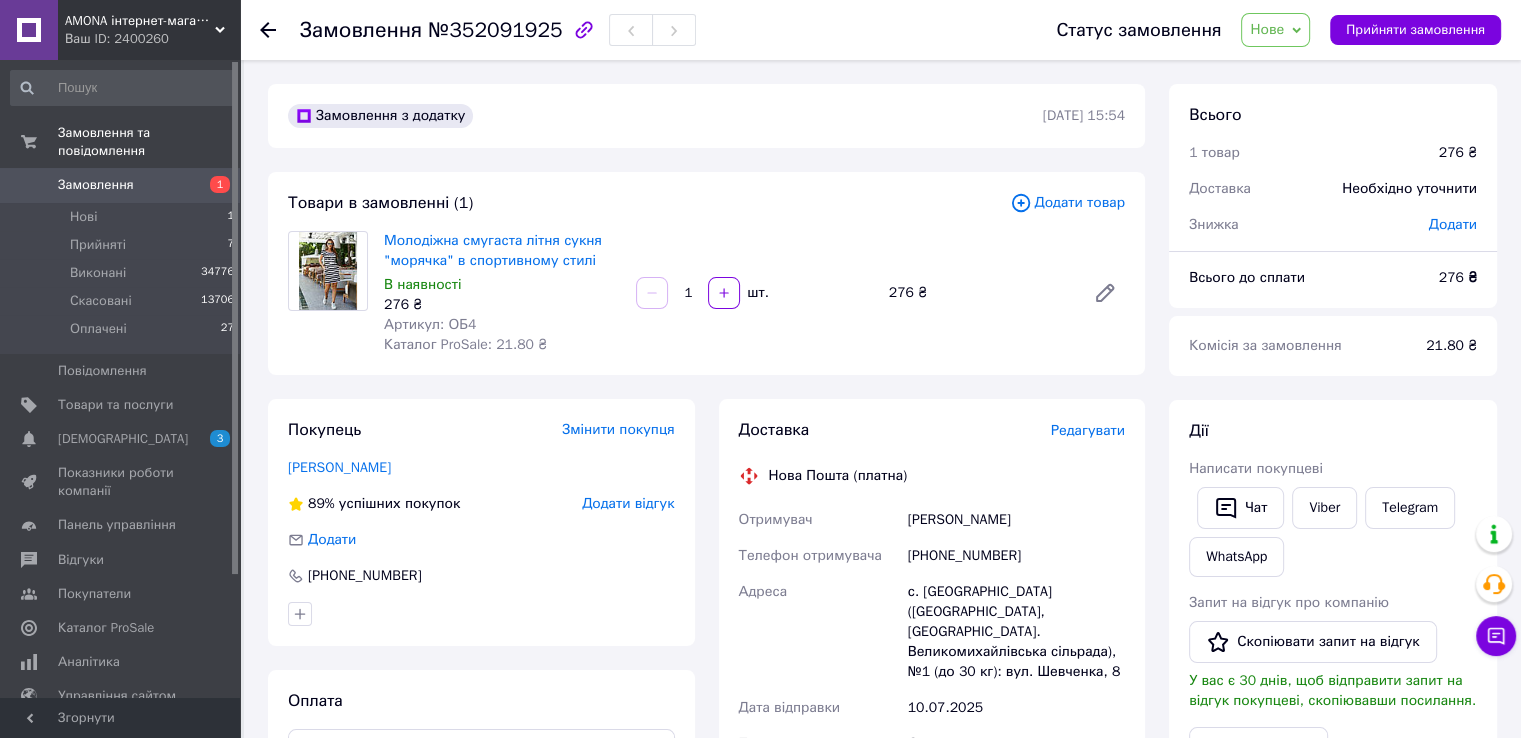 click on "Написати покупцеві" at bounding box center [1256, 468] 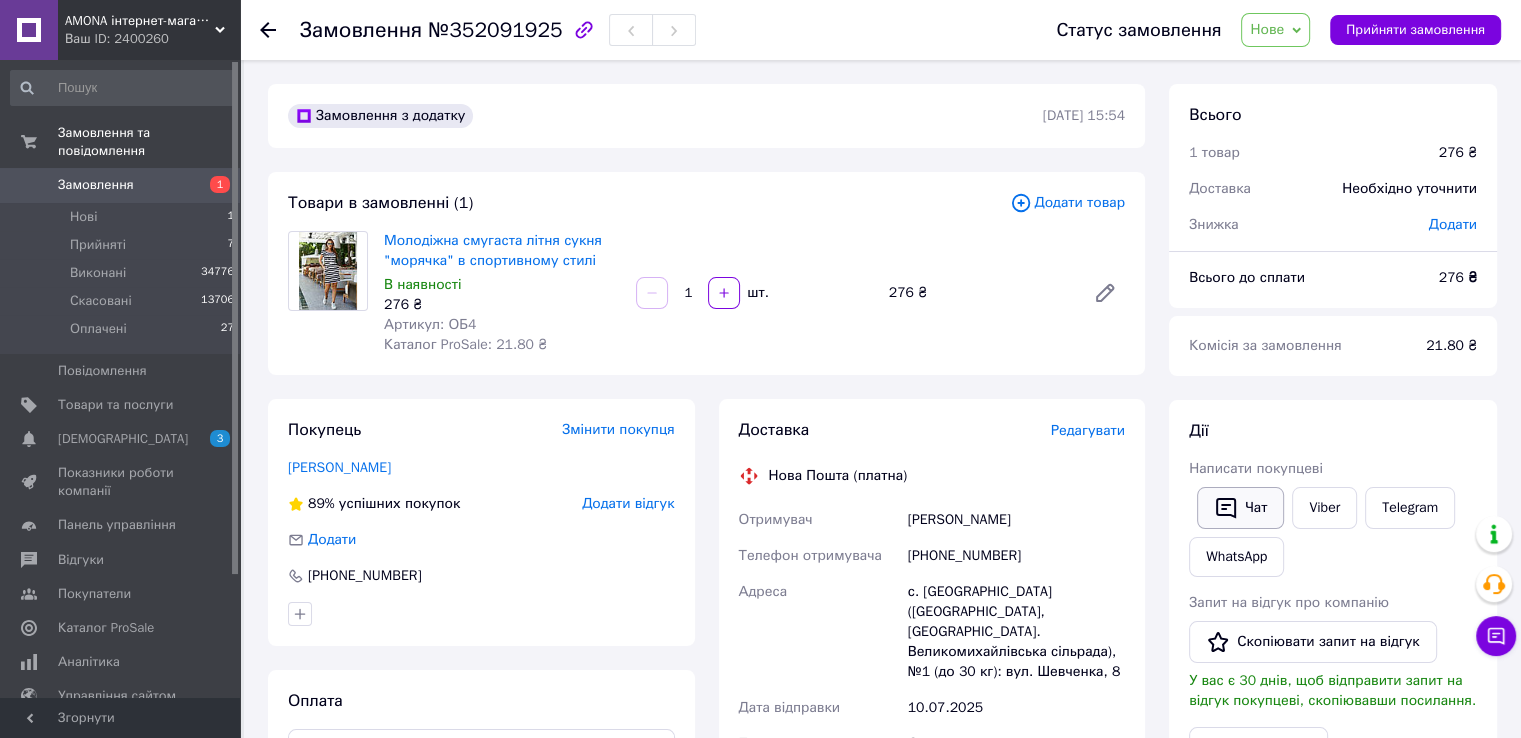 click on "Чат" at bounding box center [1240, 508] 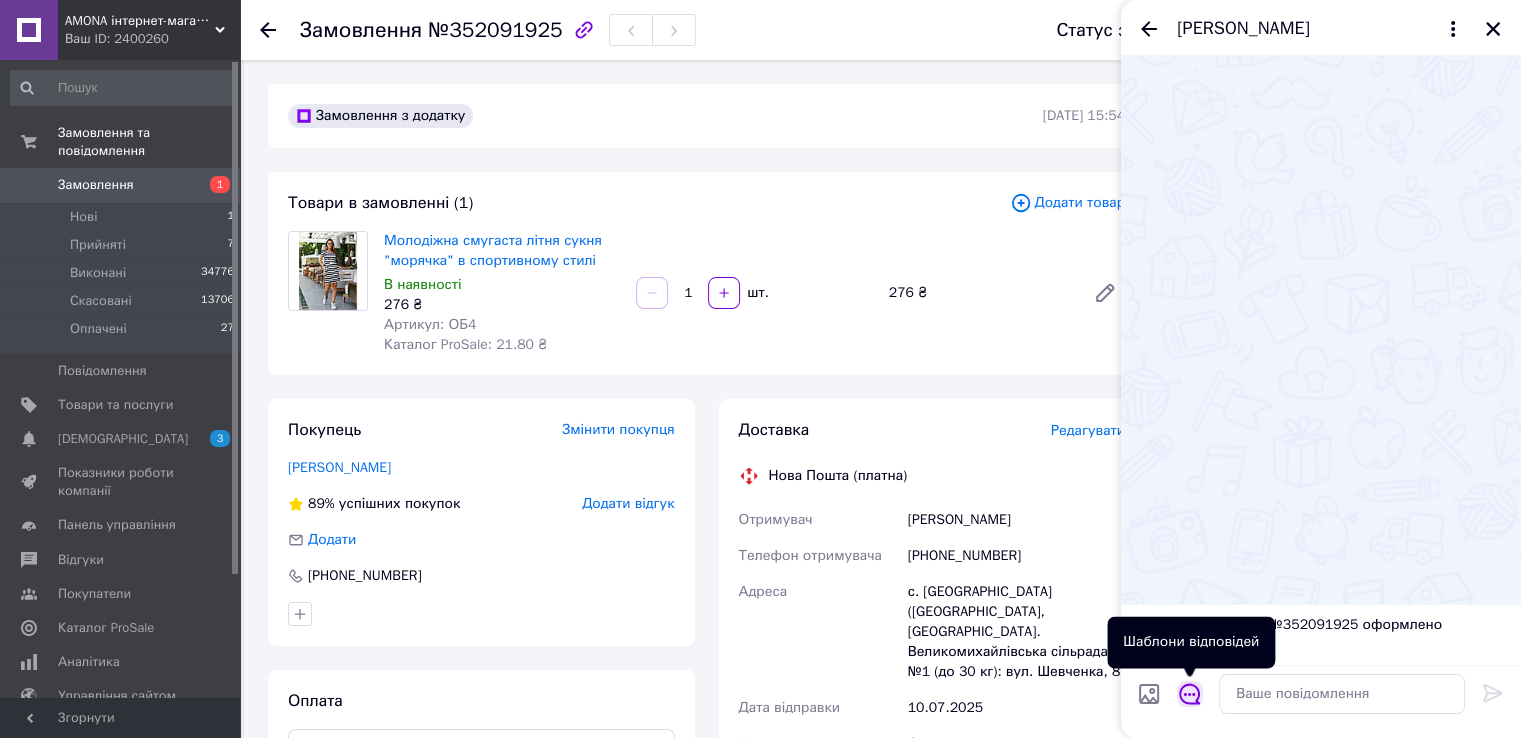 click at bounding box center (1190, 694) 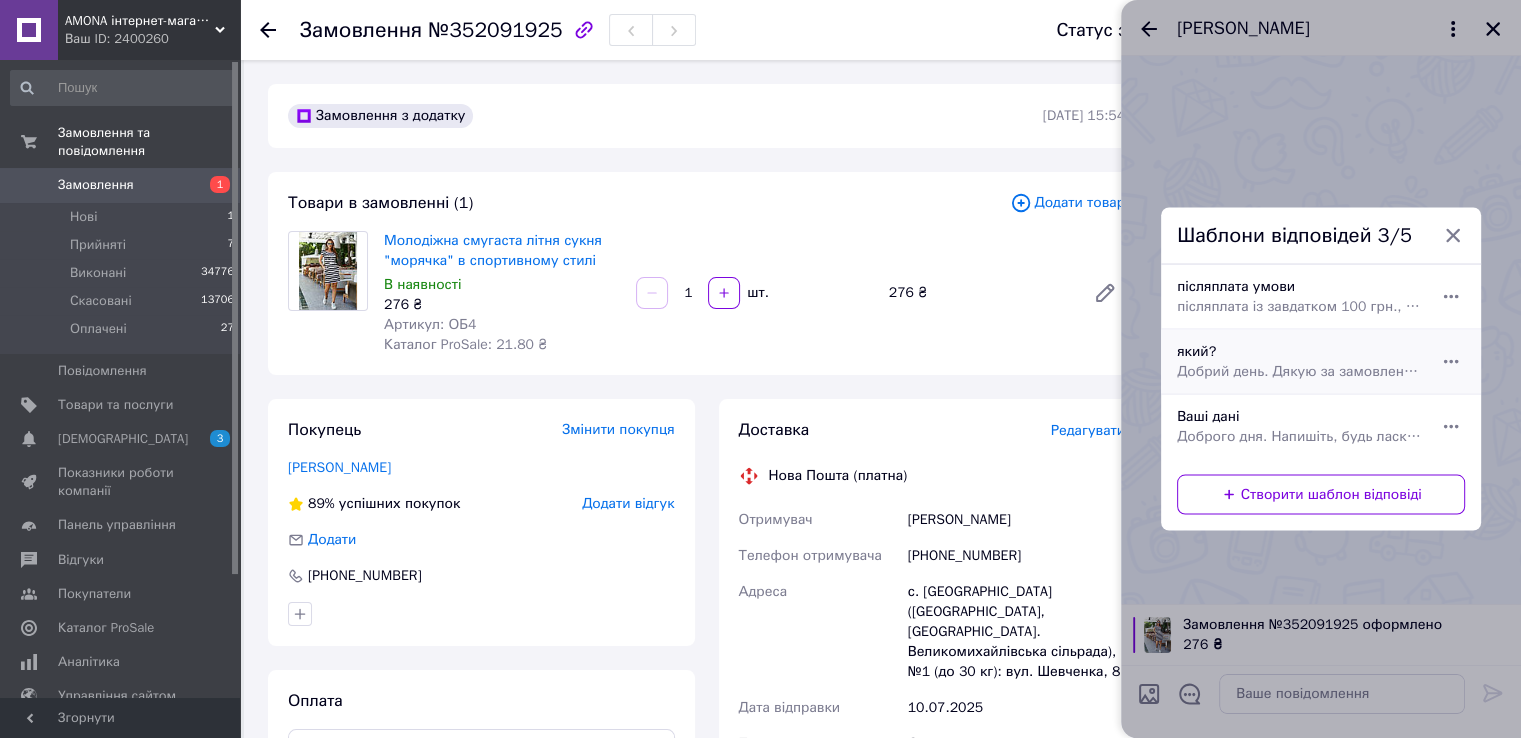 click on "який? Добрий день. Дякую за замовлення. Який колір та розмір для Вас?" at bounding box center [1299, 362] 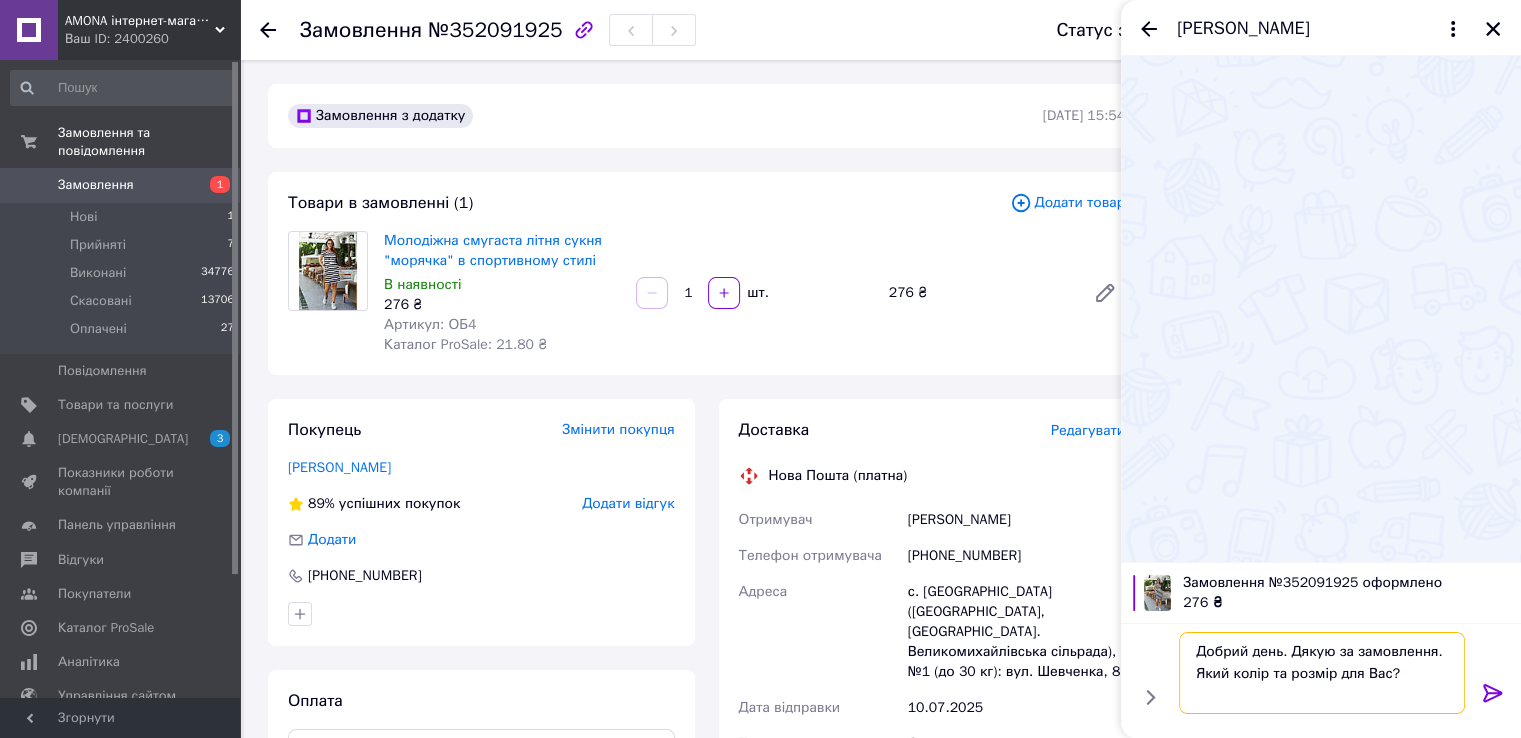 drag, startPoint x: 1224, startPoint y: 679, endPoint x: 1281, endPoint y: 678, distance: 57.00877 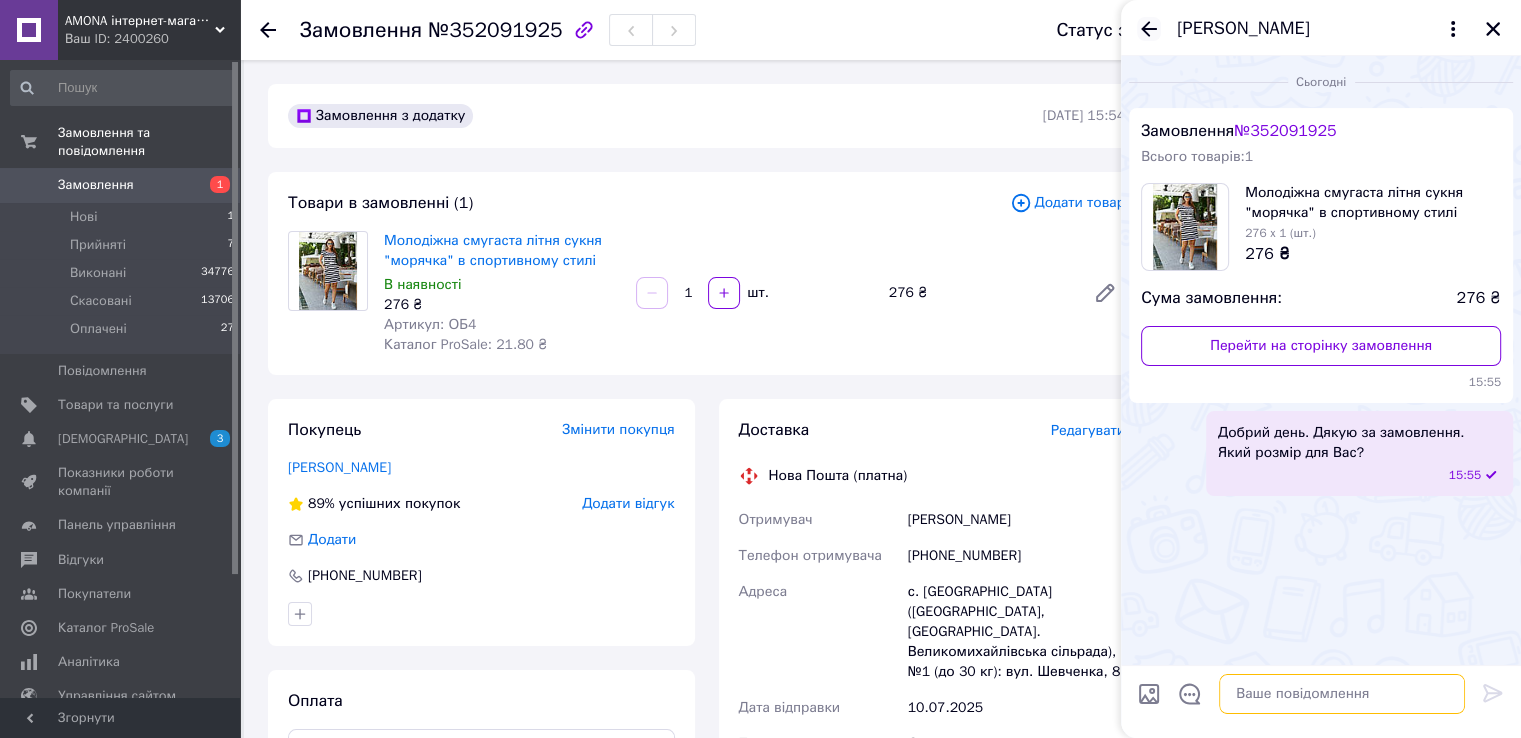type 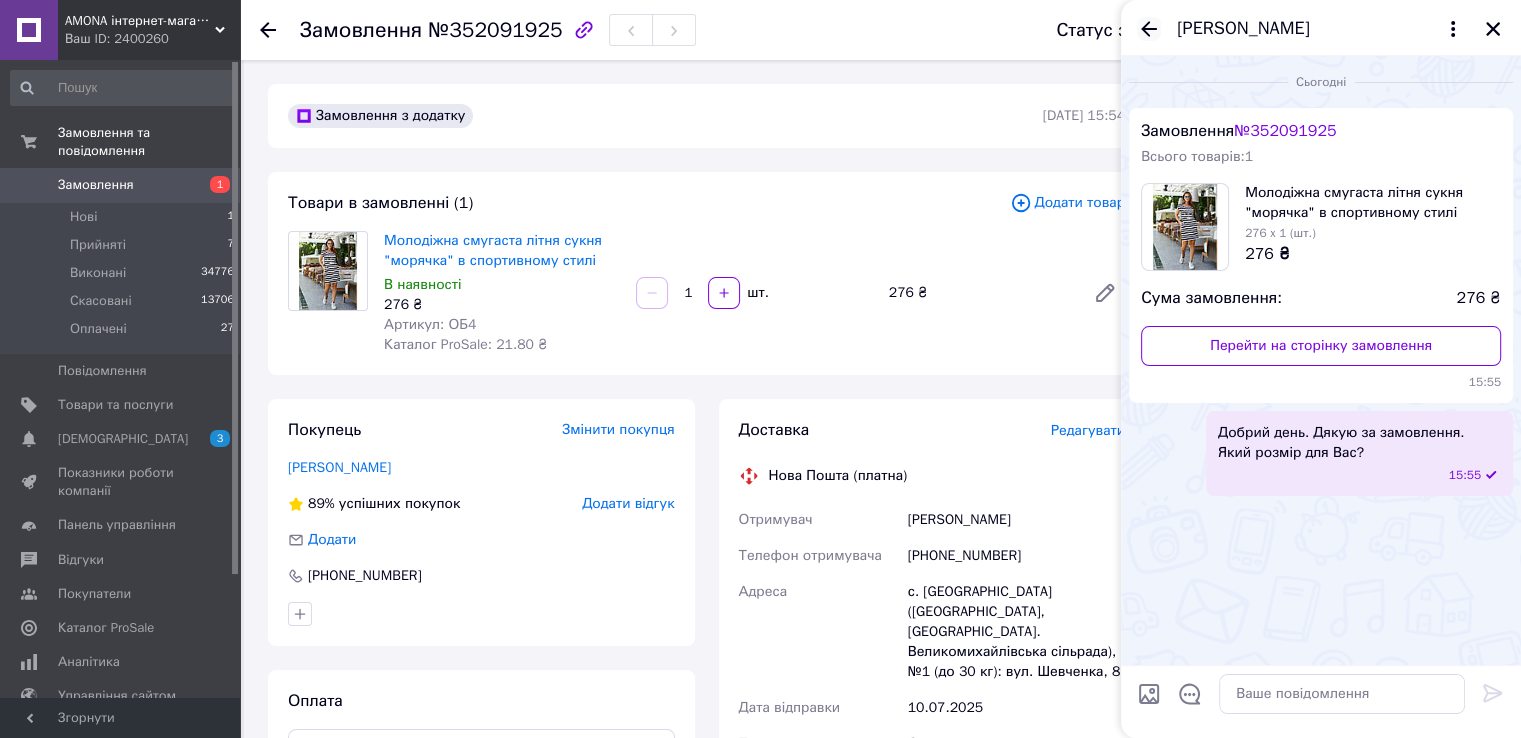 click 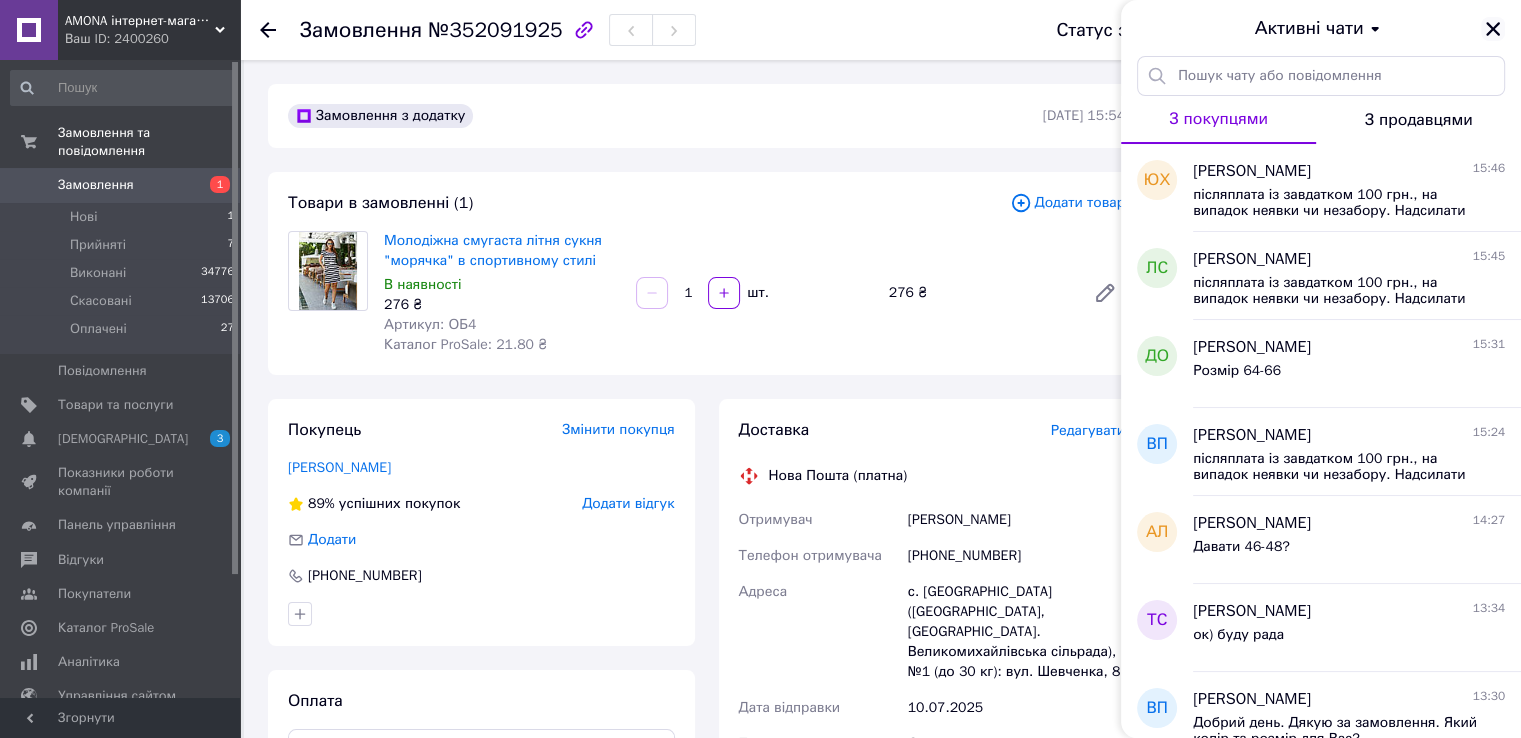 click 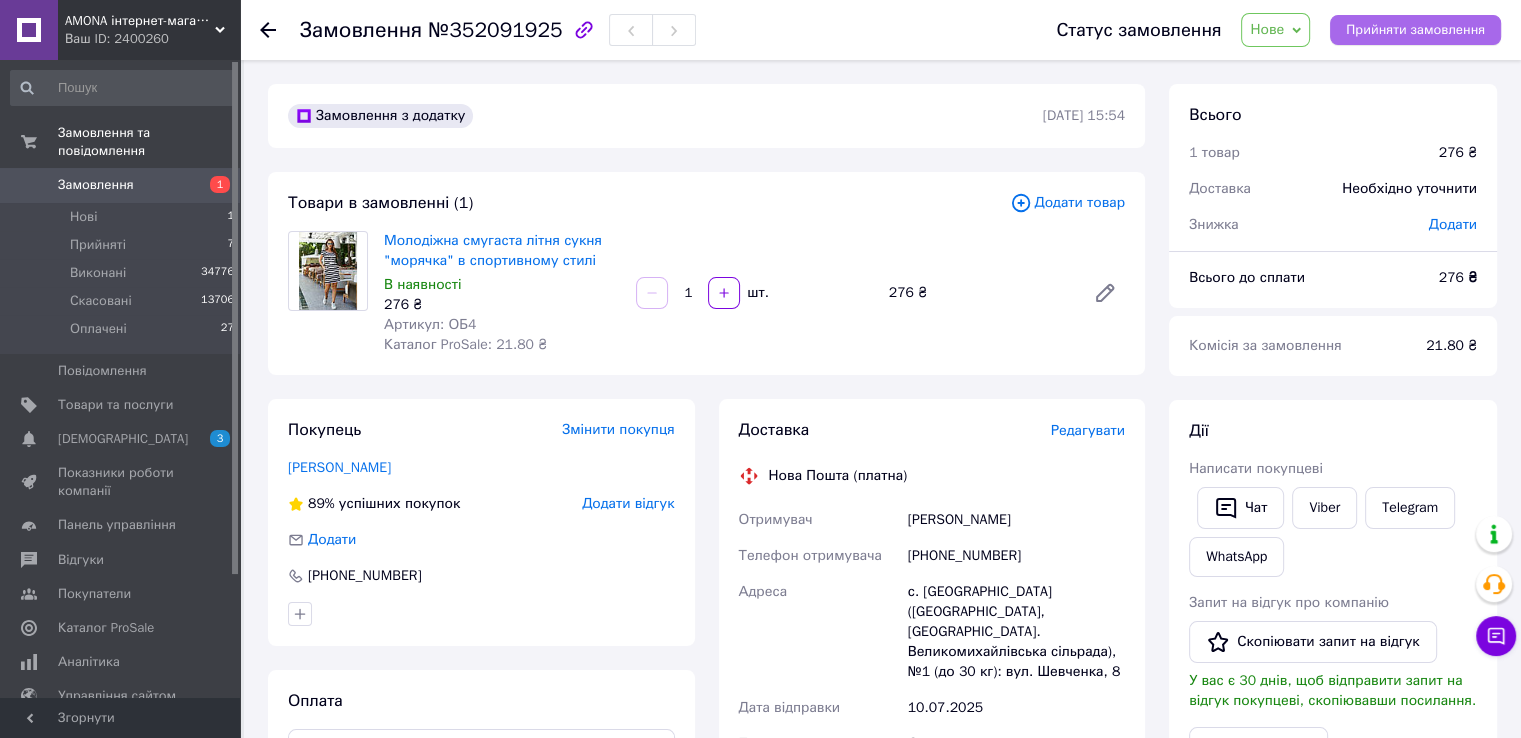 drag, startPoint x: 1455, startPoint y: 29, endPoint x: 1435, endPoint y: 34, distance: 20.615528 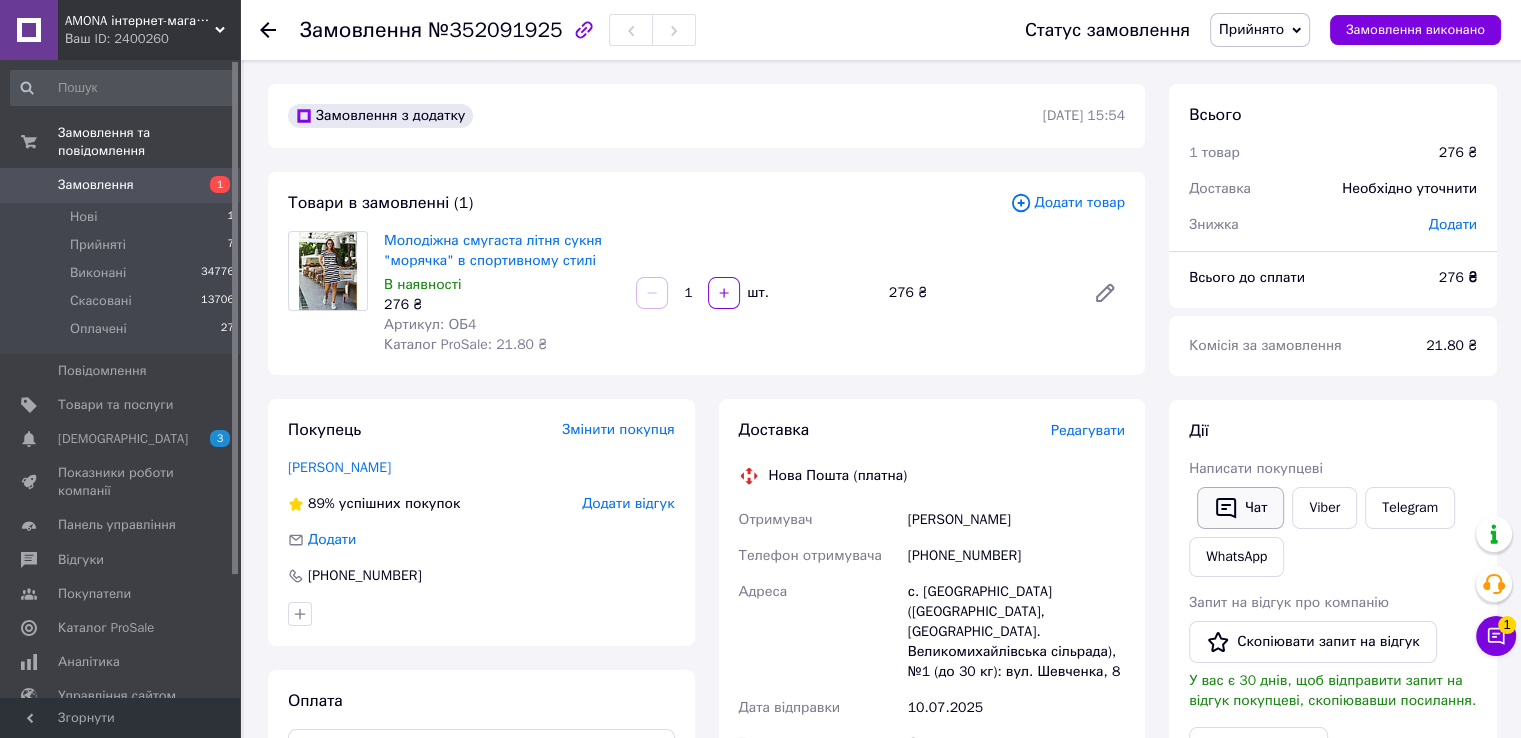 click on "Чат" at bounding box center (1240, 508) 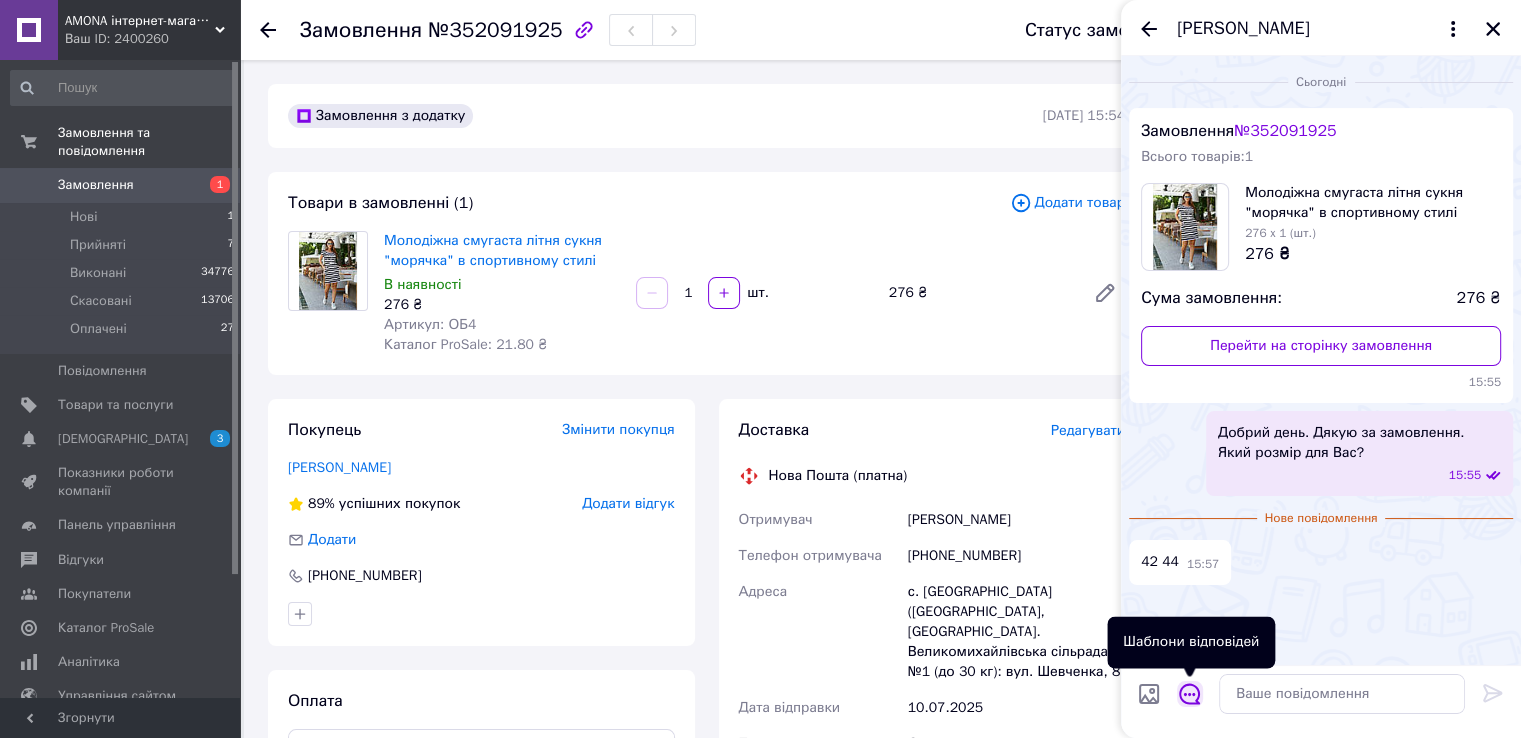 click 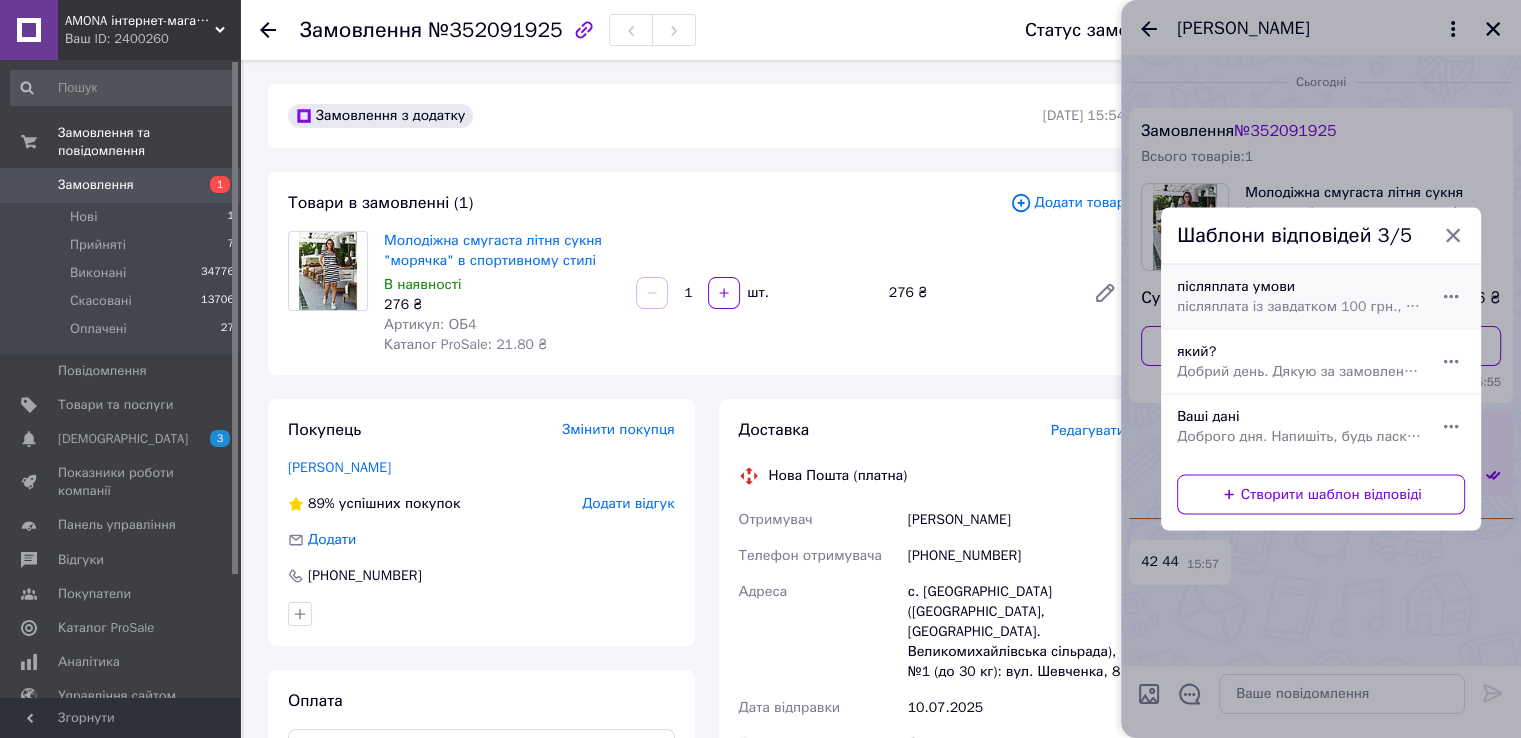 click on "післяплата із завдатком 100 грн., на випадок неявки чи незабору.  Надсилати Вам реквізити?" at bounding box center [1299, 307] 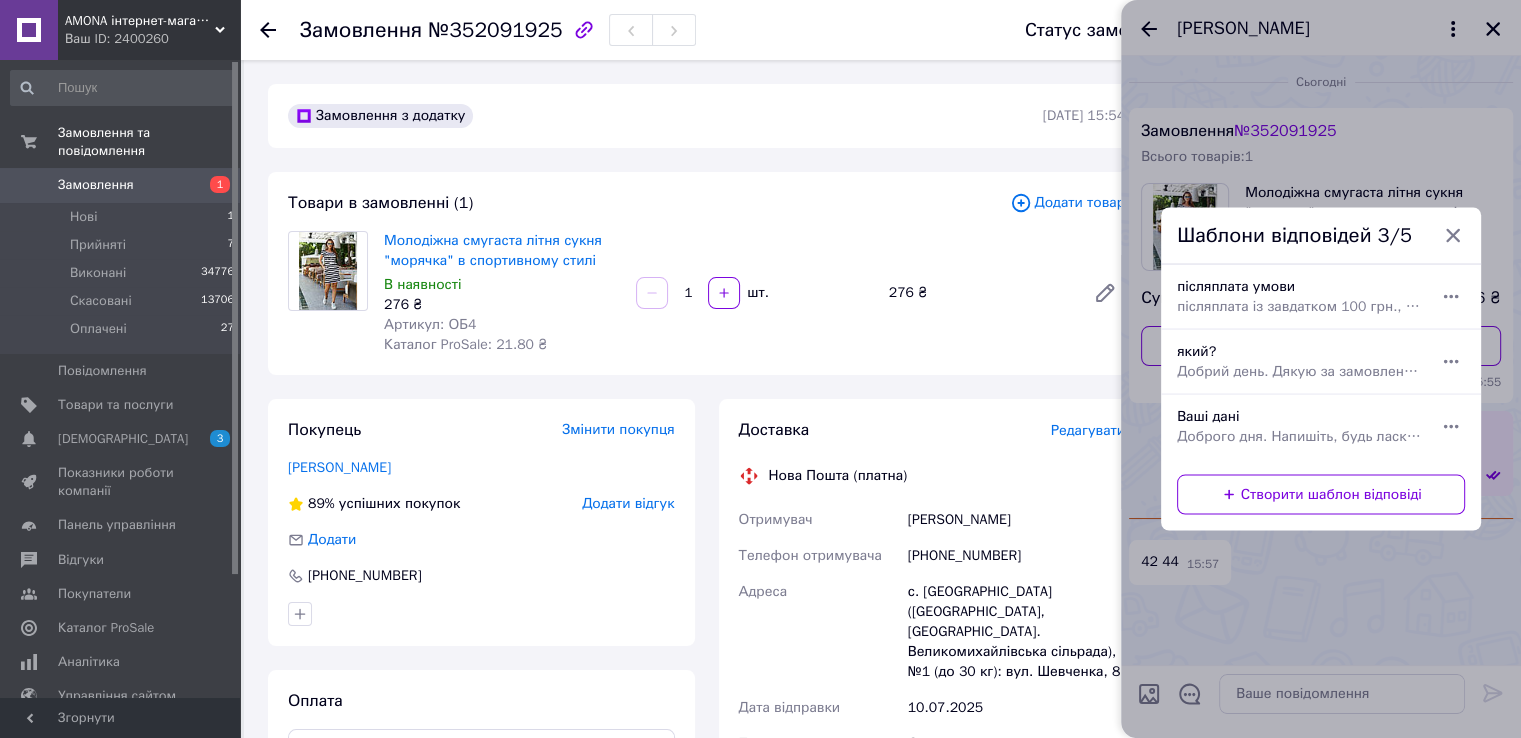 type on "післяплата із завдатком 100 грн., на випадок неявки чи незабору.  Надсилати Вам реквізити?" 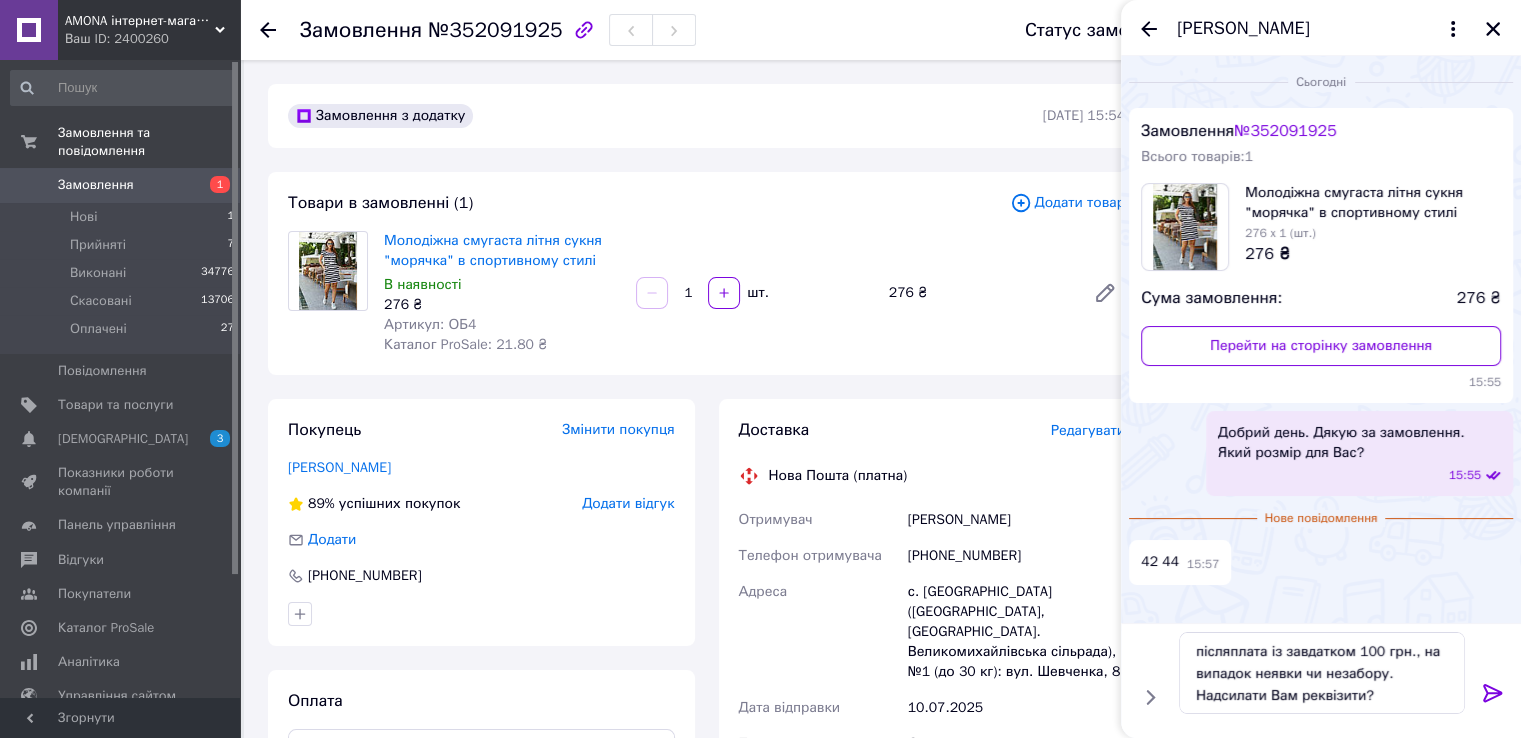 drag, startPoint x: 1498, startPoint y: 692, endPoint x: 1470, endPoint y: 694, distance: 28.071337 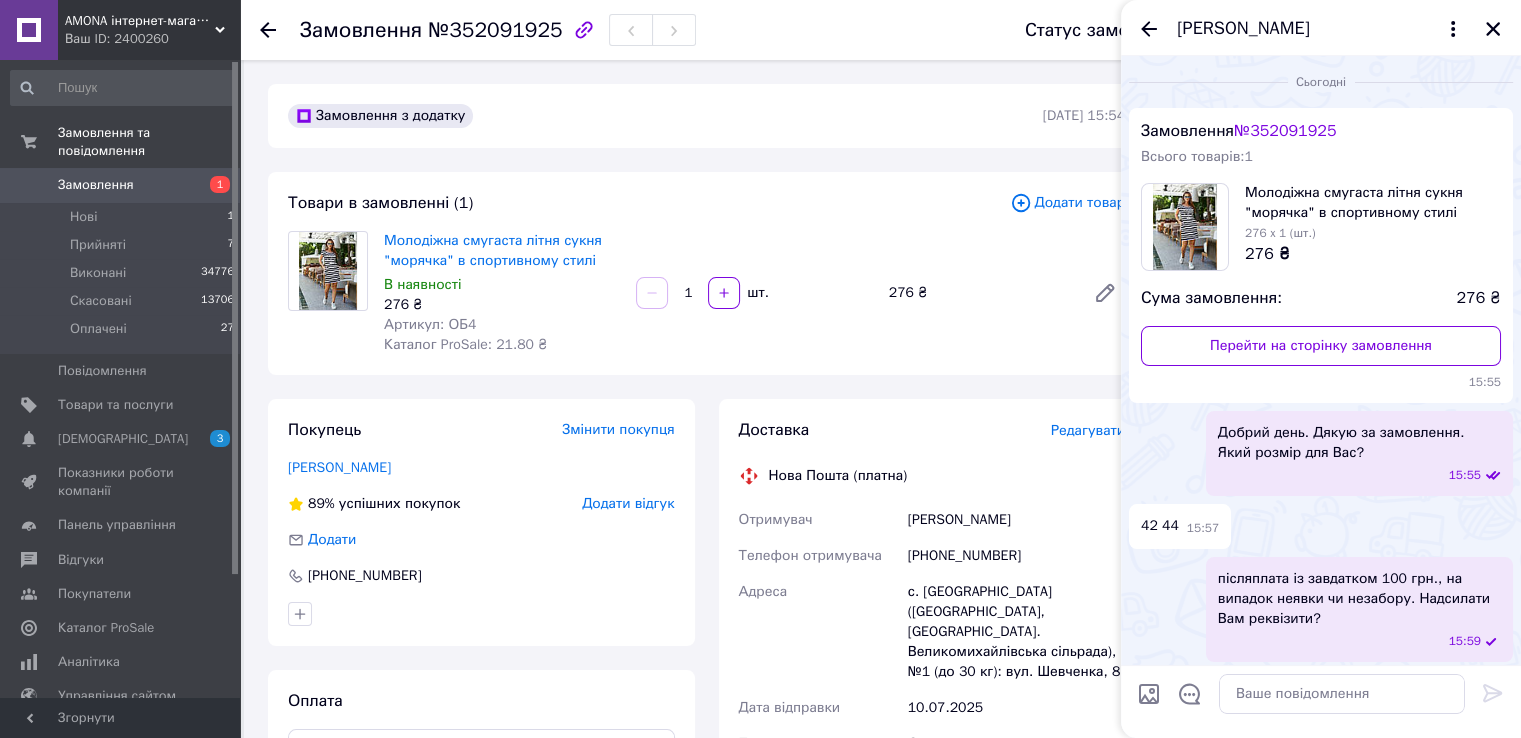 scroll, scrollTop: 5, scrollLeft: 0, axis: vertical 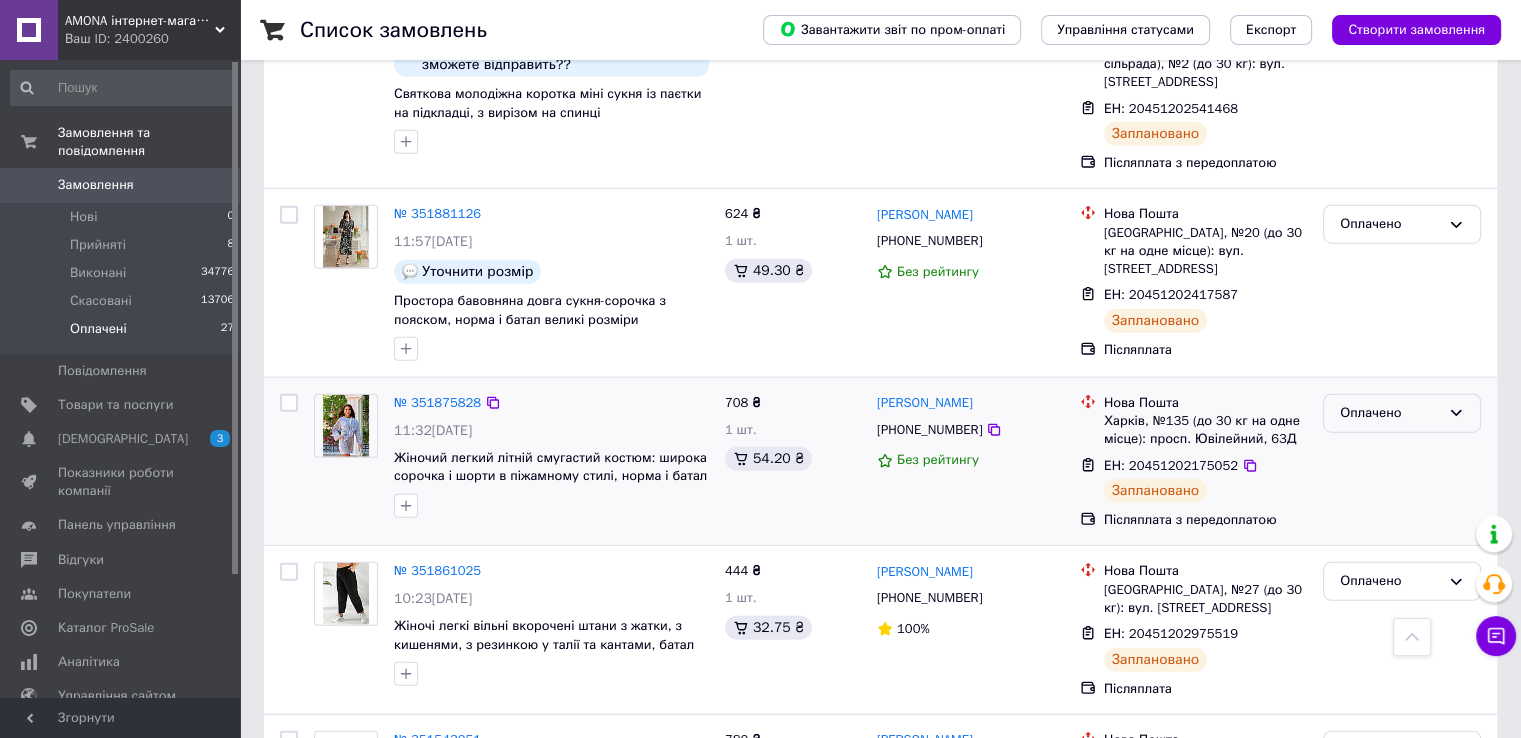 click on "Оплачено" at bounding box center [1390, 413] 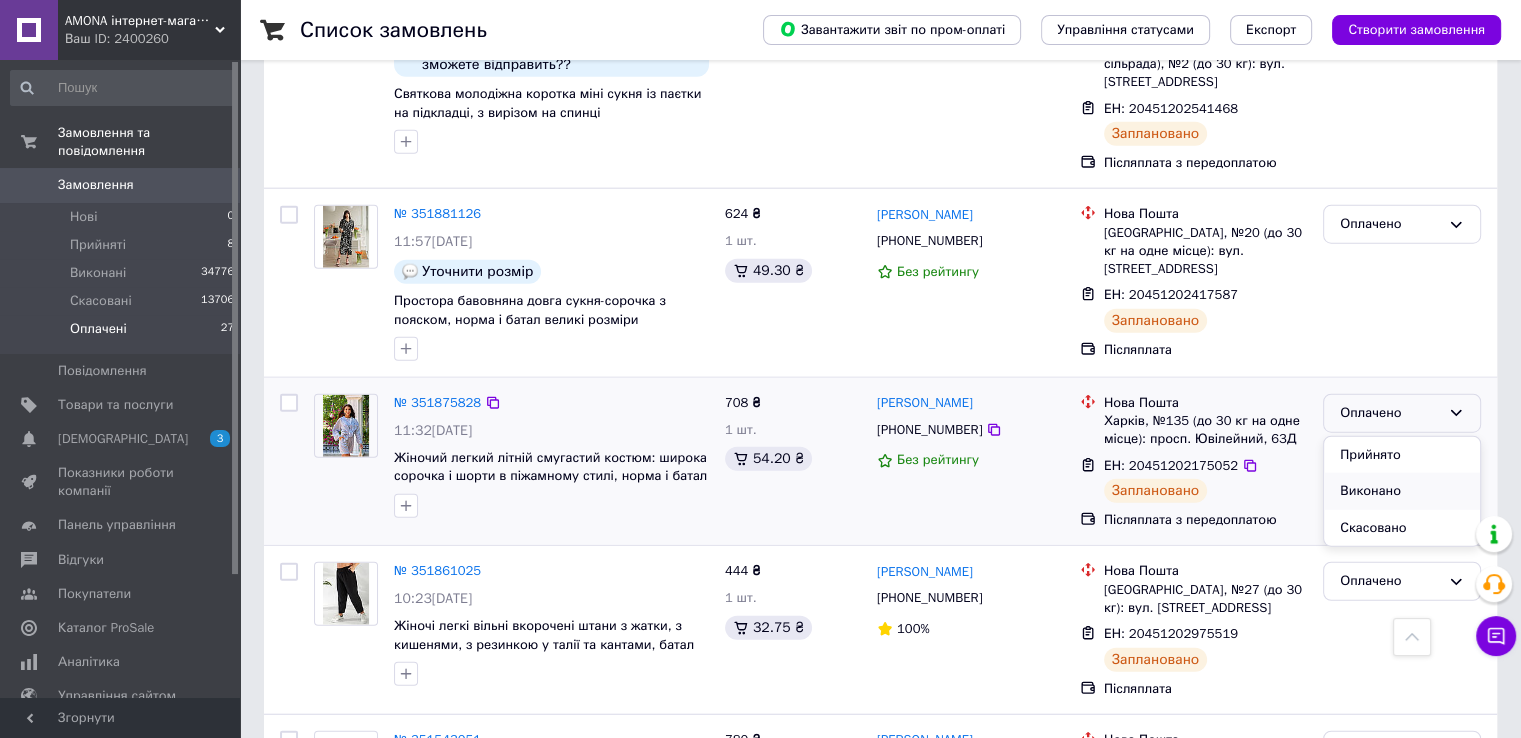 click on "Виконано" at bounding box center (1402, 491) 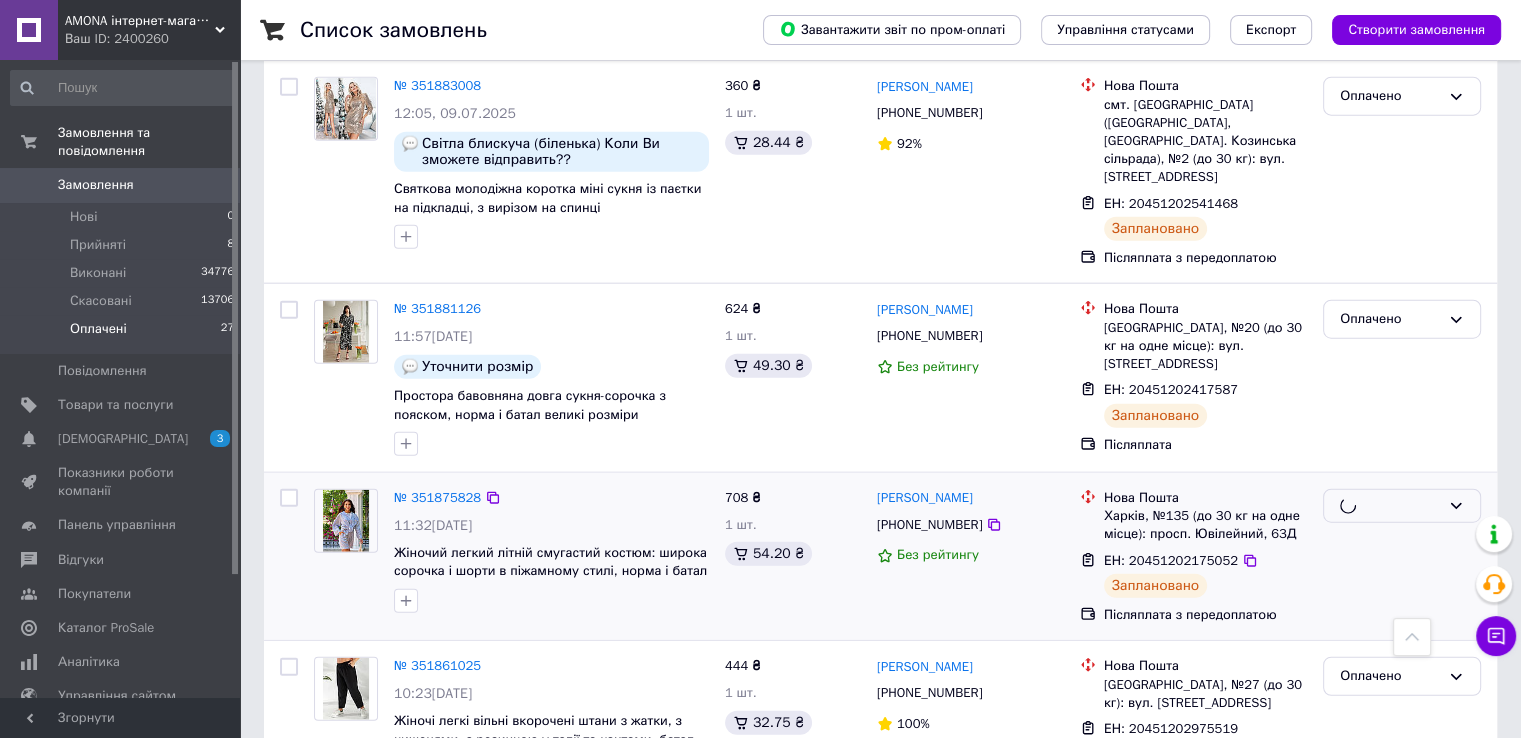 scroll, scrollTop: 4701, scrollLeft: 0, axis: vertical 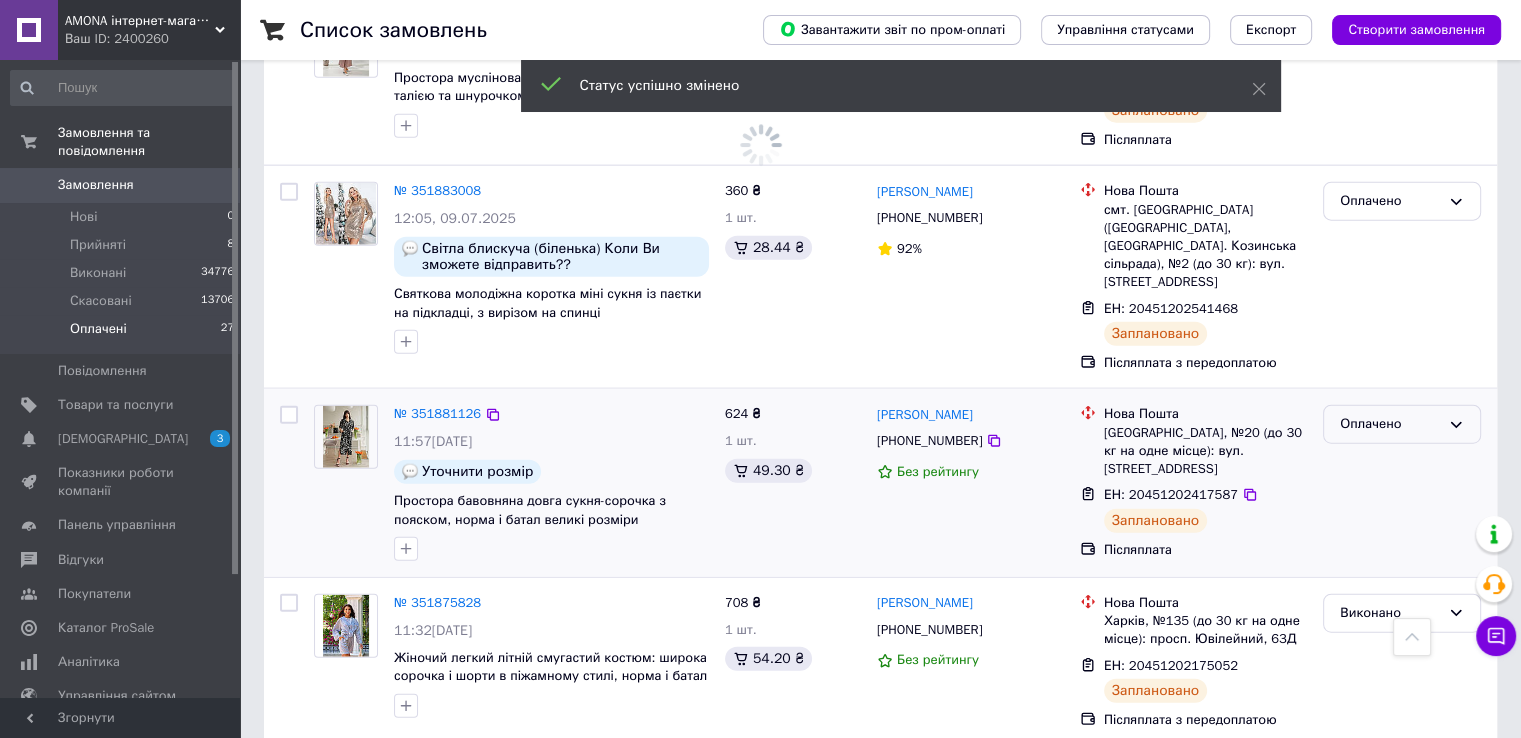 click on "Оплачено" at bounding box center (1390, 424) 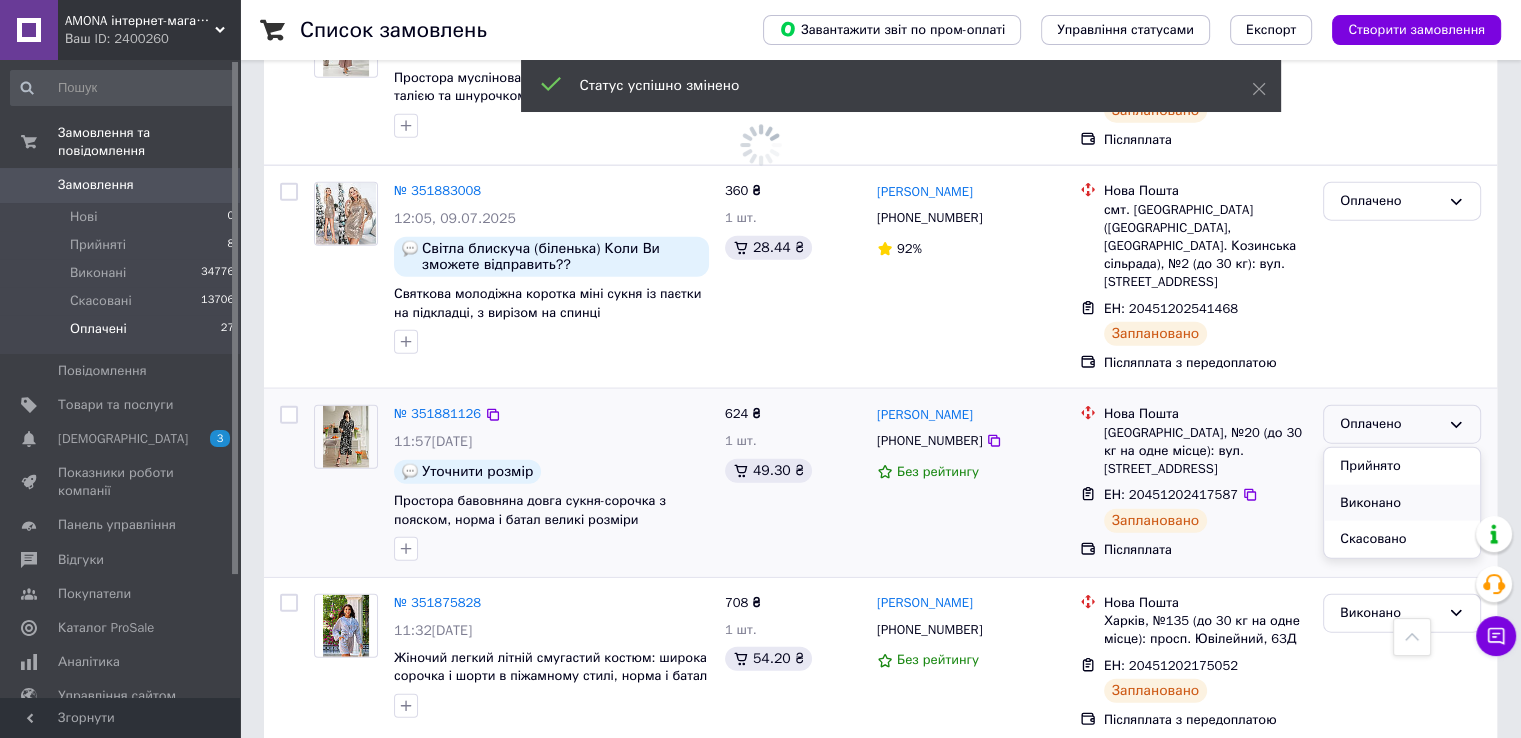 click on "Виконано" at bounding box center (1402, 503) 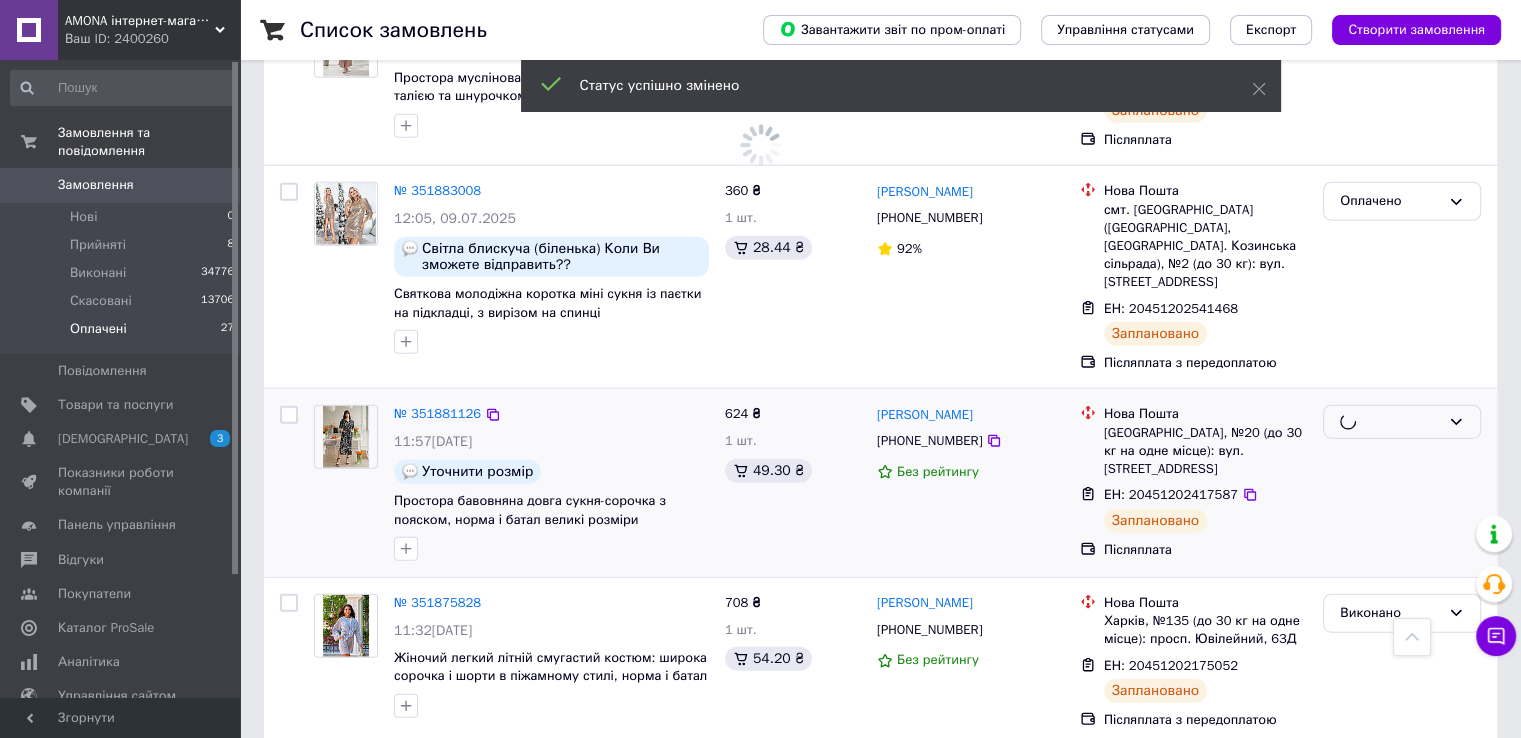 scroll, scrollTop: 4401, scrollLeft: 0, axis: vertical 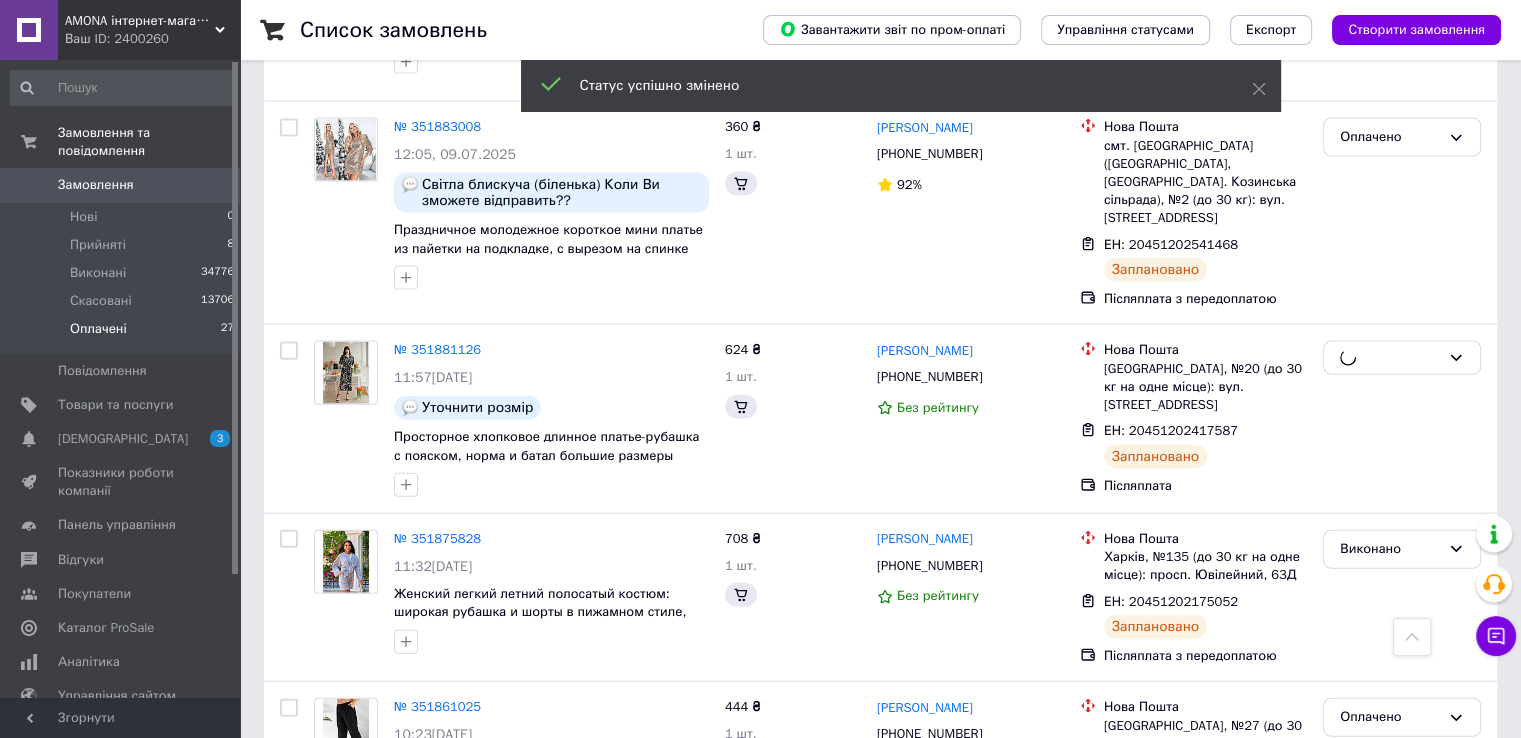 click on "№ 351883008" at bounding box center (437, 126) 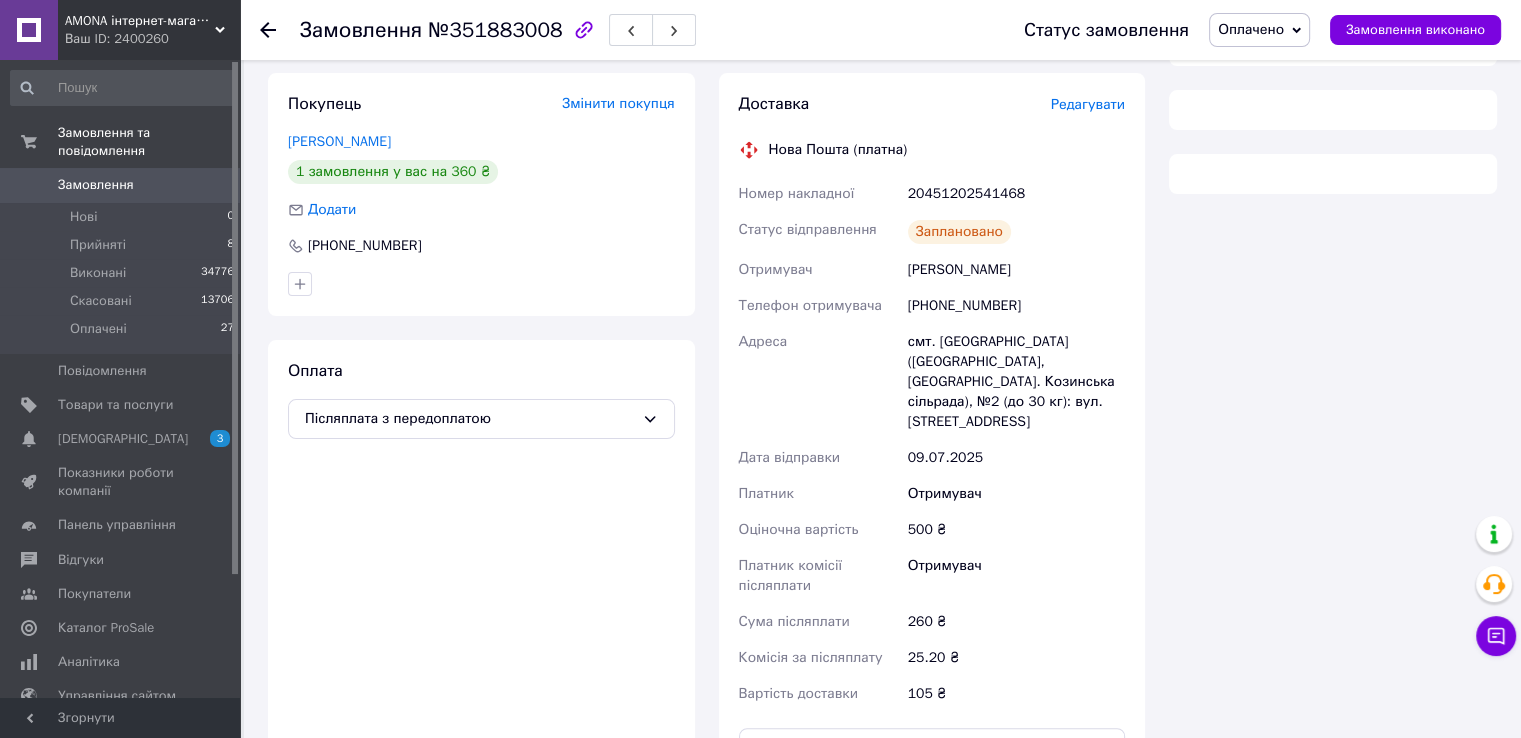 scroll, scrollTop: 376, scrollLeft: 0, axis: vertical 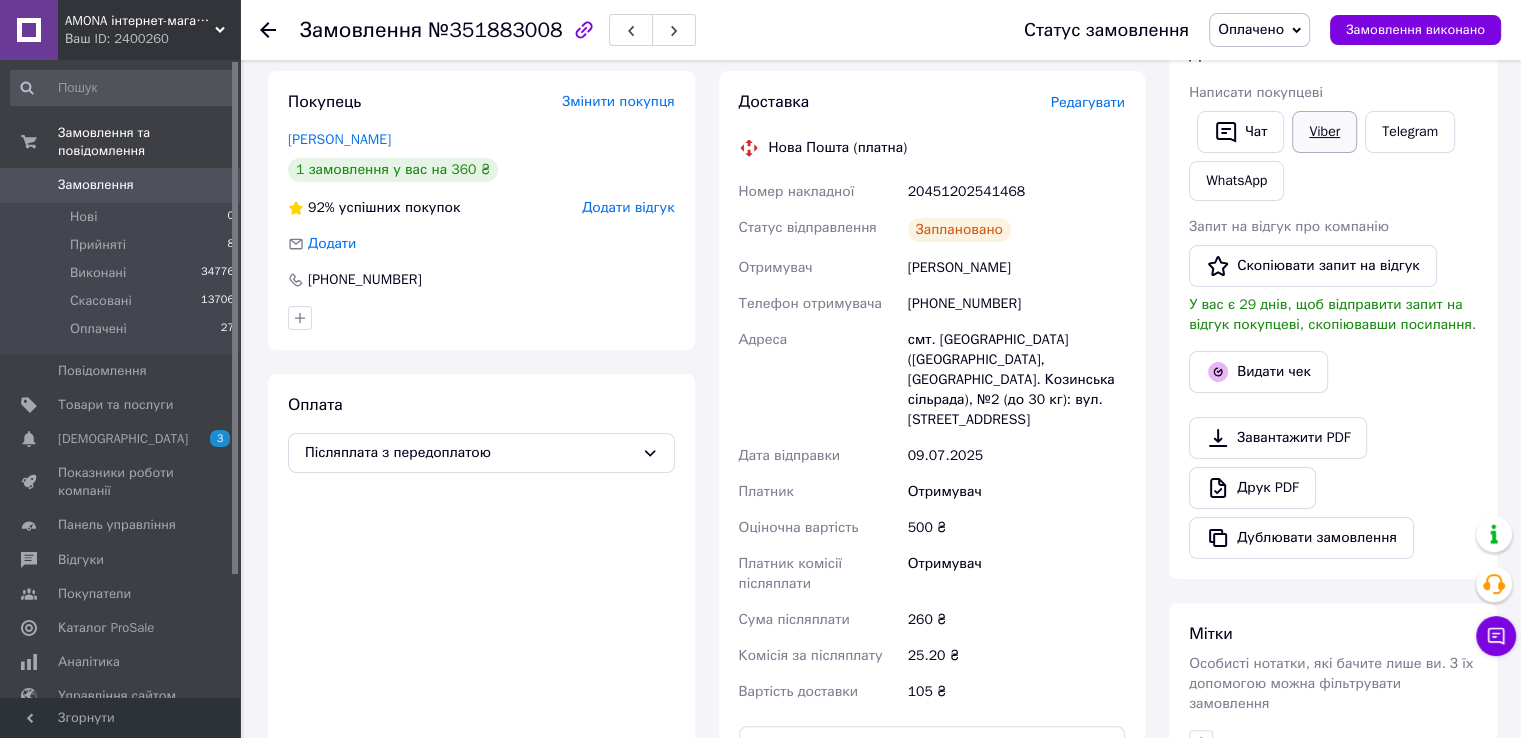 click on "Viber" at bounding box center (1324, 132) 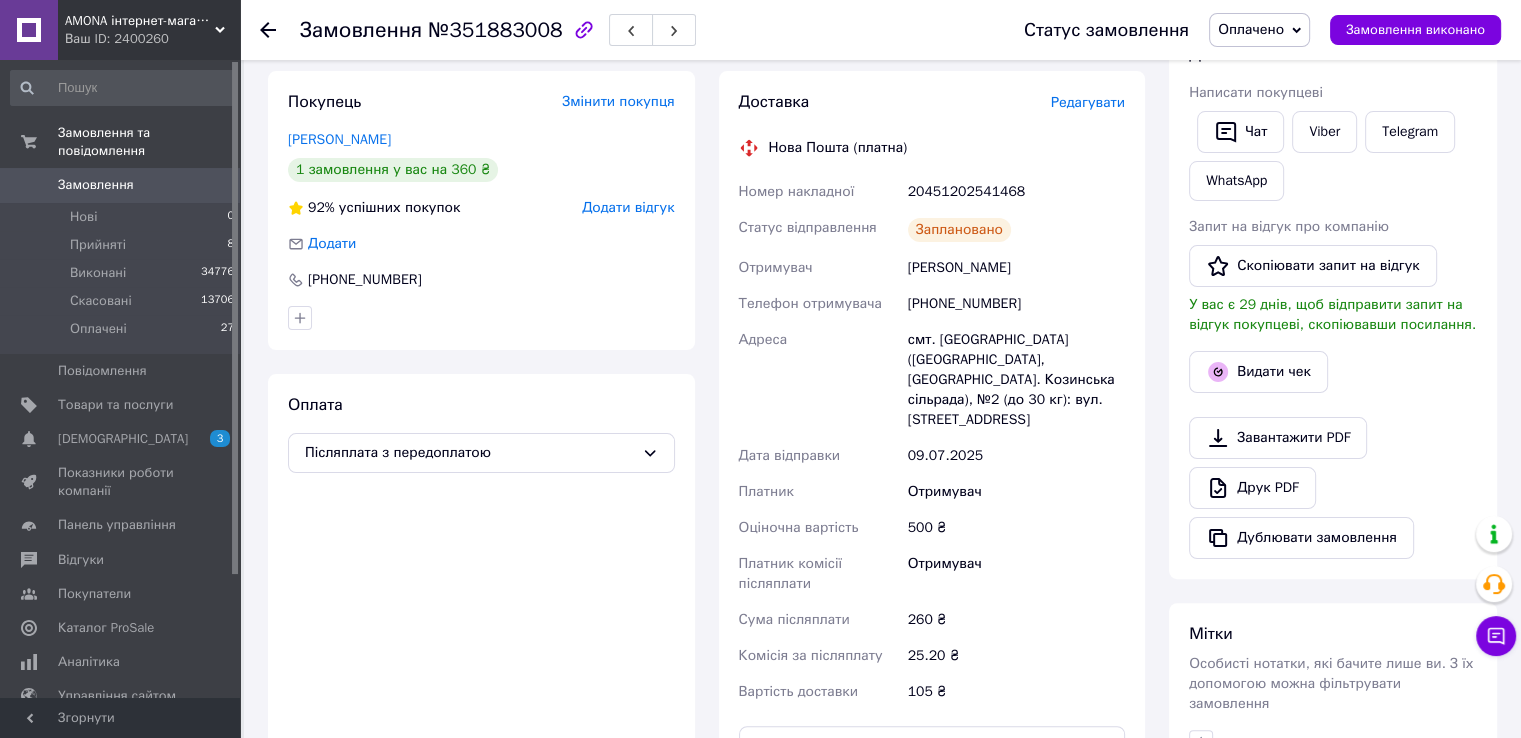 click on "20451202541468" at bounding box center [1016, 192] 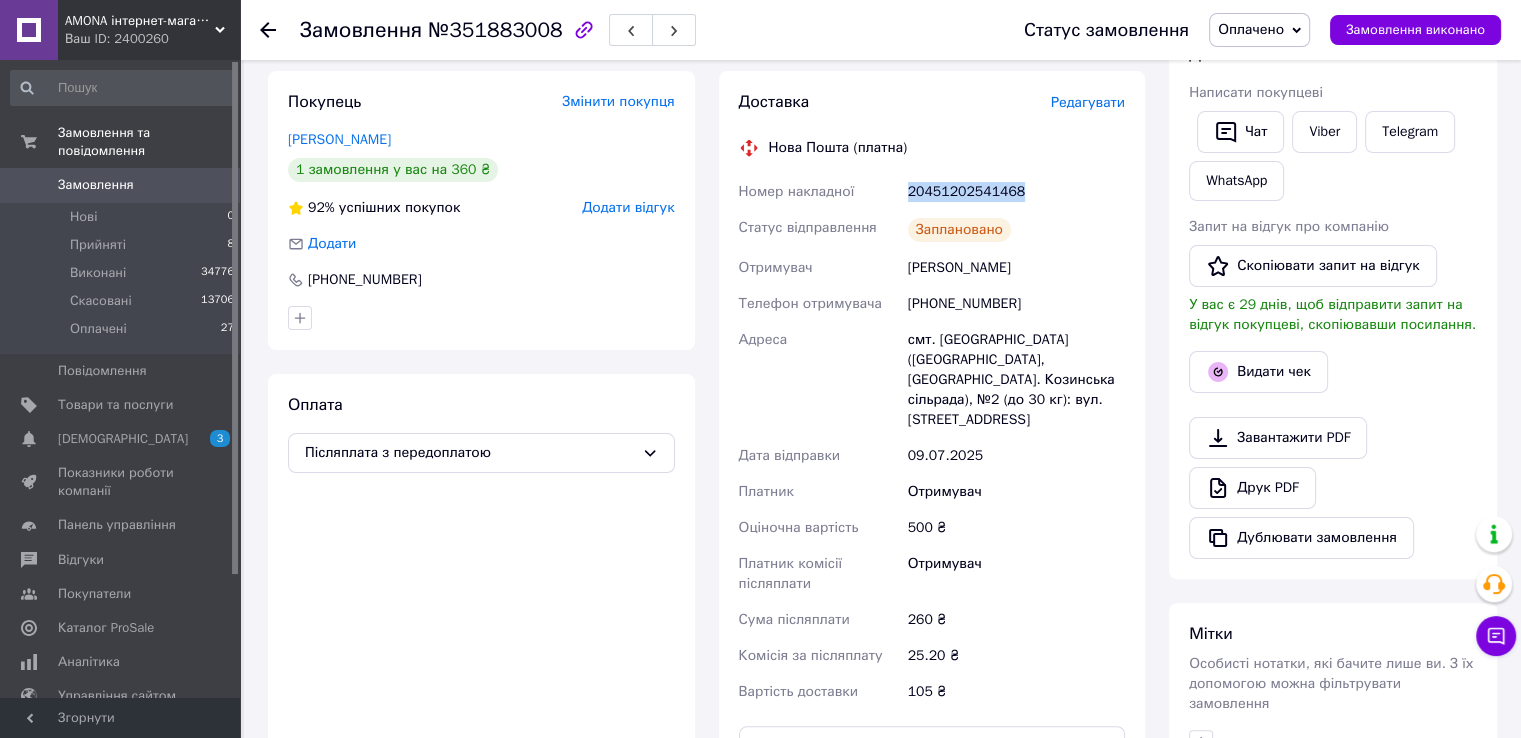 click on "20451202541468" at bounding box center (1016, 192) 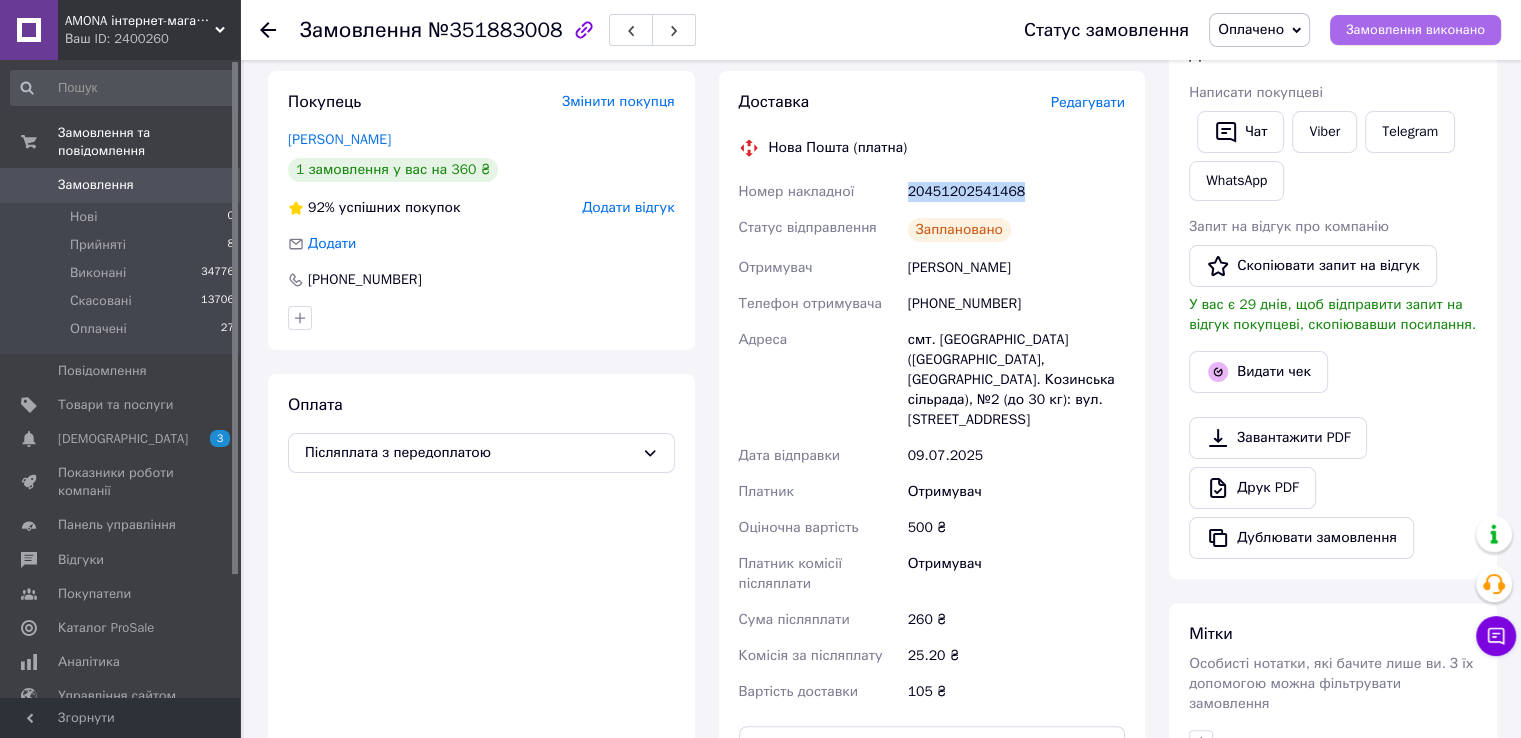 click on "Замовлення виконано" at bounding box center [1415, 30] 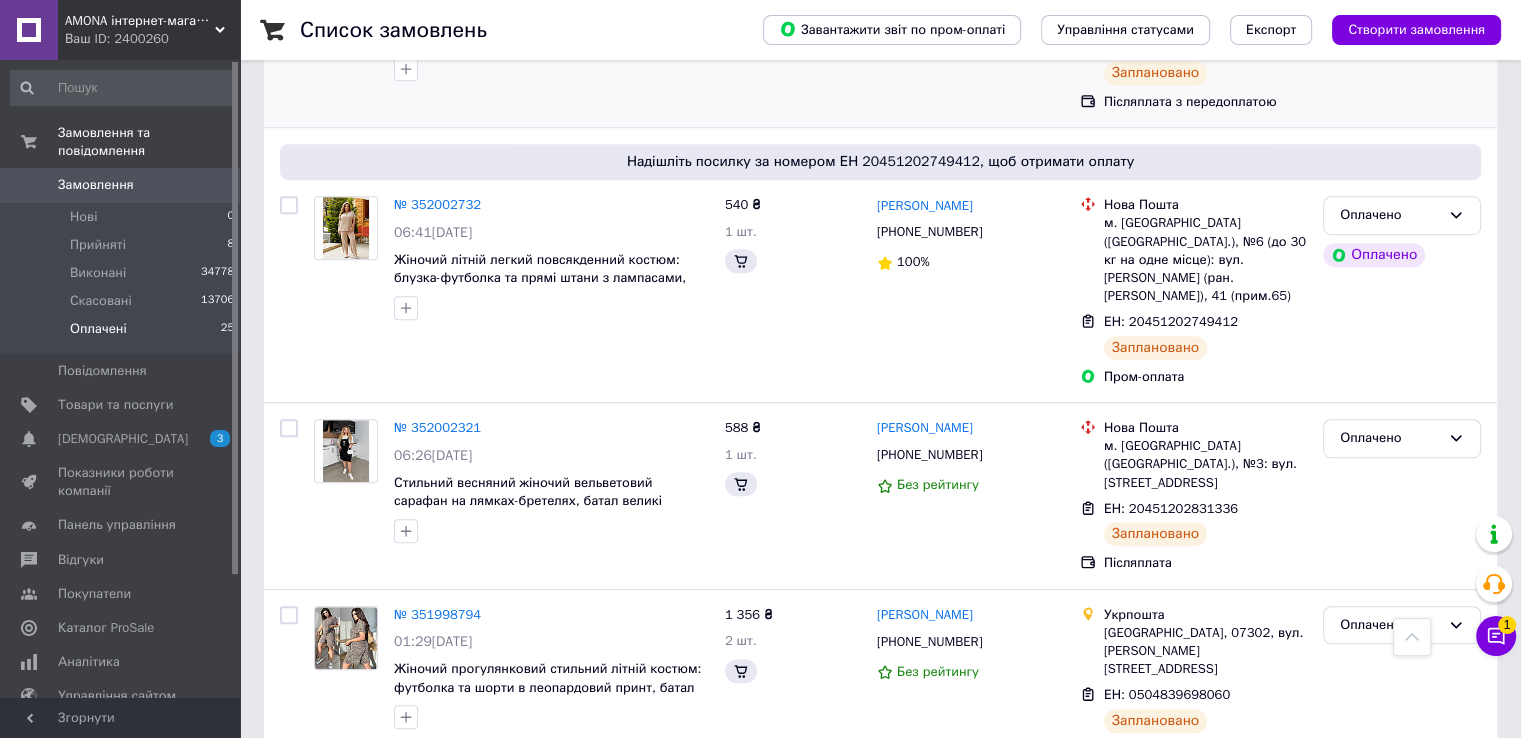 scroll, scrollTop: 1200, scrollLeft: 0, axis: vertical 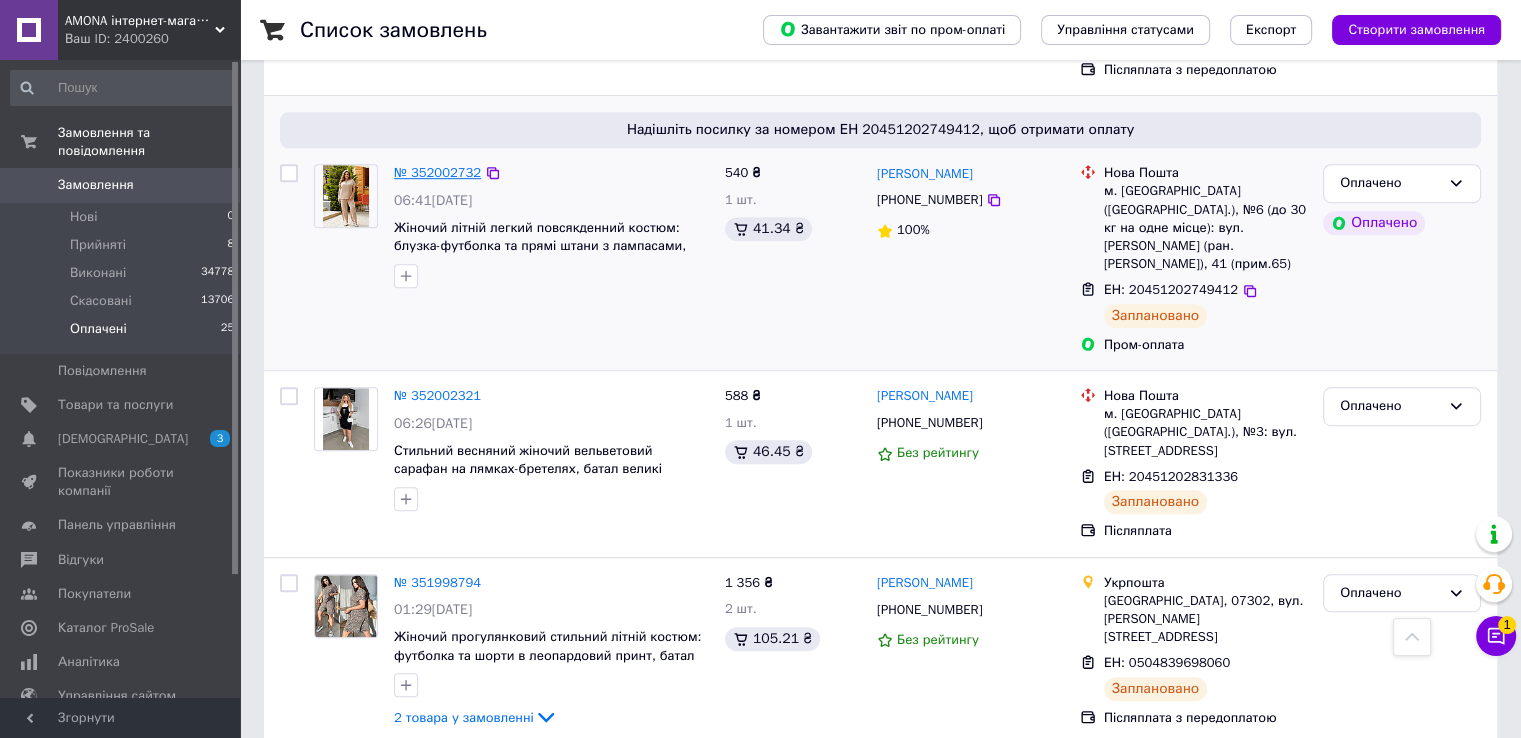 click on "№ 352002732" at bounding box center [437, 172] 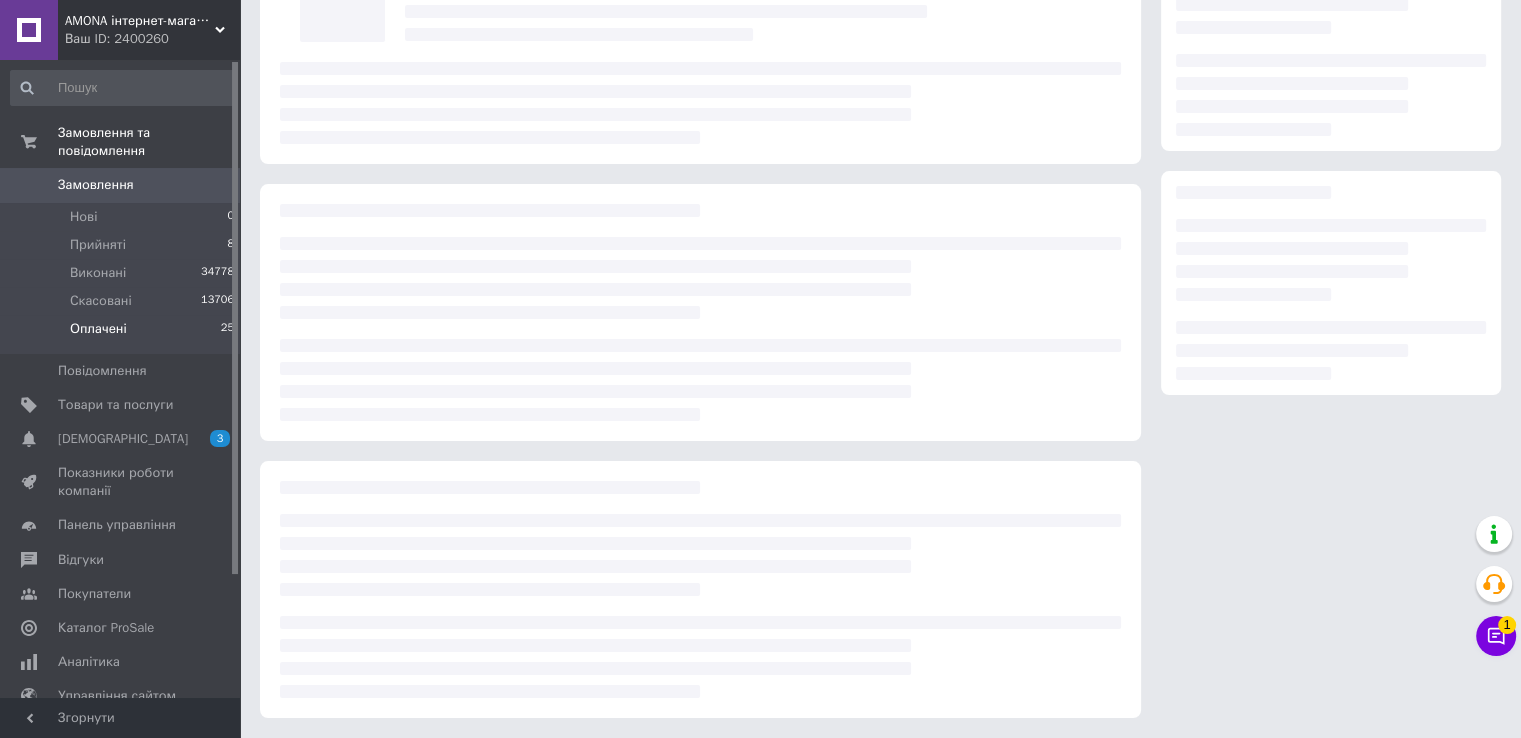 scroll, scrollTop: 0, scrollLeft: 0, axis: both 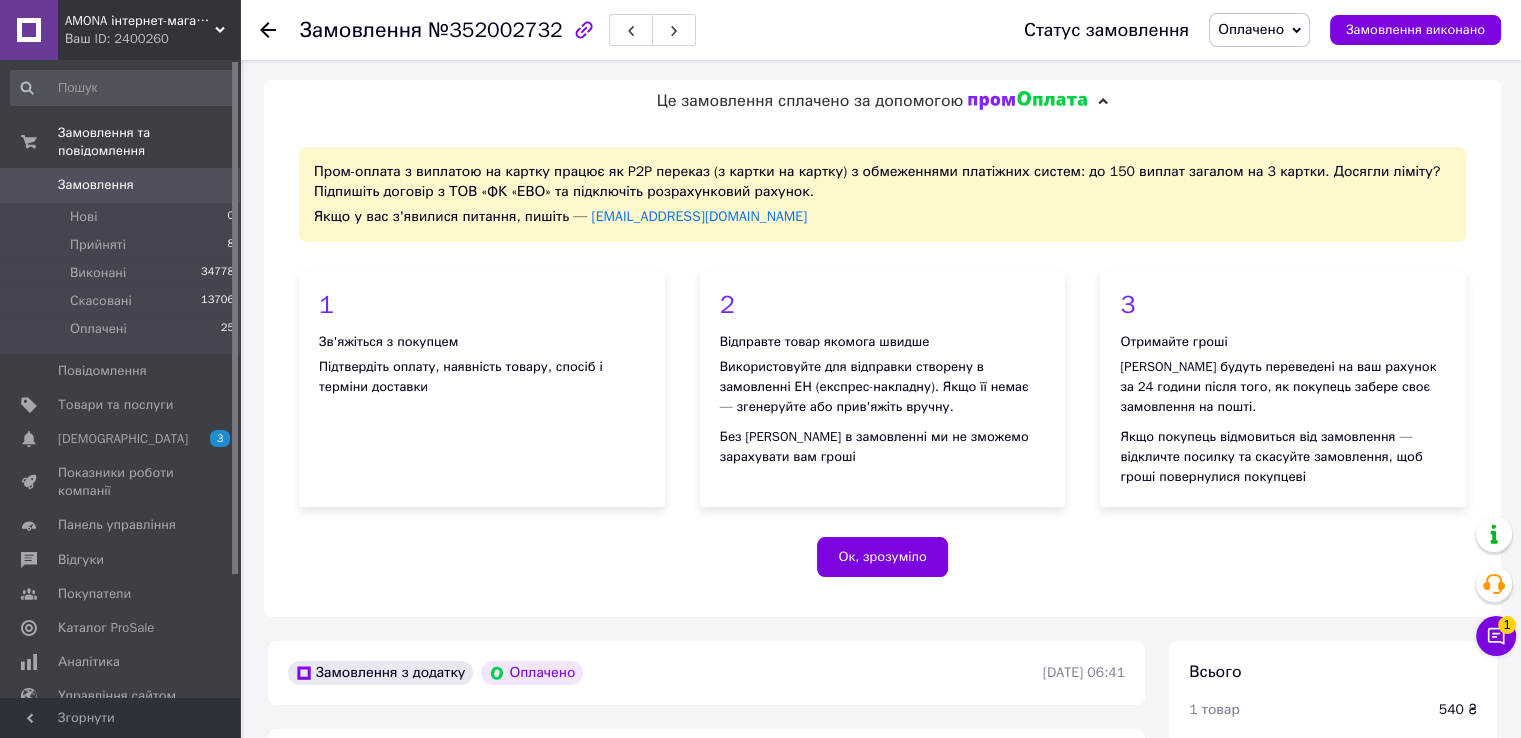click on "Пром-оплата з виплатою на картку працює як P2P переказ (з картки на картку) з обмеженнями платіжних систем: до 150 виплат загалом на 3 картки. Досягли ліміту? Підпишіть договір з ТОВ «ФК «ЕВО» та підключіть розрахунковий рахунок. Якщо у вас з'явилися питання, пишіть —   prompay@prom.ua 1 Зв'яжіться з покупцем Підтвердіть оплату, наявність товару, спосіб і терміни доставки 2 Відправте товар якомога швидше Використовуйте для відправки створену в замовленні ЕН (експрес-накладну).
Якщо її немає — згенеруйте або прив'яжіть вручну. 3 Отримайте гроші Ок, зрозуміло" at bounding box center [882, 369] 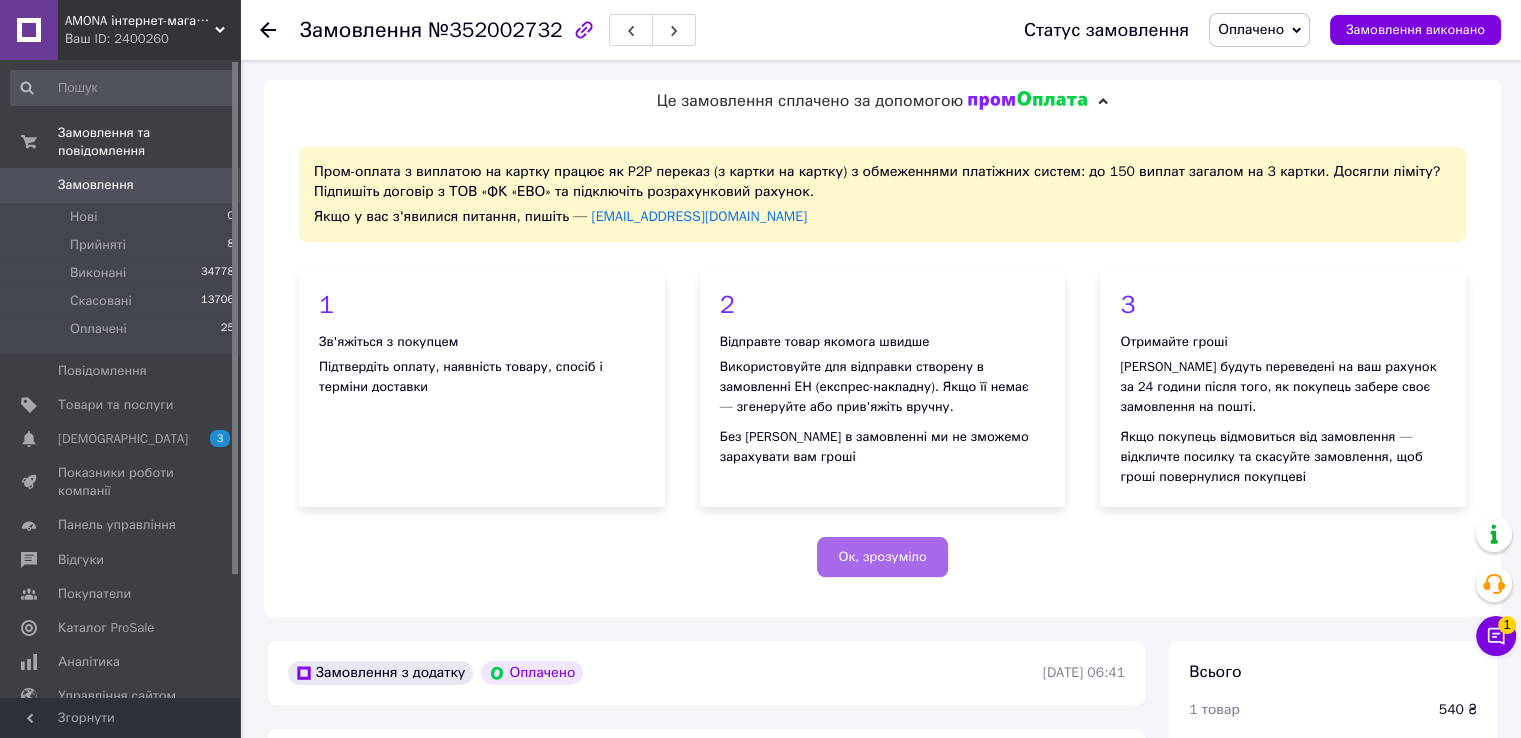 click on "Ок, зрозуміло" at bounding box center [882, 557] 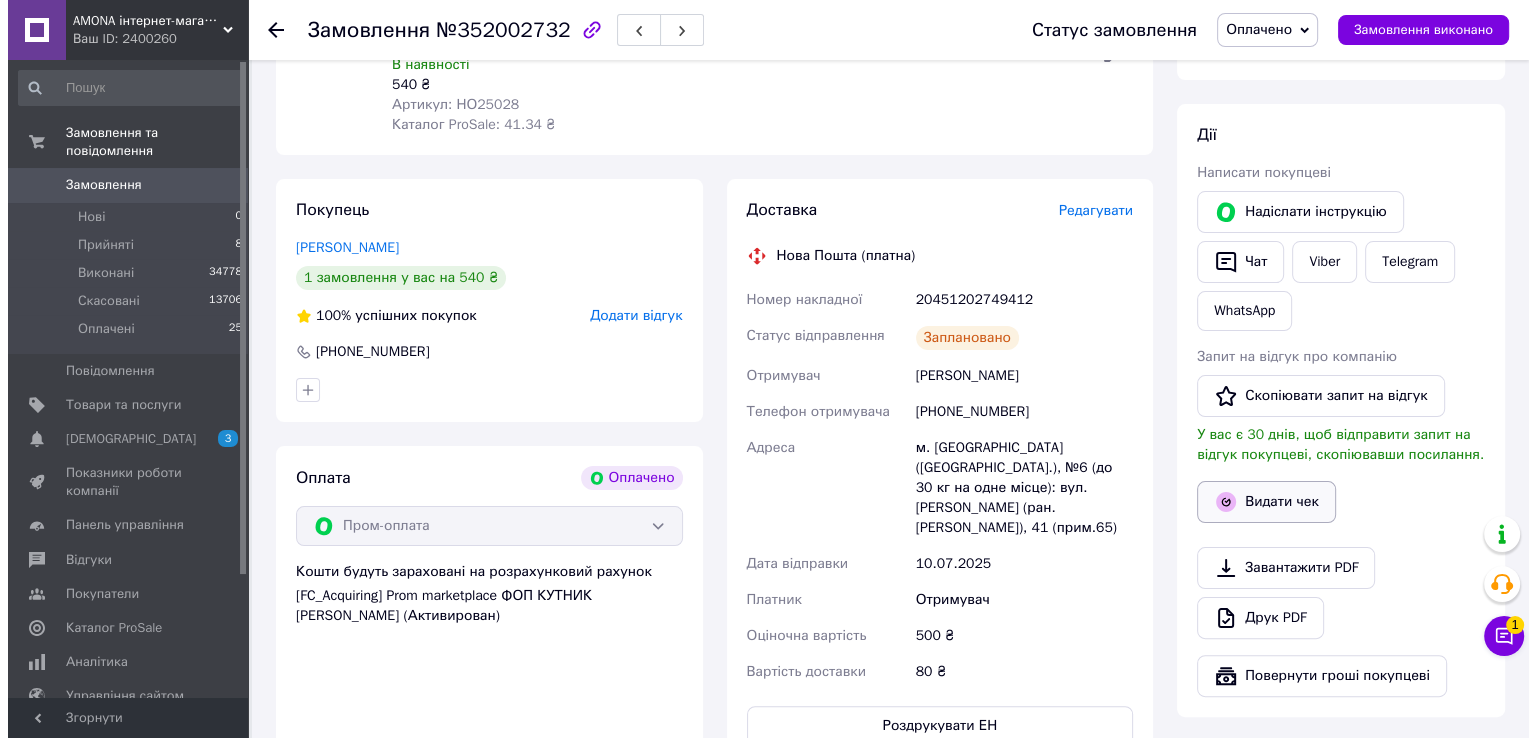 scroll, scrollTop: 400, scrollLeft: 0, axis: vertical 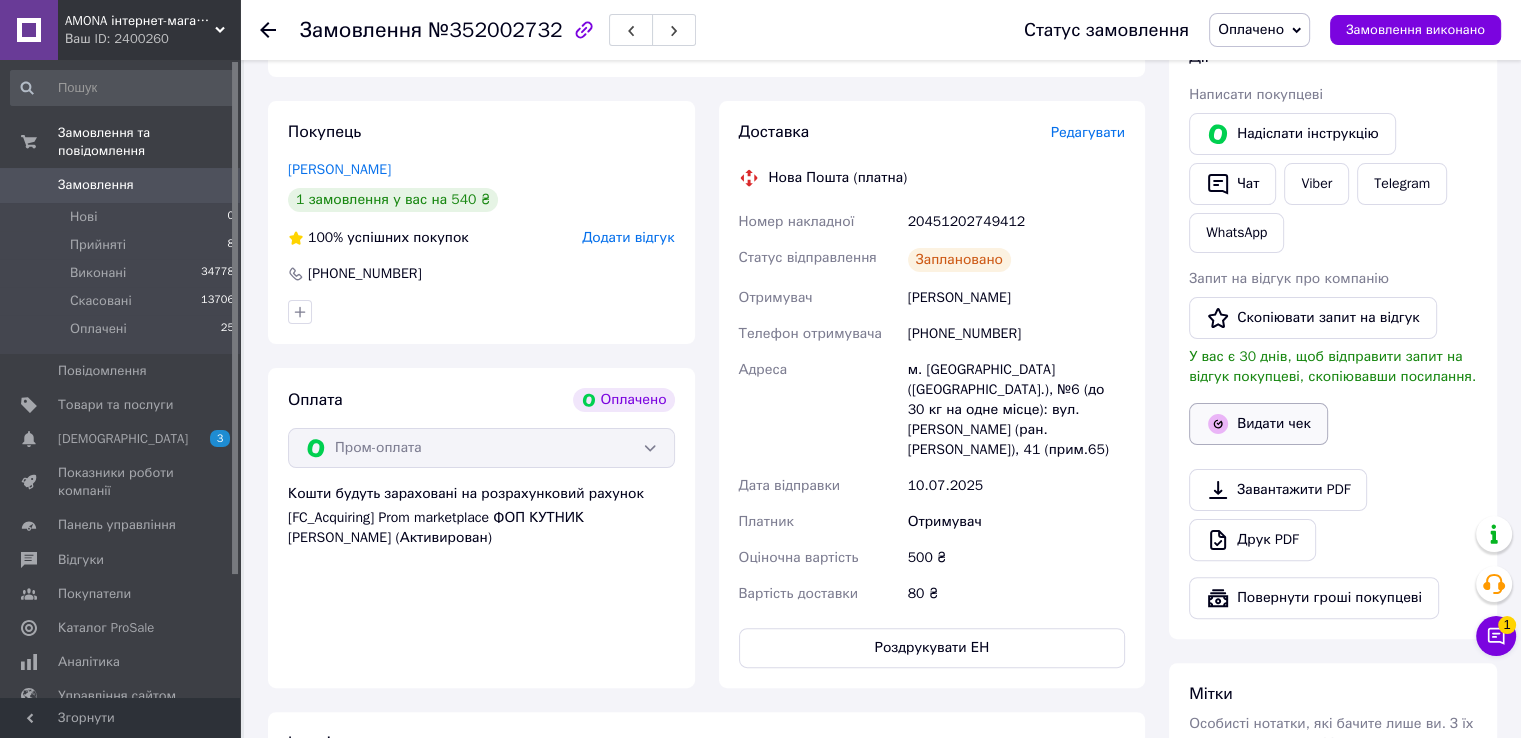 click on "Видати чек" at bounding box center [1258, 424] 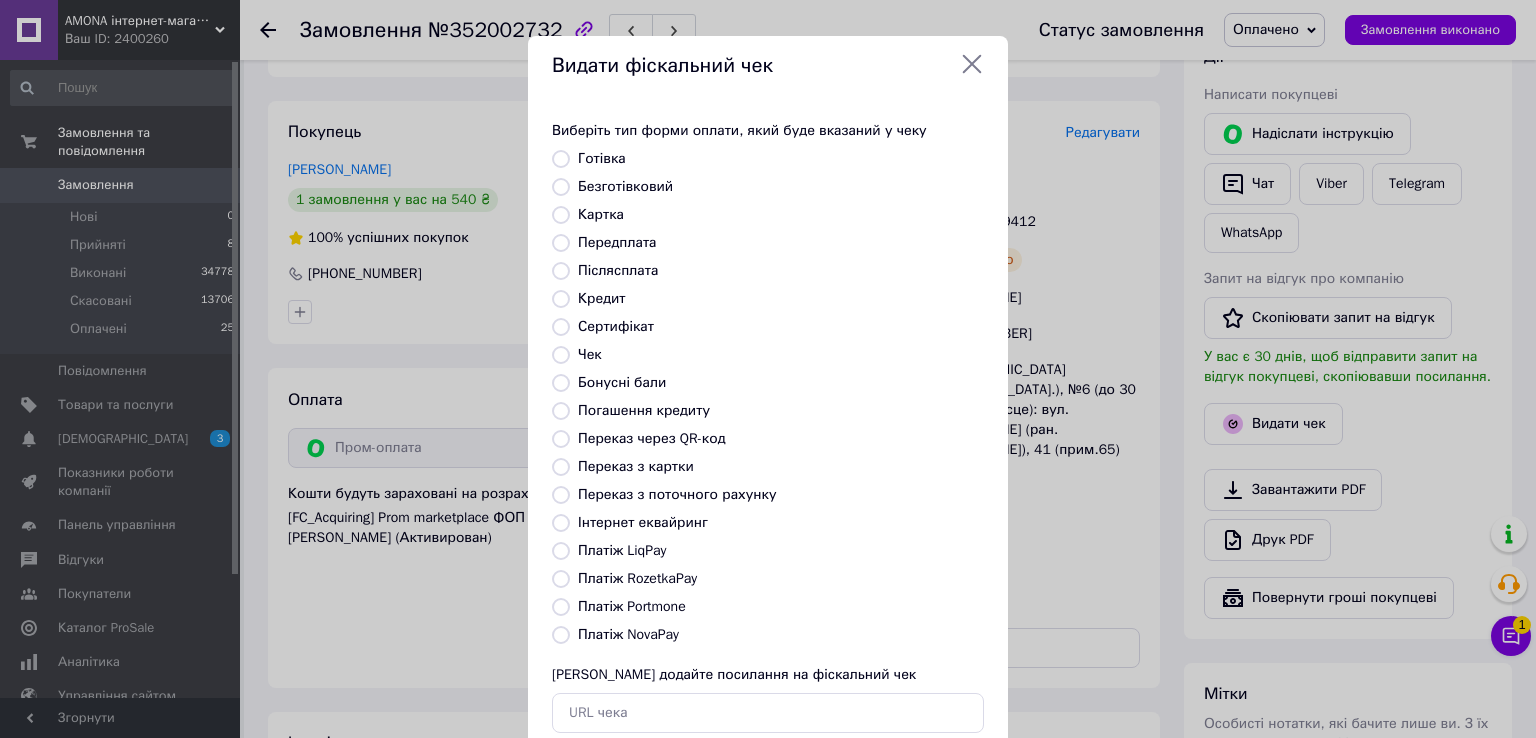 click on "Картка" at bounding box center [561, 215] 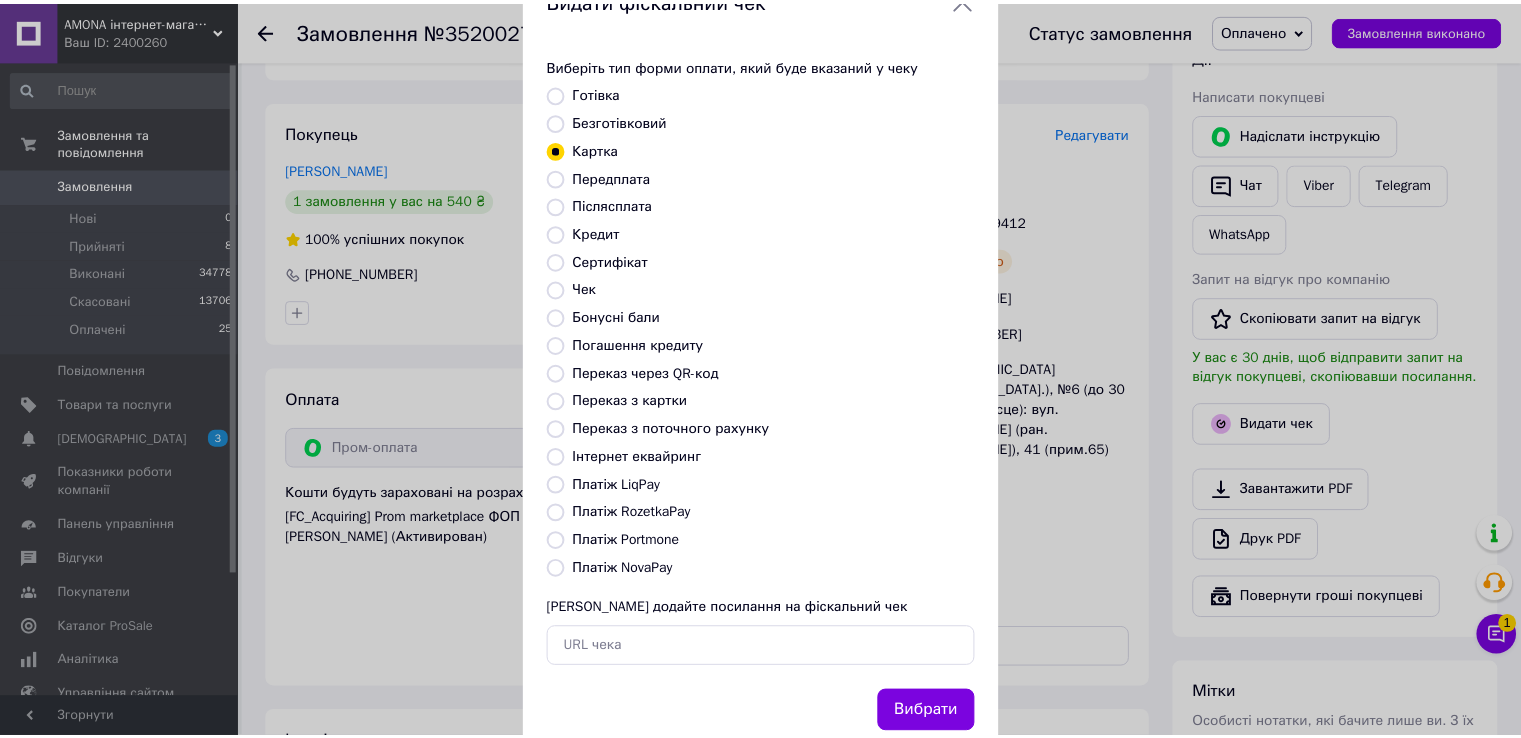 scroll, scrollTop: 120, scrollLeft: 0, axis: vertical 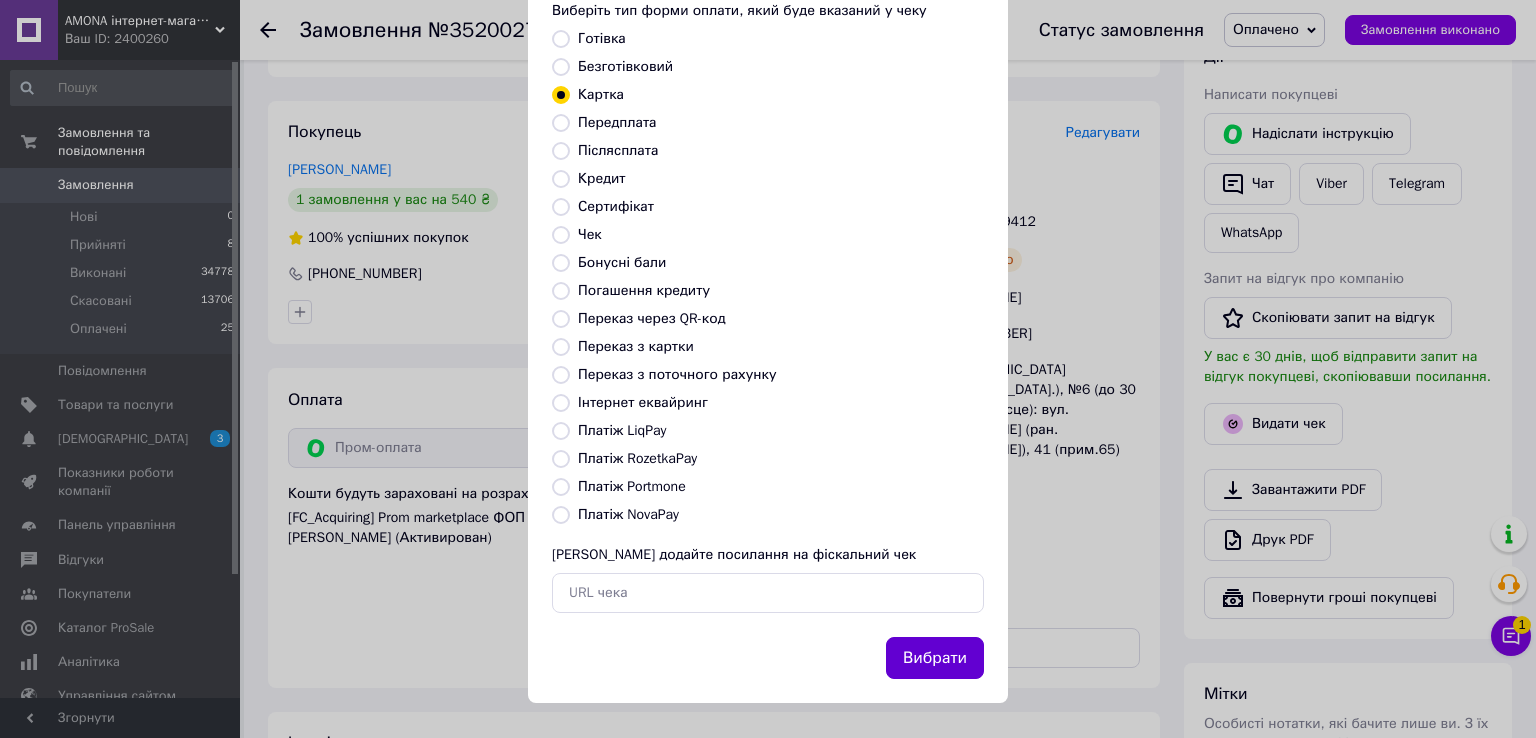 click on "Вибрати" at bounding box center [935, 658] 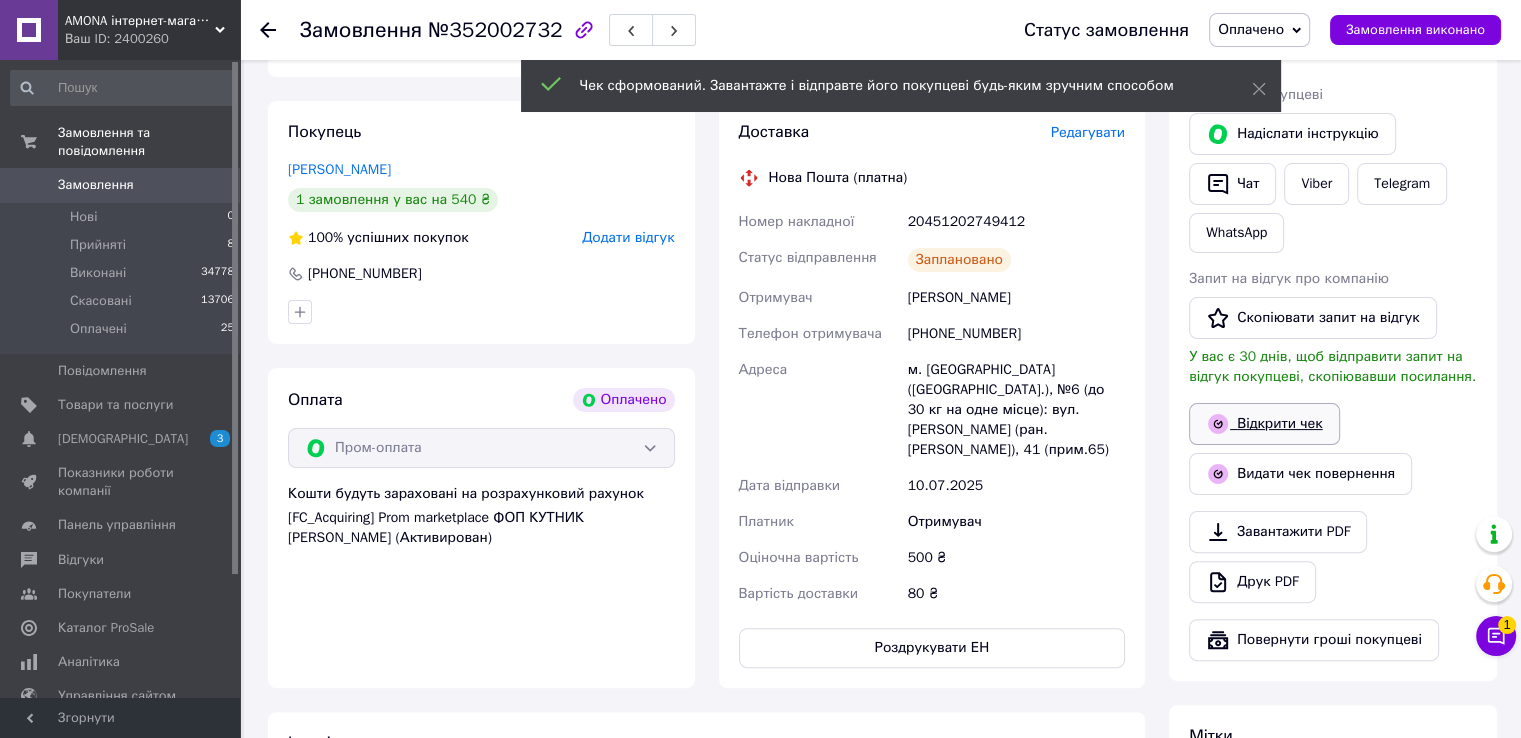 click on "Відкрити чек" at bounding box center (1264, 424) 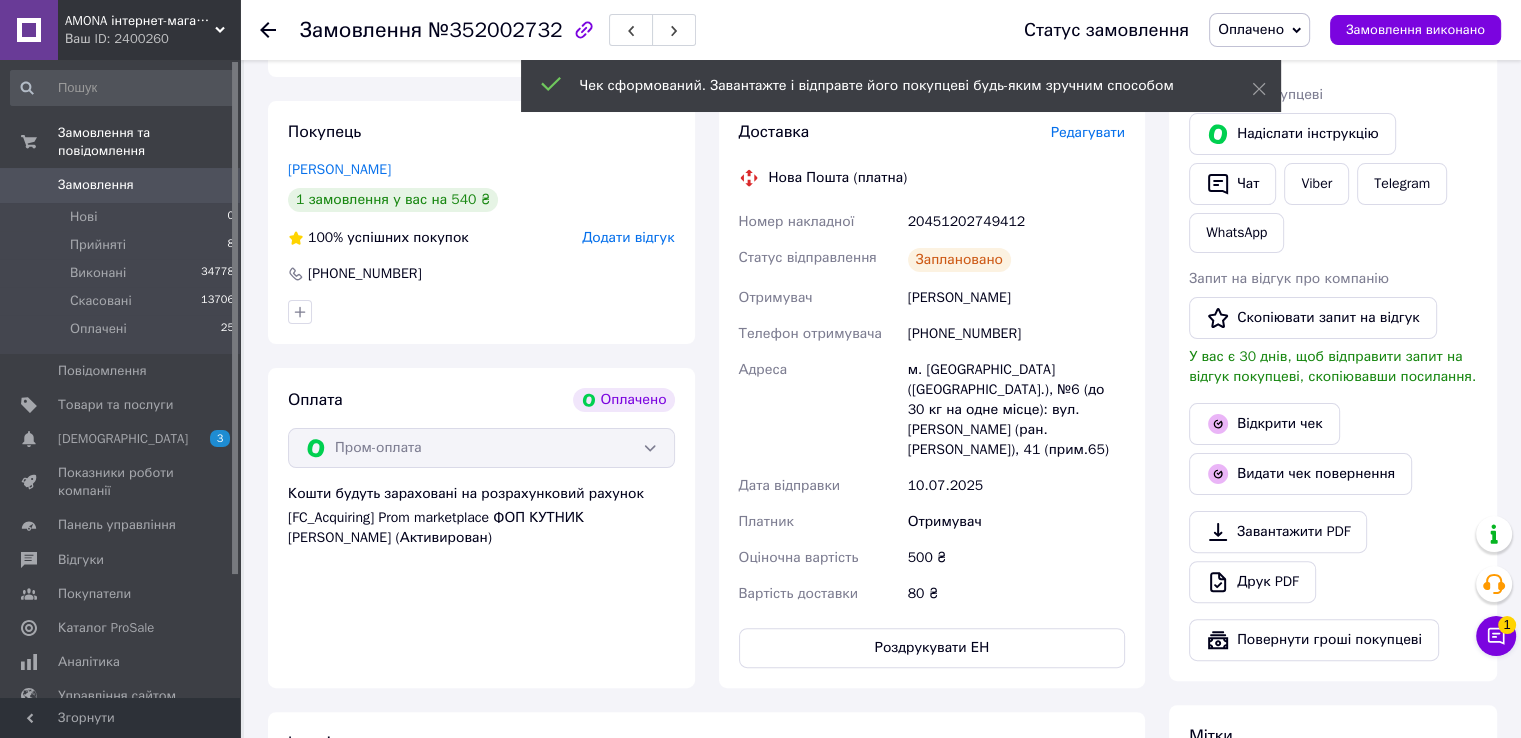 click on "Надіслати інструкцію" at bounding box center (1292, 134) 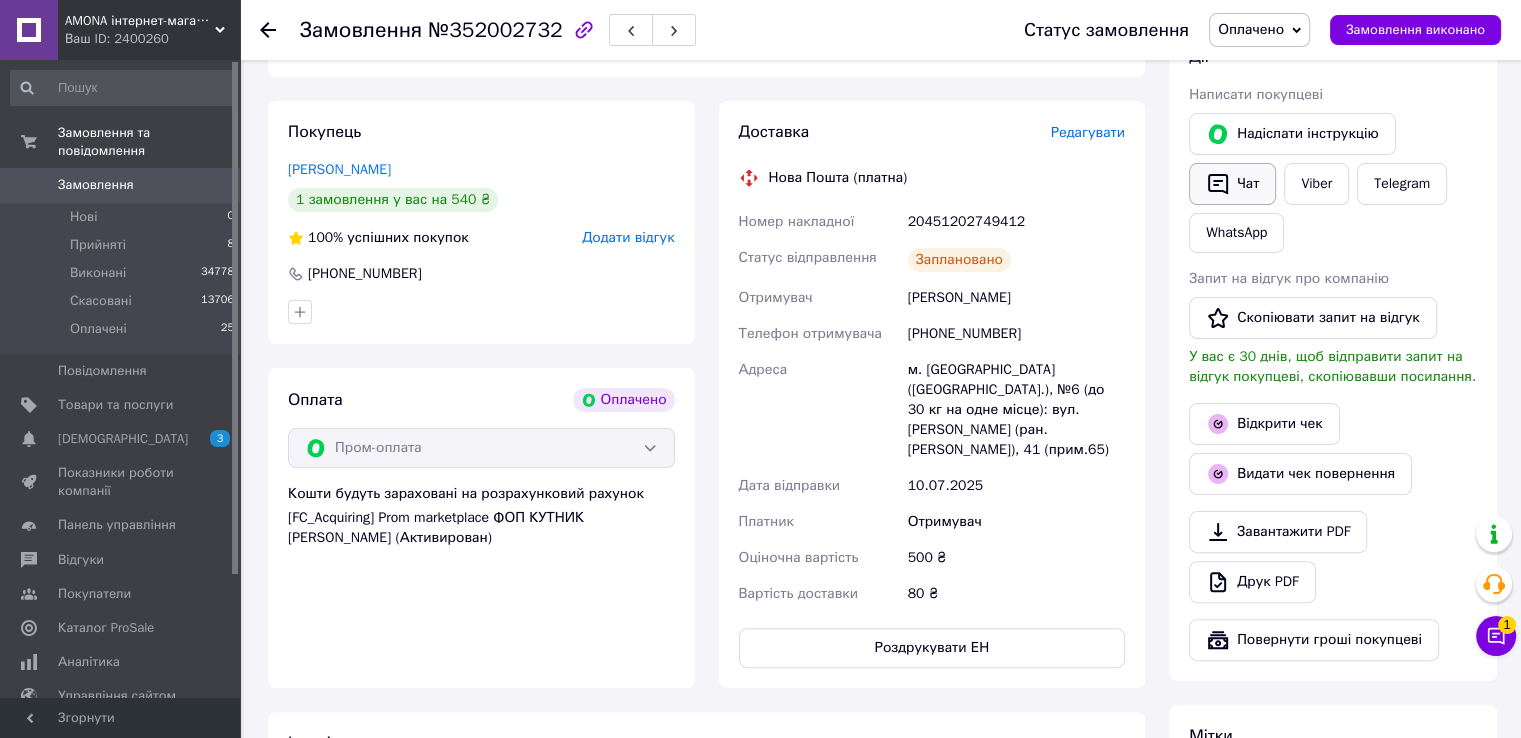 click on "Чат" at bounding box center (1232, 184) 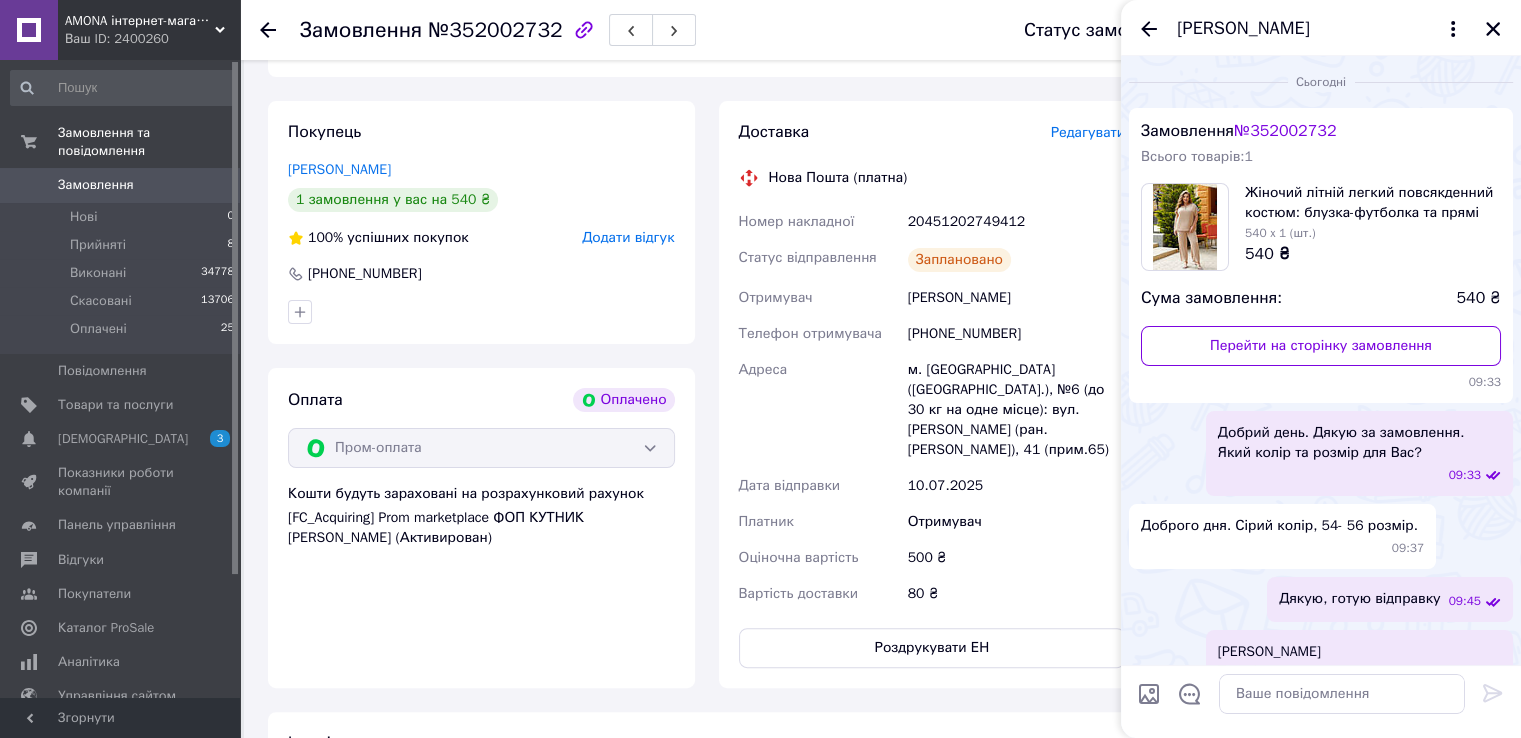 scroll, scrollTop: 212, scrollLeft: 0, axis: vertical 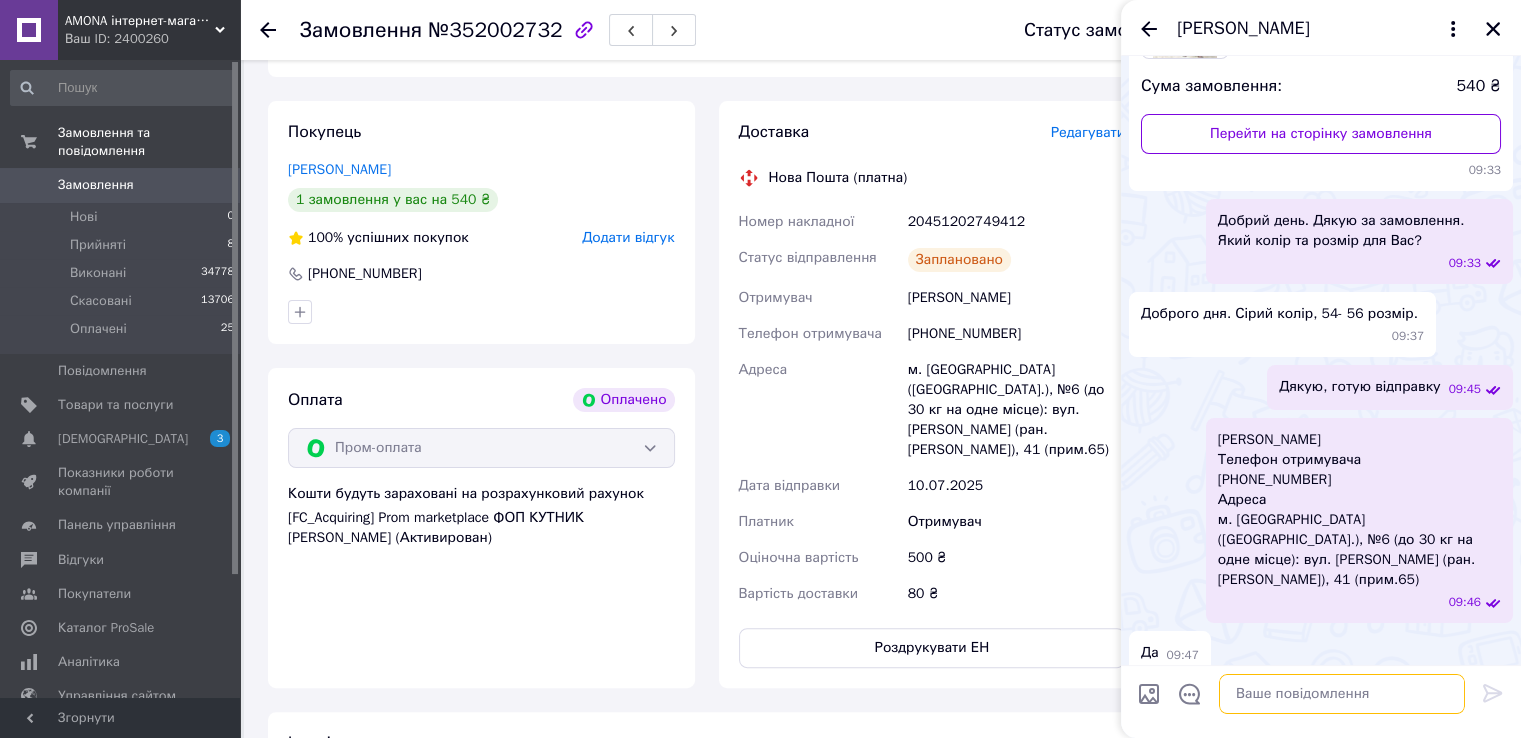 click at bounding box center [1342, 694] 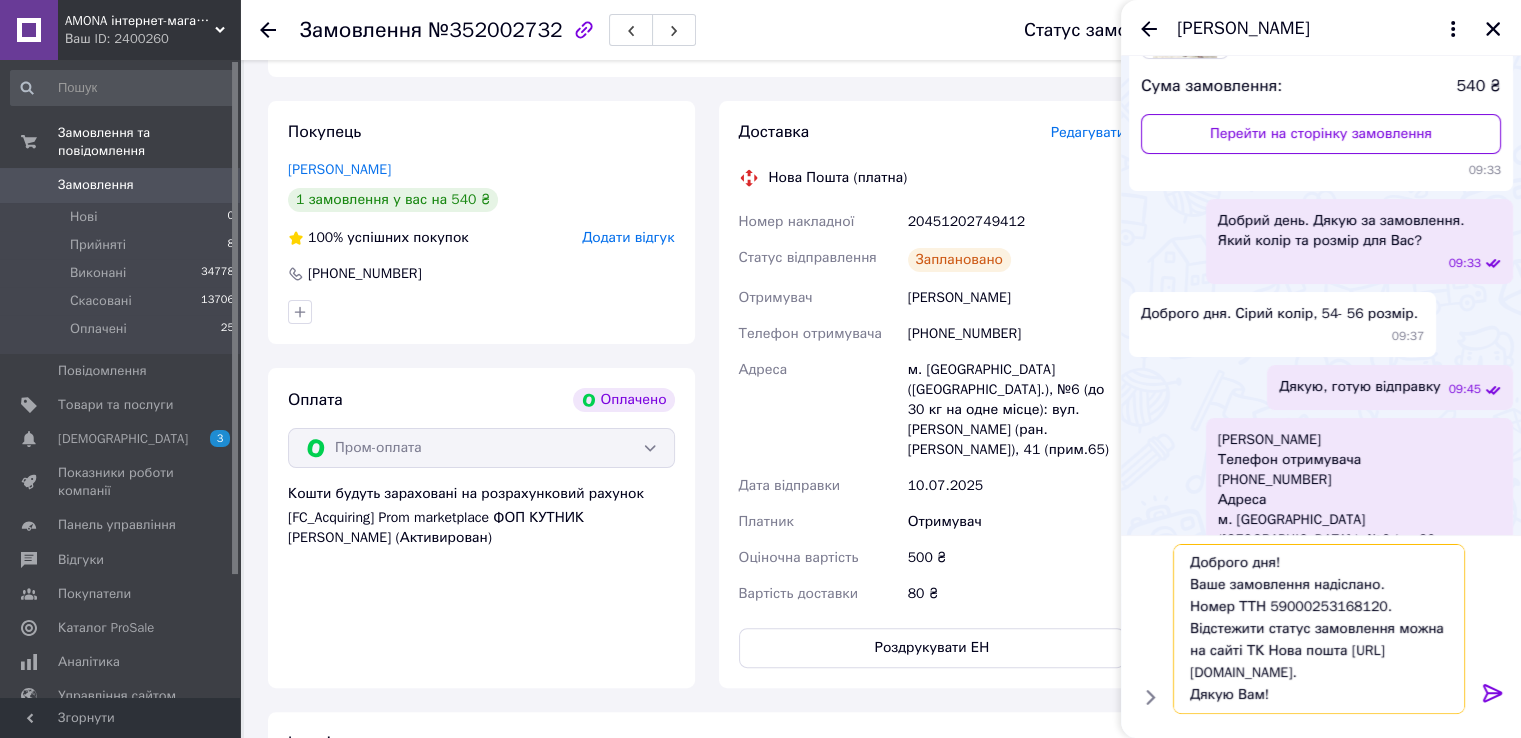 scroll, scrollTop: 1, scrollLeft: 0, axis: vertical 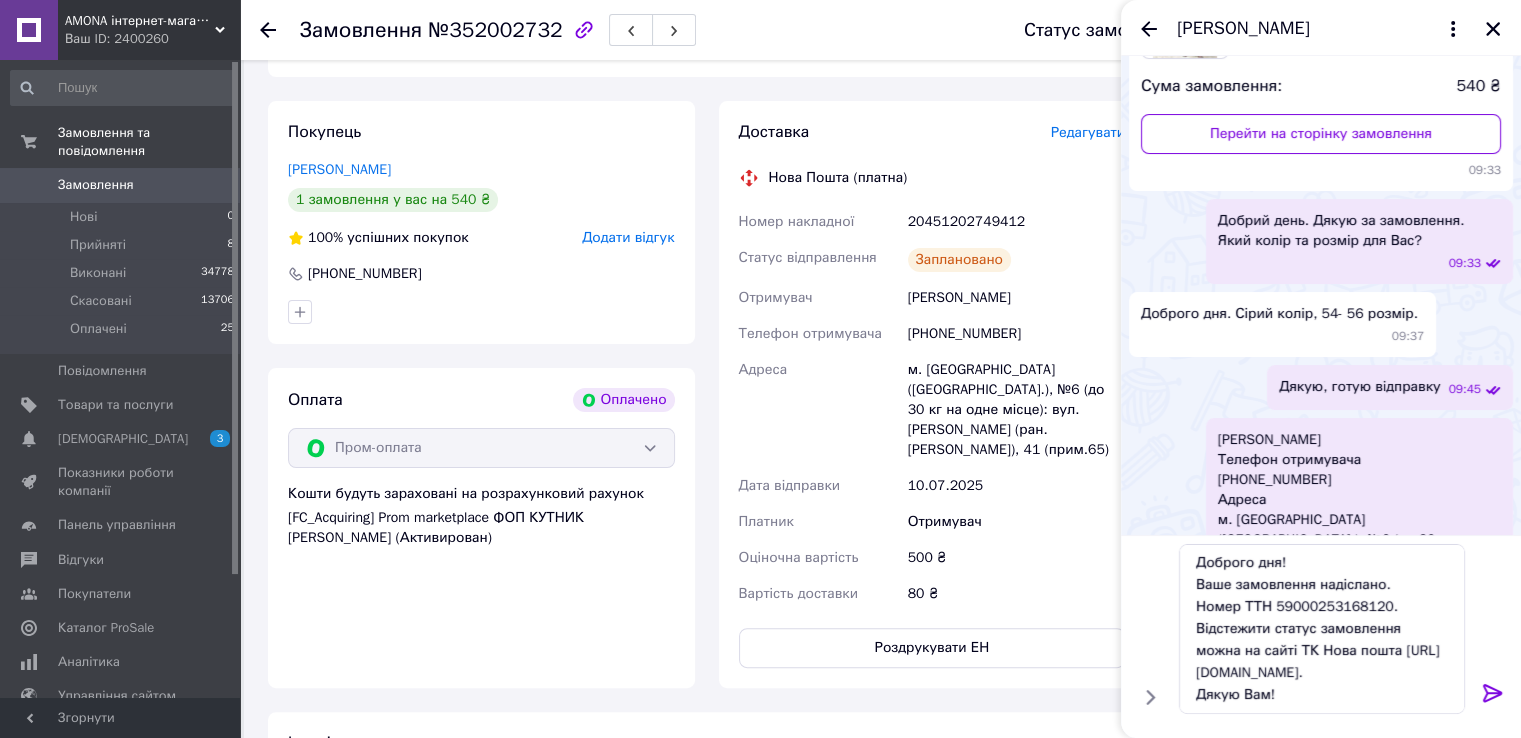 click on "20451202749412" at bounding box center (1016, 222) 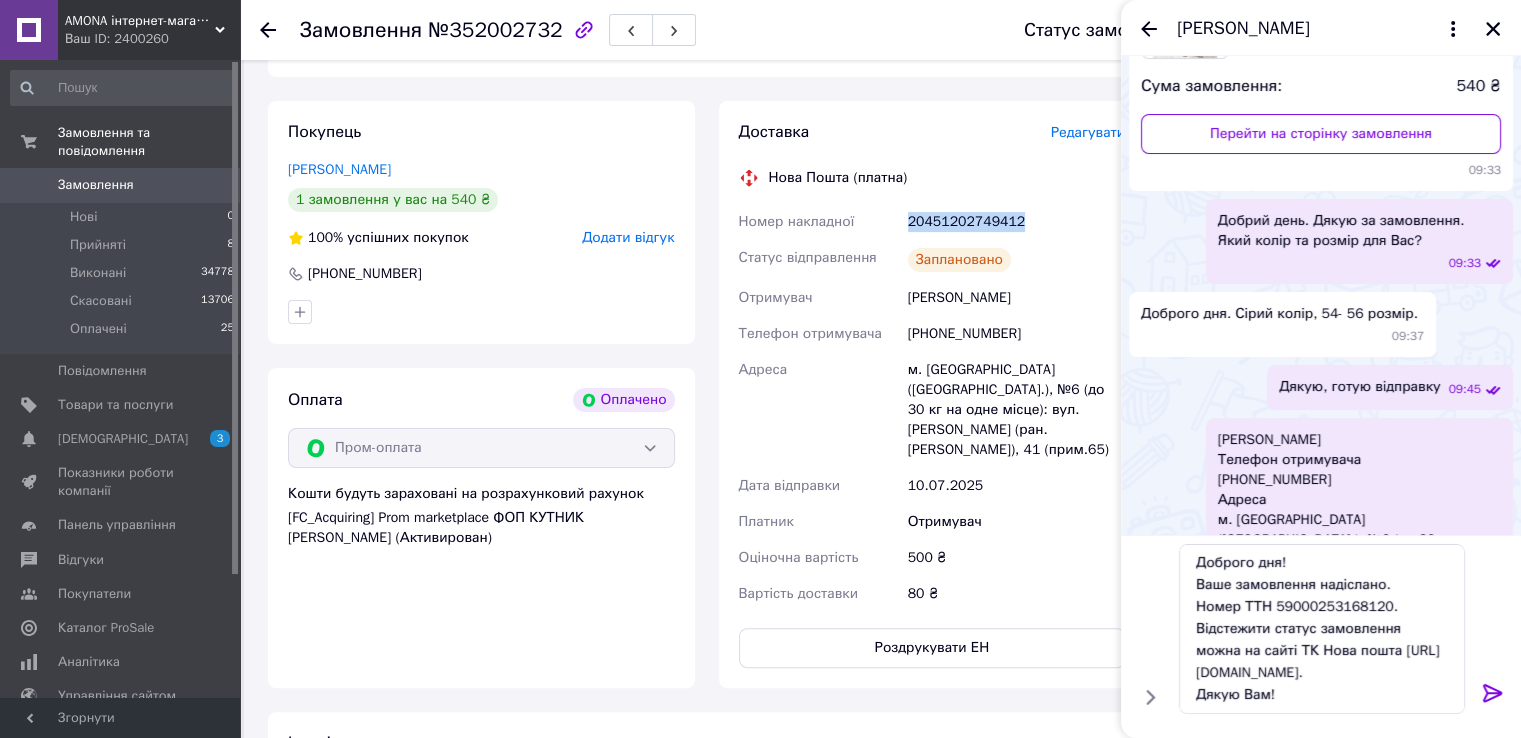 click on "20451202749412" at bounding box center [1016, 222] 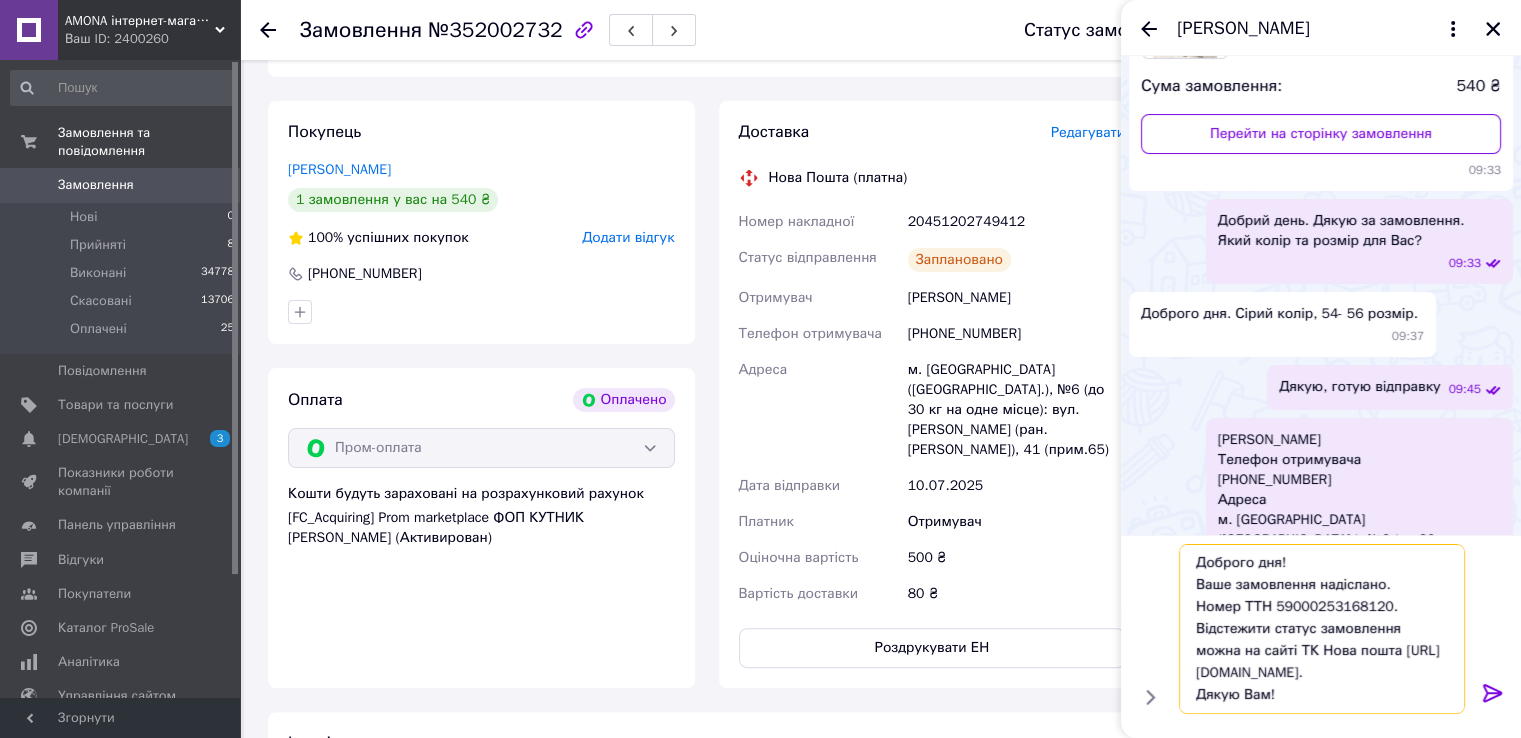 click on "Доброго дня!
Ваше замовлення надіслано.
Номер ТТН 59000253168120.
Відстежити статус замовлення можна на сайті ТК Нова пошта [URL][DOMAIN_NAME].
Дякую Вам!" at bounding box center (1322, 629) 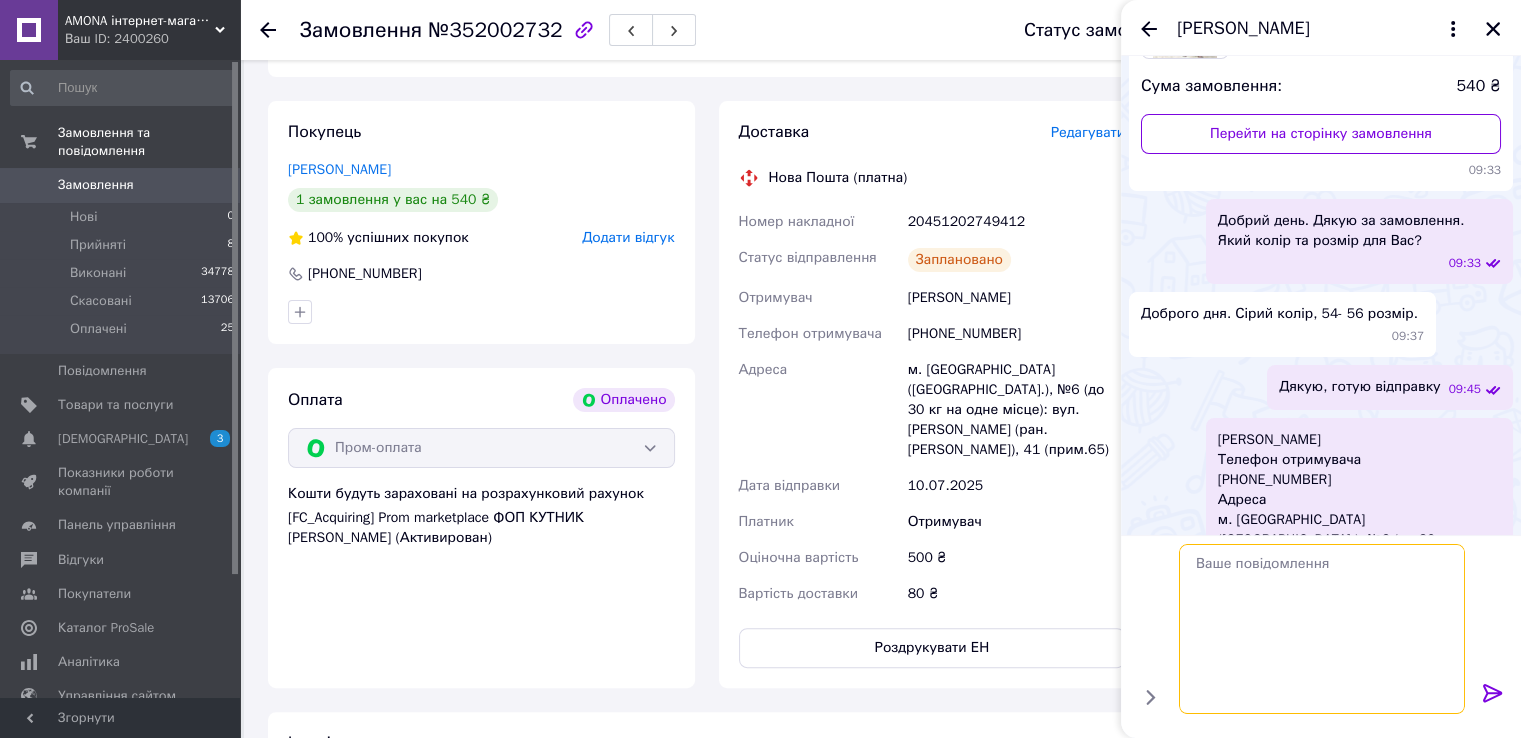 scroll, scrollTop: 0, scrollLeft: 0, axis: both 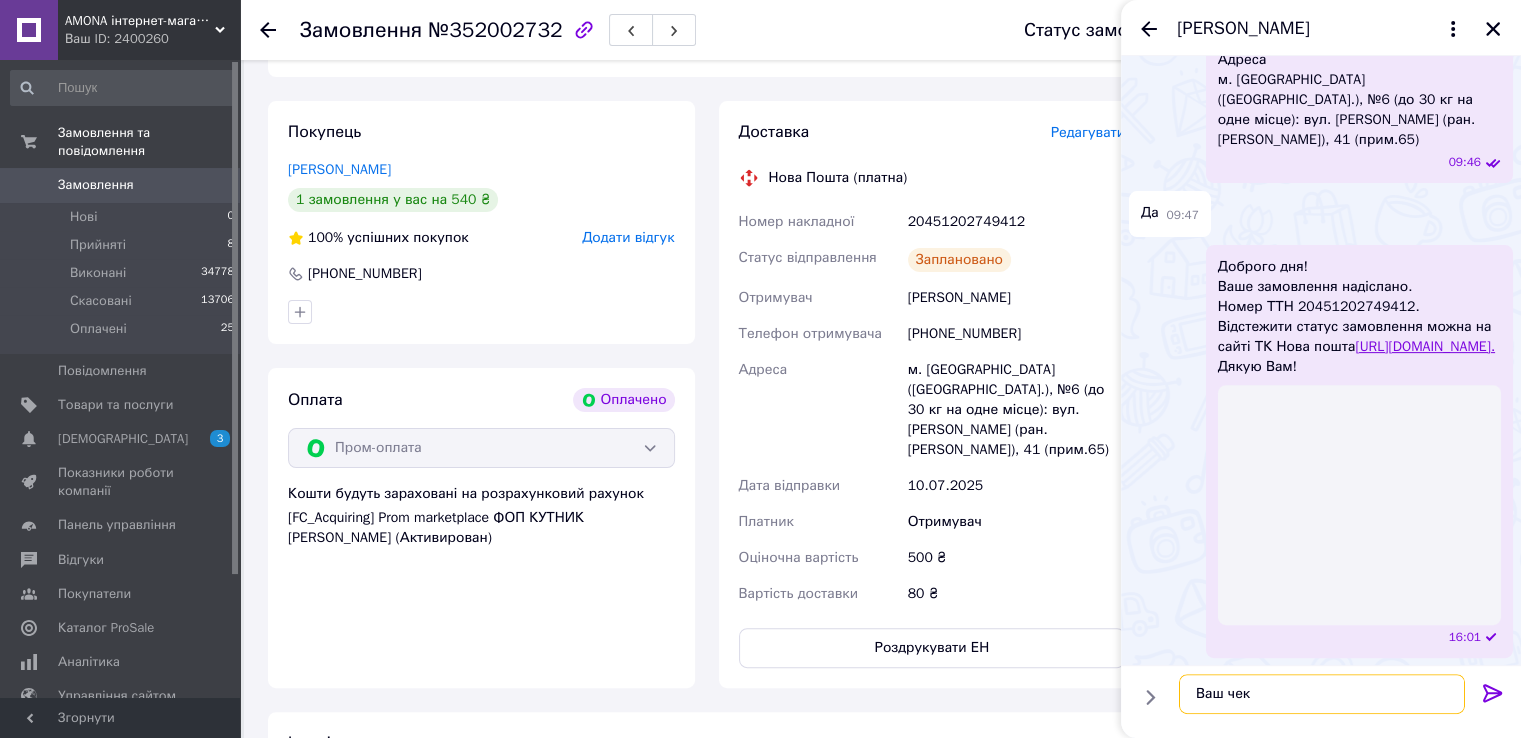 paste on "https://kasa.vchasno.ua/check-viewer/Ks2g10DXvVU" 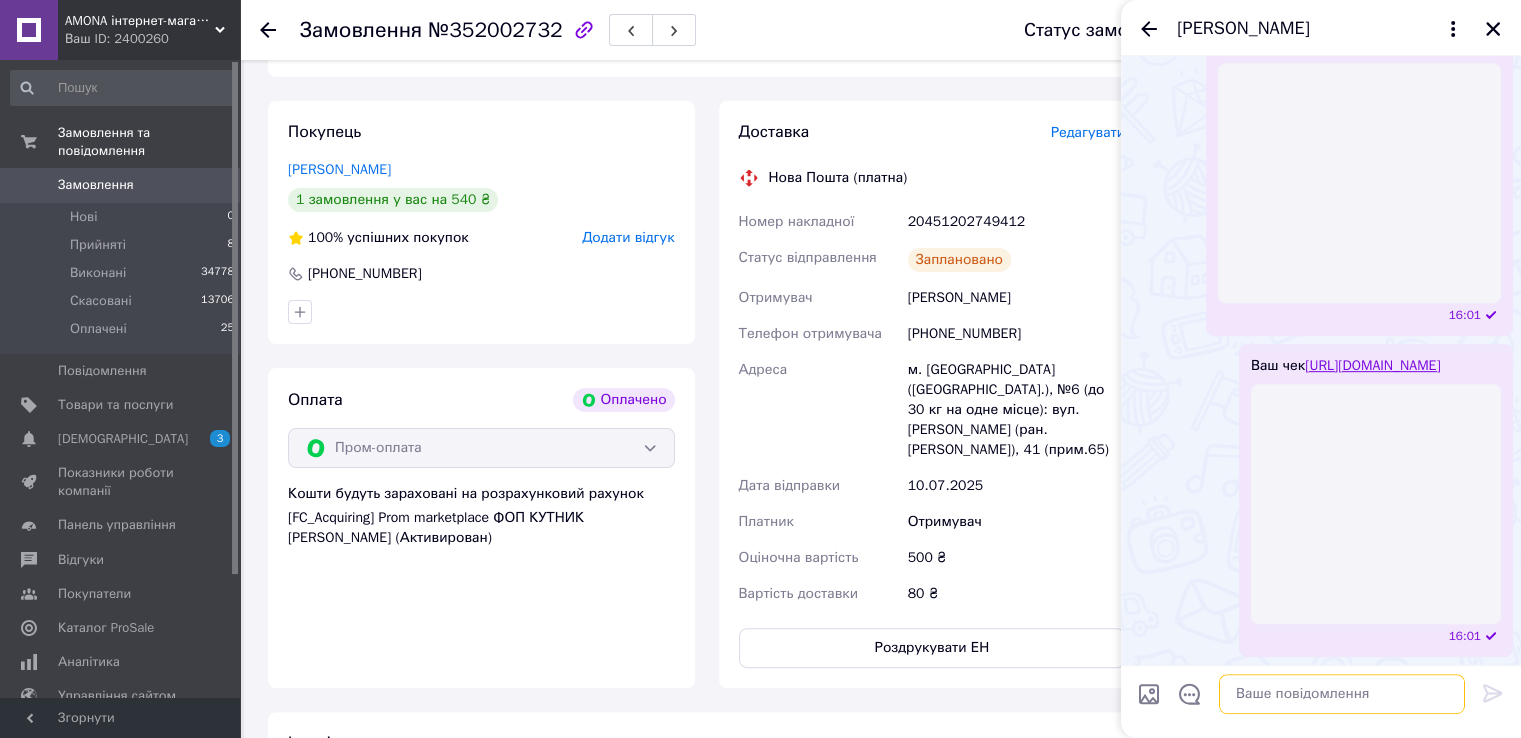 scroll, scrollTop: 754, scrollLeft: 0, axis: vertical 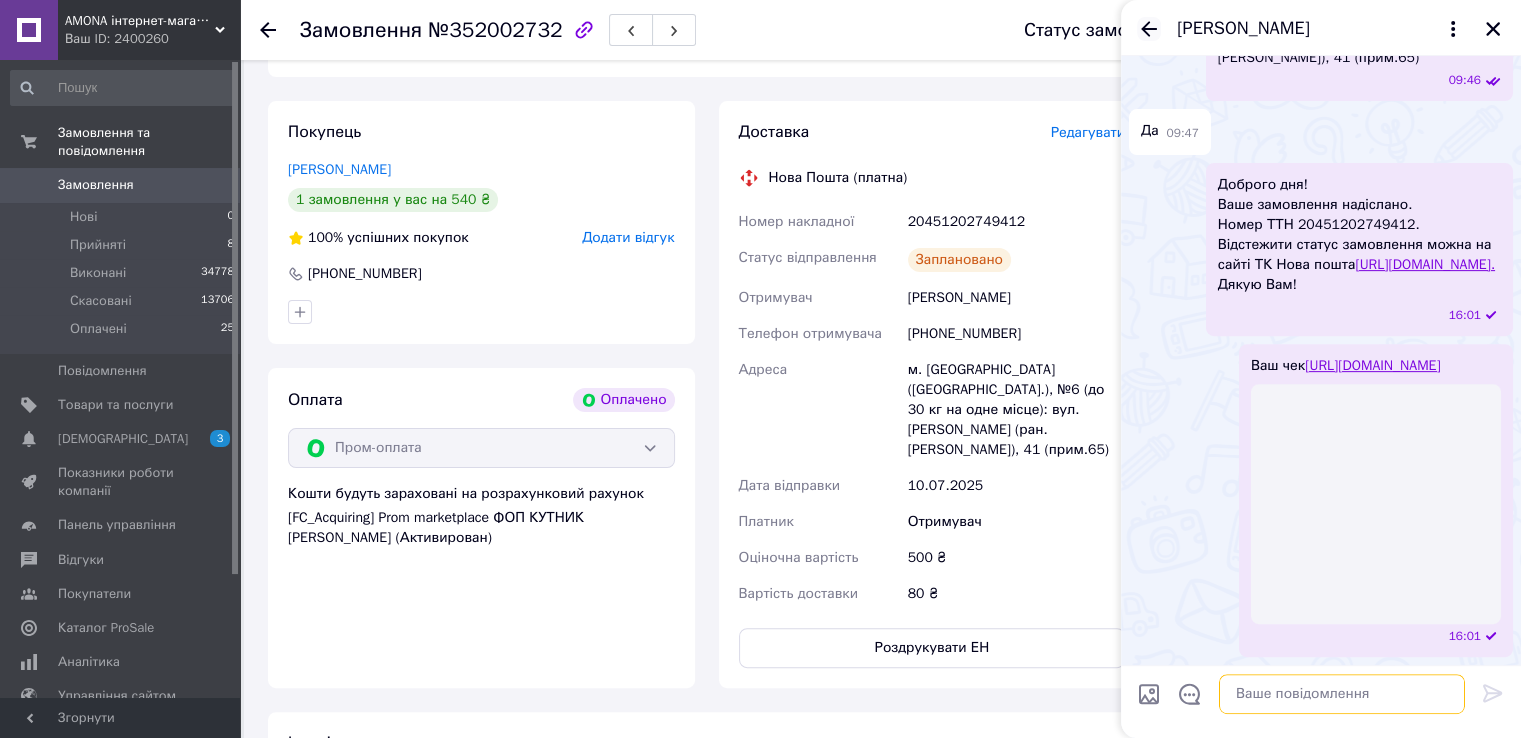 type 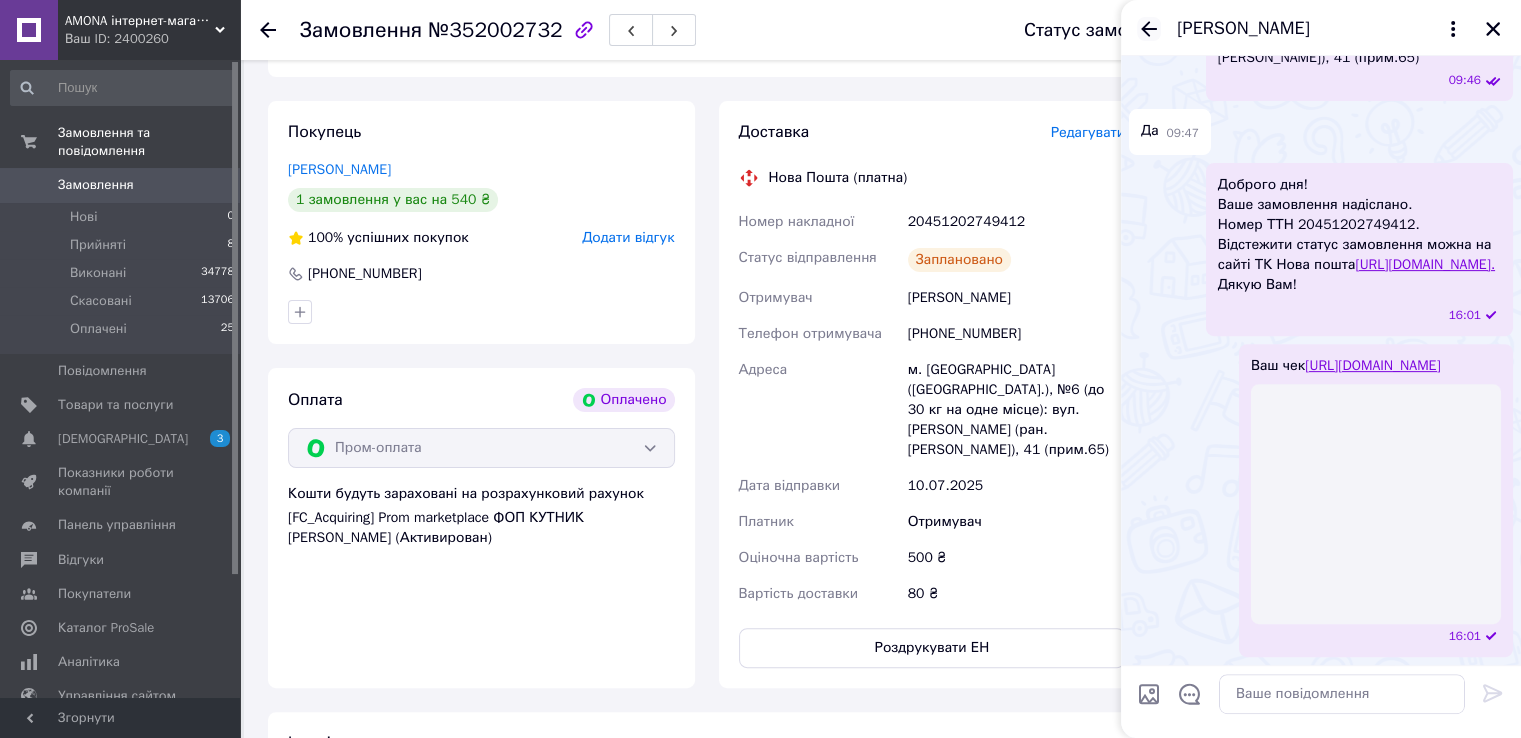 click 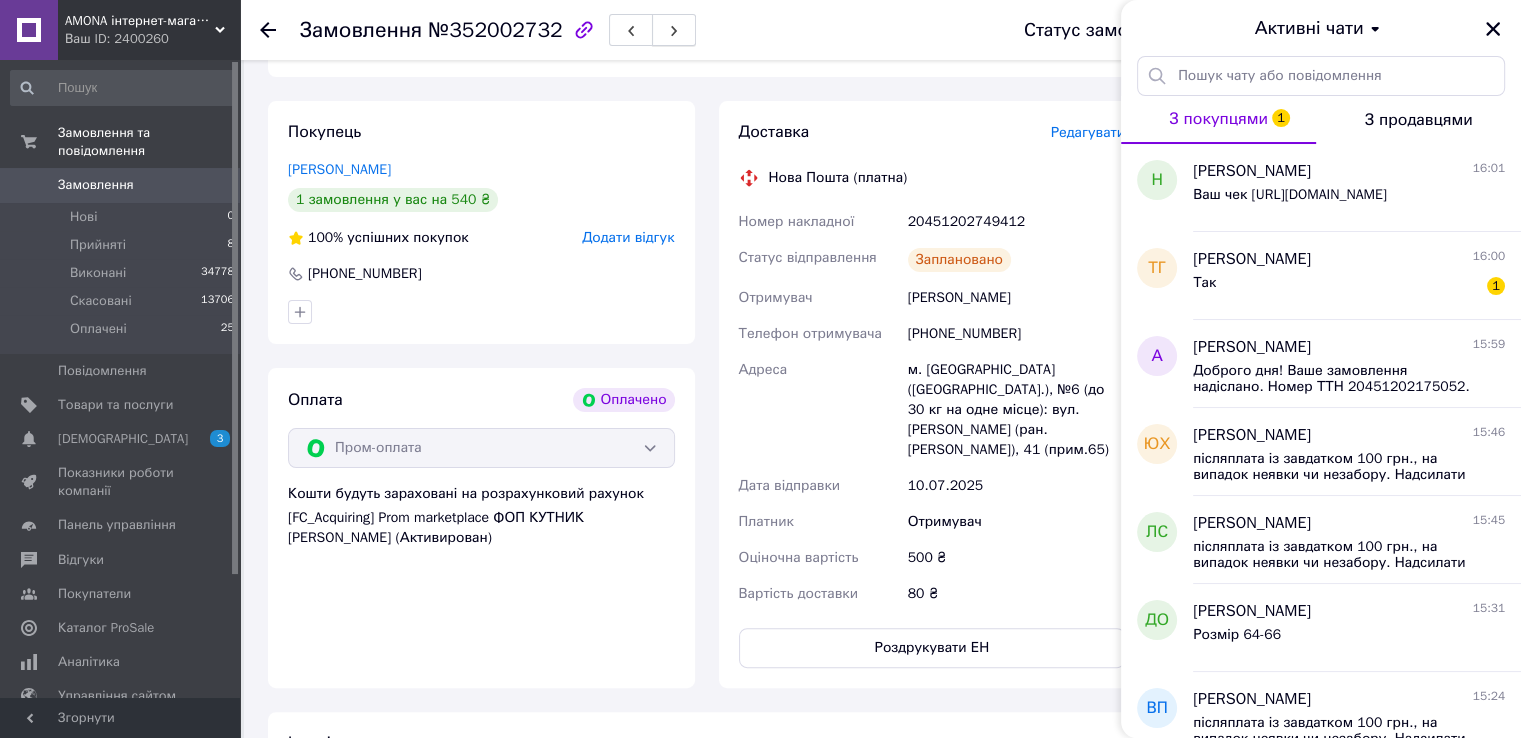 drag, startPoint x: 1229, startPoint y: 292, endPoint x: 638, endPoint y: 24, distance: 648.926 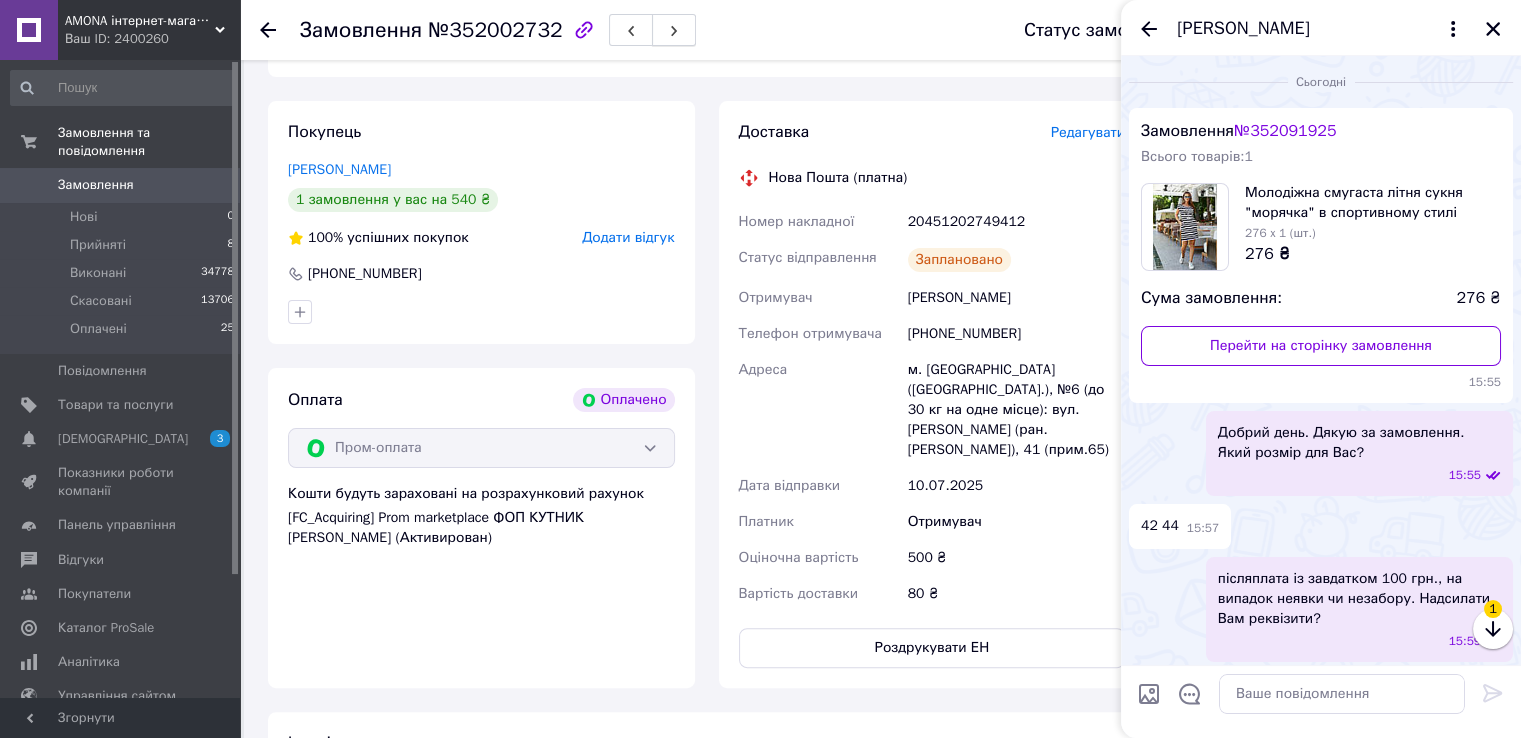 scroll, scrollTop: 95, scrollLeft: 0, axis: vertical 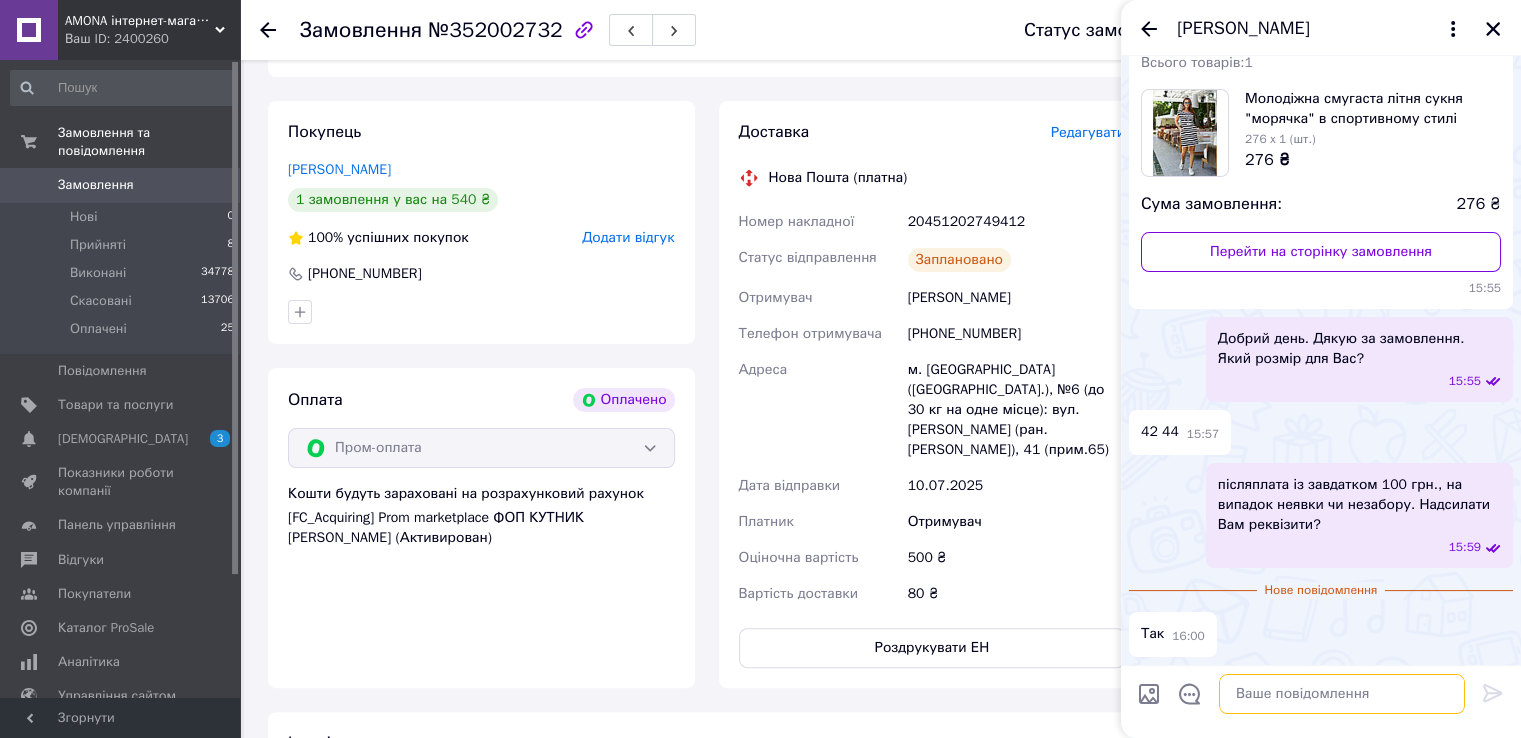click at bounding box center [1342, 694] 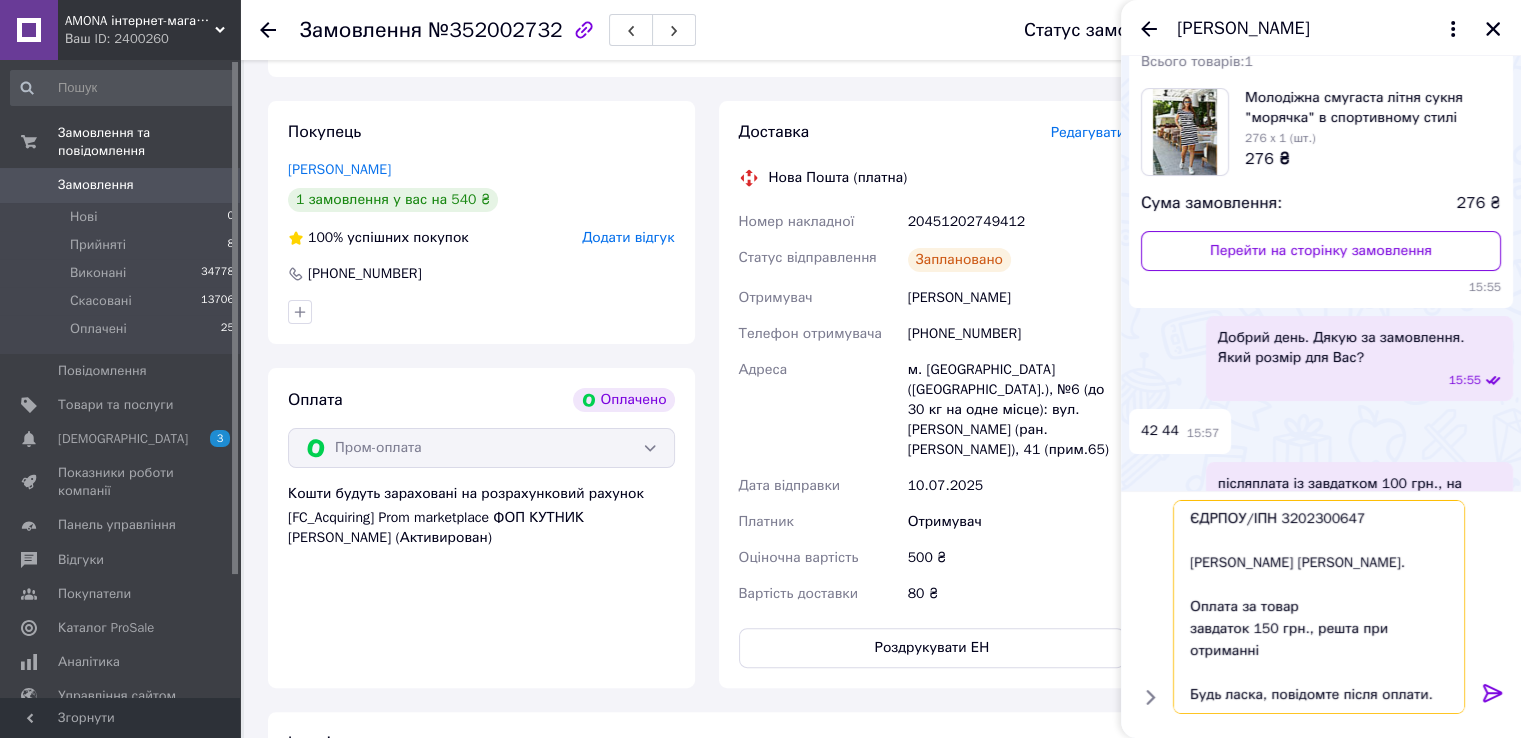 scroll, scrollTop: 133, scrollLeft: 0, axis: vertical 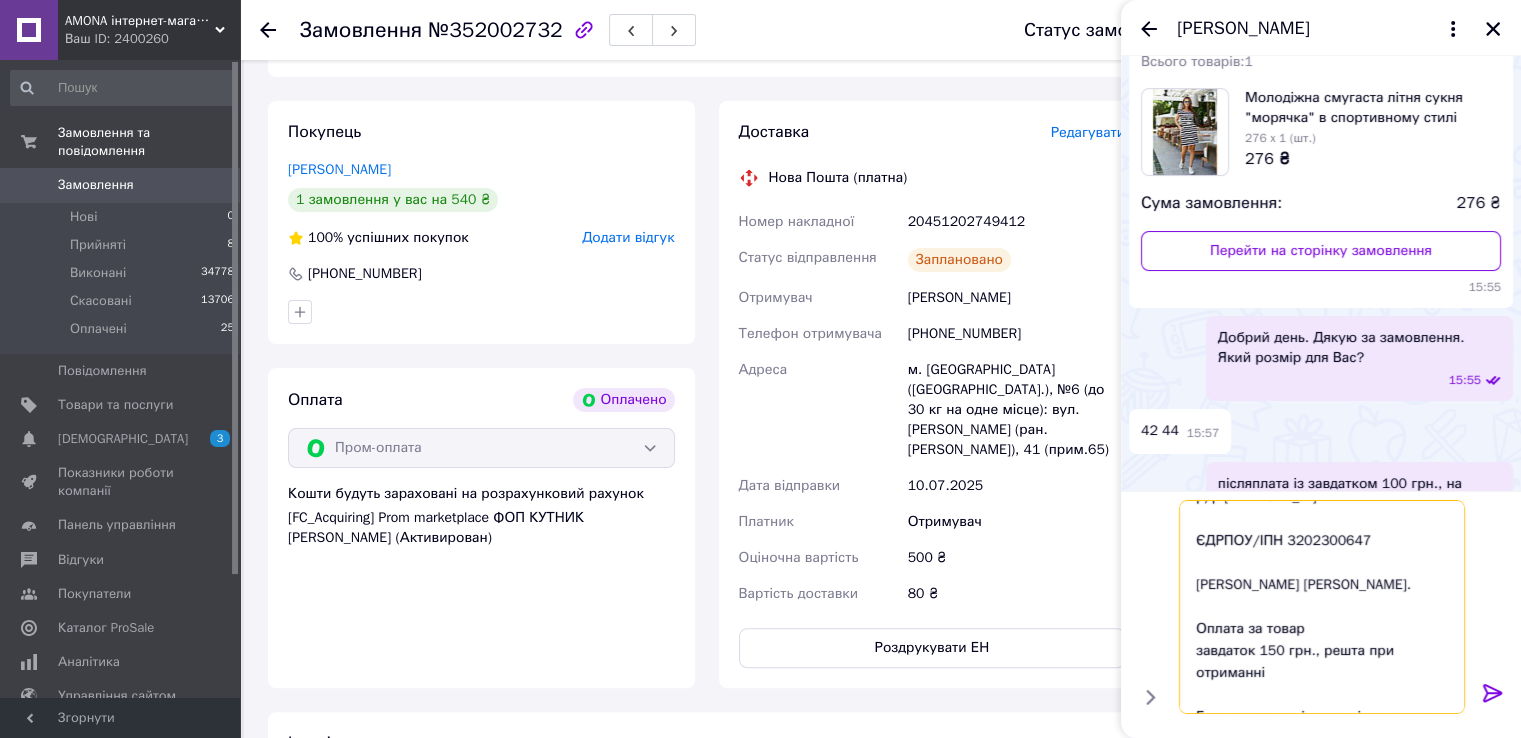 click on "Спасибі за Вашу покупку!
Оплата на реквізити ПриватБанку
р/р UA563052990000026000043306883
ЄДРПОУ/ІПН 3202300647
ФОП Кутник Аліна Володимирівна.
Оплата за товар
завдаток 150 грн., решта при отриманні
Будь ласка, повідомте після оплати." at bounding box center [1322, 607] 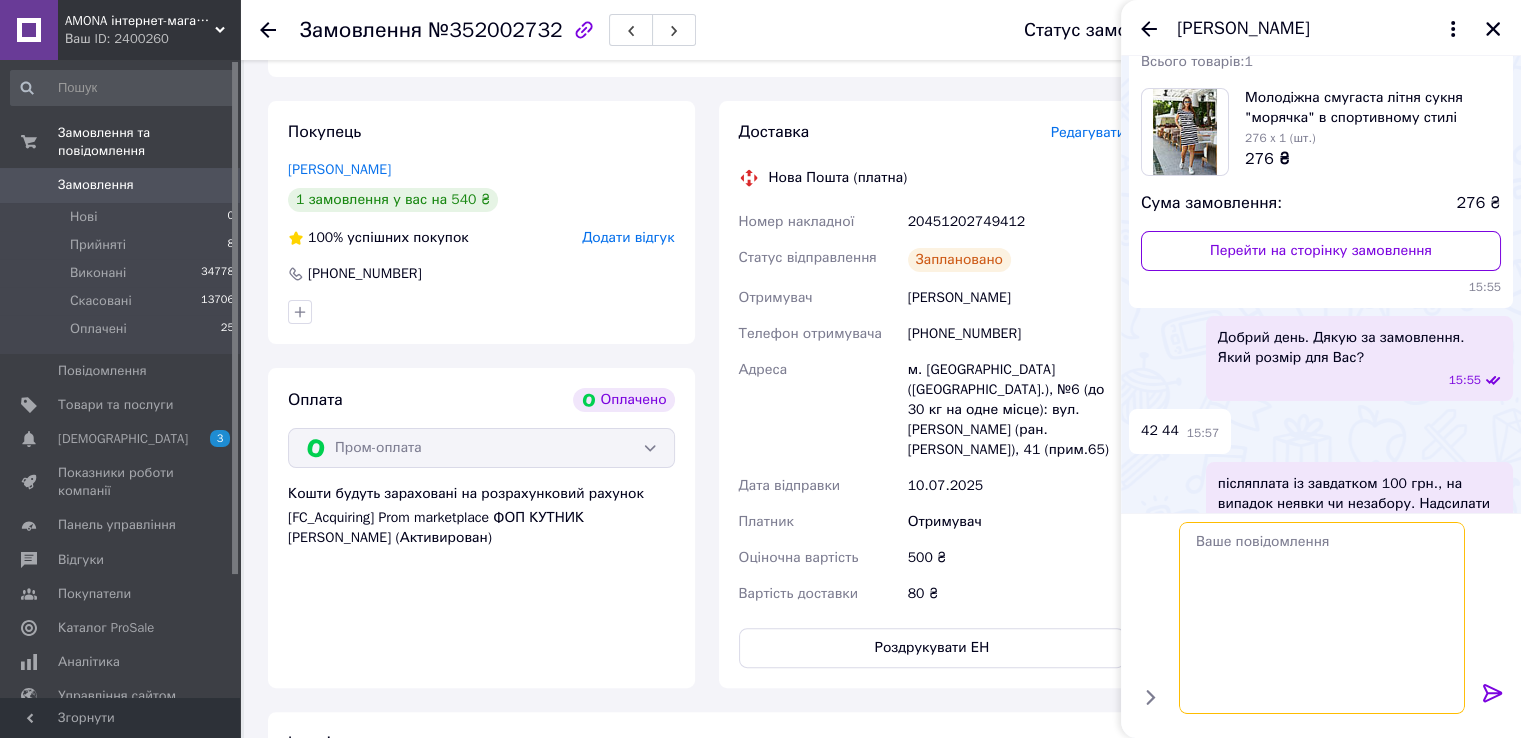 scroll, scrollTop: 0, scrollLeft: 0, axis: both 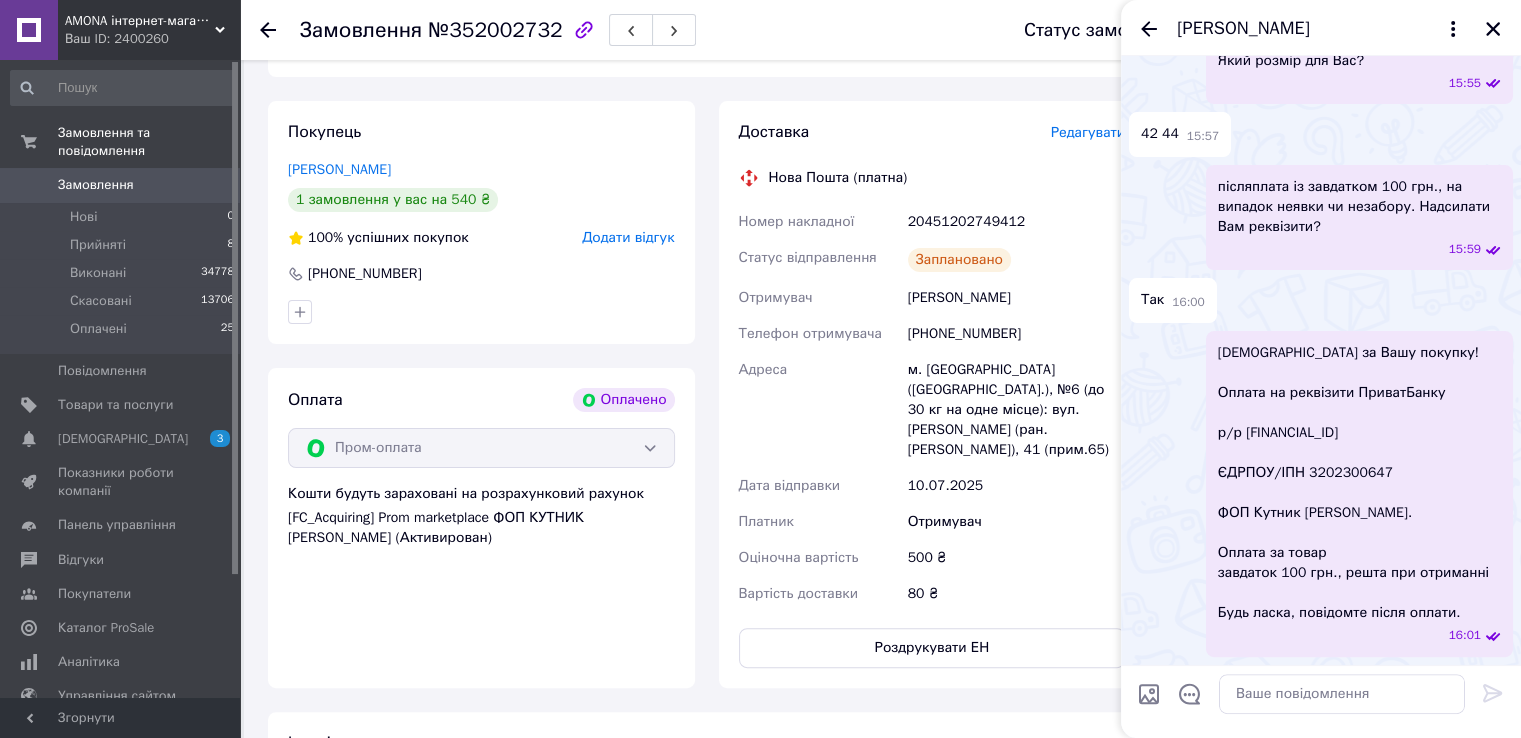click on "Спасибі за Вашу покупку! Оплата на реквізити ПриватБанку р/р UA563052990000026000043306883 ЄДРПОУ/ІПН 3202300647 ФОП Кутник Аліна Володимирівна. Оплата за товар  завдаток 100 грн., решта при отриманні Будь ласка, повідомте після оплати." at bounding box center [1353, 483] 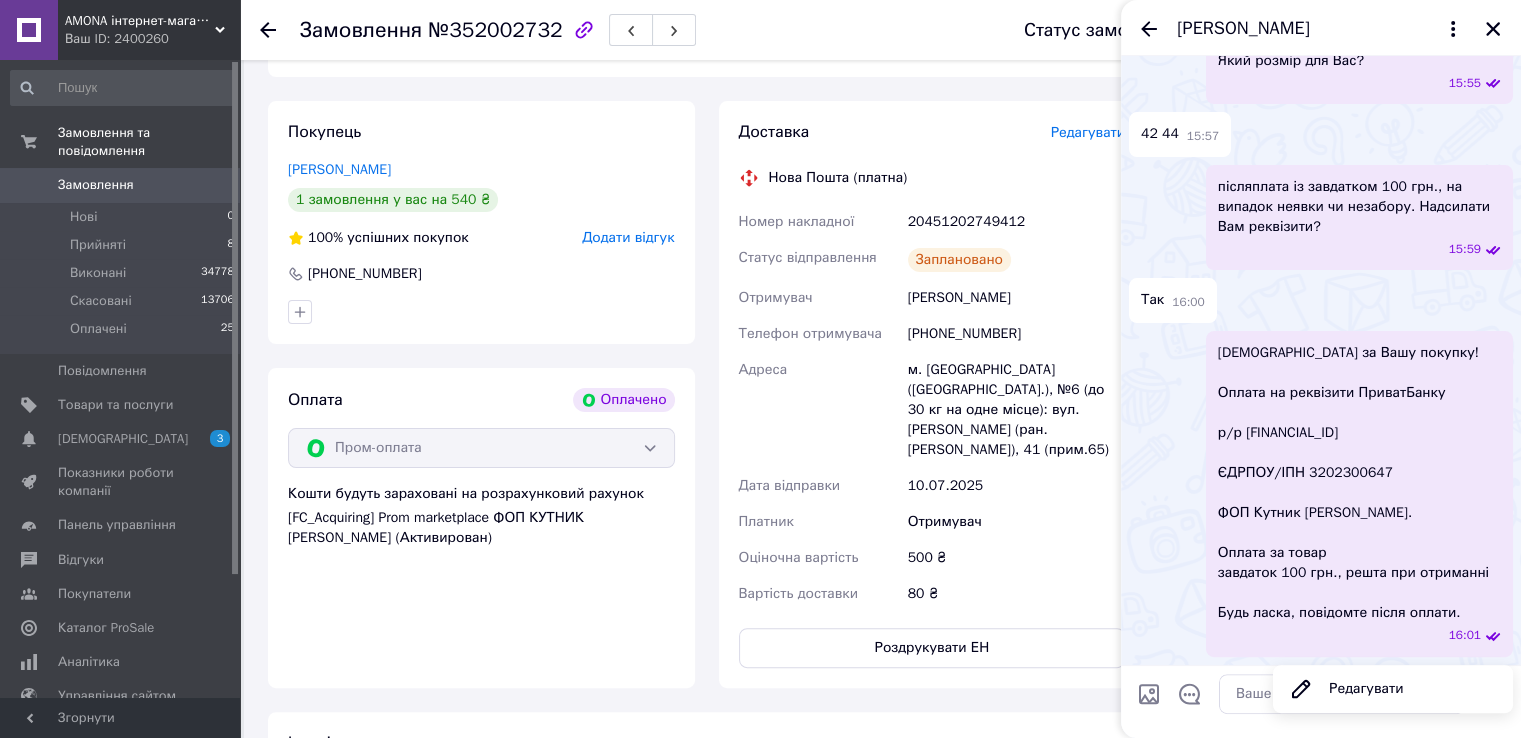 click on "Спасибі за Вашу покупку! Оплата на реквізити ПриватБанку р/р UA563052990000026000043306883 ЄДРПОУ/ІПН 3202300647 ФОП Кутник Аліна Володимирівна. Оплата за товар  завдаток 100 грн., решта при отриманні Будь ласка, повідомте після оплати." at bounding box center (1353, 483) 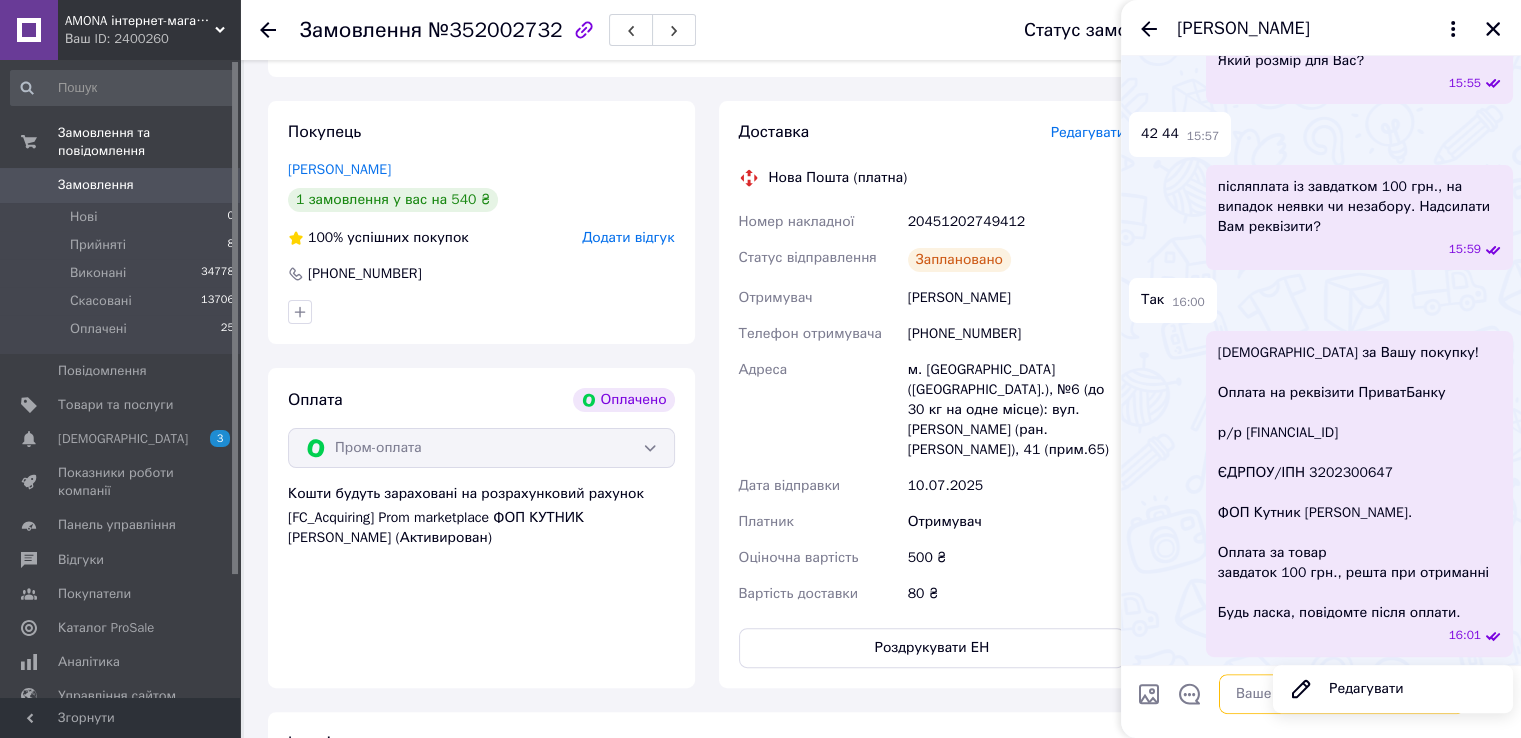 click at bounding box center [1342, 694] 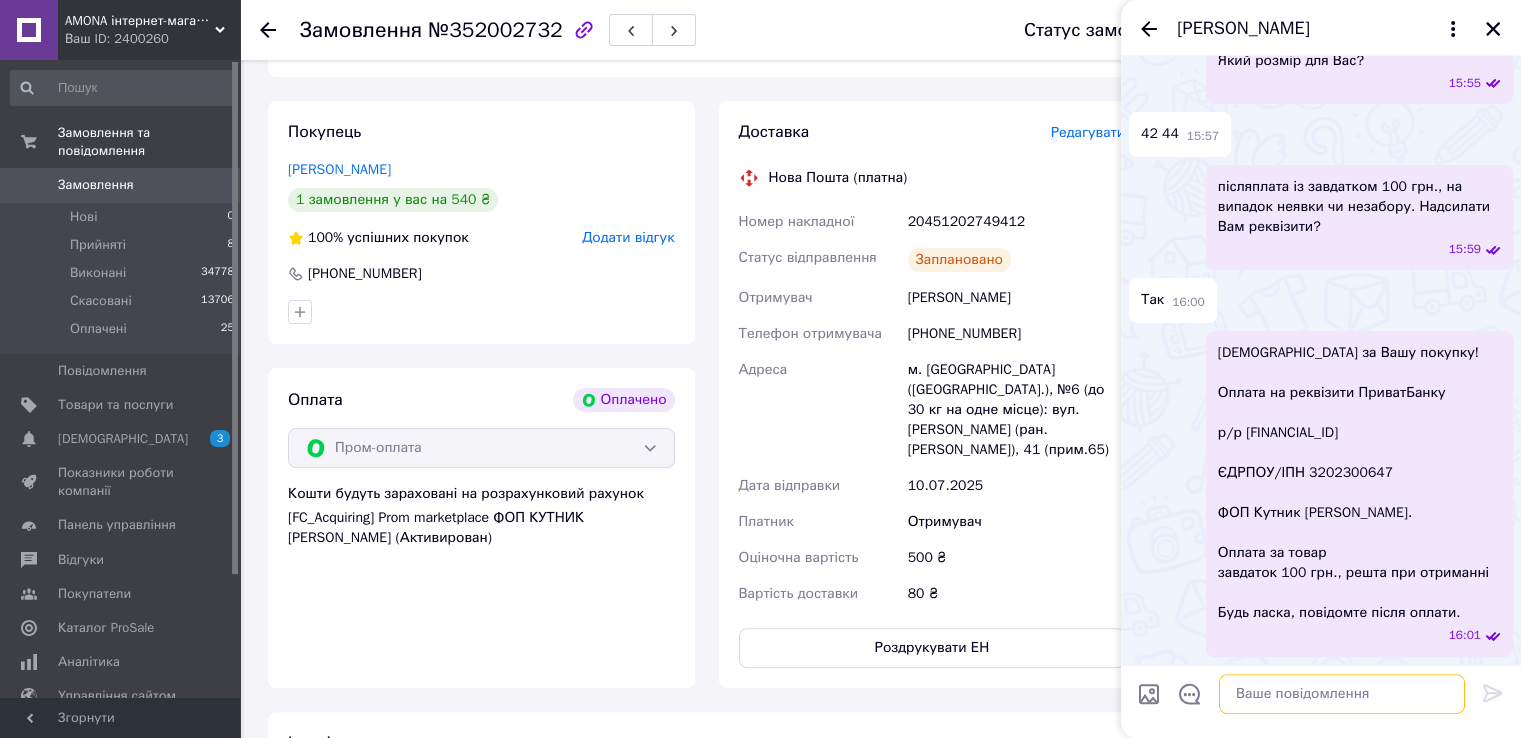 paste on "[FINANCIAL_ID]" 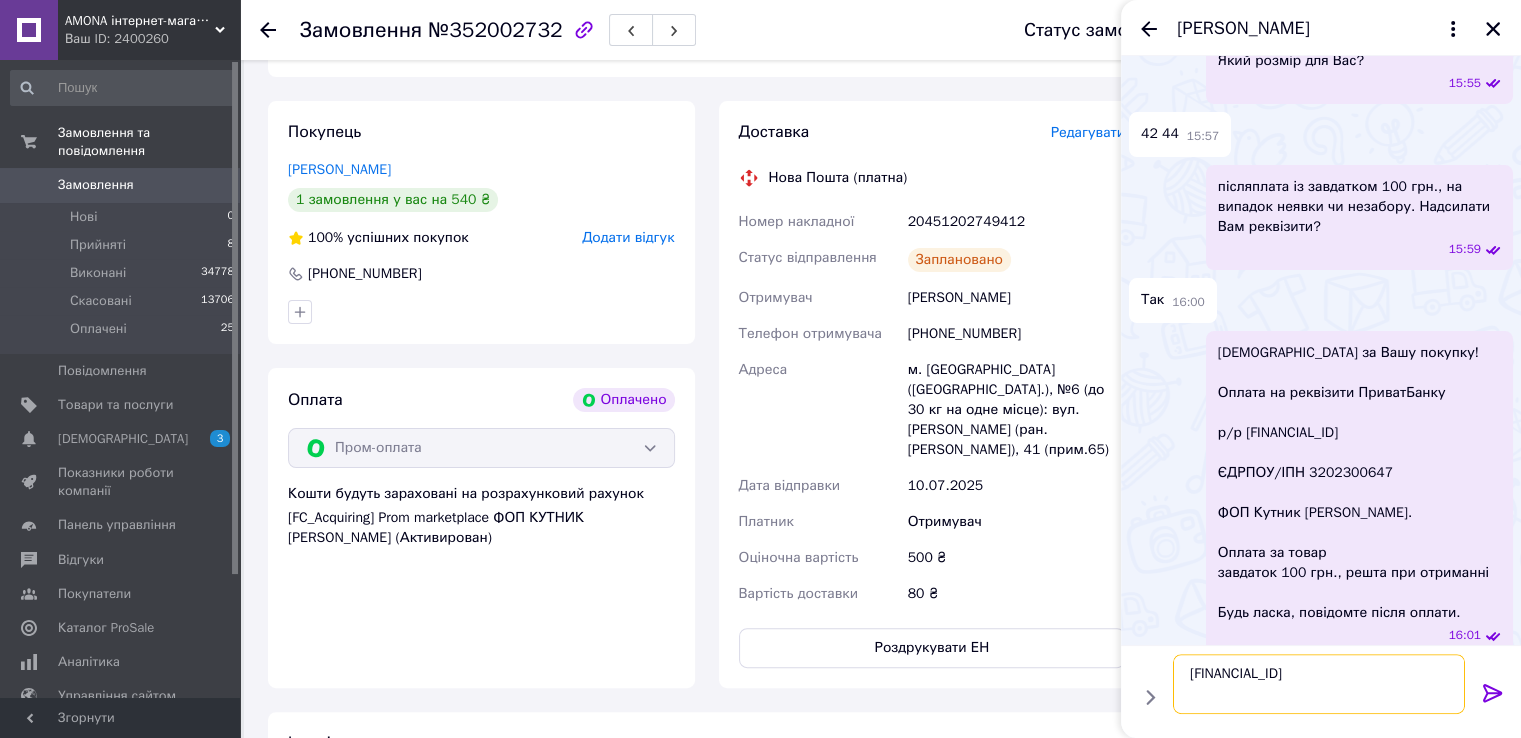 type 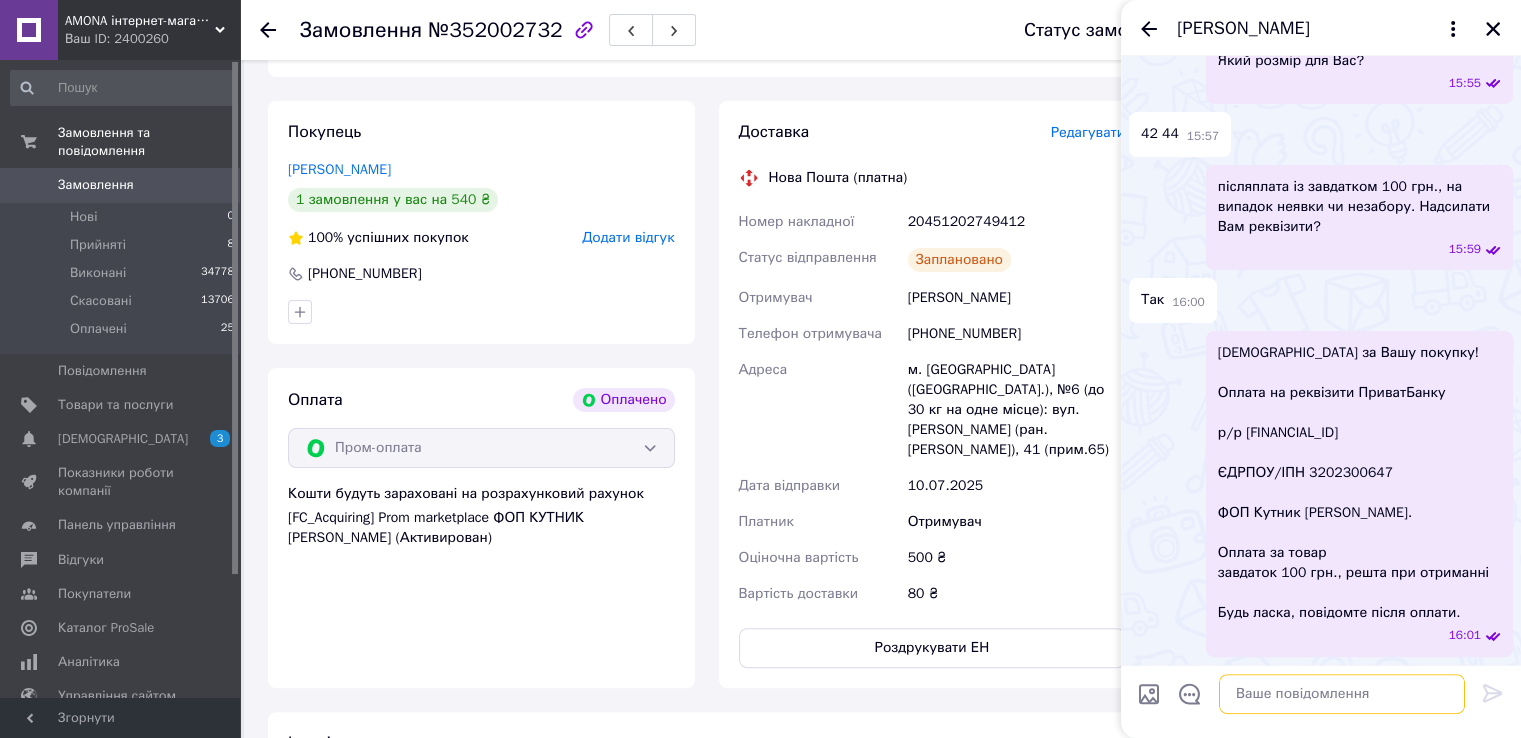 scroll, scrollTop: 444, scrollLeft: 0, axis: vertical 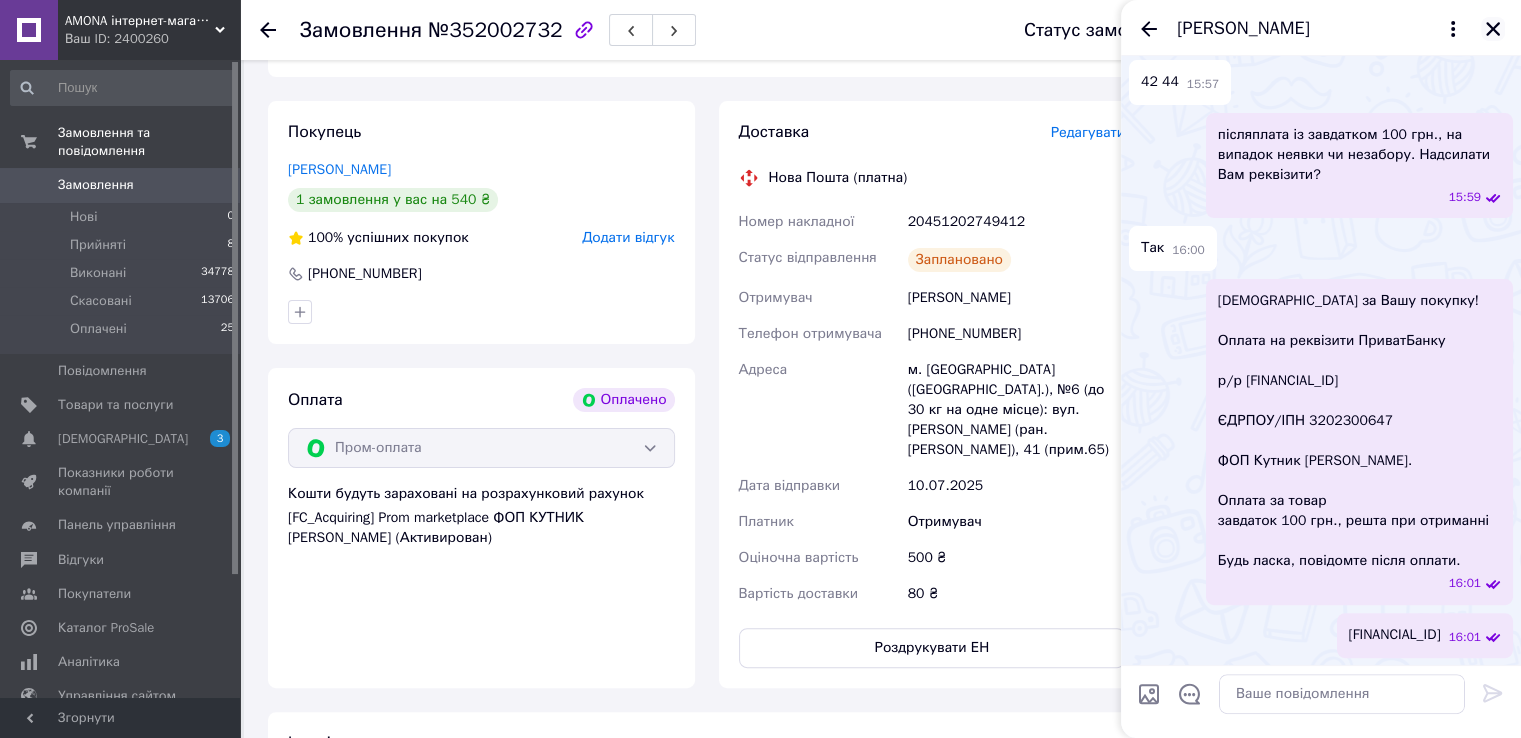 click 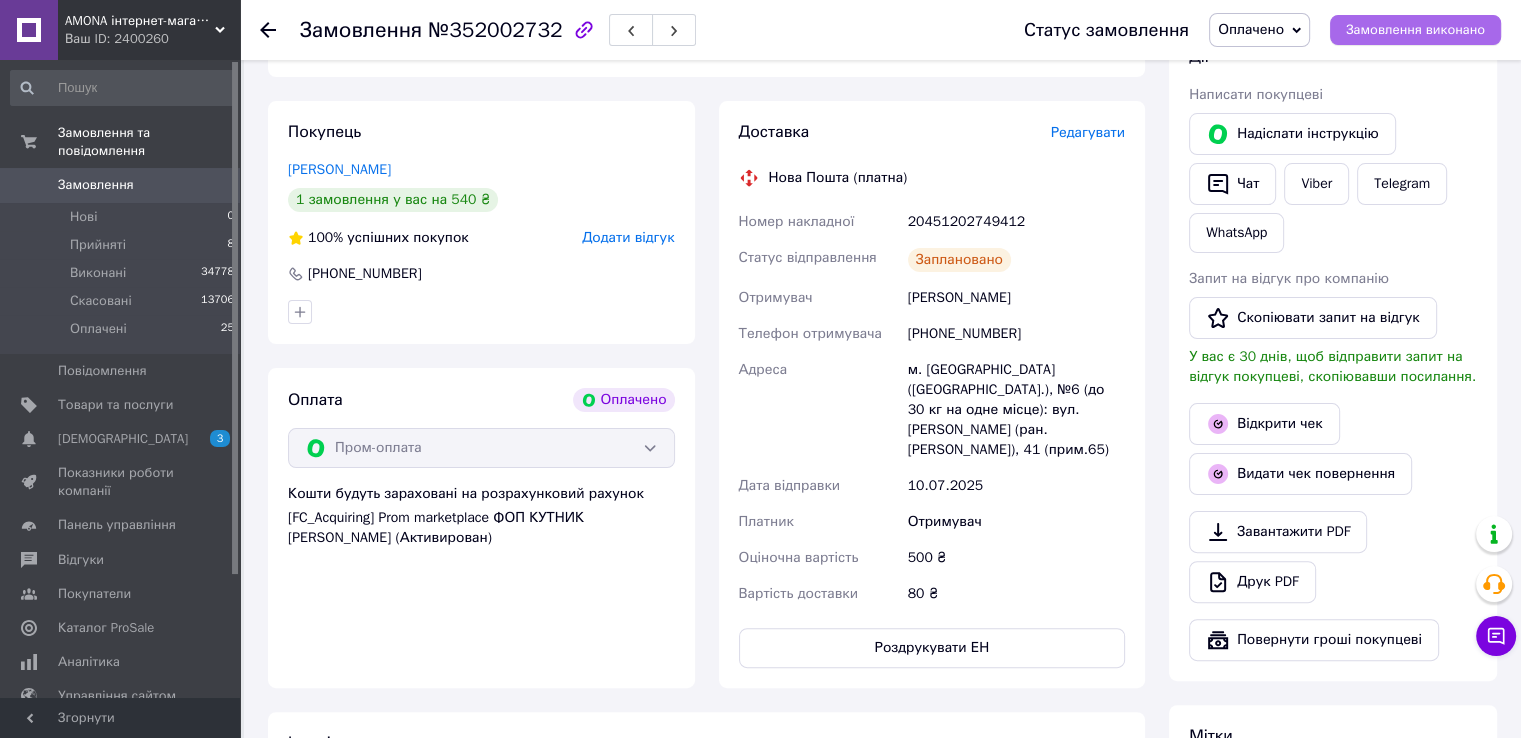 click on "Замовлення виконано" at bounding box center (1415, 30) 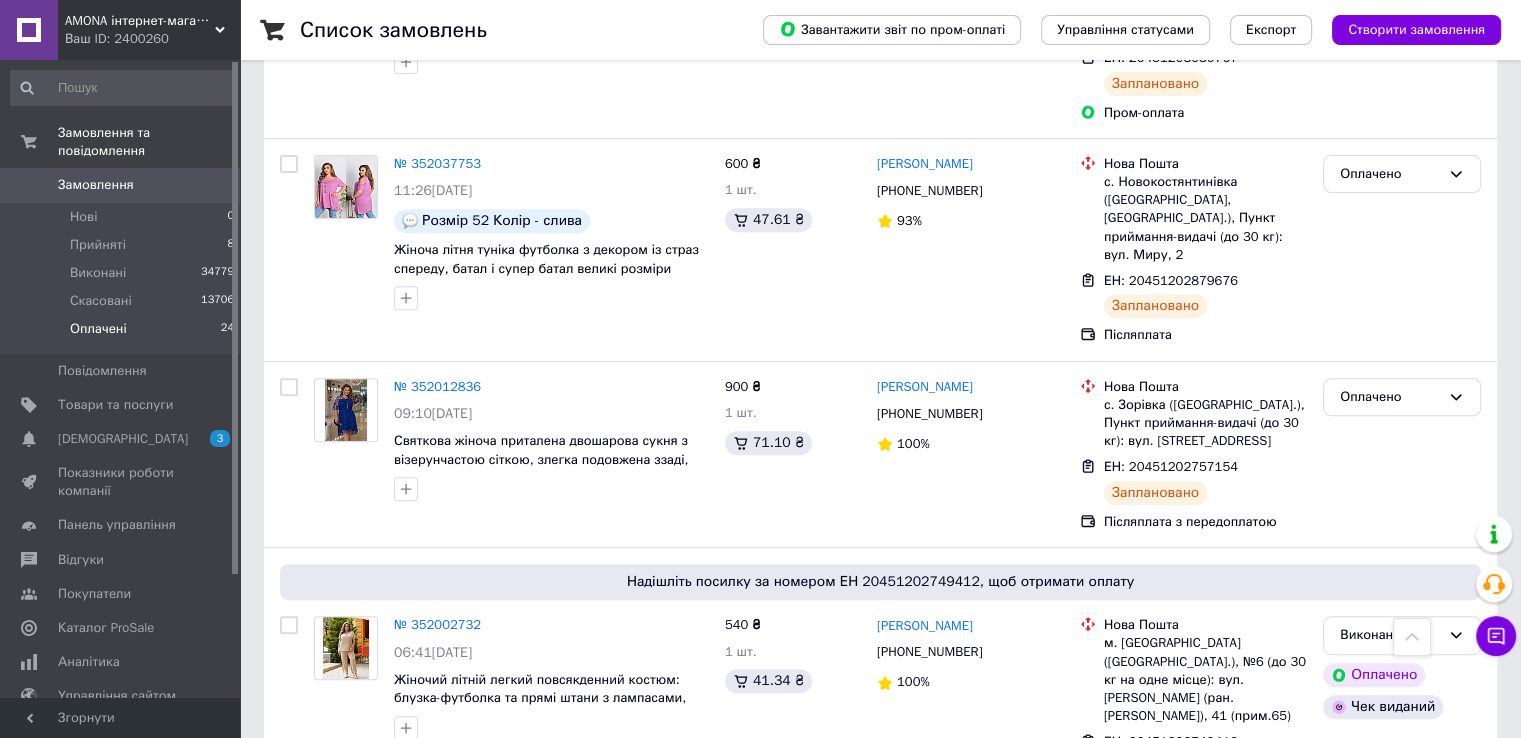 scroll, scrollTop: 900, scrollLeft: 0, axis: vertical 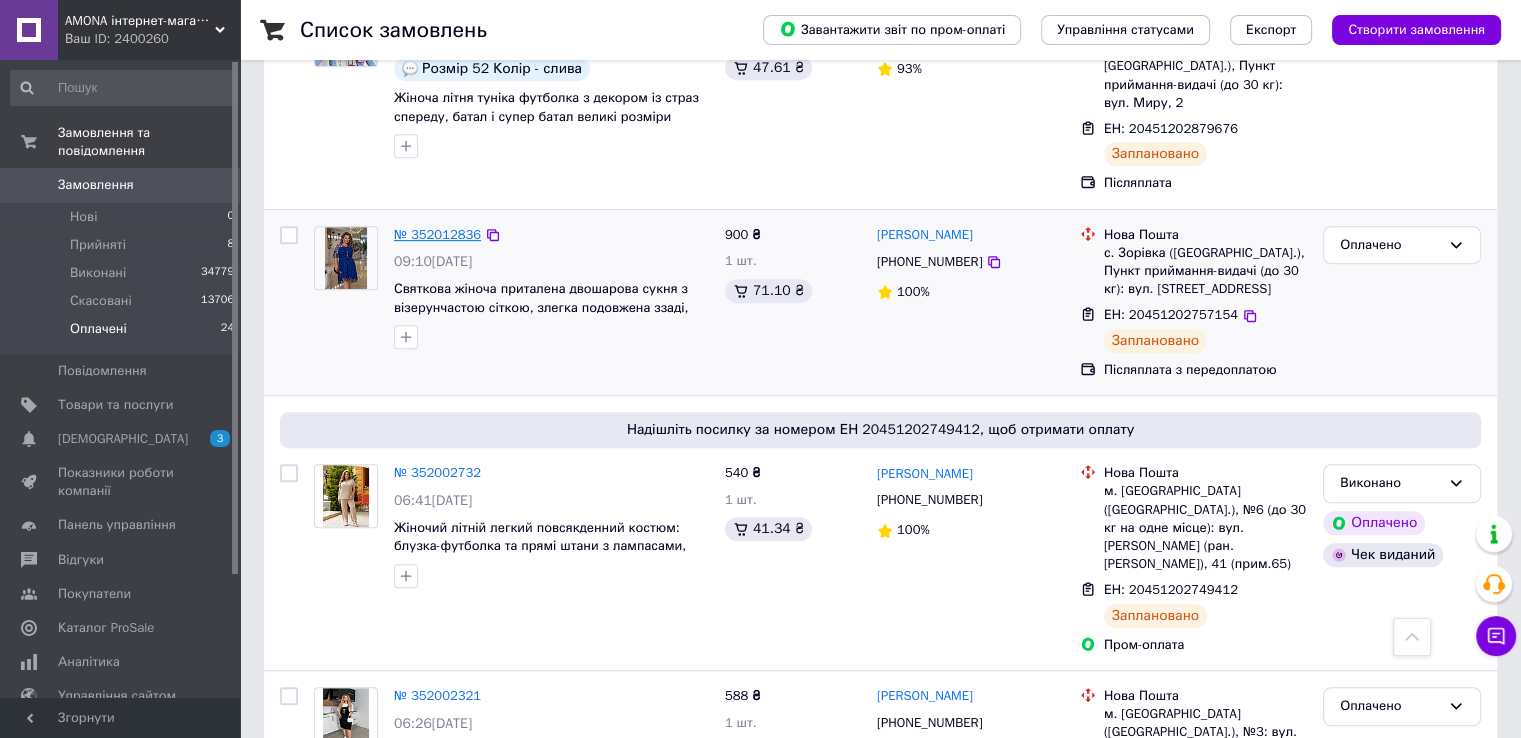 click on "№ 352012836" at bounding box center (437, 234) 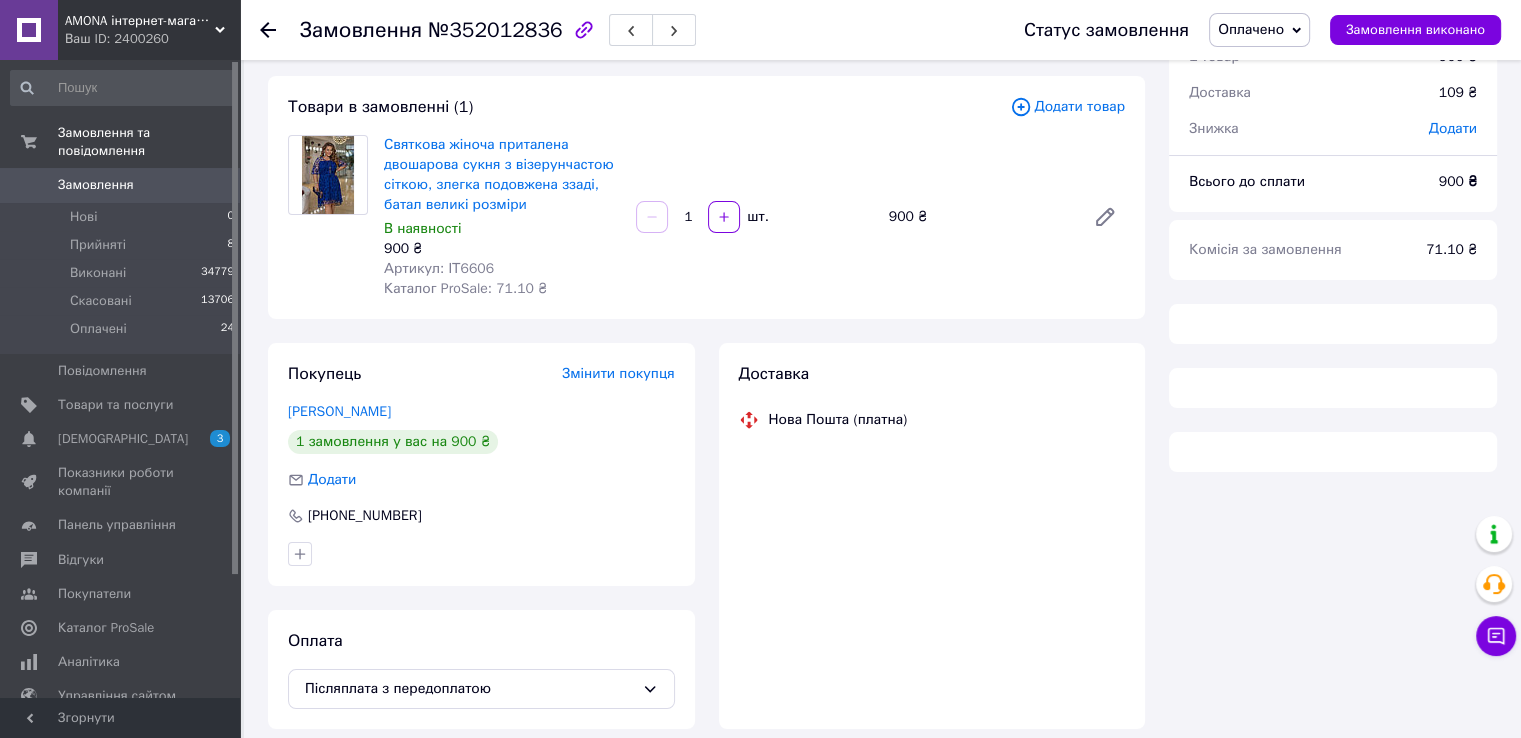scroll, scrollTop: 176, scrollLeft: 0, axis: vertical 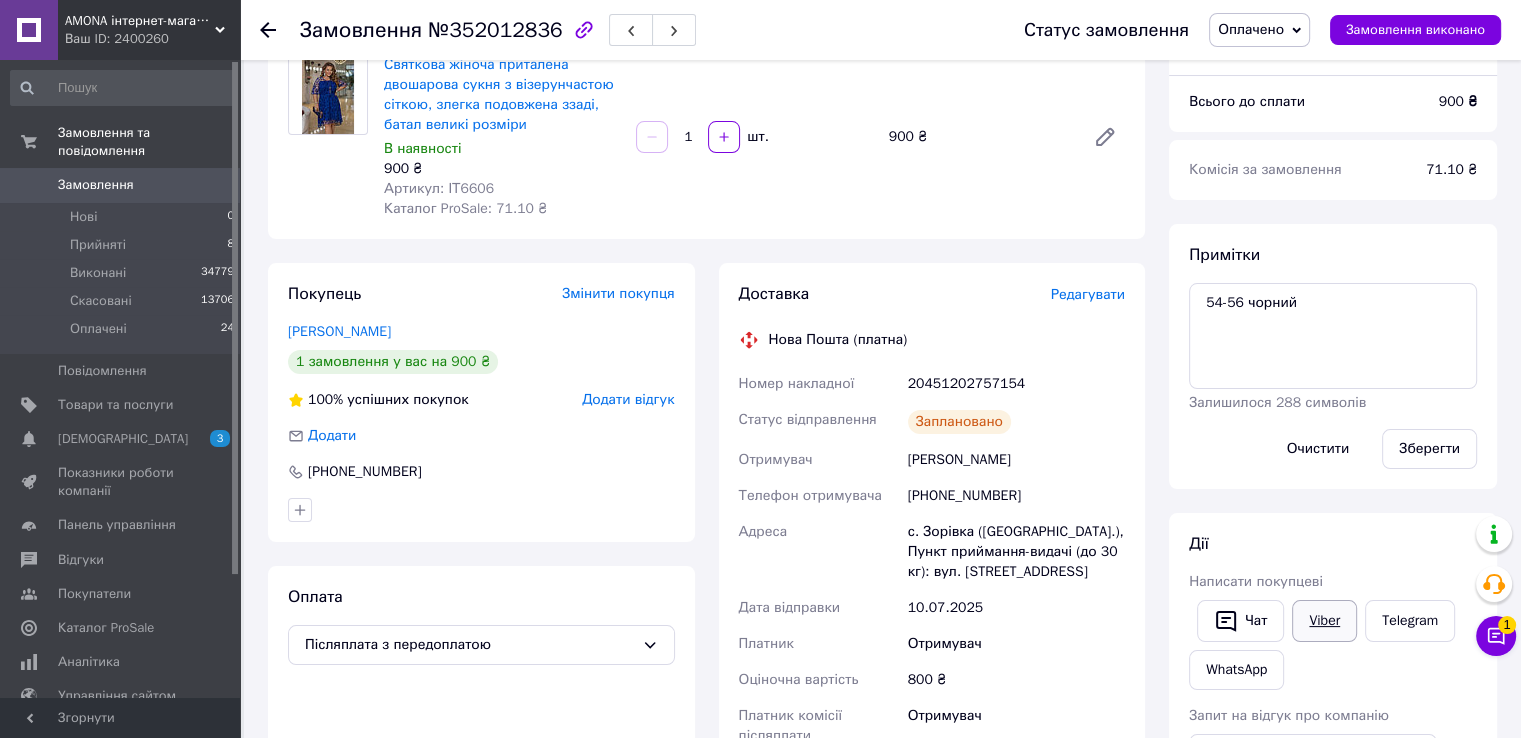 click on "Viber" at bounding box center (1324, 621) 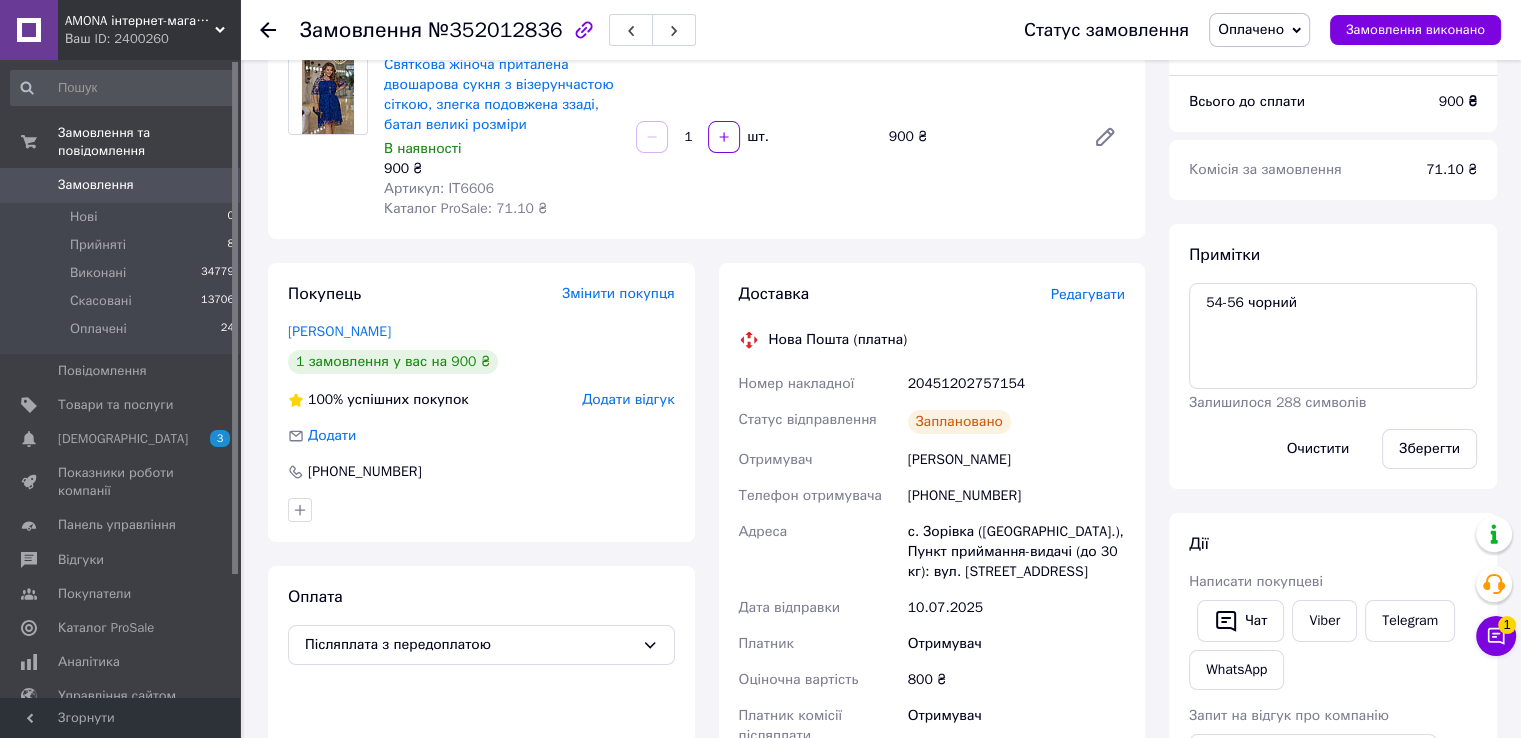 click on "20451202757154" at bounding box center (1016, 384) 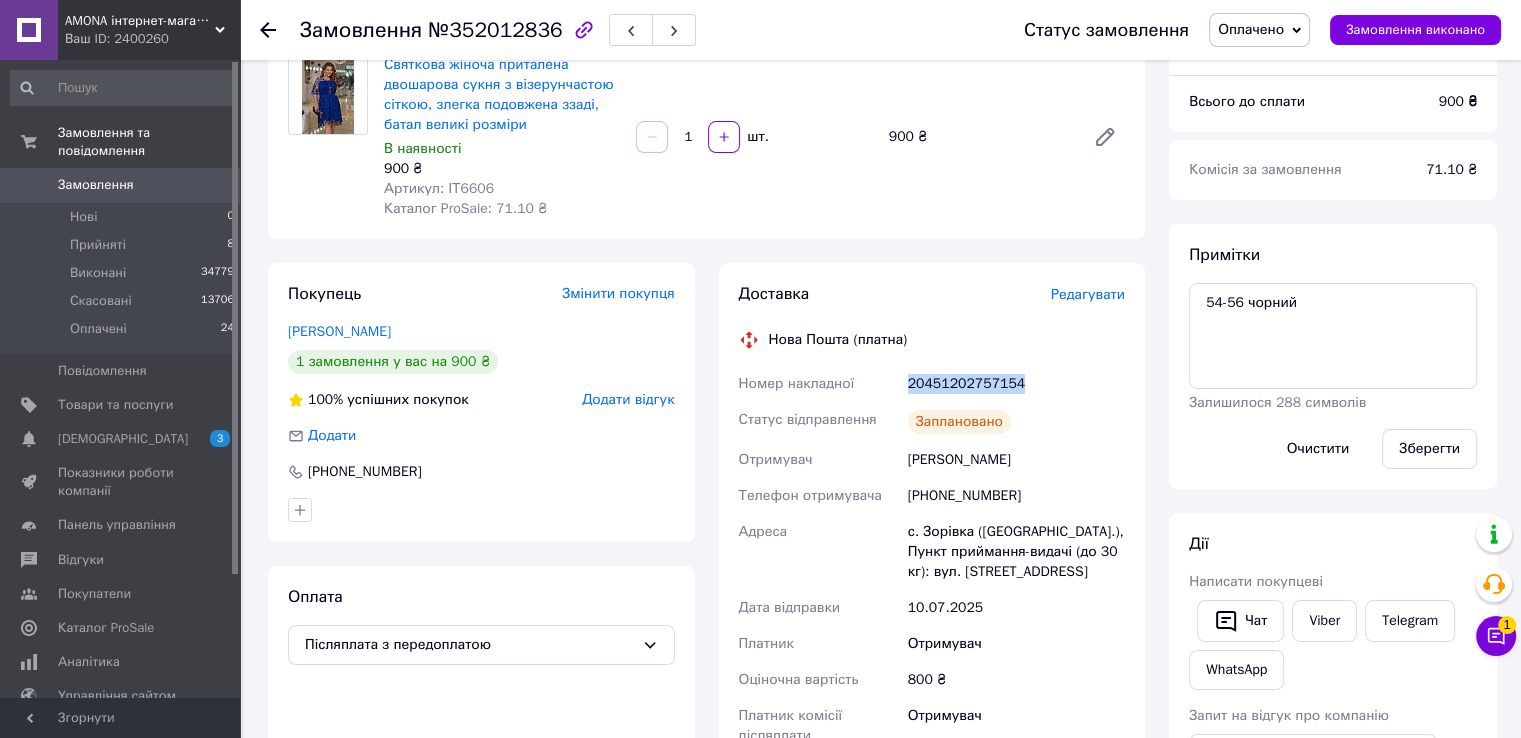 click on "20451202757154" at bounding box center (1016, 384) 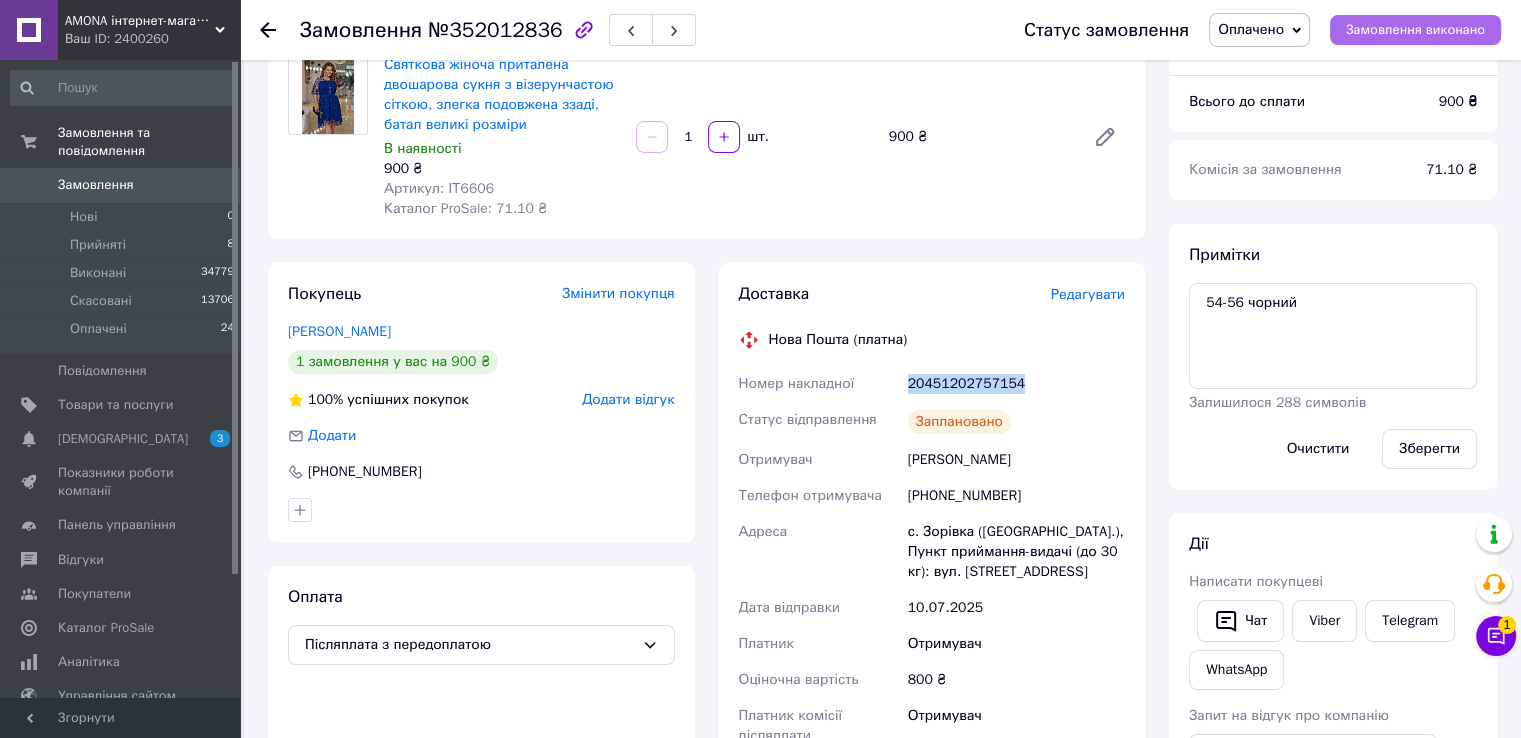 click on "Замовлення виконано" at bounding box center (1415, 30) 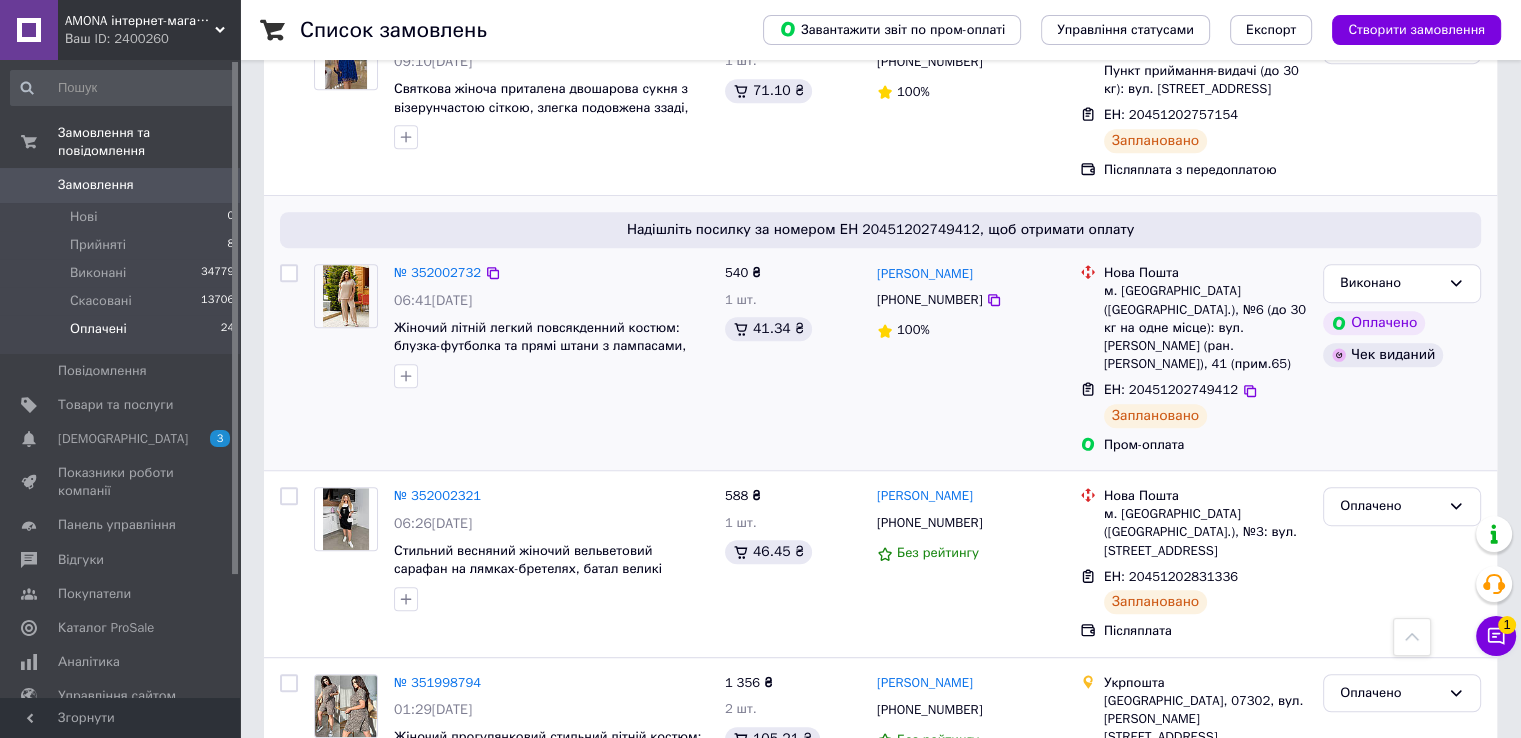 scroll, scrollTop: 1300, scrollLeft: 0, axis: vertical 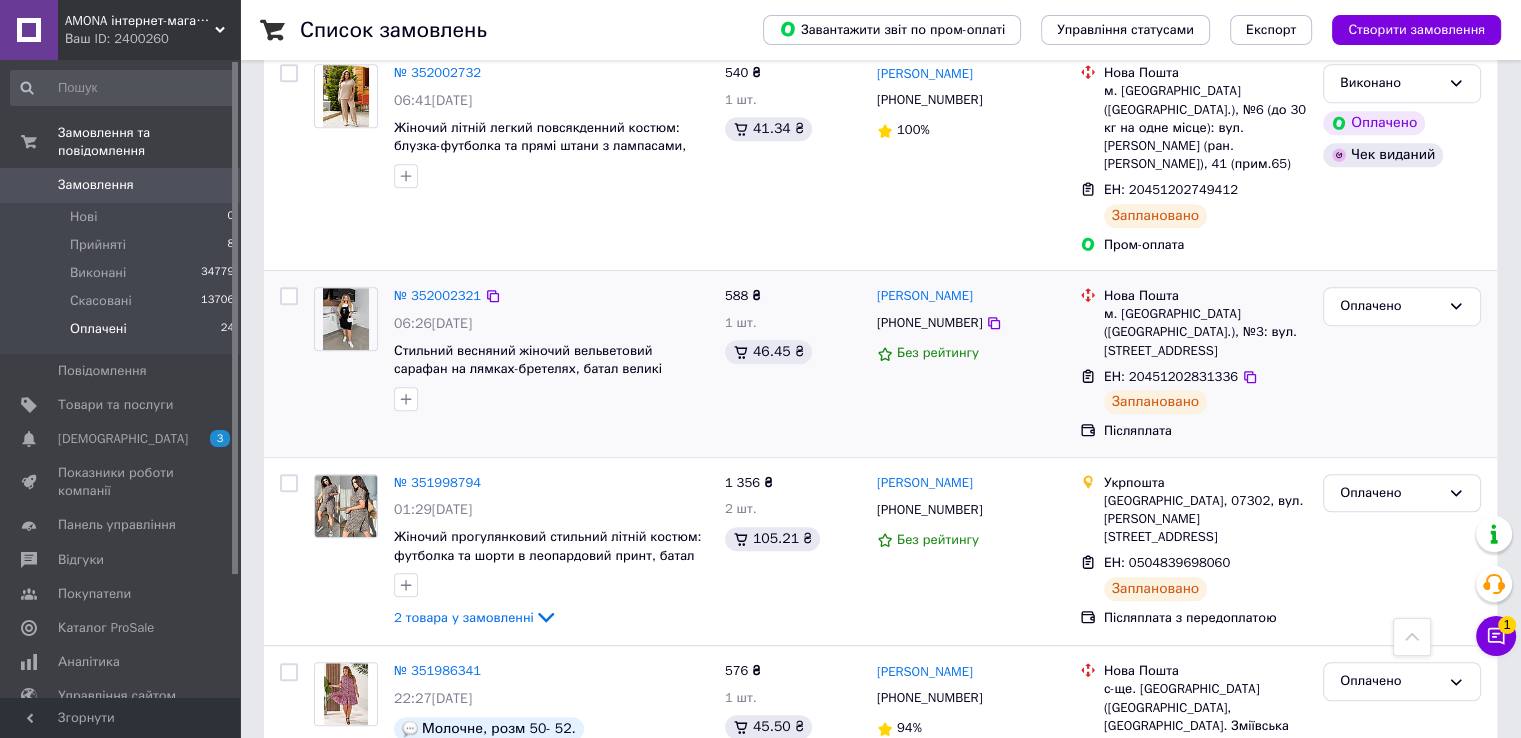 drag, startPoint x: 436, startPoint y: 289, endPoint x: 422, endPoint y: 259, distance: 33.105892 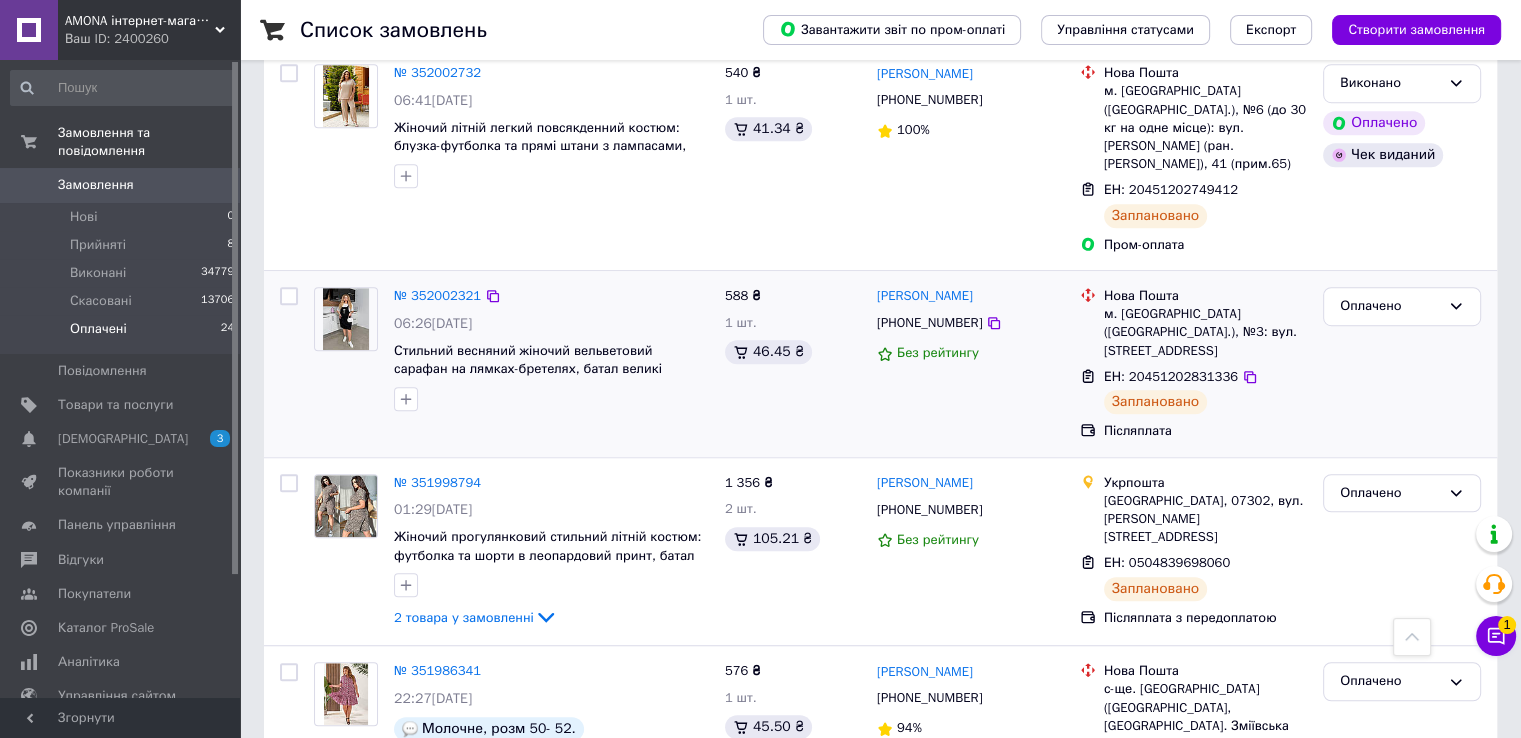 click on "№ 352002321 06:26, 10.07.2025 Стильний весняний жіночий вельветовий сарафан на лямках-бретелях, батал великі розміри" at bounding box center (551, 349) 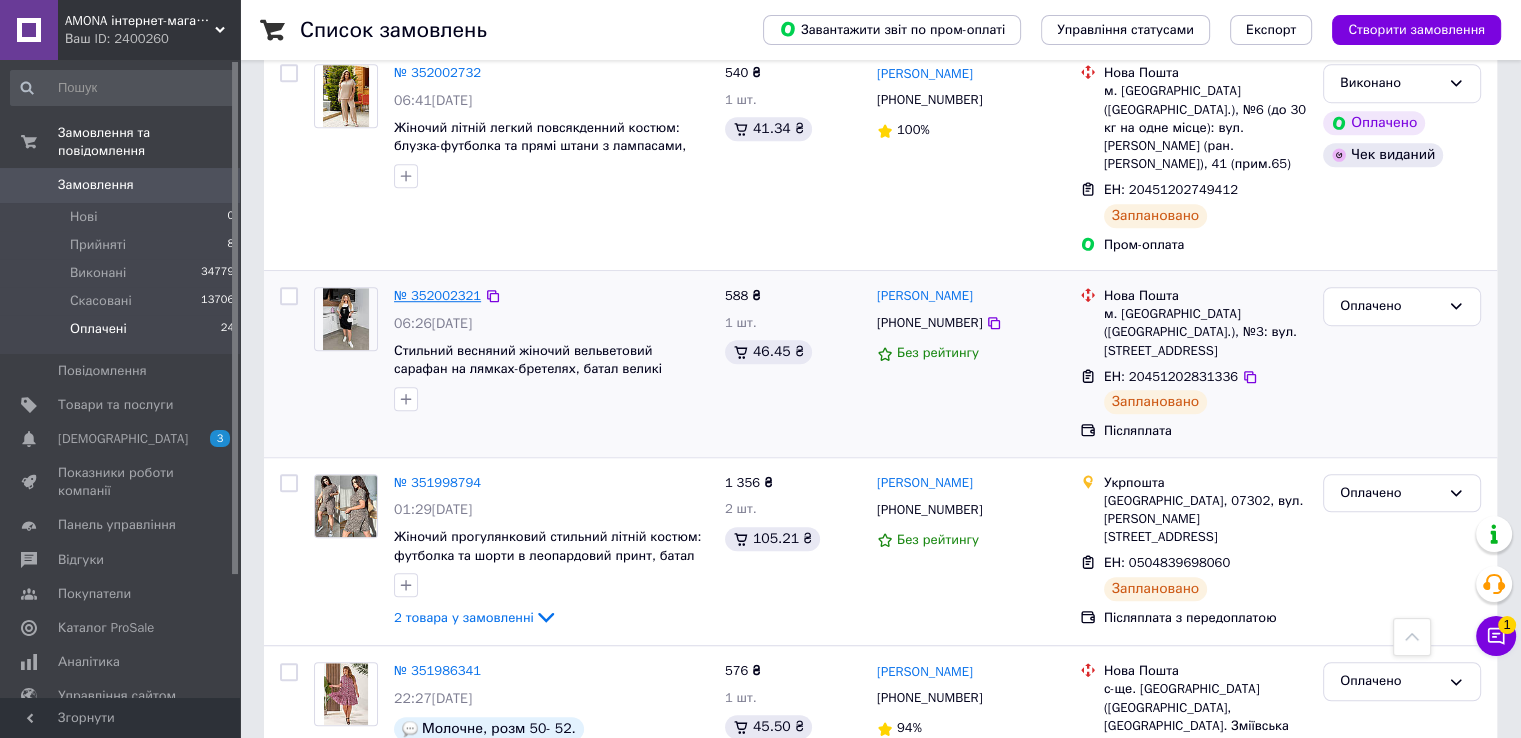 click on "№ 352002321" at bounding box center [437, 295] 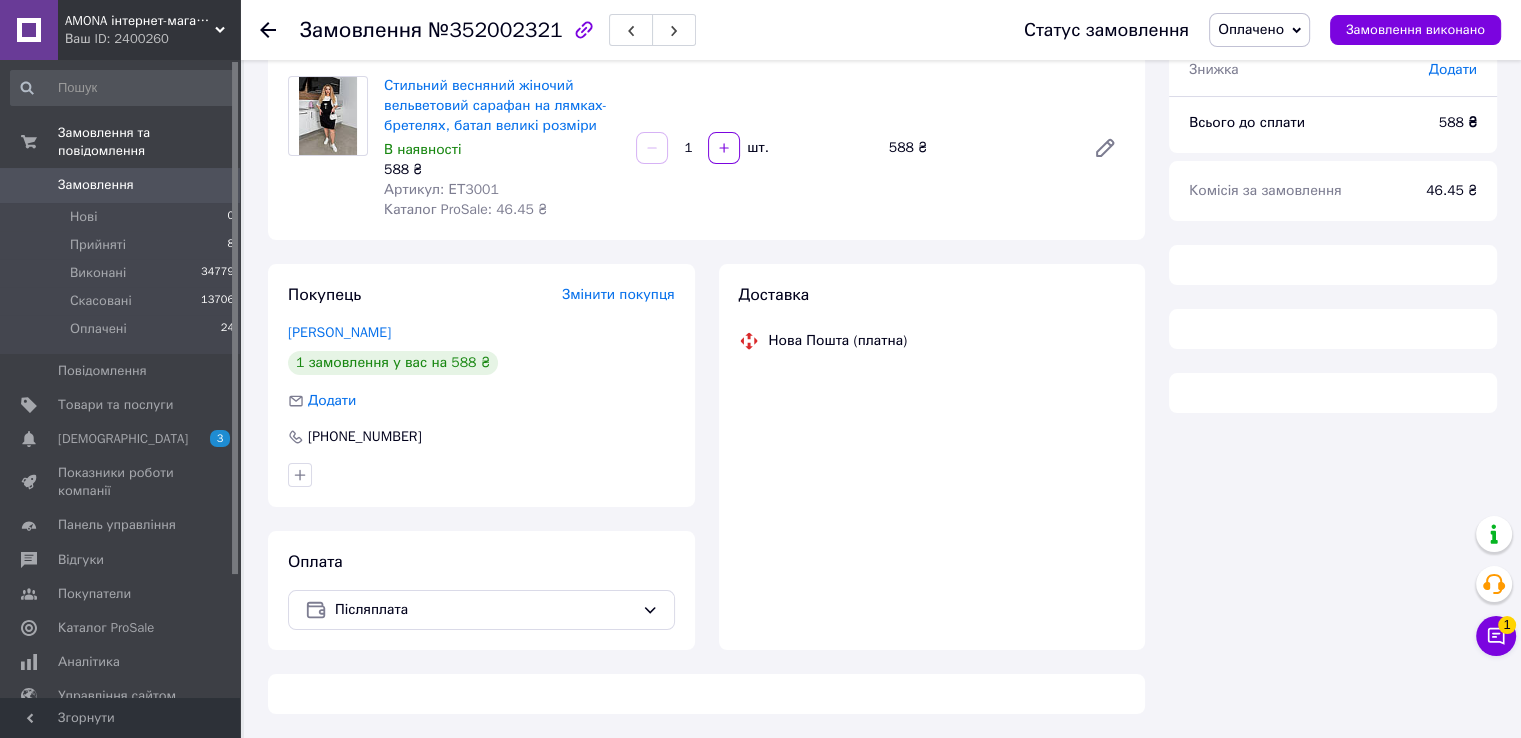 scroll, scrollTop: 176, scrollLeft: 0, axis: vertical 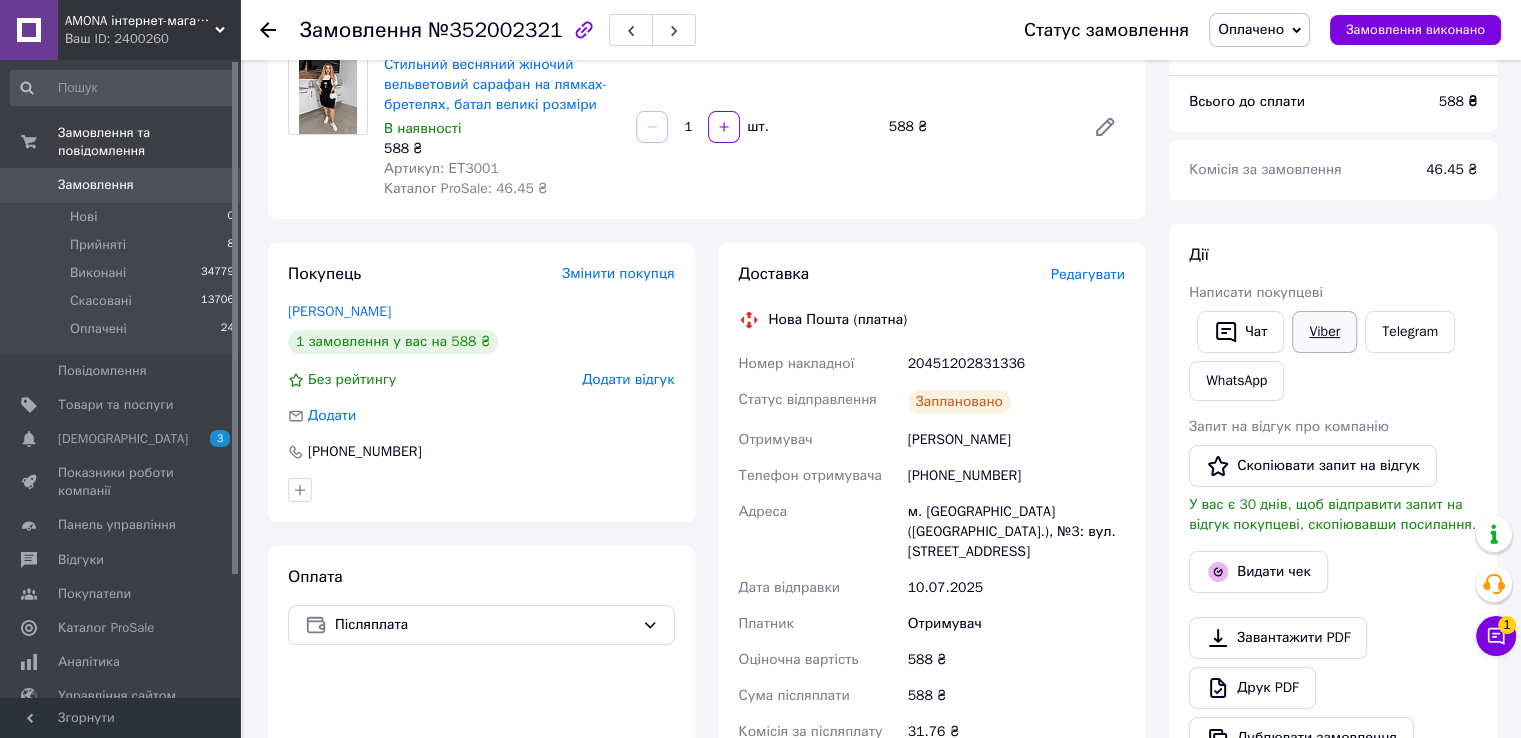 click on "Viber" at bounding box center (1324, 332) 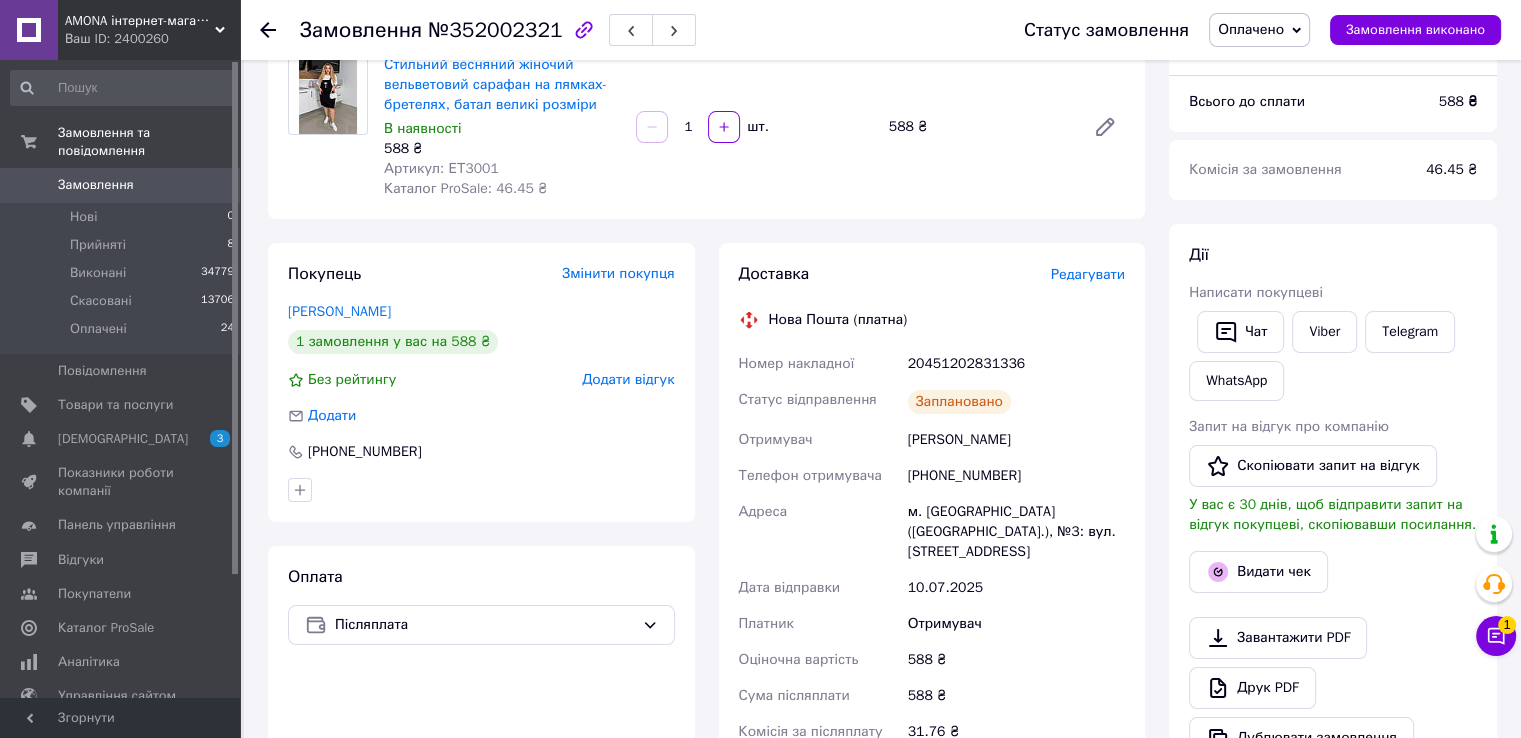 click on "20451202831336" at bounding box center (1016, 364) 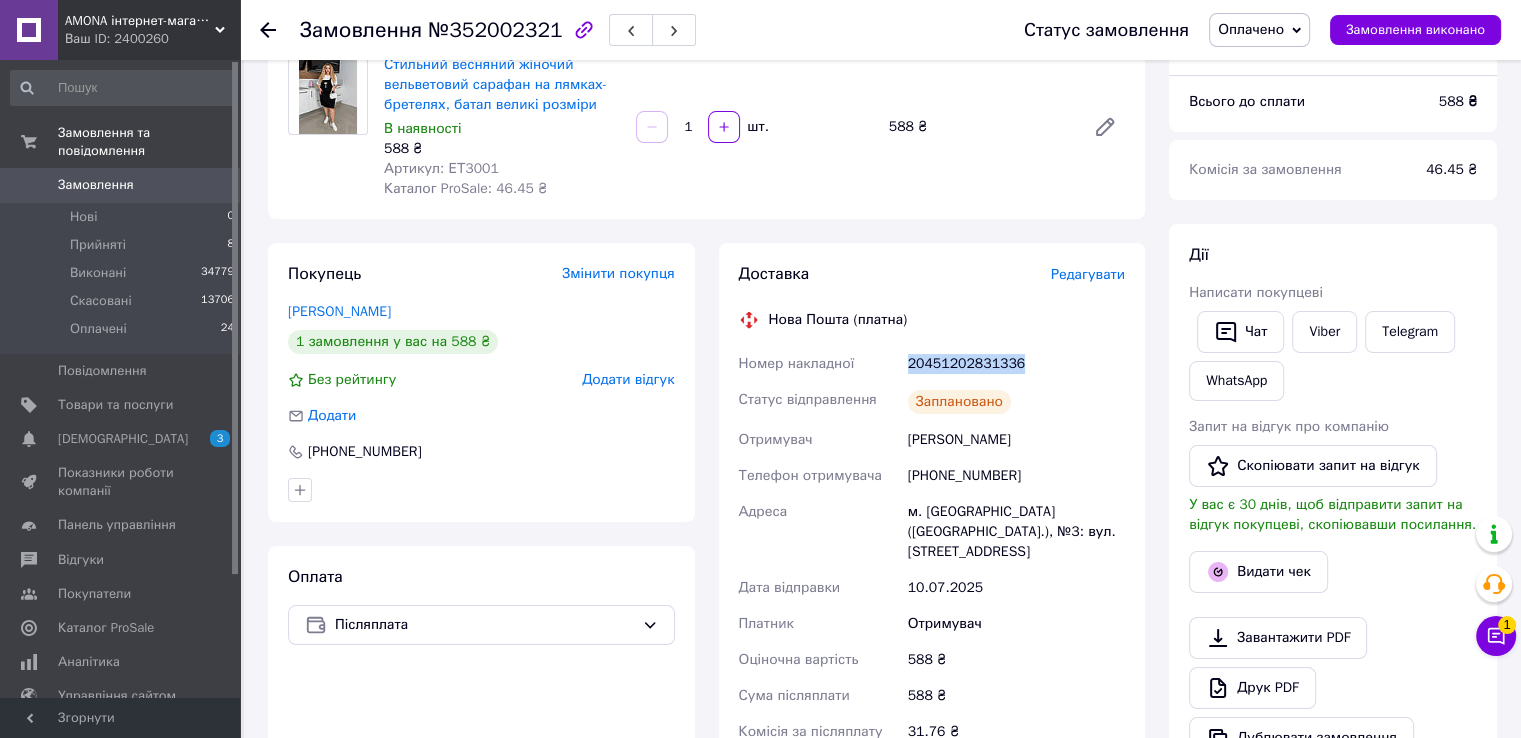 click on "20451202831336" at bounding box center [1016, 364] 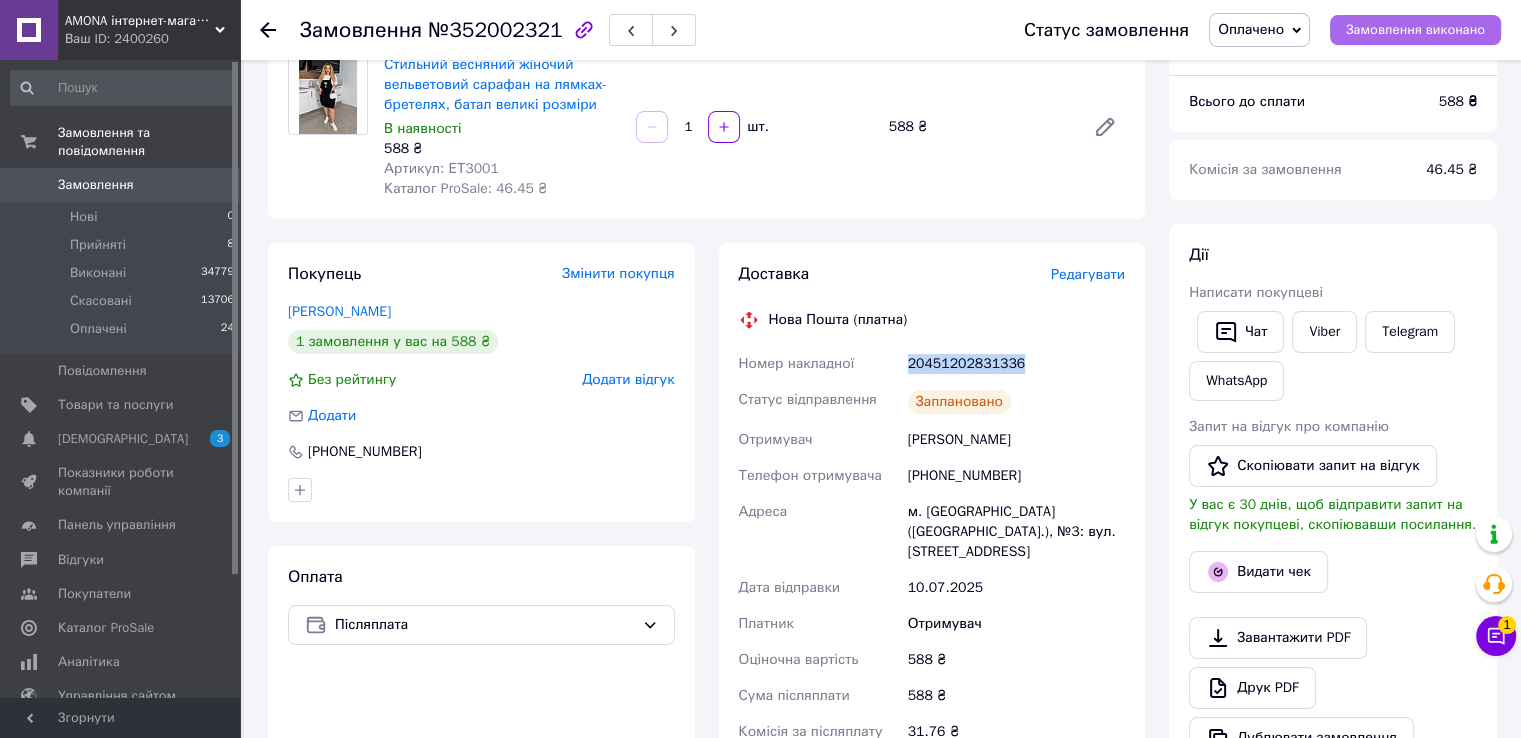 click on "Замовлення виконано" at bounding box center (1415, 30) 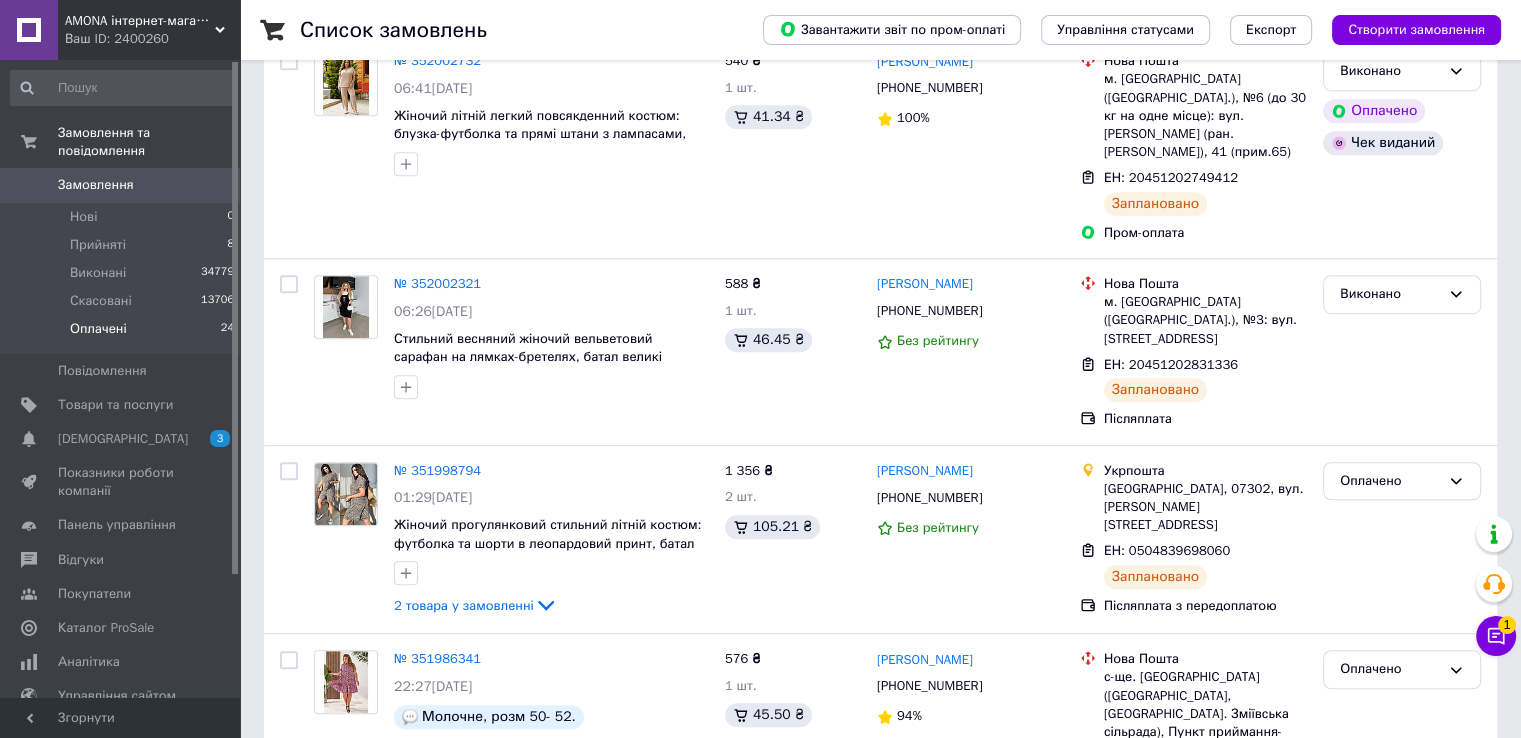 scroll, scrollTop: 1402, scrollLeft: 0, axis: vertical 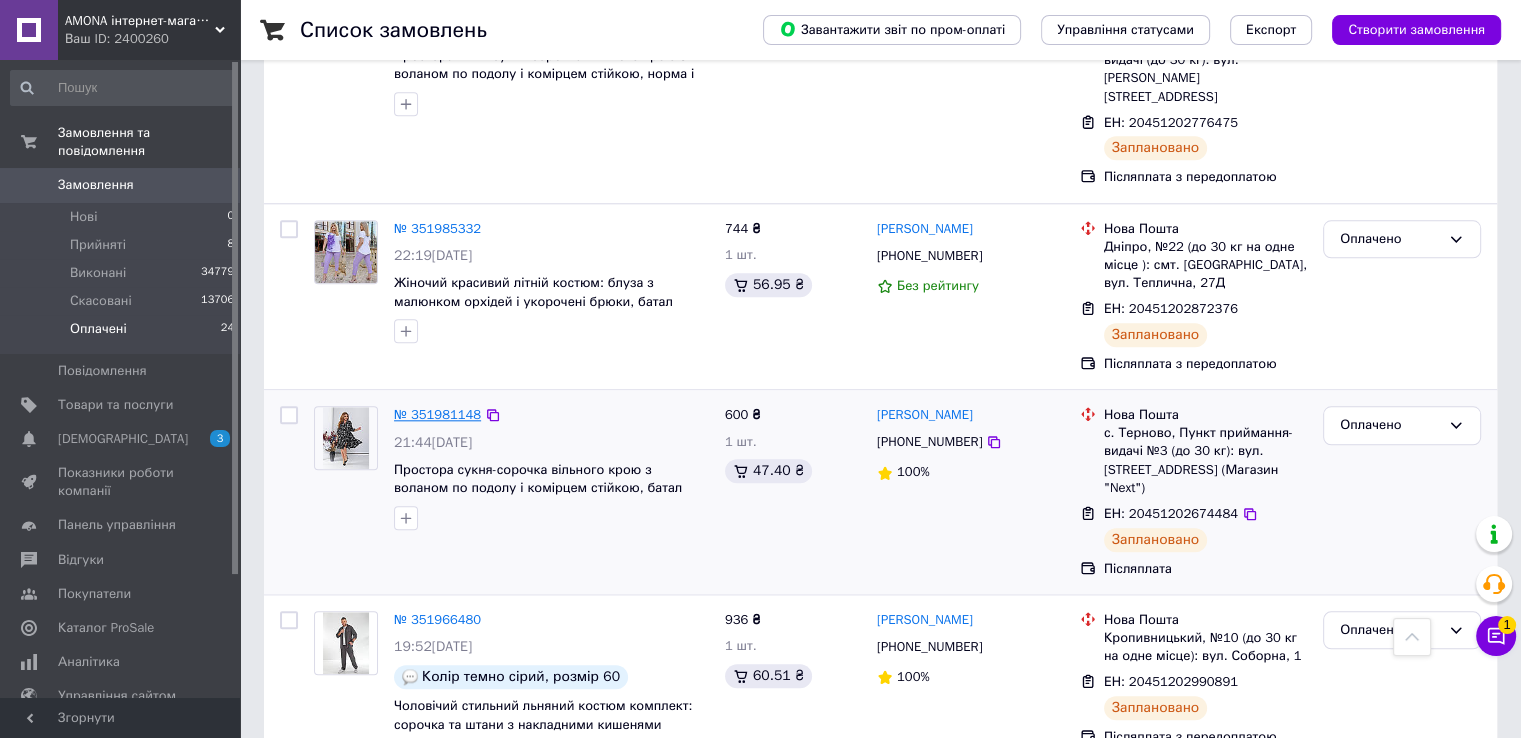 drag, startPoint x: 425, startPoint y: 315, endPoint x: 428, endPoint y: 333, distance: 18.248287 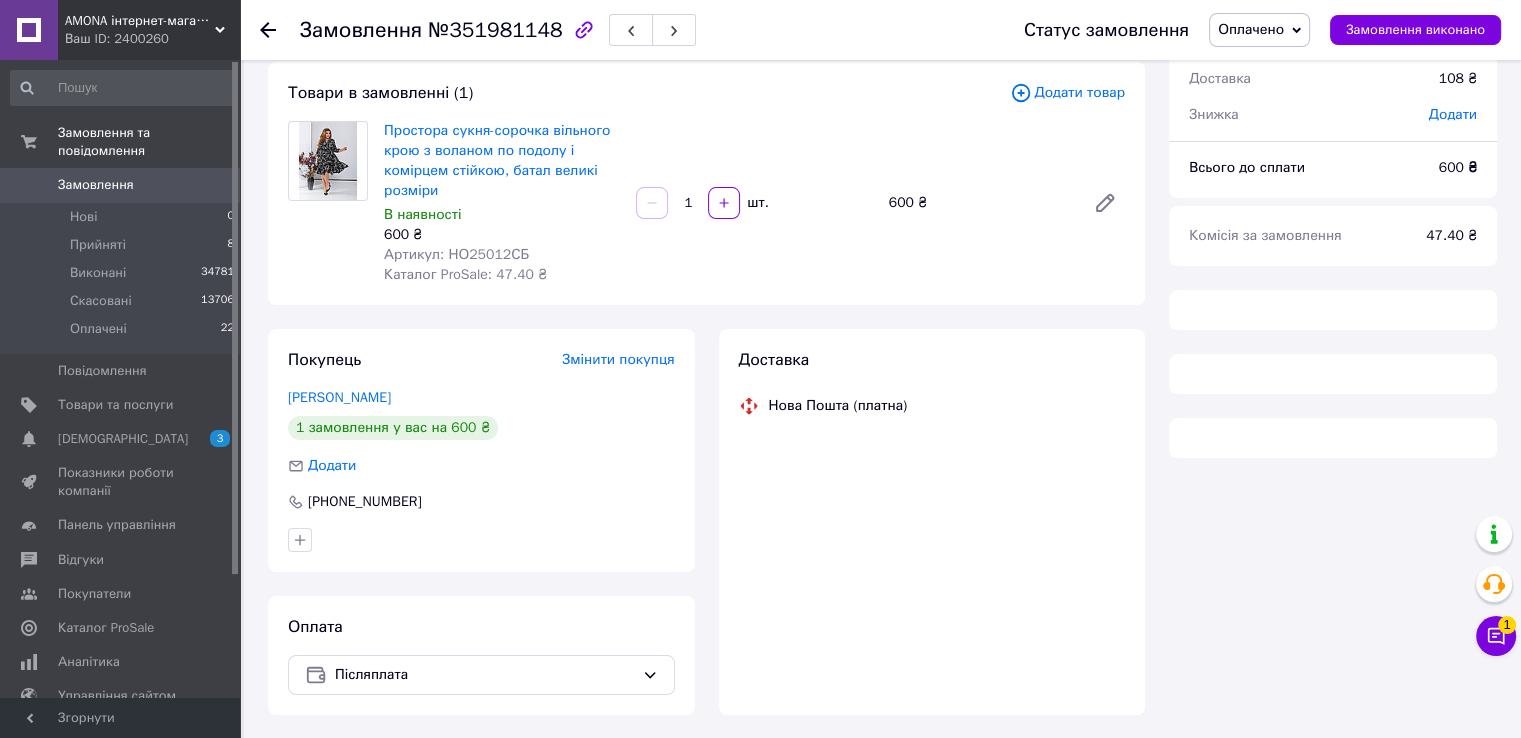 scroll, scrollTop: 76, scrollLeft: 0, axis: vertical 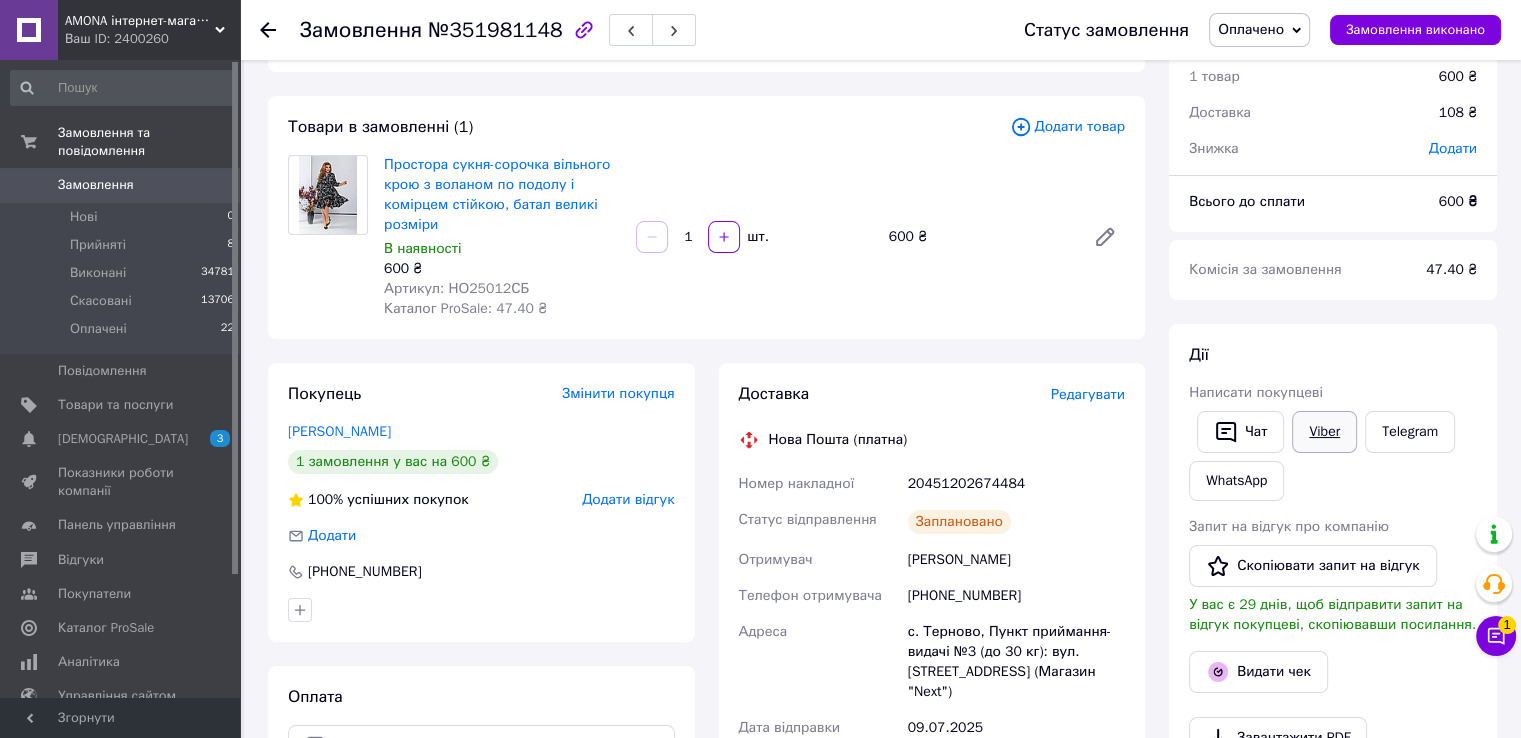 click on "Viber" at bounding box center [1324, 432] 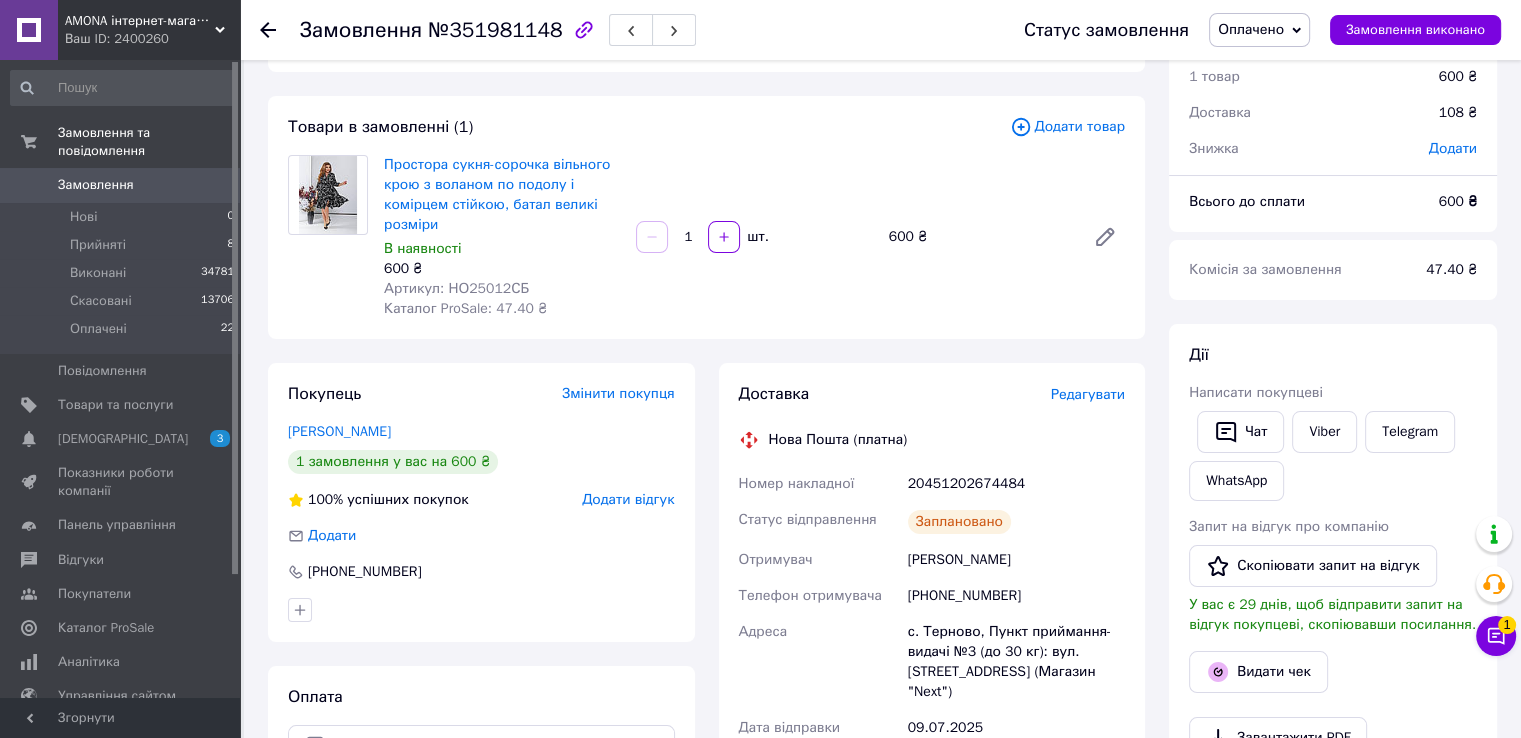 click on "Чат" at bounding box center [1240, 432] 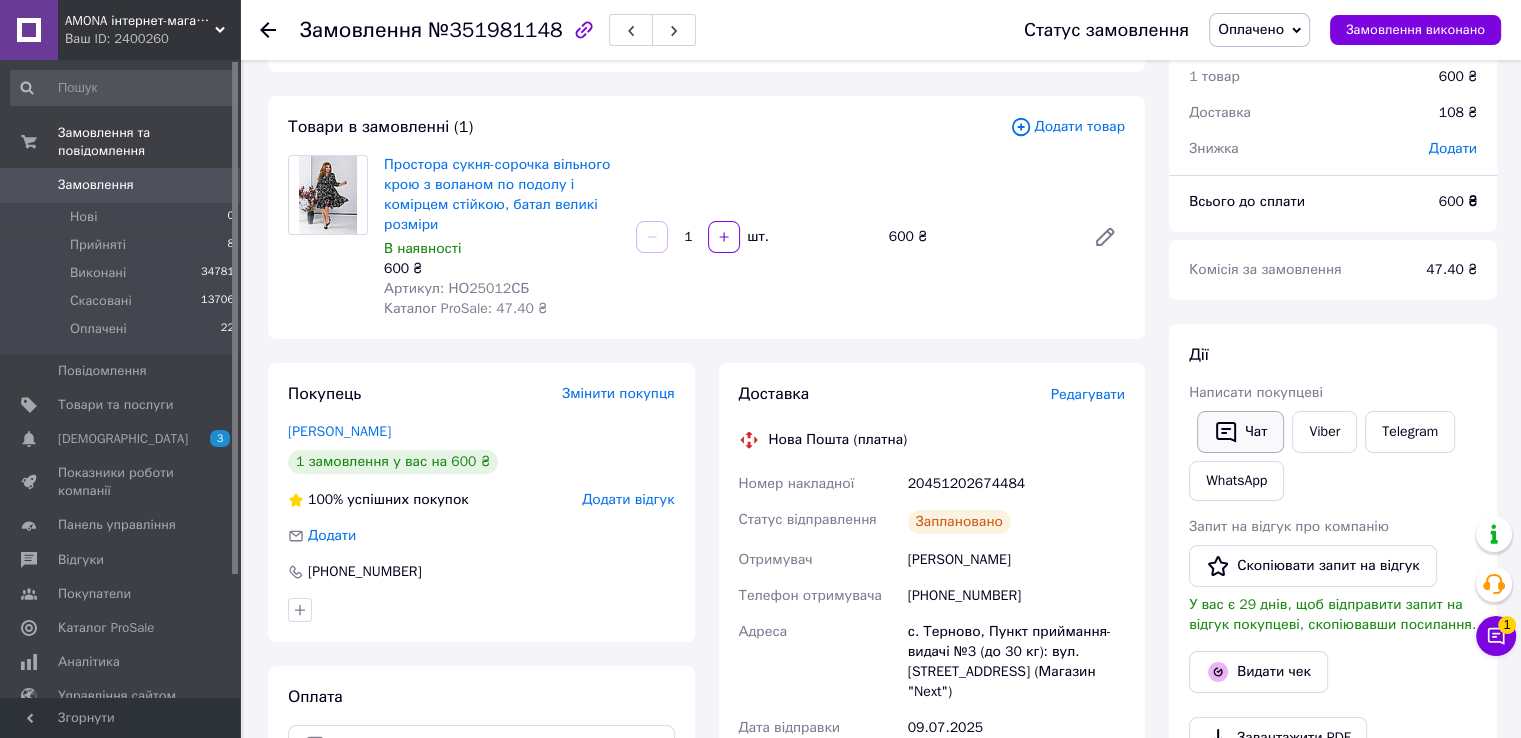 click 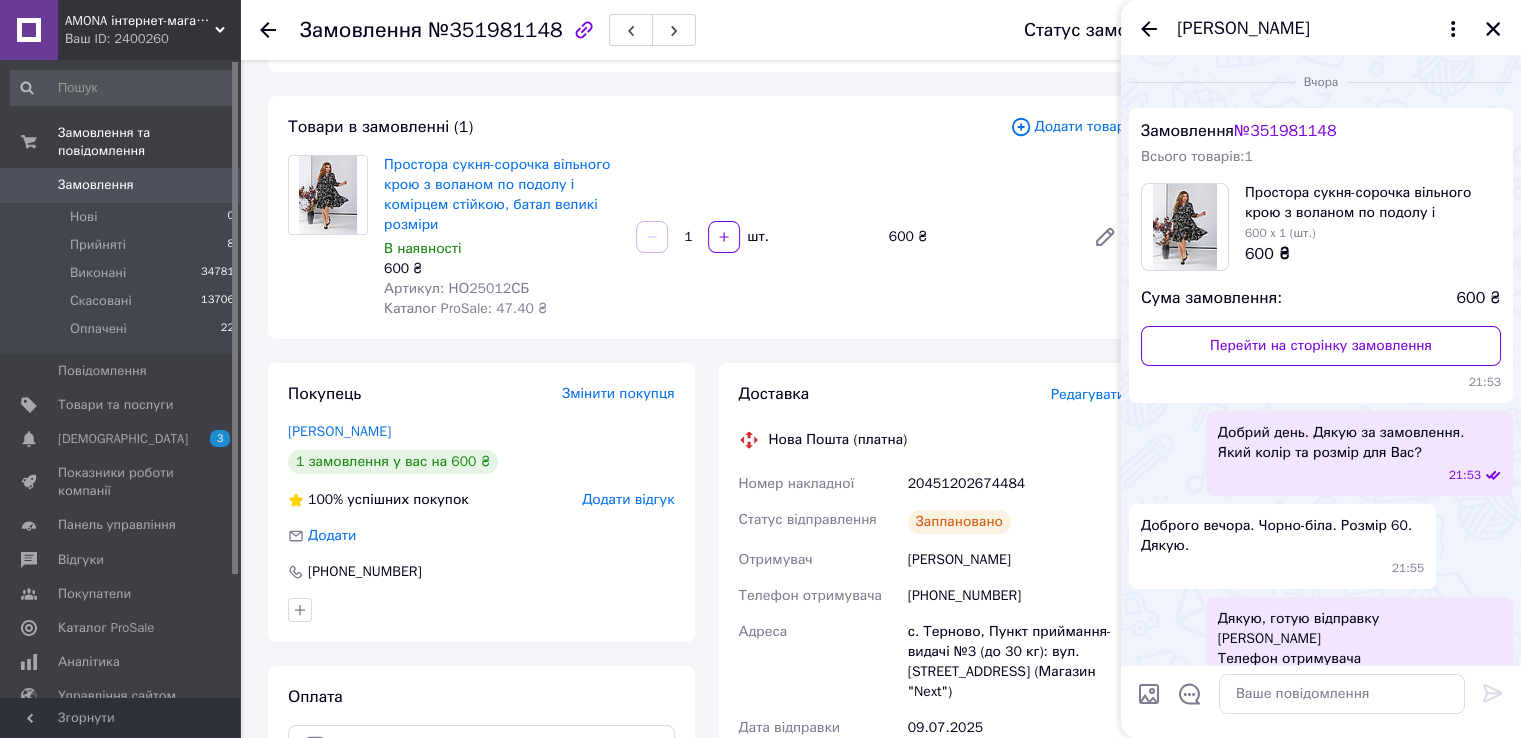 scroll, scrollTop: 198, scrollLeft: 0, axis: vertical 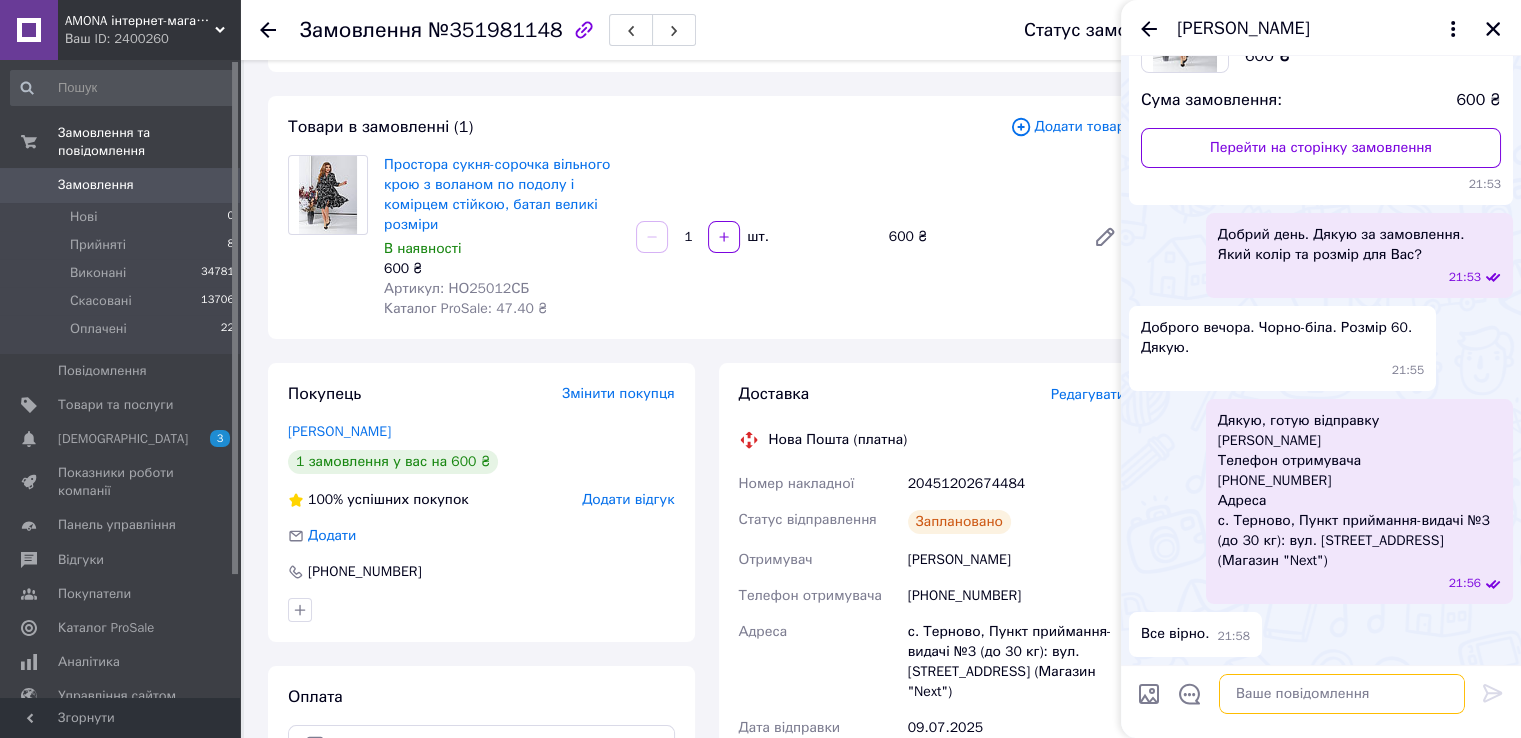 click at bounding box center (1342, 694) 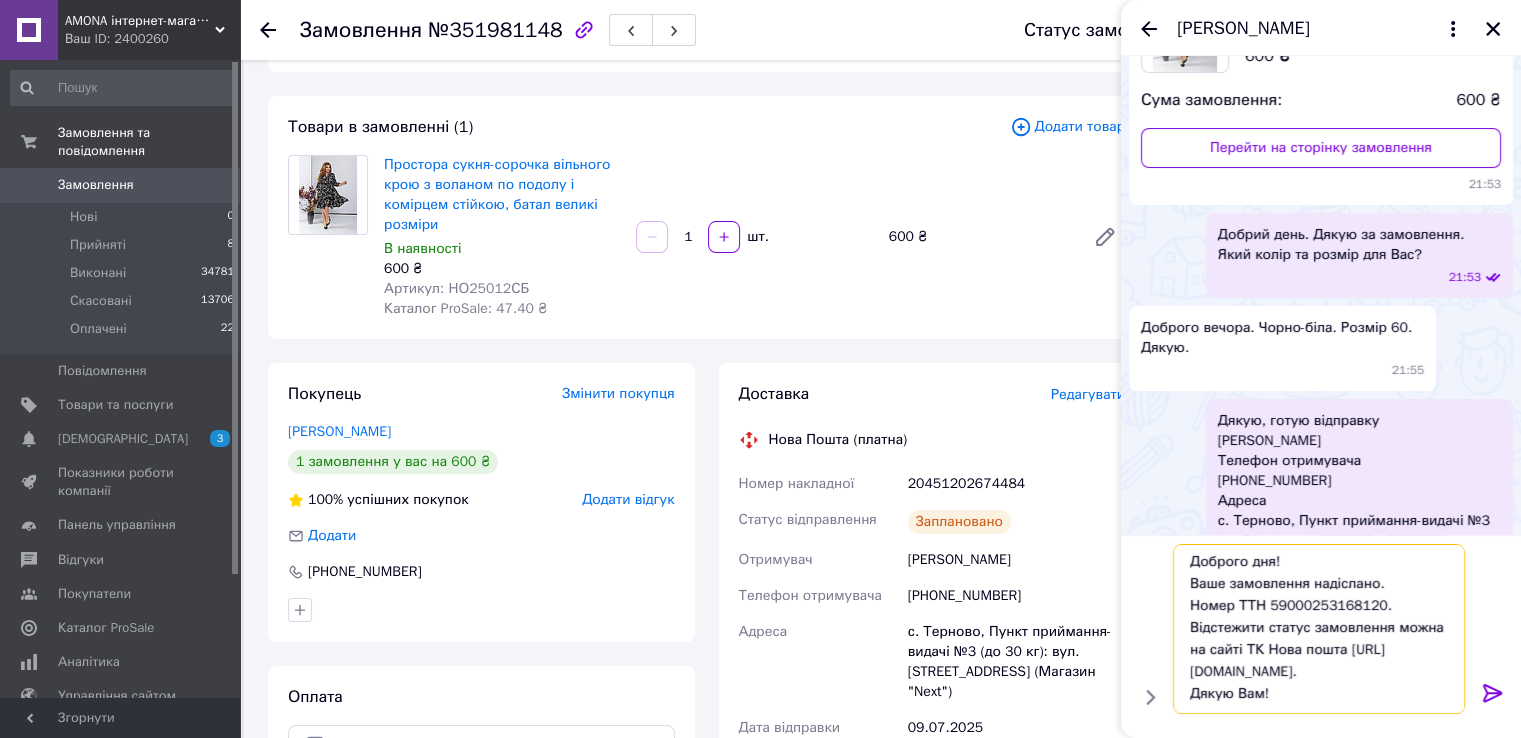 scroll, scrollTop: 1, scrollLeft: 0, axis: vertical 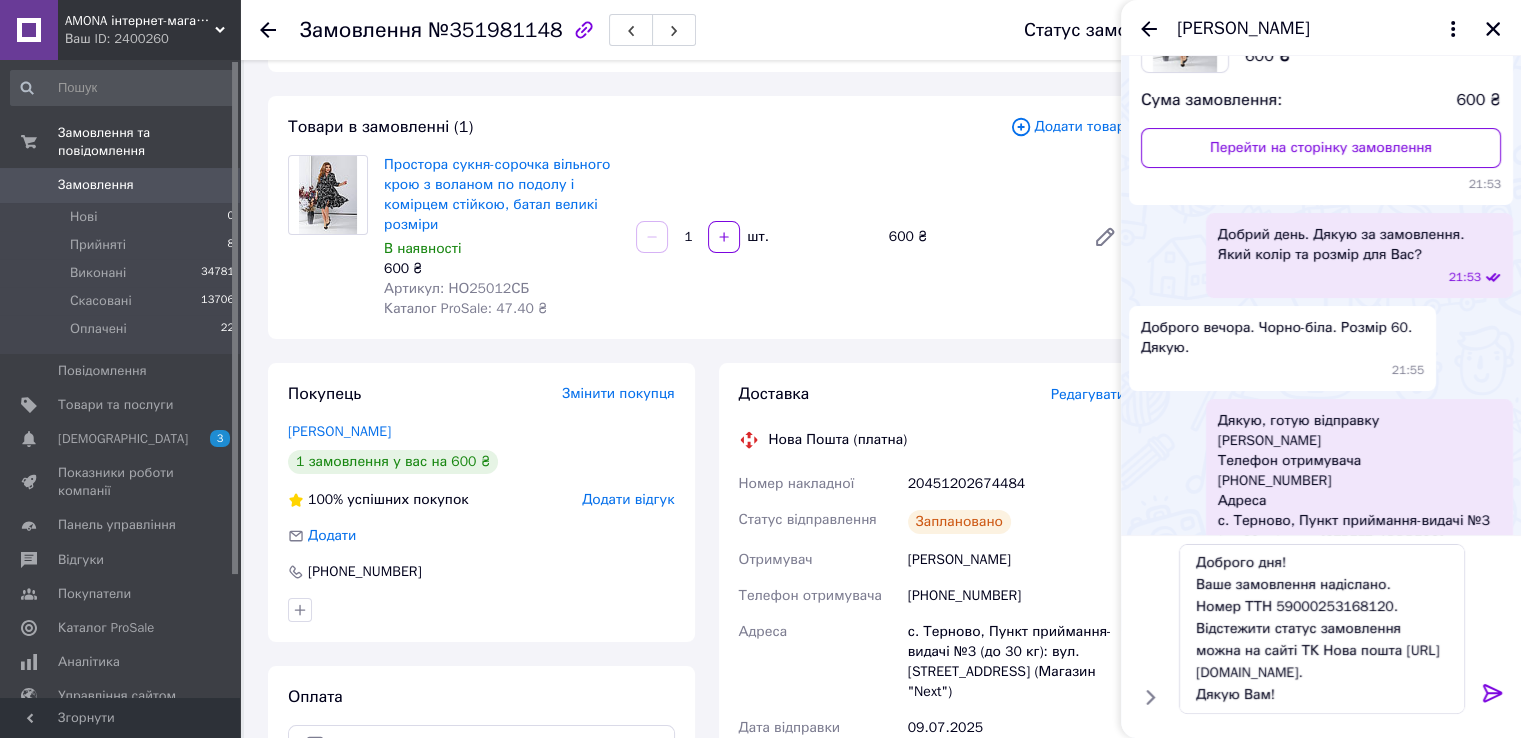 click on "20451202674484" at bounding box center (1016, 484) 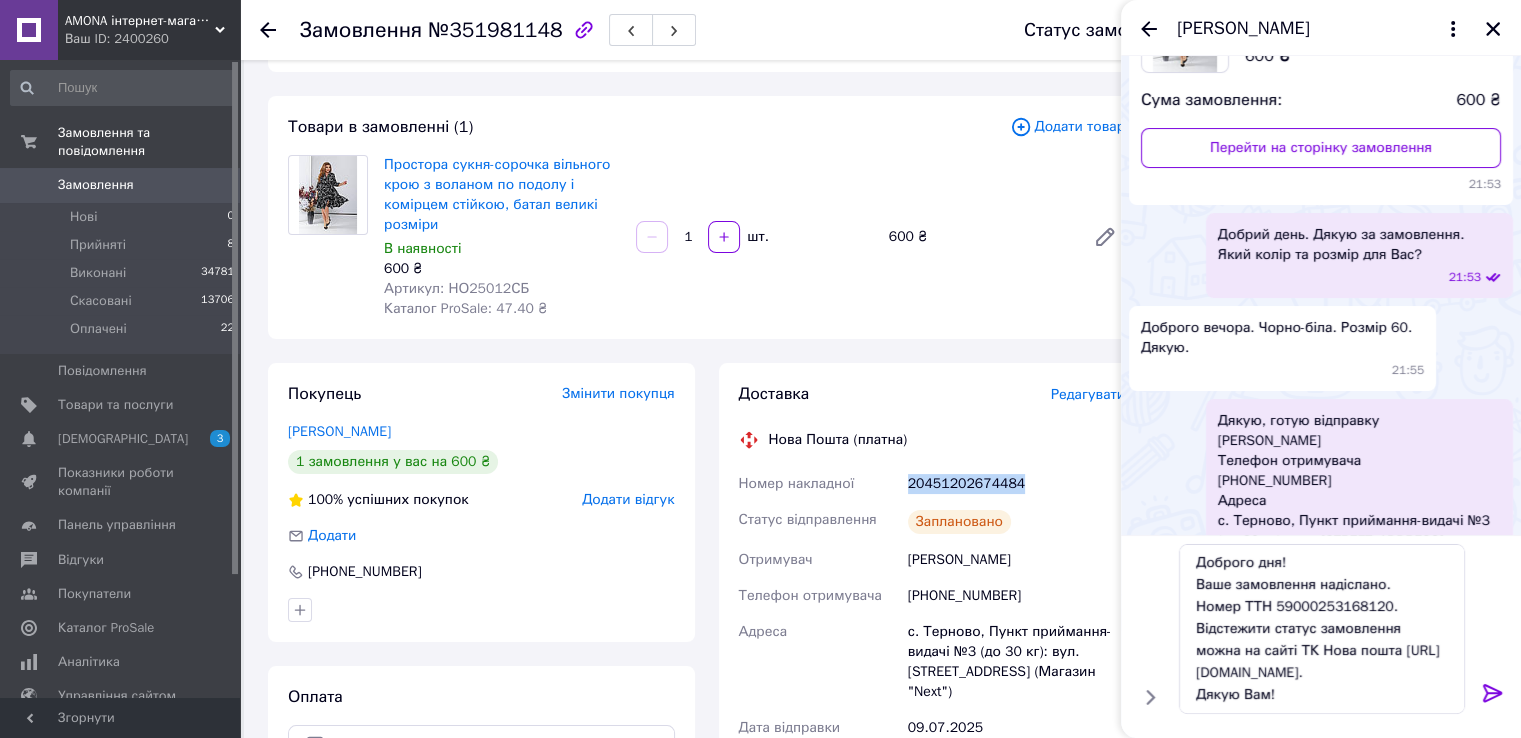 click on "20451202674484" at bounding box center (1016, 484) 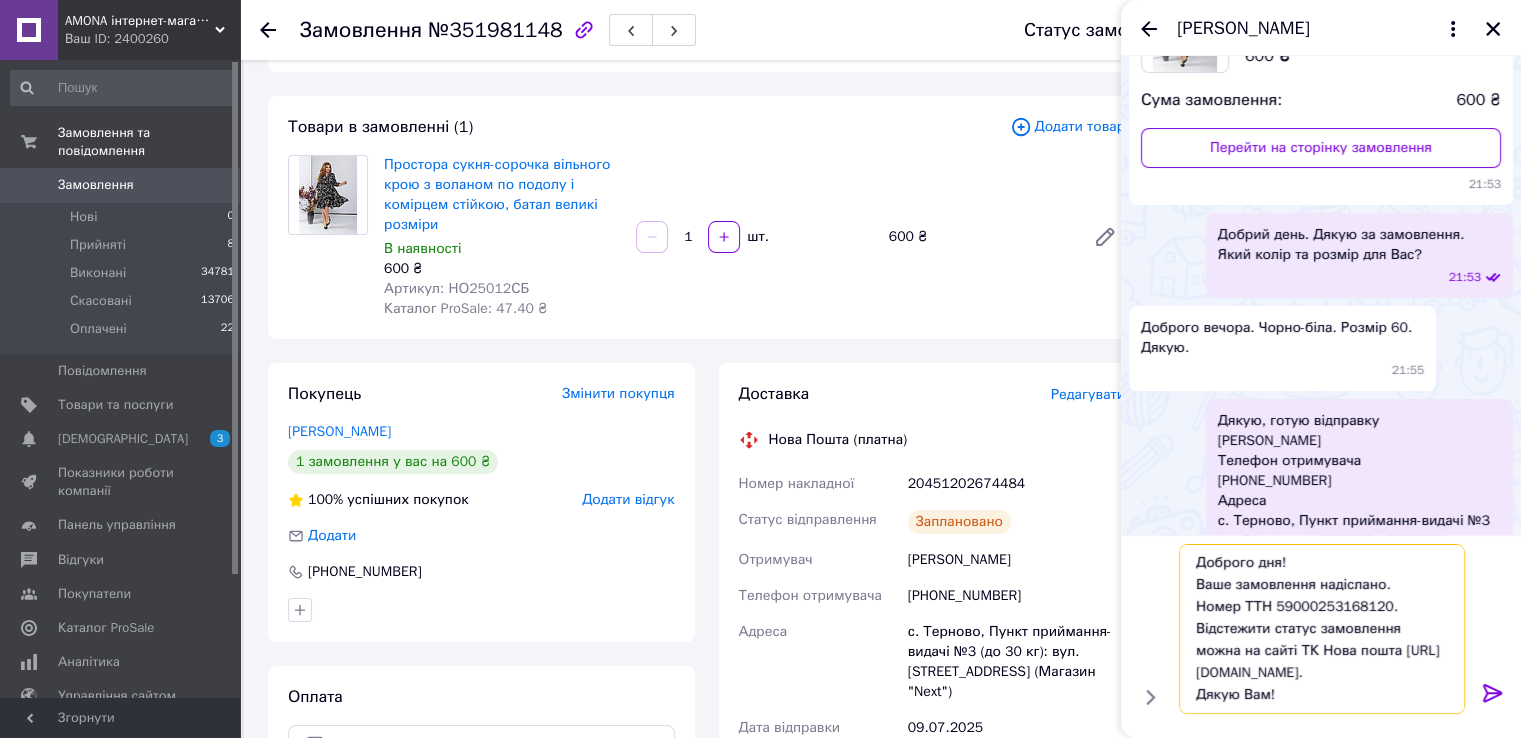 click on "Доброго дня!
Ваше замовлення надіслано.
Номер ТТН 59000253168120.
Відстежити статус замовлення можна на сайті ТК Нова пошта http://novaposhta.ua/frontend/tracking.
Дякую Вам!" at bounding box center [1322, 629] 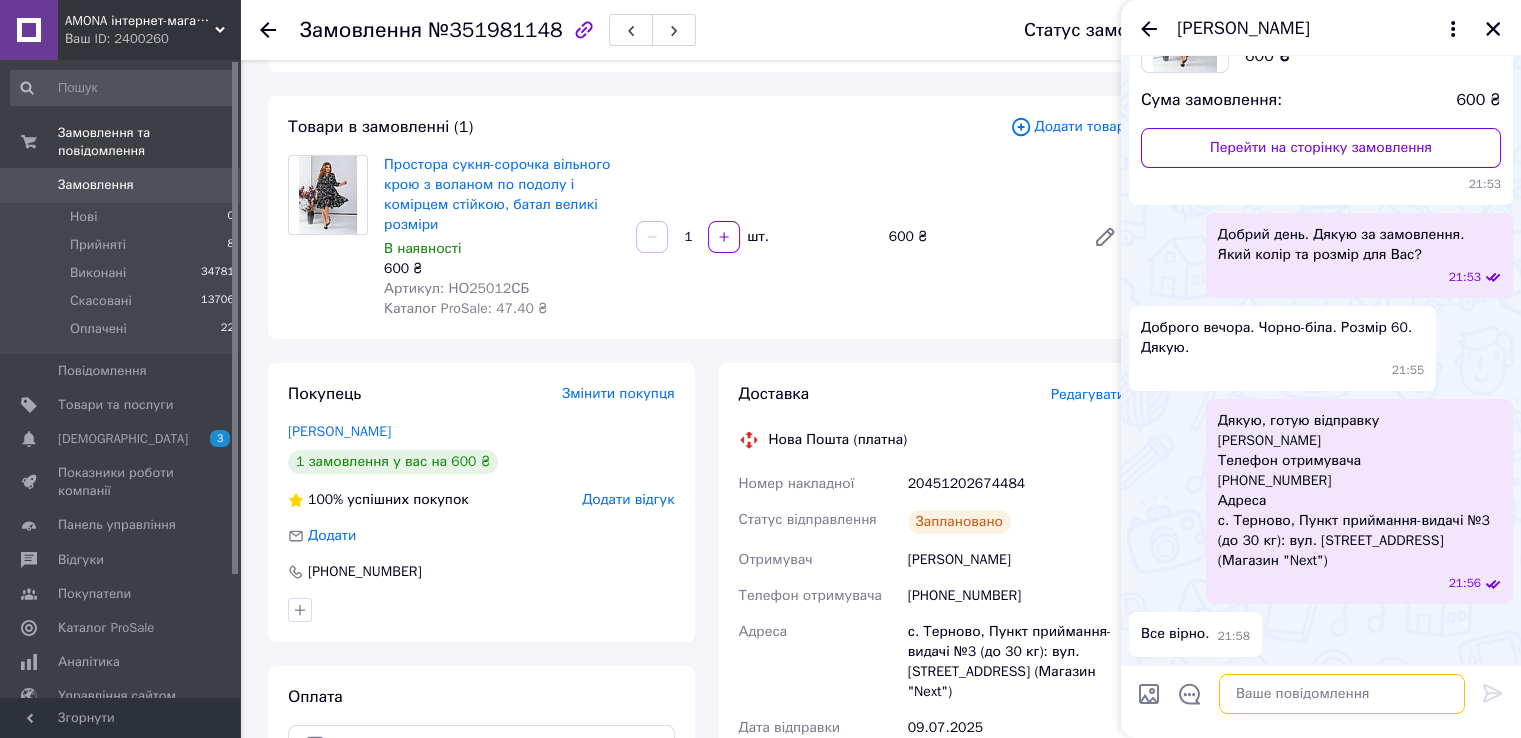 scroll, scrollTop: 0, scrollLeft: 0, axis: both 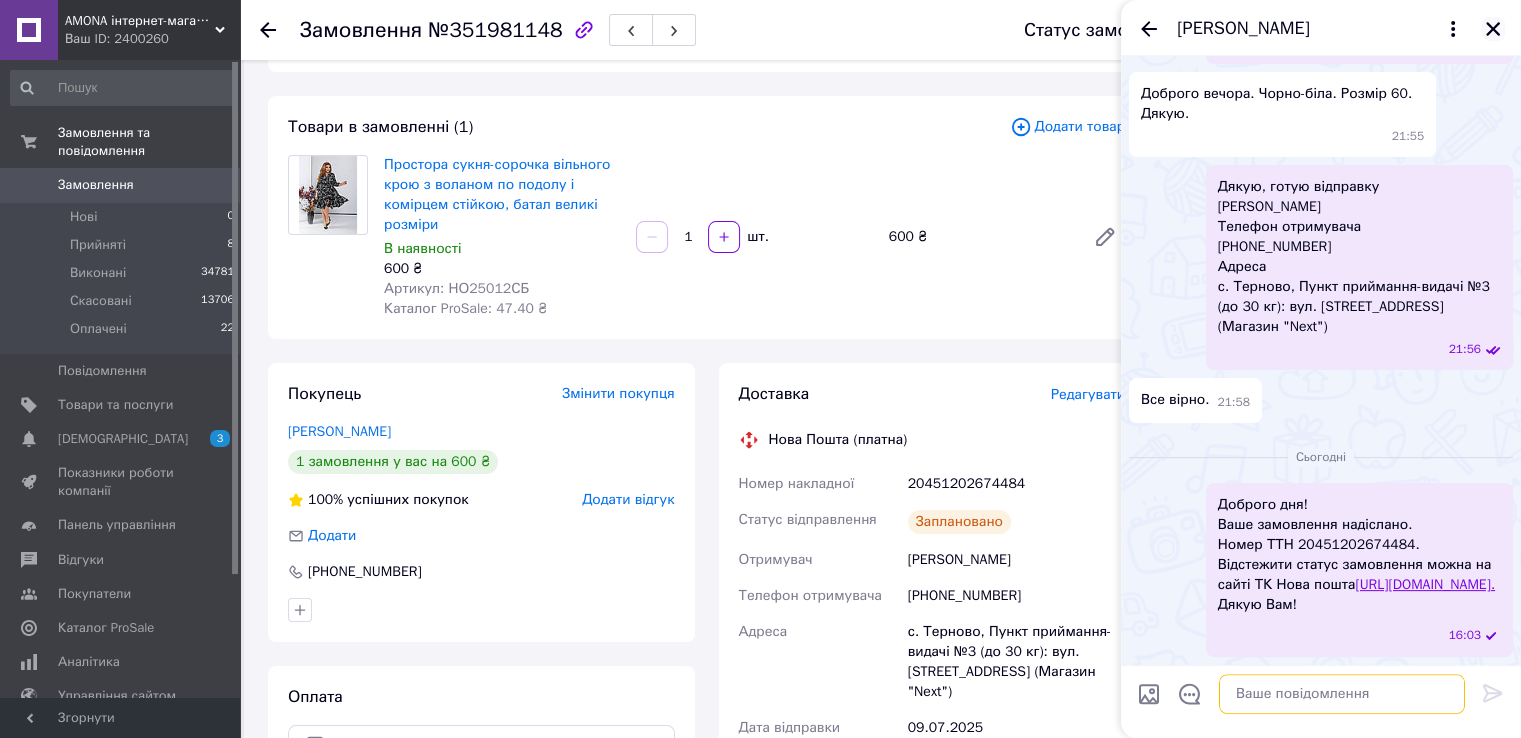type 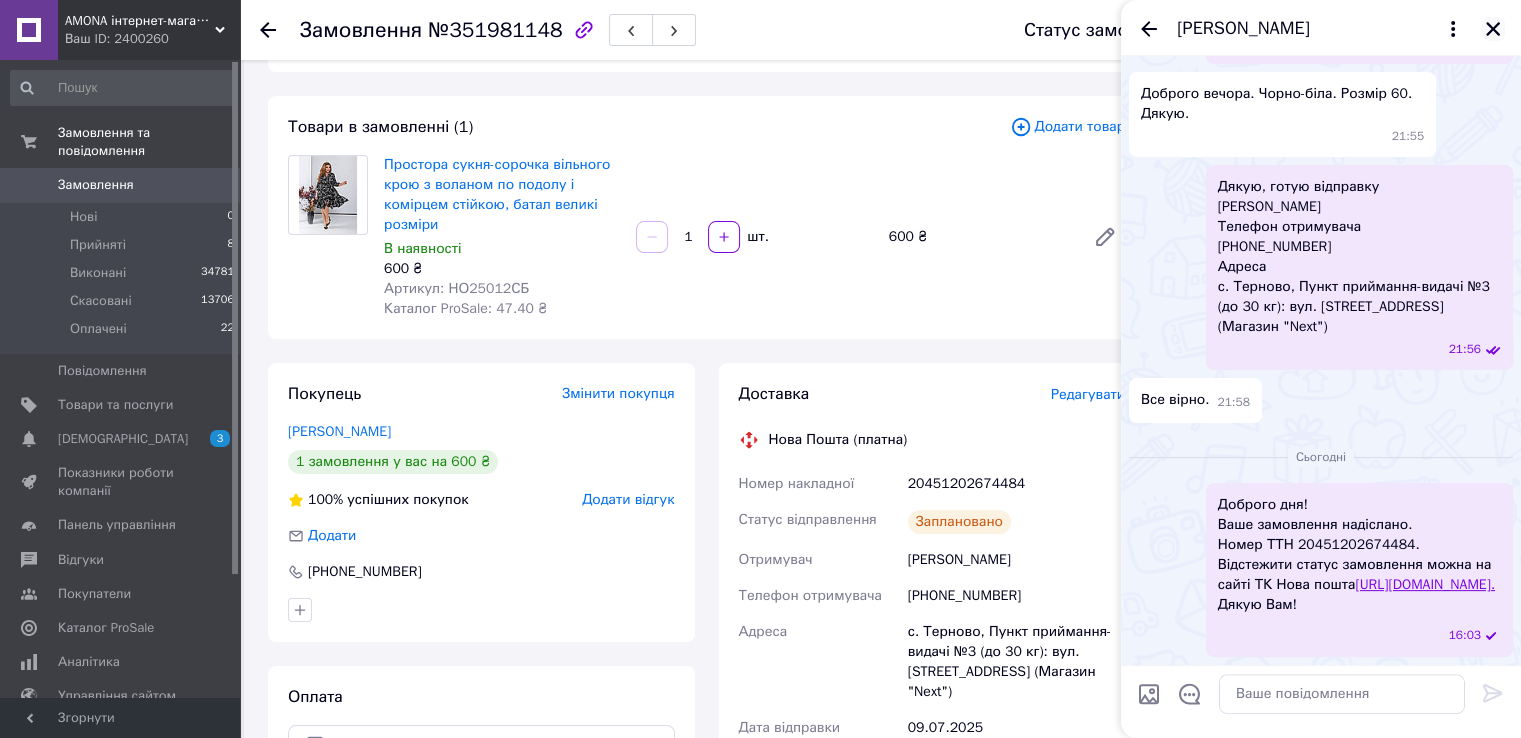 click 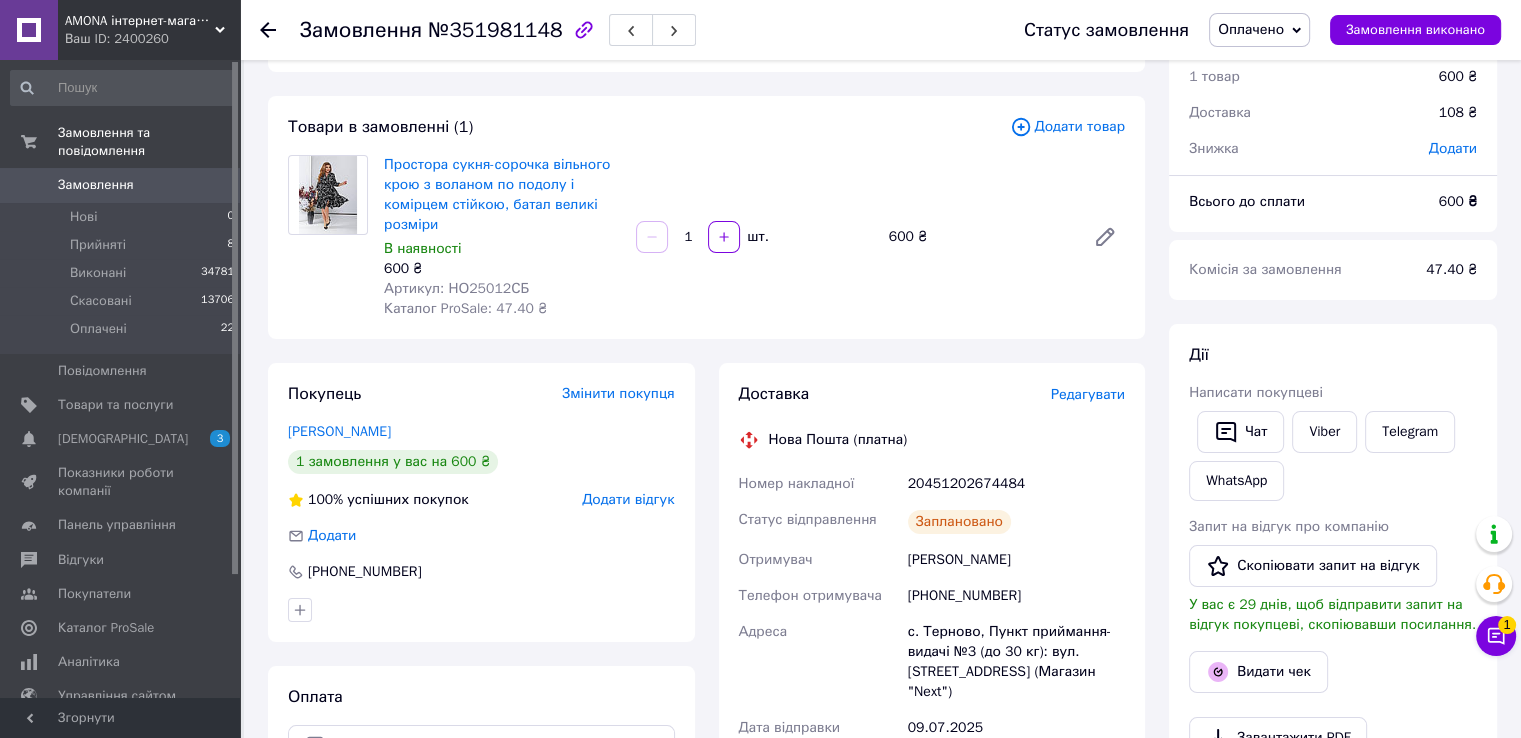 click on "Статус замовлення Оплачено Прийнято Виконано Скасовано Замовлення виконано" at bounding box center [1252, 30] 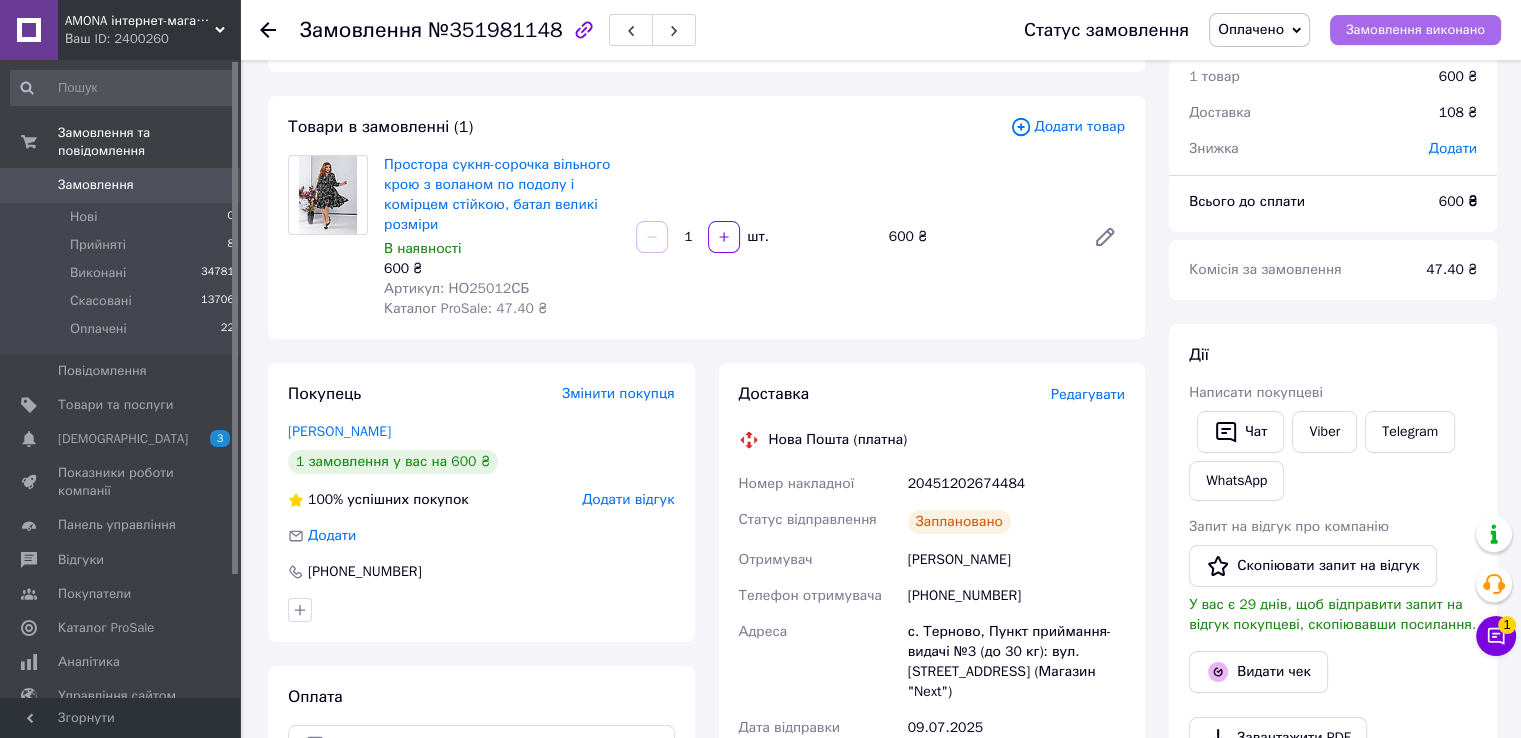 click on "Замовлення виконано" at bounding box center (1415, 30) 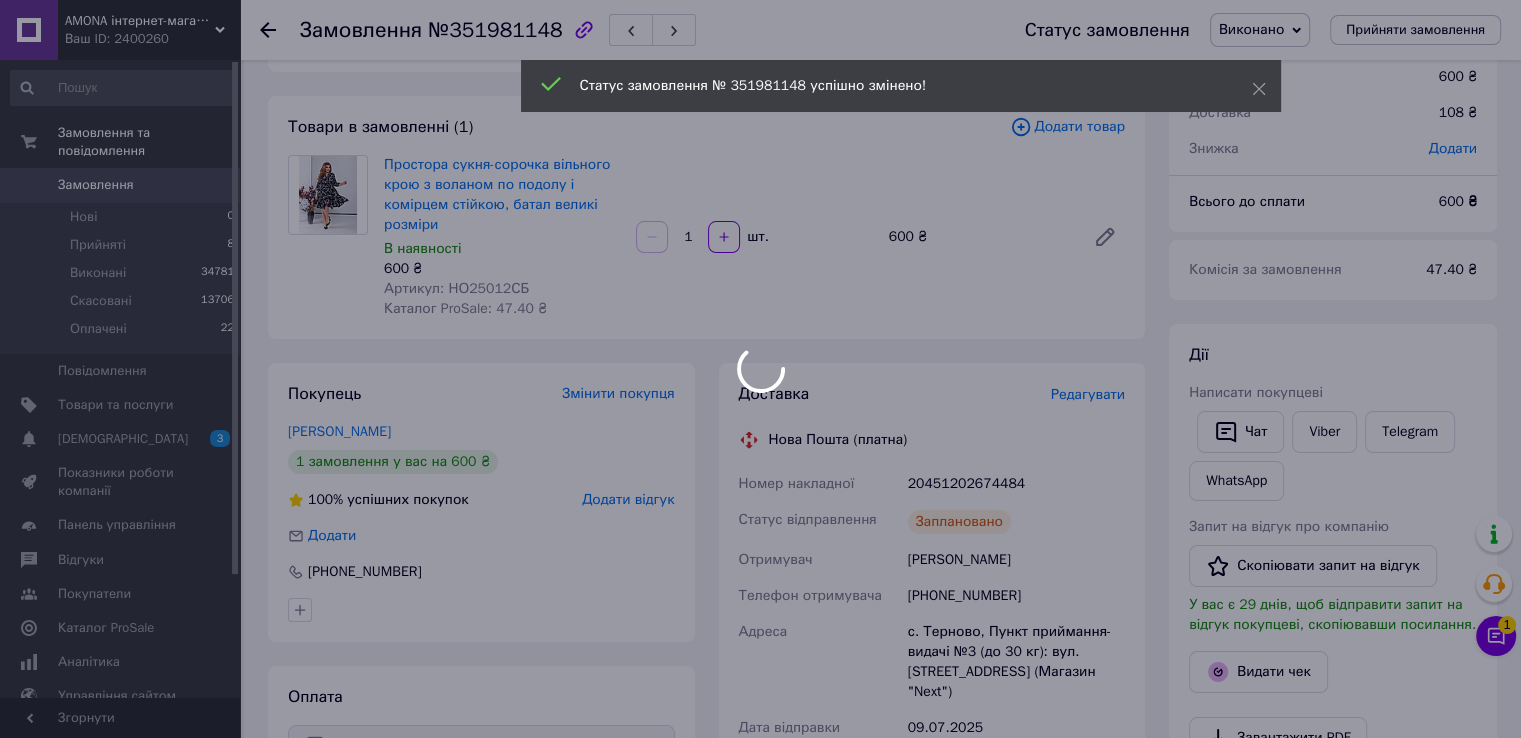 scroll, scrollTop: 0, scrollLeft: 0, axis: both 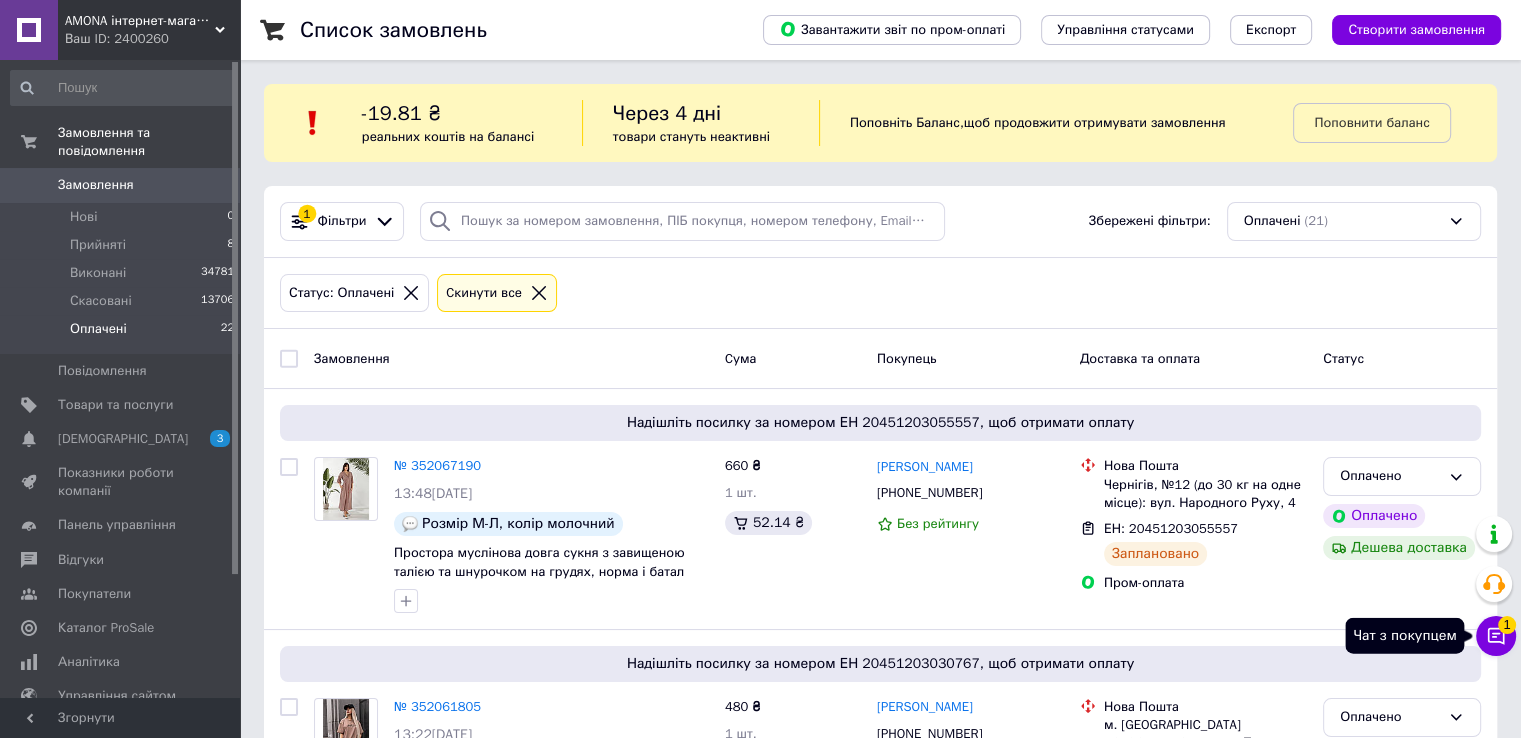 click 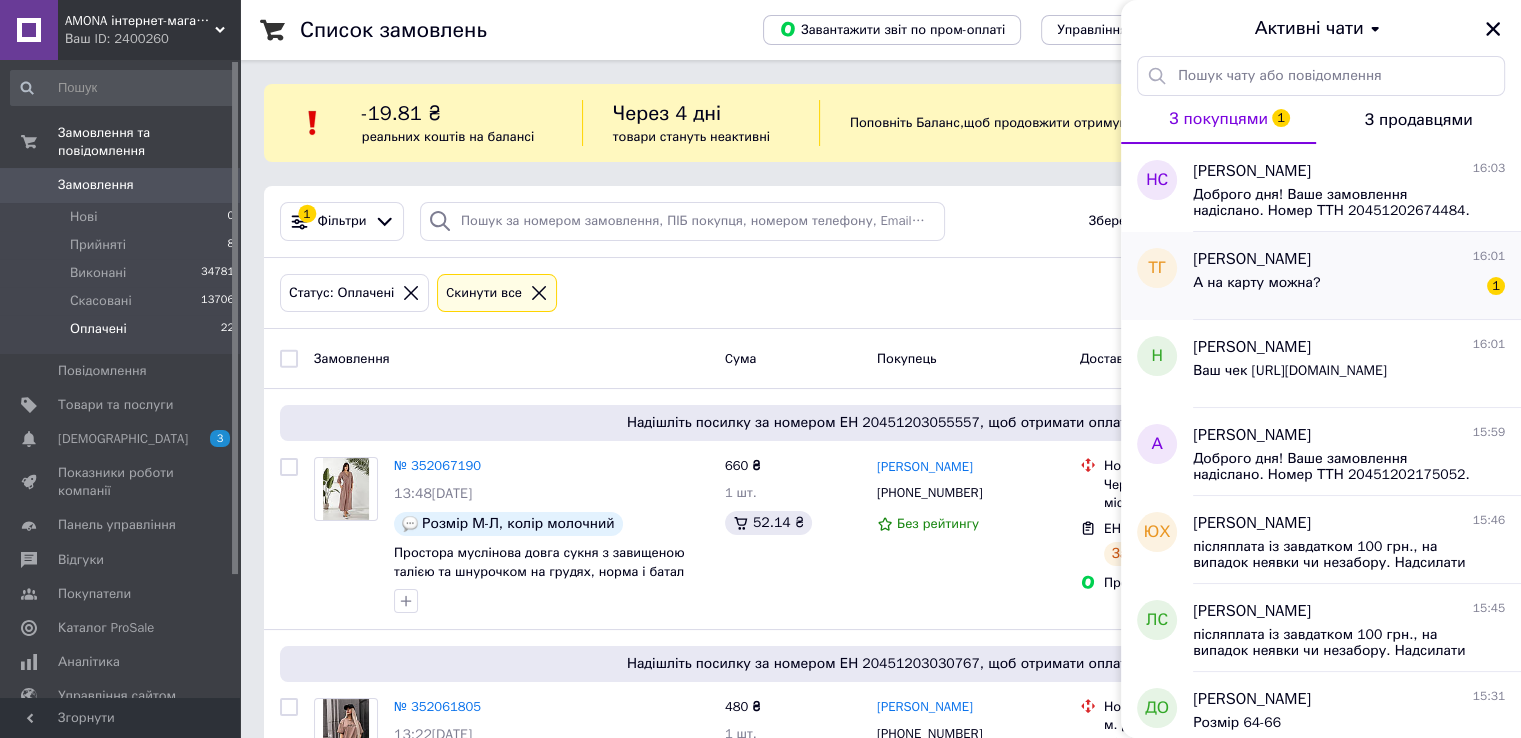 click on "Тетяна Гаркуша 16:01" at bounding box center (1349, 259) 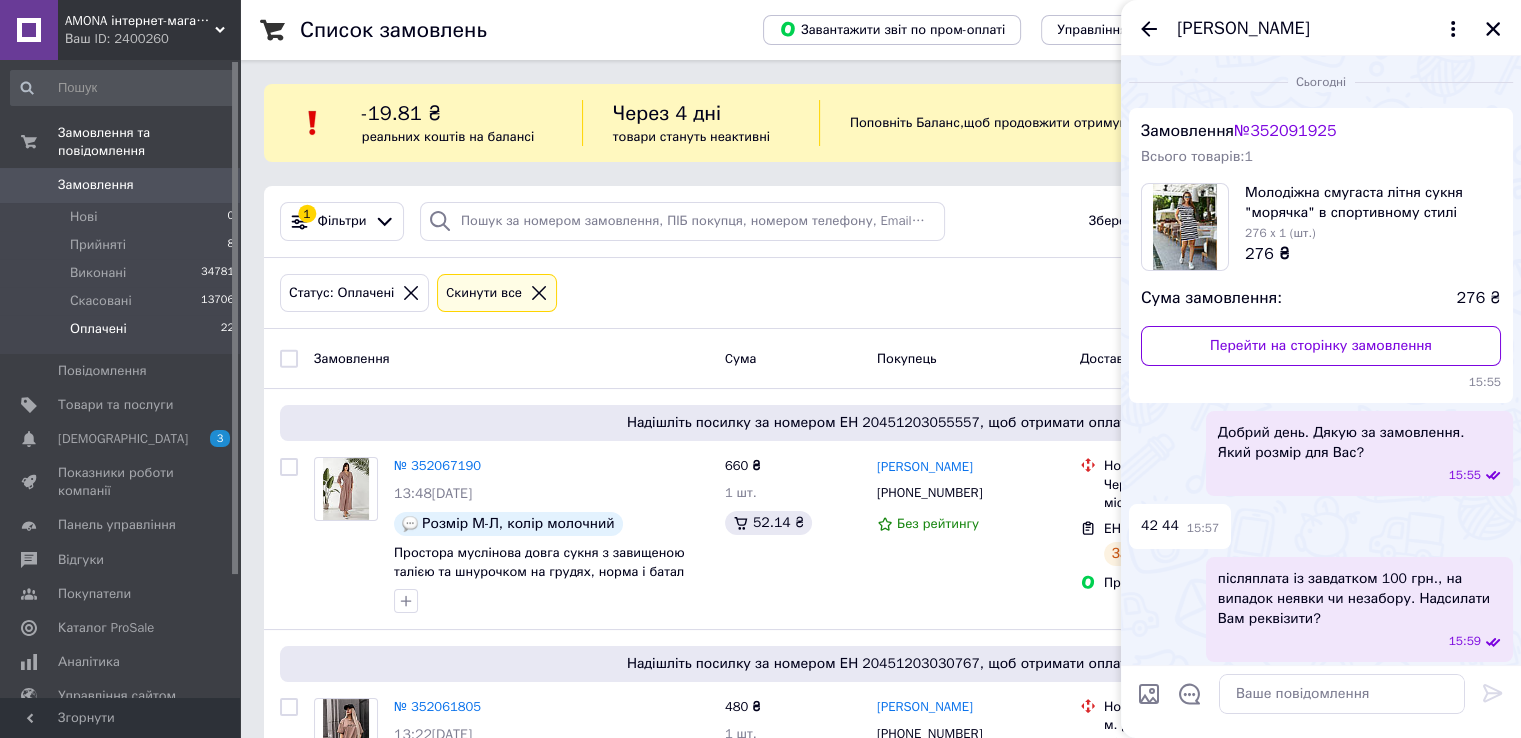 scroll, scrollTop: 534, scrollLeft: 0, axis: vertical 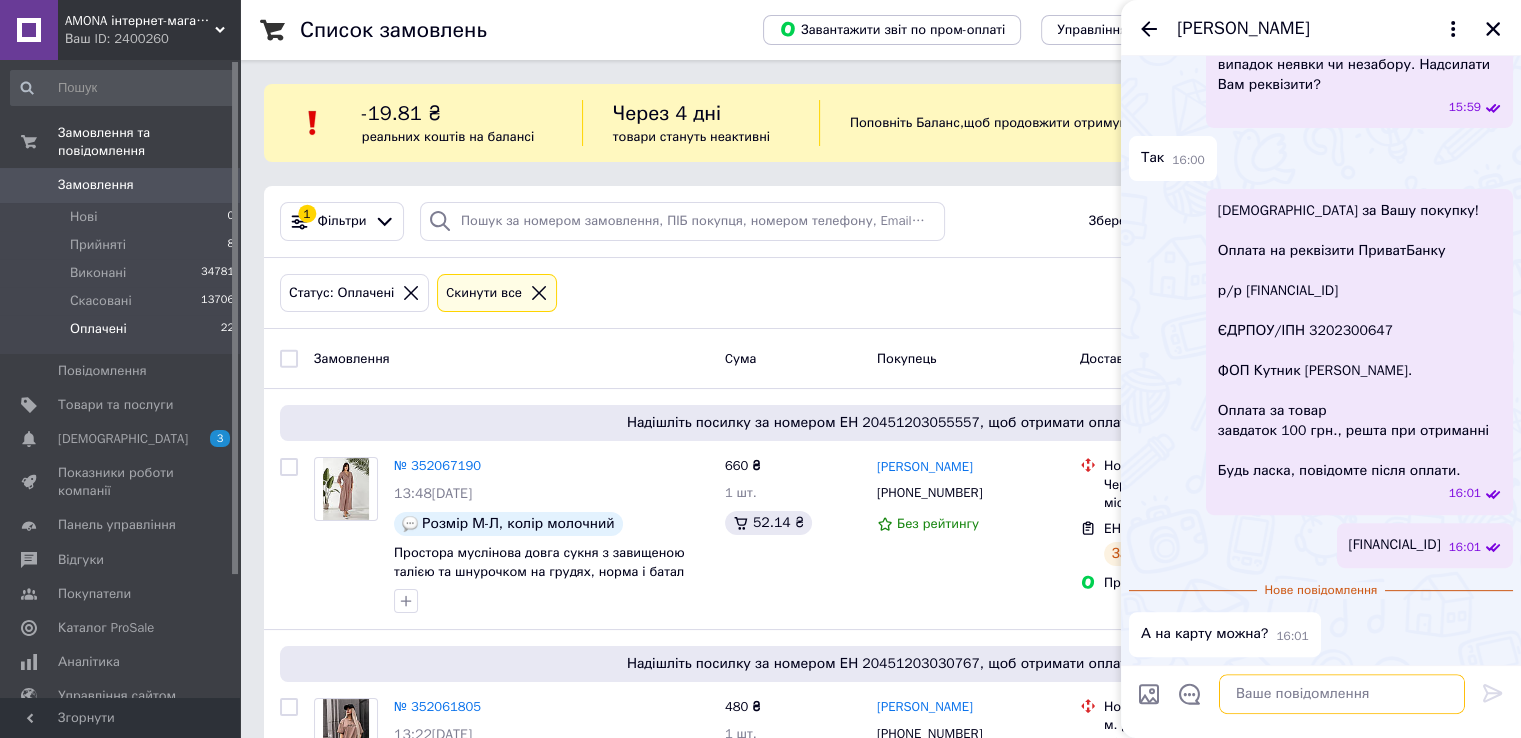 click at bounding box center [1342, 694] 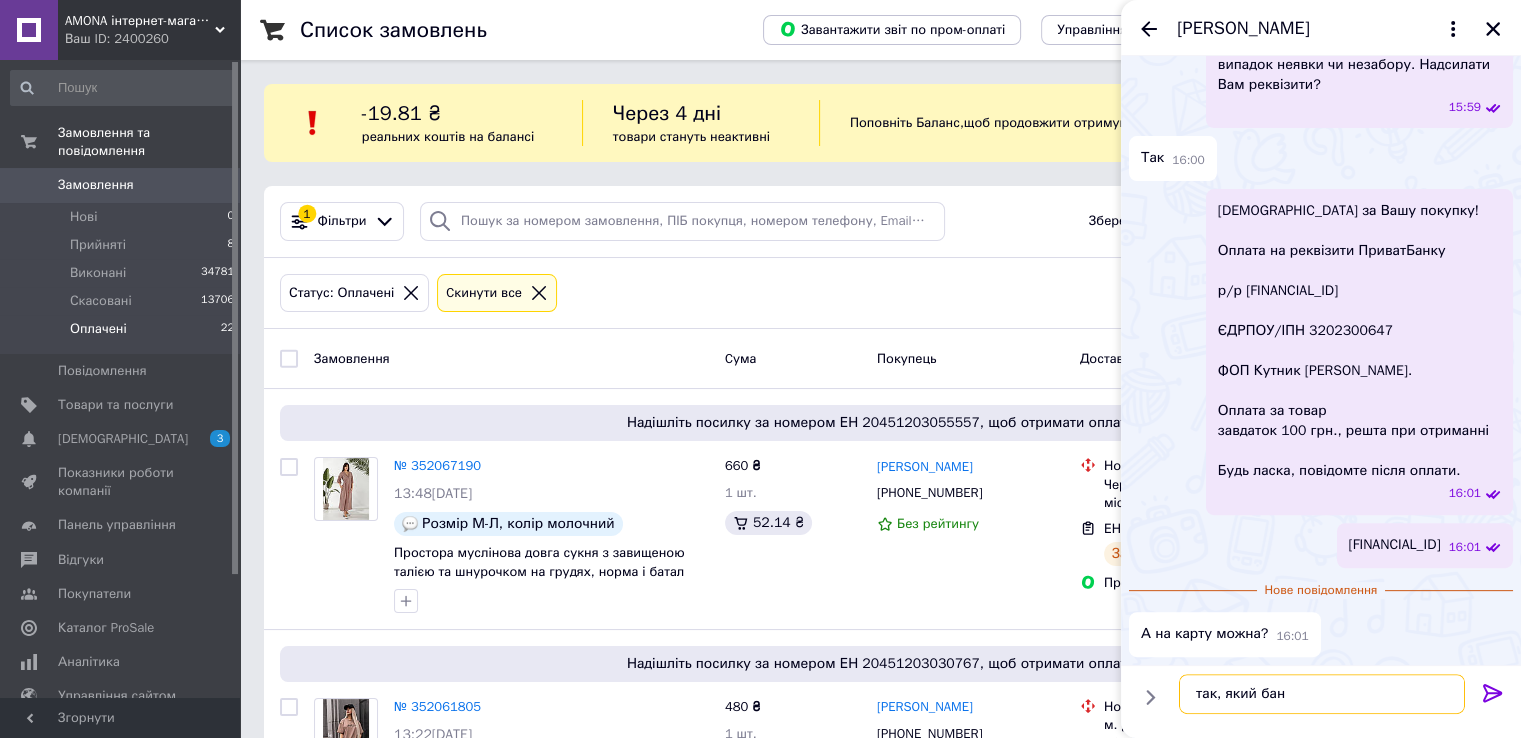 scroll, scrollTop: 498, scrollLeft: 0, axis: vertical 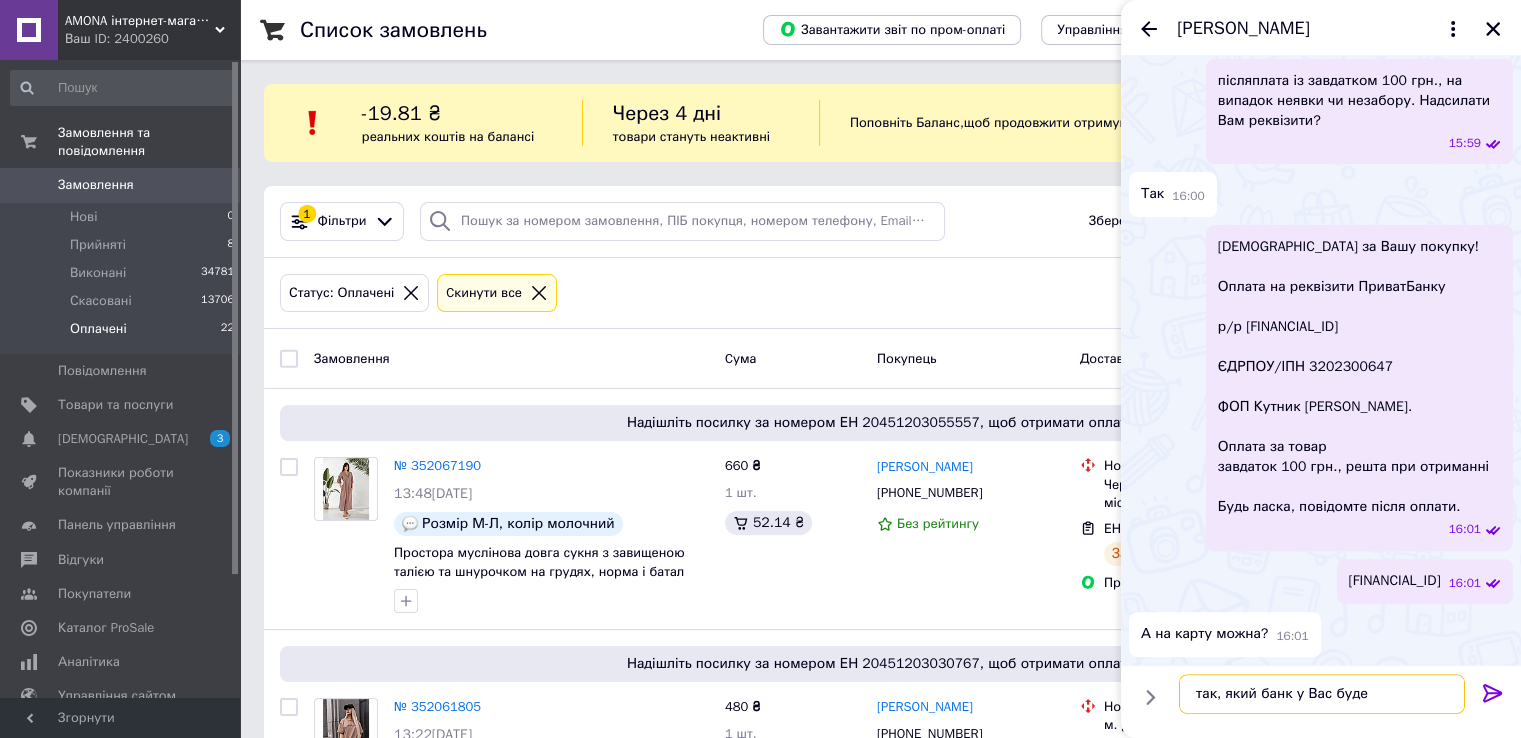type on "так, який банк у Вас буде?" 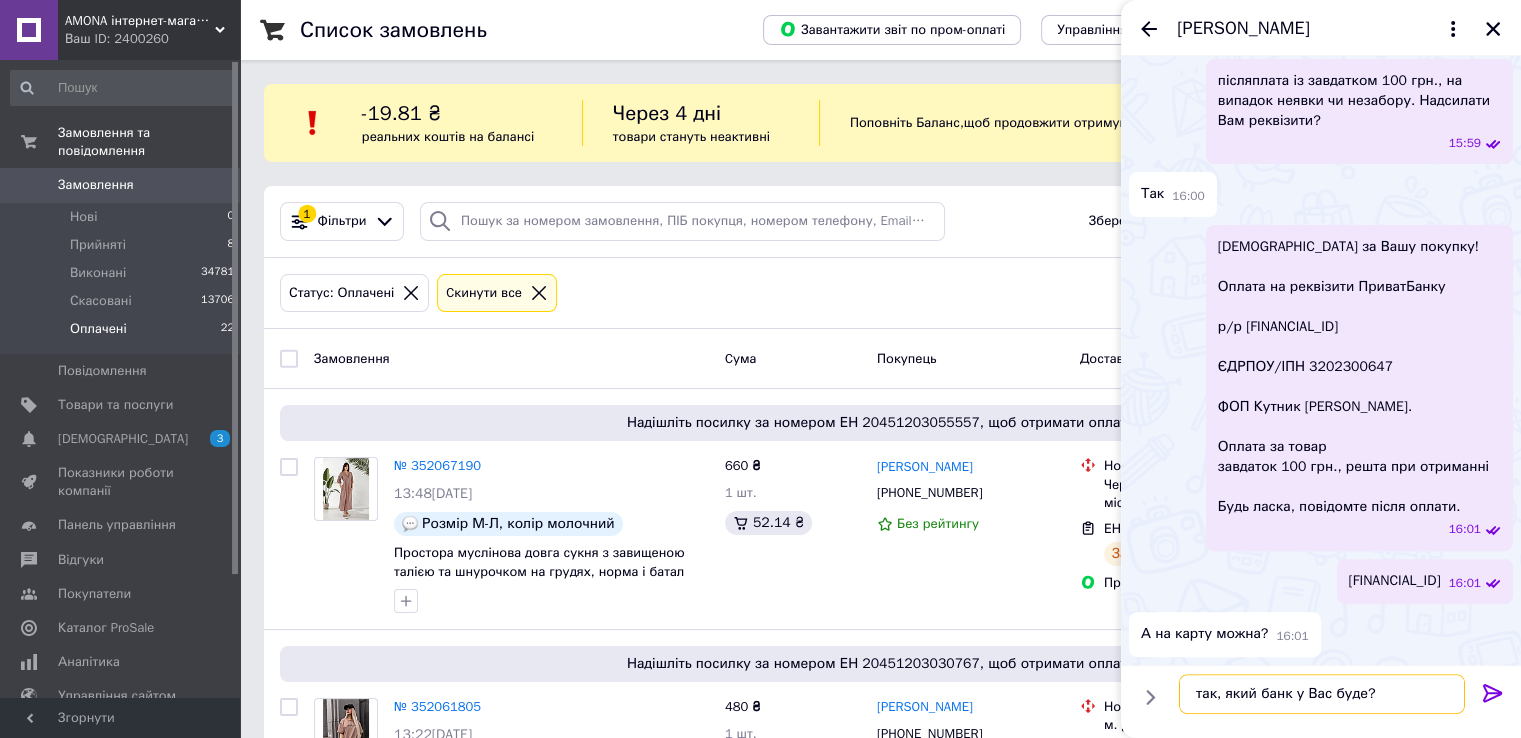 type 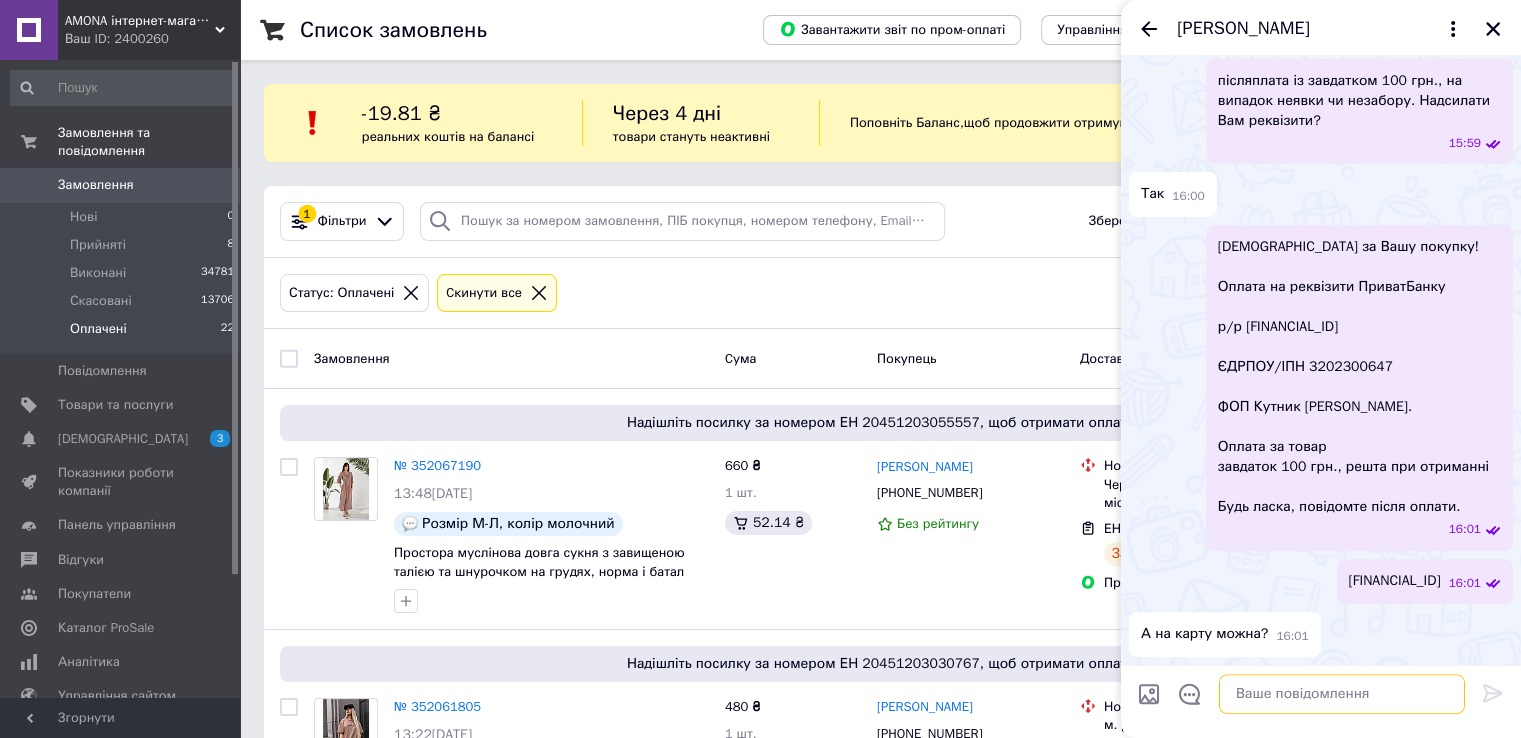 scroll, scrollTop: 551, scrollLeft: 0, axis: vertical 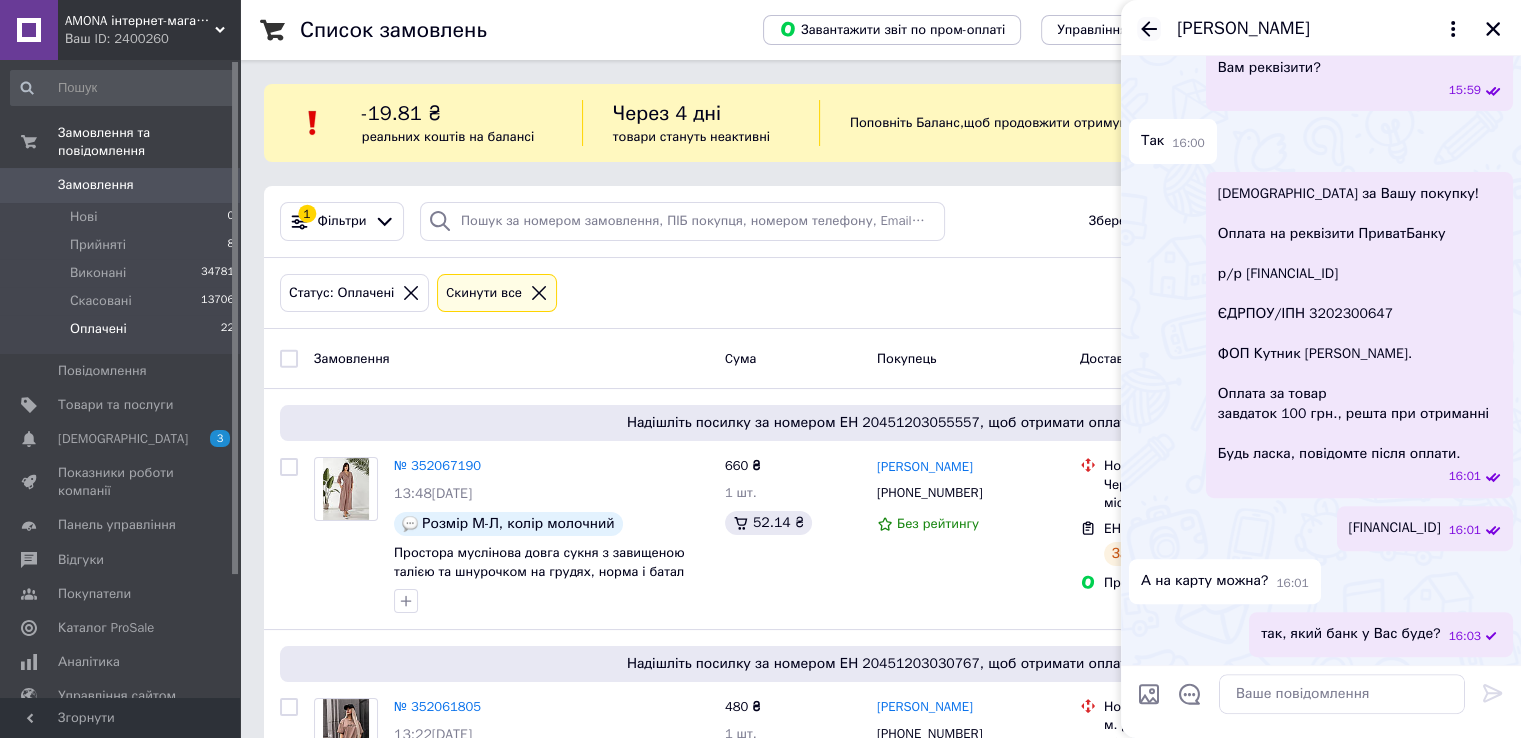 click 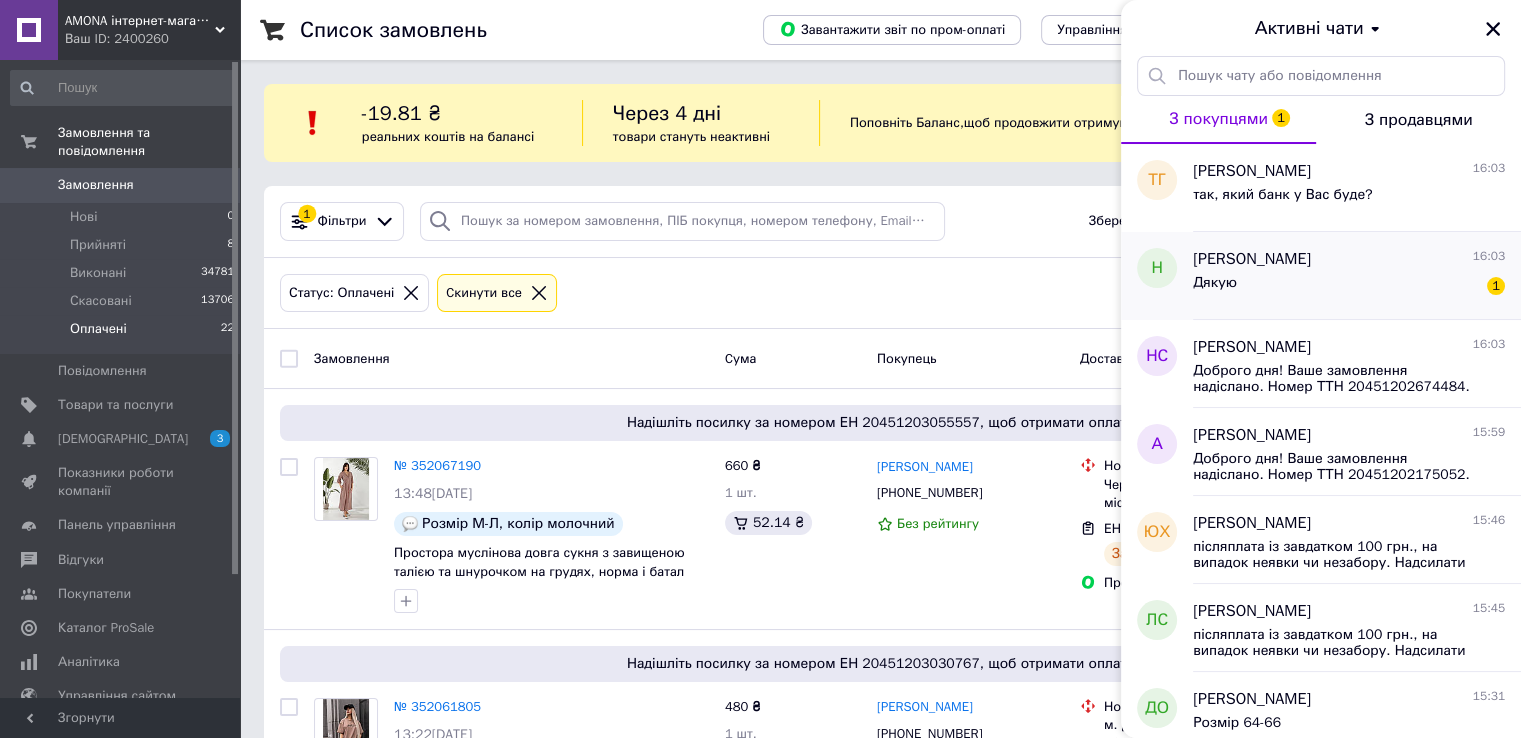 click on "Дякую 1" at bounding box center [1349, 287] 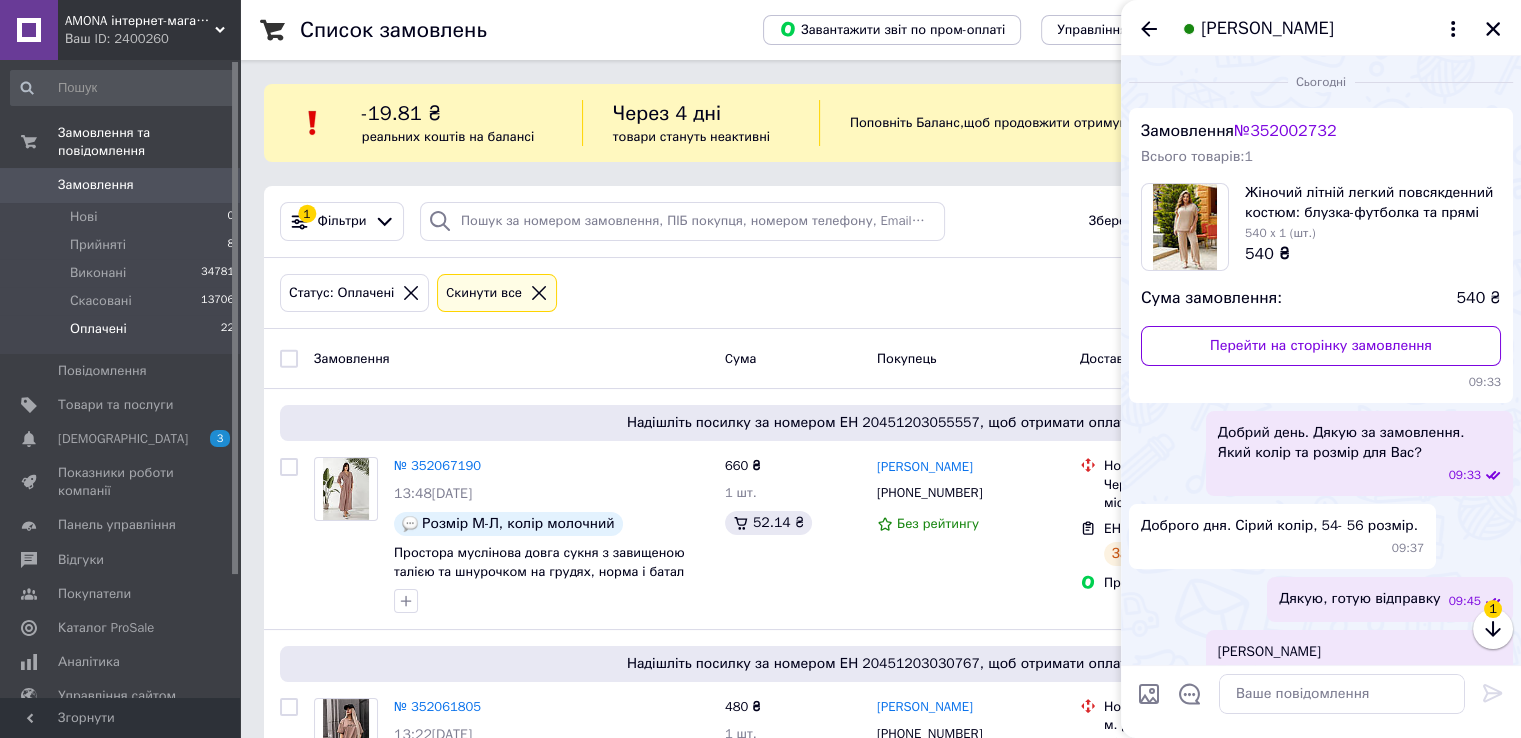 scroll, scrollTop: 840, scrollLeft: 0, axis: vertical 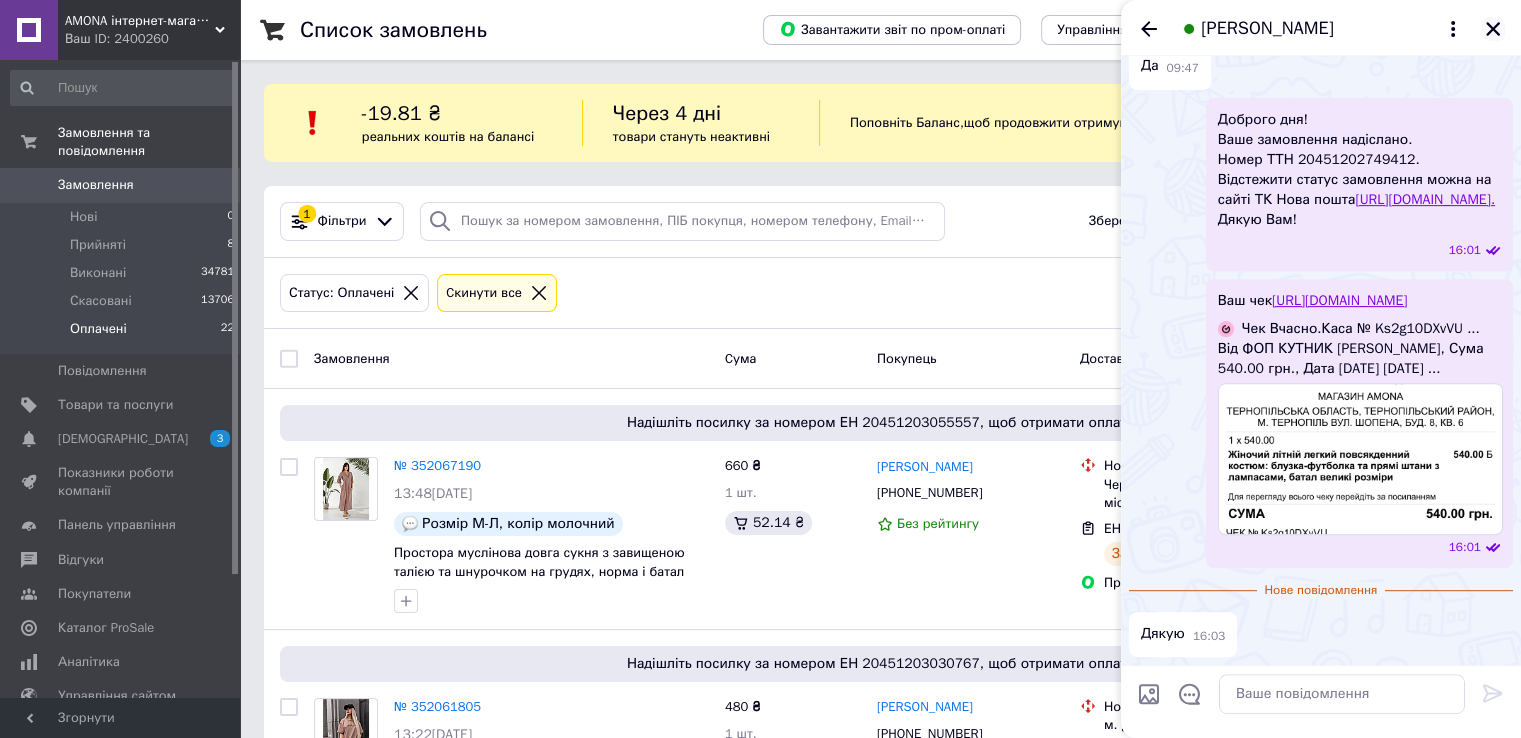click 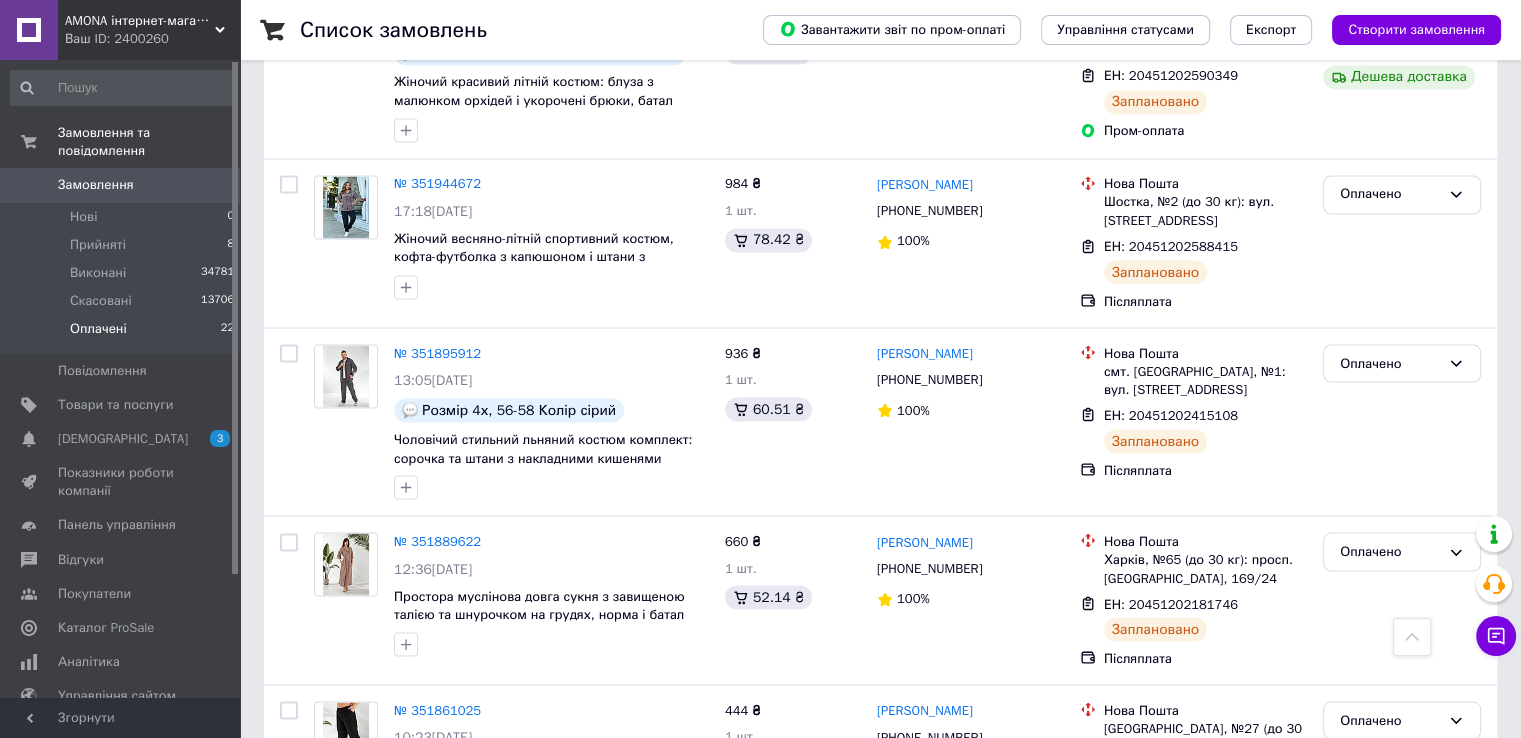 scroll, scrollTop: 3528, scrollLeft: 0, axis: vertical 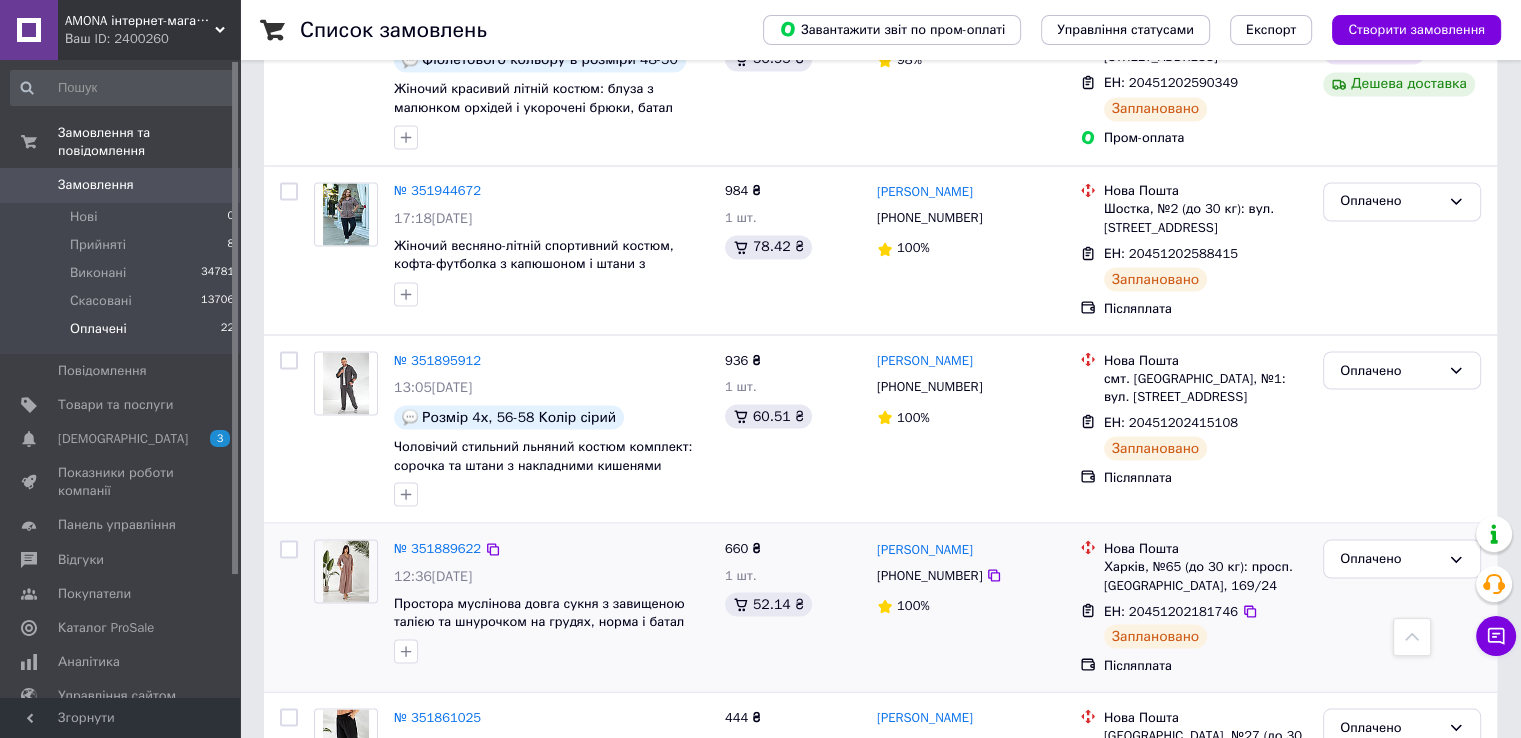 click on "№ 351889622 12:36, 09.07.2025 Простора муслінова довга сукня з завищеною талією та шнурочком на грудях, норма і батал великі розміри" at bounding box center [551, 601] 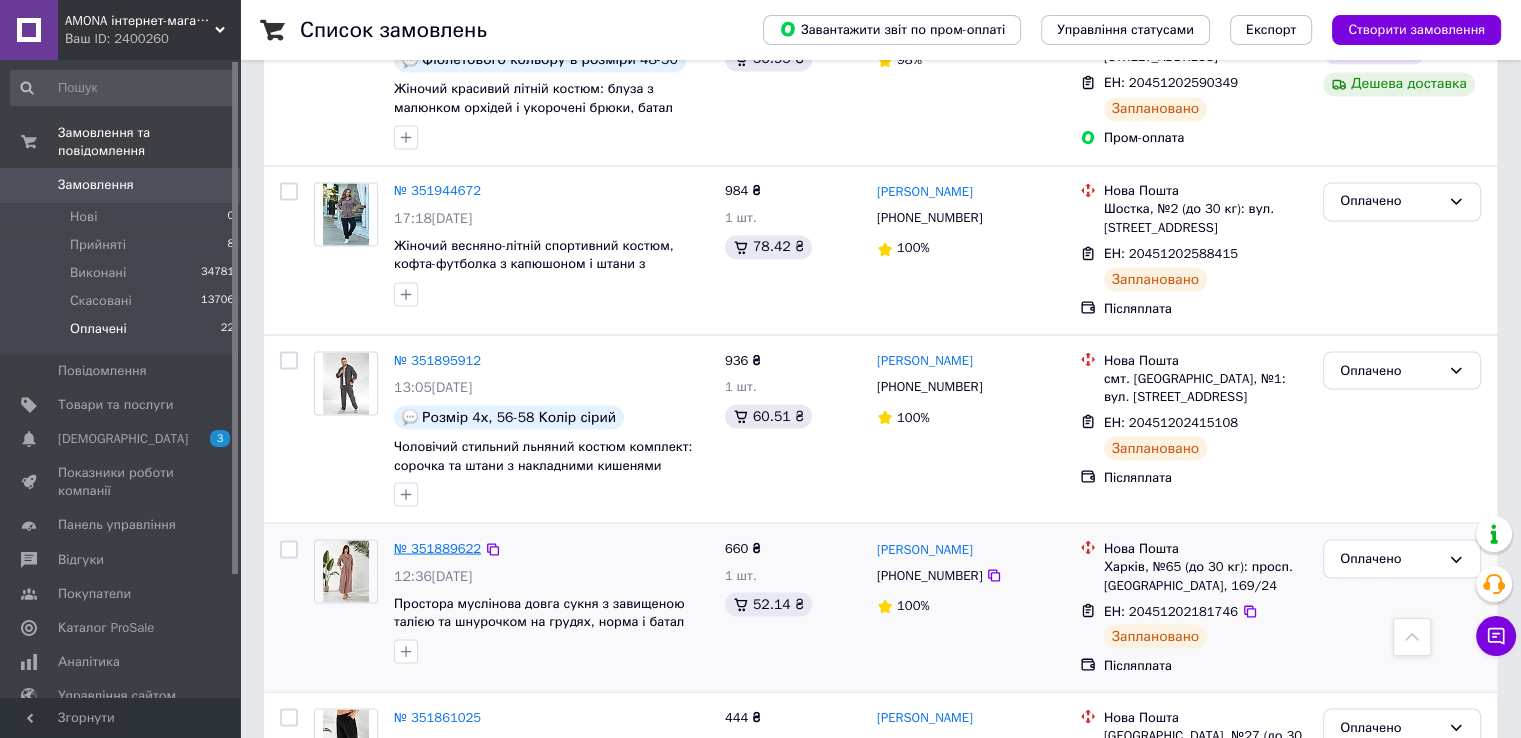 click on "№ 351889622" at bounding box center [437, 547] 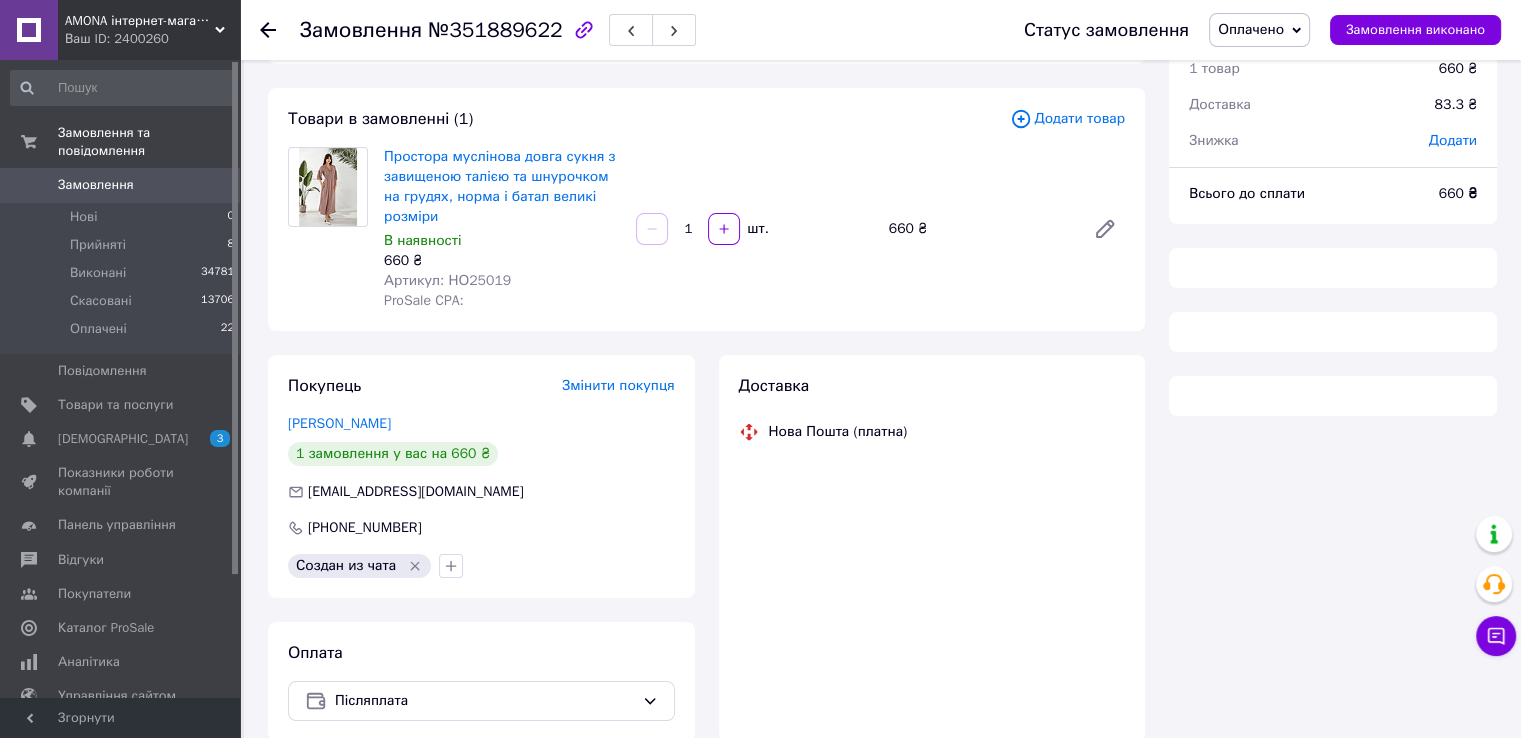 scroll, scrollTop: 176, scrollLeft: 0, axis: vertical 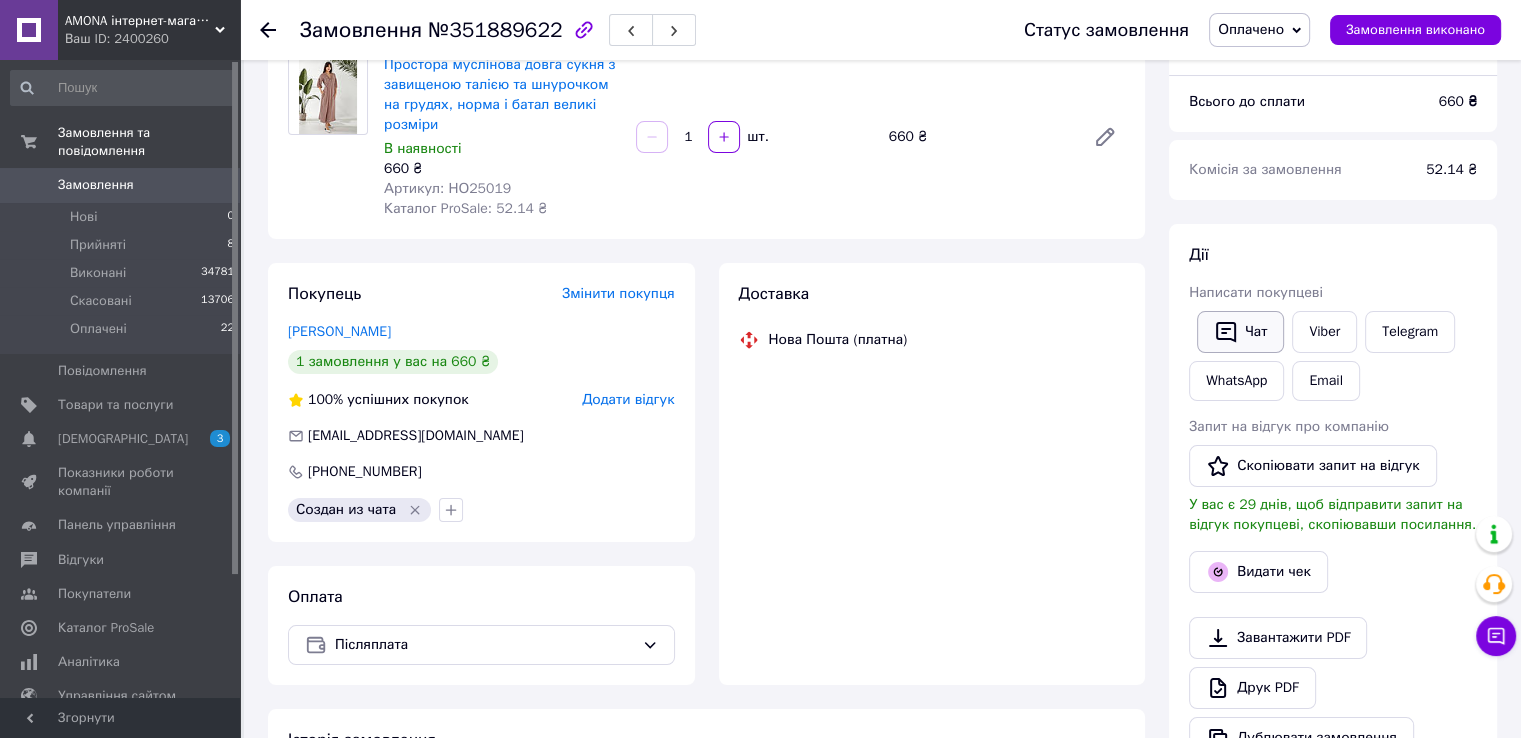 click on "Чат" at bounding box center [1240, 332] 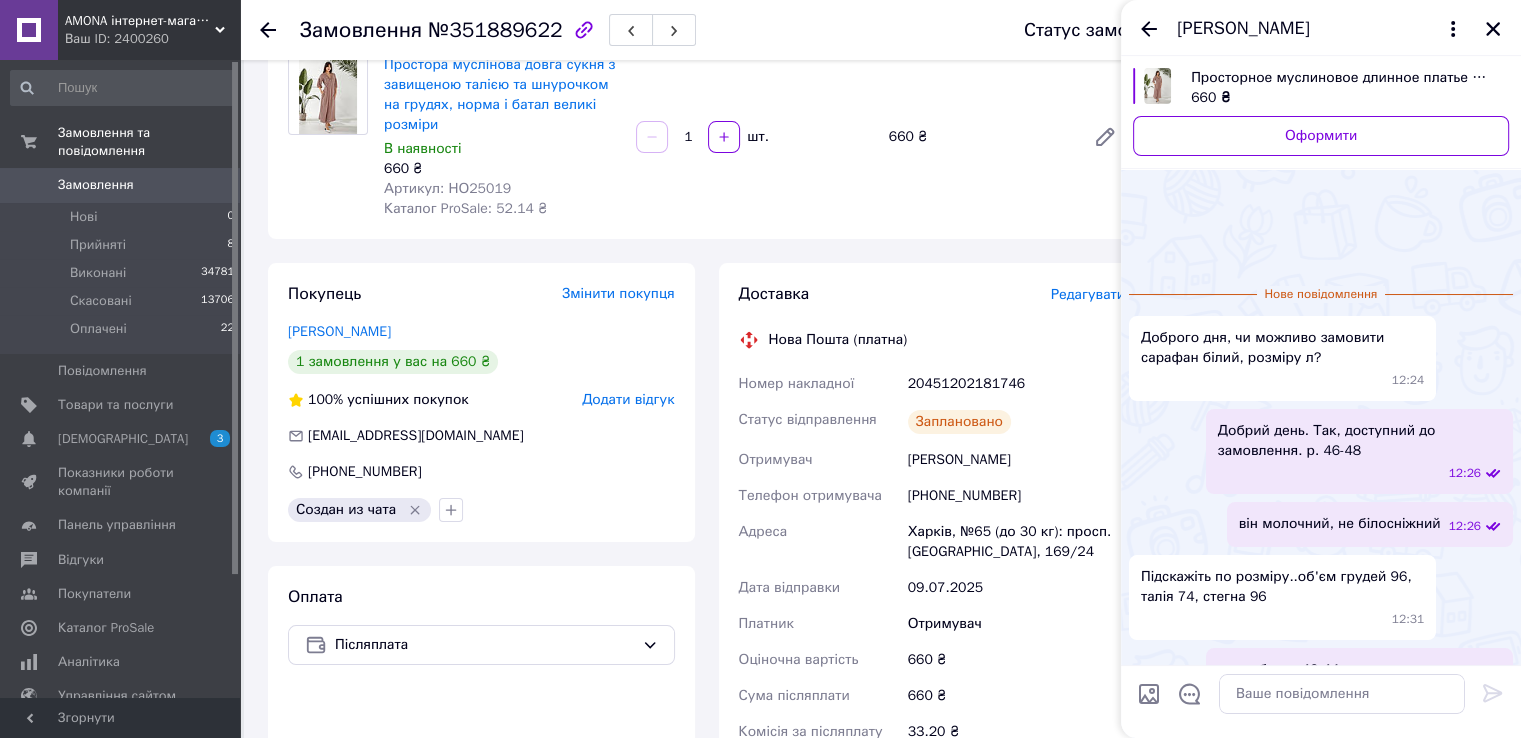 scroll, scrollTop: 115, scrollLeft: 0, axis: vertical 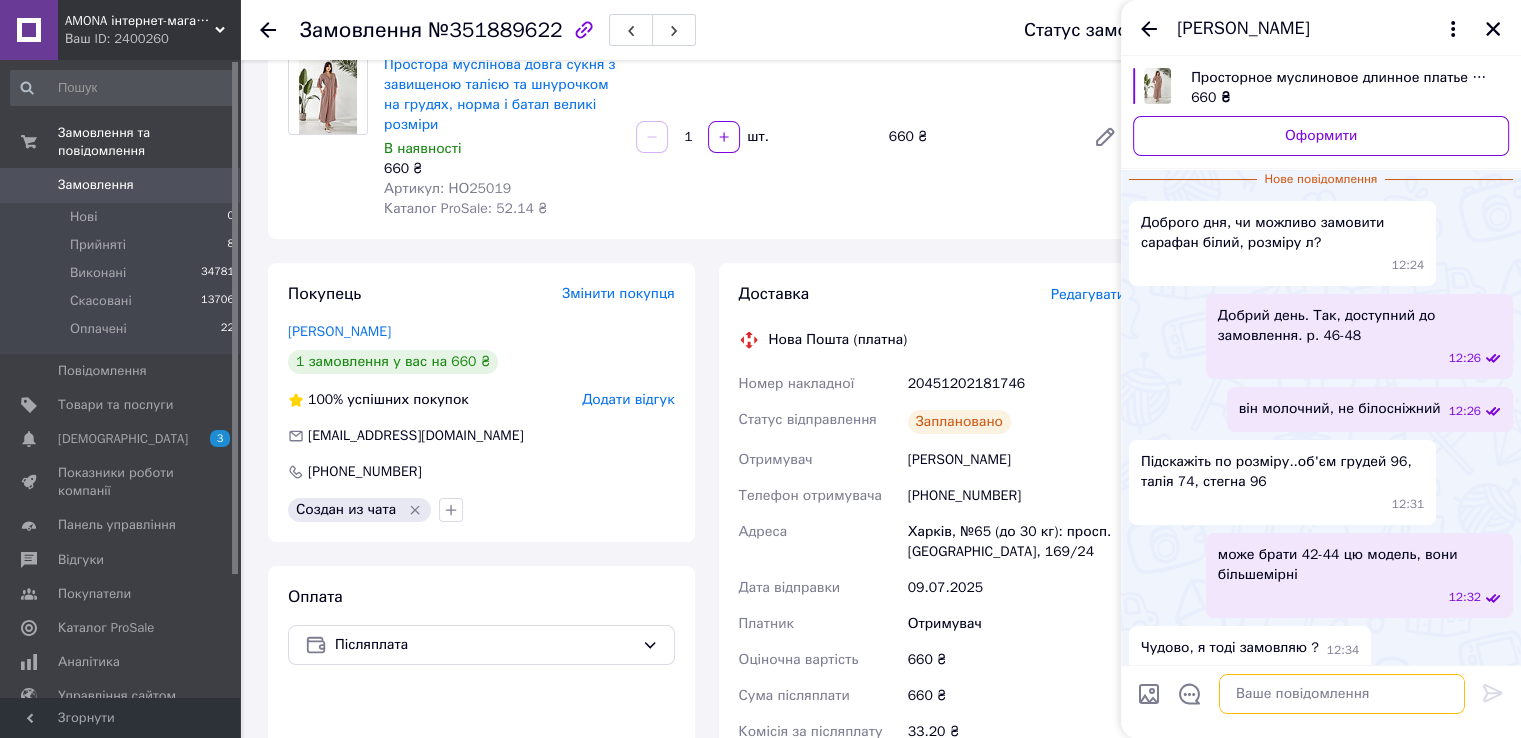 click at bounding box center [1342, 694] 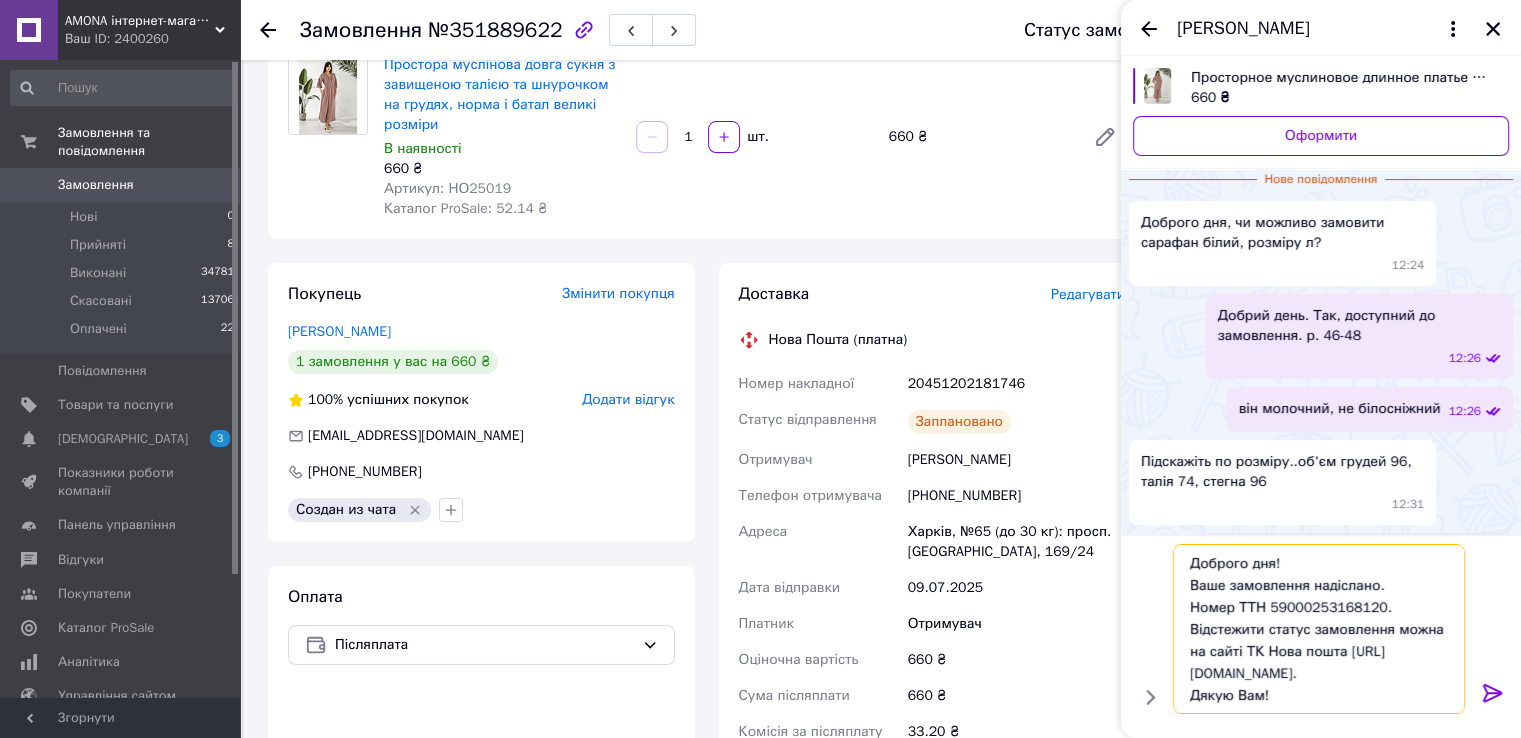 scroll, scrollTop: 1, scrollLeft: 0, axis: vertical 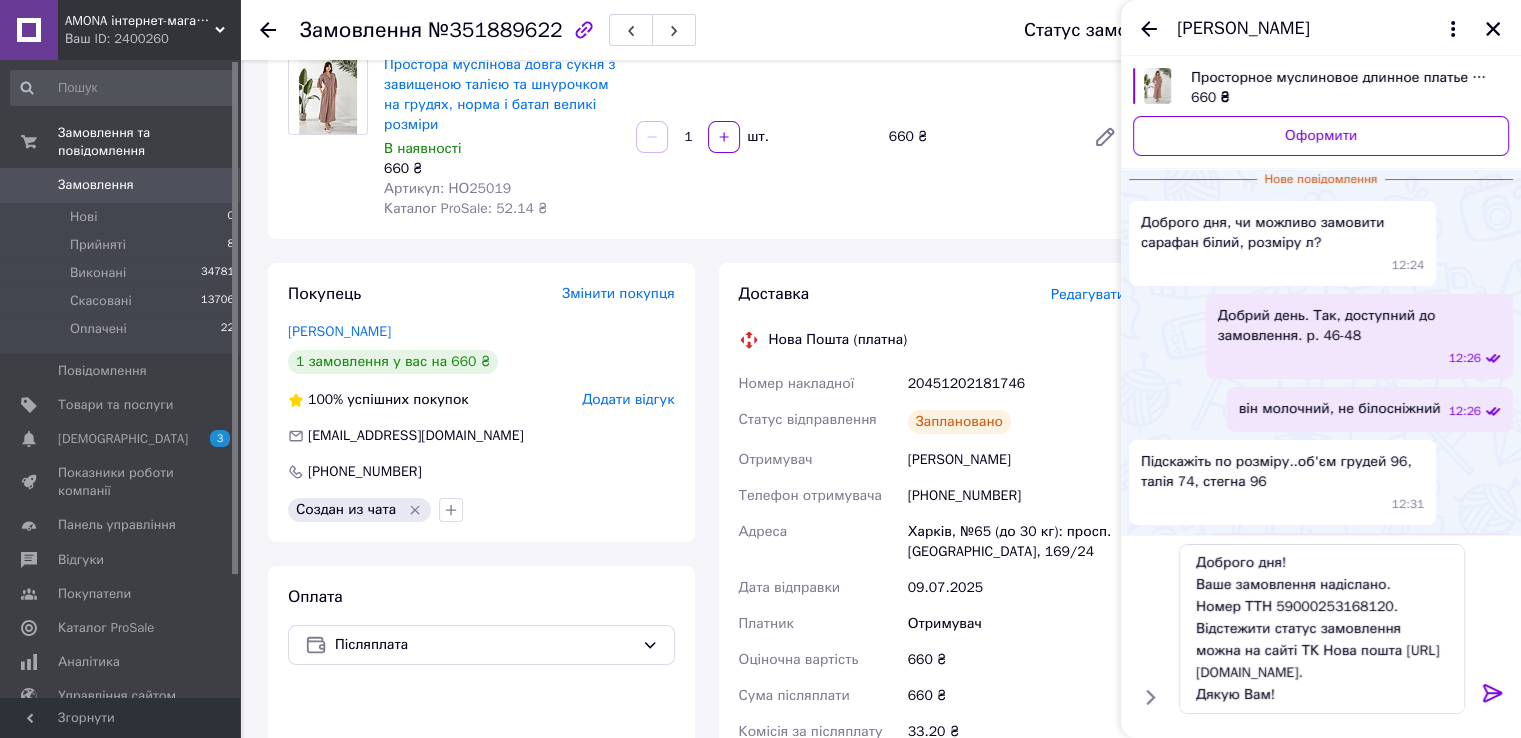 click on "20451202181746" at bounding box center [1016, 384] 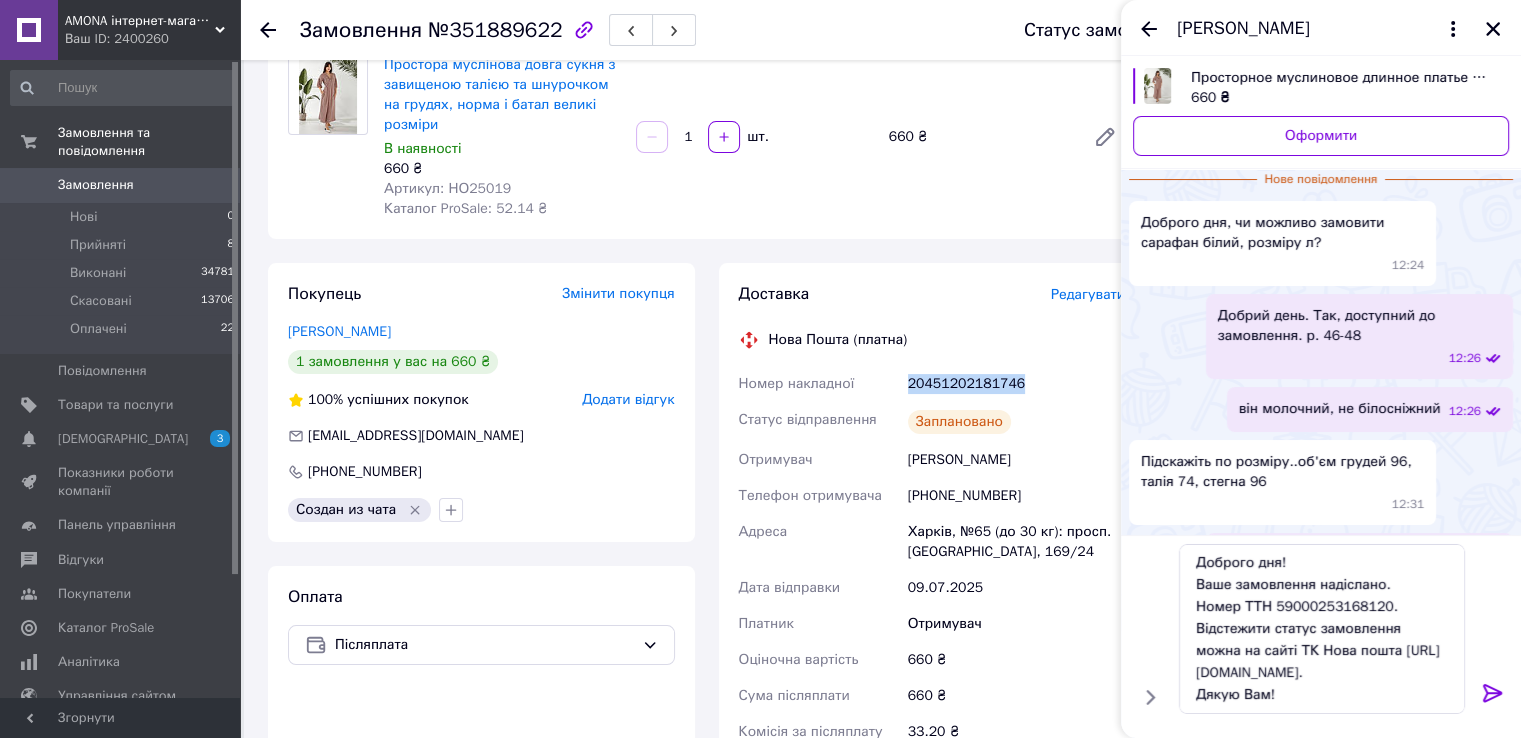 click on "20451202181746" at bounding box center (1016, 384) 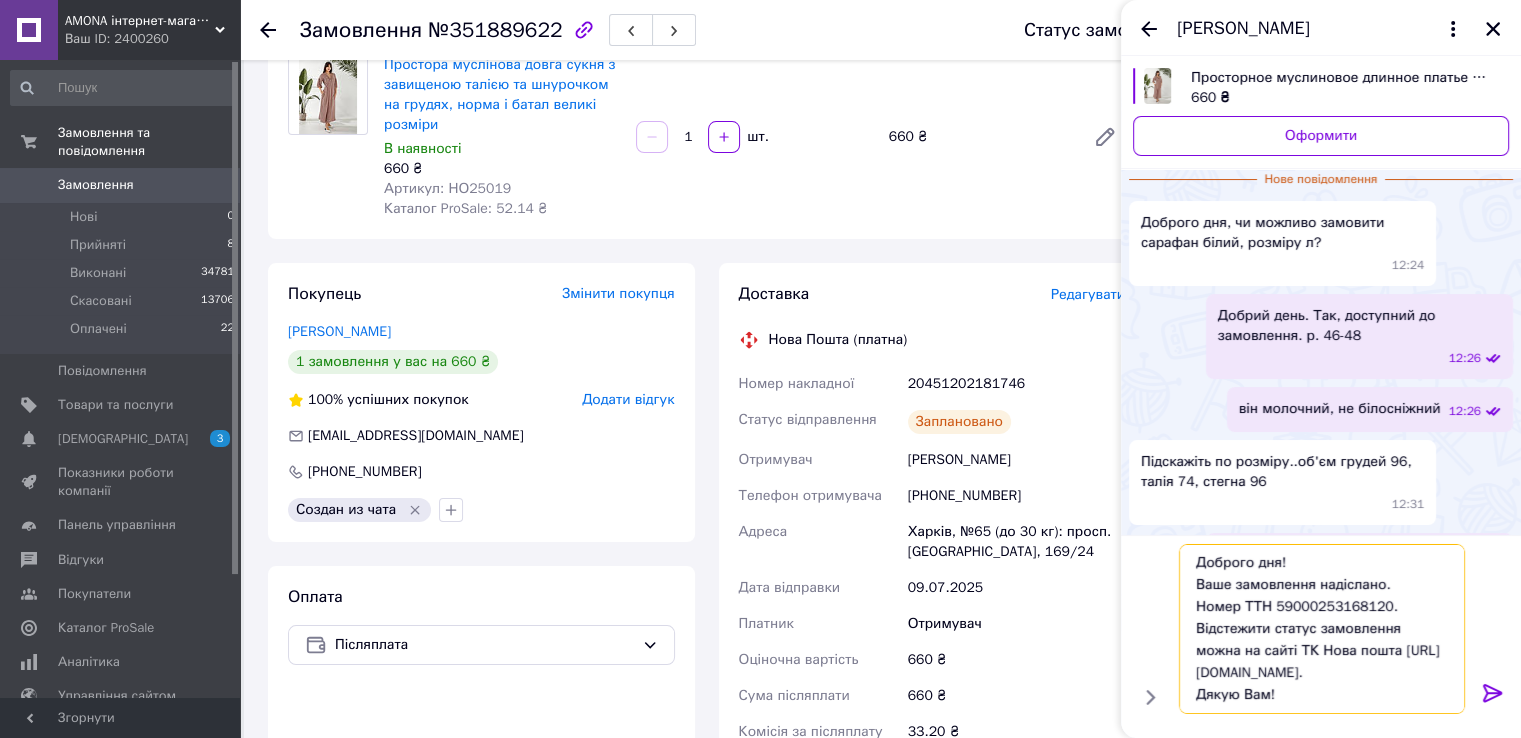 click on "Доброго дня!
Ваше замовлення надіслано.
Номер ТТН 59000253168120.
Відстежити статус замовлення можна на сайті ТК Нова пошта http://novaposhta.ua/frontend/tracking.
Дякую Вам!" at bounding box center [1322, 629] 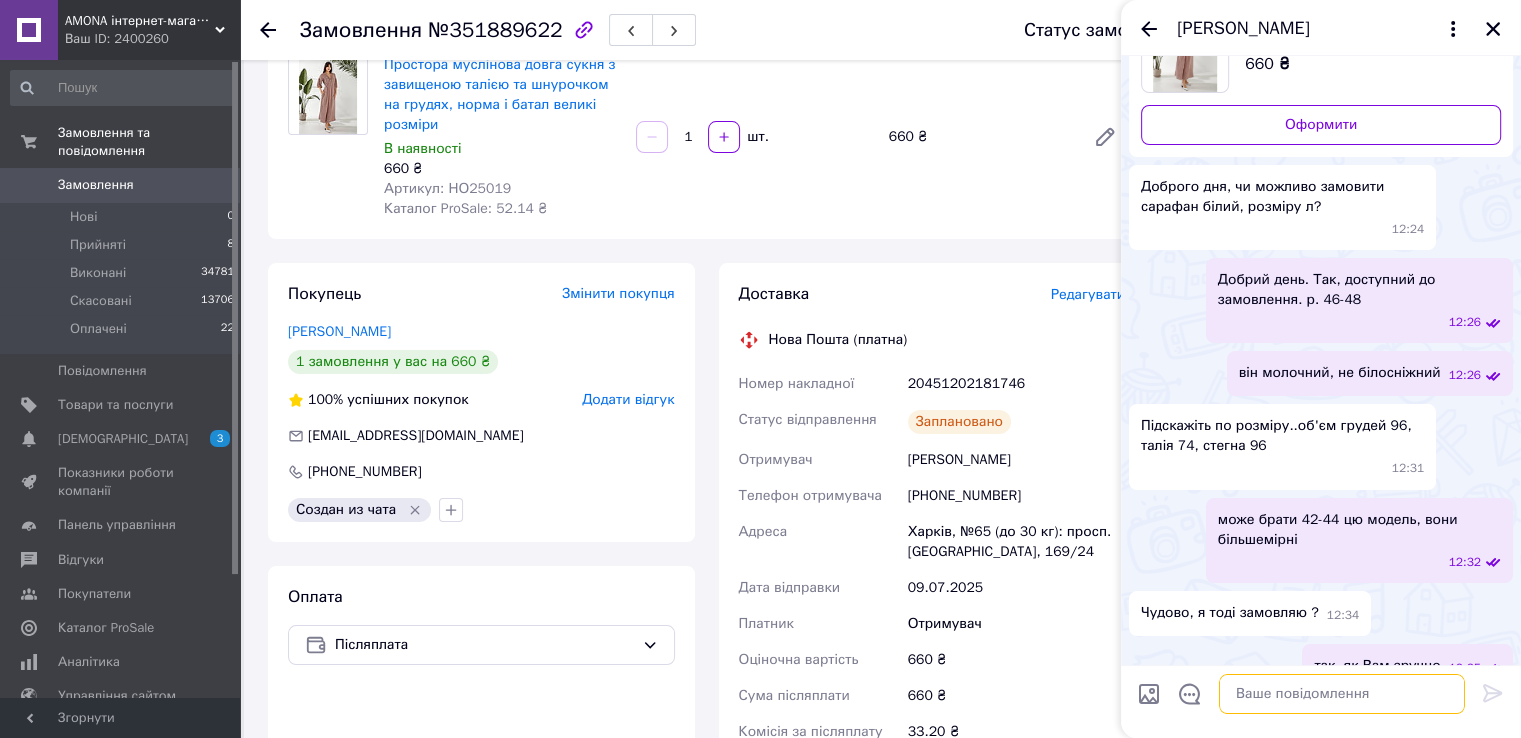 scroll, scrollTop: 0, scrollLeft: 0, axis: both 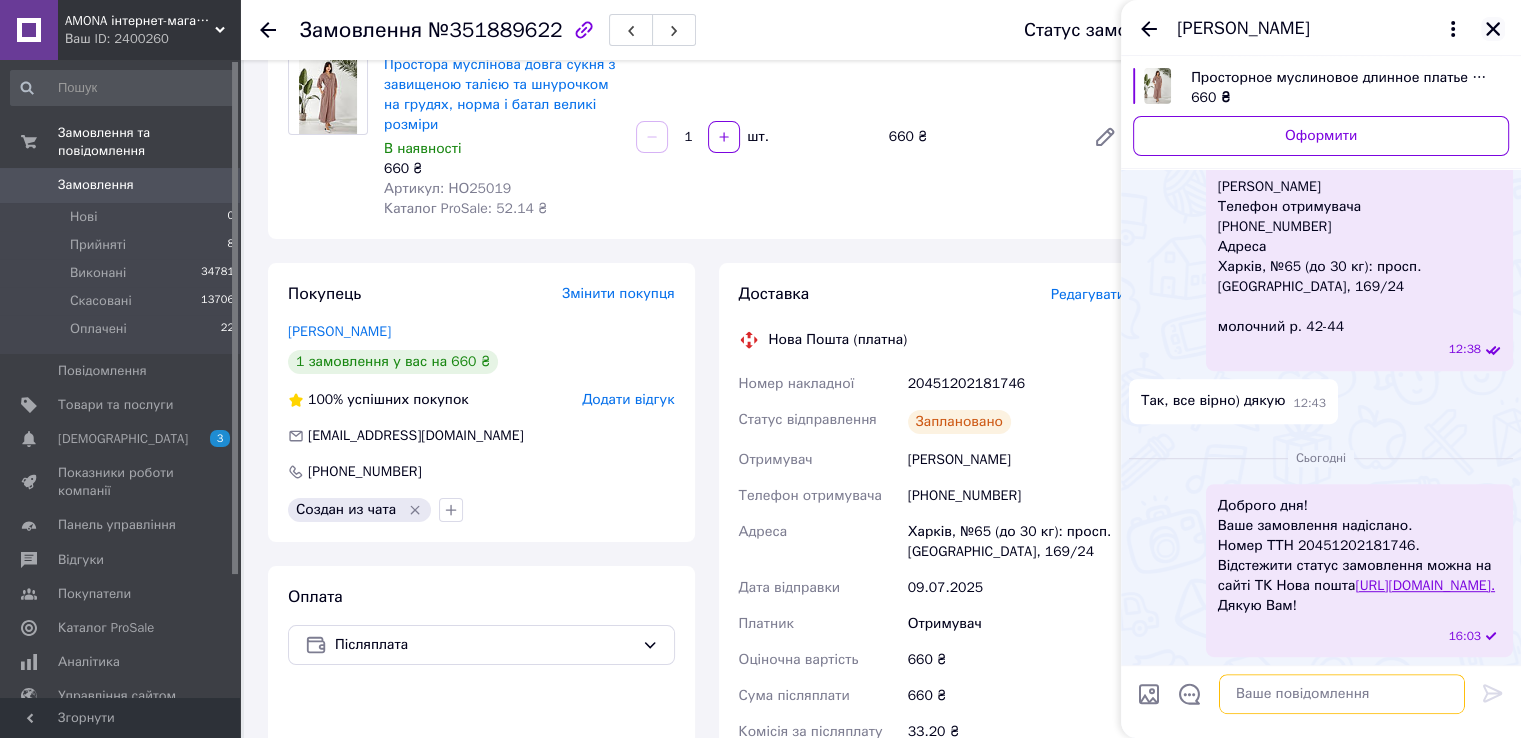 type 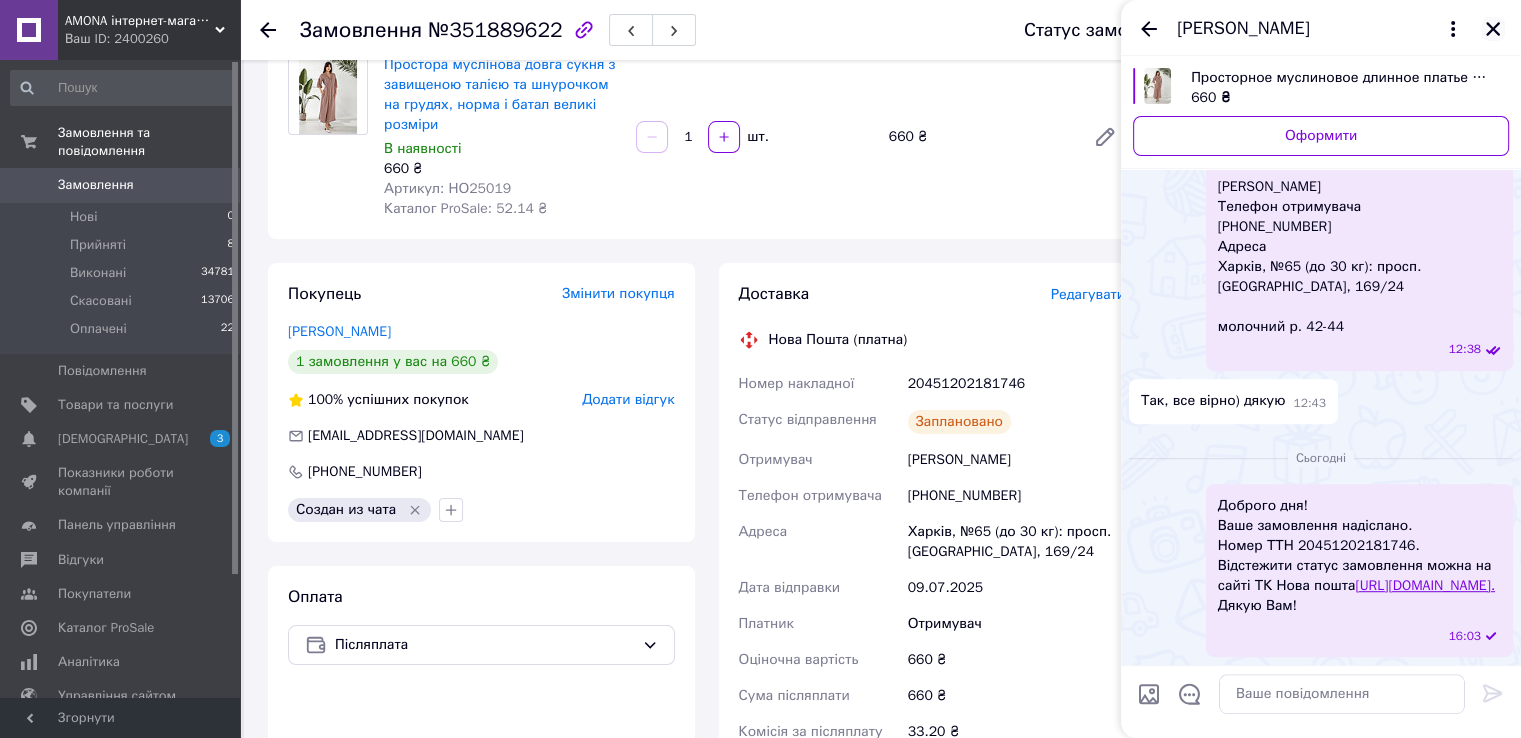 click 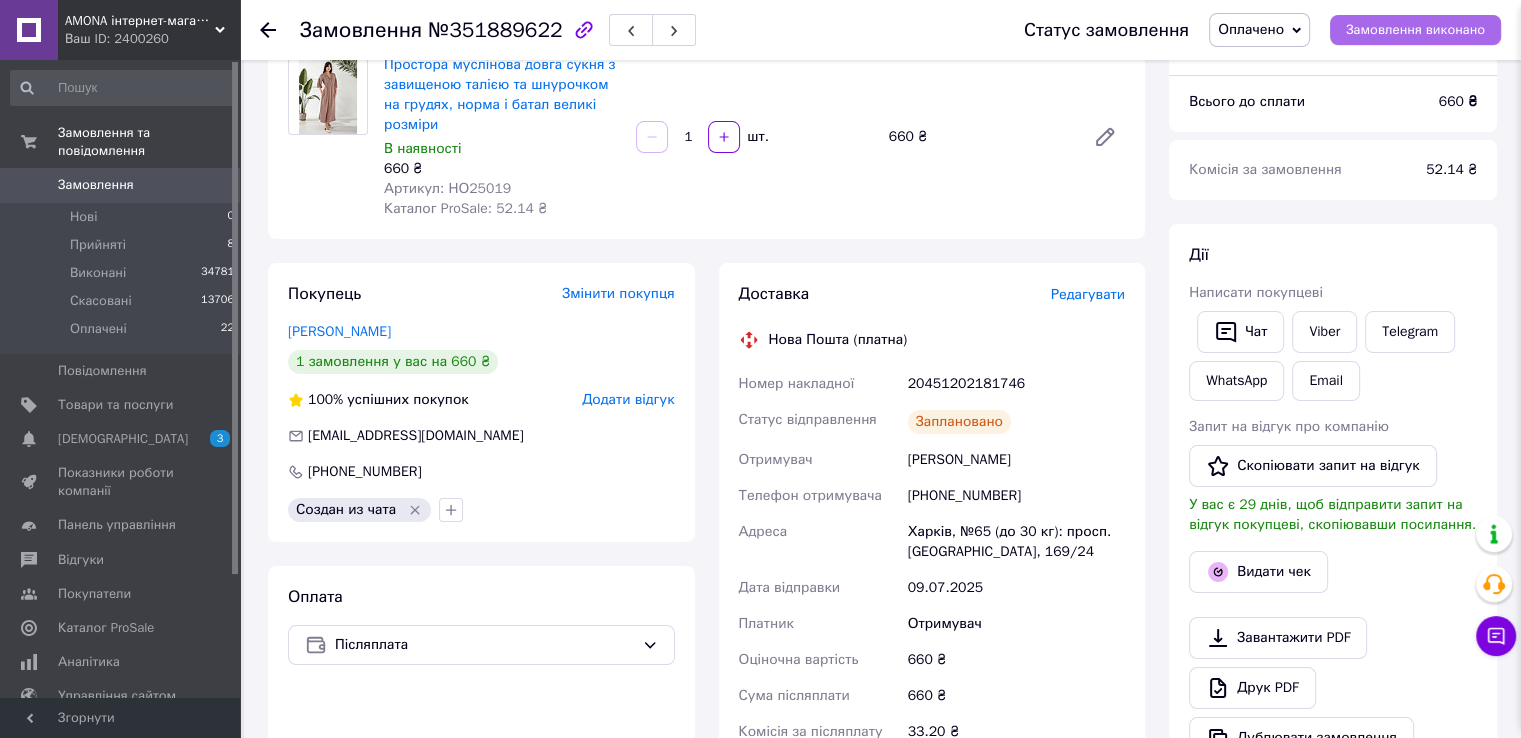 click on "Замовлення виконано" at bounding box center (1415, 30) 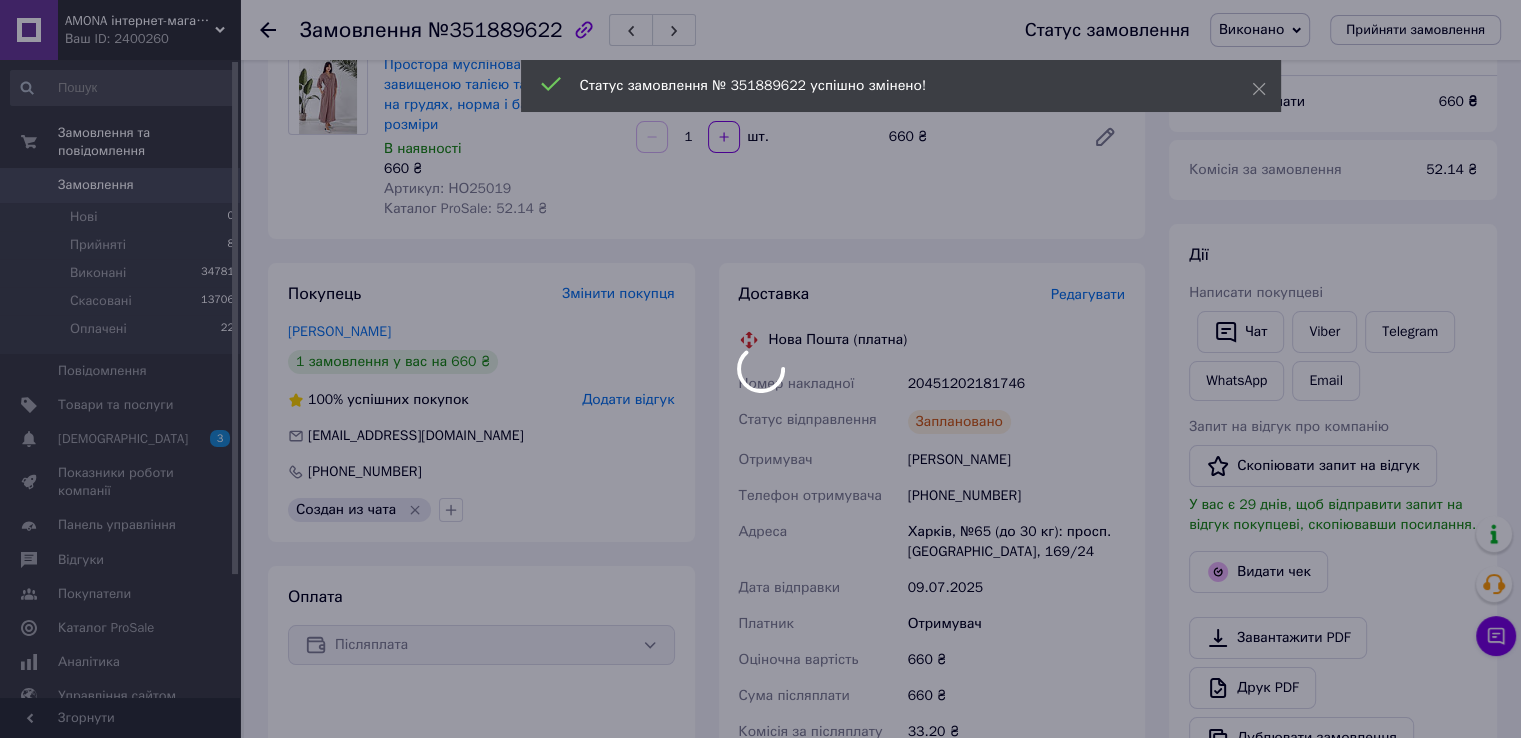 scroll, scrollTop: 0, scrollLeft: 0, axis: both 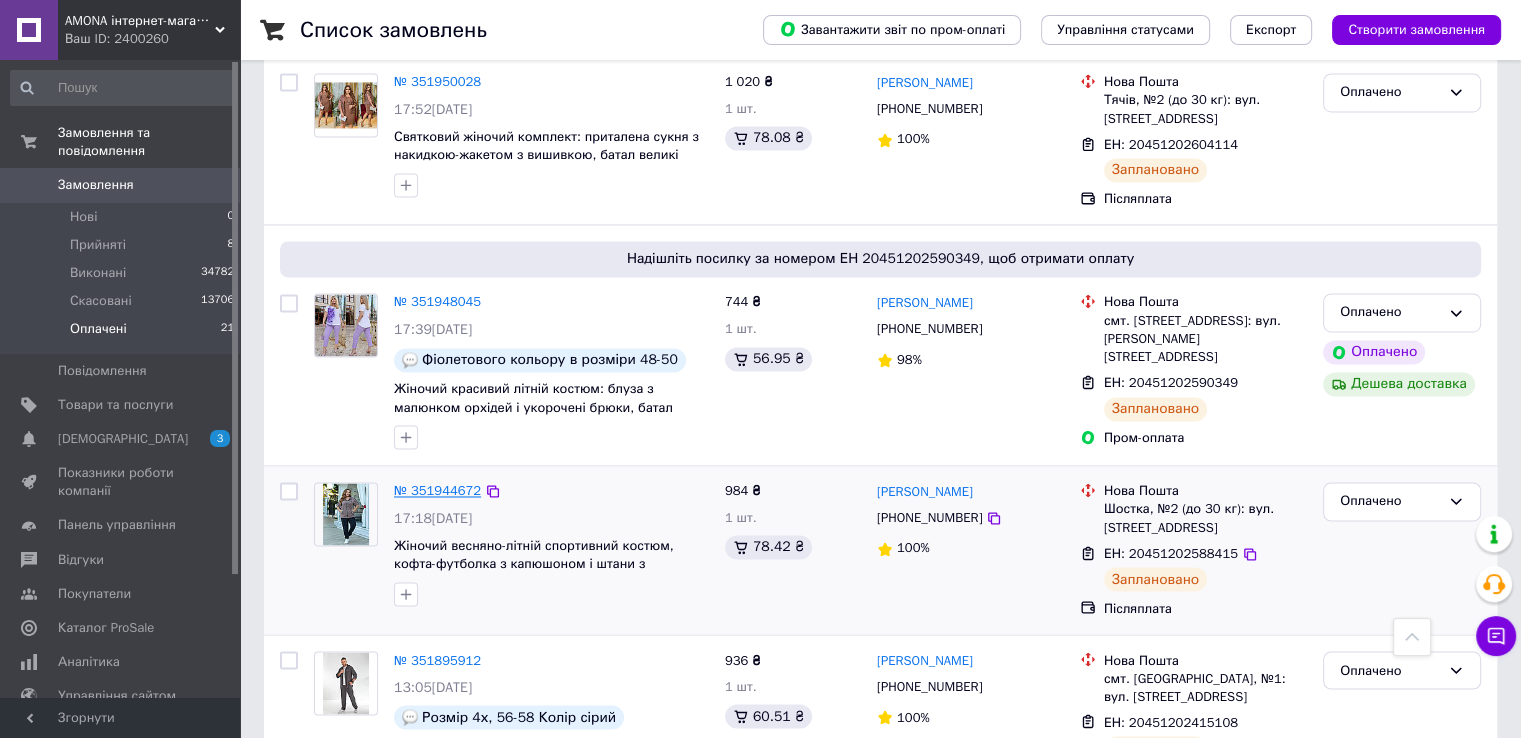 click on "№ 351944672" at bounding box center (437, 490) 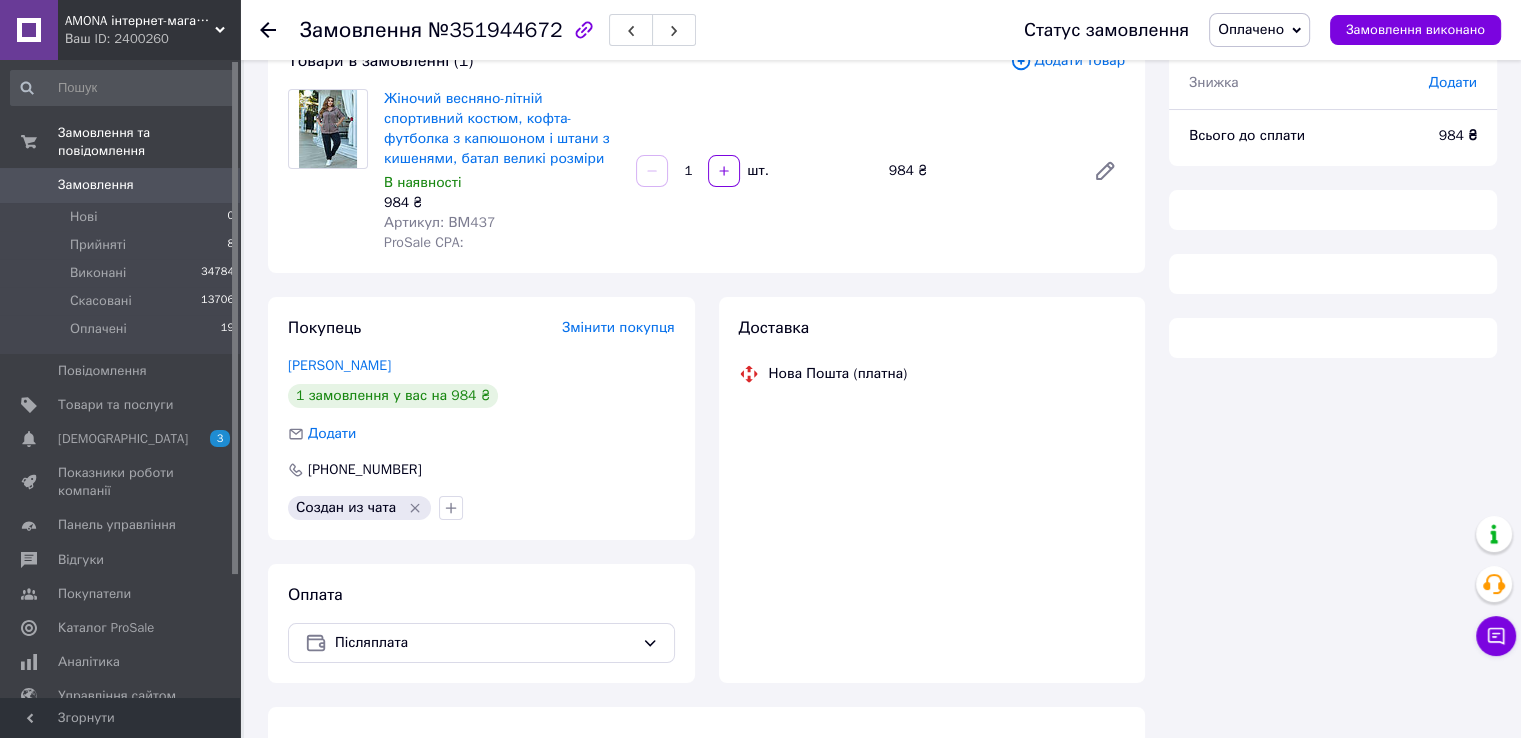 scroll, scrollTop: 176, scrollLeft: 0, axis: vertical 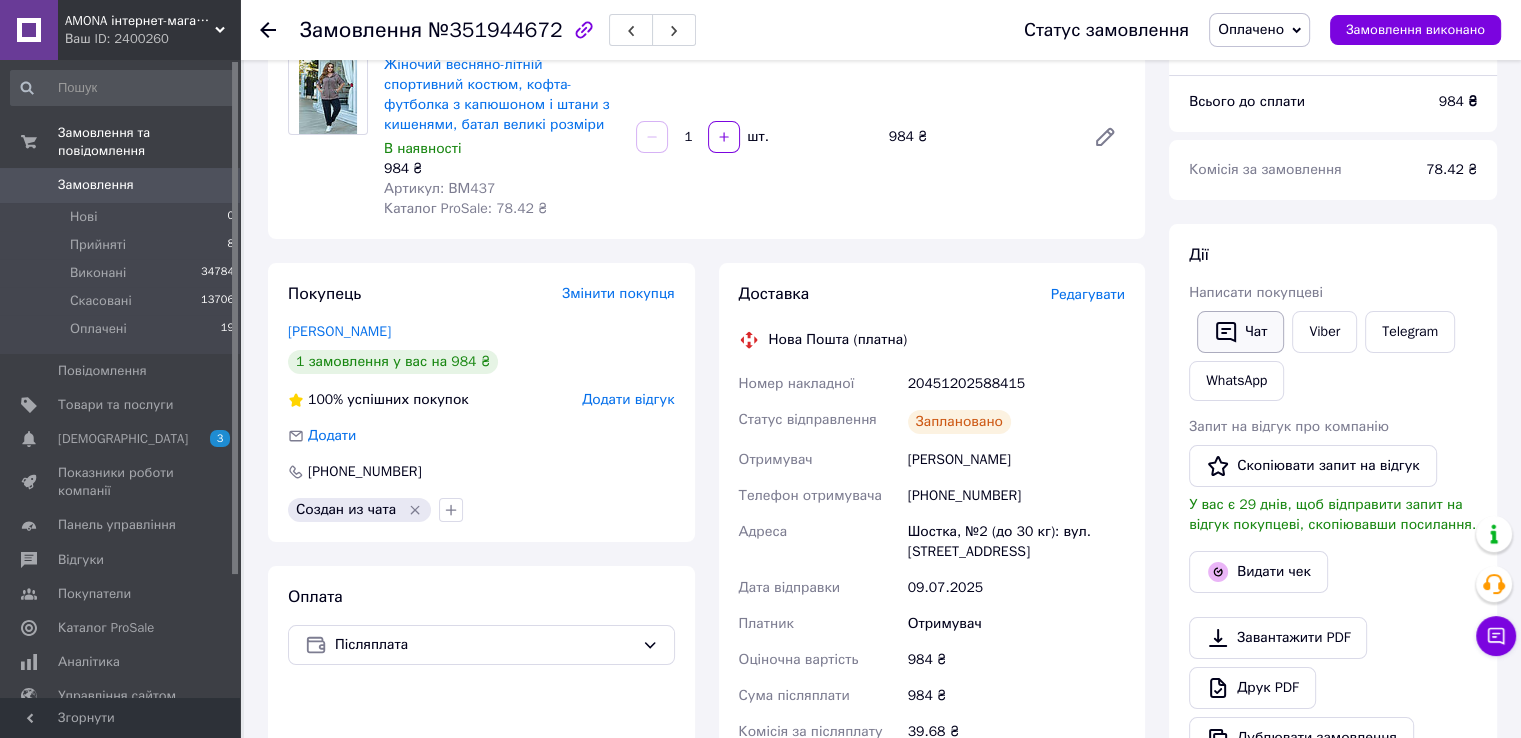 click on "Чат" at bounding box center [1240, 332] 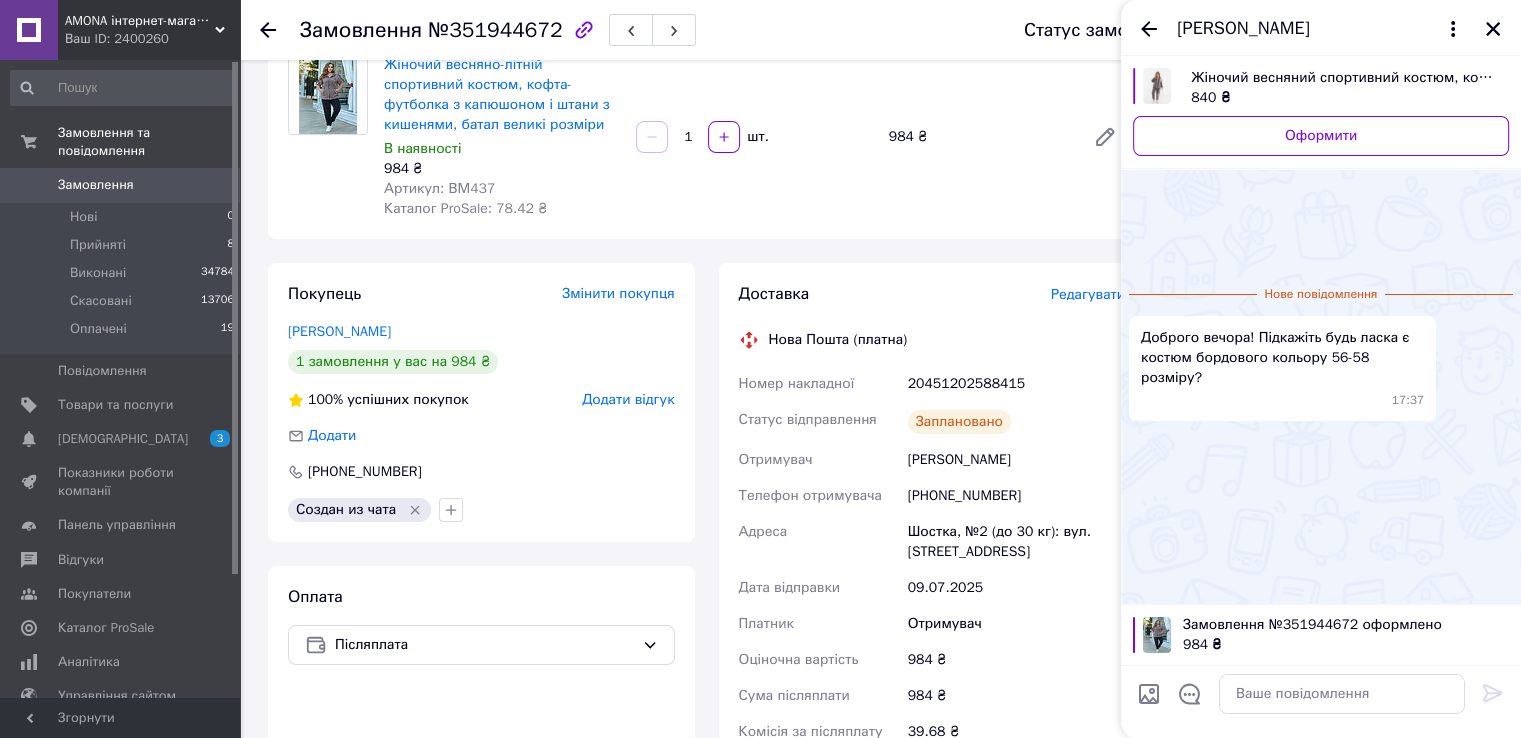 scroll, scrollTop: 115, scrollLeft: 0, axis: vertical 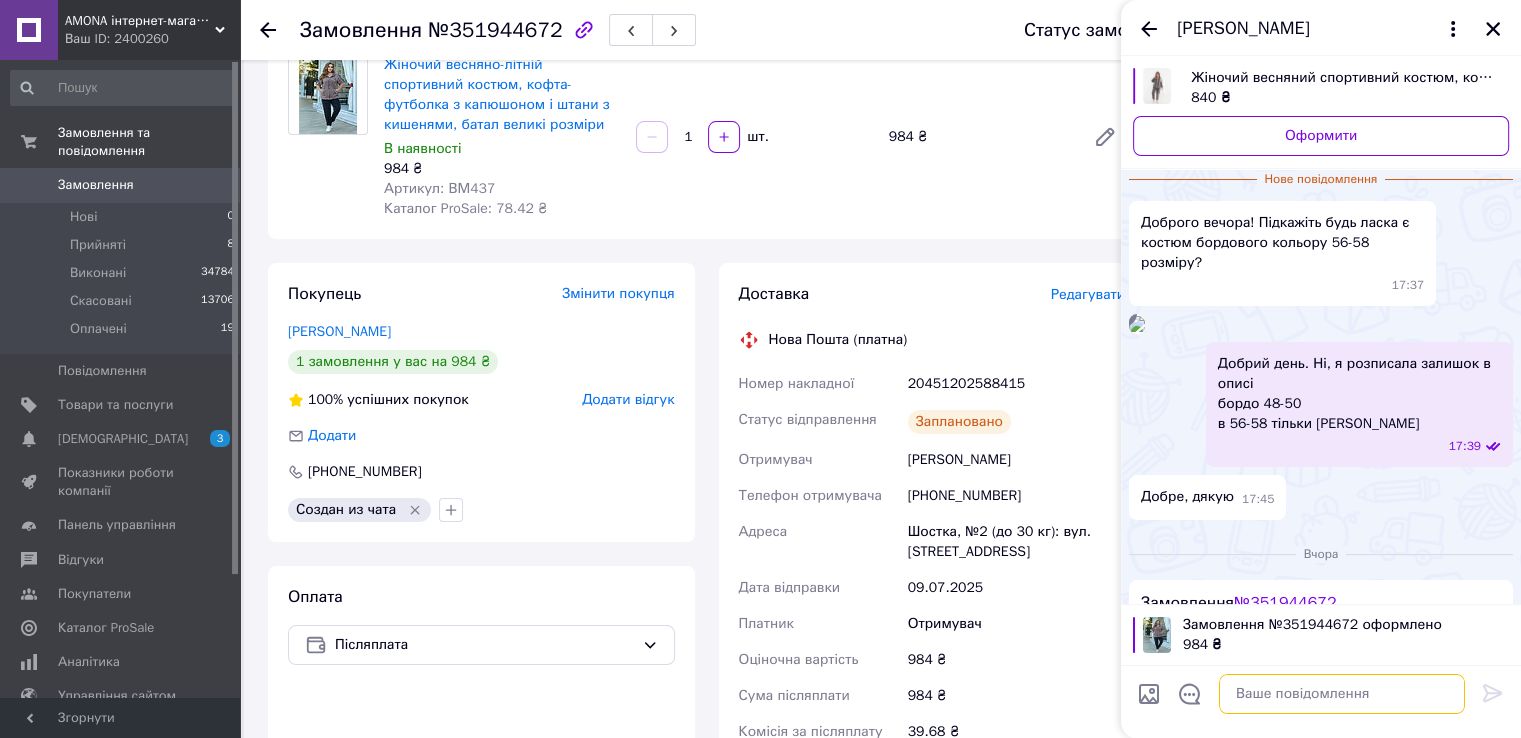 click at bounding box center [1342, 694] 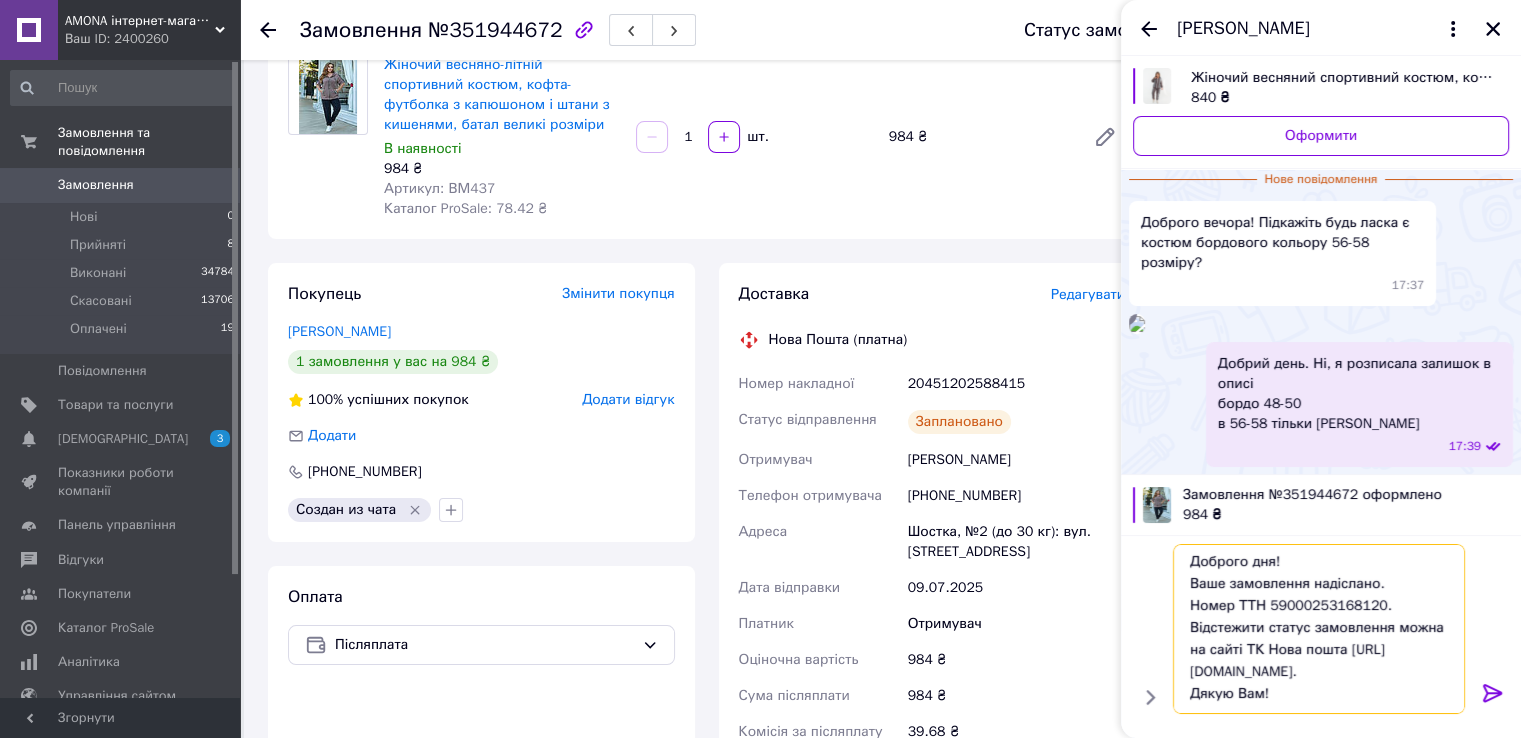 scroll, scrollTop: 1, scrollLeft: 0, axis: vertical 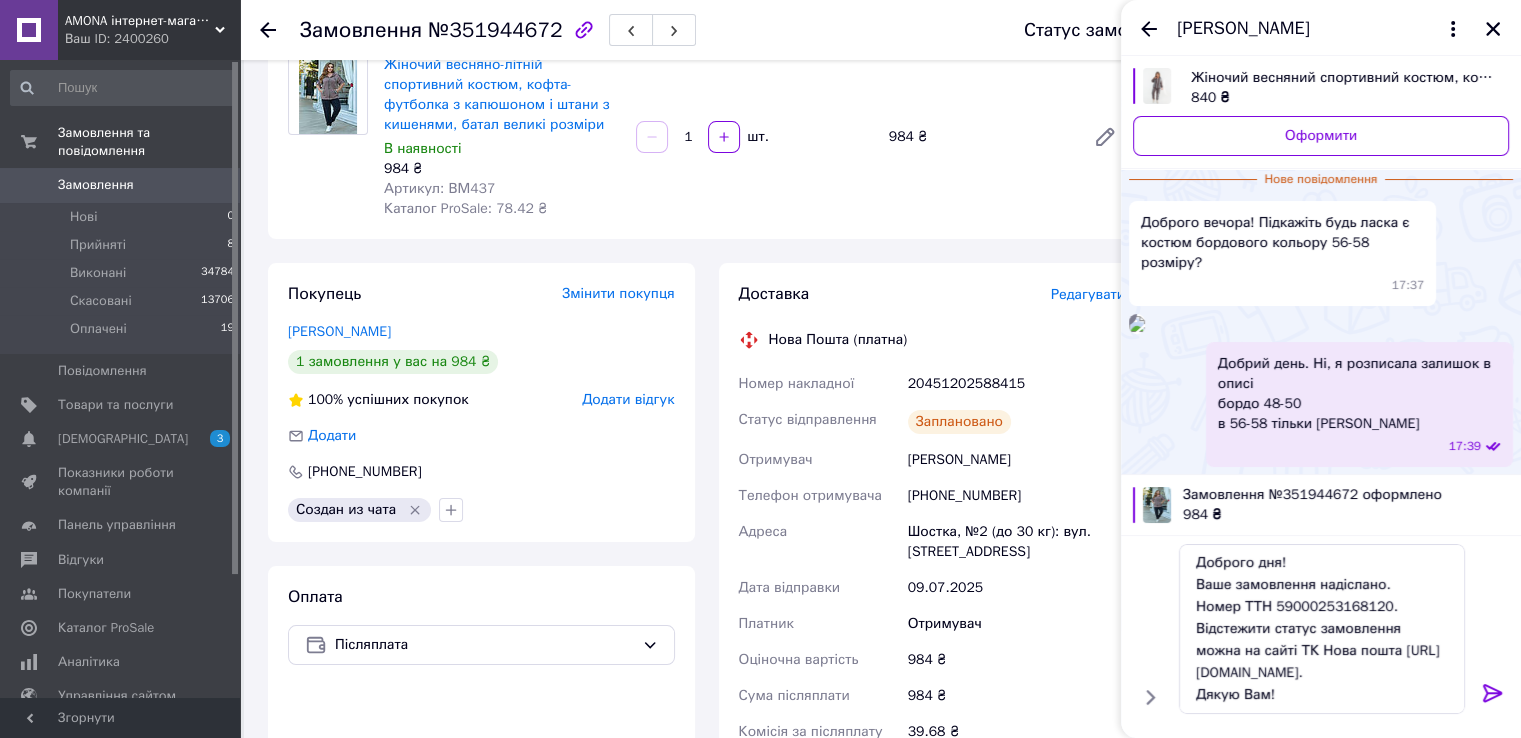 click on "20451202588415" at bounding box center [1016, 384] 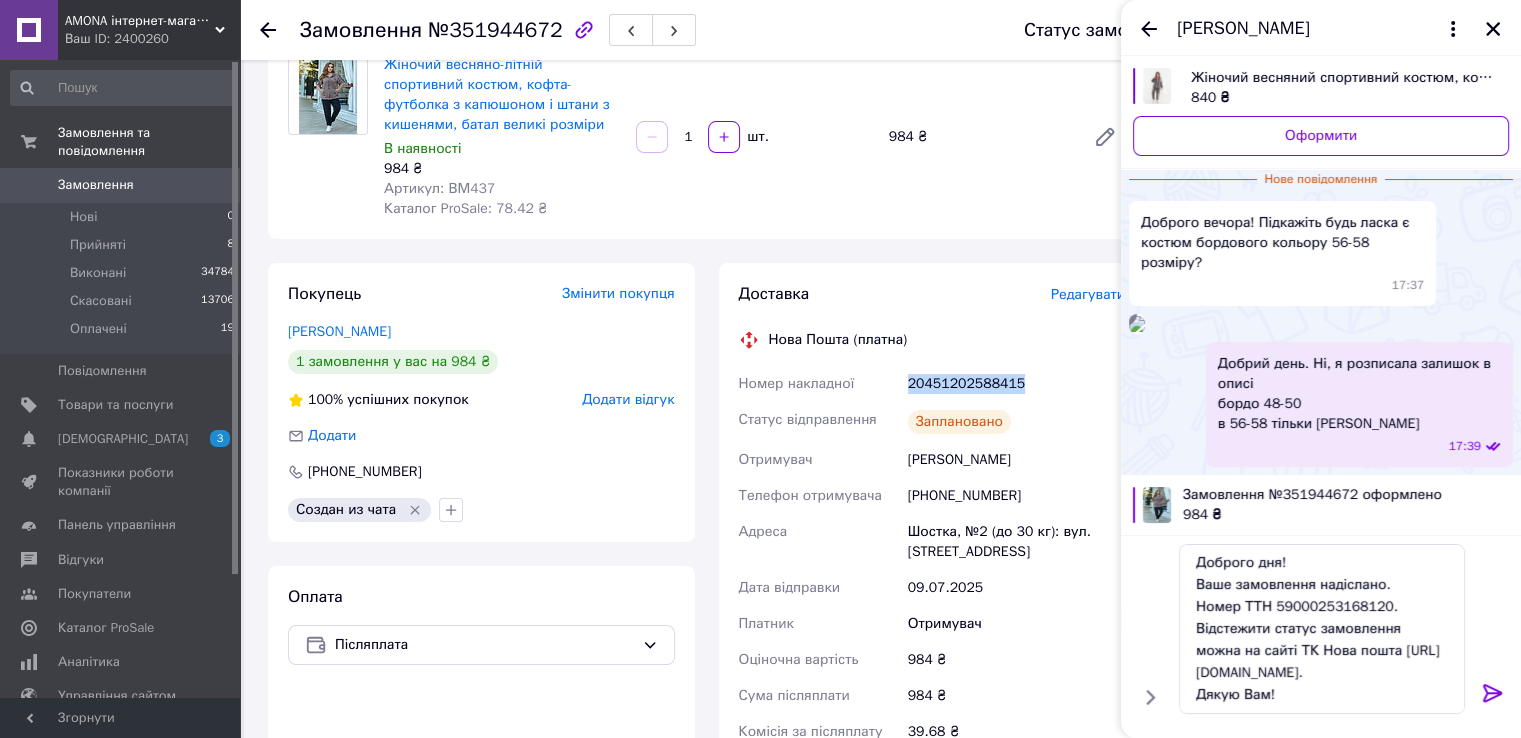 click on "20451202588415" at bounding box center (1016, 384) 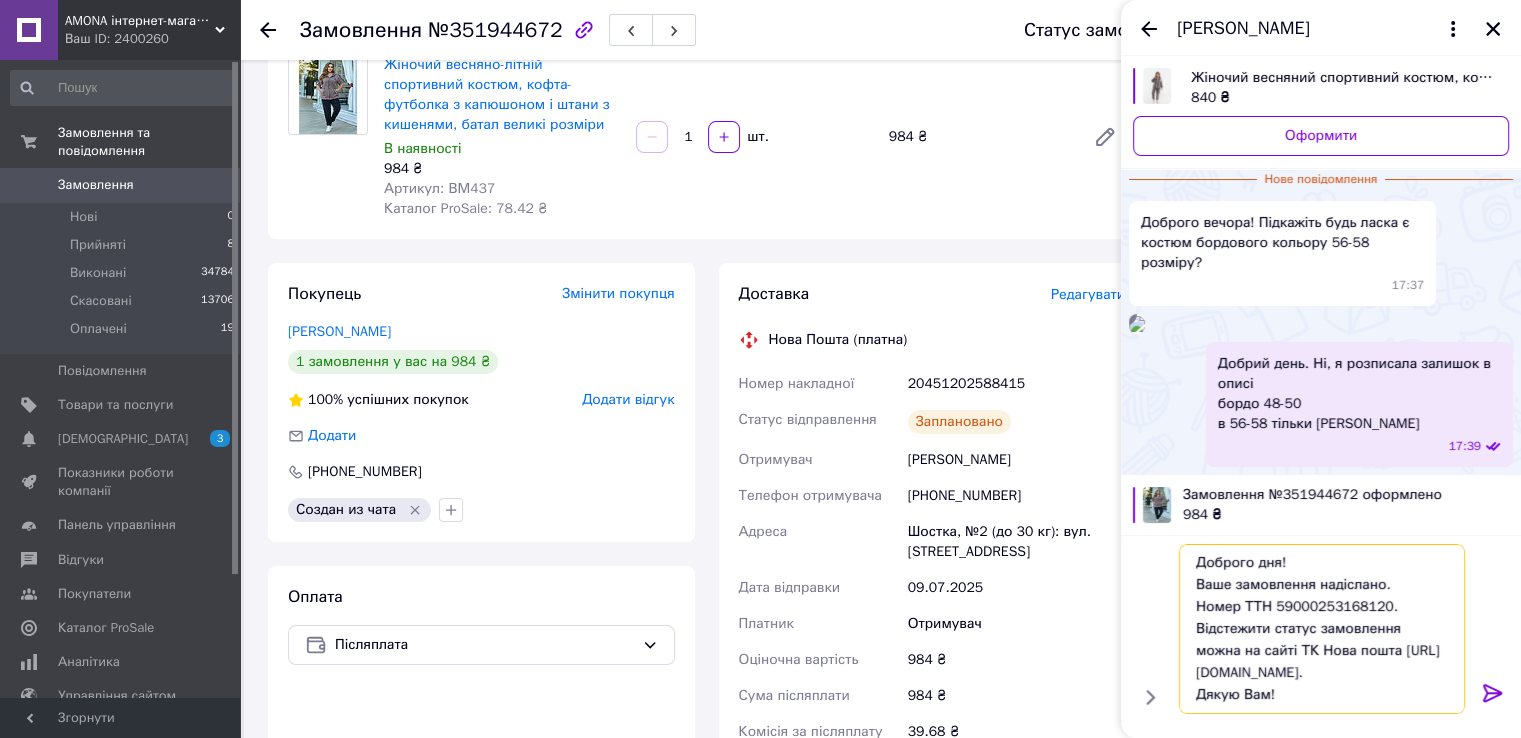 click on "Доброго дня!
Ваше замовлення надіслано.
Номер ТТН 59000253168120.
Відстежити статус замовлення можна на сайті ТК Нова пошта http://novaposhta.ua/frontend/tracking.
Дякую Вам!" at bounding box center [1322, 629] 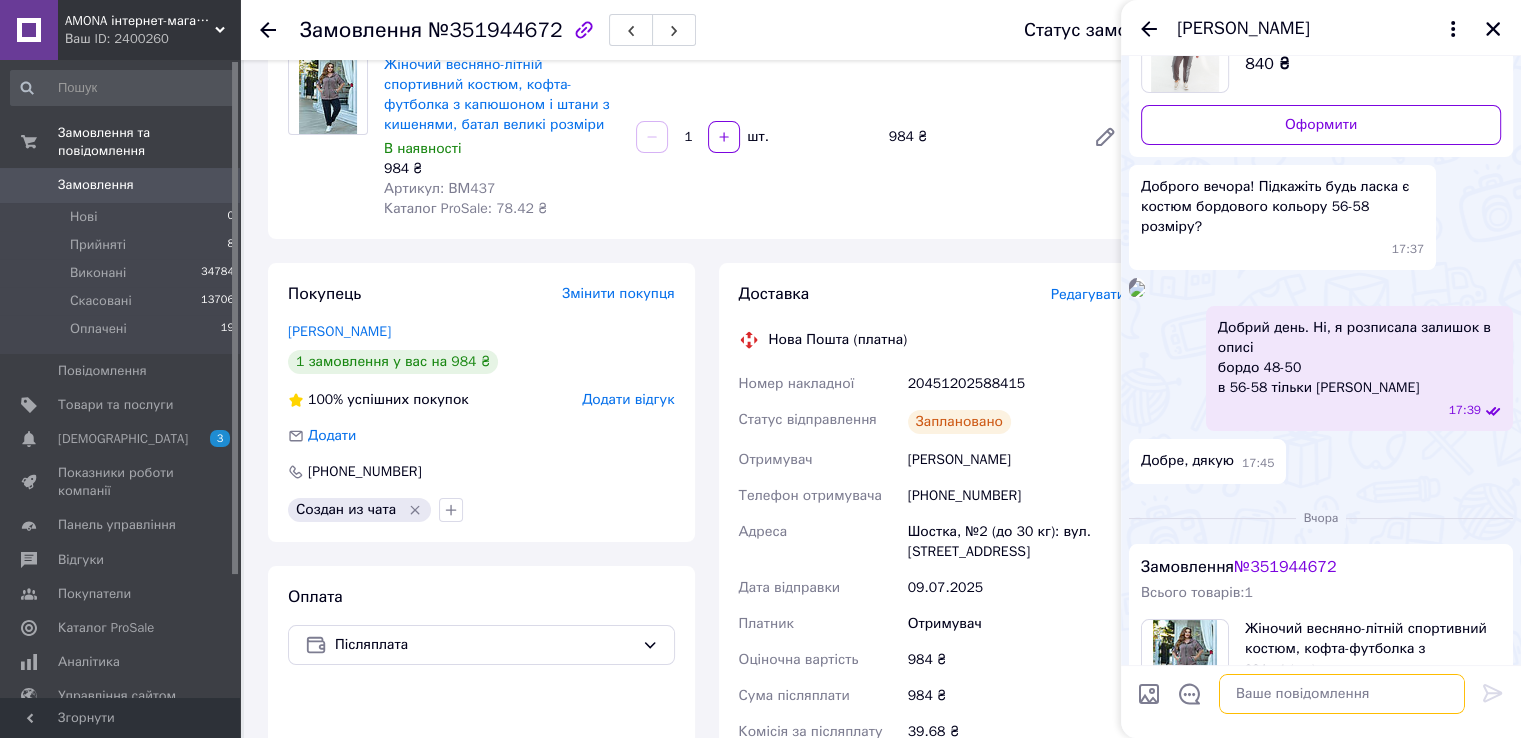 scroll, scrollTop: 0, scrollLeft: 0, axis: both 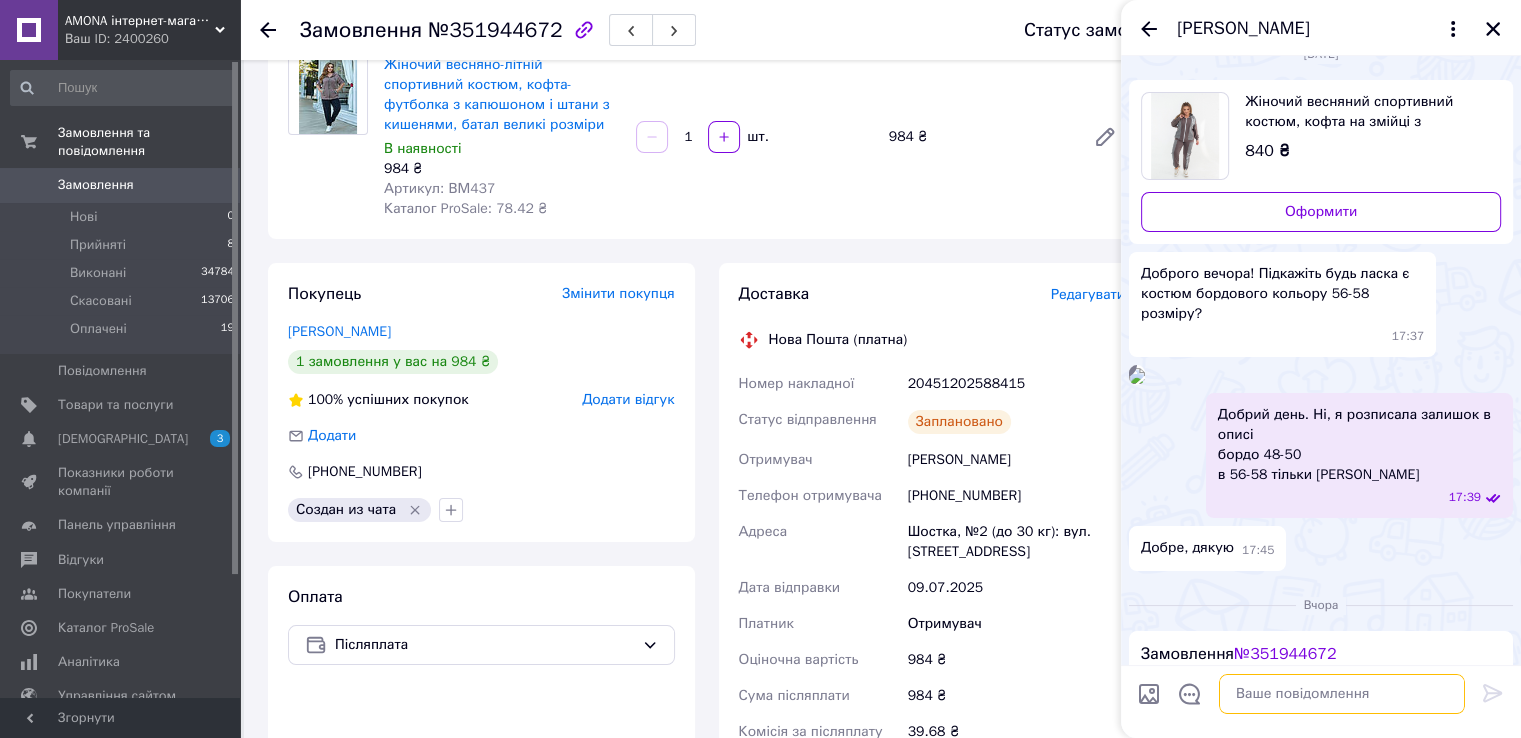 type 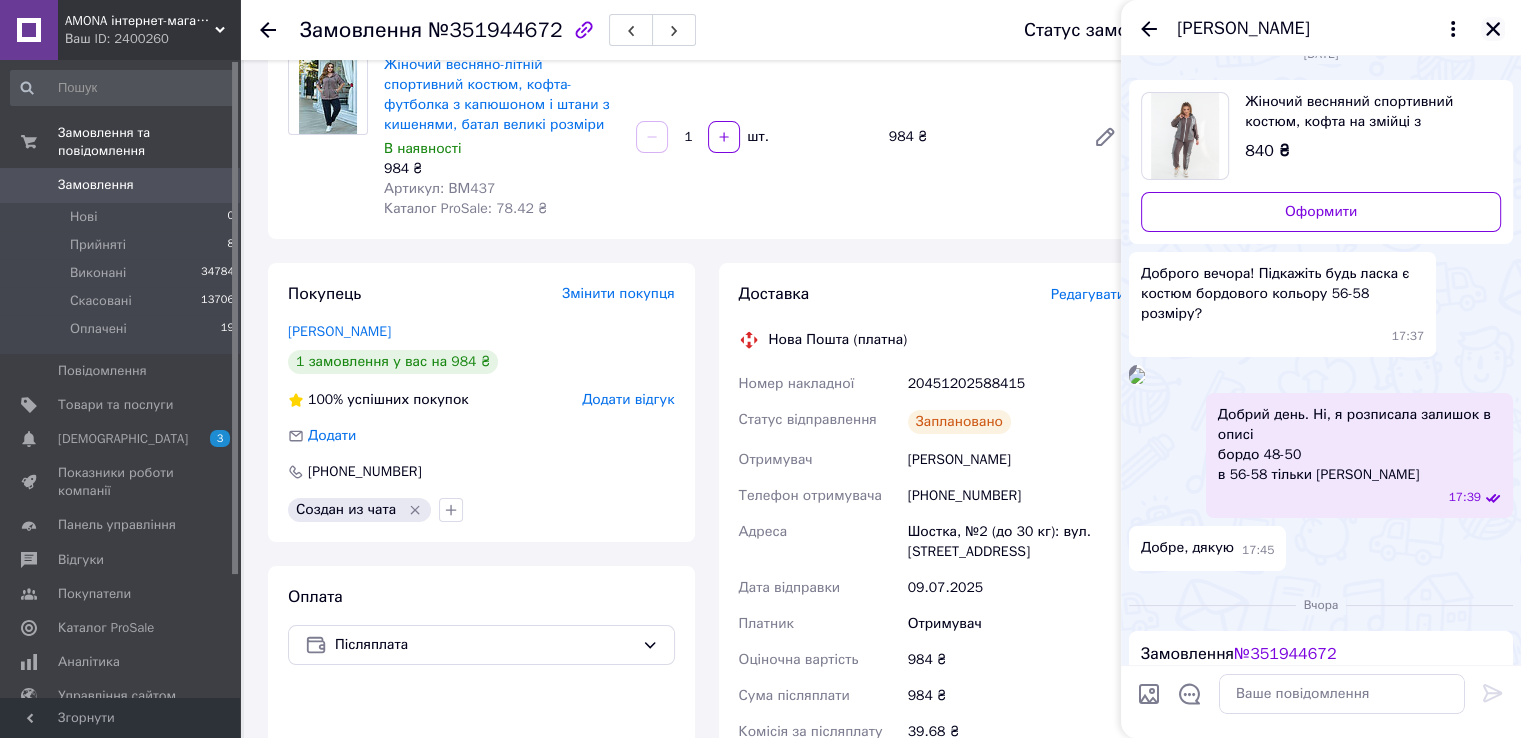 click 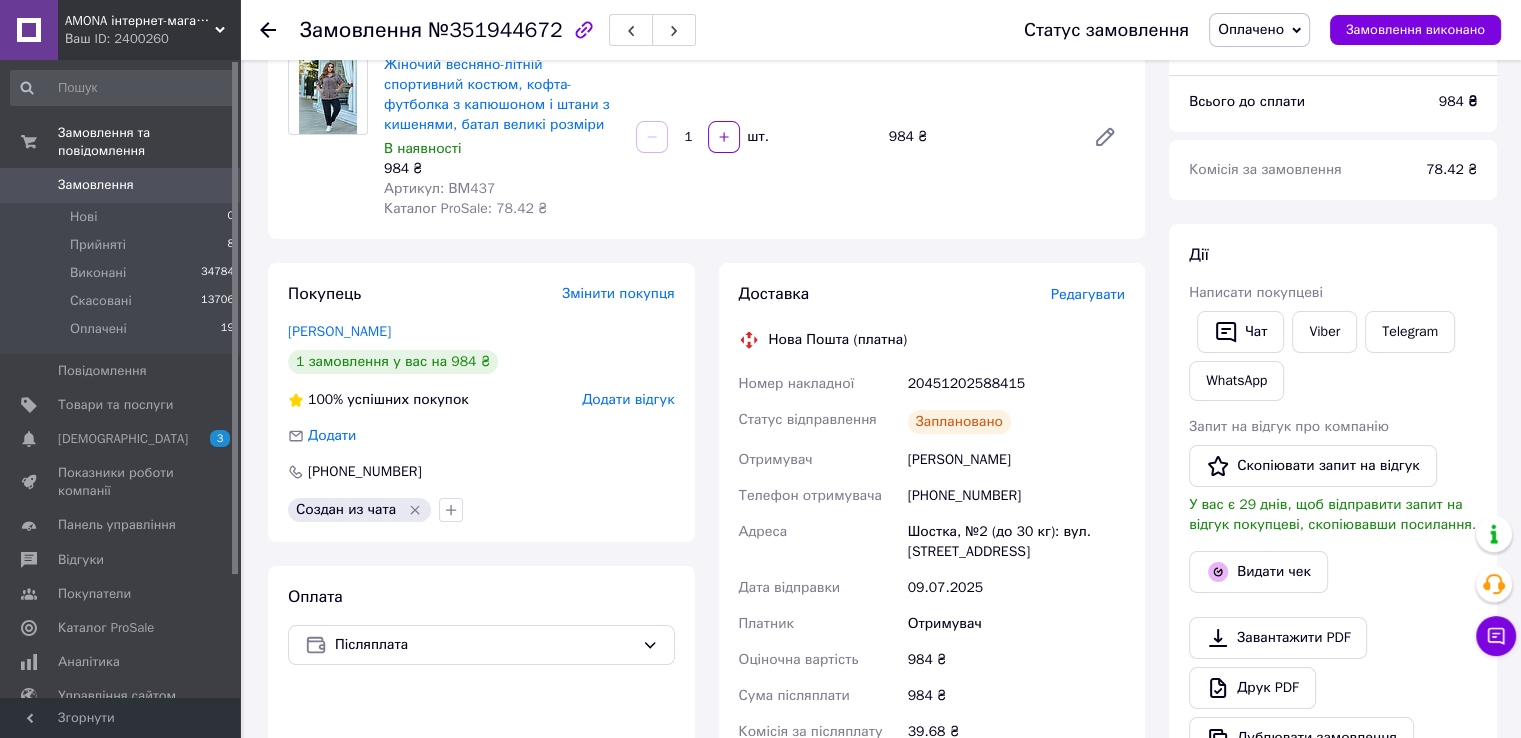 drag, startPoint x: 1464, startPoint y: 26, endPoint x: 1018, endPoint y: 92, distance: 450.85696 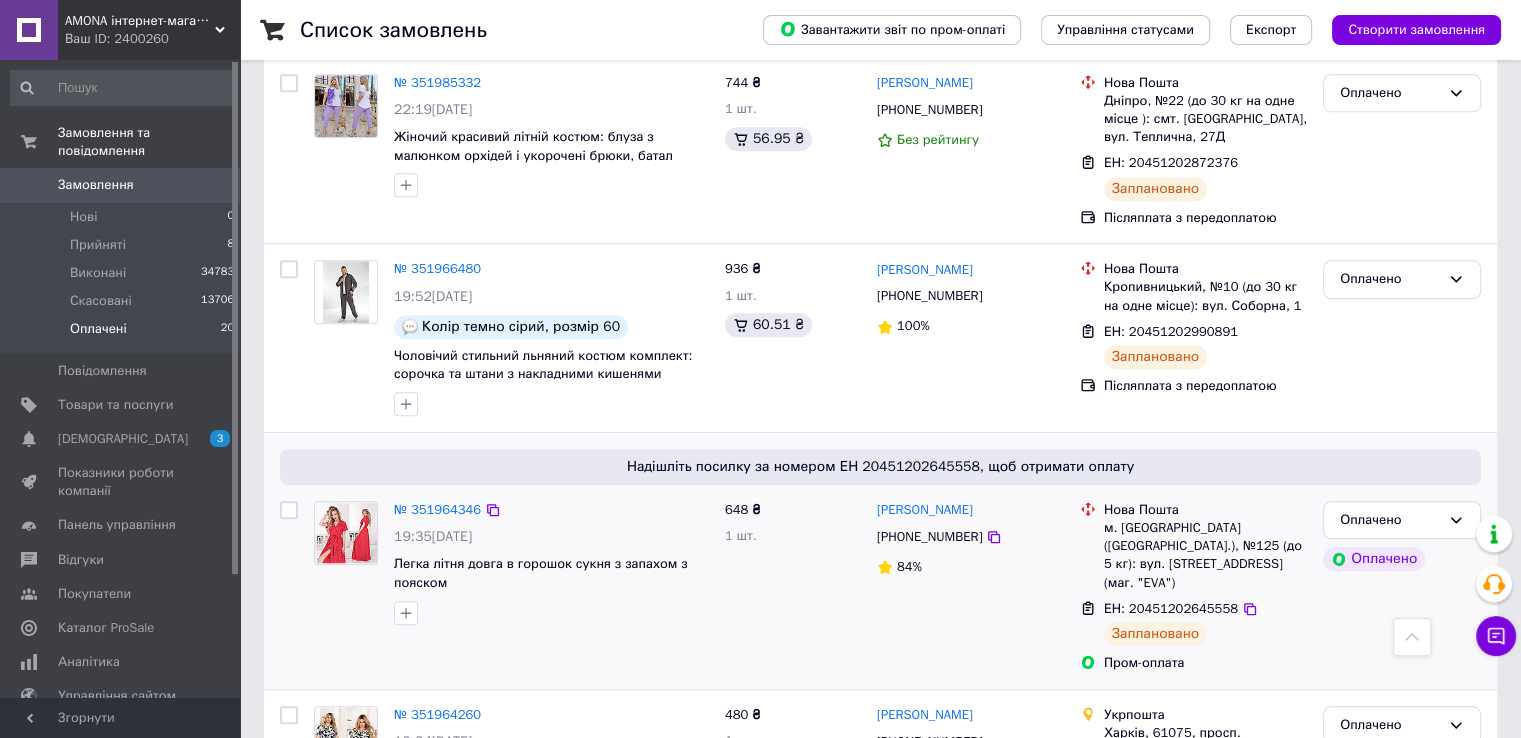 scroll, scrollTop: 1600, scrollLeft: 0, axis: vertical 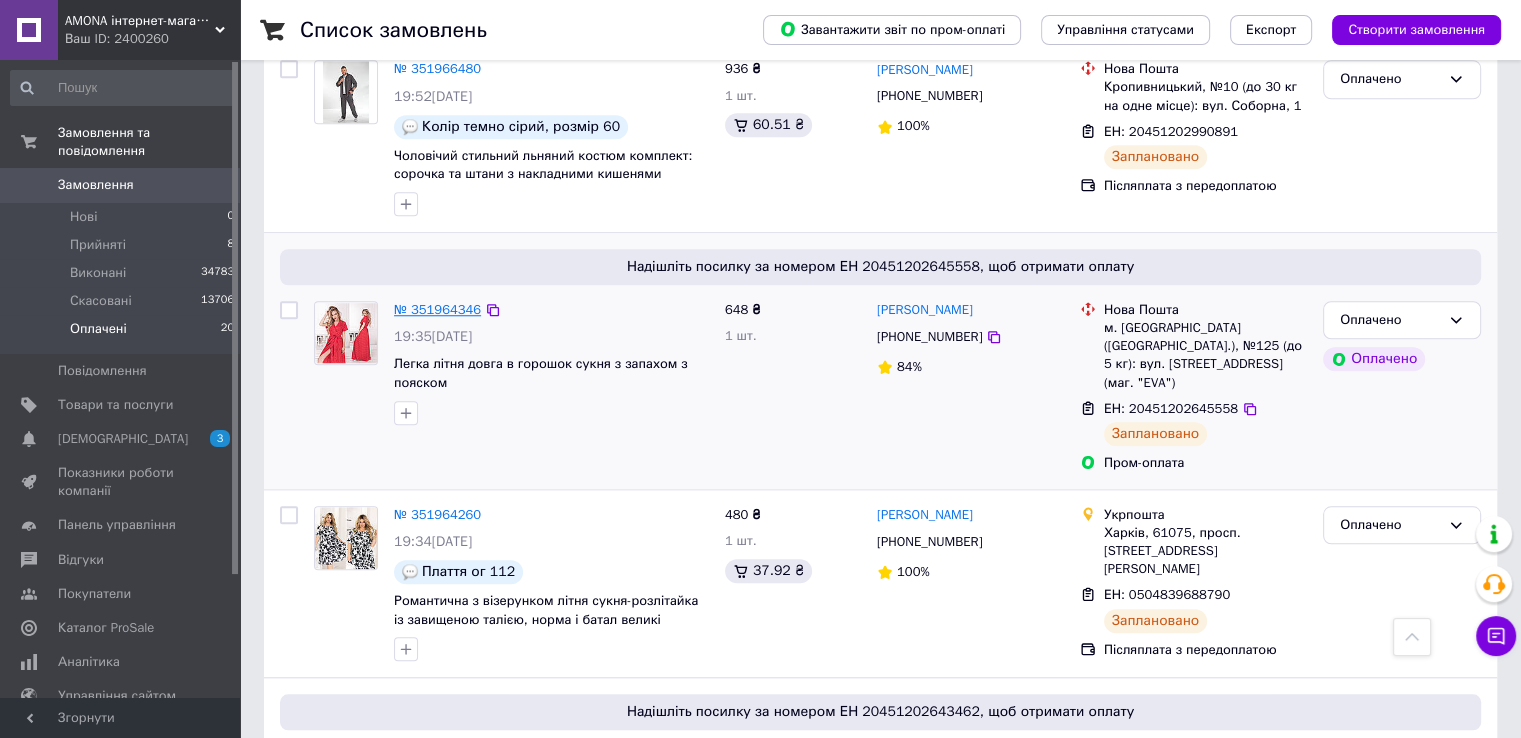 click on "№ 351964346" at bounding box center (437, 309) 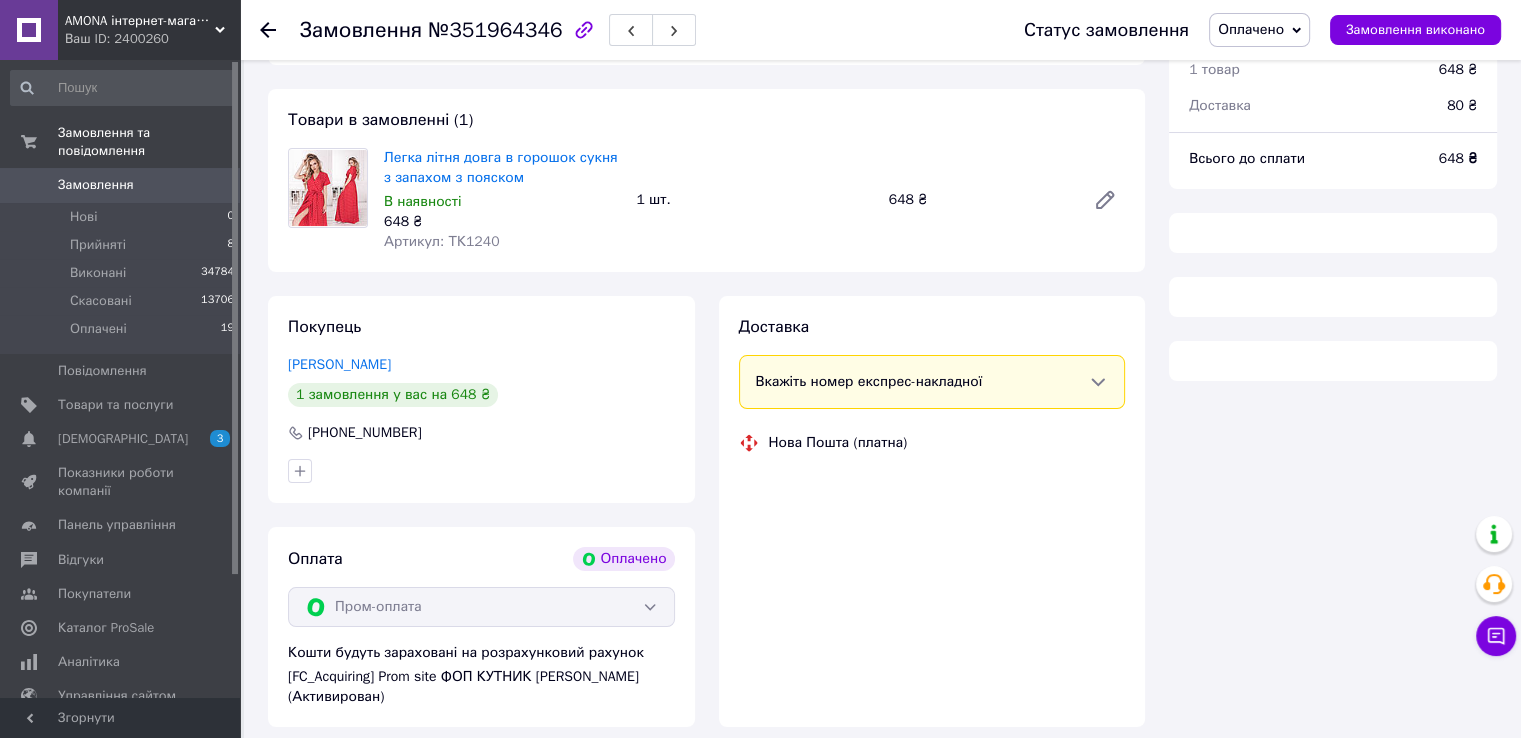 scroll, scrollTop: 176, scrollLeft: 0, axis: vertical 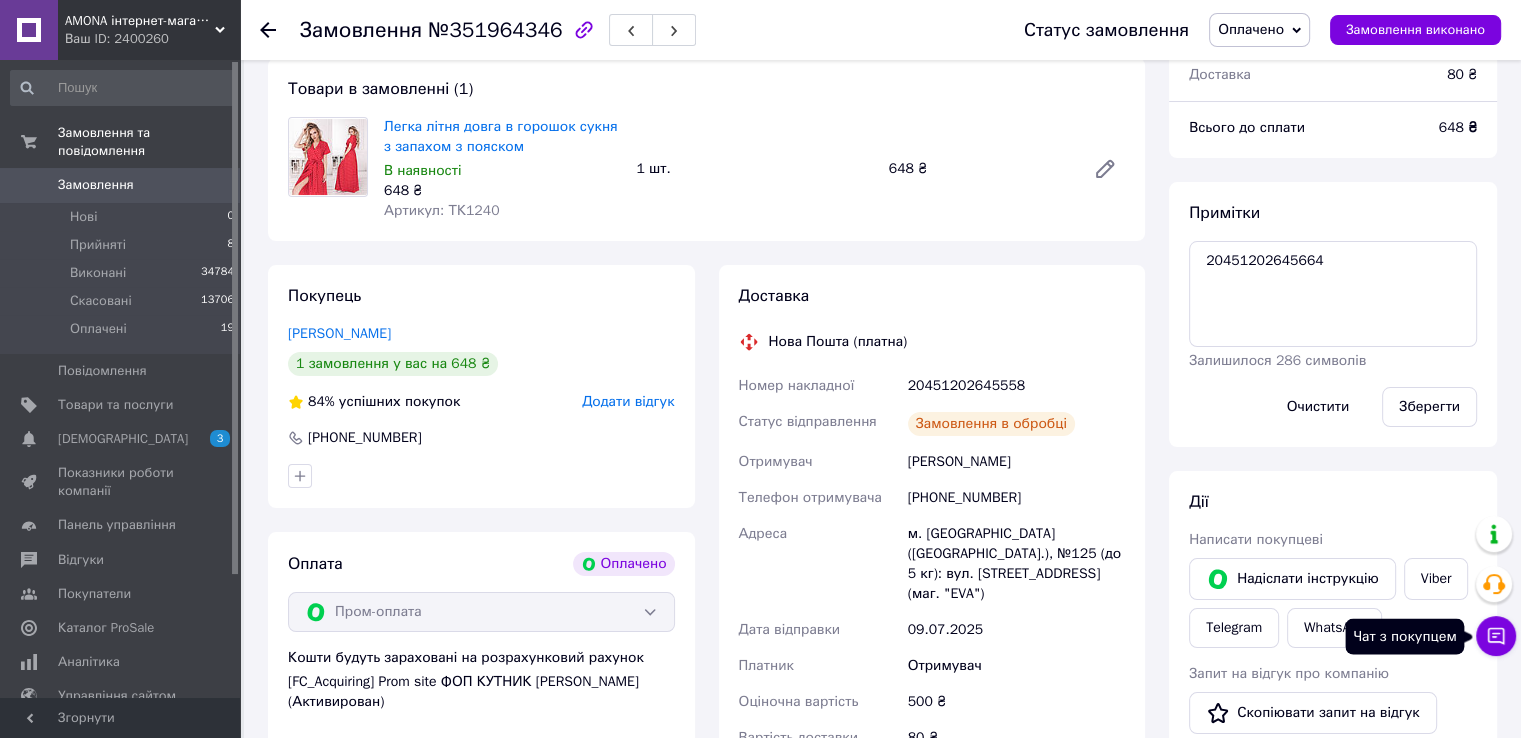 click 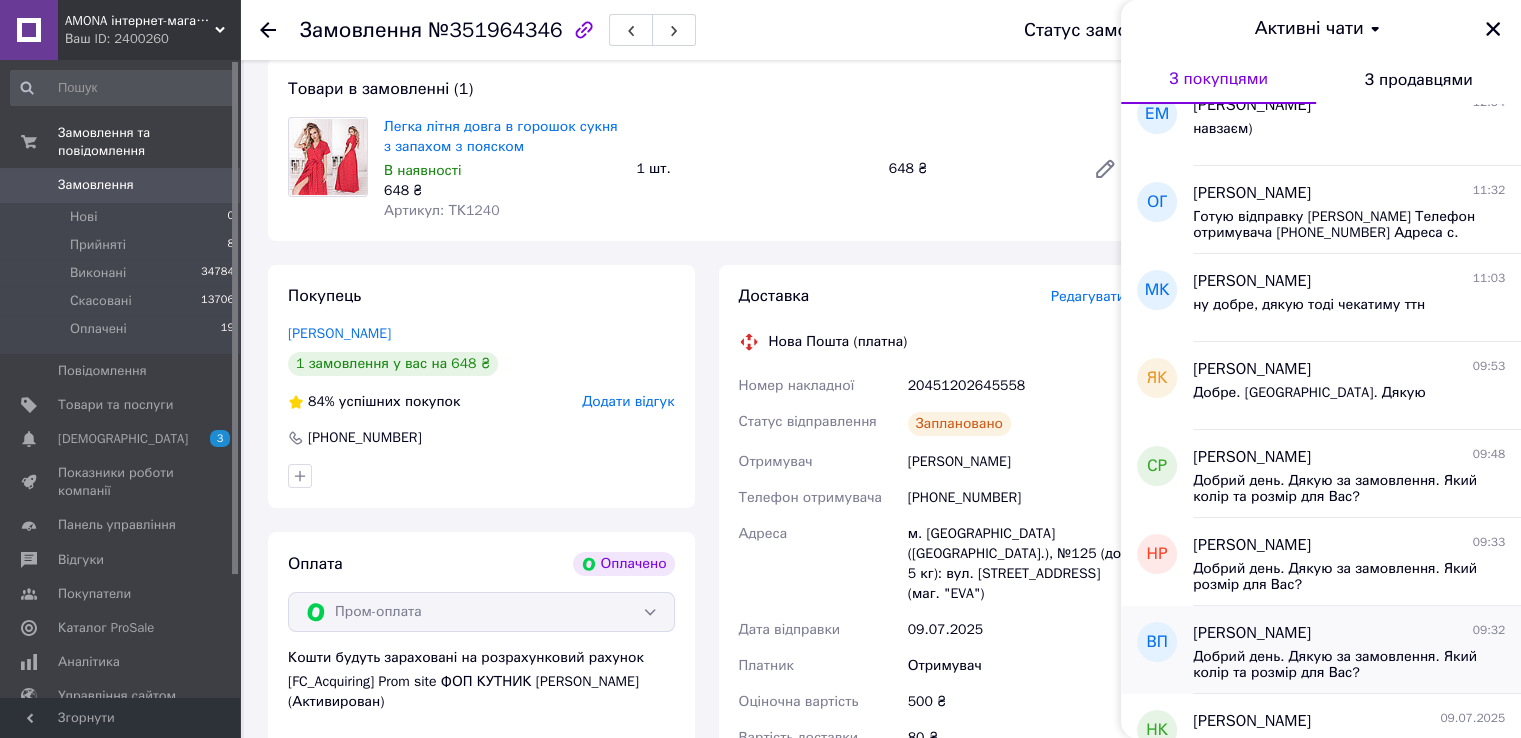 scroll, scrollTop: 1302, scrollLeft: 0, axis: vertical 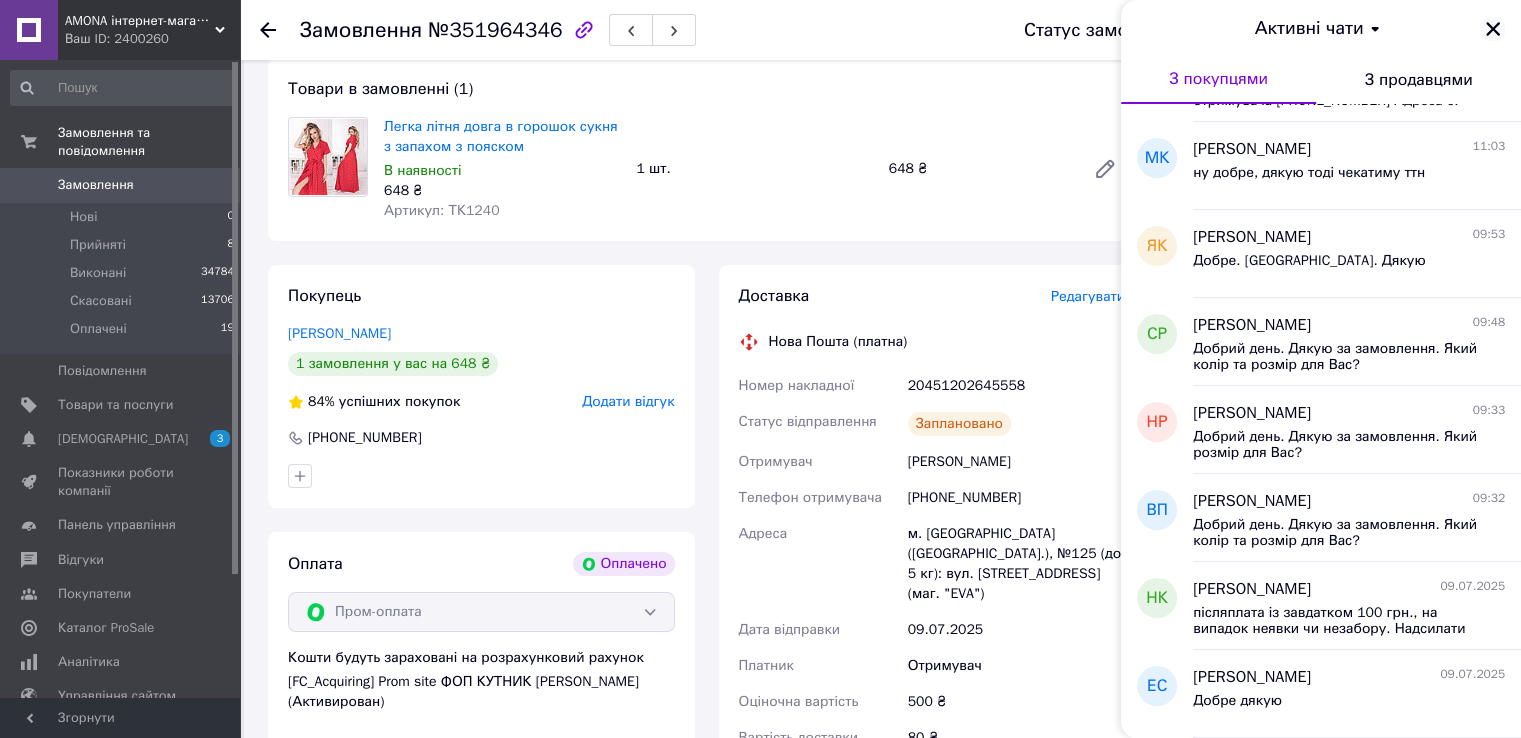 click 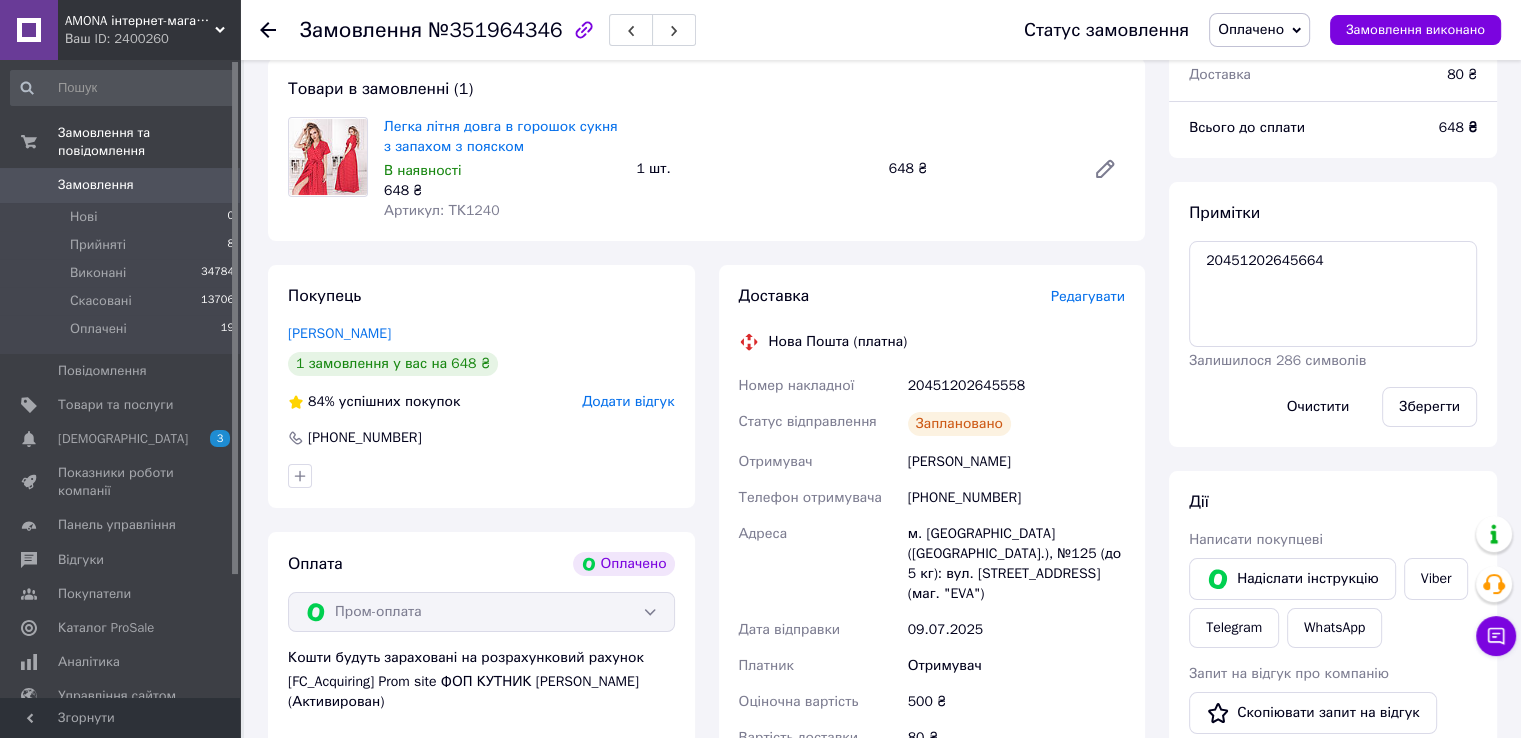click on "Viber" at bounding box center (1436, 579) 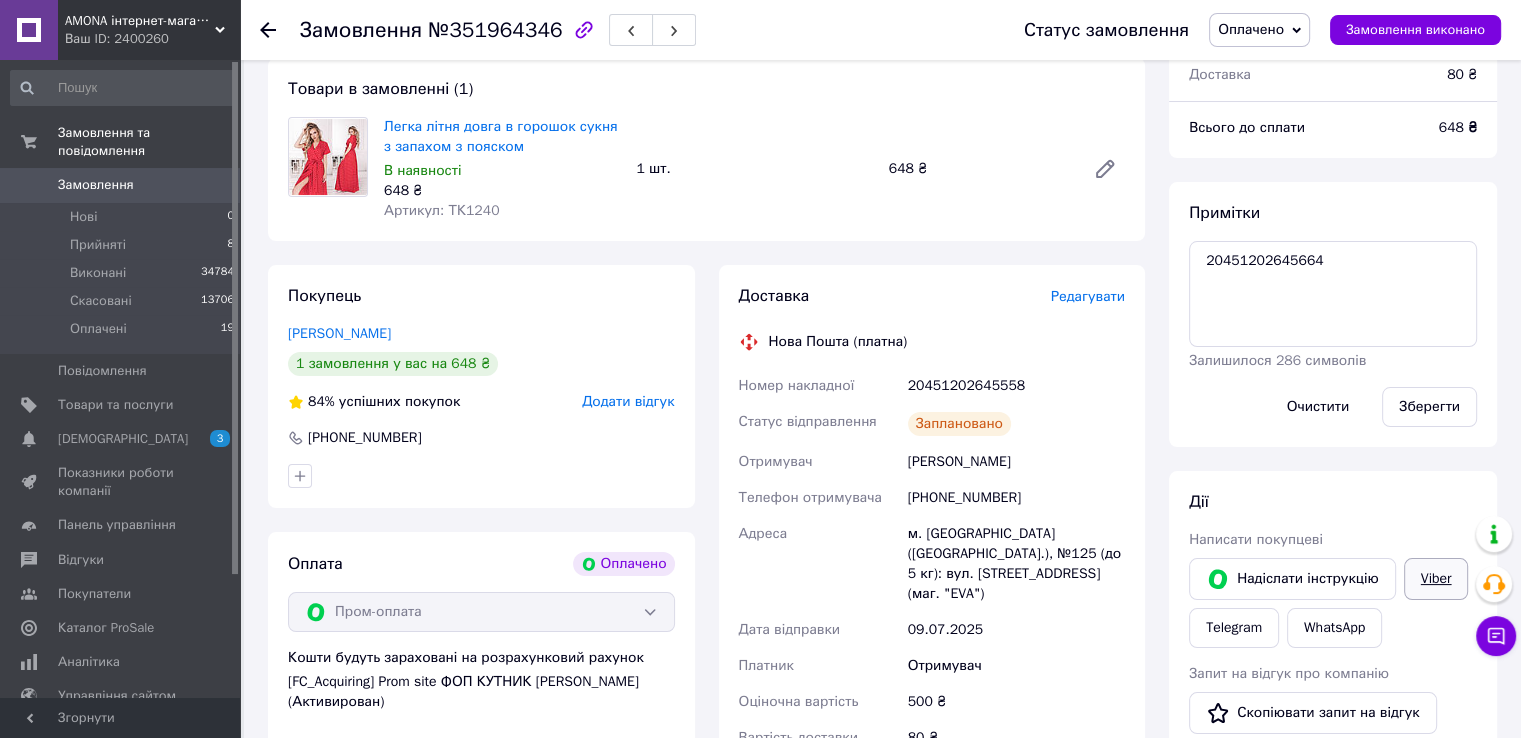 click on "Viber" at bounding box center [1436, 579] 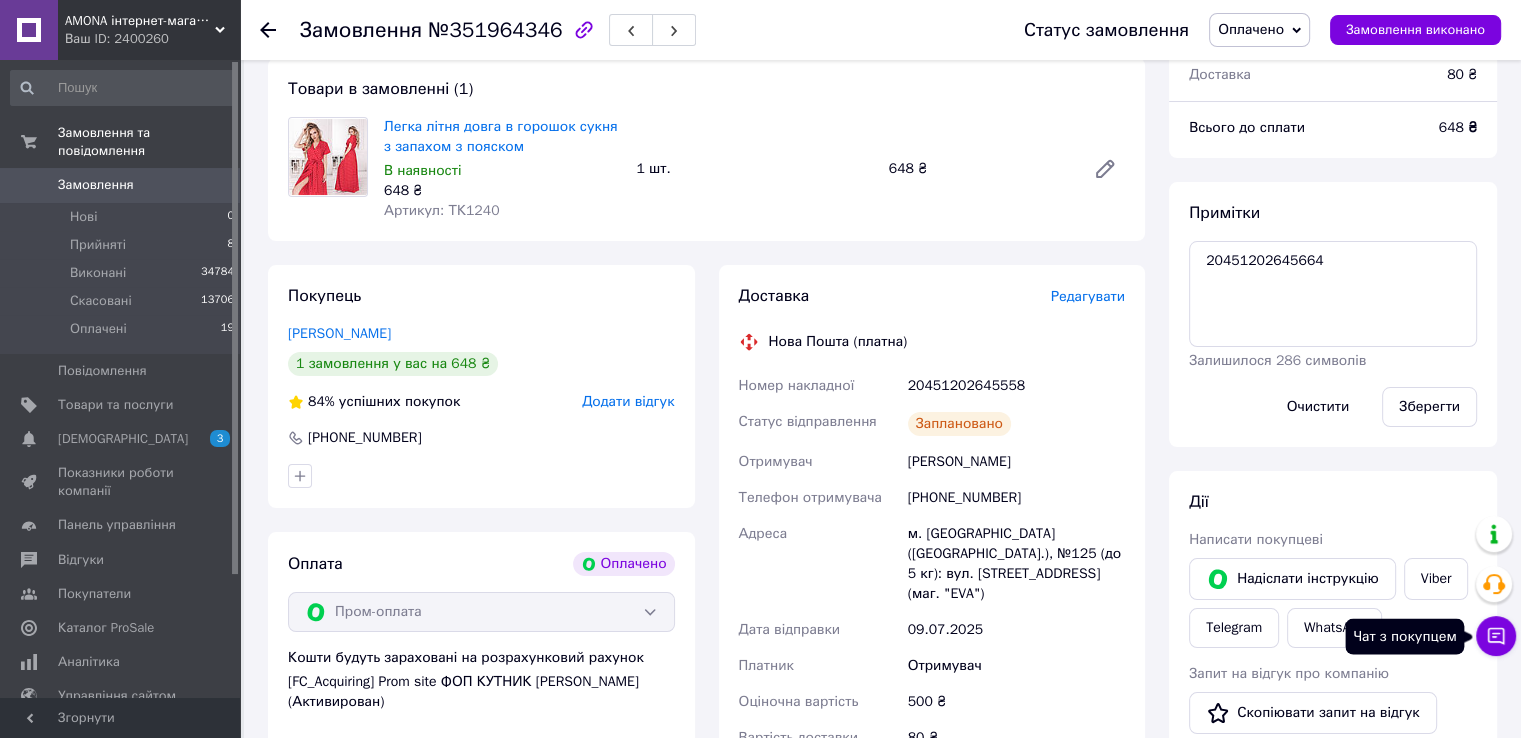 click on "Чат з покупцем" at bounding box center (1496, 636) 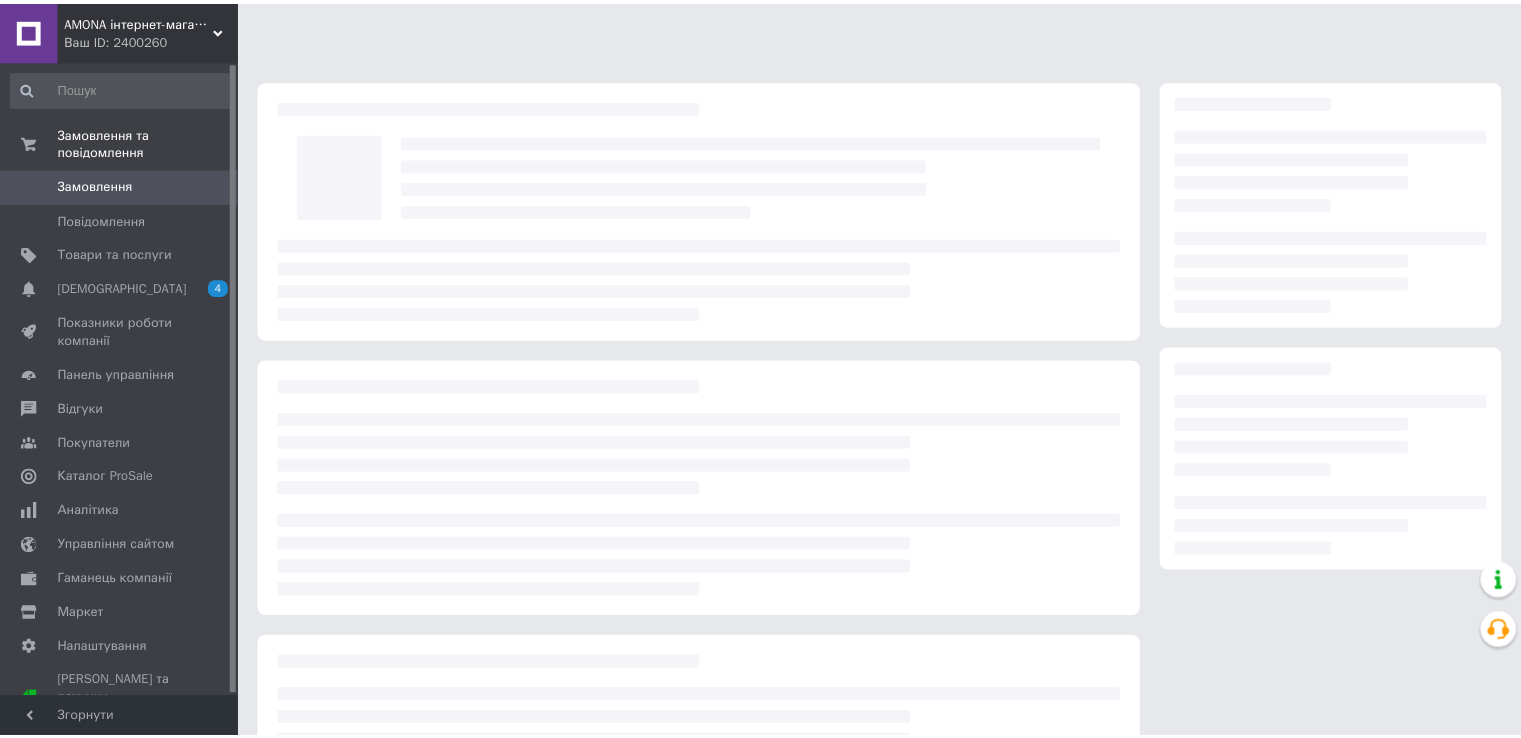 scroll, scrollTop: 176, scrollLeft: 0, axis: vertical 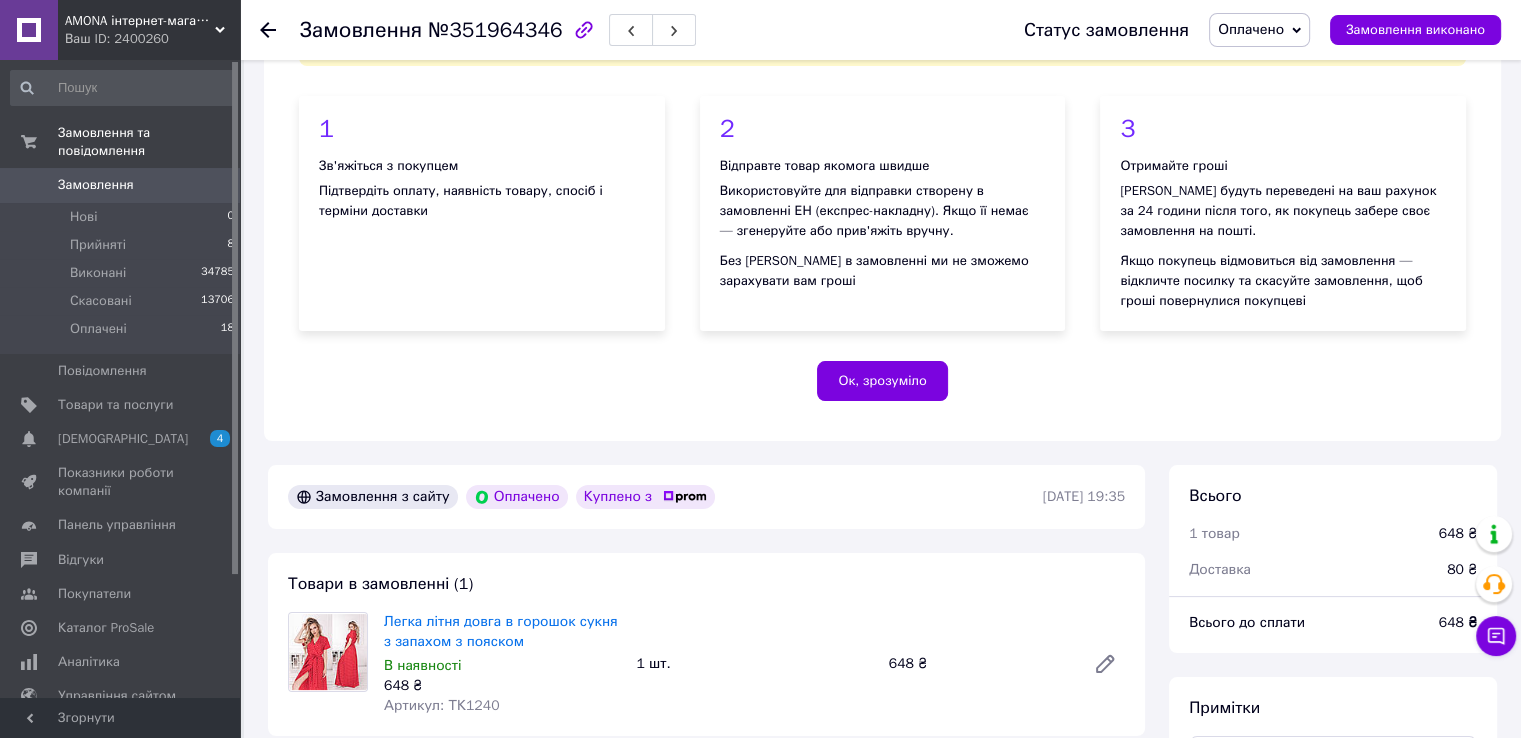 click on "Ок, зрозуміло" at bounding box center [882, 381] 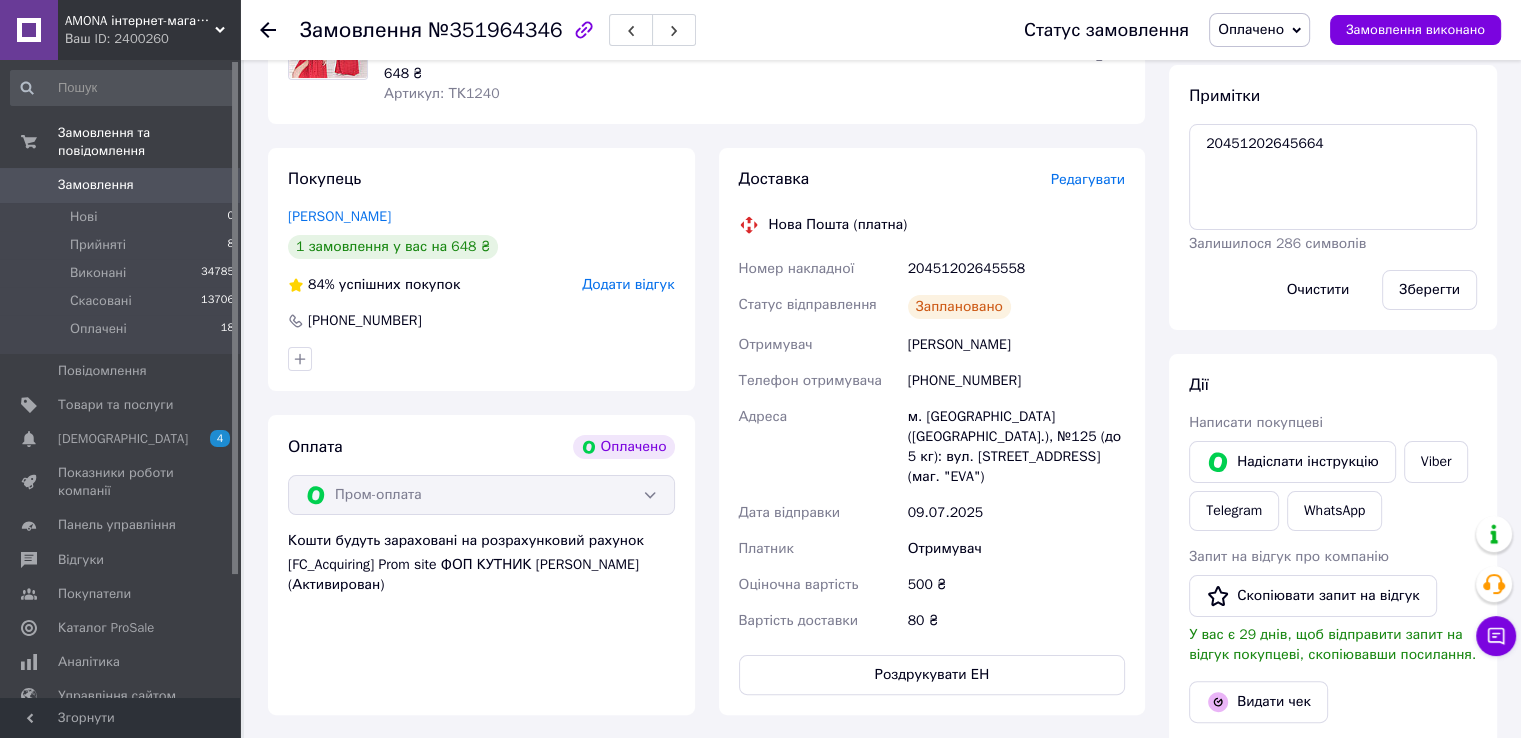 scroll, scrollTop: 376, scrollLeft: 0, axis: vertical 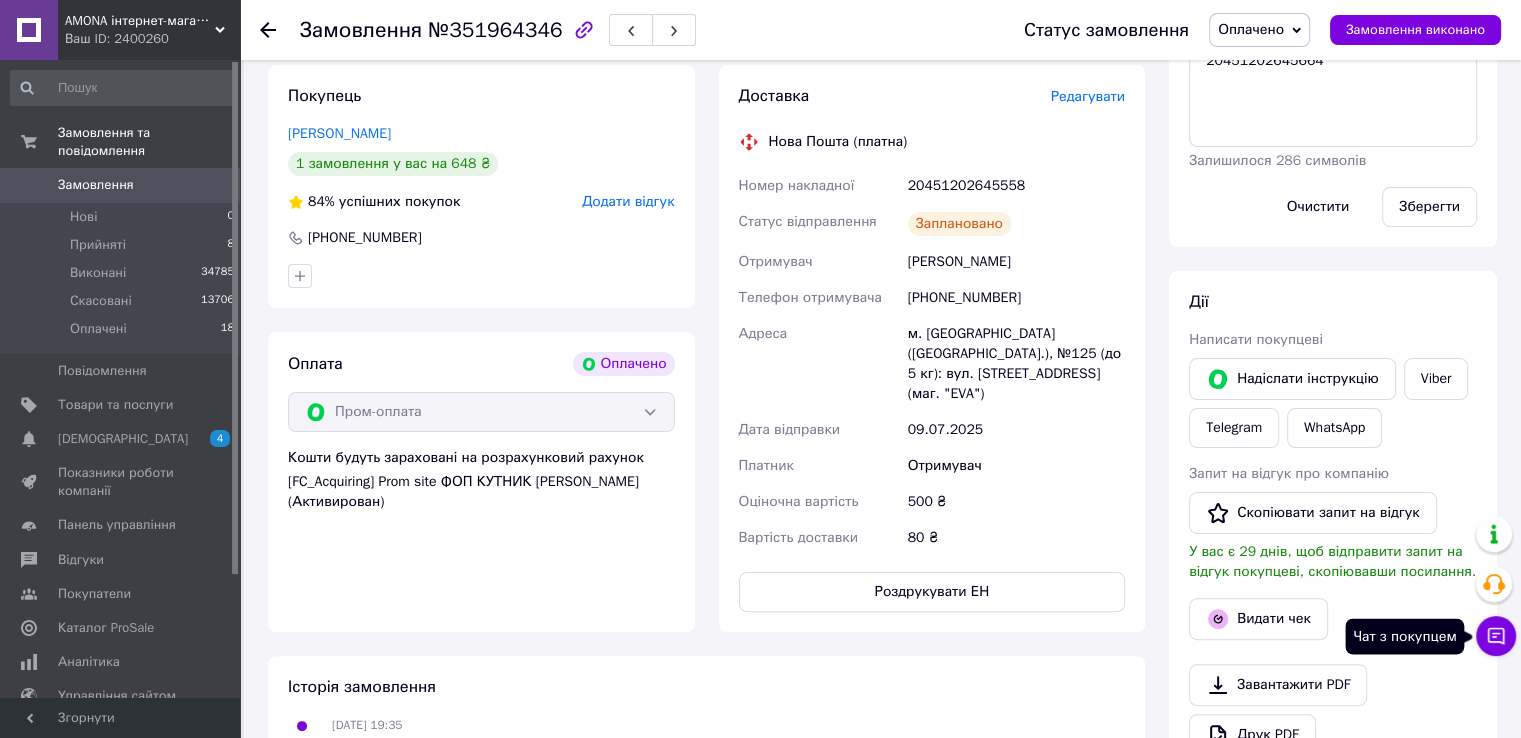 click on "Чат з покупцем" at bounding box center (1496, 636) 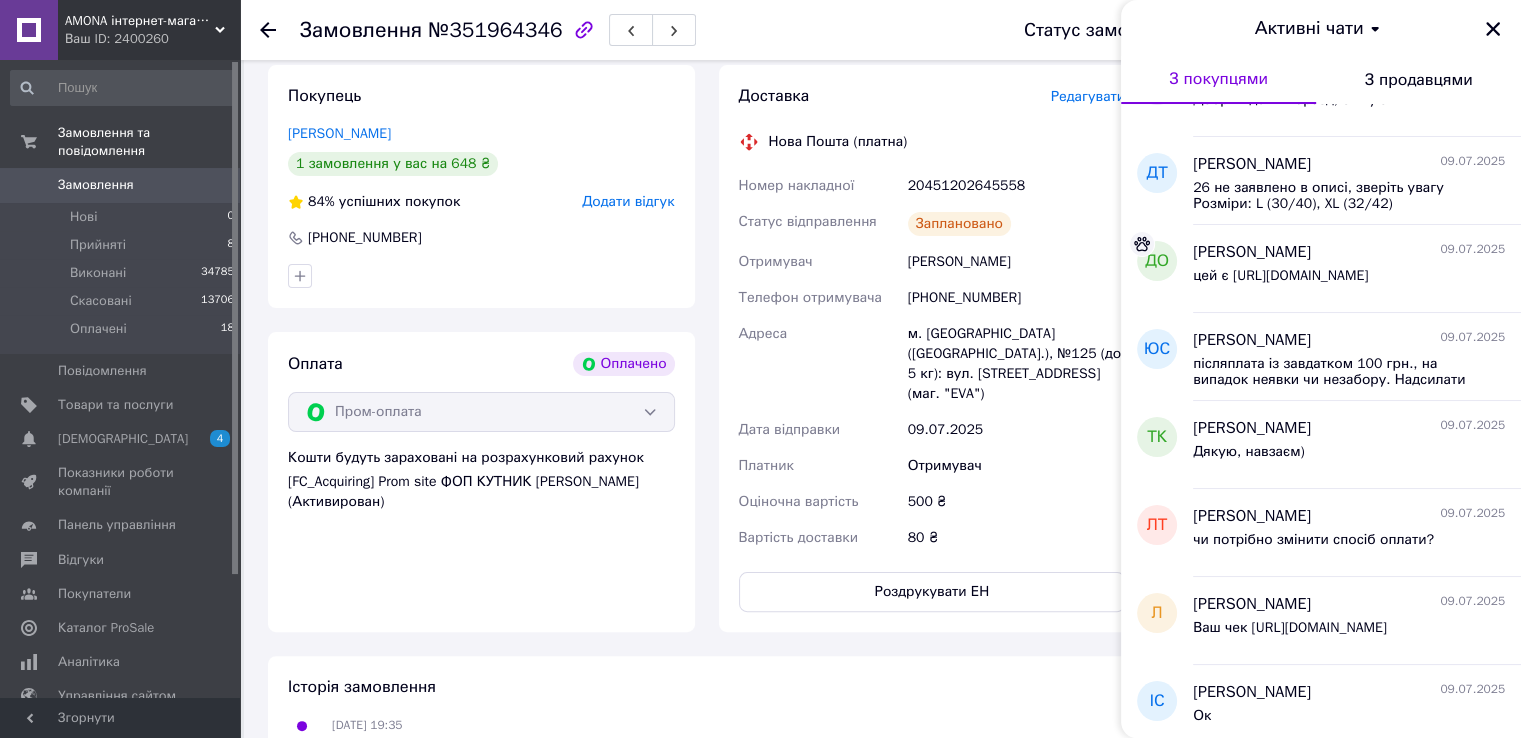 scroll, scrollTop: 2186, scrollLeft: 0, axis: vertical 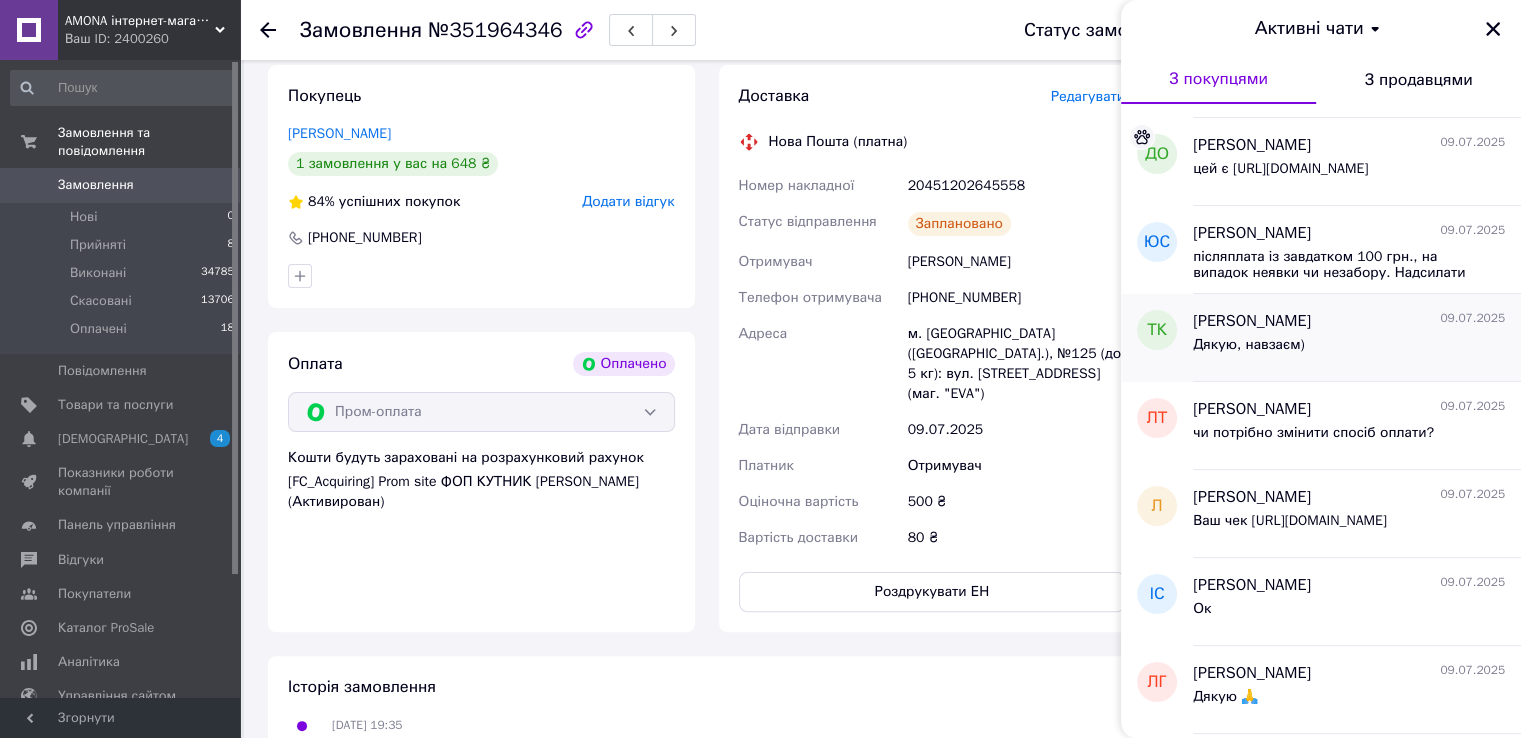 click on "Дякую, навзаєм)" at bounding box center [1349, 349] 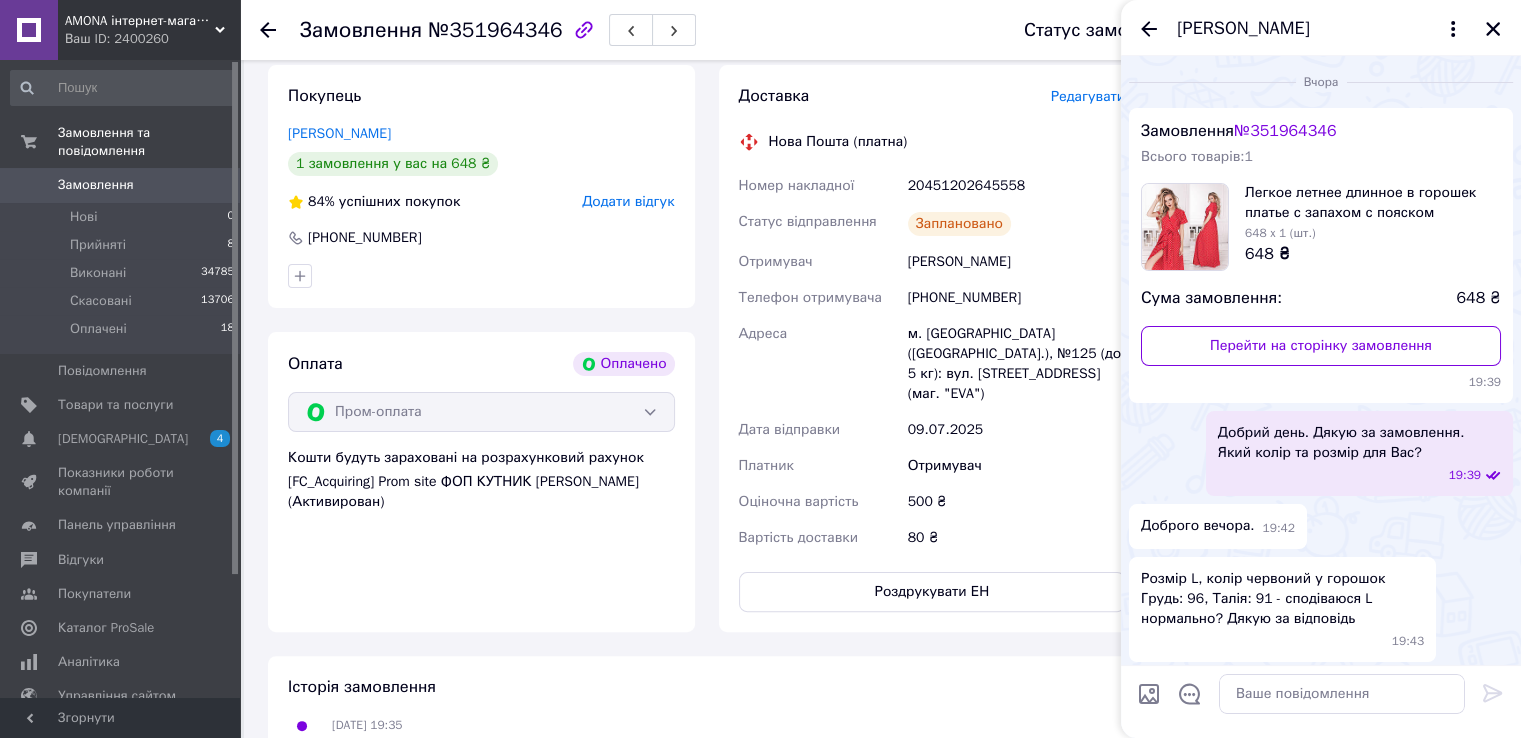 scroll, scrollTop: 364, scrollLeft: 0, axis: vertical 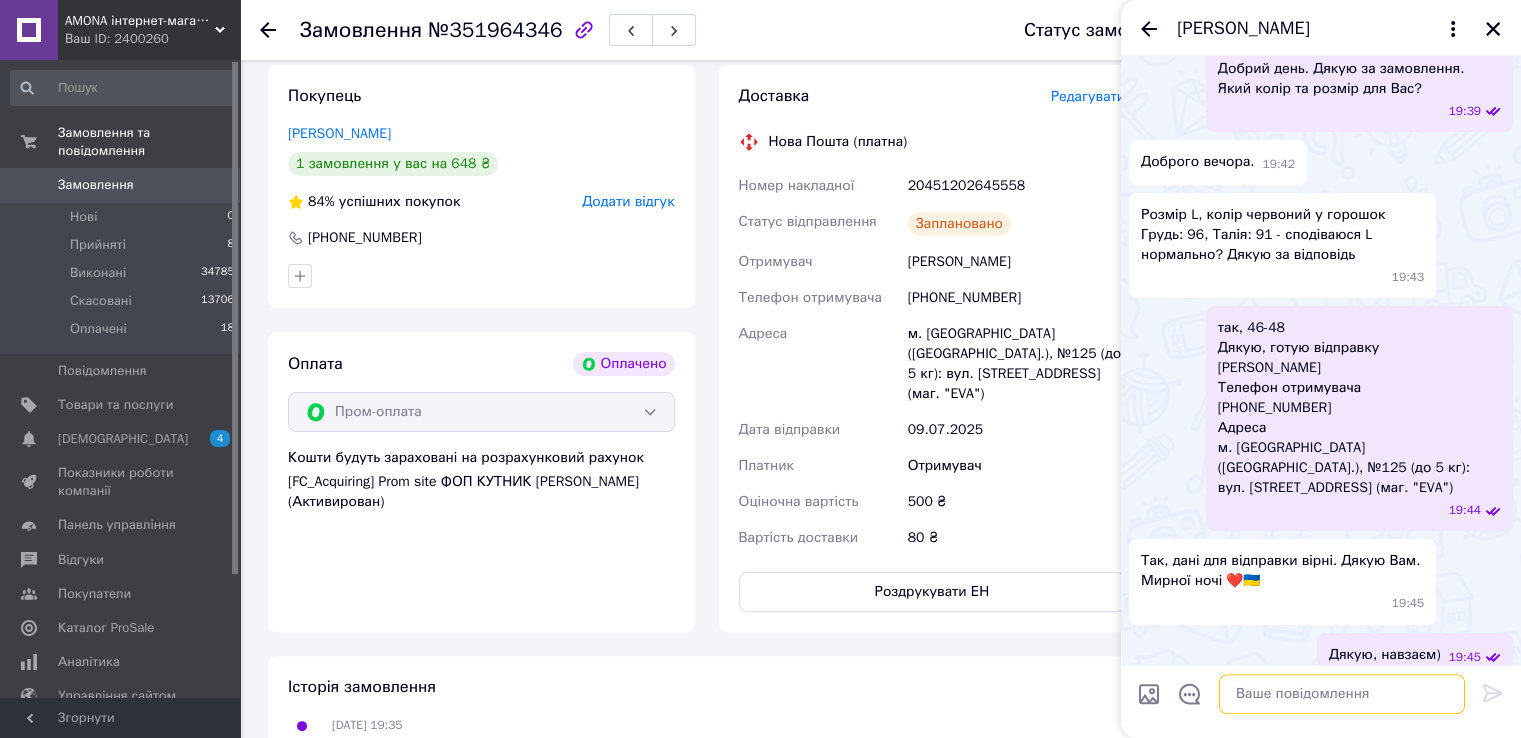 click at bounding box center [1342, 694] 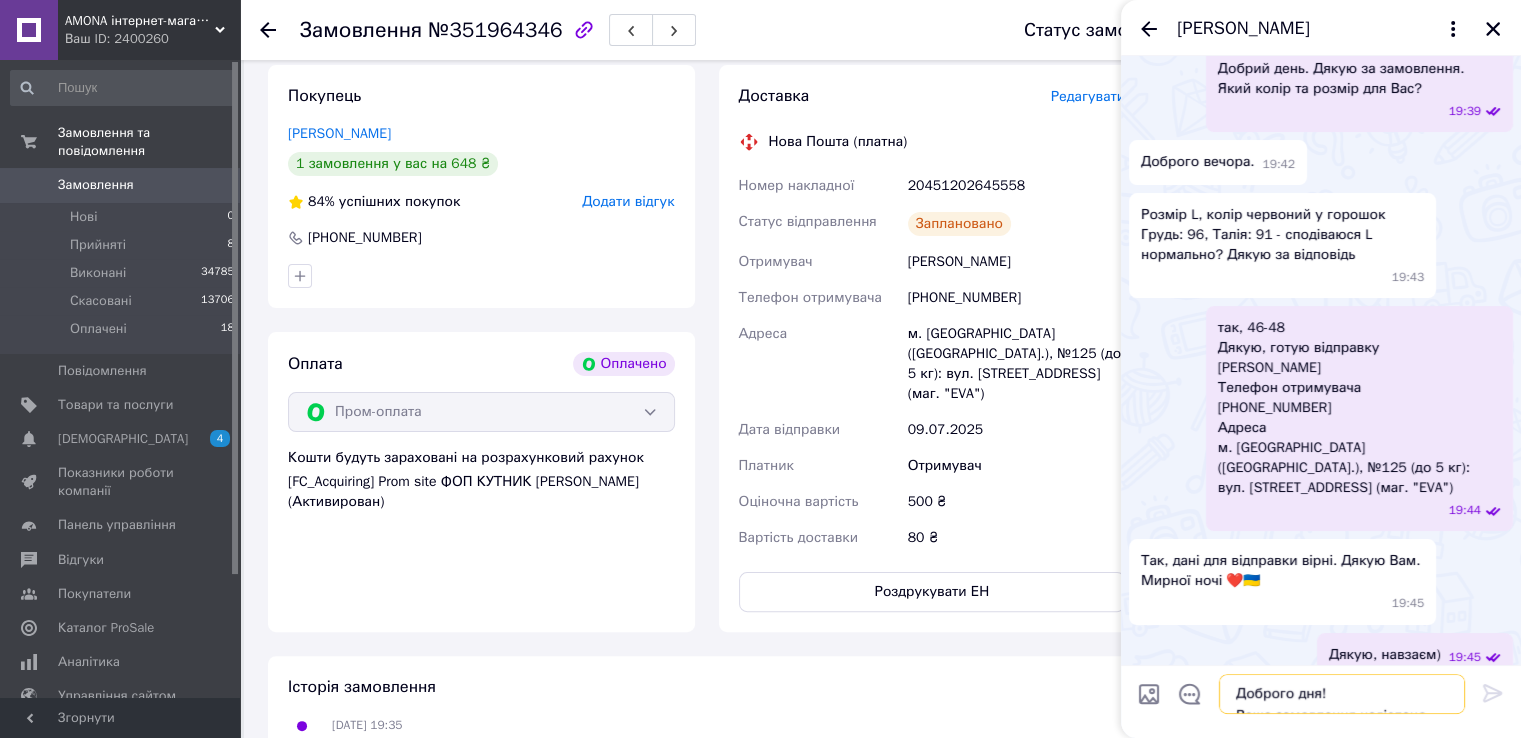 scroll, scrollTop: 1, scrollLeft: 0, axis: vertical 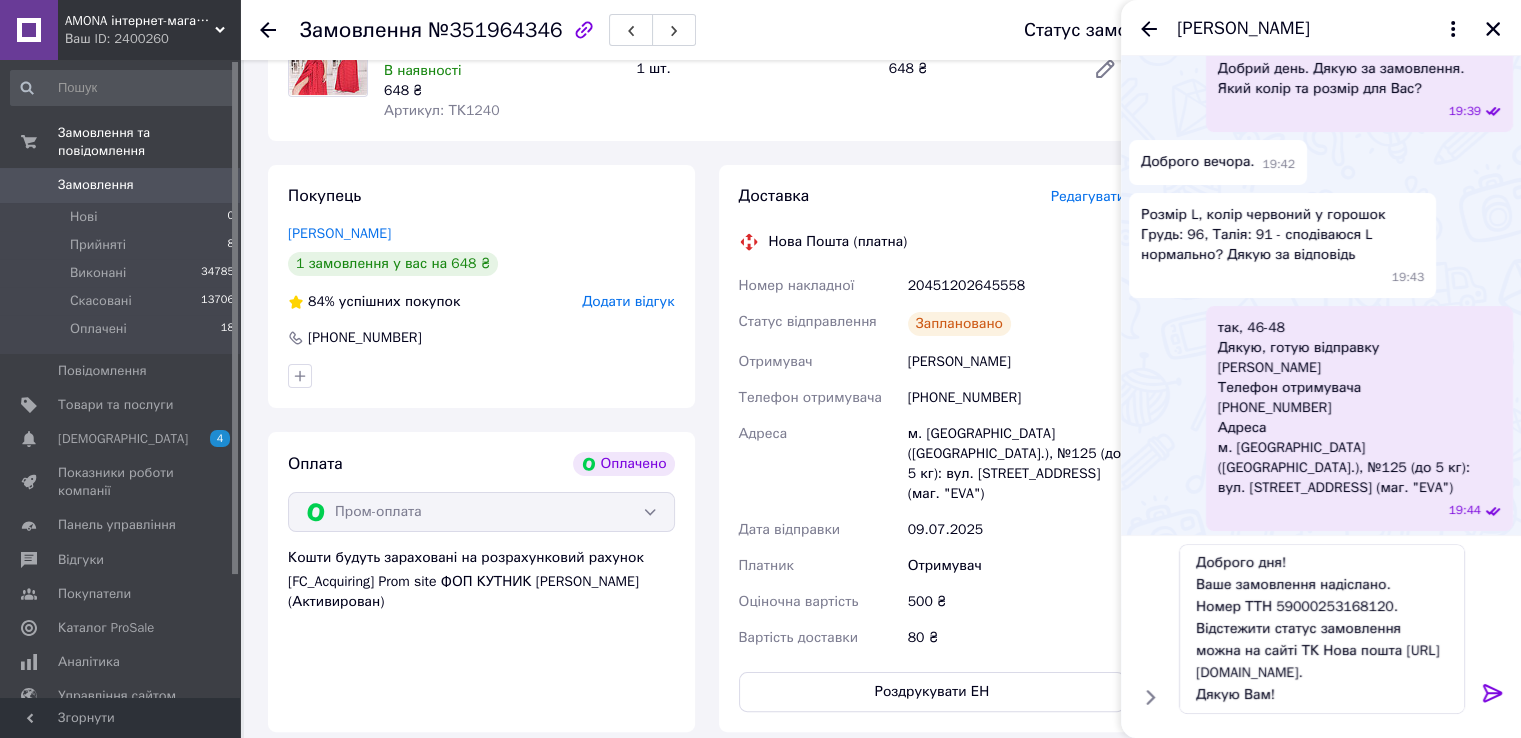 click on "20451202645558" at bounding box center [1016, 286] 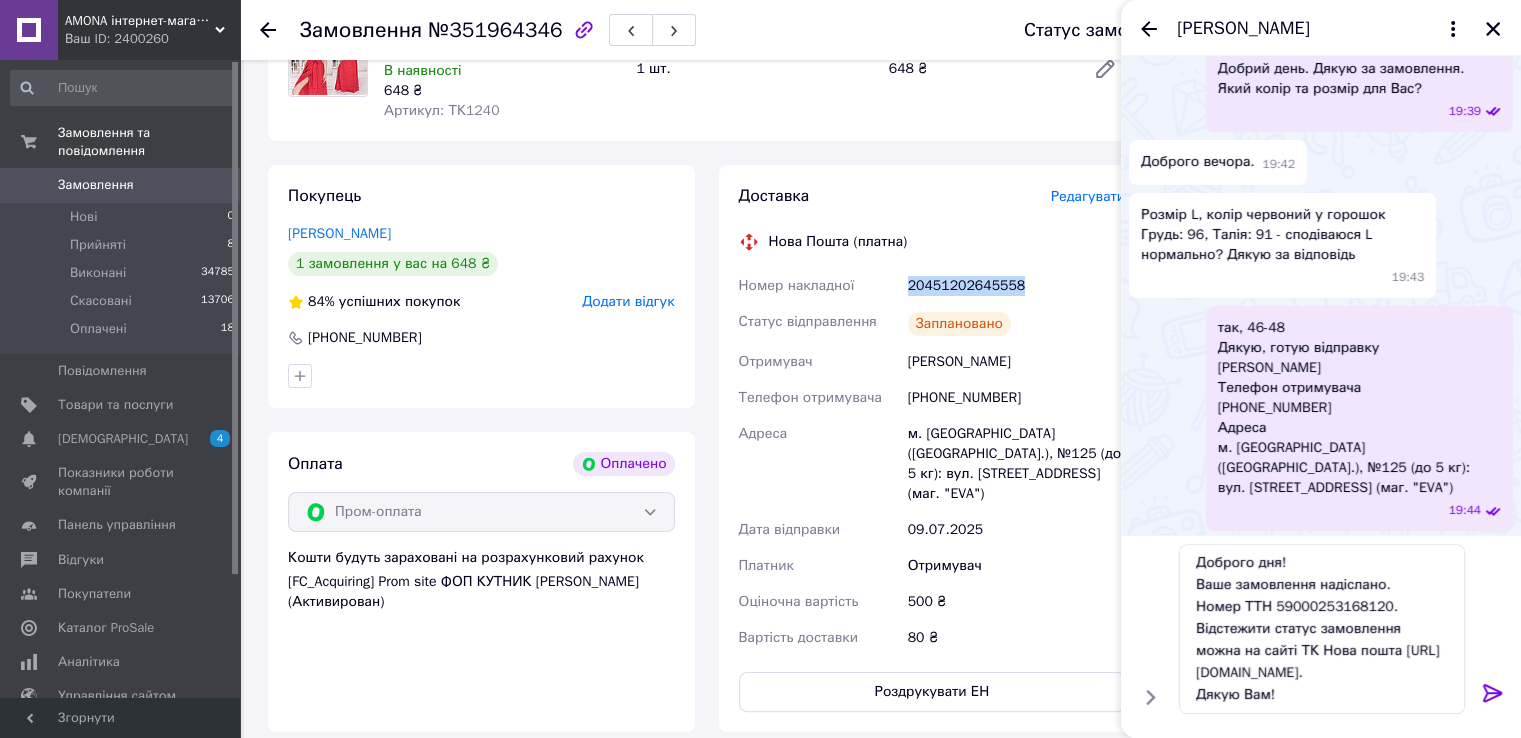 click on "20451202645558" at bounding box center [1016, 286] 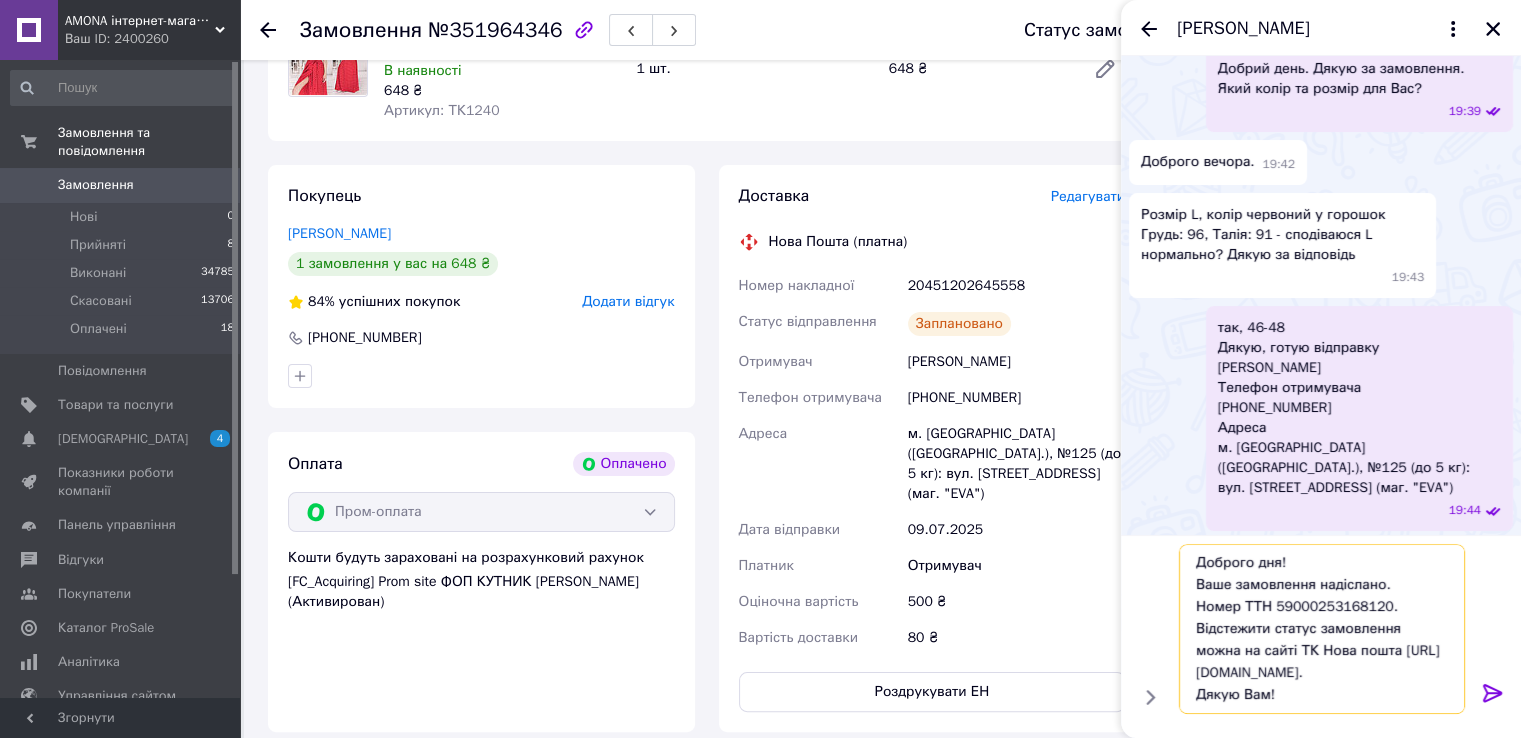 click on "Доброго дня!
Ваше замовлення надіслано.
Номер ТТН 59000253168120.
Відстежити статус замовлення можна на сайті ТК Нова пошта [URL][DOMAIN_NAME].
Дякую Вам!" at bounding box center (1322, 629) 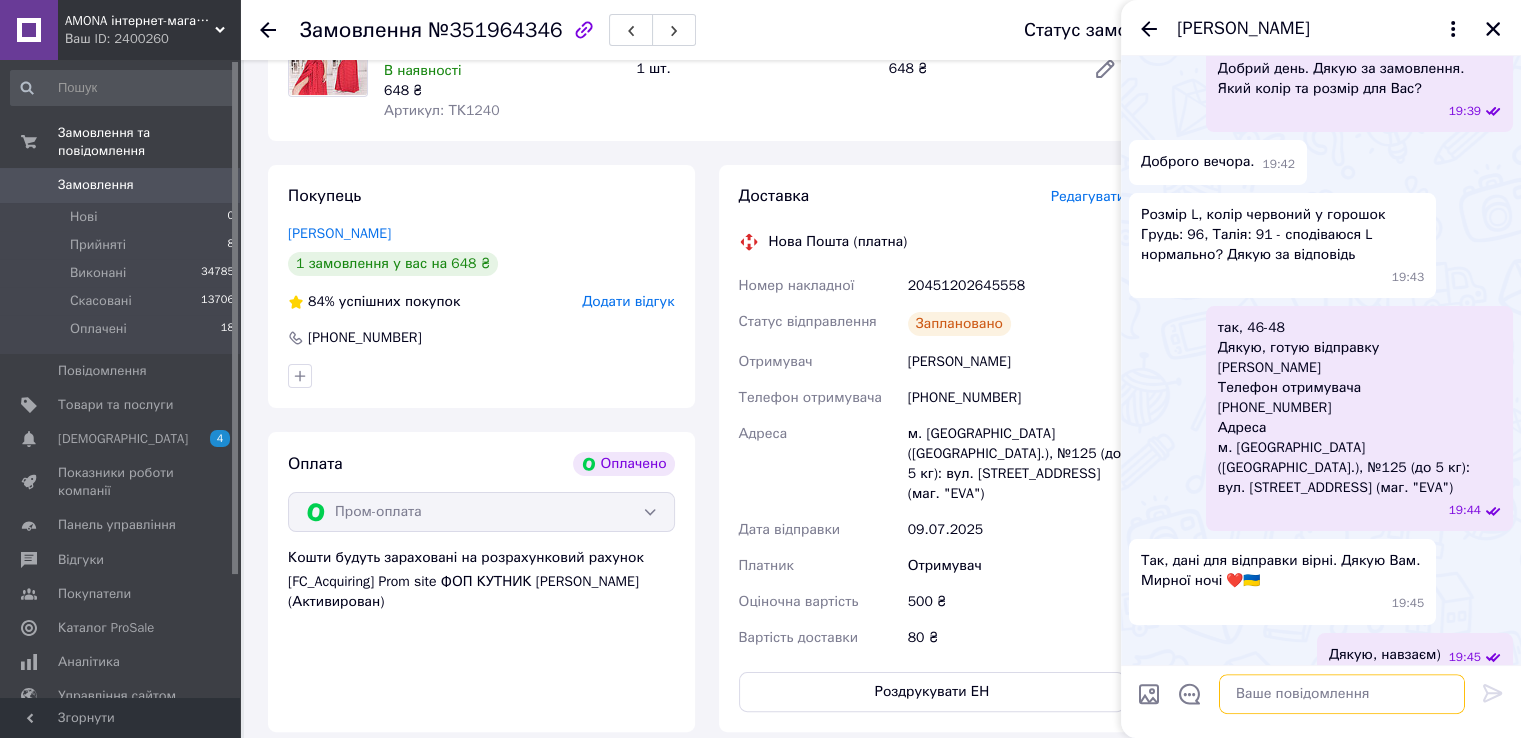 scroll, scrollTop: 0, scrollLeft: 0, axis: both 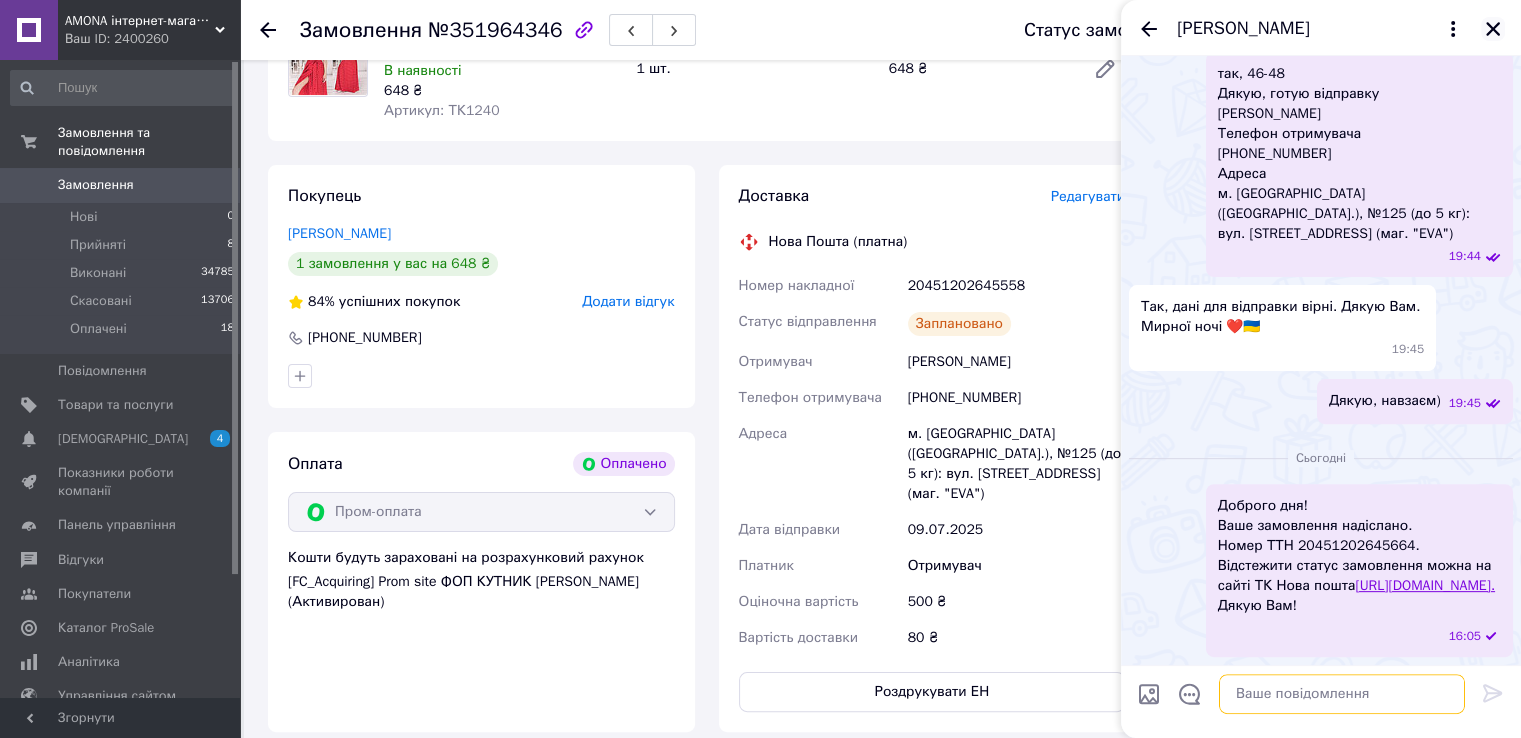 type 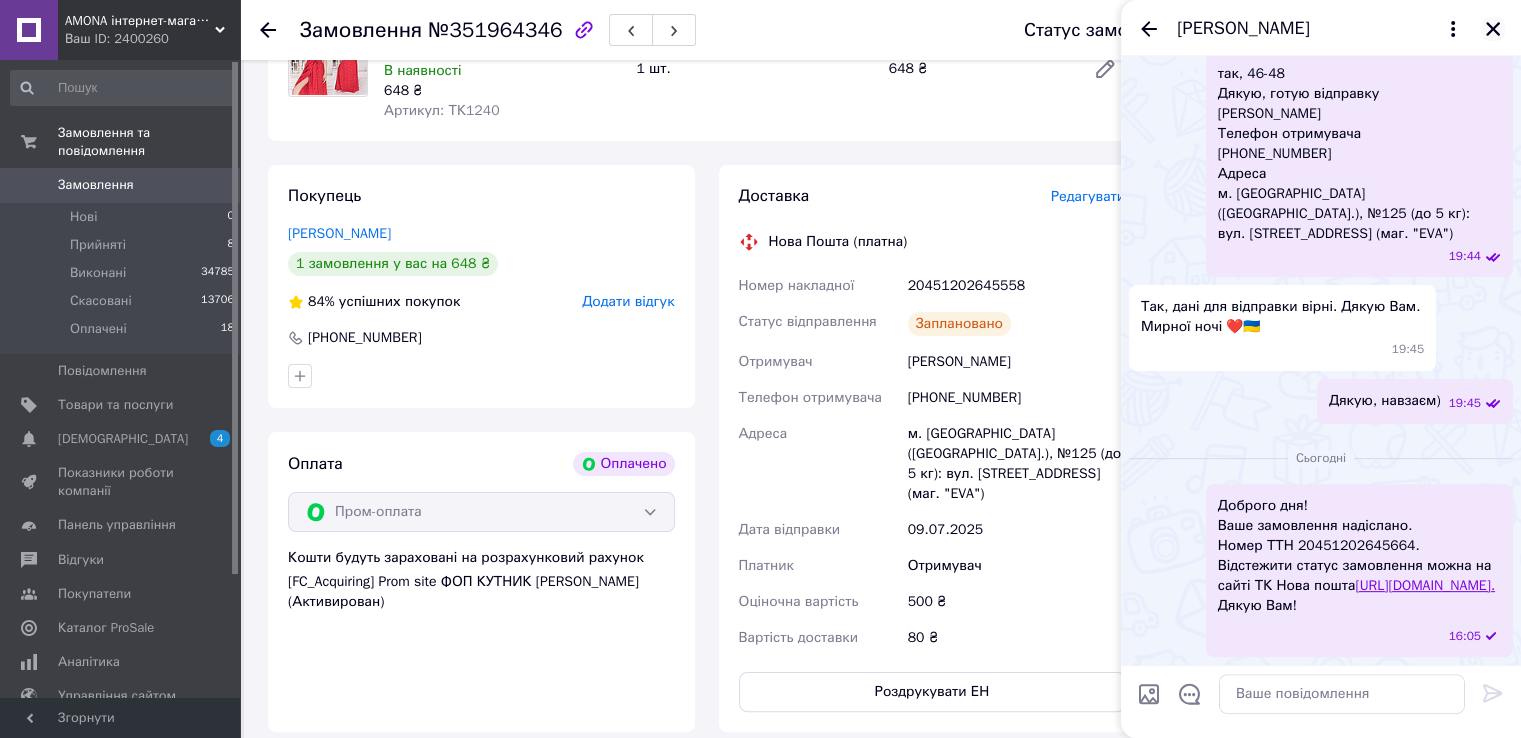 click 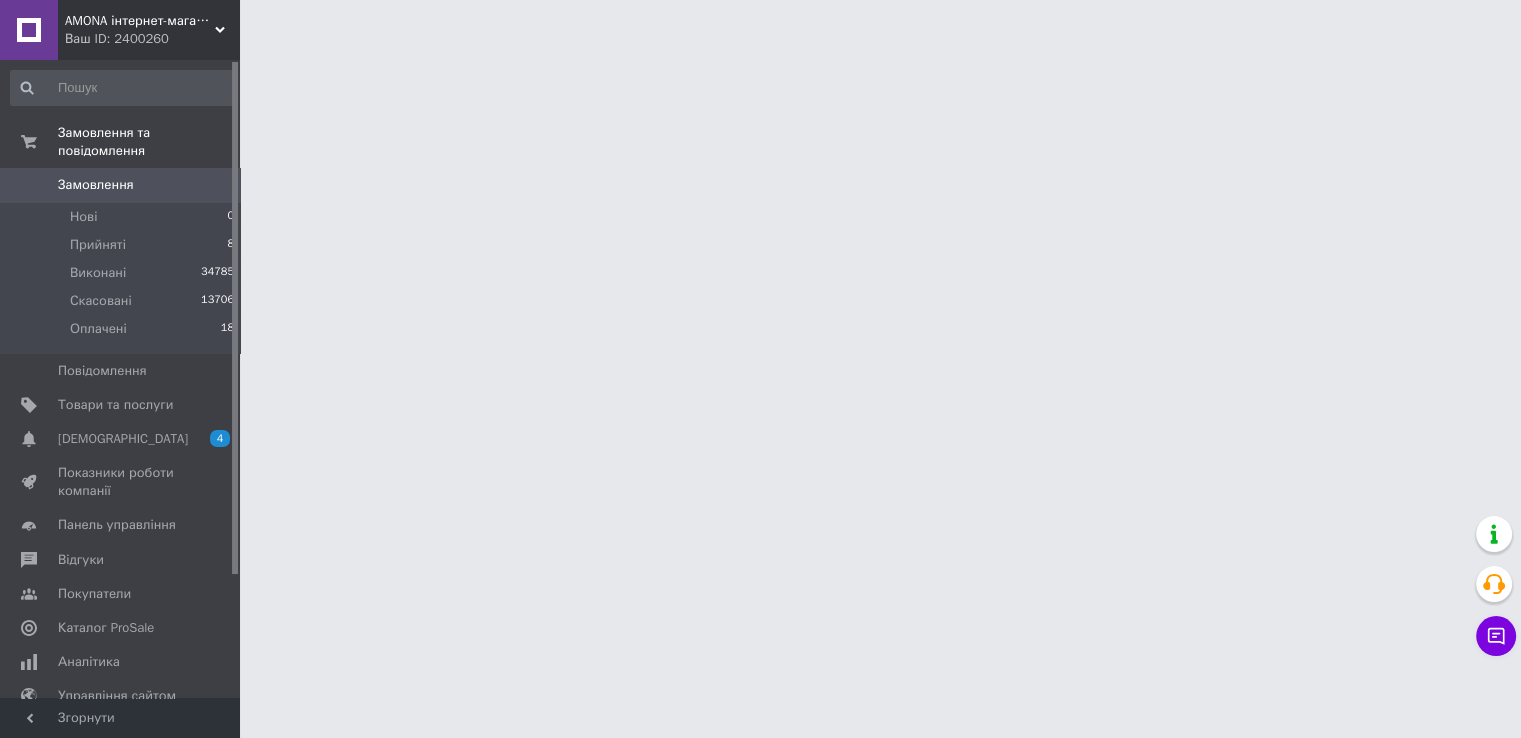 scroll, scrollTop: 0, scrollLeft: 0, axis: both 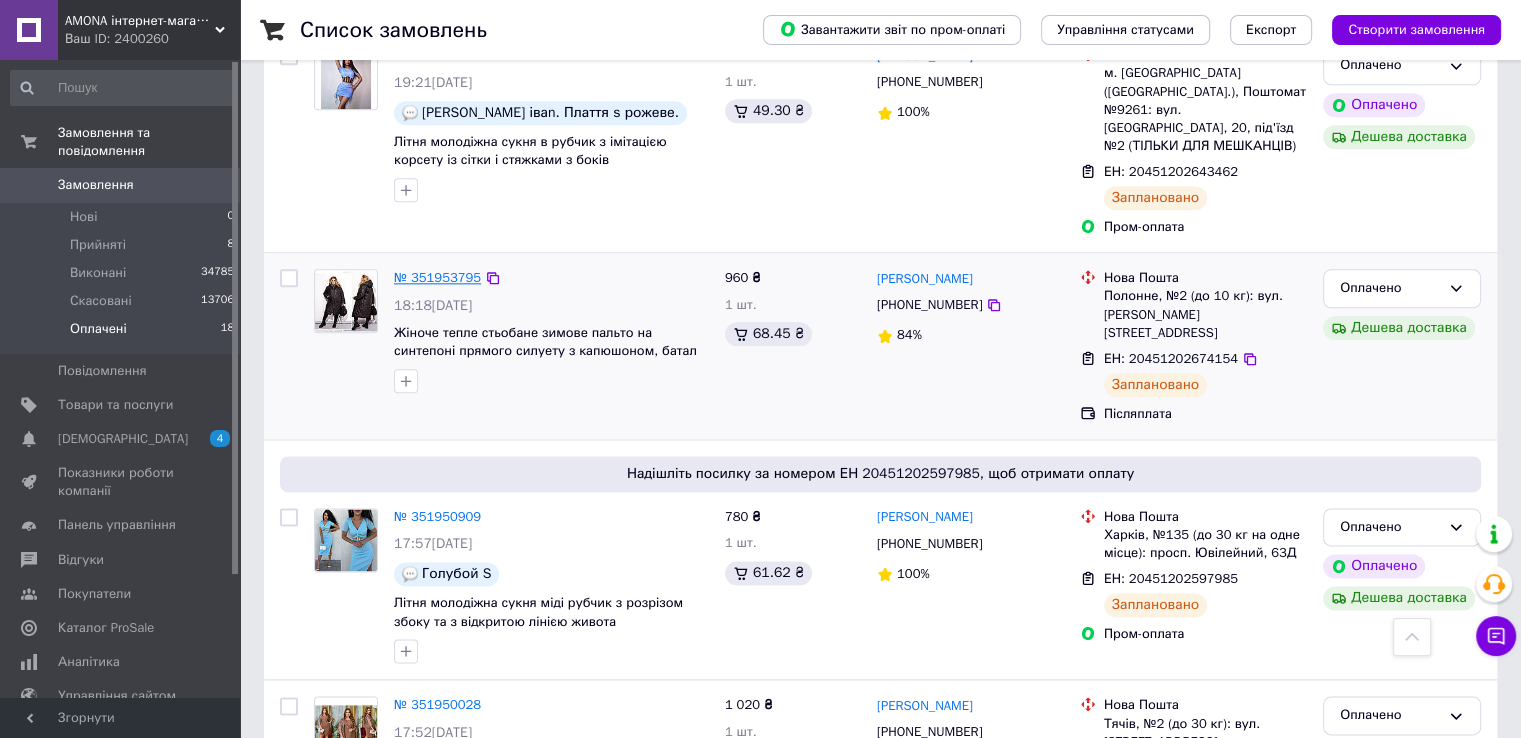 click on "№ 351953795" at bounding box center [437, 277] 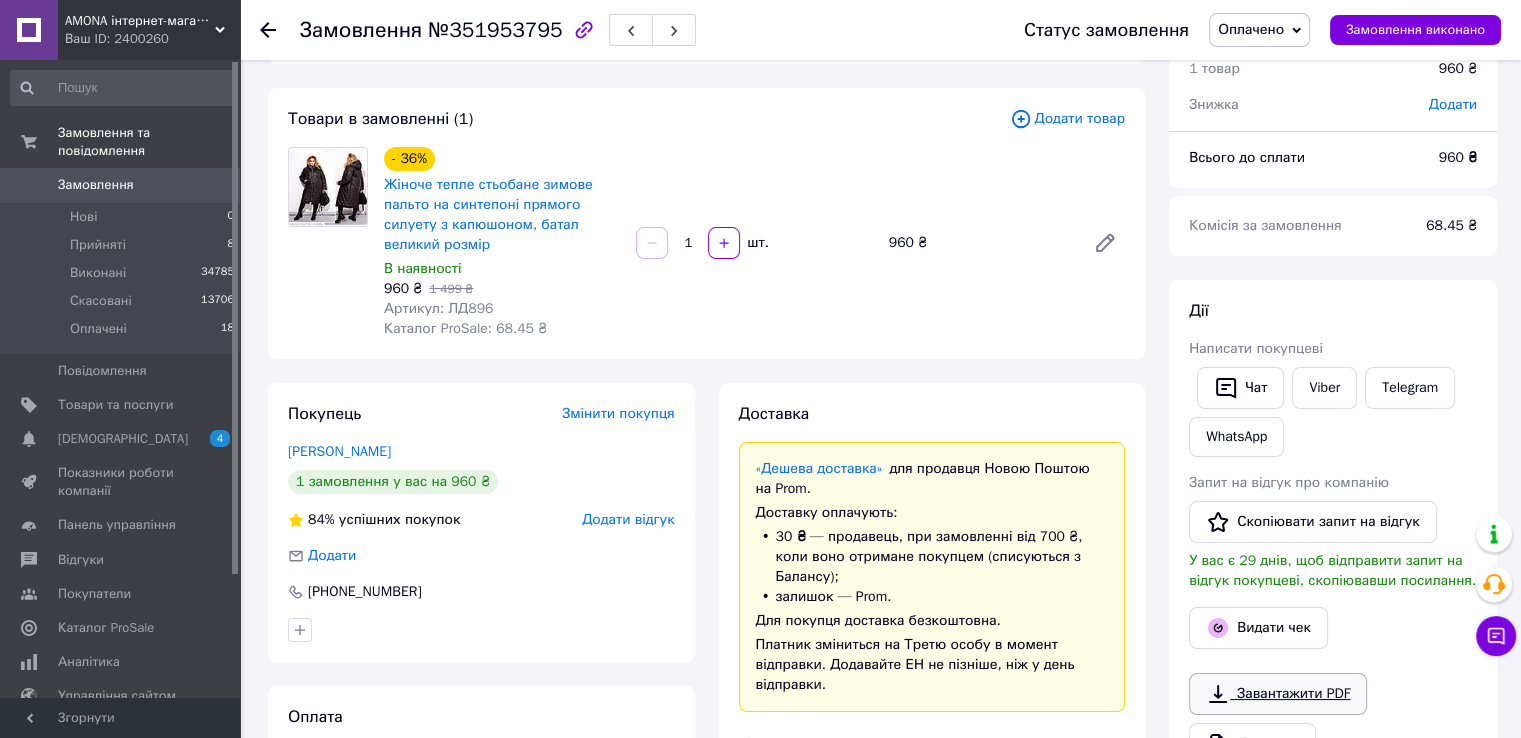 scroll, scrollTop: 200, scrollLeft: 0, axis: vertical 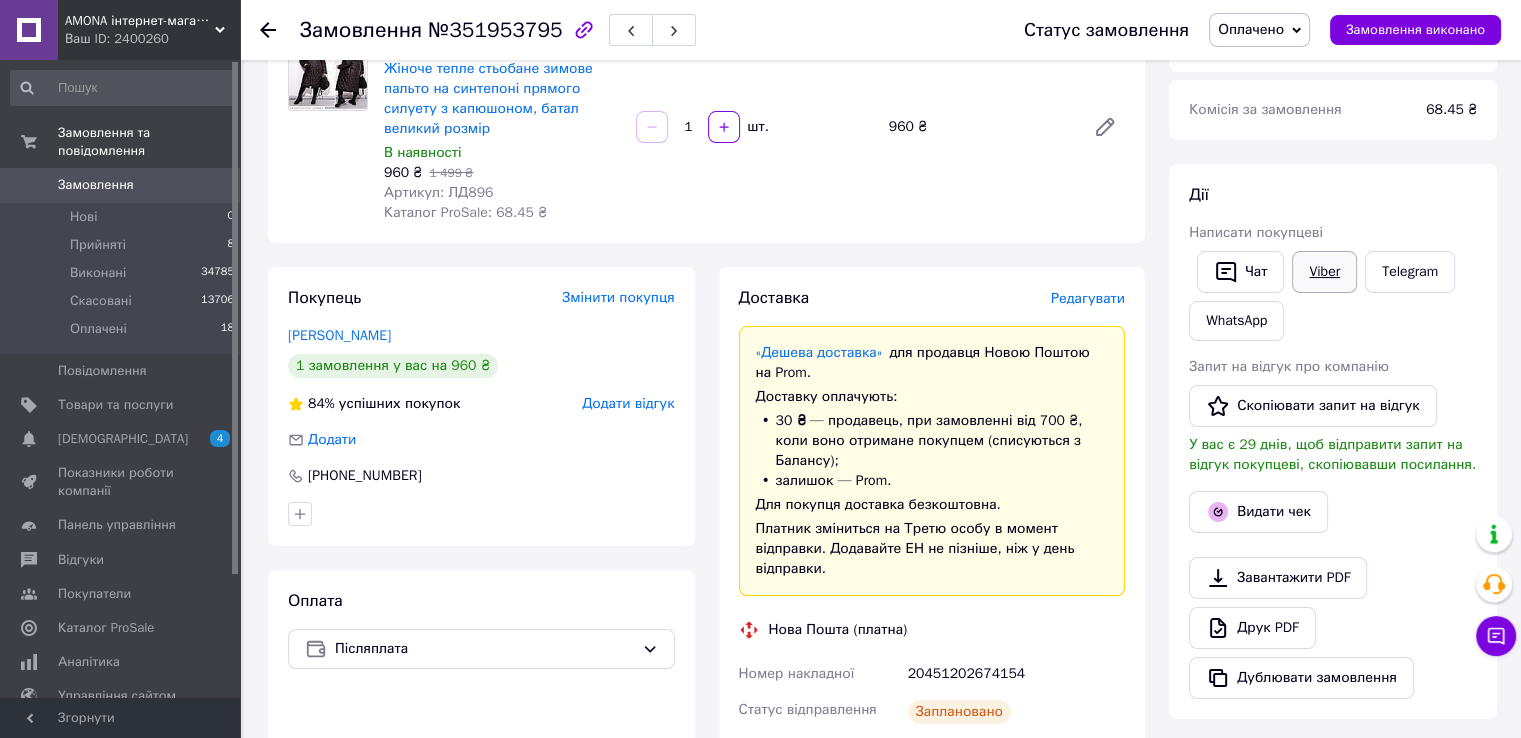 click on "Viber" at bounding box center [1324, 272] 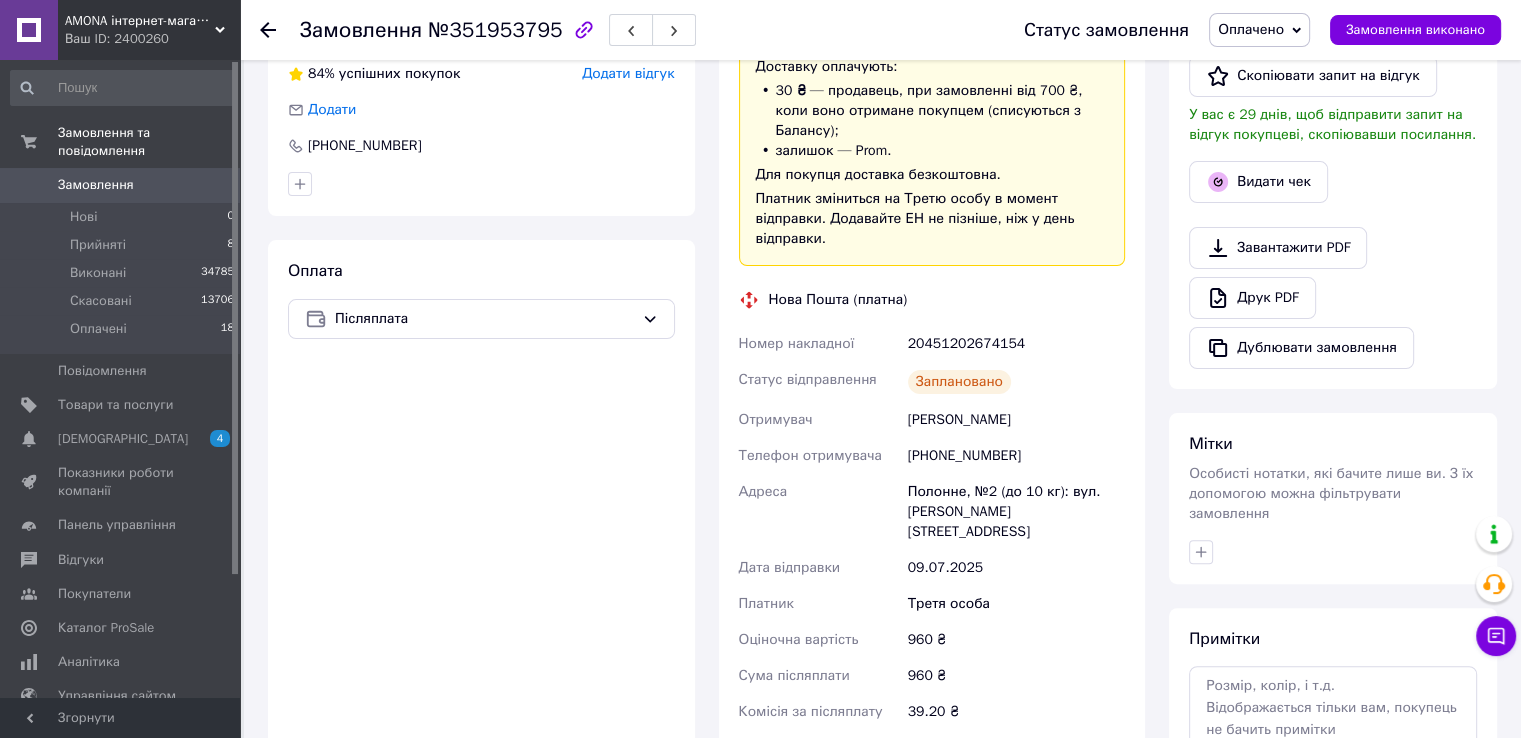 scroll, scrollTop: 600, scrollLeft: 0, axis: vertical 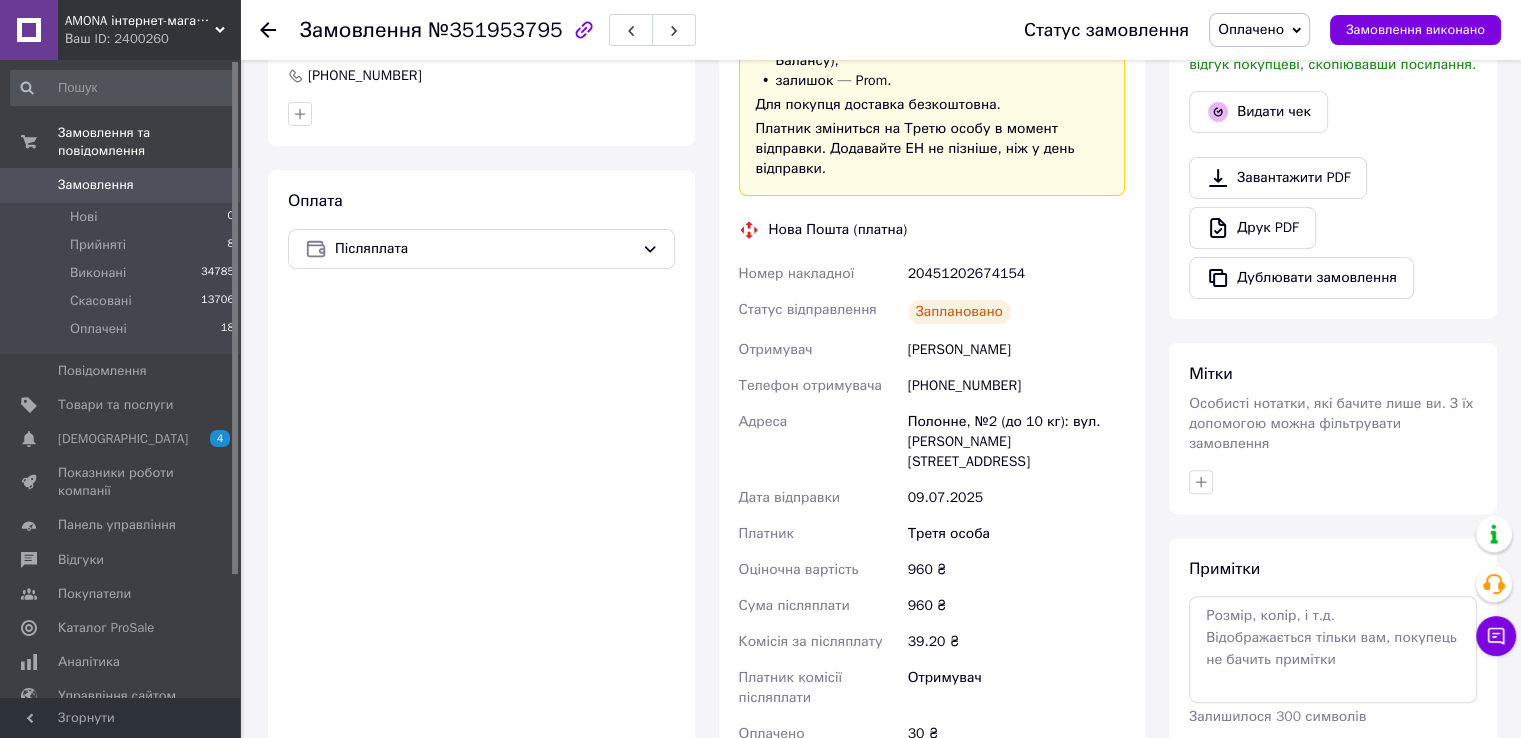 click on "20451202674154" at bounding box center (1016, 274) 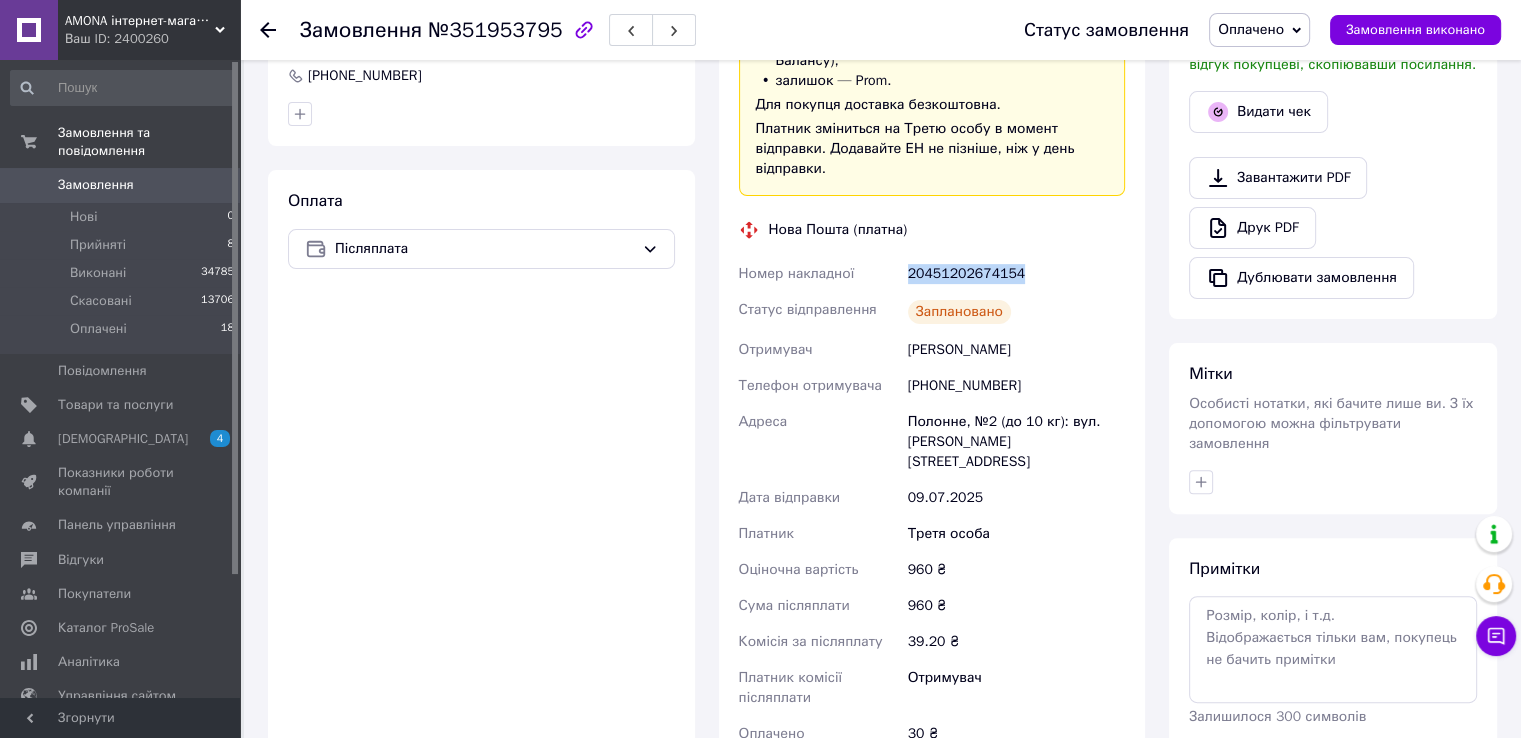 click on "20451202674154" at bounding box center [1016, 274] 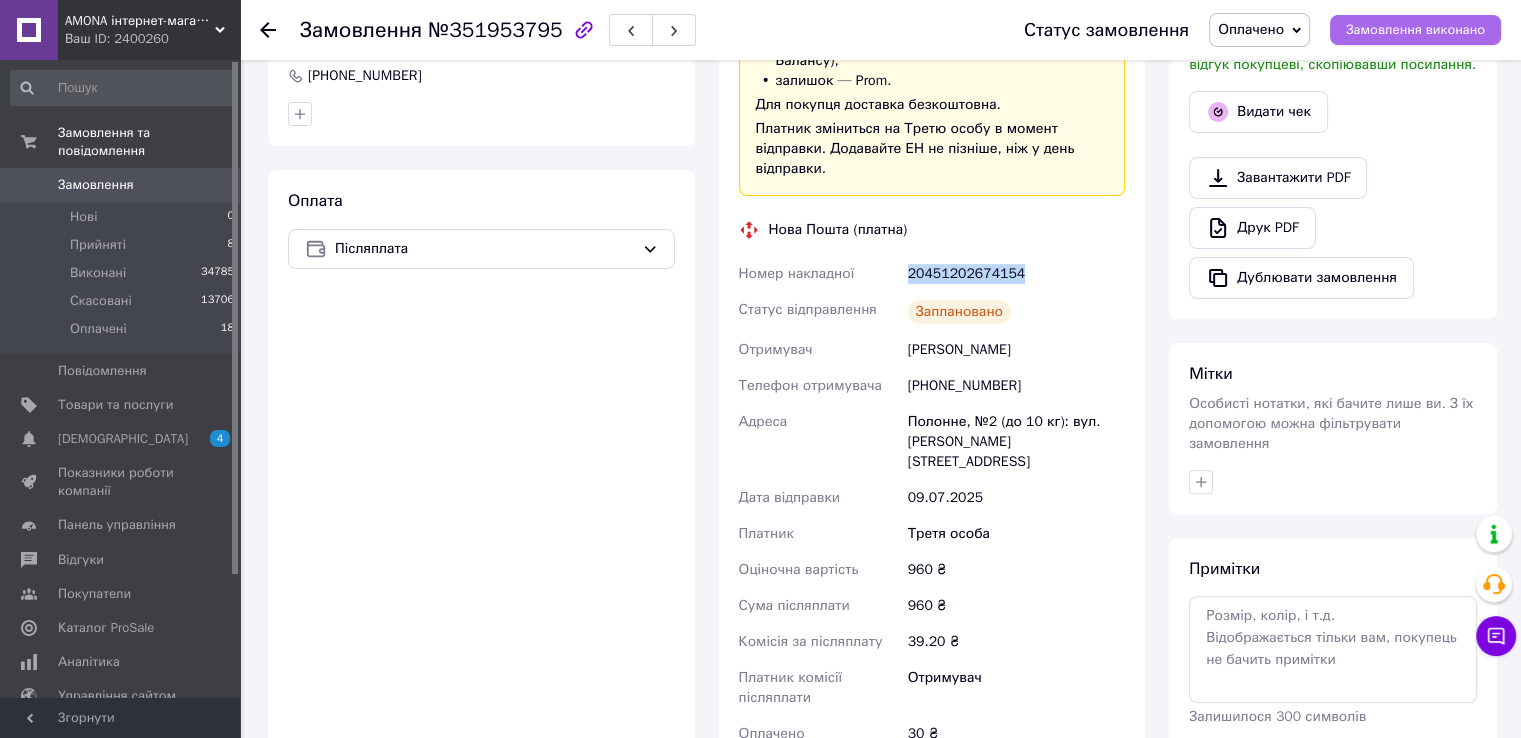click on "Замовлення виконано" at bounding box center (1415, 30) 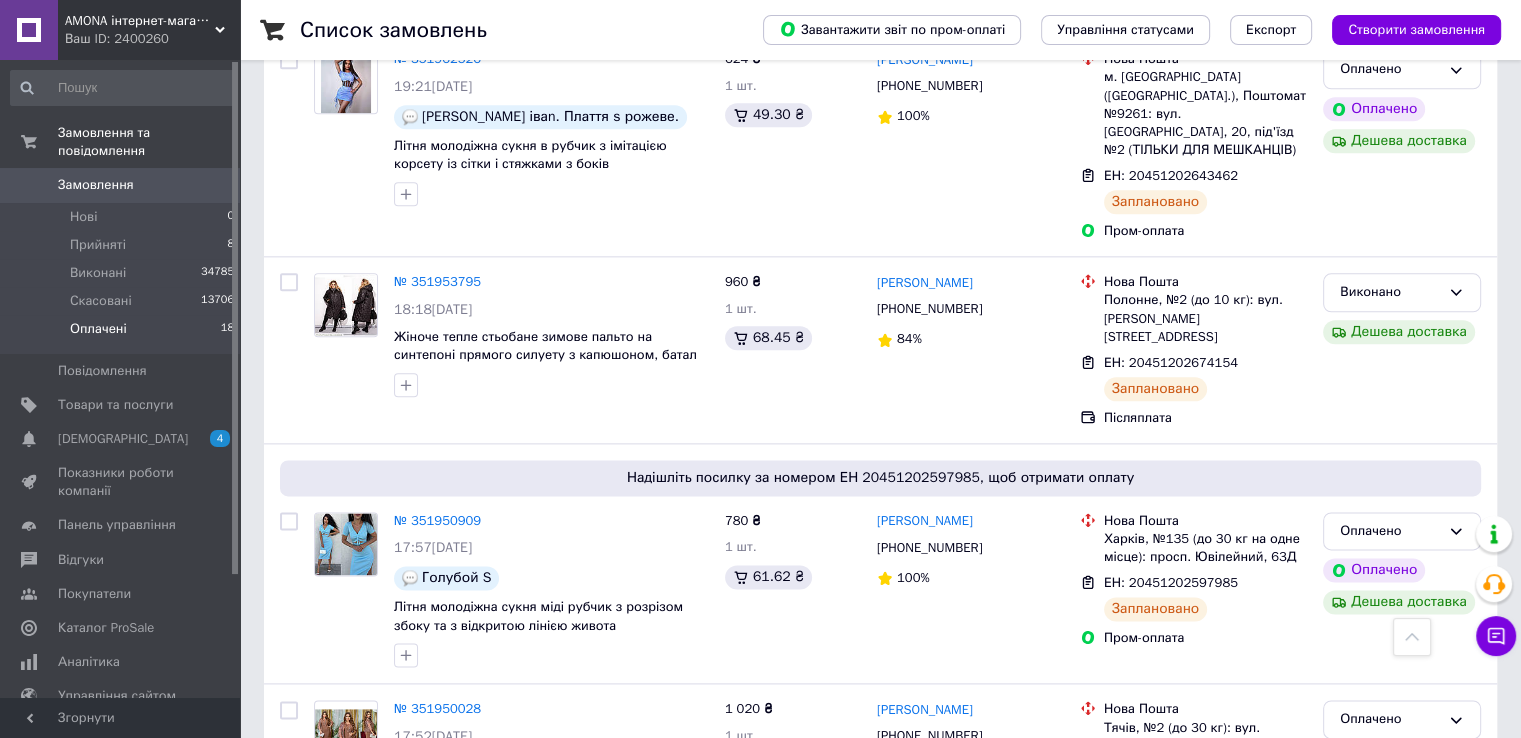 scroll, scrollTop: 2402, scrollLeft: 0, axis: vertical 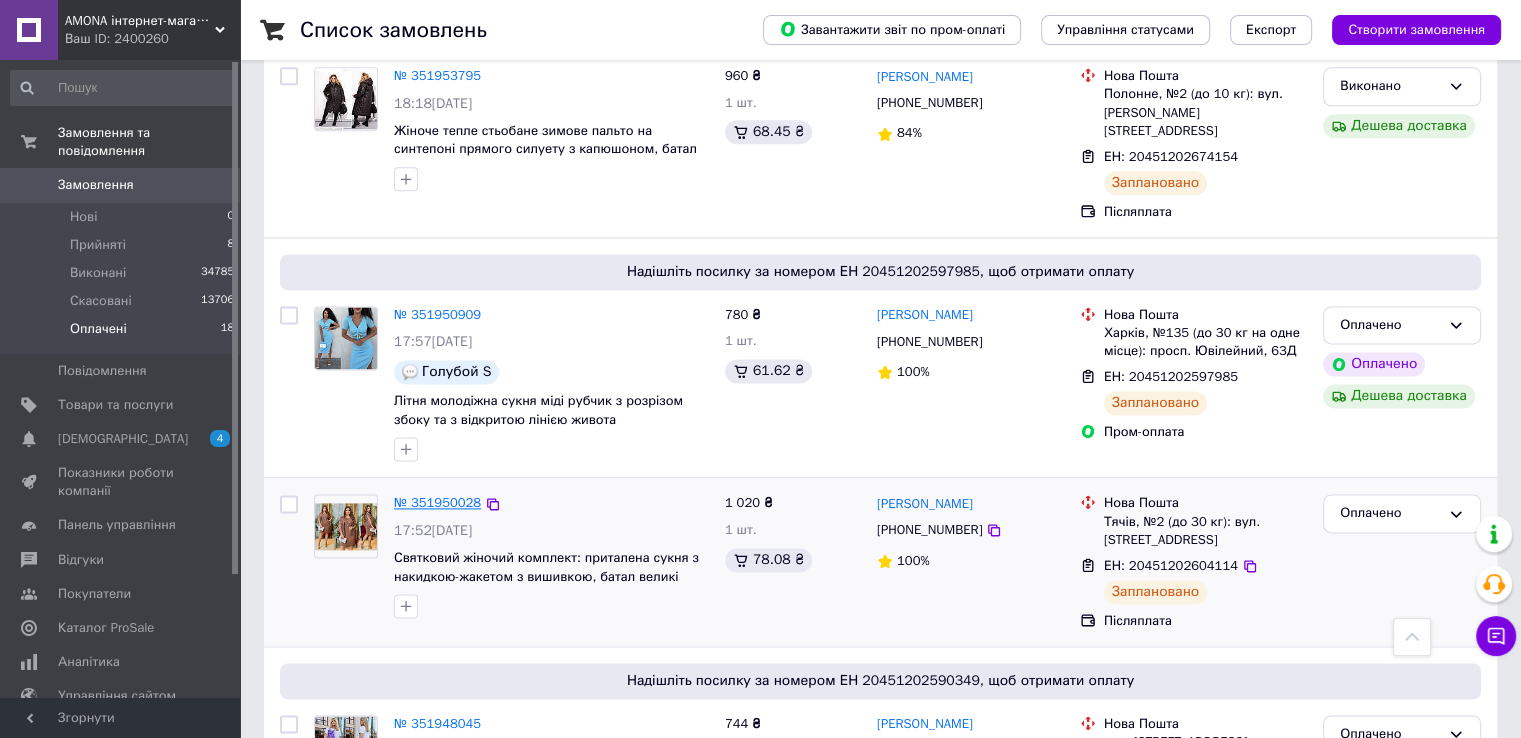 click on "№ 351950028" at bounding box center (437, 502) 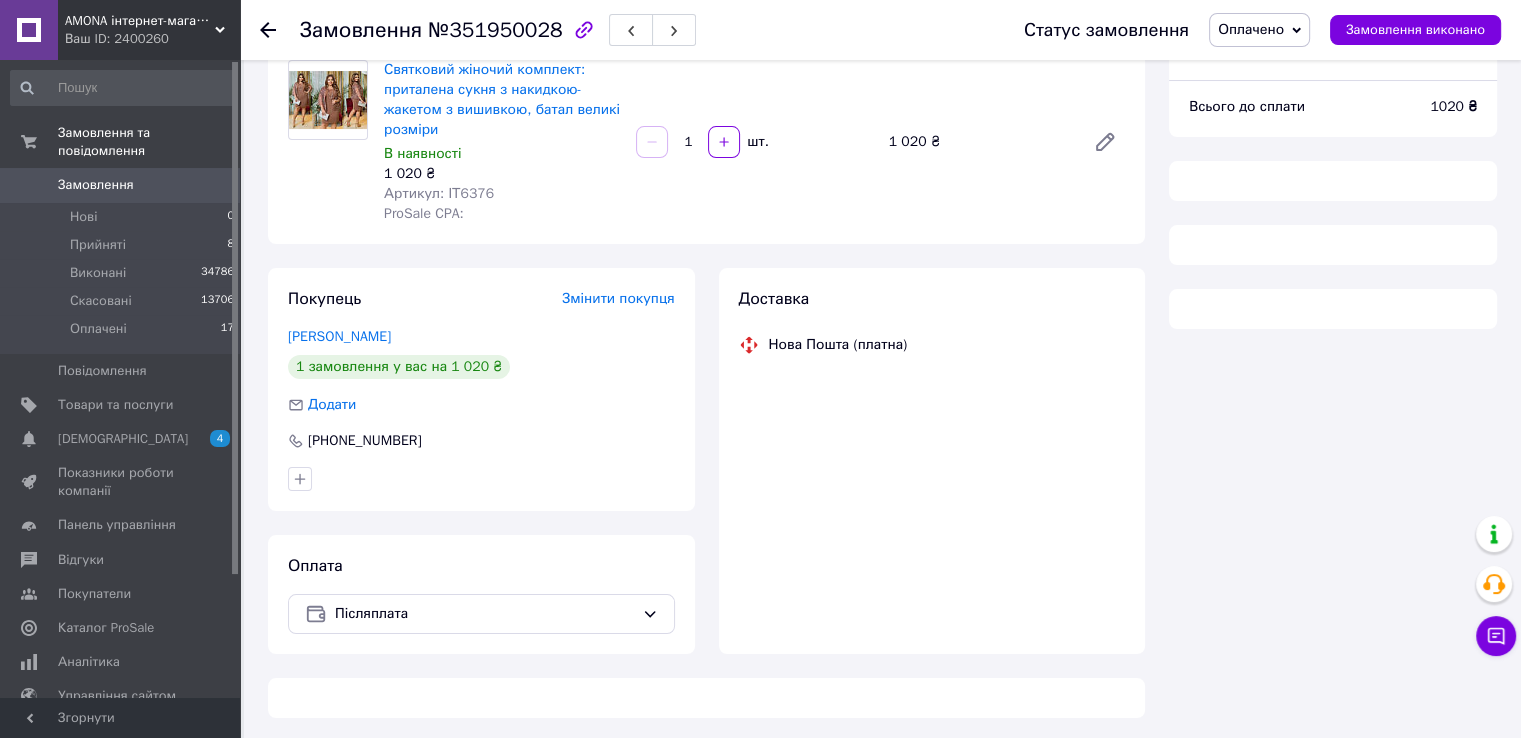 scroll, scrollTop: 176, scrollLeft: 0, axis: vertical 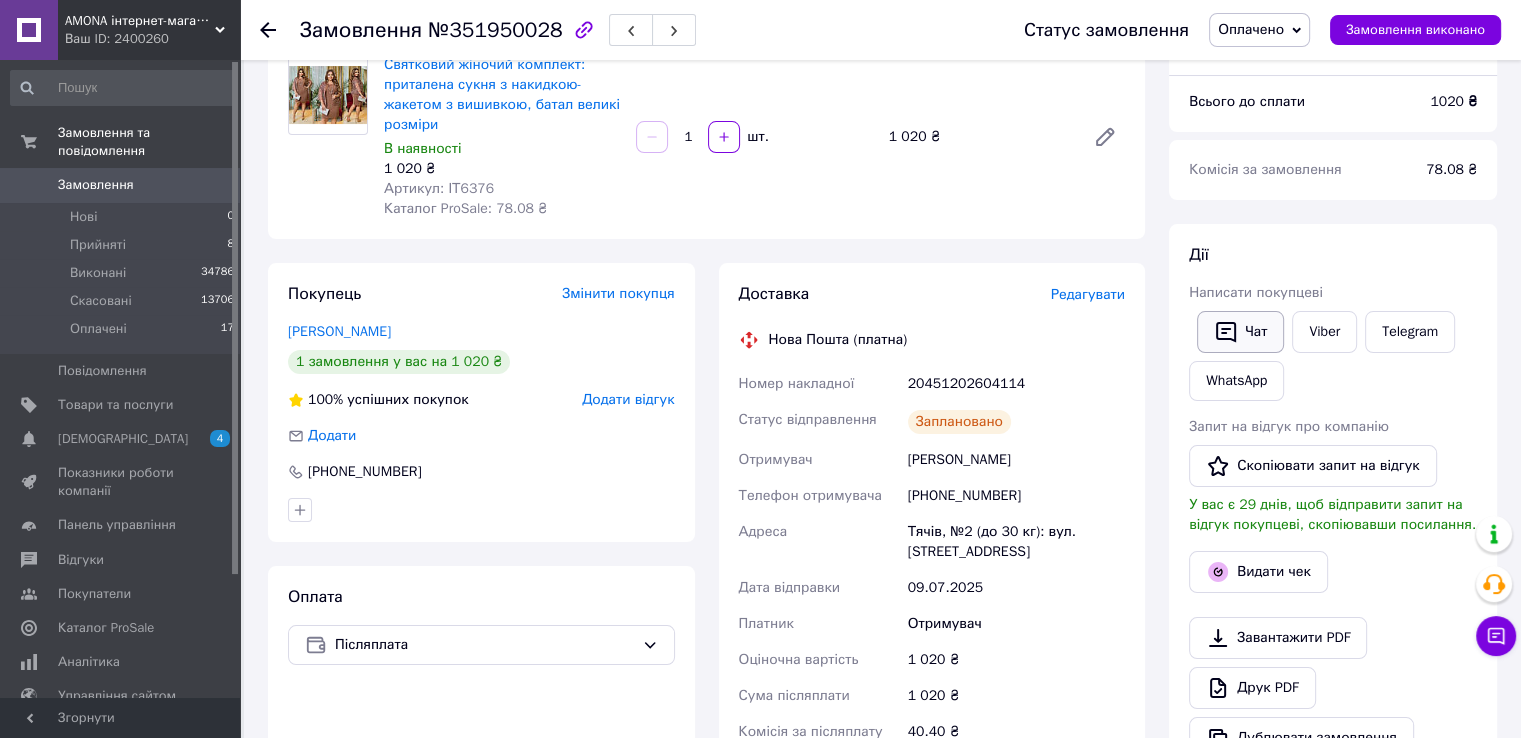click 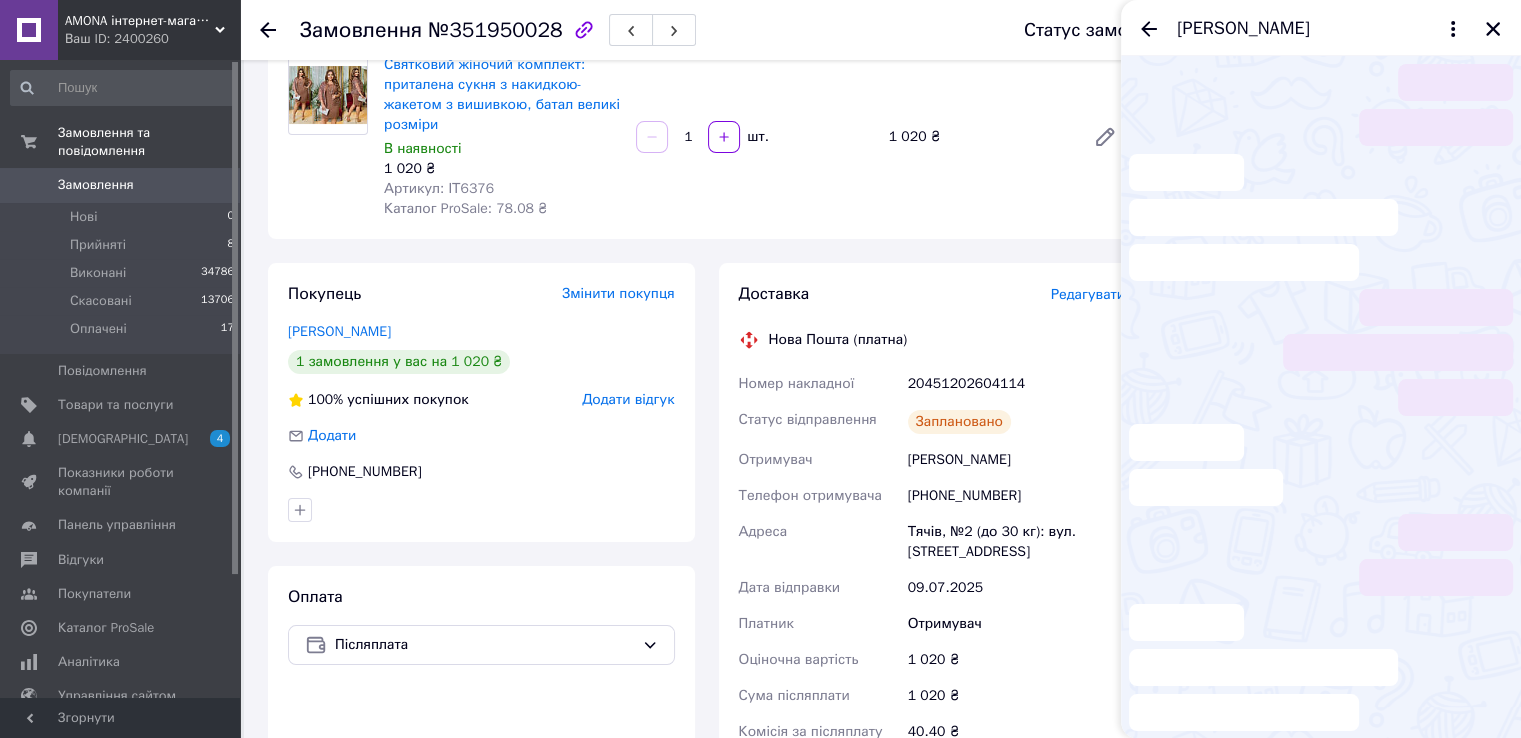 scroll, scrollTop: 157, scrollLeft: 0, axis: vertical 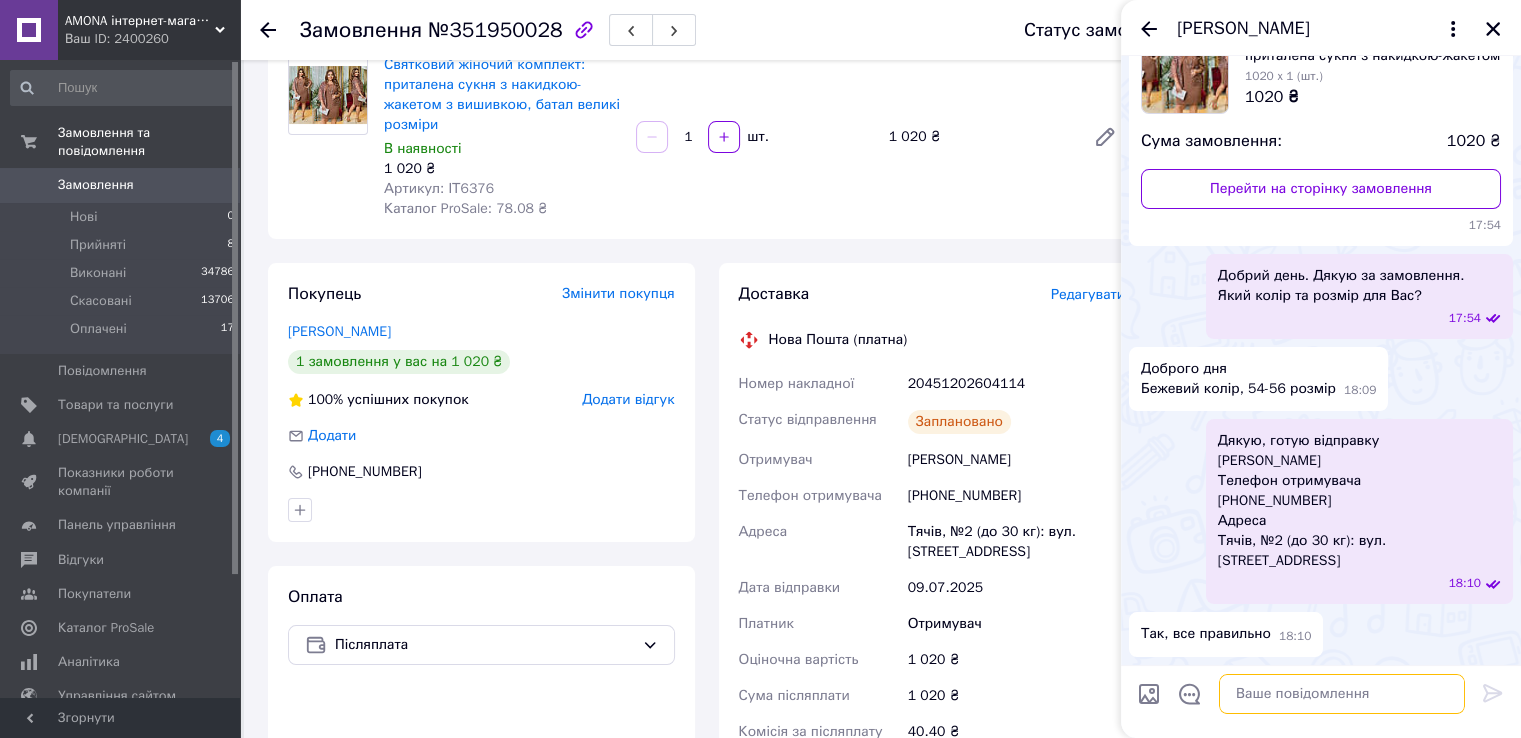click at bounding box center (1342, 694) 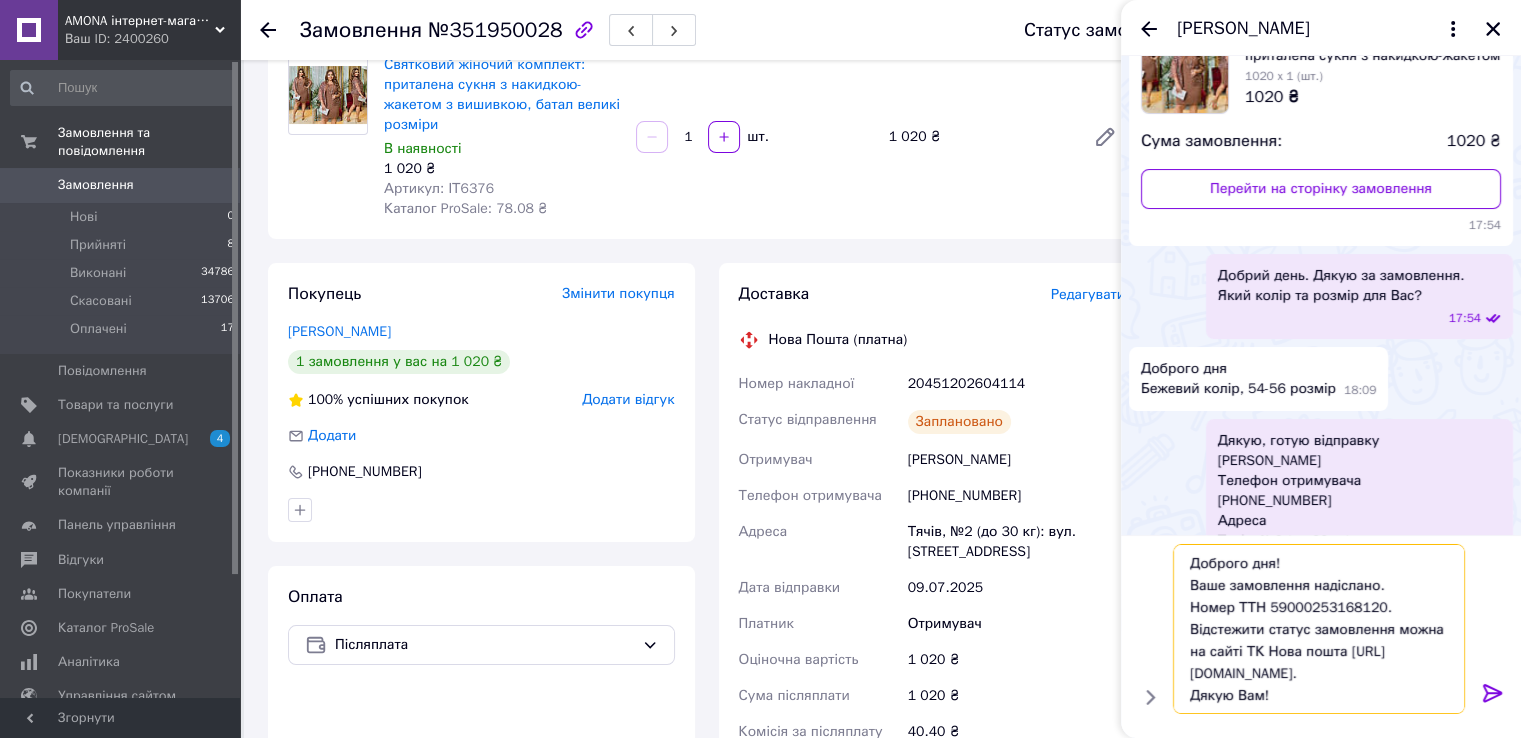 scroll, scrollTop: 1, scrollLeft: 0, axis: vertical 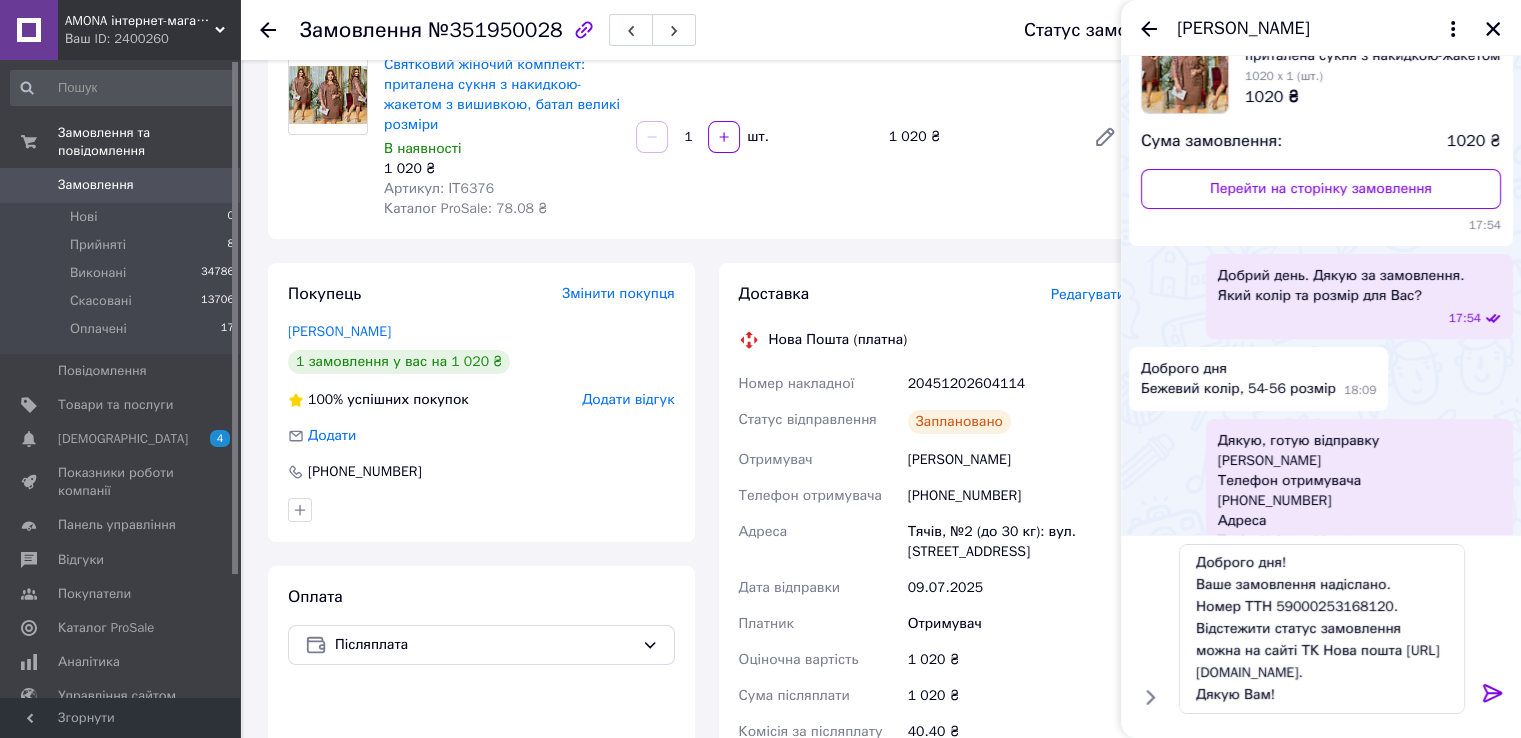 click on "20451202604114" at bounding box center [1016, 384] 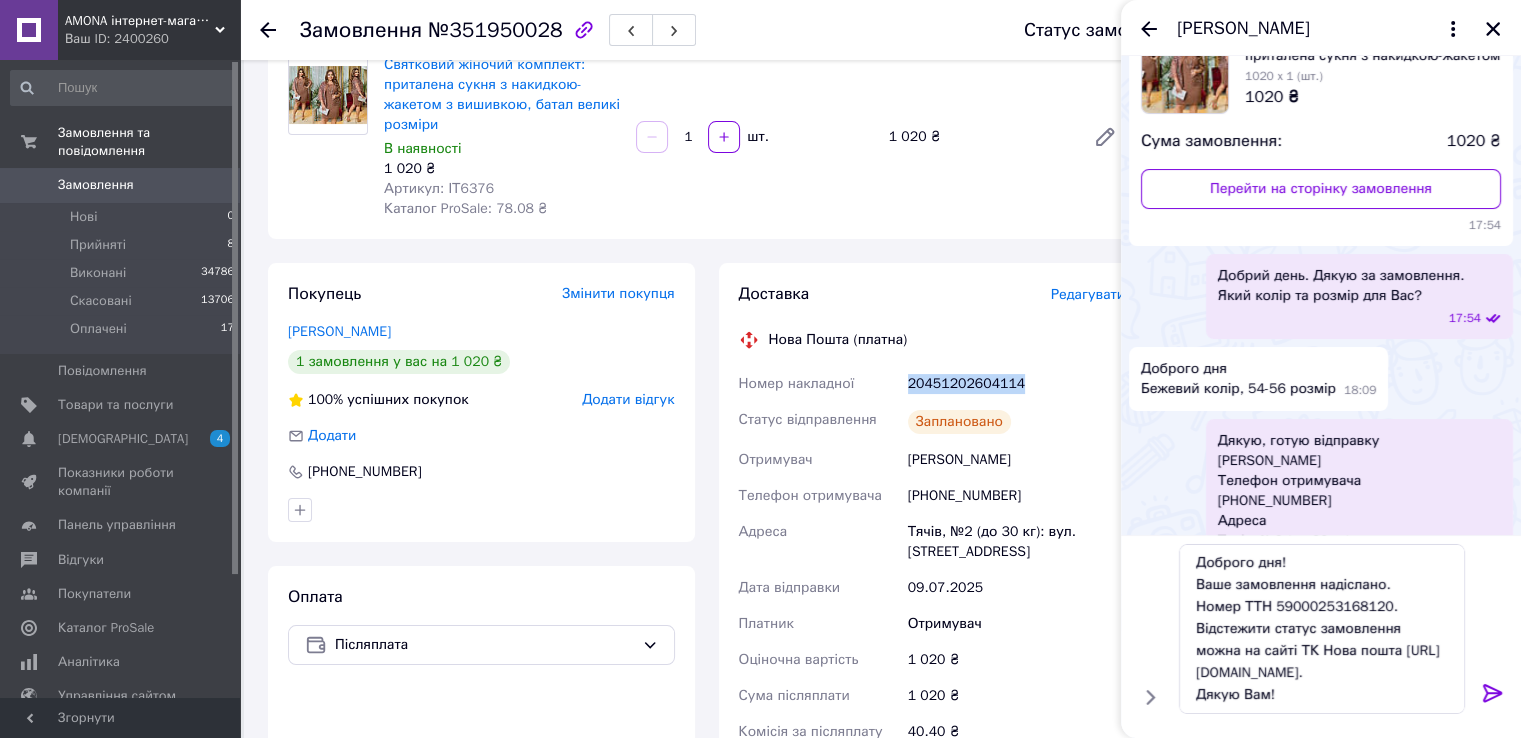 click on "20451202604114" at bounding box center (1016, 384) 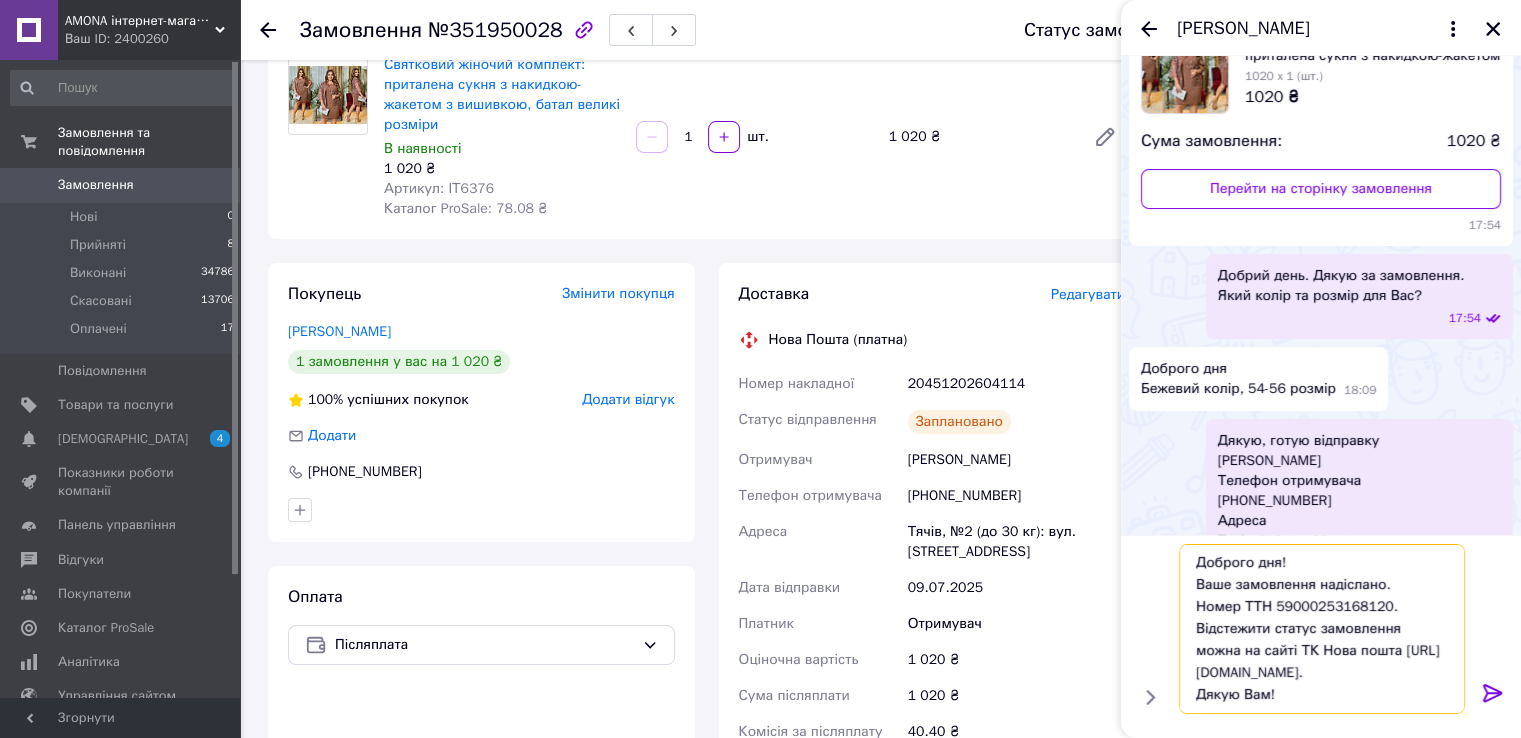 click on "Доброго дня!
Ваше замовлення надіслано.
Номер ТТН 59000253168120.
Відстежити статус замовлення можна на сайті ТК Нова пошта [URL][DOMAIN_NAME].
Дякую Вам!" at bounding box center [1322, 629] 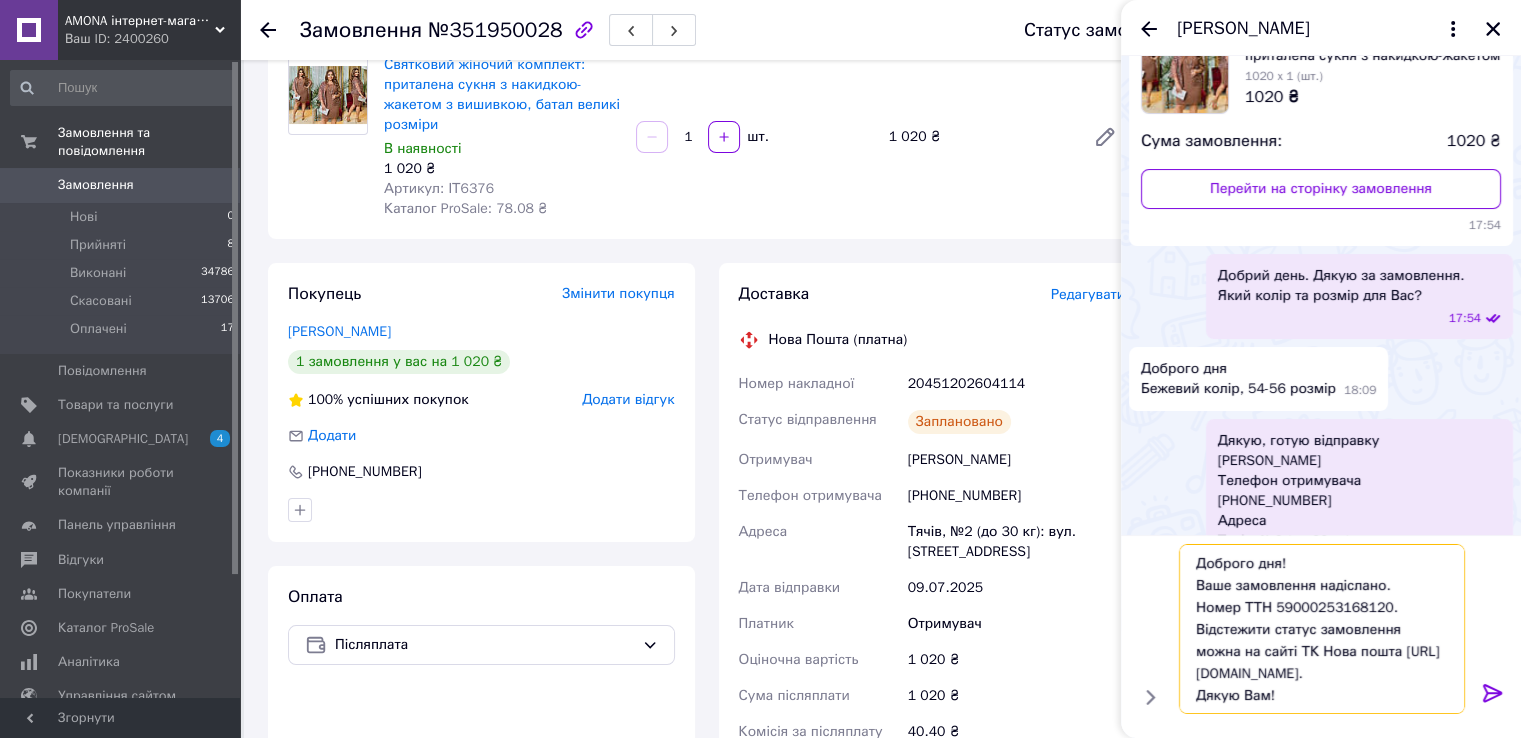 click on "Доброго дня!
Ваше замовлення надіслано.
Номер ТТН 59000253168120.
Відстежити статус замовлення можна на сайті ТК Нова пошта [URL][DOMAIN_NAME].
Дякую Вам!" at bounding box center (1322, 629) 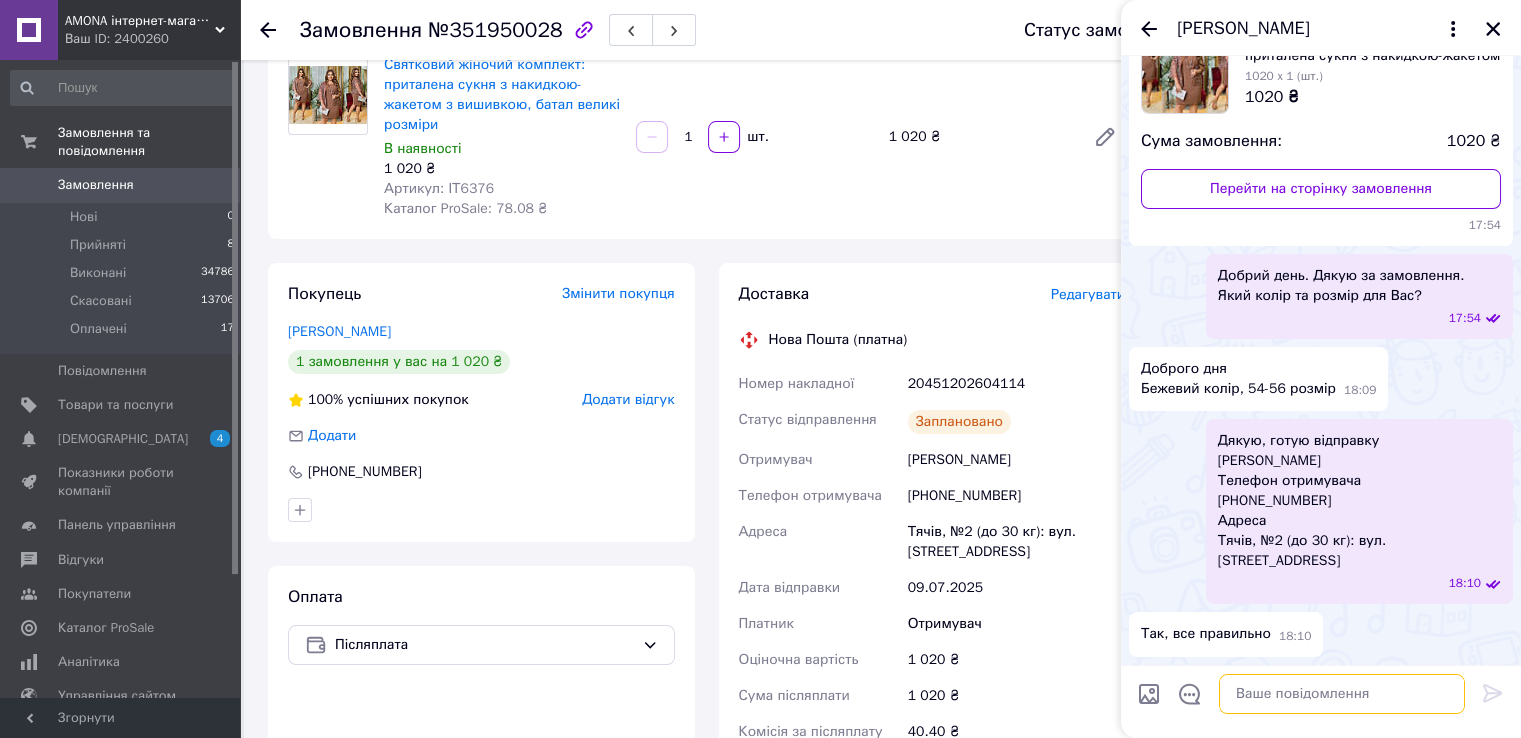 scroll, scrollTop: 411, scrollLeft: 0, axis: vertical 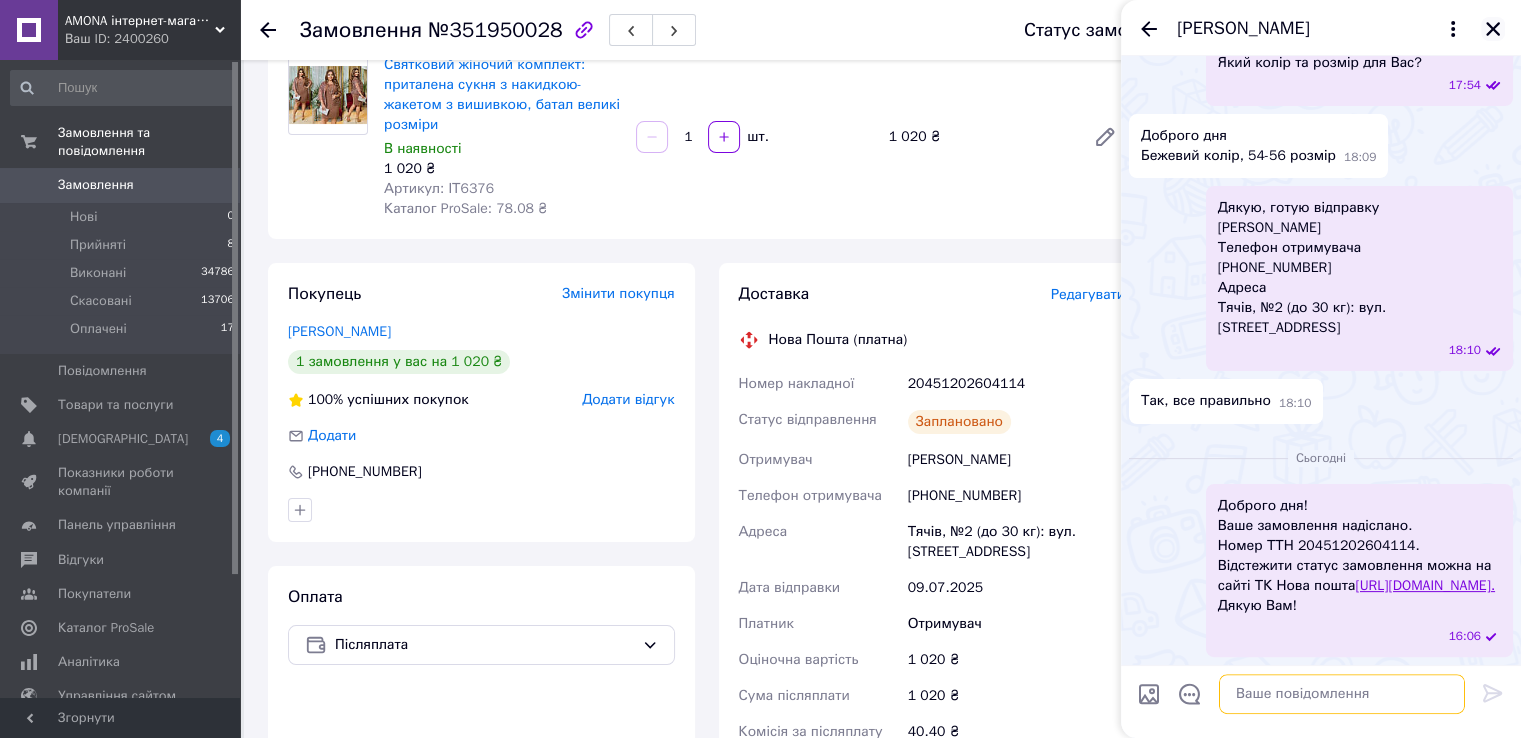 type 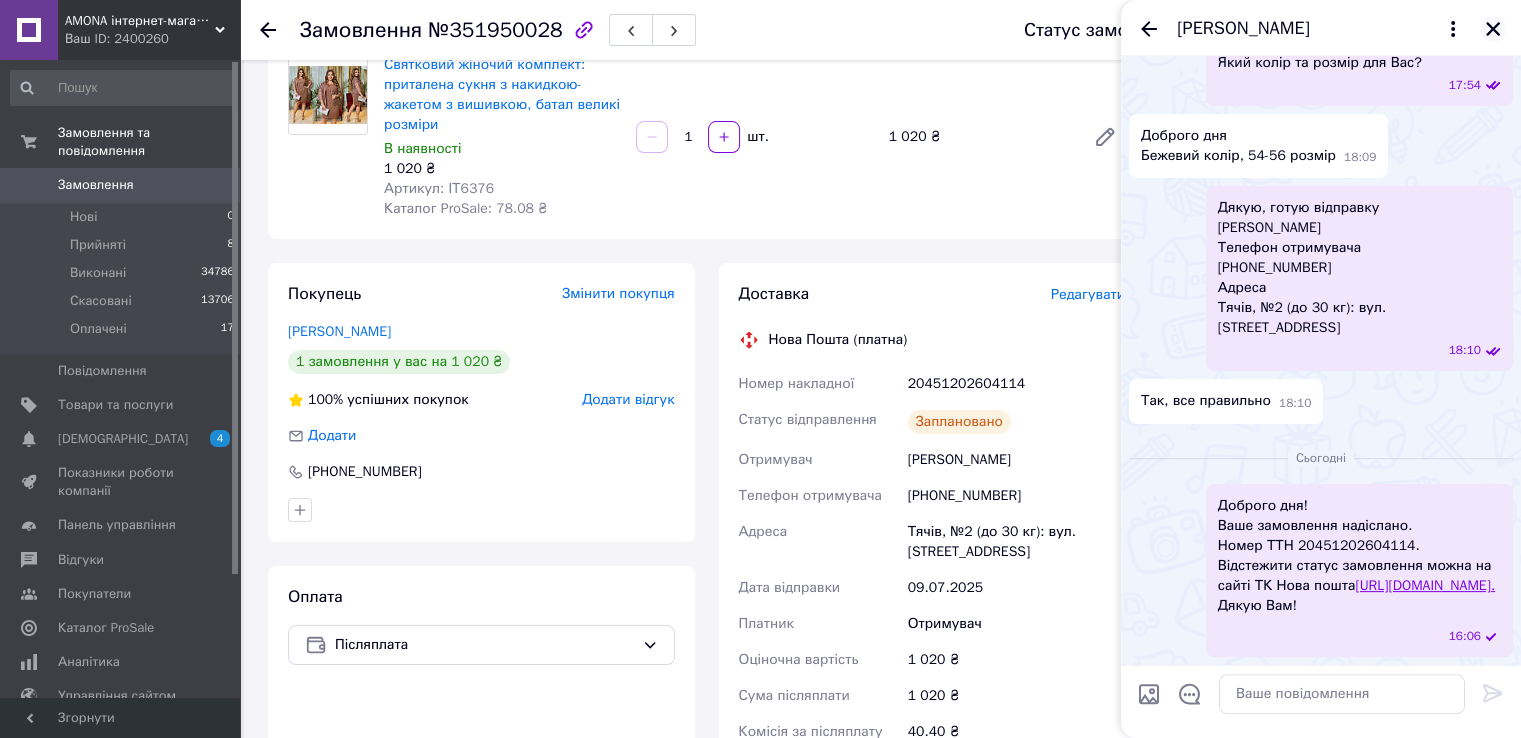 click 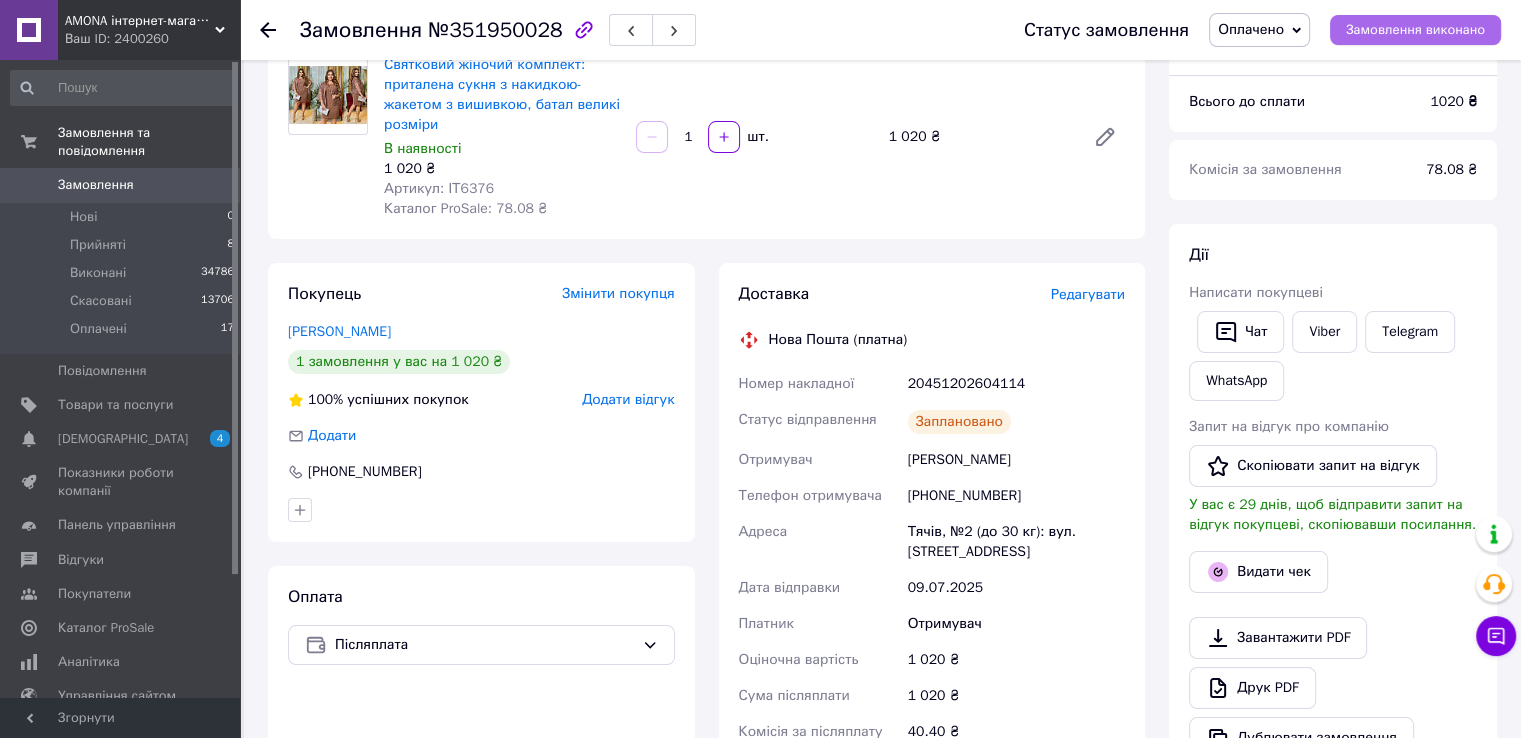 click on "Замовлення виконано" at bounding box center (1415, 30) 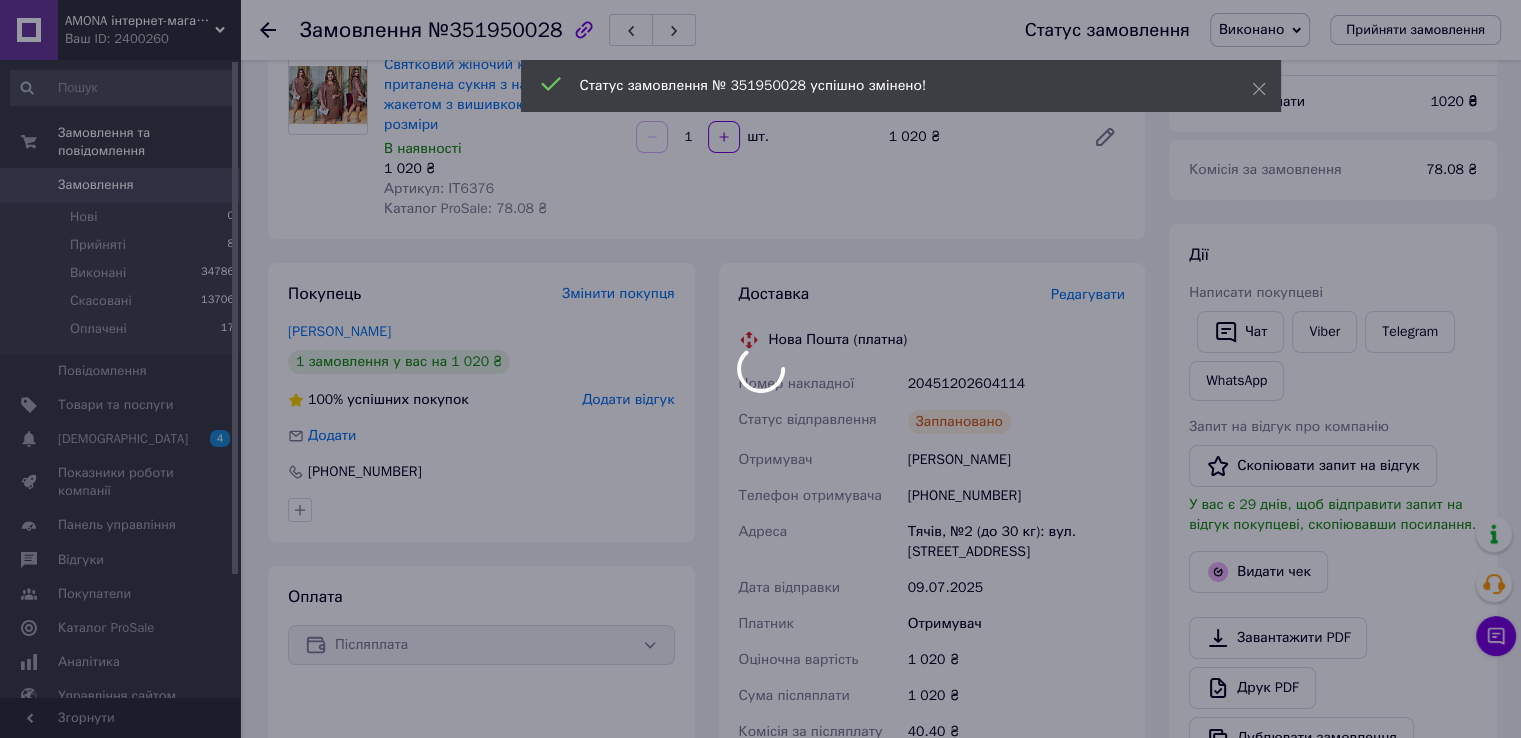 scroll, scrollTop: 0, scrollLeft: 0, axis: both 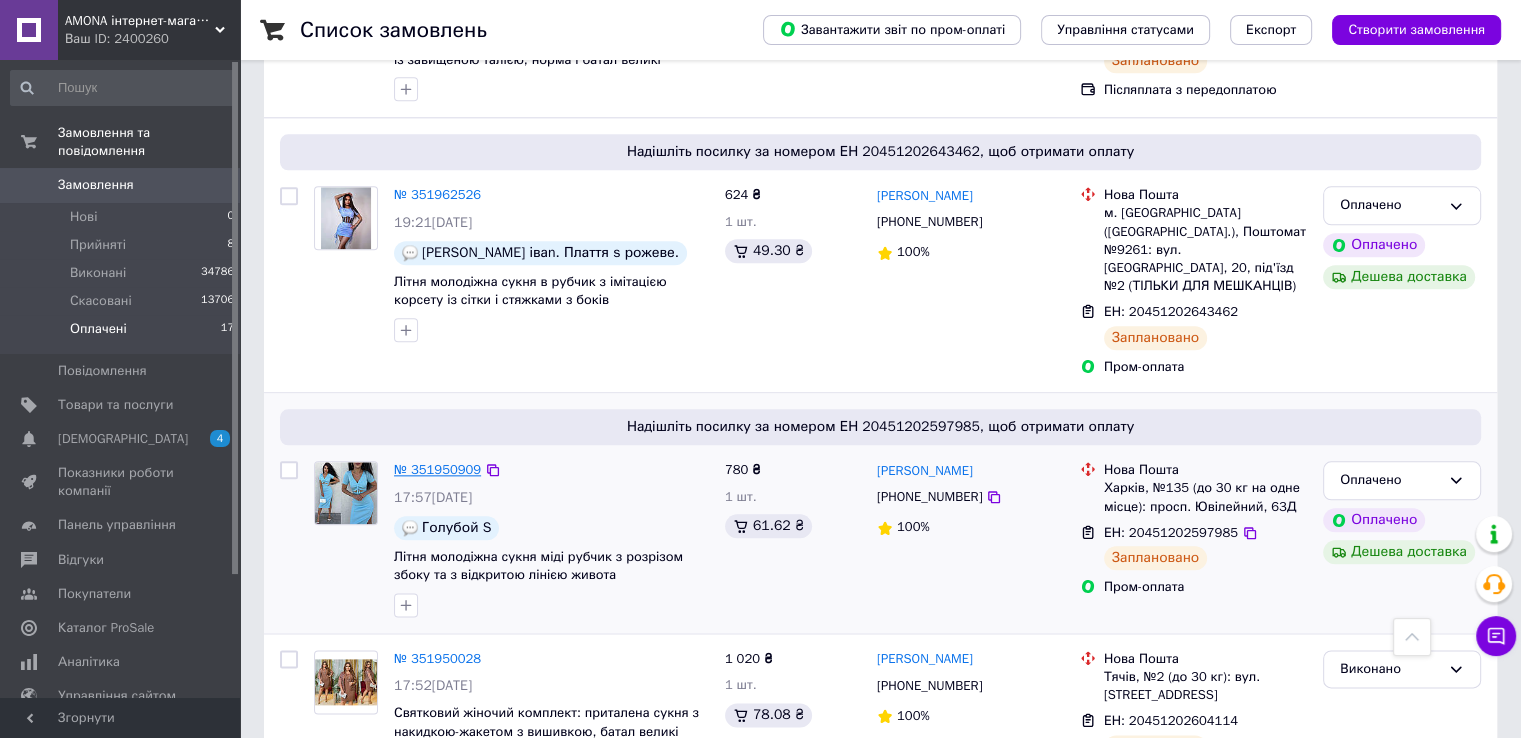 click on "№ 351950909" at bounding box center (437, 469) 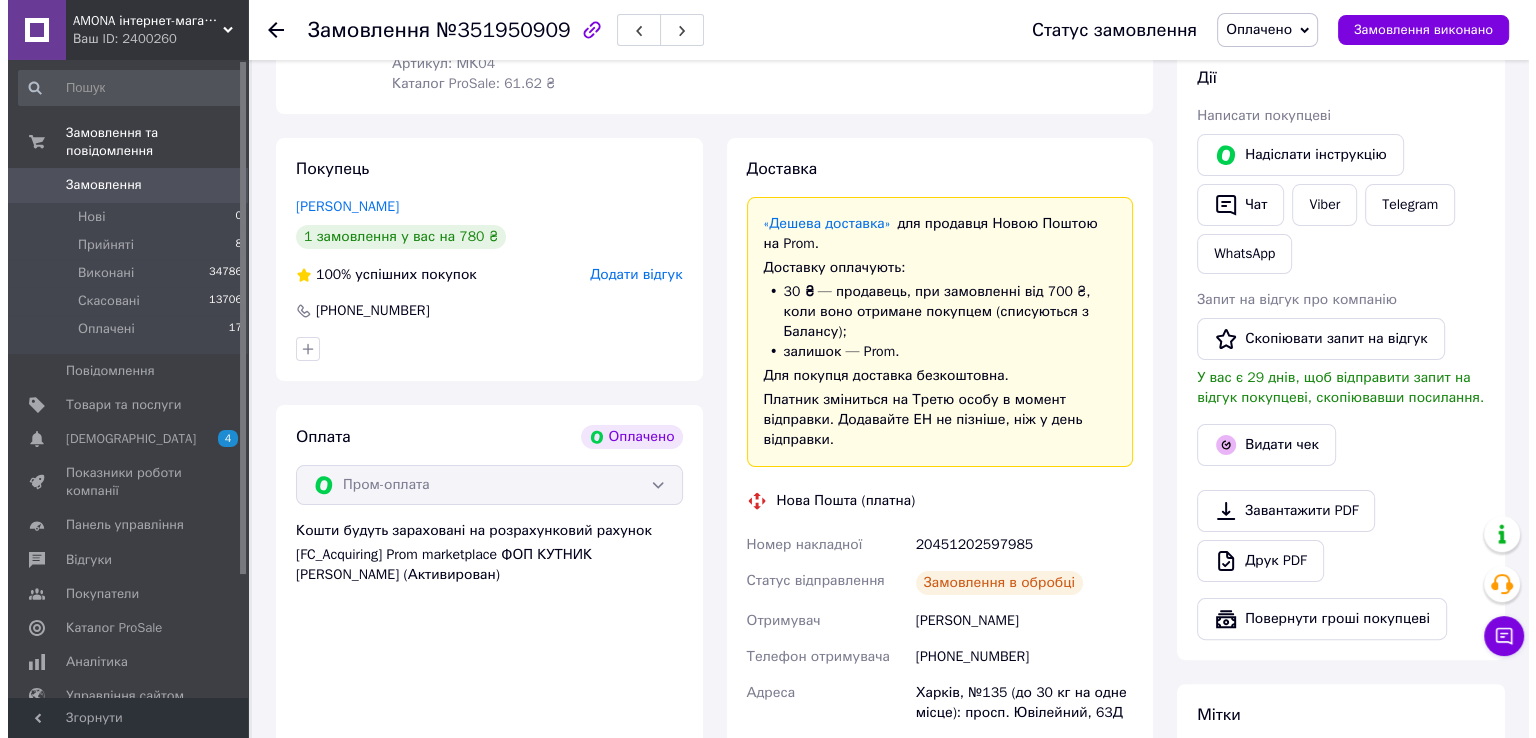 scroll, scrollTop: 529, scrollLeft: 0, axis: vertical 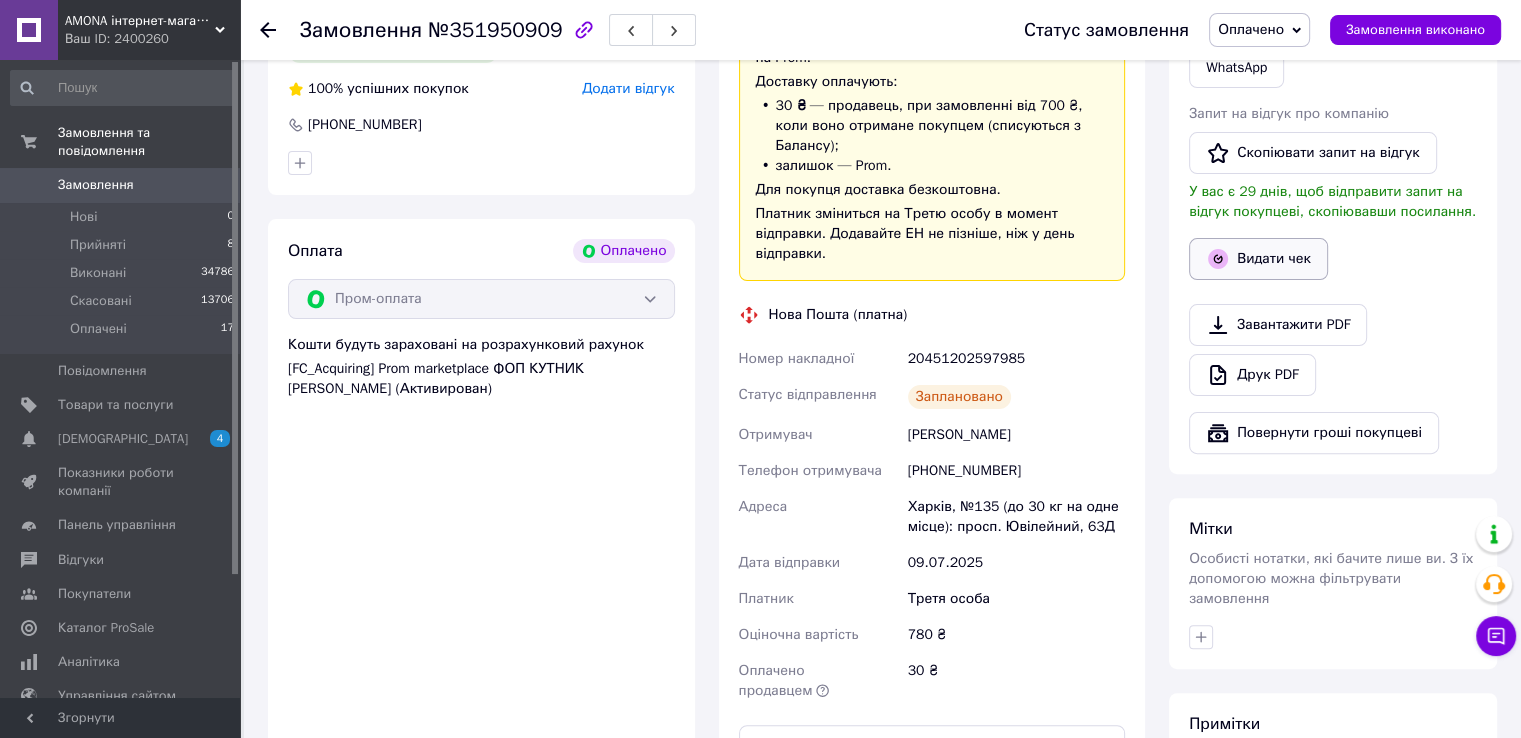 click on "Видати чек" at bounding box center [1258, 259] 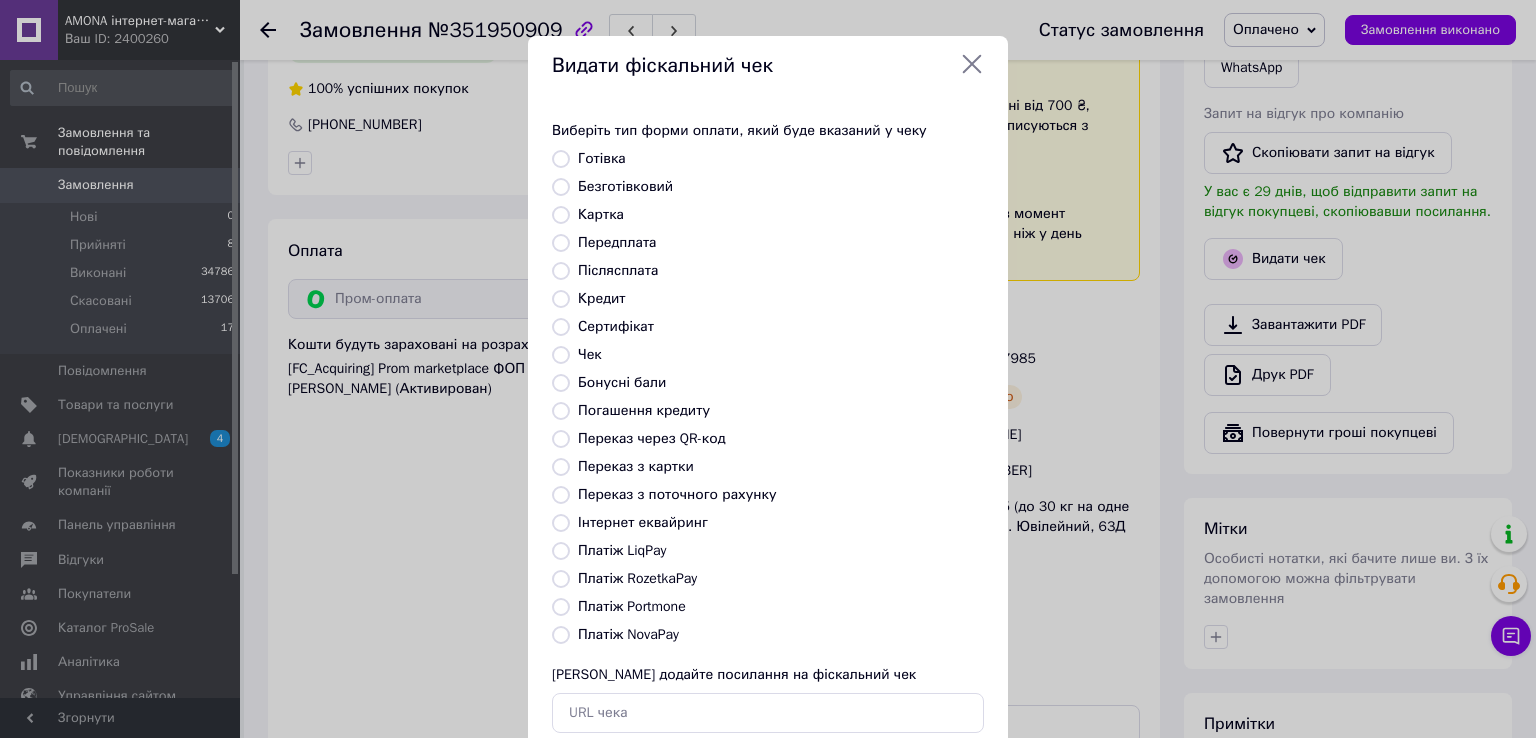 click on "Картка" at bounding box center [561, 215] 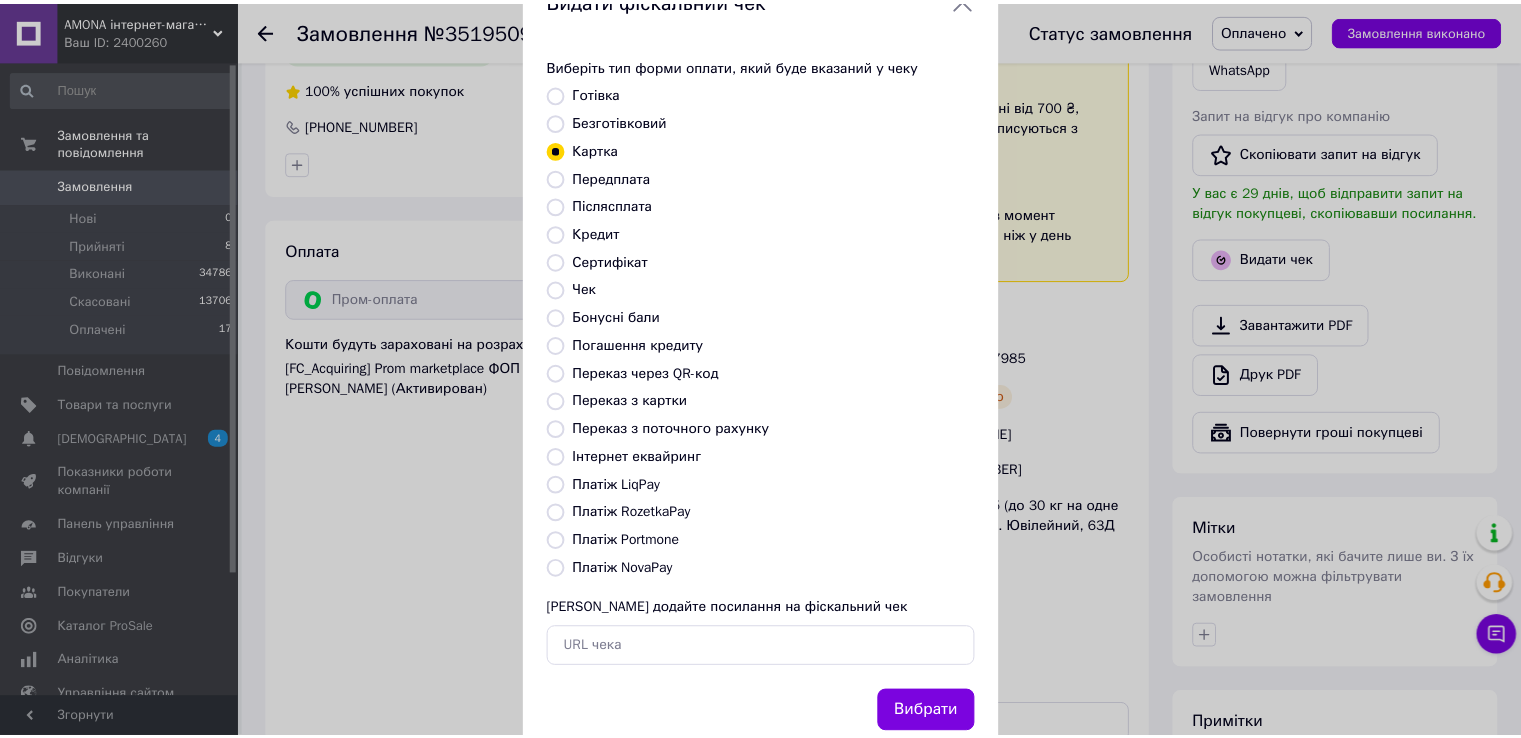 scroll, scrollTop: 120, scrollLeft: 0, axis: vertical 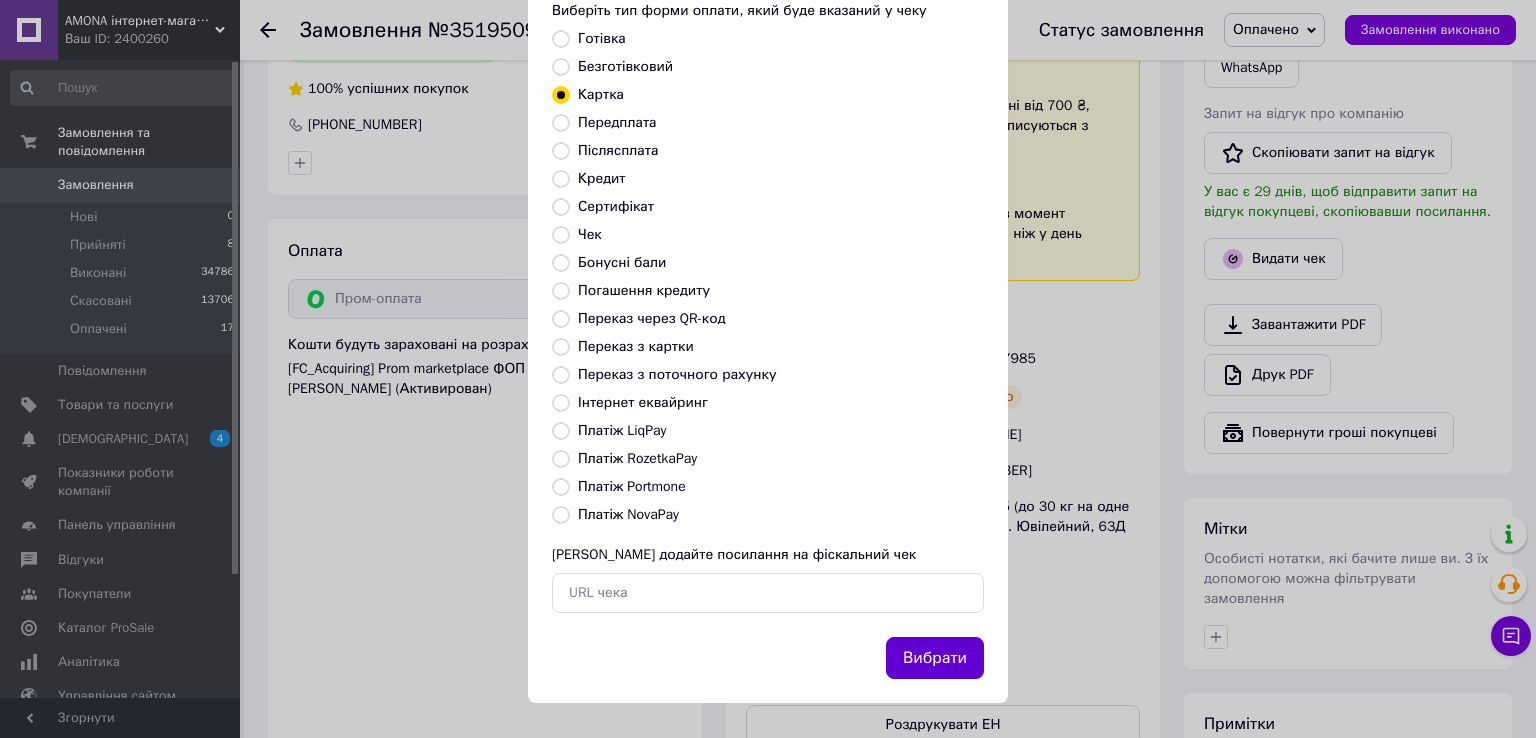 click on "Вибрати" at bounding box center [935, 658] 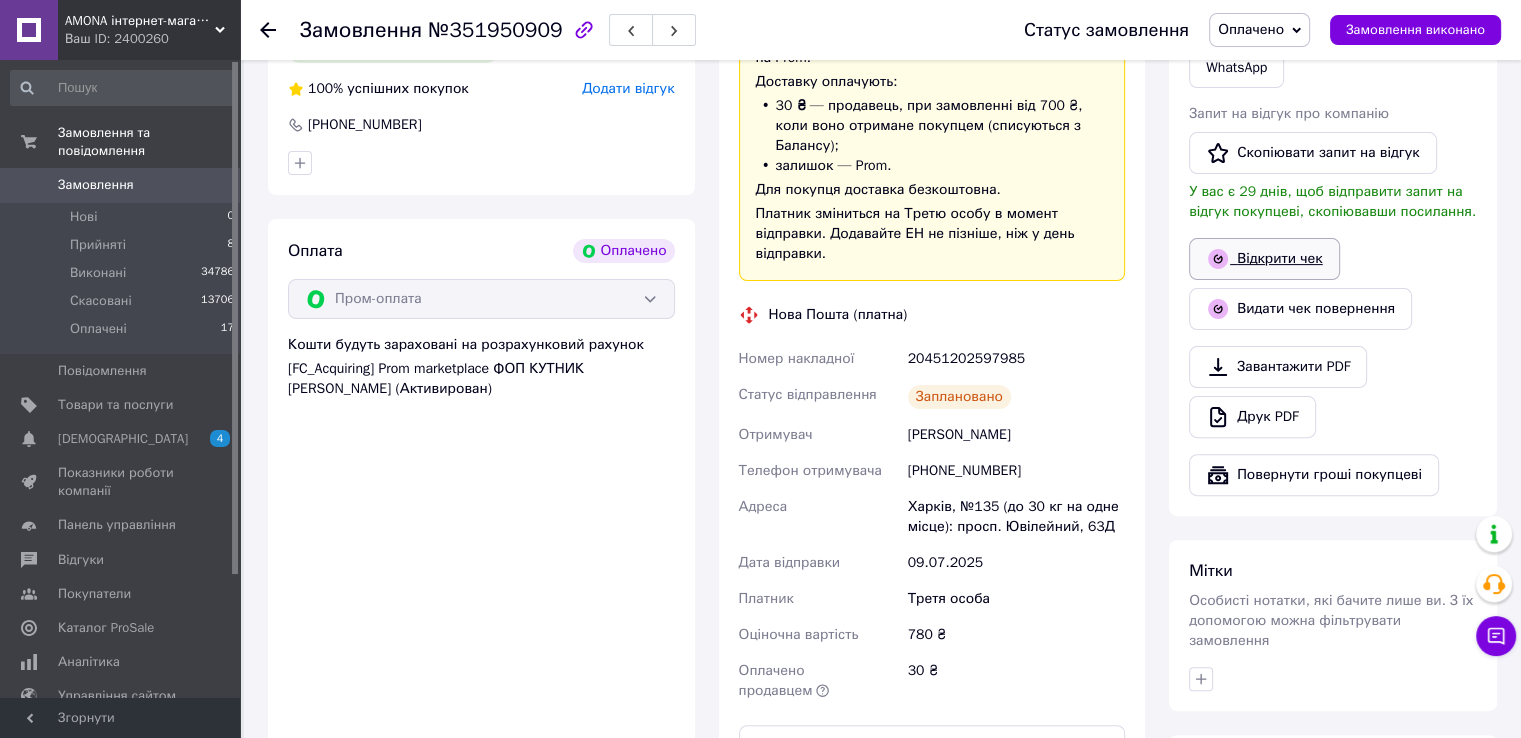 click on "Відкрити чек" at bounding box center (1264, 259) 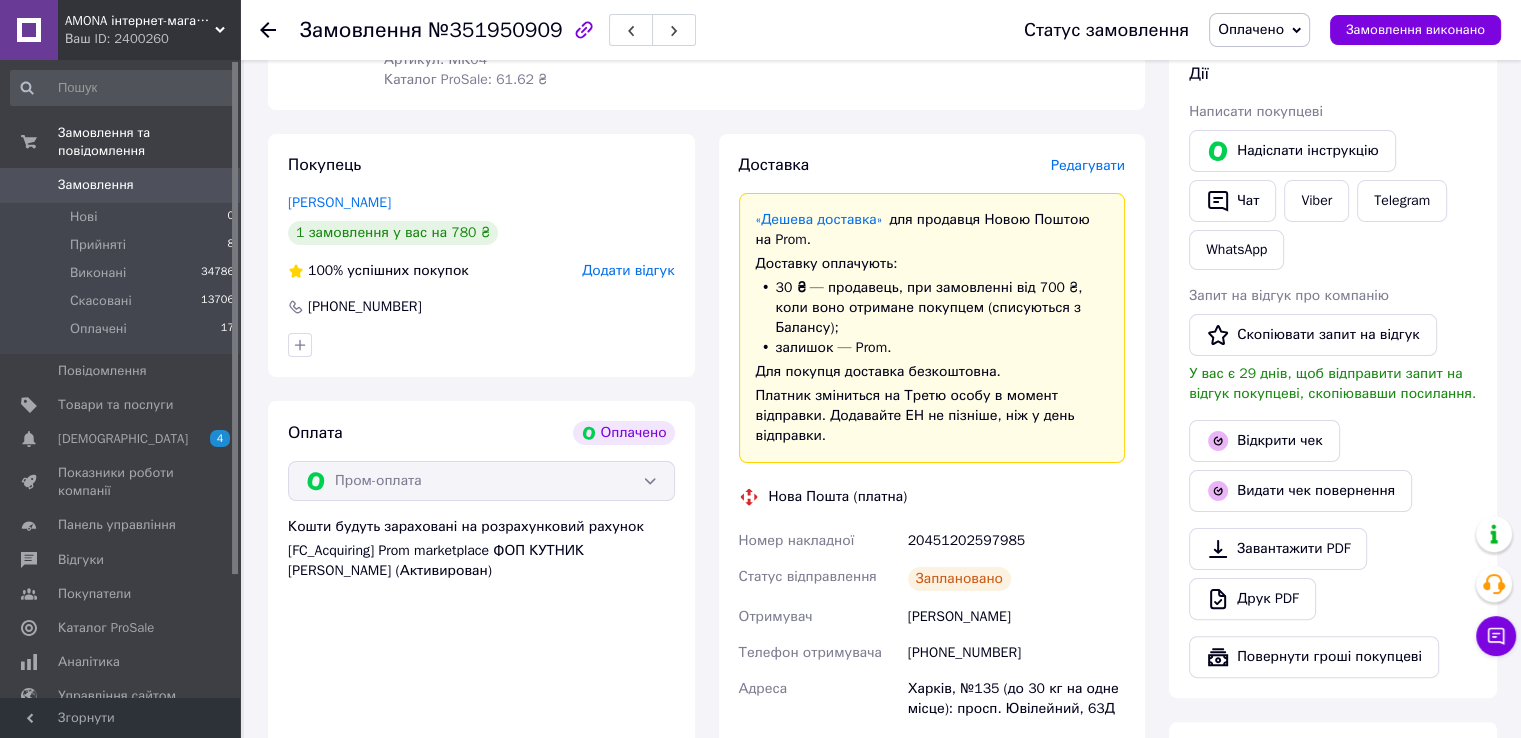 scroll, scrollTop: 329, scrollLeft: 0, axis: vertical 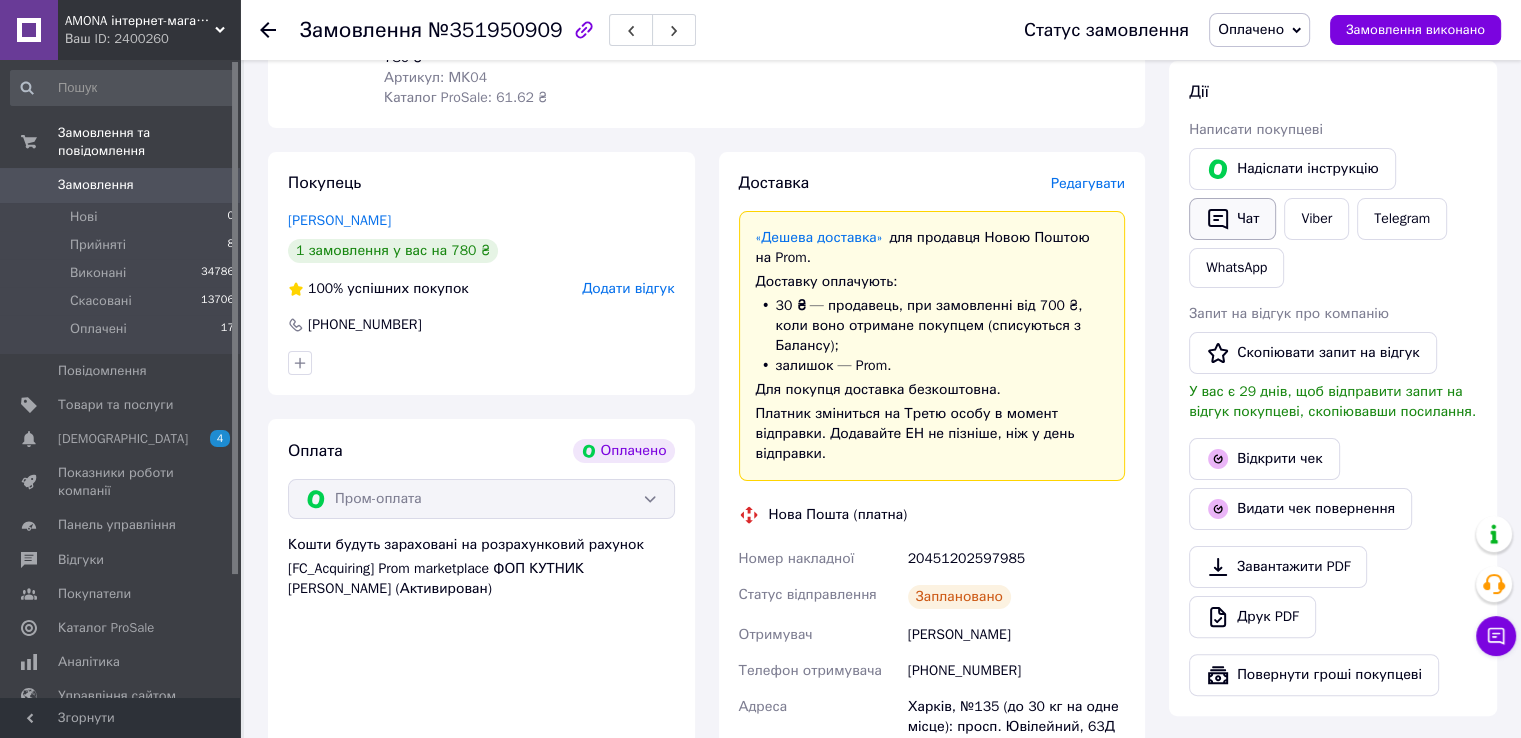 click on "Чат" at bounding box center (1232, 219) 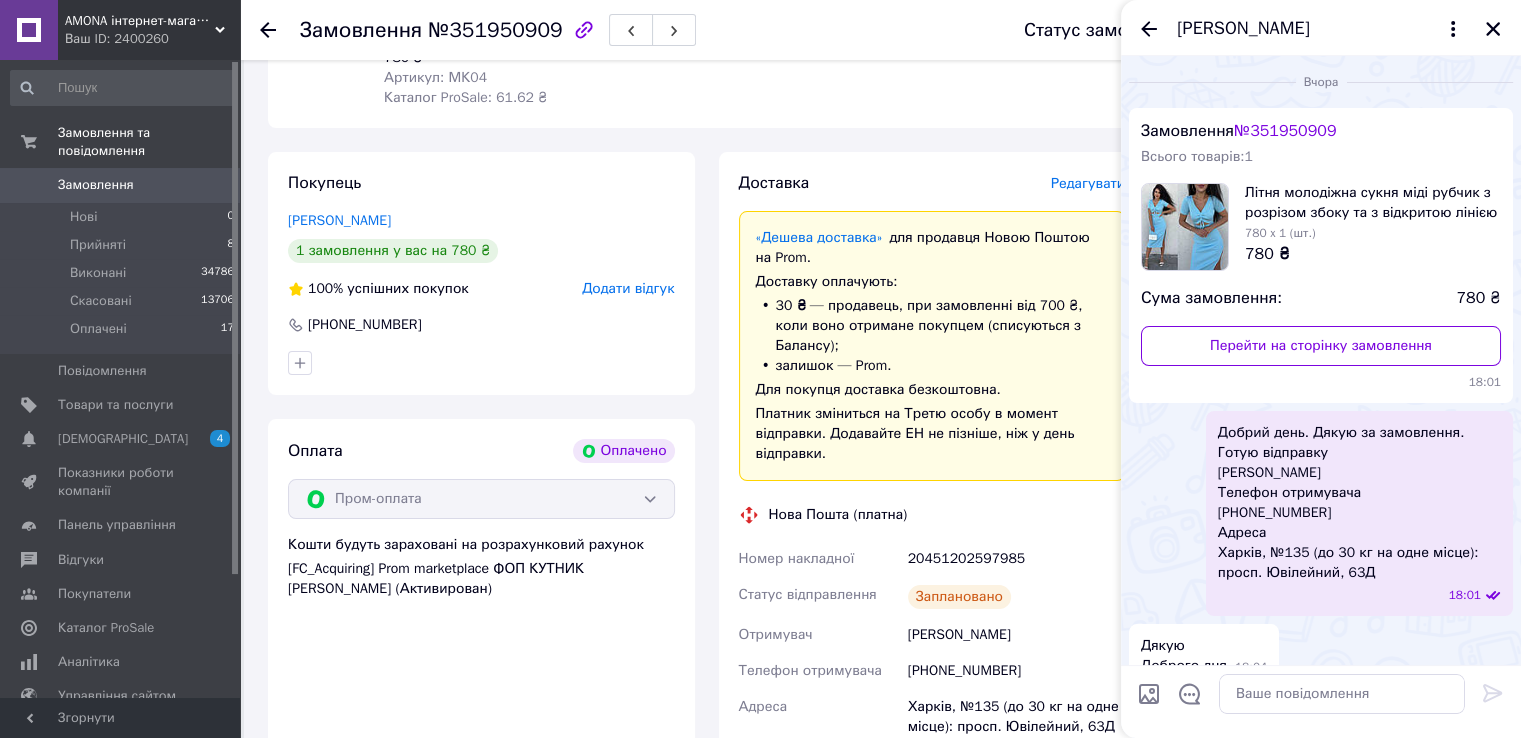 scroll, scrollTop: 31, scrollLeft: 0, axis: vertical 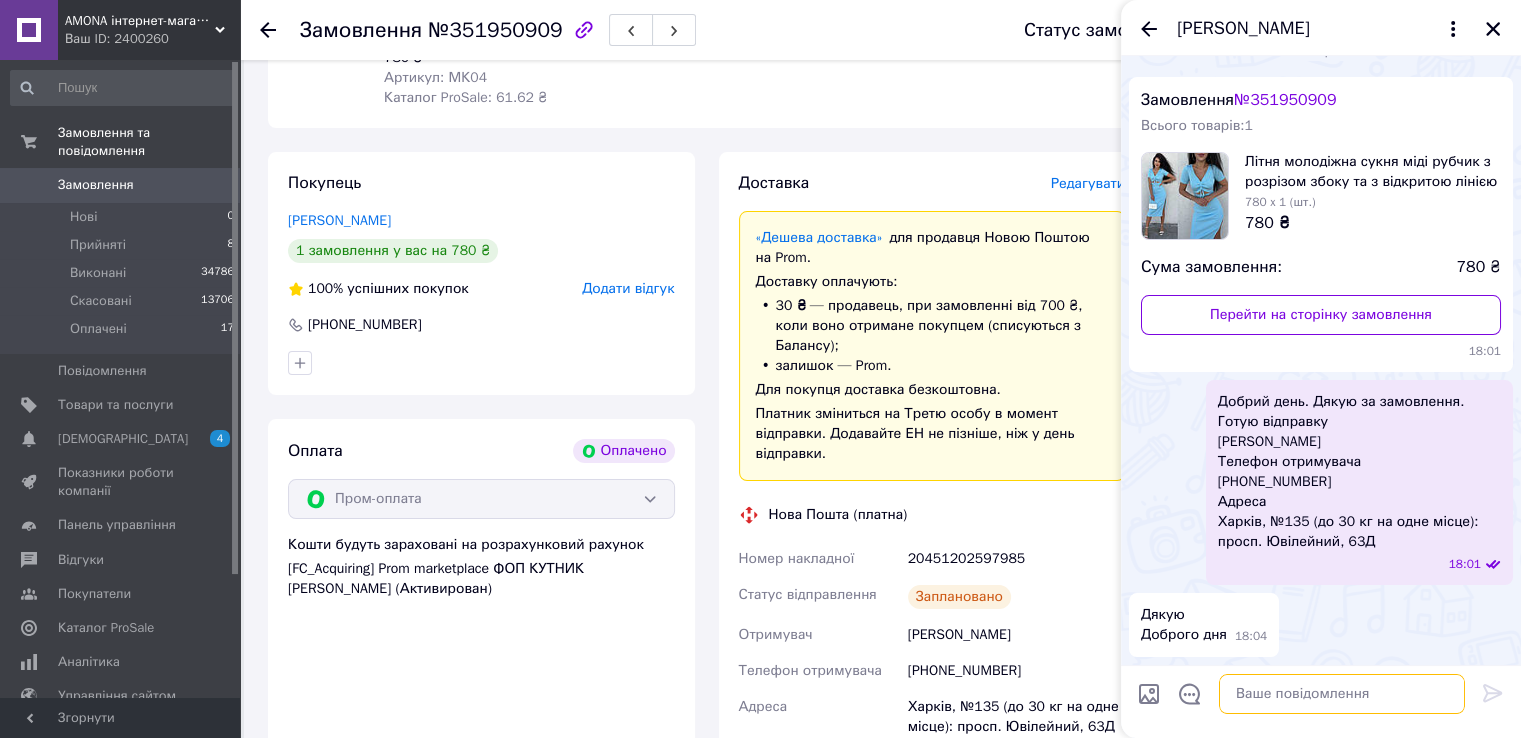 click at bounding box center [1342, 694] 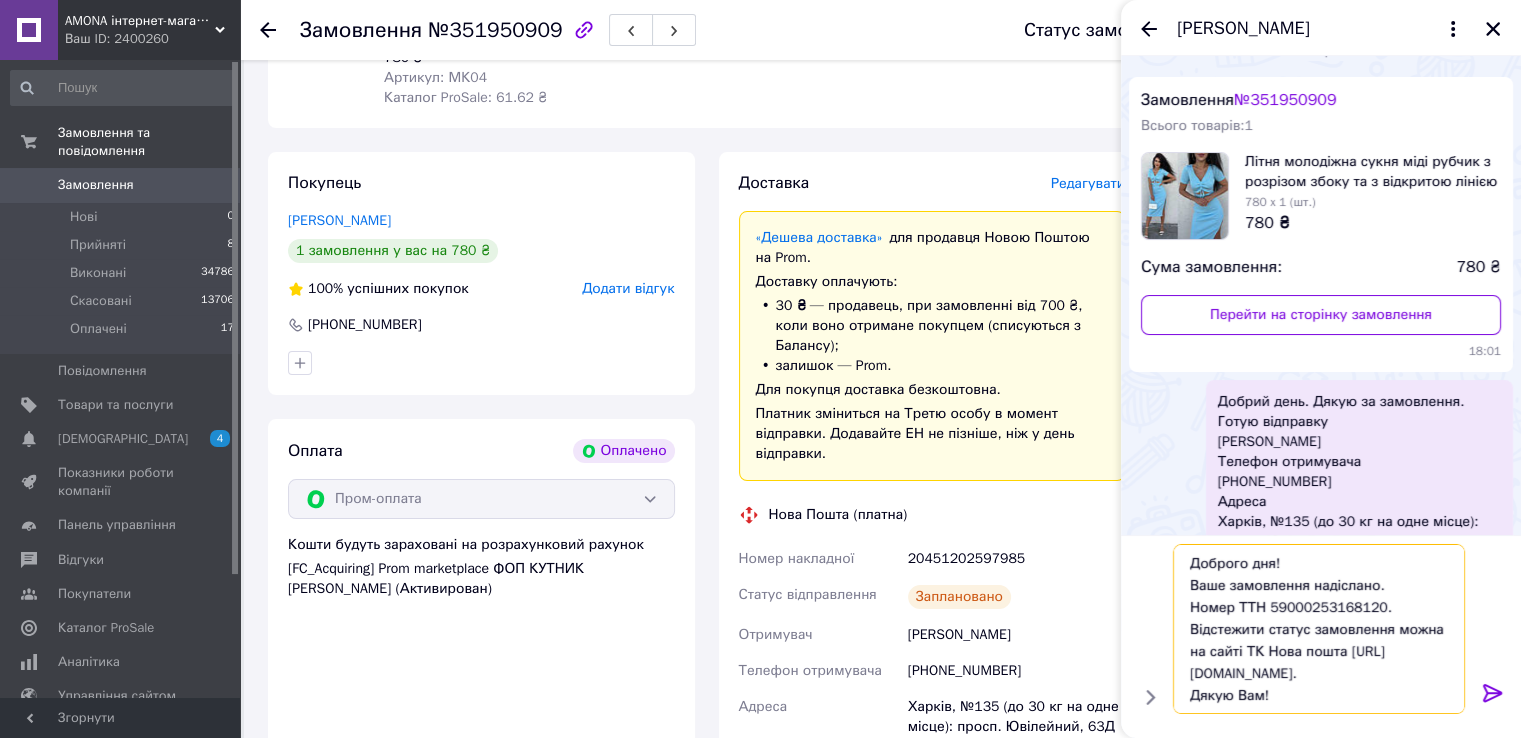 scroll, scrollTop: 1, scrollLeft: 0, axis: vertical 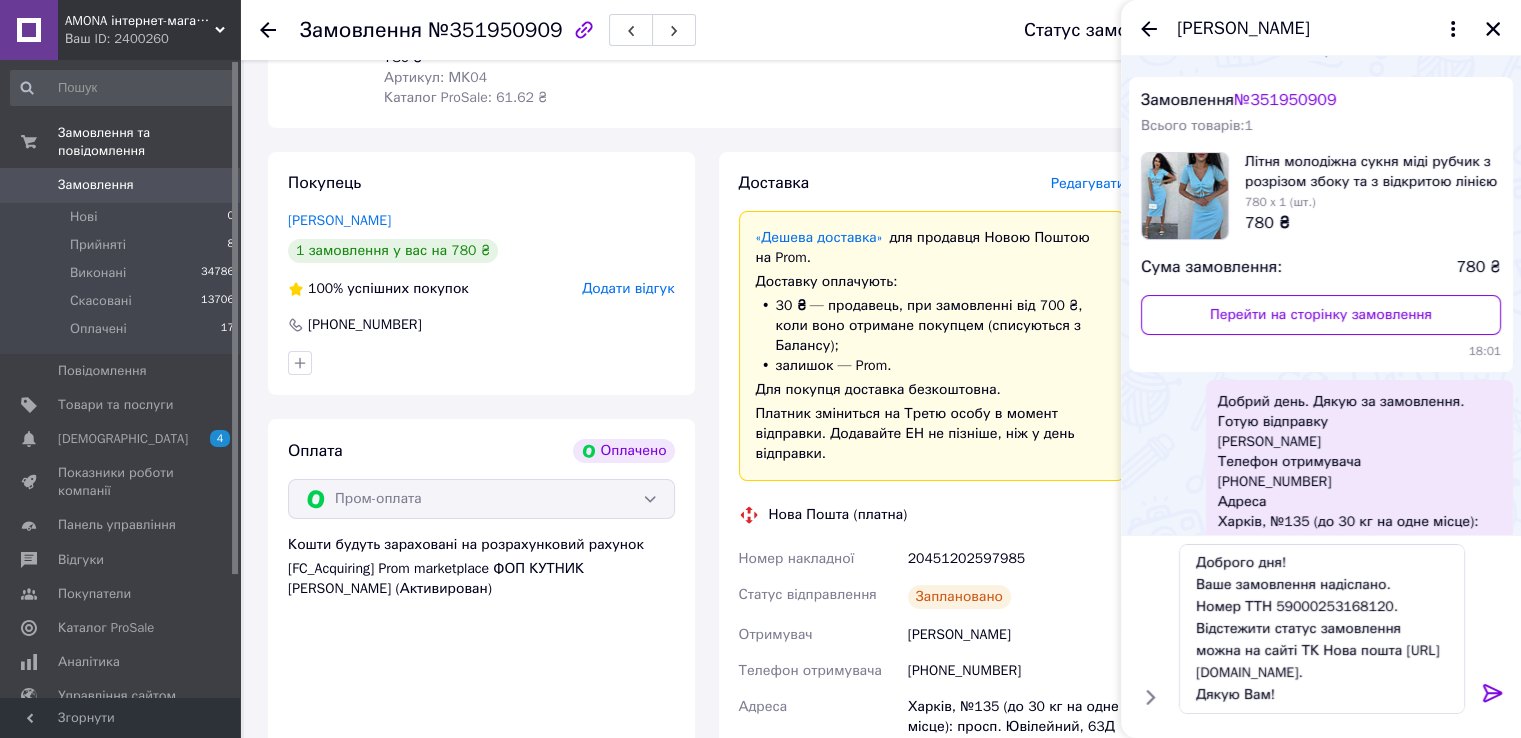 click on "20451202597985" at bounding box center [1016, 559] 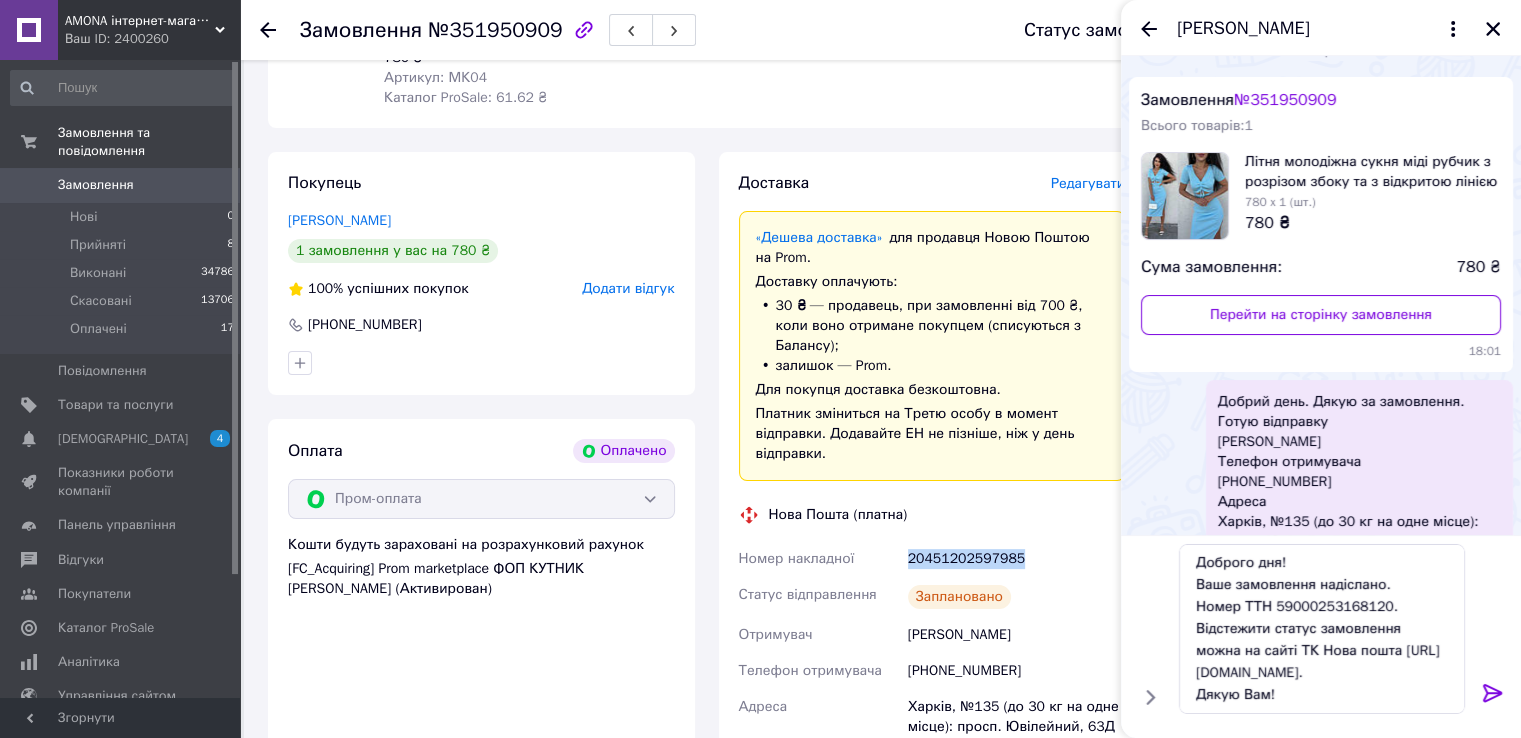 click on "20451202597985" at bounding box center (1016, 559) 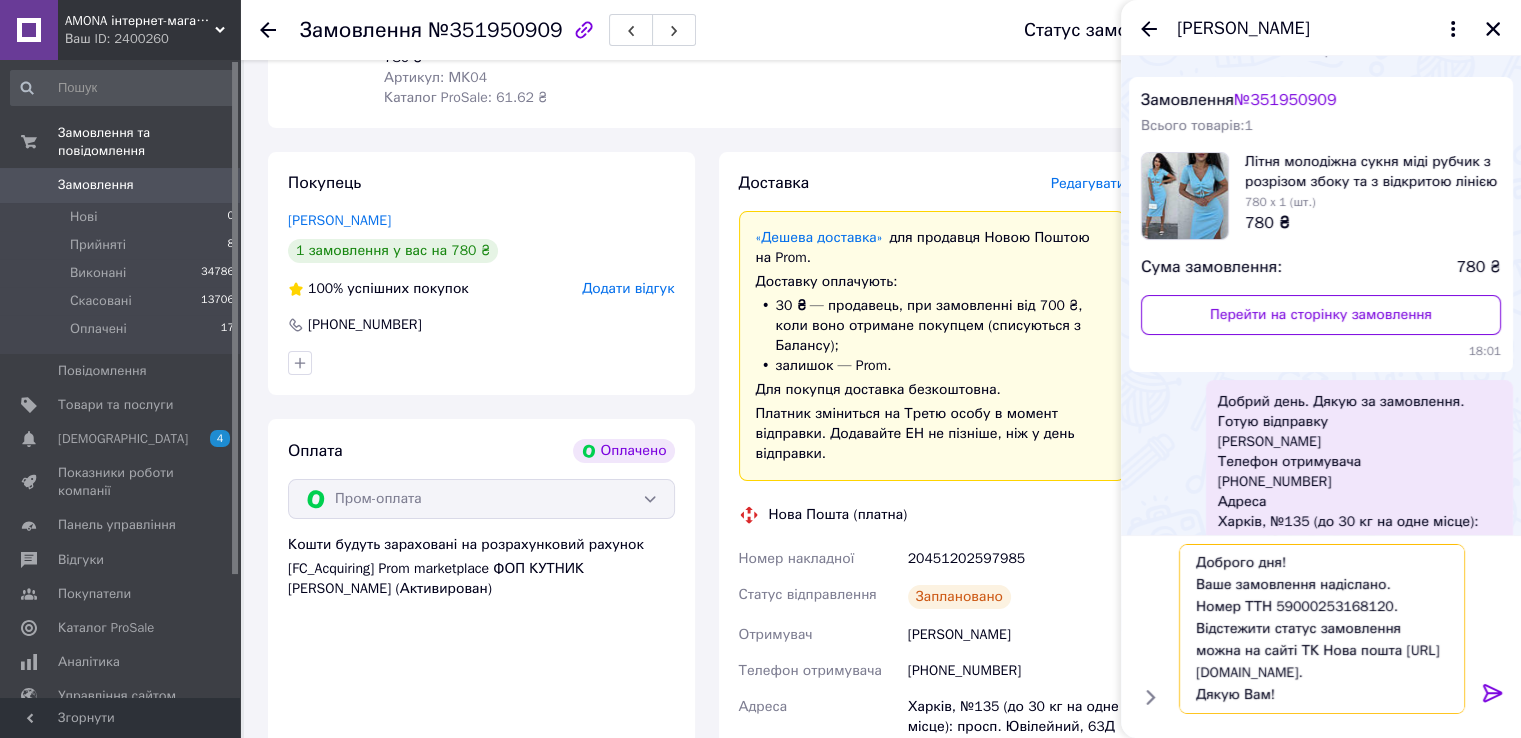 click on "Доброго дня!
Ваше замовлення надіслано.
Номер ТТН 59000253168120.
Відстежити статус замовлення можна на сайті ТК Нова пошта [URL][DOMAIN_NAME].
Дякую Вам!" at bounding box center [1322, 629] 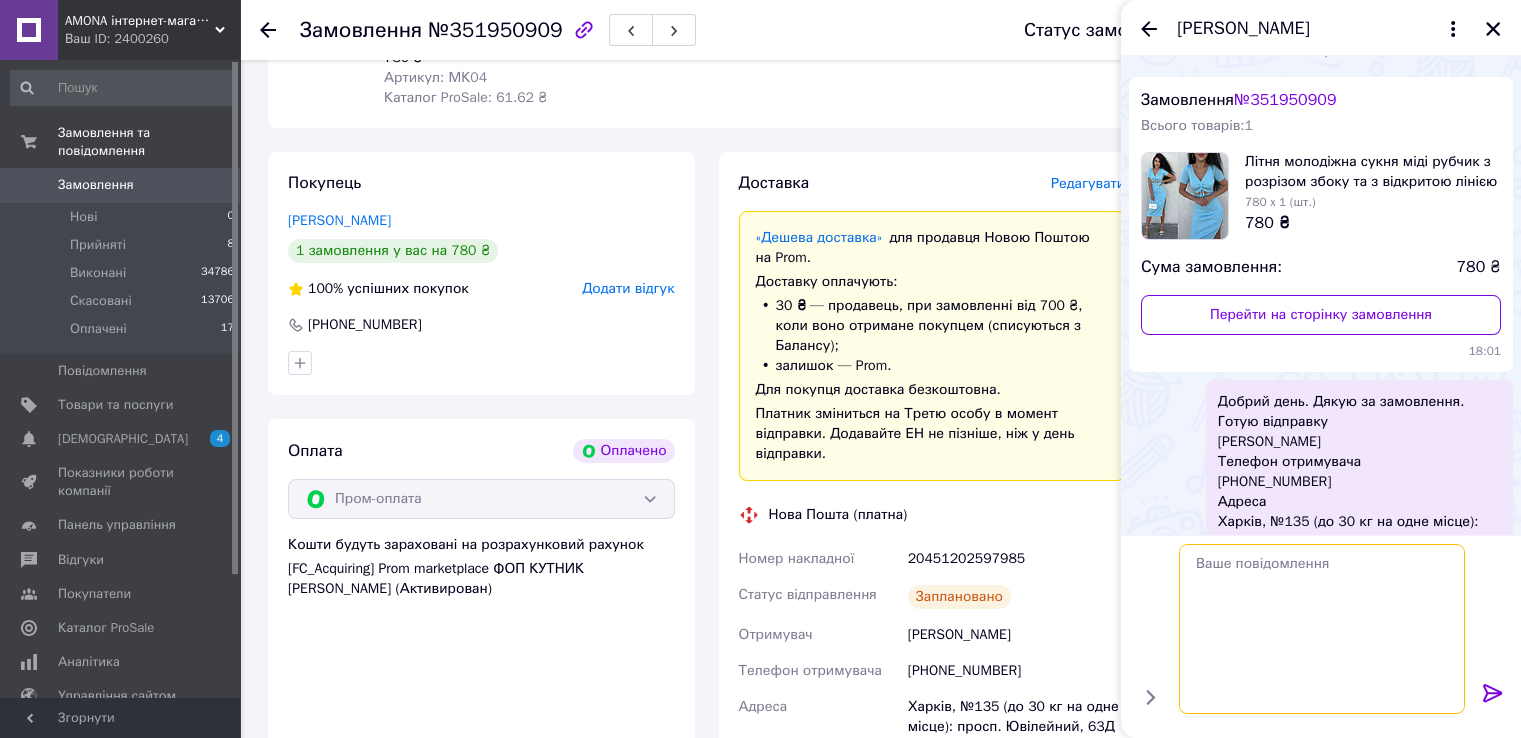 scroll, scrollTop: 0, scrollLeft: 0, axis: both 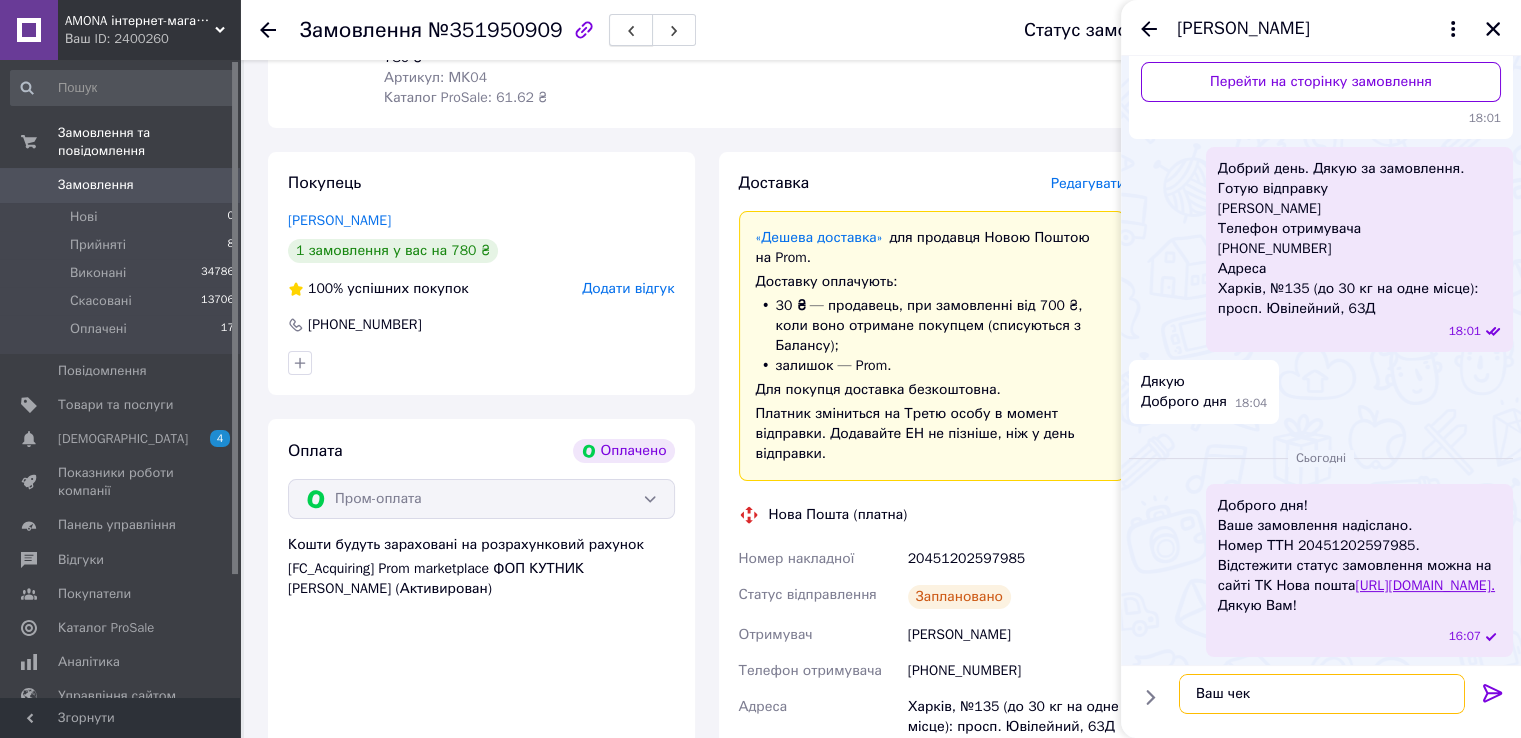 paste on "[URL][DOMAIN_NAME]" 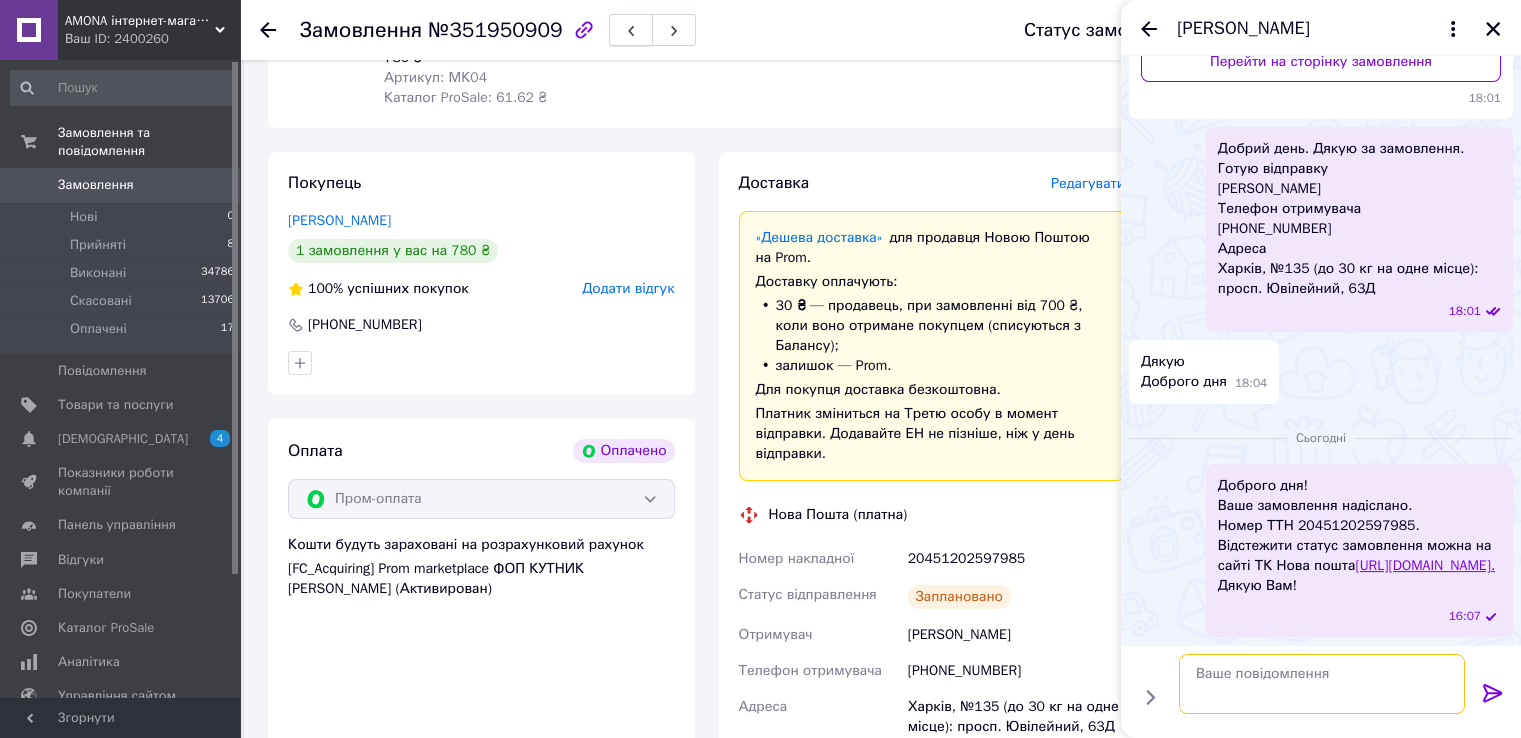 scroll, scrollTop: 524, scrollLeft: 0, axis: vertical 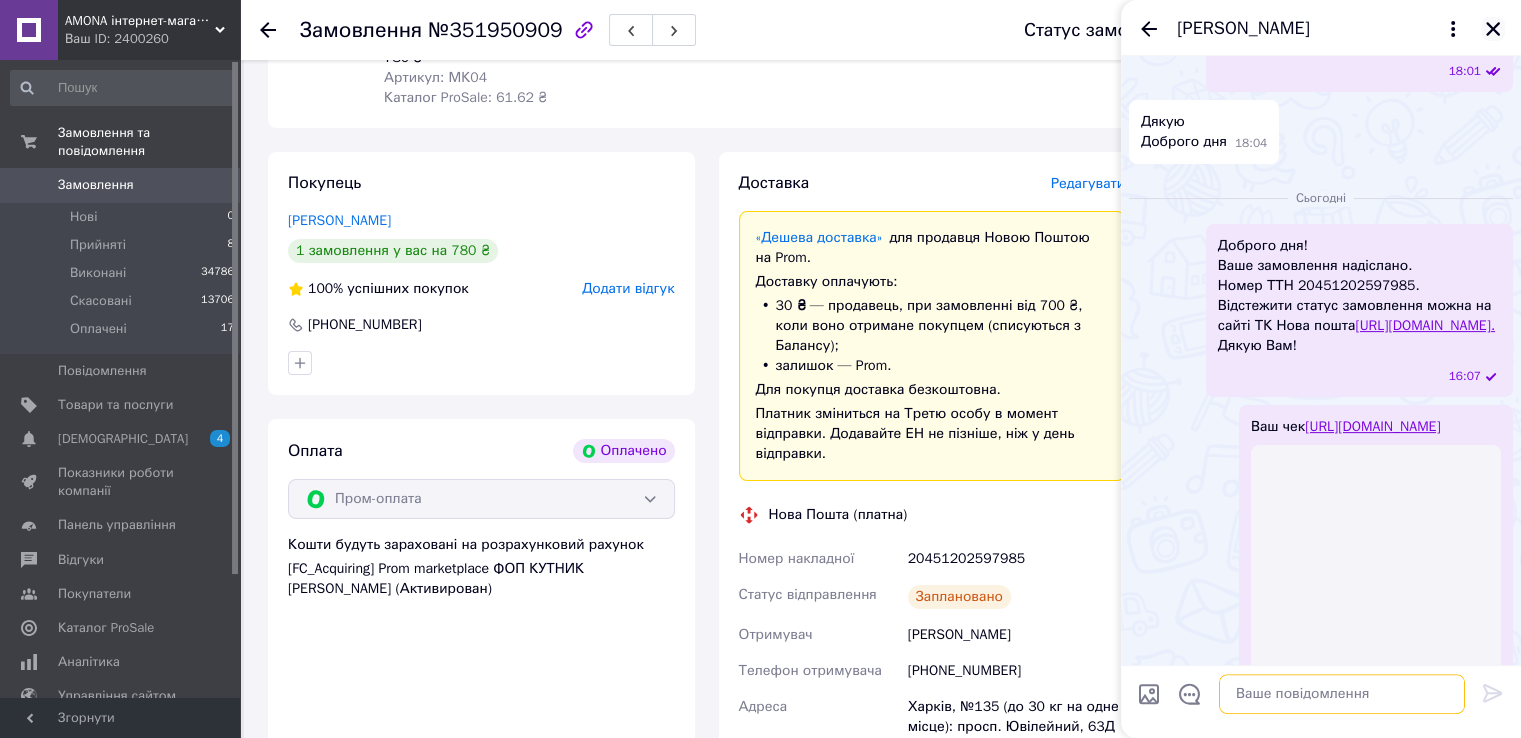 type 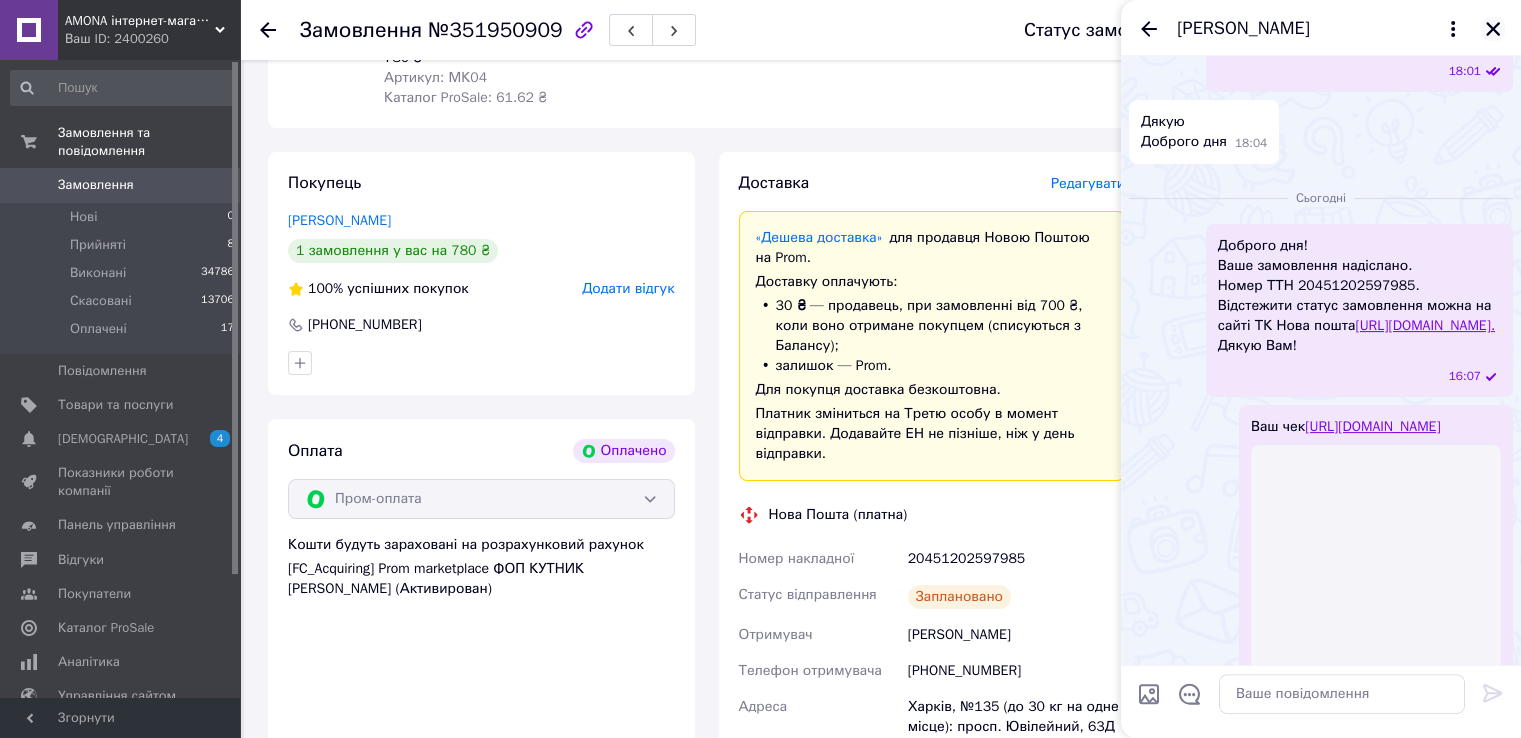 click at bounding box center [1493, 29] 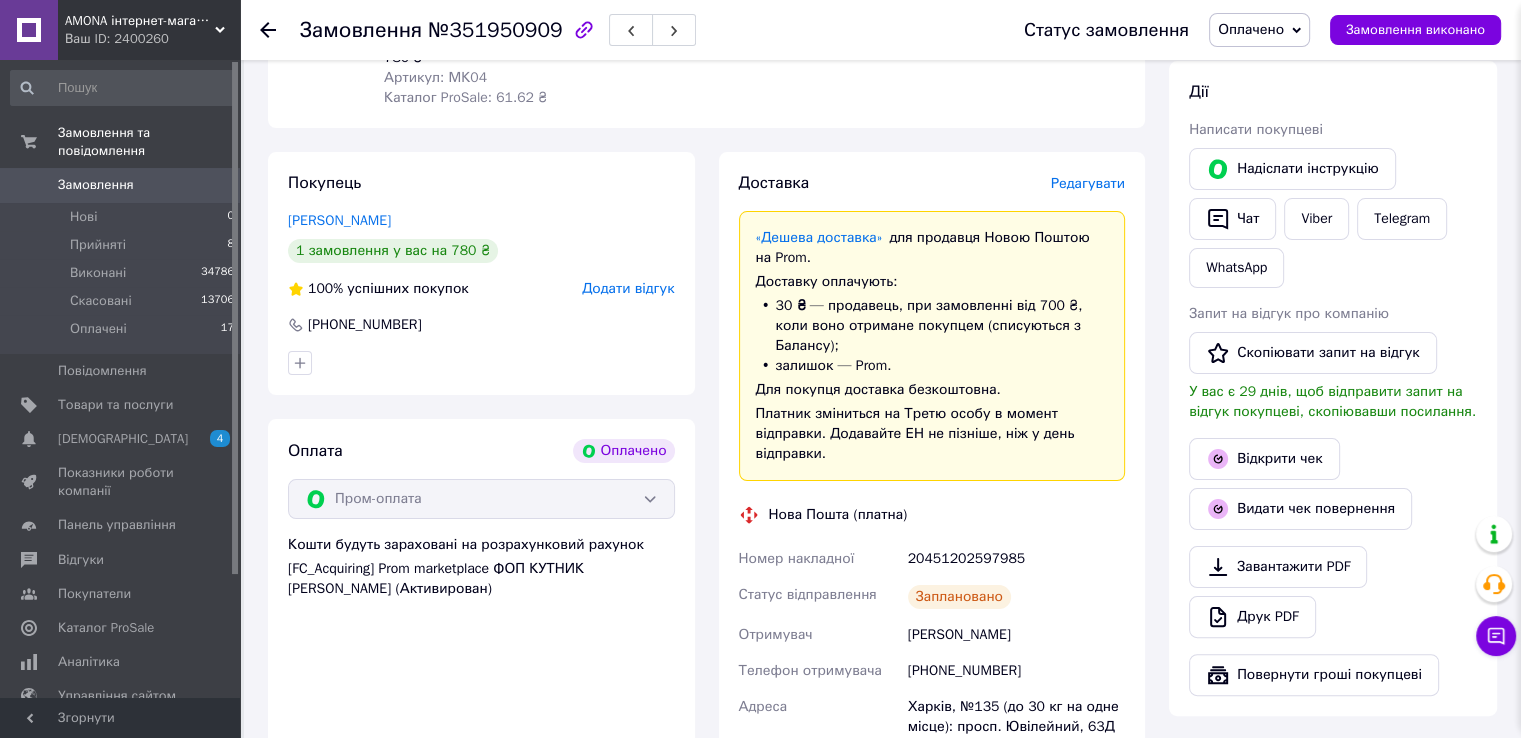 scroll, scrollTop: 625, scrollLeft: 0, axis: vertical 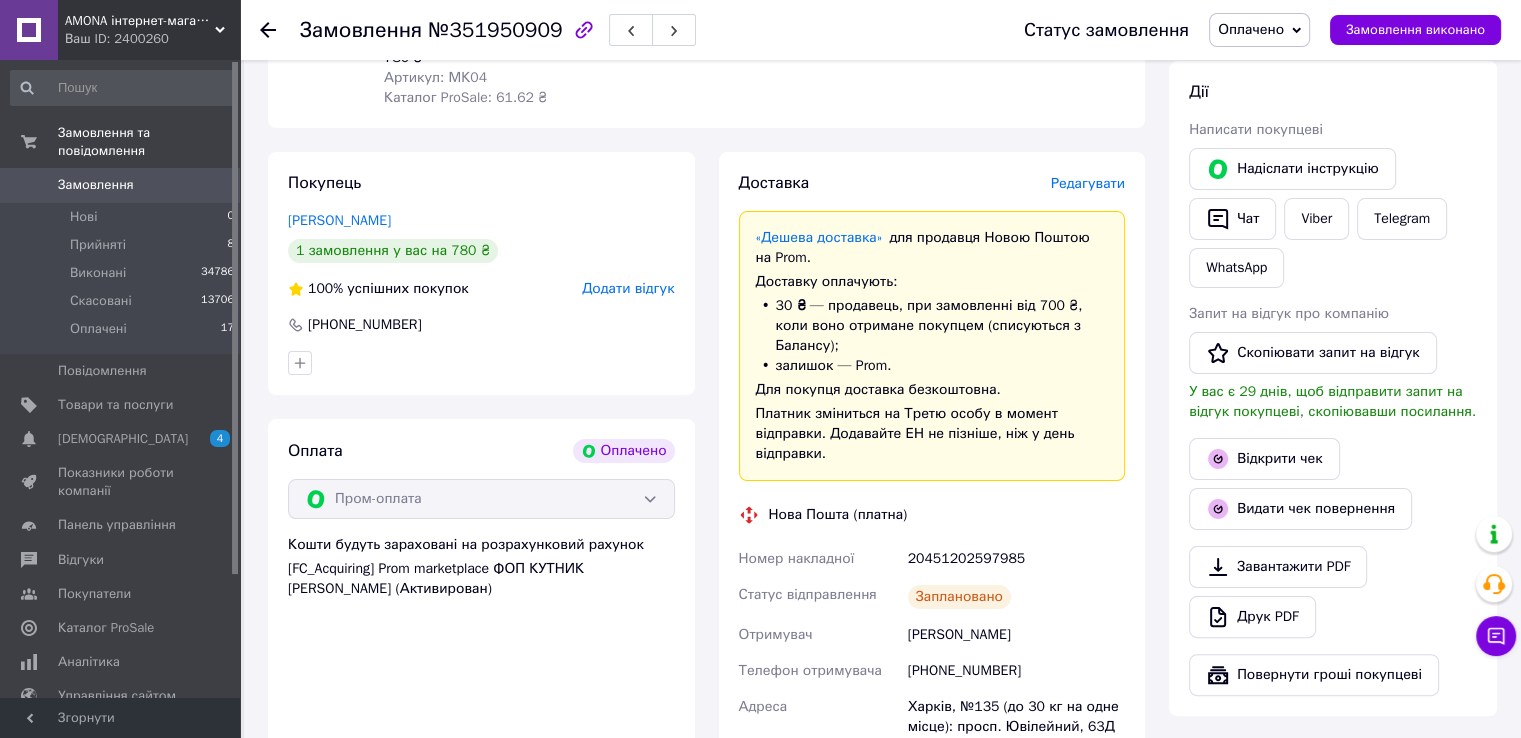 drag, startPoint x: 1468, startPoint y: 22, endPoint x: 738, endPoint y: 31, distance: 730.0555 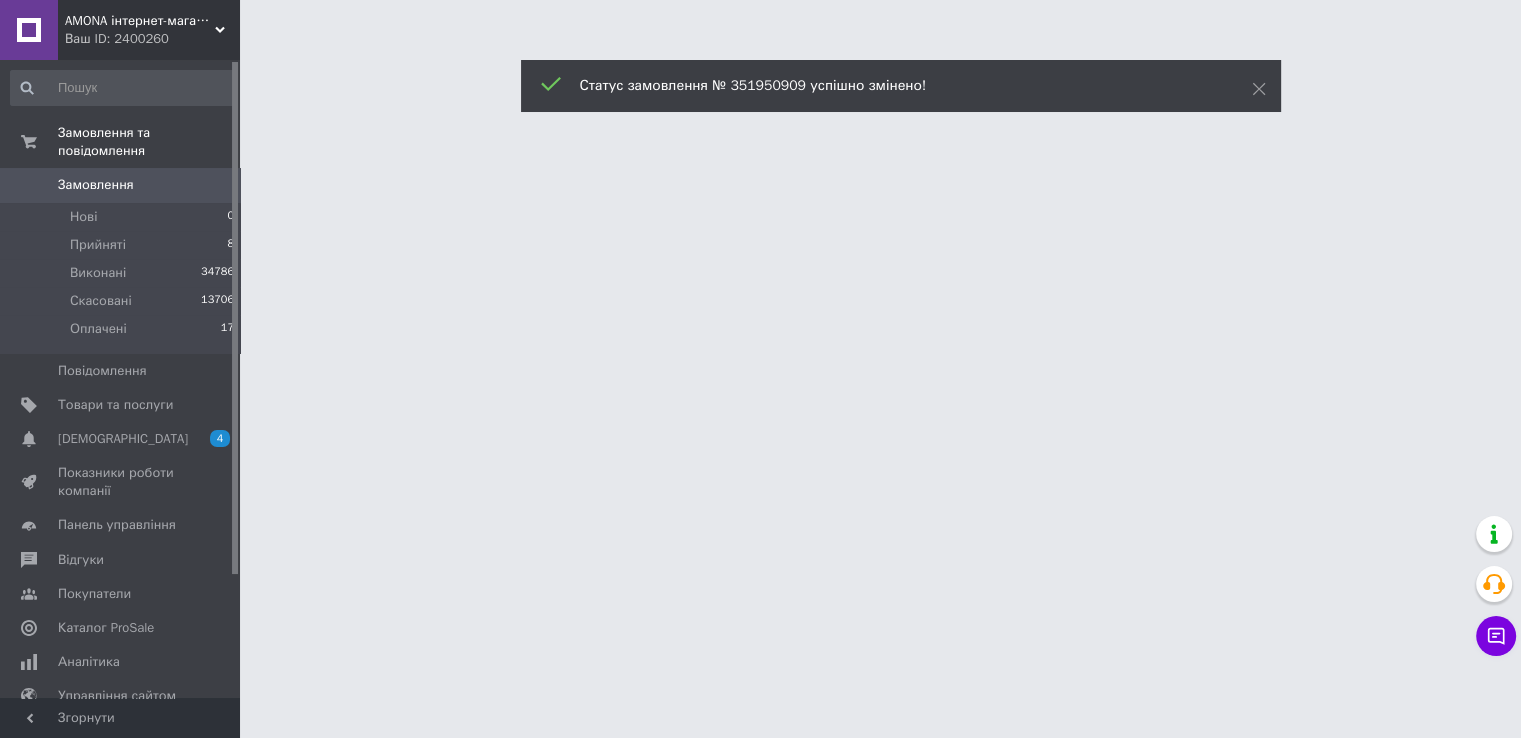 scroll, scrollTop: 0, scrollLeft: 0, axis: both 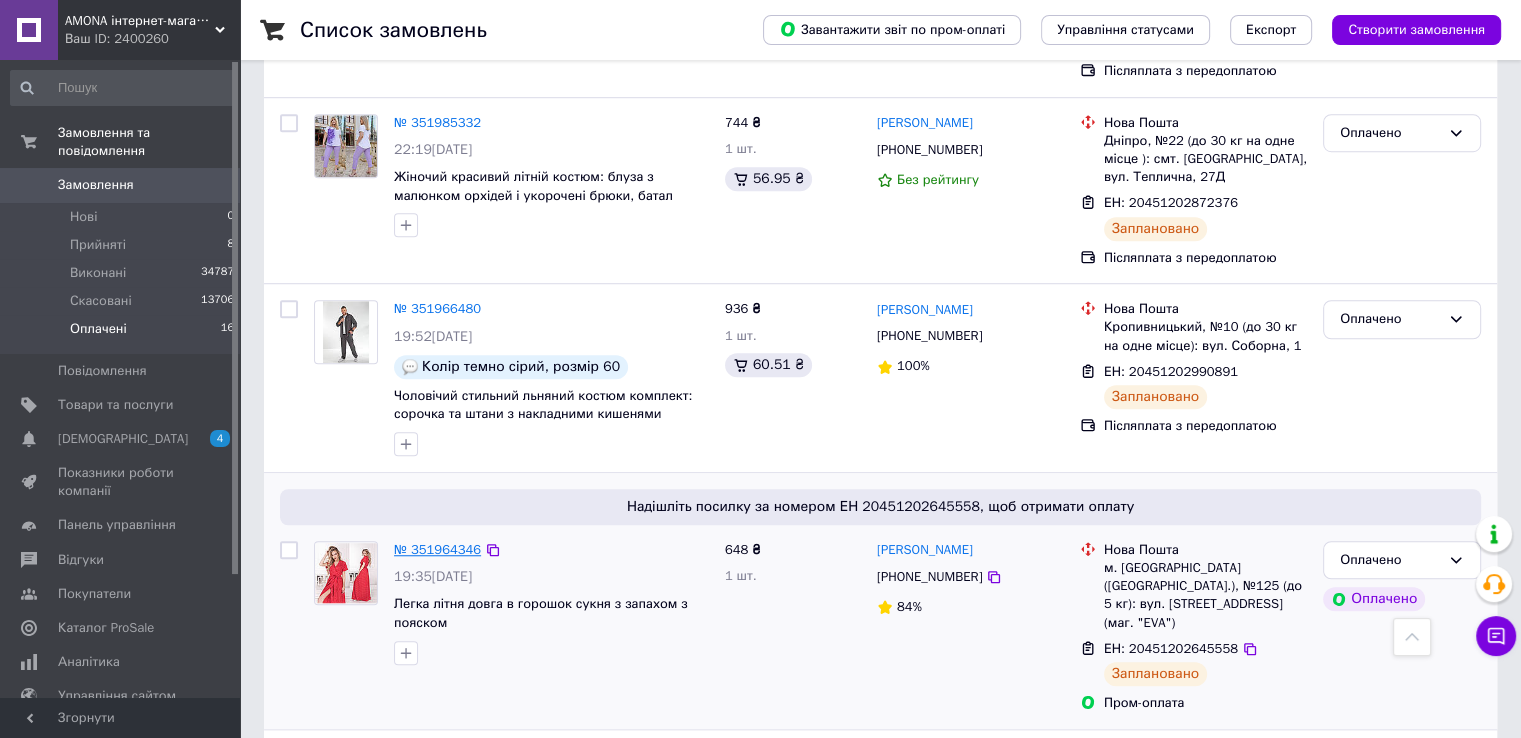 click on "№ 351964346" at bounding box center [437, 549] 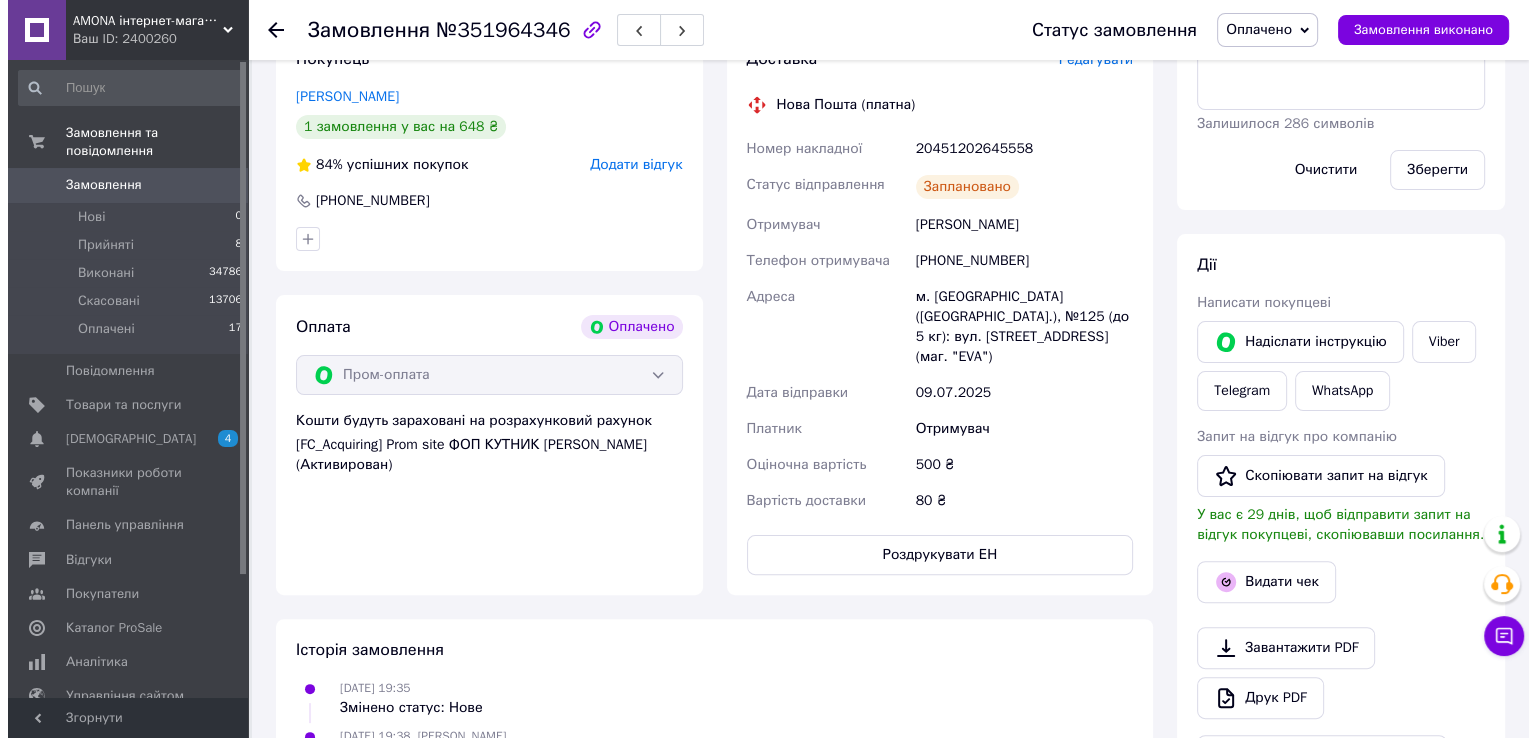 scroll, scrollTop: 576, scrollLeft: 0, axis: vertical 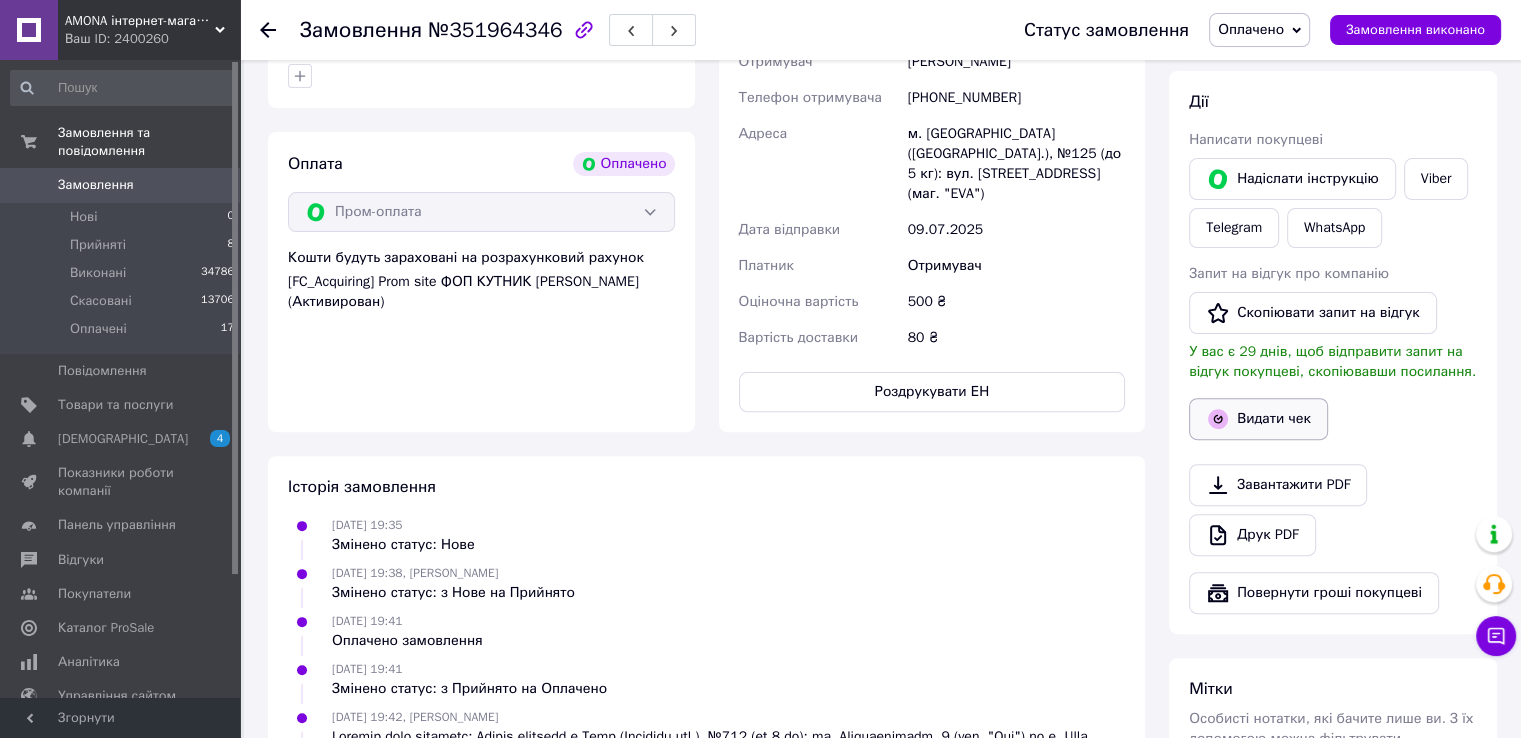 click on "Видати чек" at bounding box center (1258, 419) 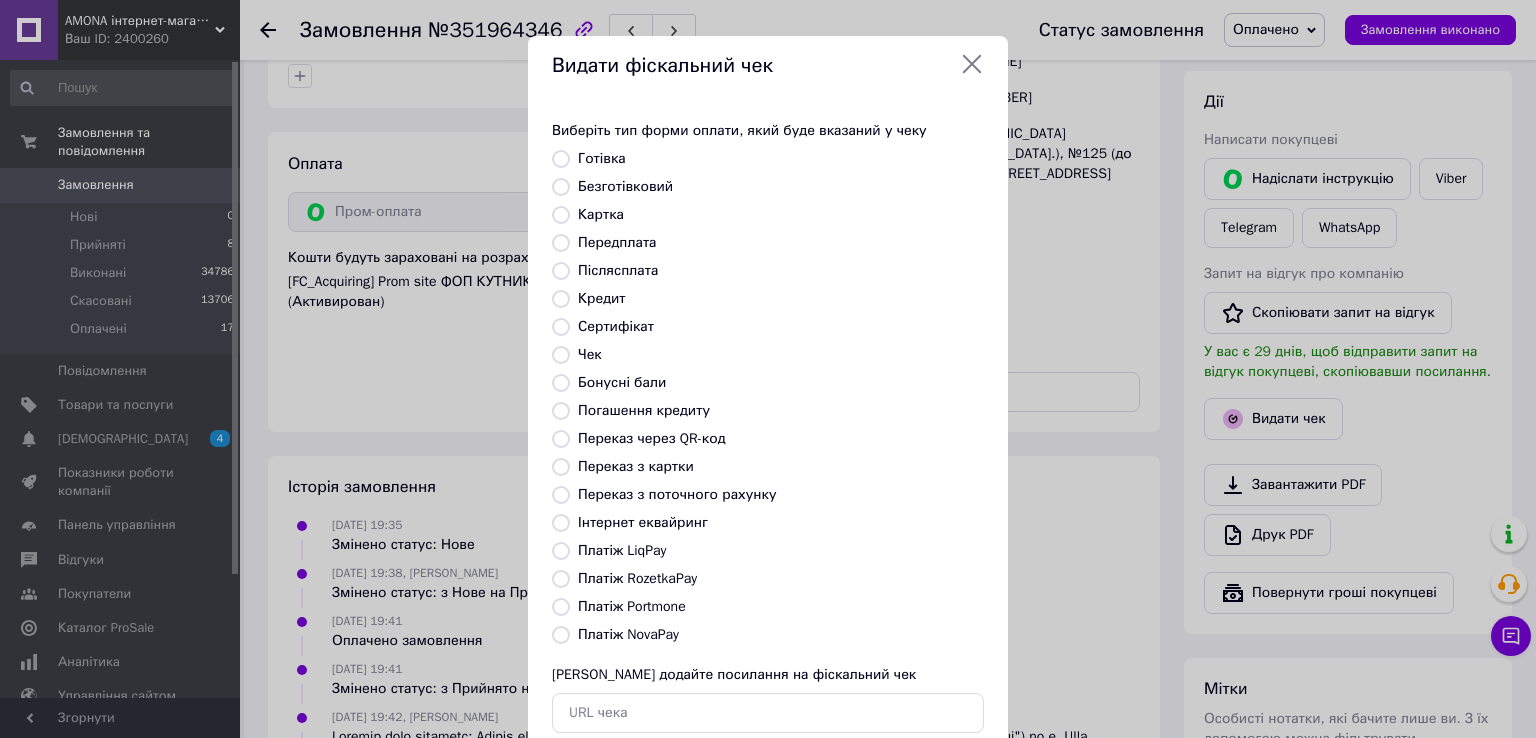 click on "Картка" at bounding box center (561, 215) 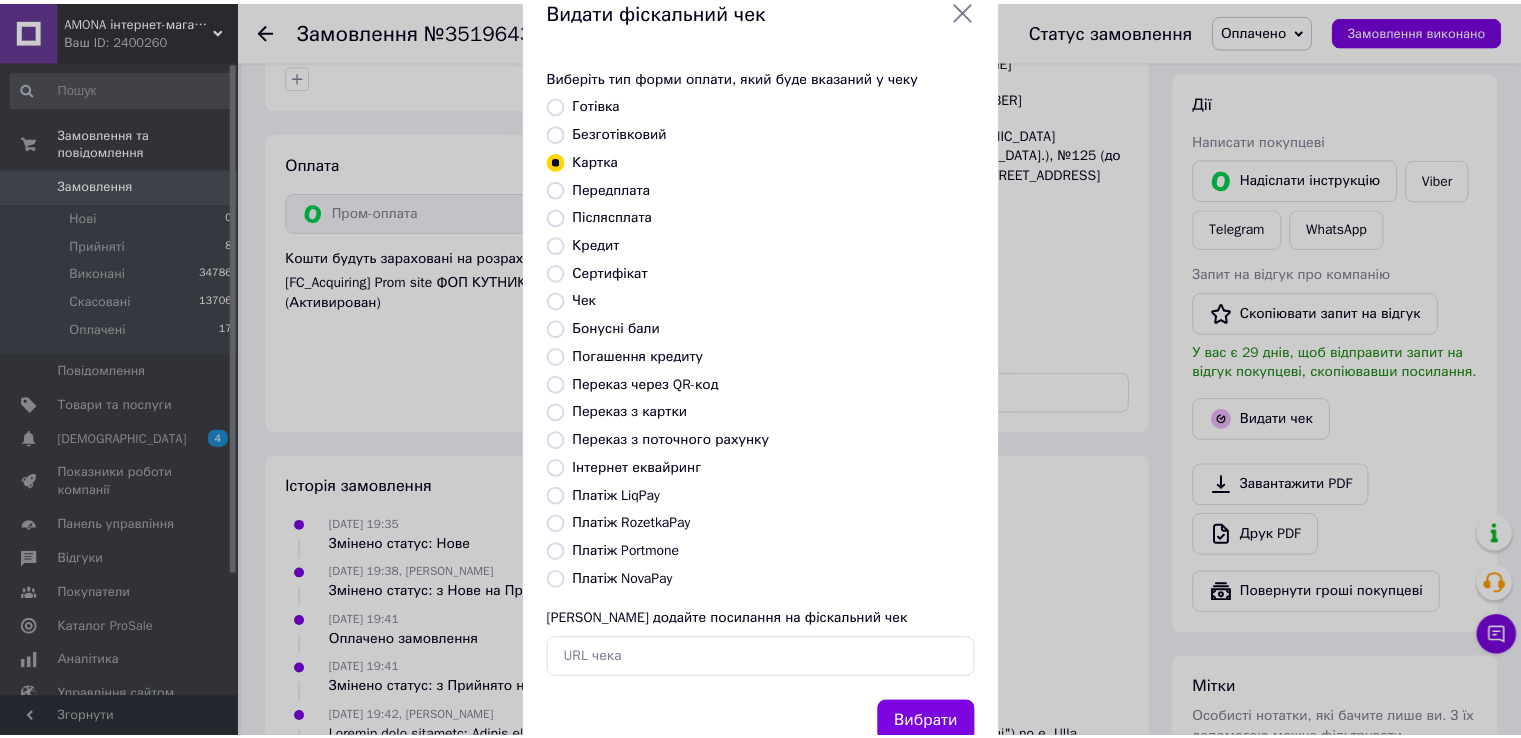 scroll, scrollTop: 120, scrollLeft: 0, axis: vertical 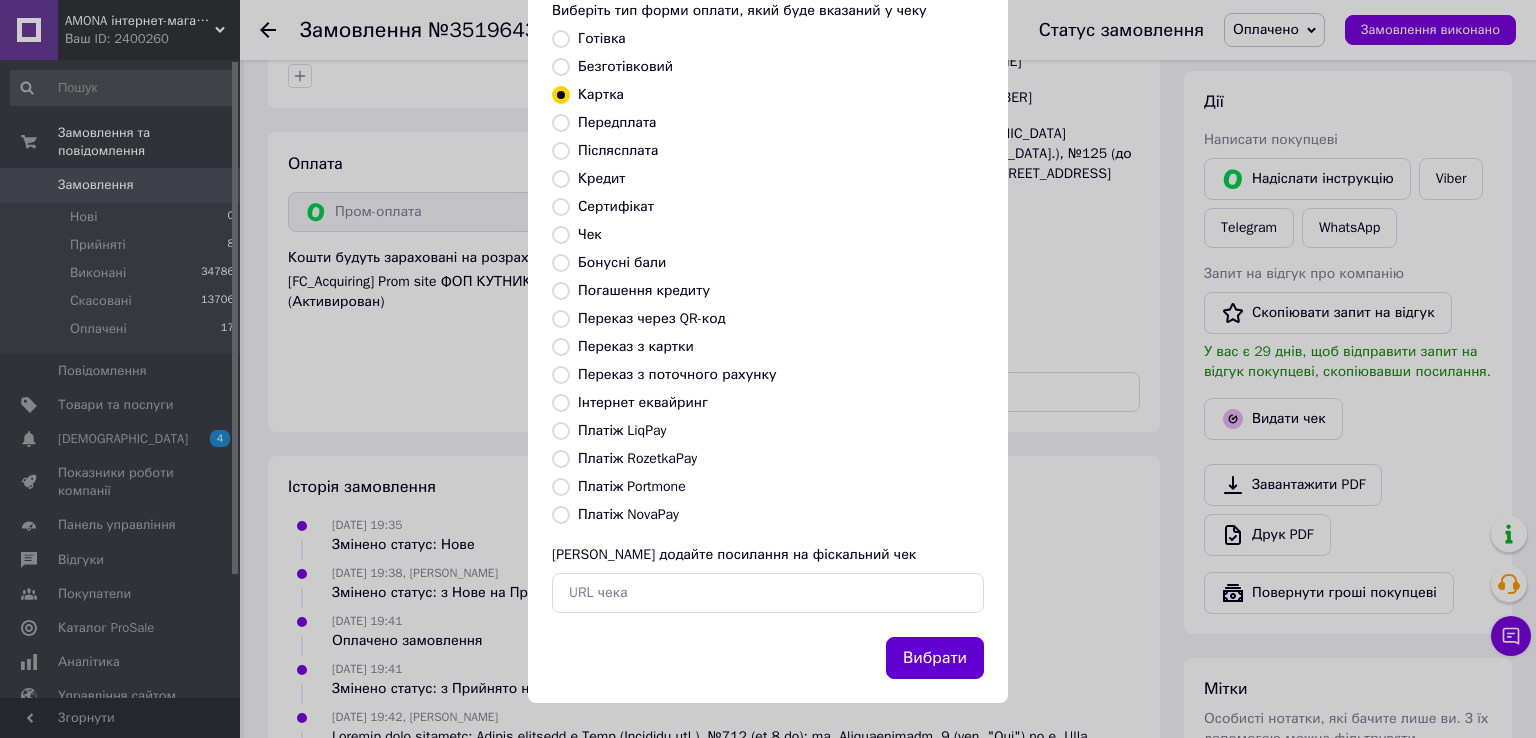 click on "Вибрати" at bounding box center [935, 658] 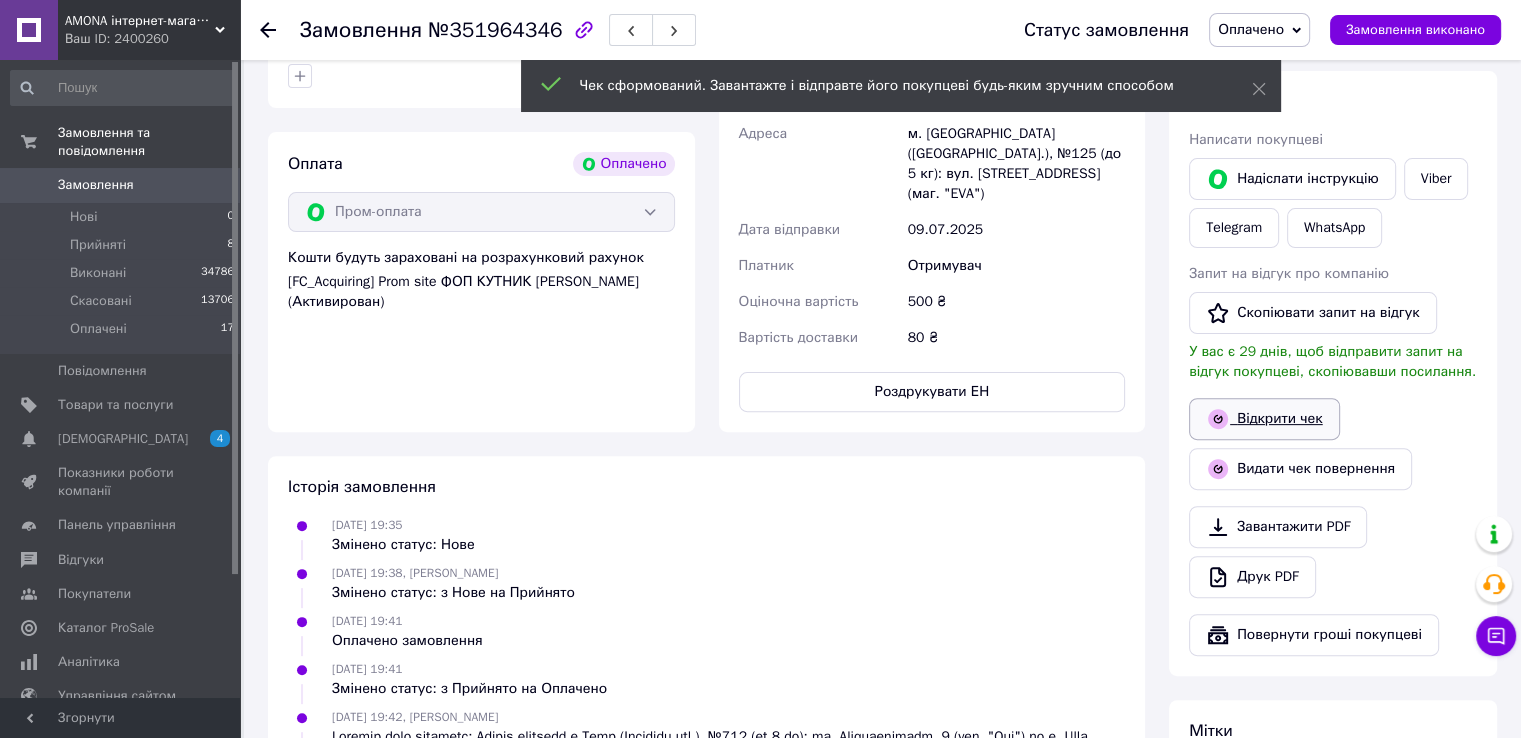 click on "Відкрити чек" at bounding box center [1264, 419] 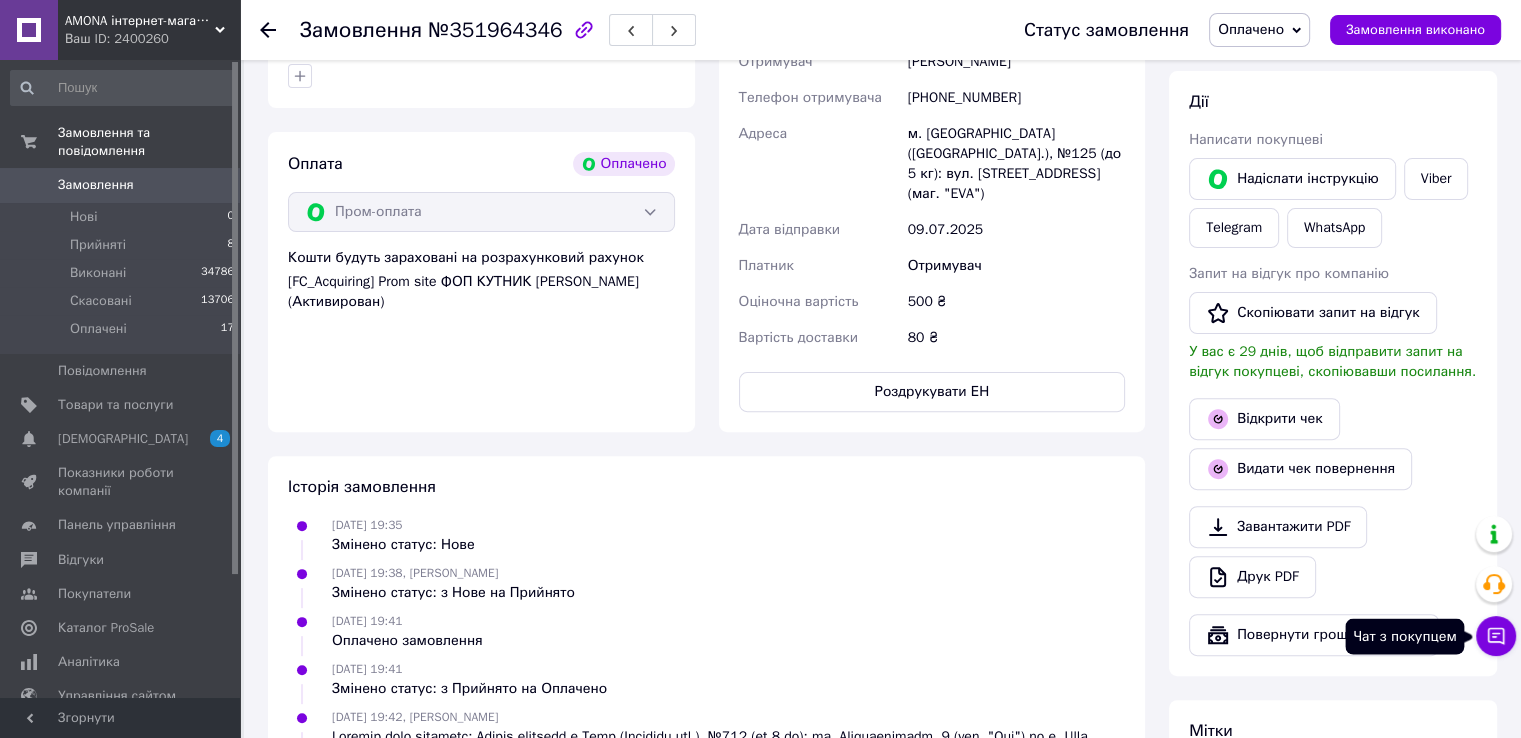 click on "Чат з покупцем" at bounding box center [1496, 636] 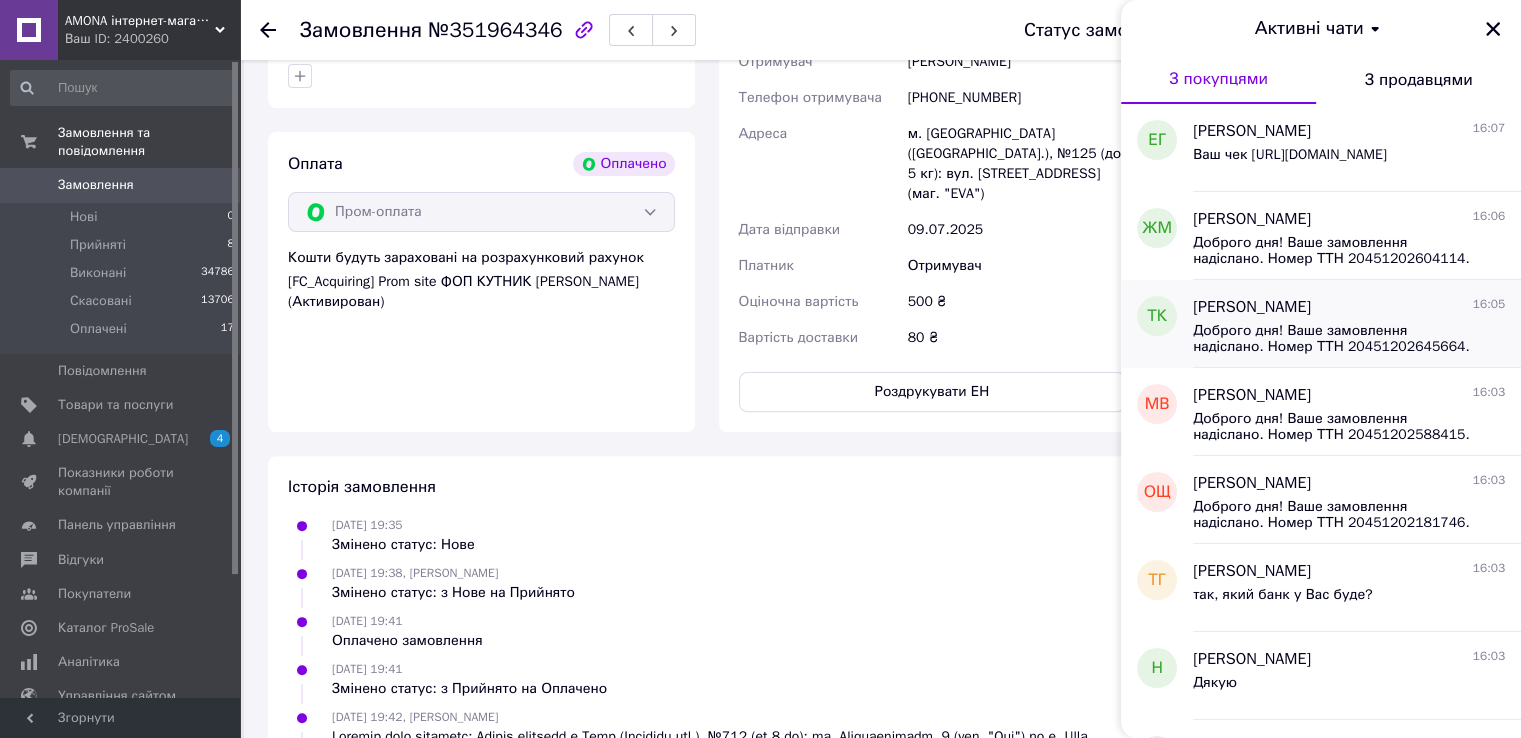 click on "Доброго дня!
Ваше замовлення надіслано.
Номер ТТН 20451202645664.
Відстежити статус замовлення можна на сайті ТК Нова пошта [URL][DOMAIN_NAME].
Дякую Вам!" at bounding box center [1335, 339] 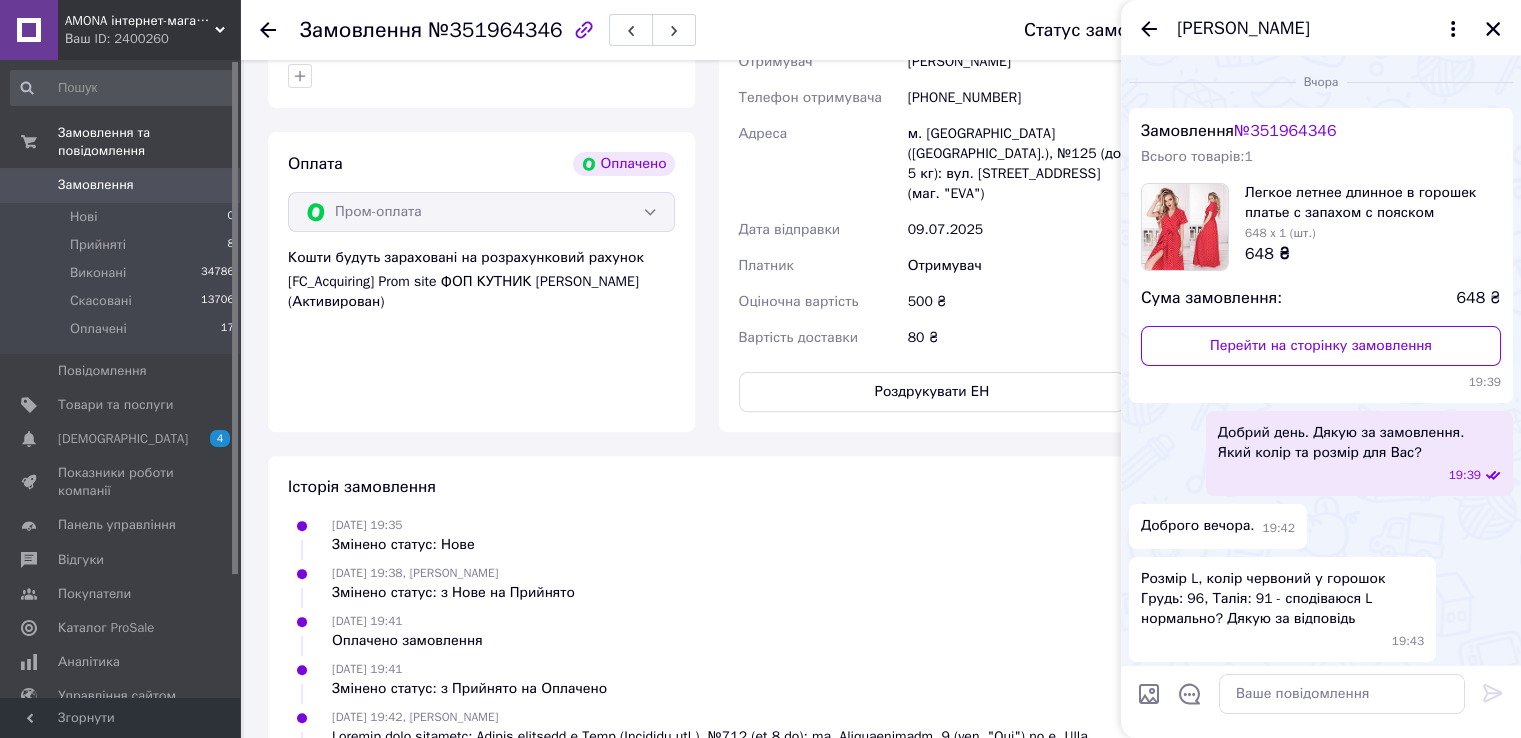 scroll, scrollTop: 618, scrollLeft: 0, axis: vertical 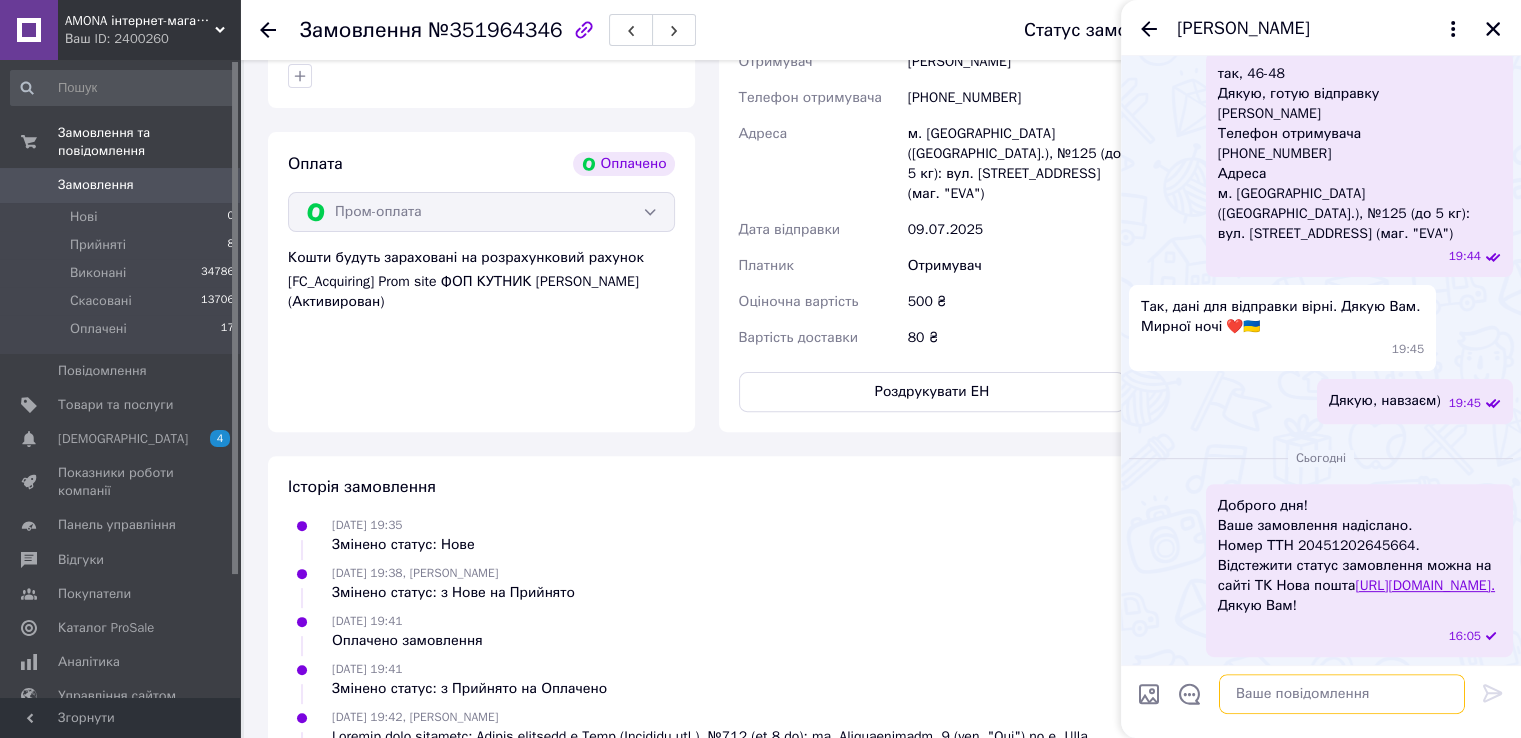 click at bounding box center (1342, 694) 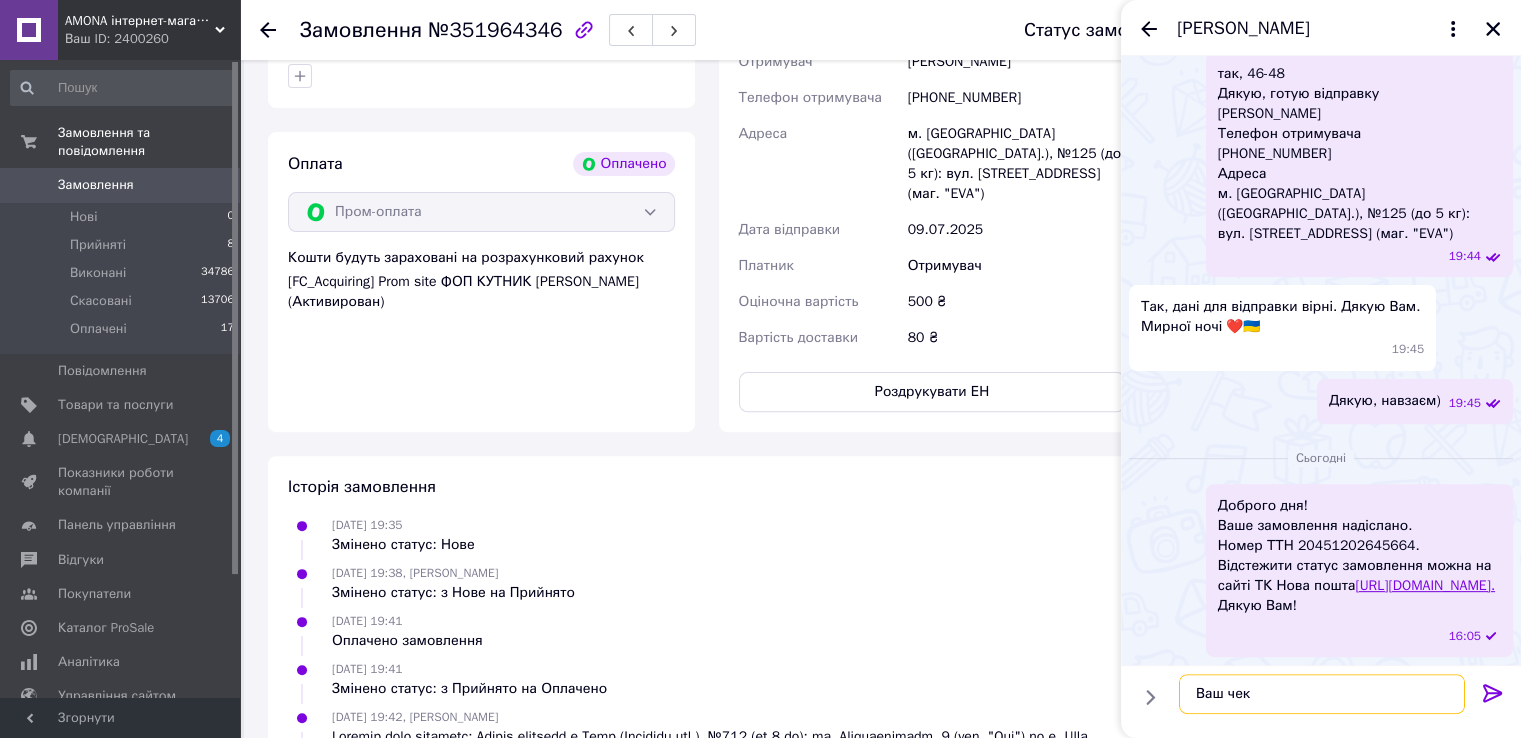 paste on "[URL][DOMAIN_NAME]" 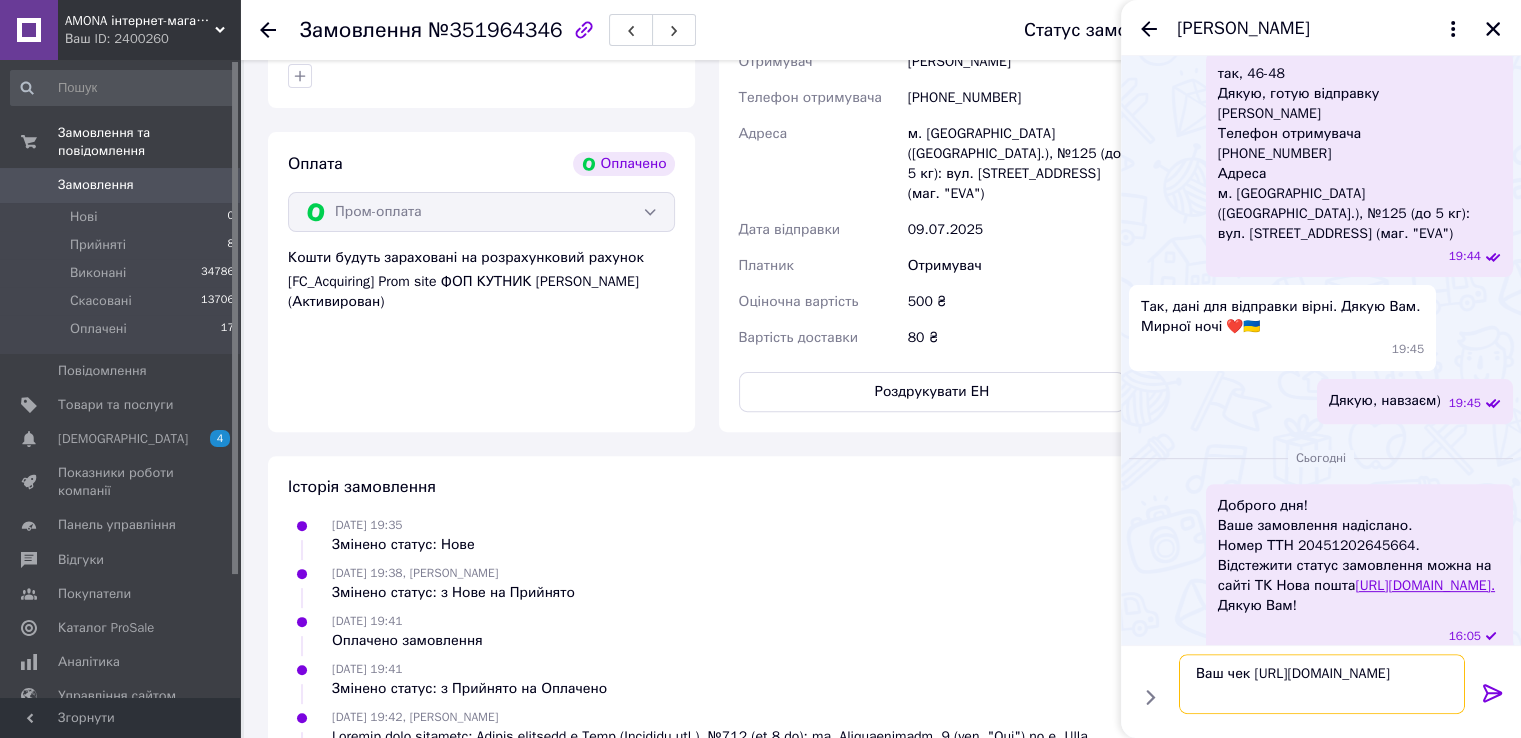 type 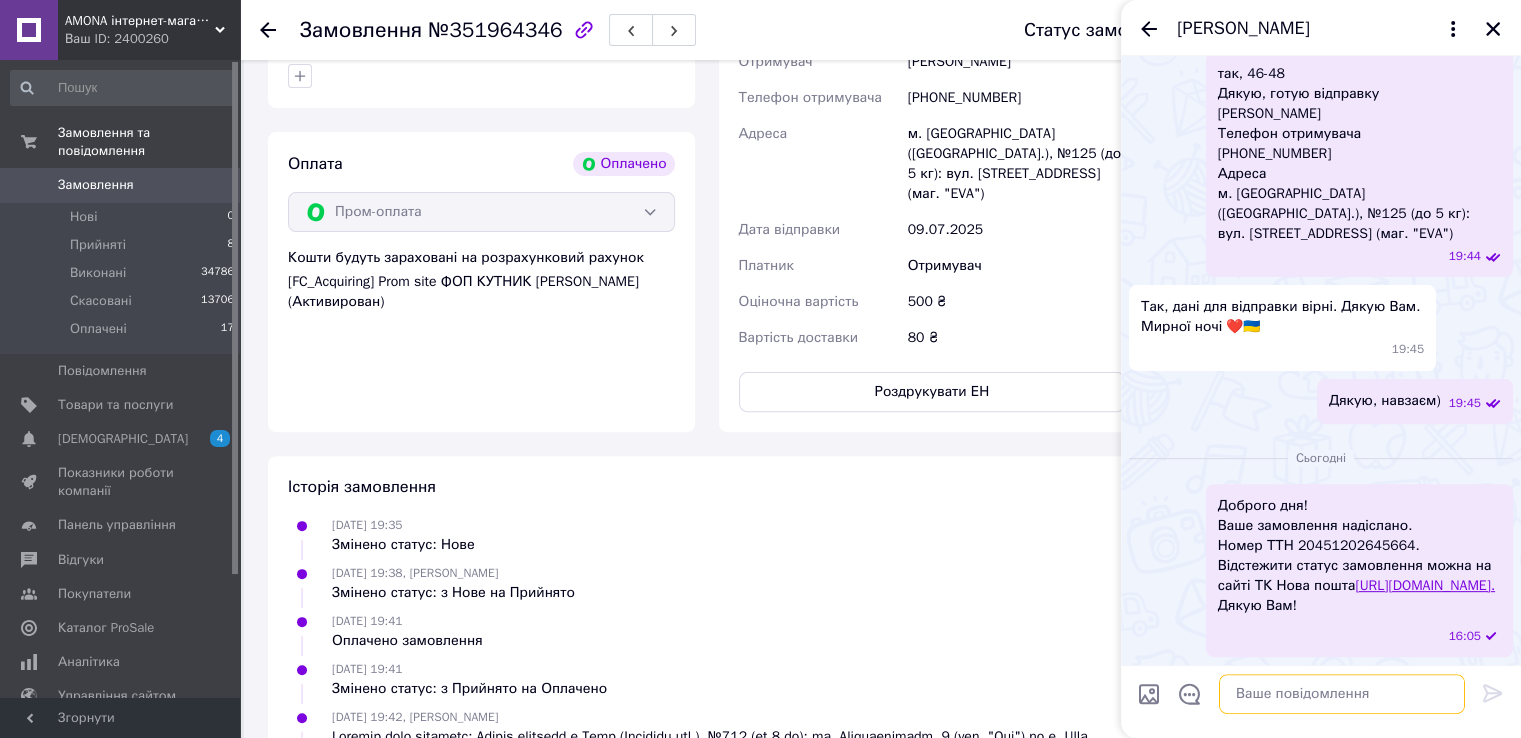 scroll, scrollTop: 959, scrollLeft: 0, axis: vertical 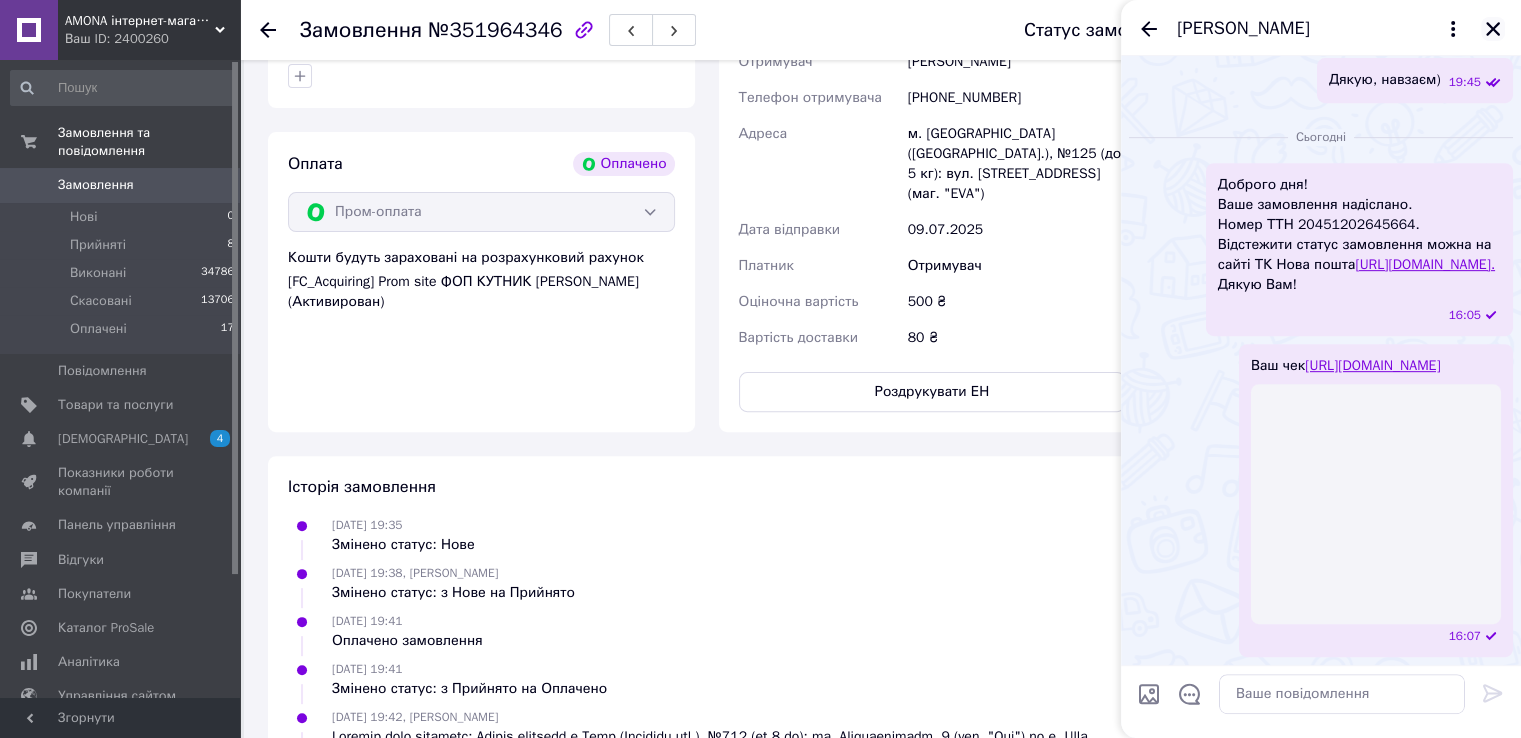 click at bounding box center [1493, 29] 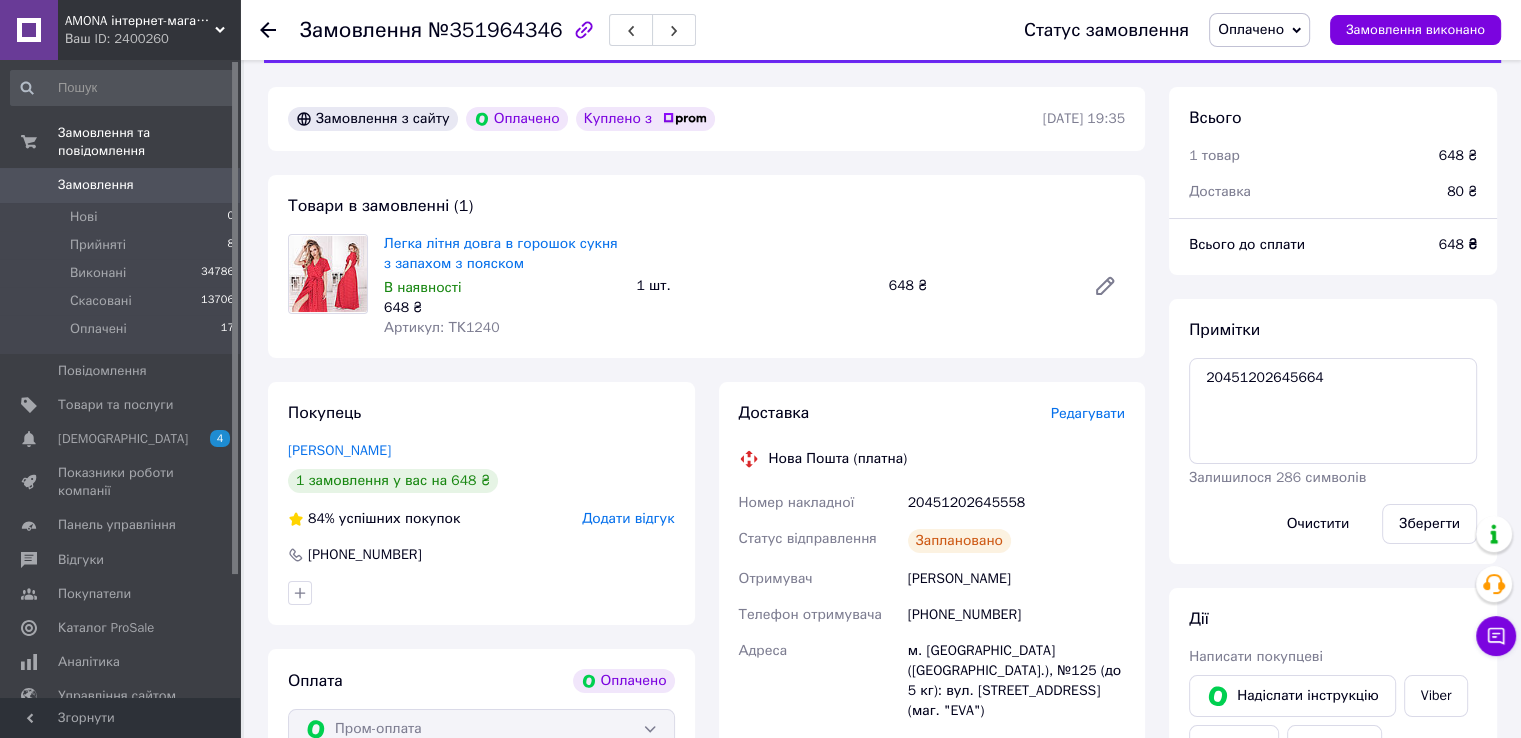 scroll, scrollTop: 0, scrollLeft: 0, axis: both 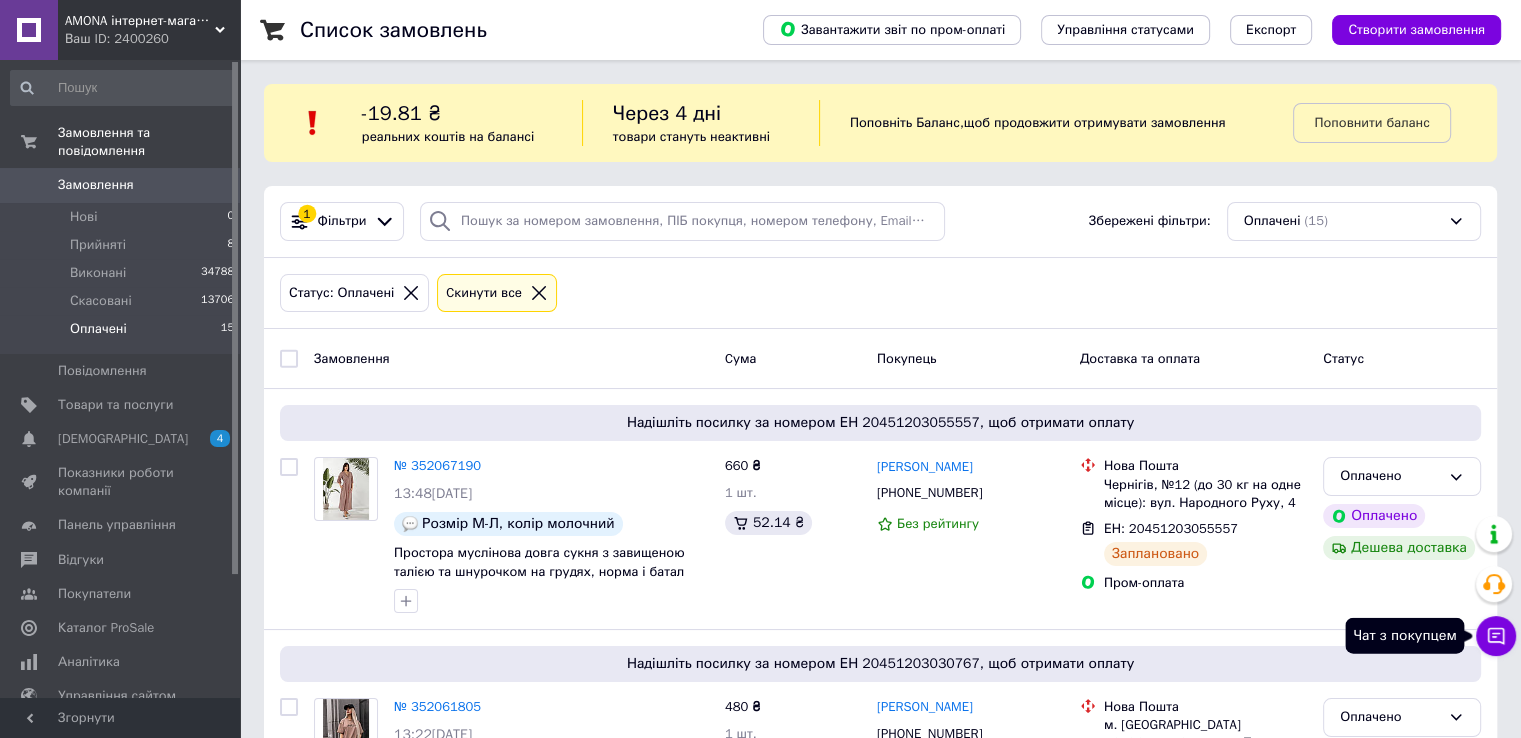 click on "Чат з покупцем" at bounding box center (1496, 636) 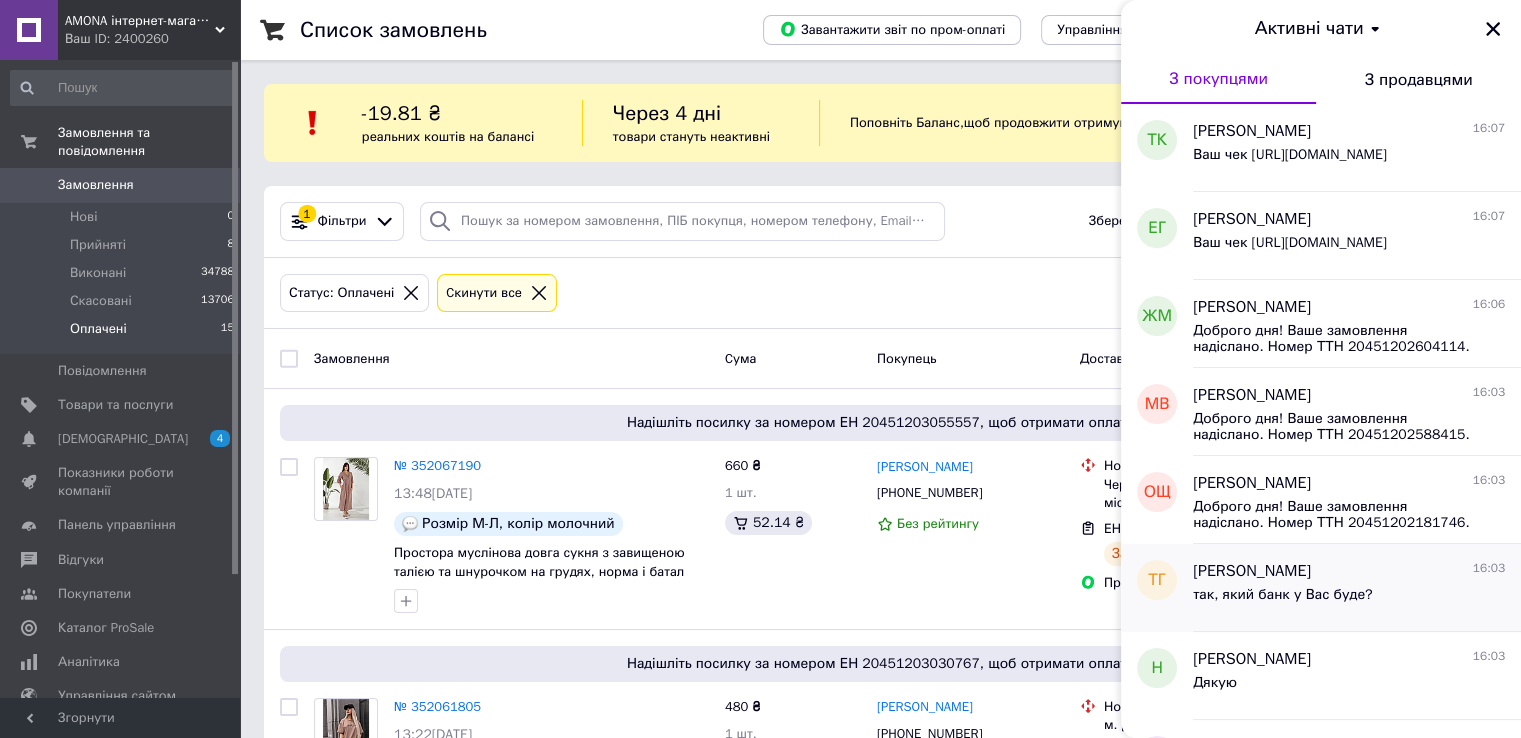 click on "[PERSON_NAME]" at bounding box center [1252, 571] 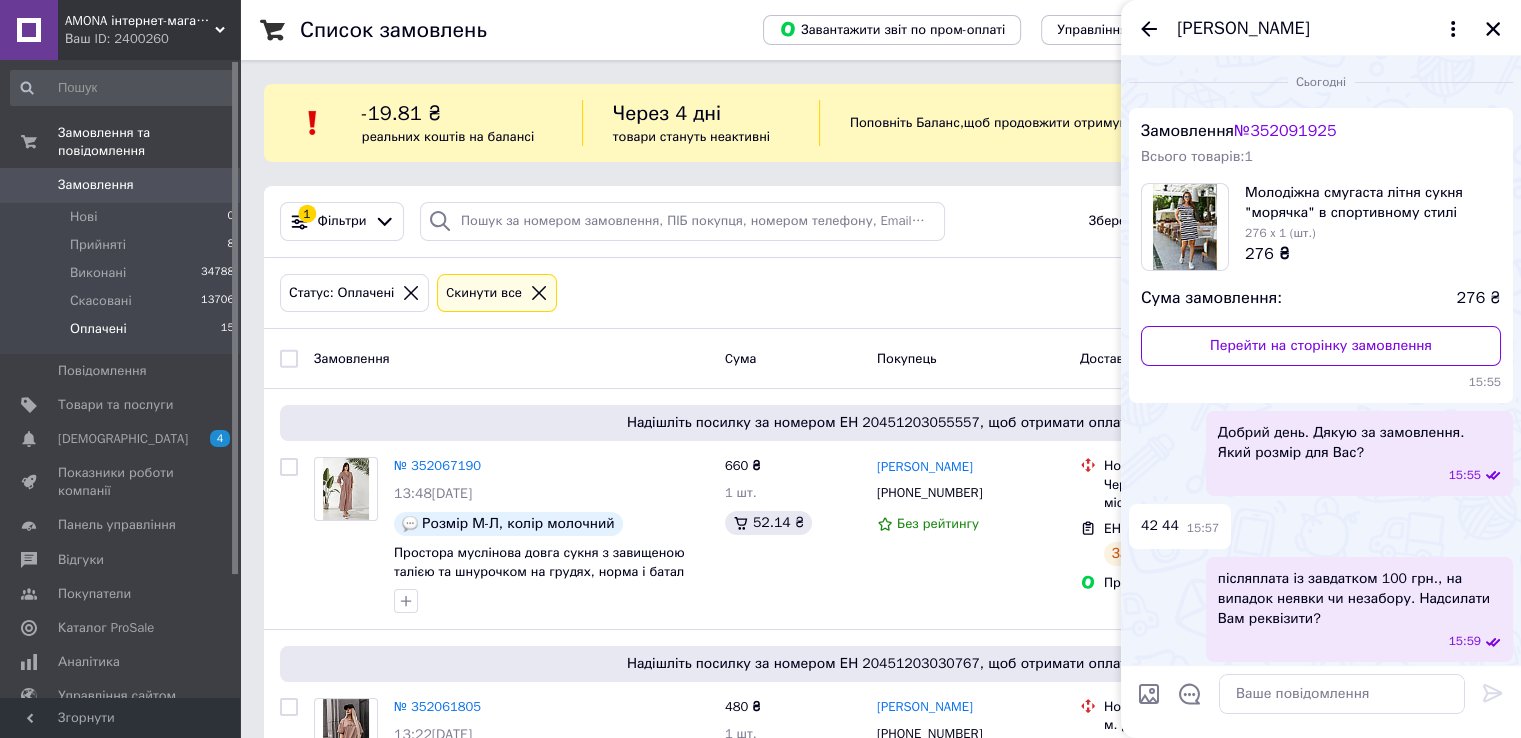 scroll, scrollTop: 551, scrollLeft: 0, axis: vertical 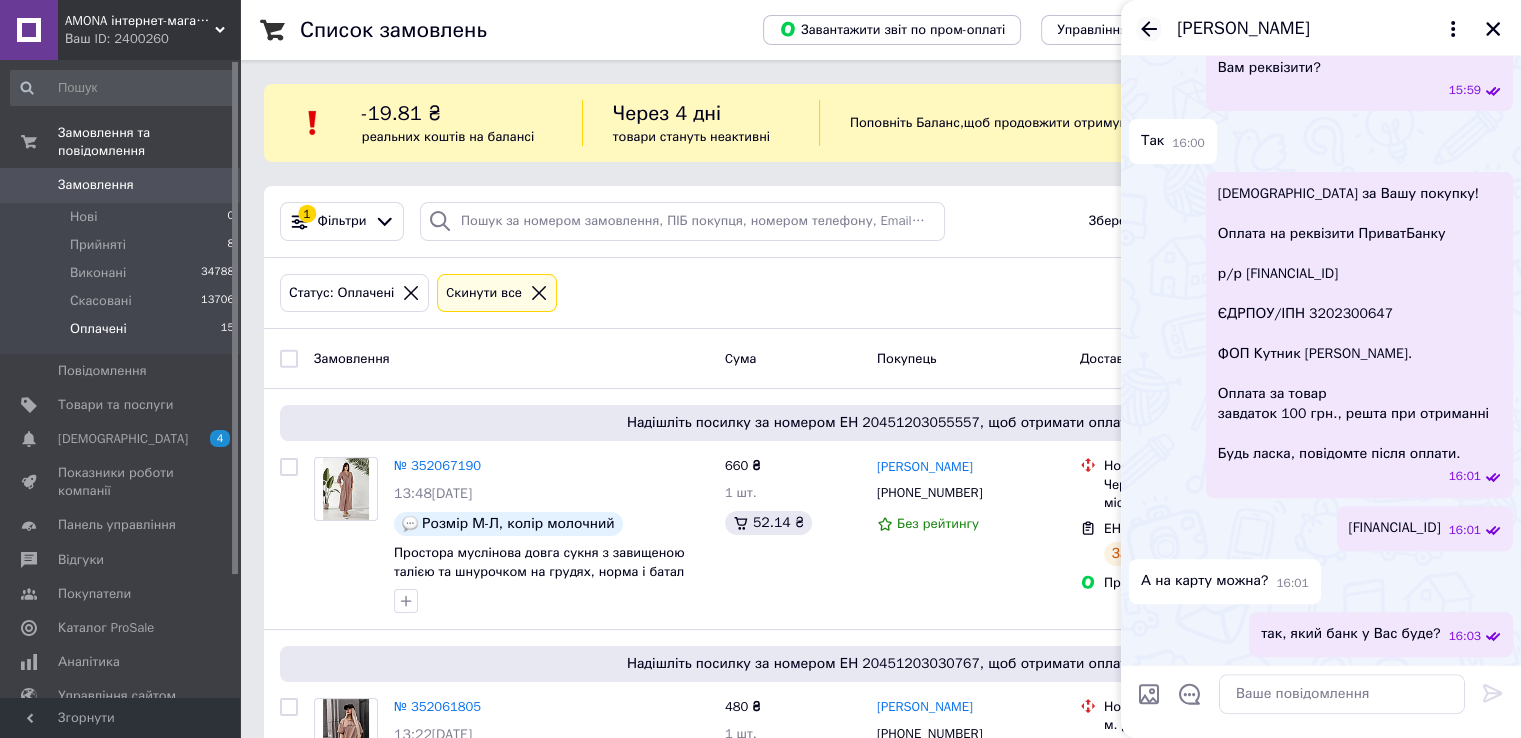 click 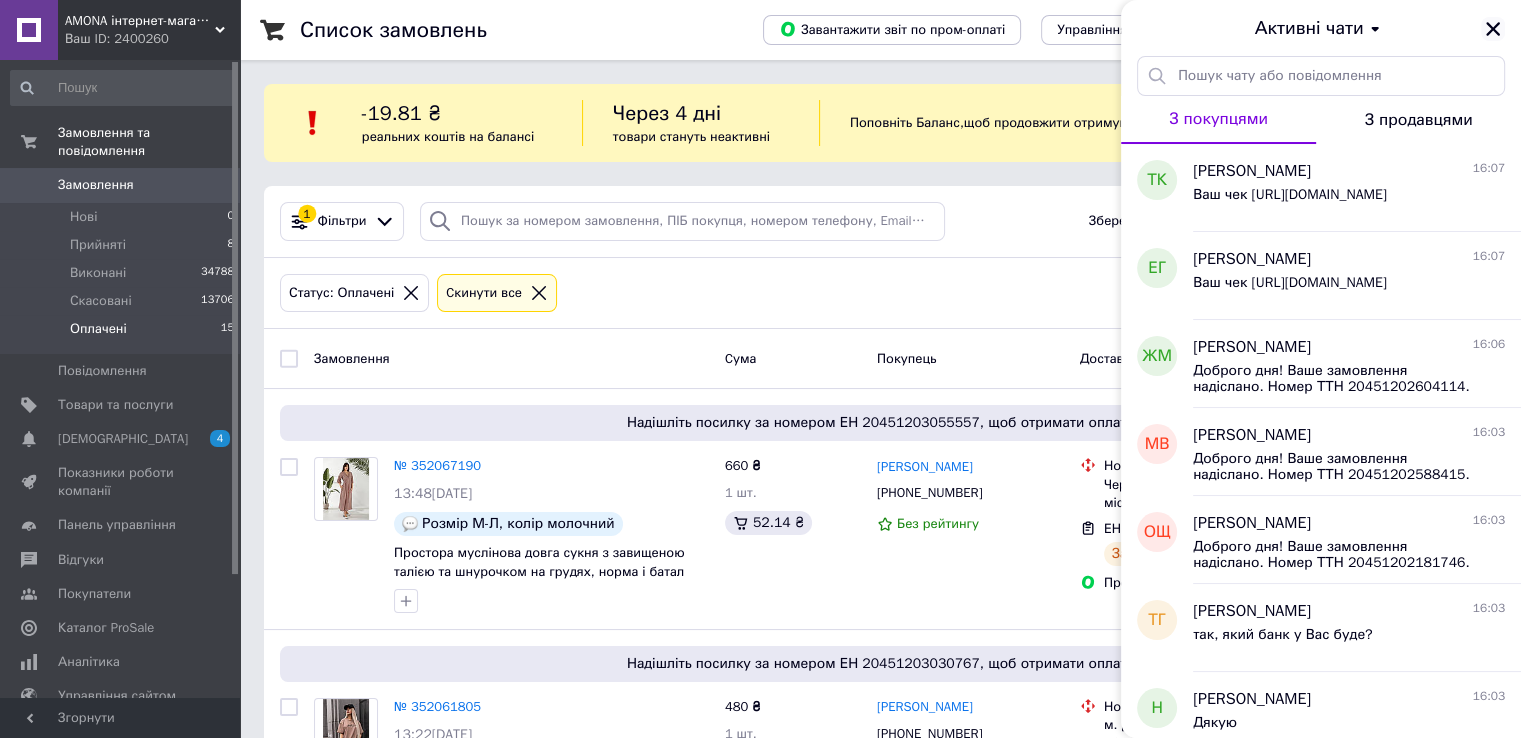 click 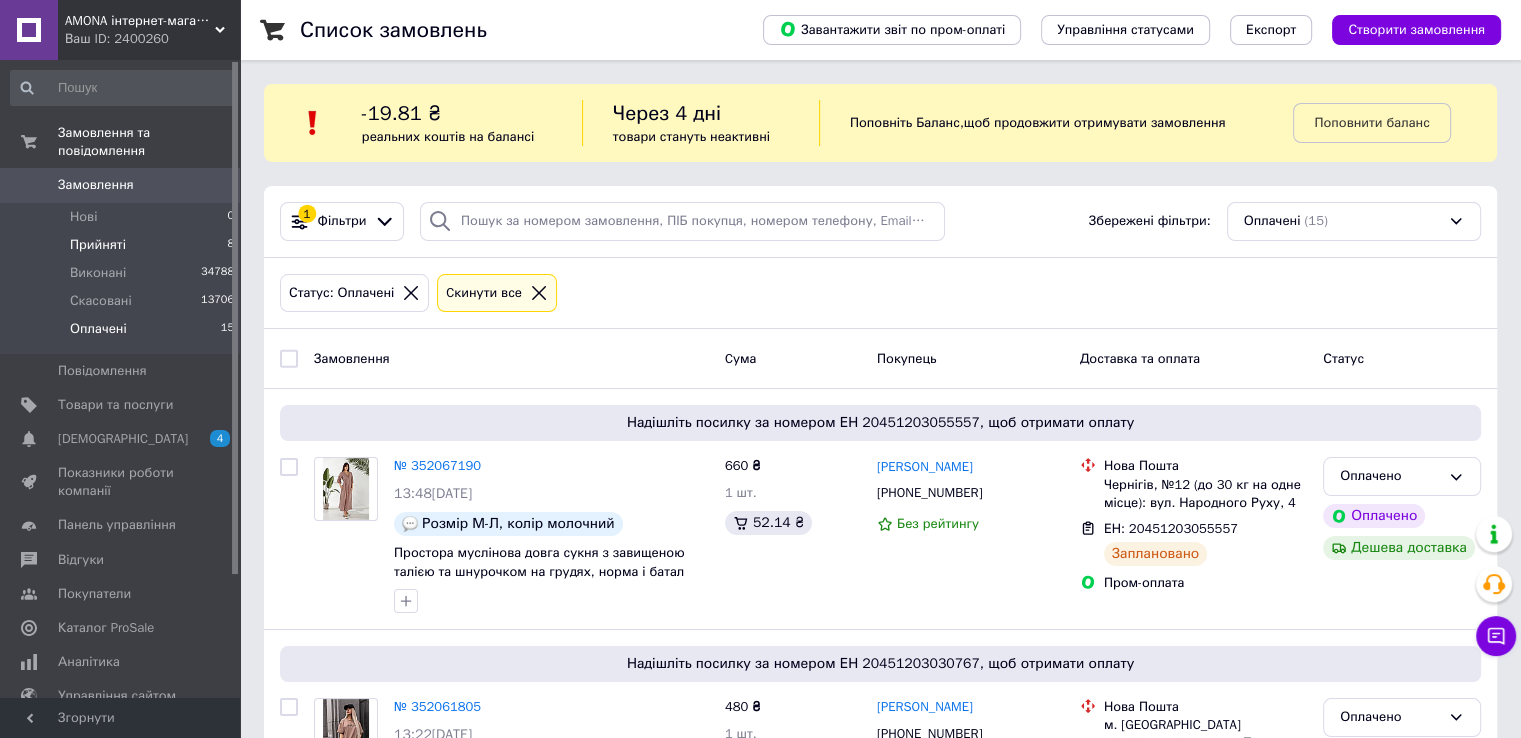 click on "Прийняті 8" at bounding box center [123, 245] 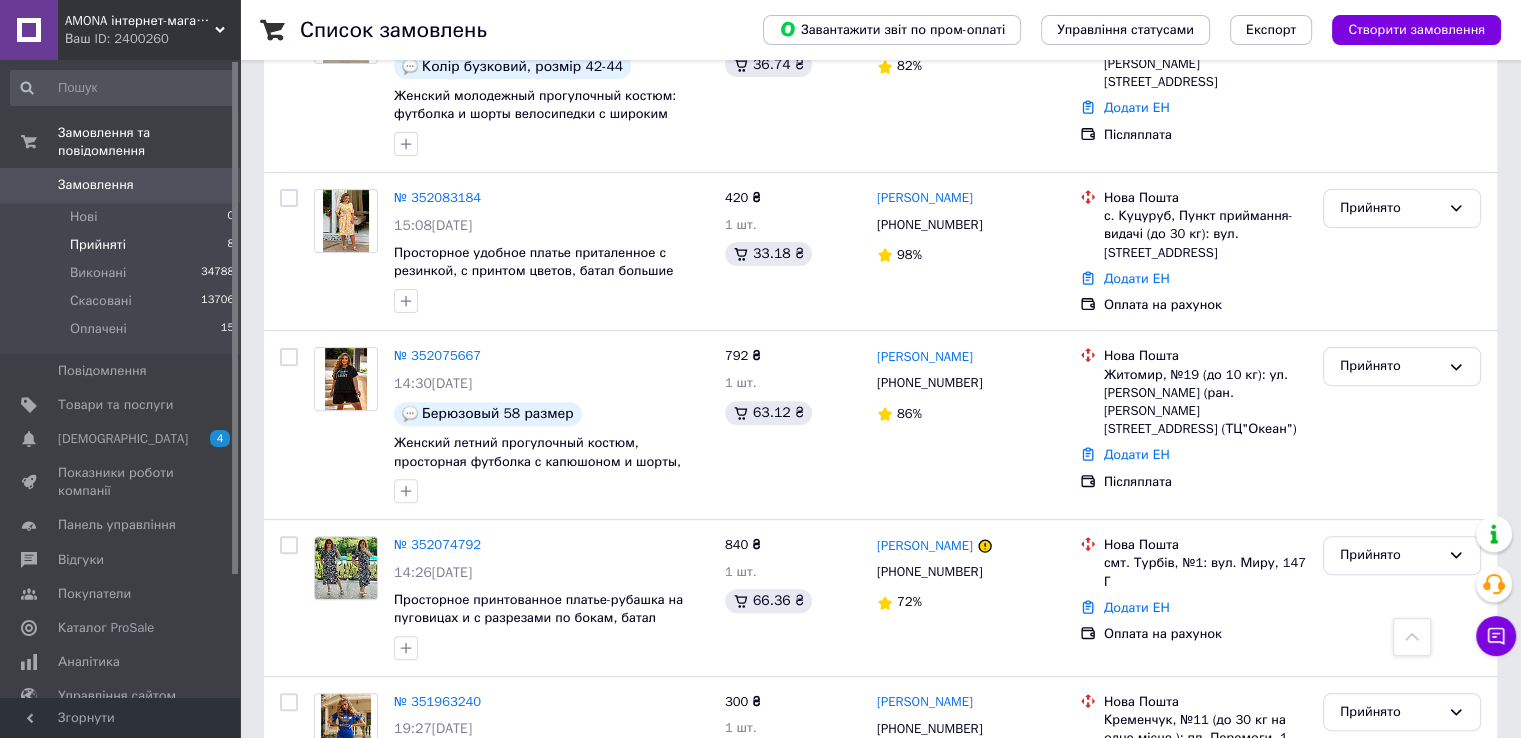 scroll, scrollTop: 200, scrollLeft: 0, axis: vertical 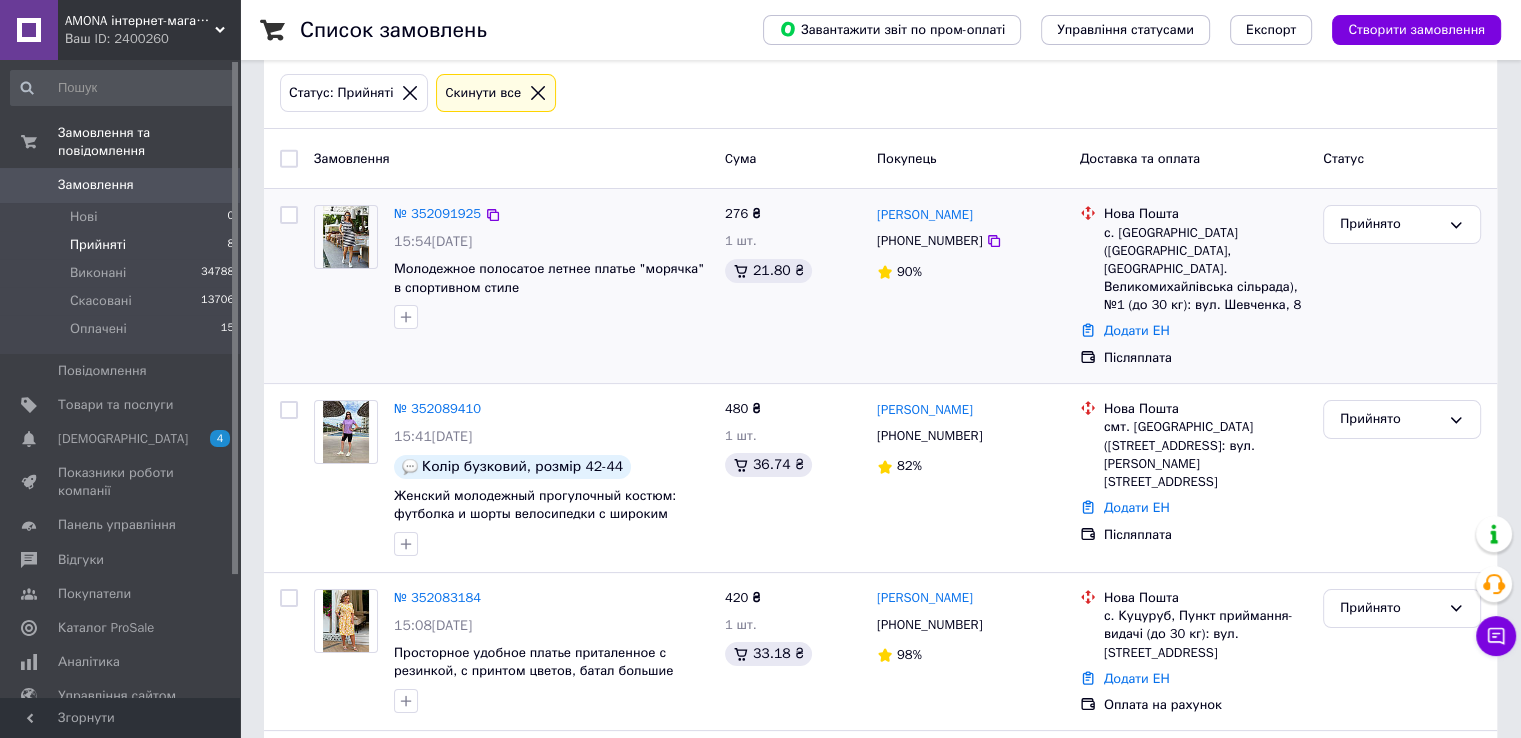 click on "№ 352091925" at bounding box center [437, 214] 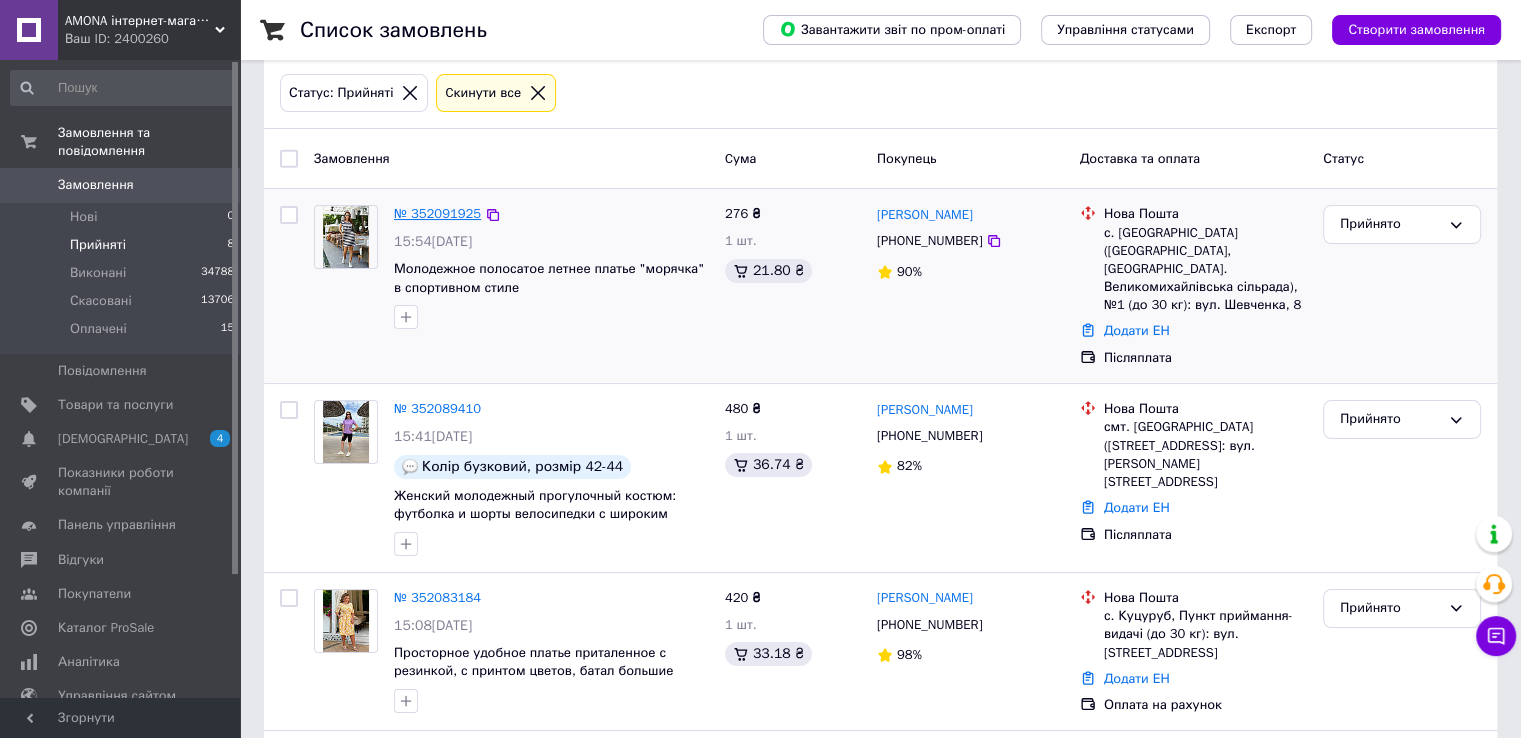click on "№ 352091925" at bounding box center (437, 213) 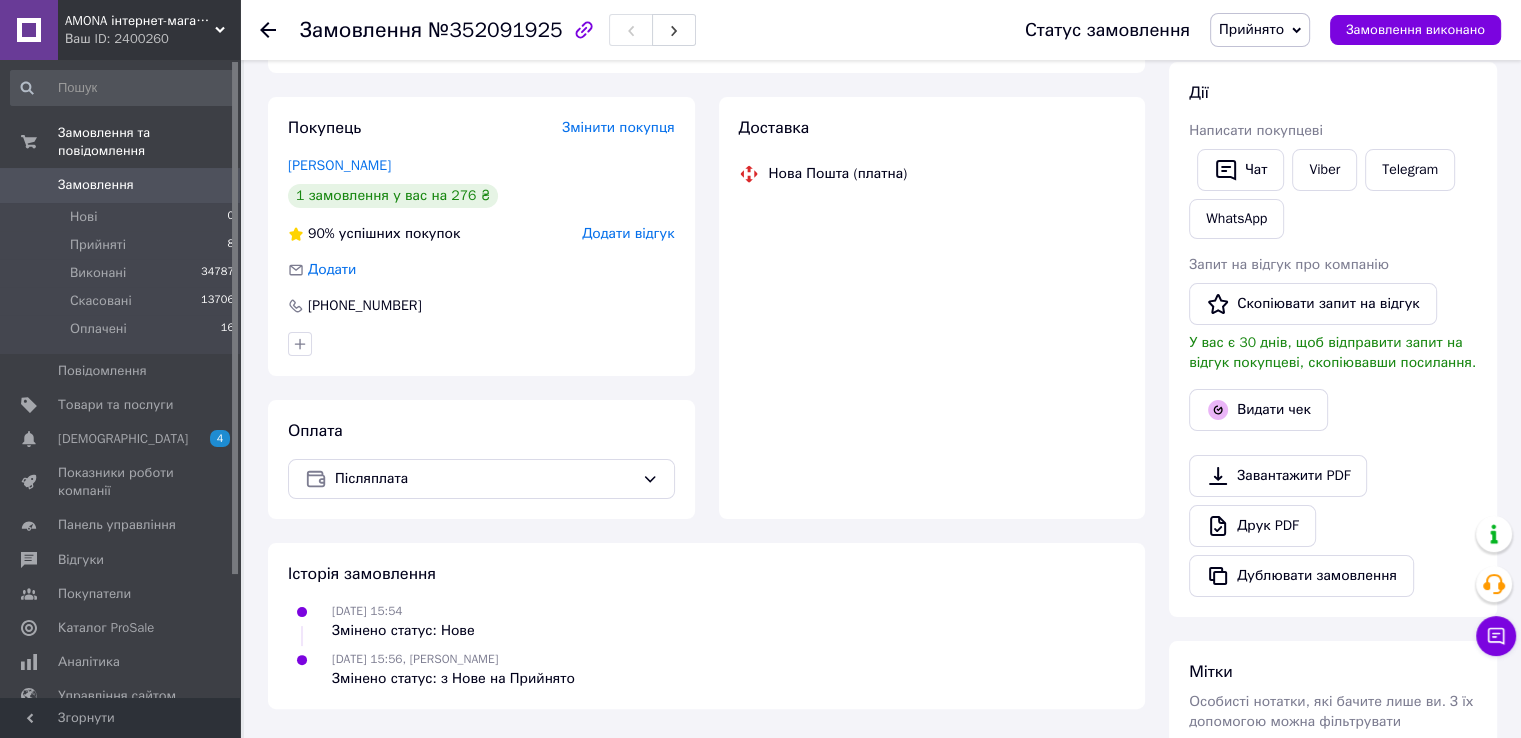 scroll, scrollTop: 400, scrollLeft: 0, axis: vertical 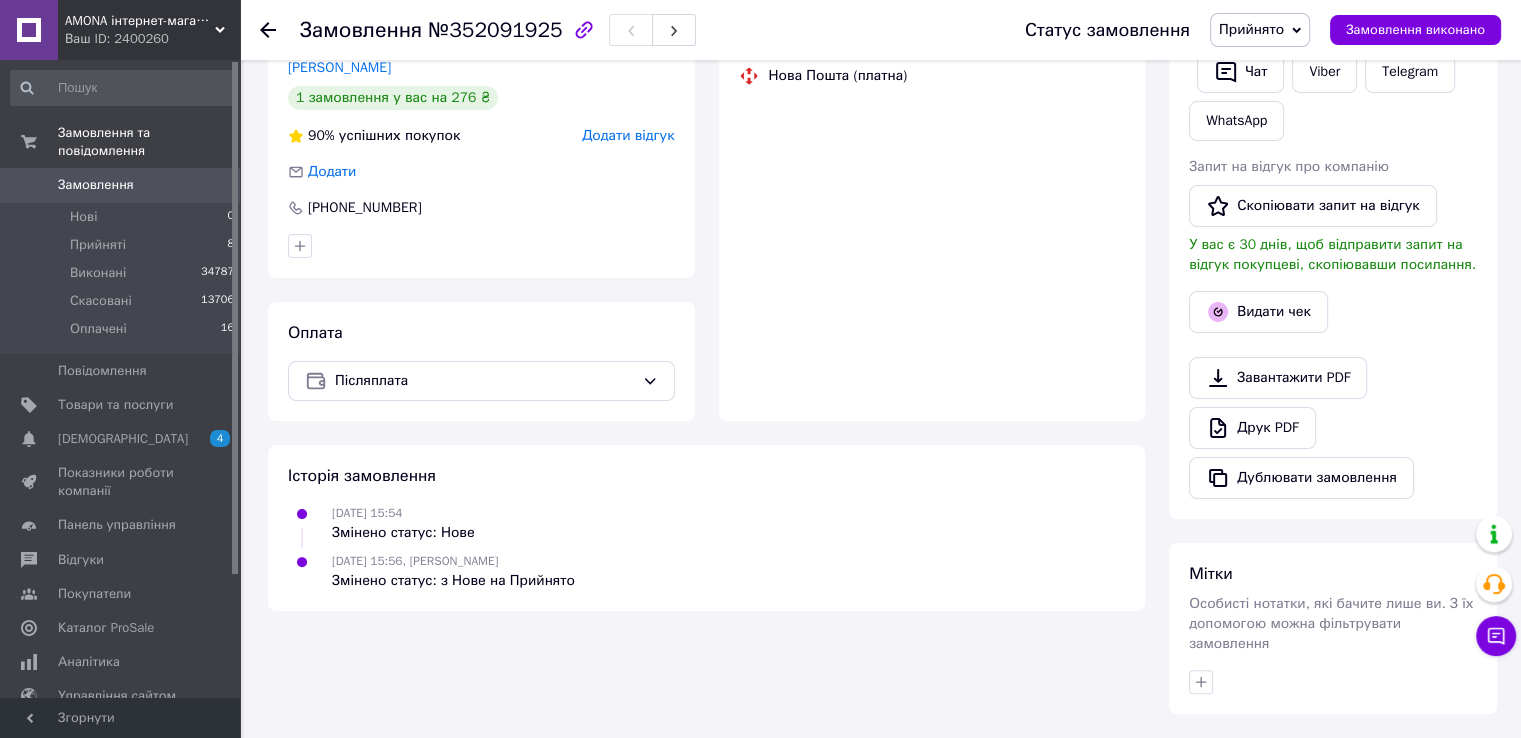 click on "Оплата Післяплата" at bounding box center (481, 361) 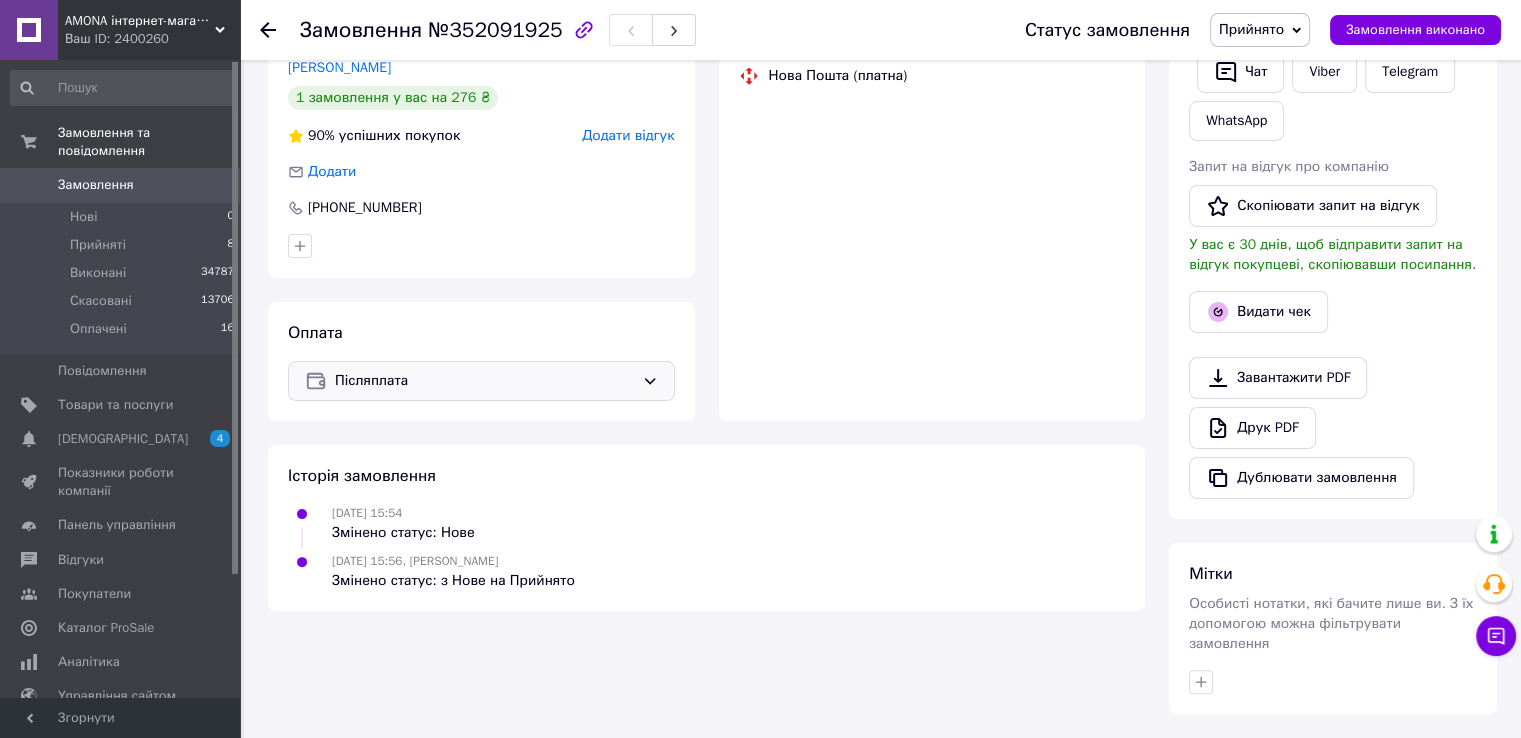 click on "Післяплата" at bounding box center (484, 381) 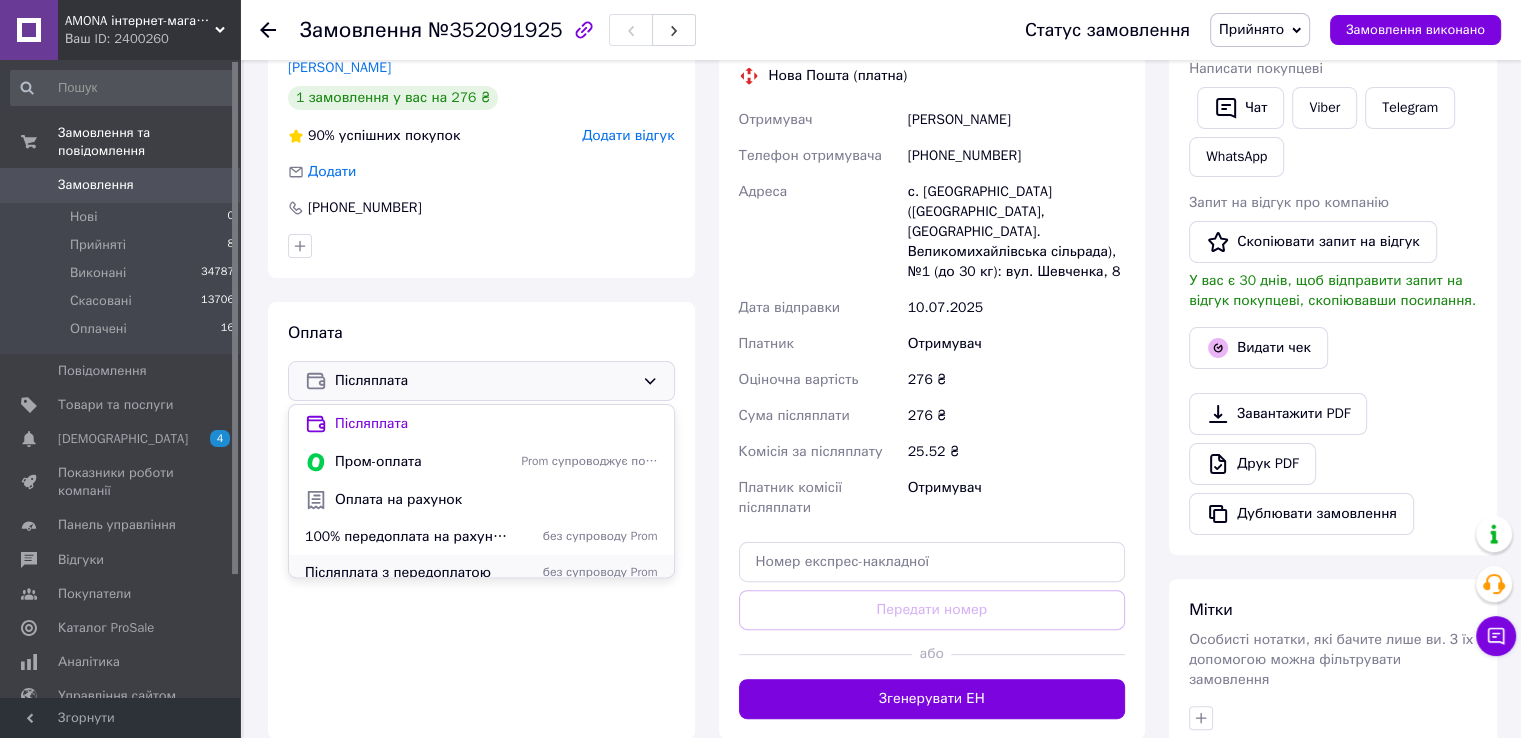 click on "Післяплата з передоплатою" at bounding box center [409, 573] 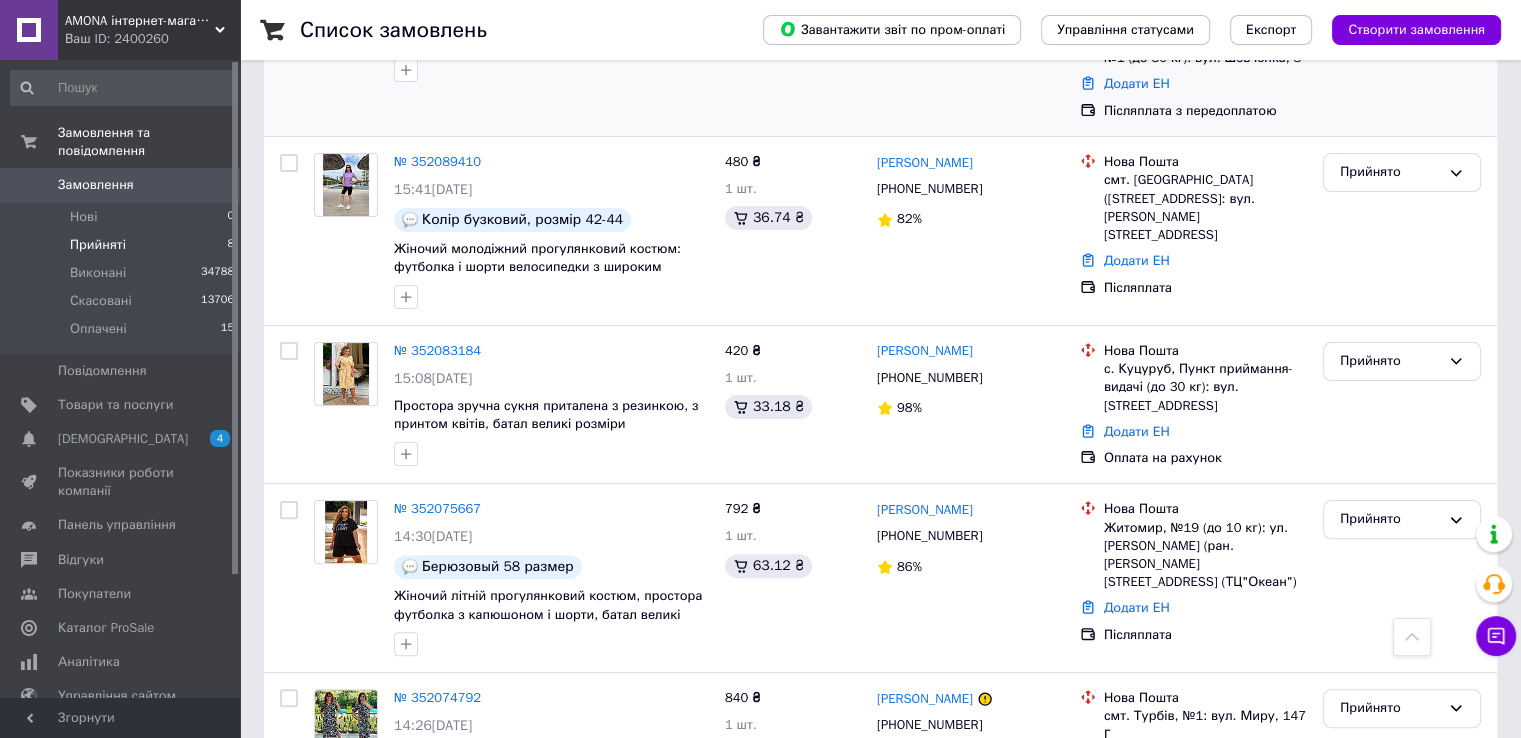 scroll, scrollTop: 0, scrollLeft: 0, axis: both 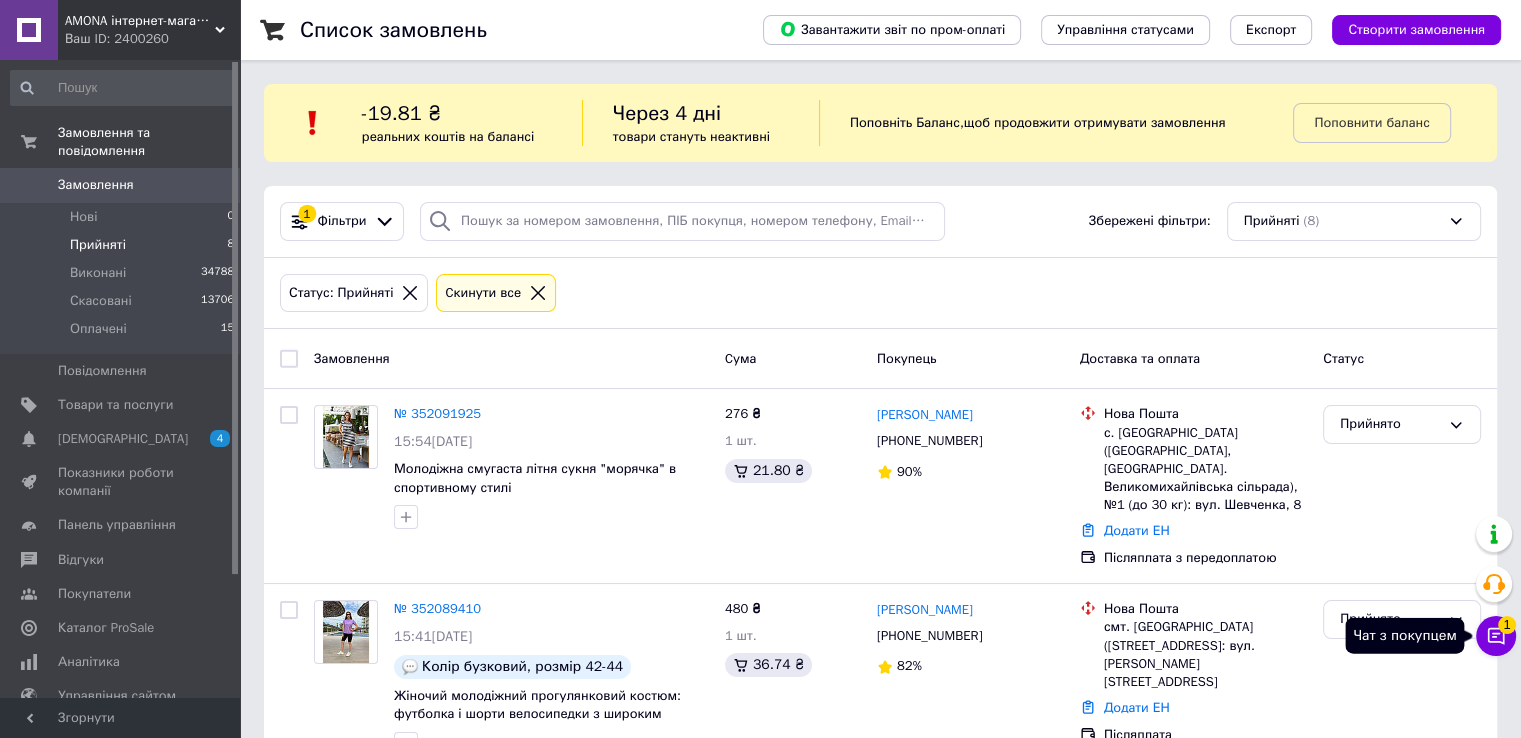 click on "Чат з покупцем 1" at bounding box center (1496, 636) 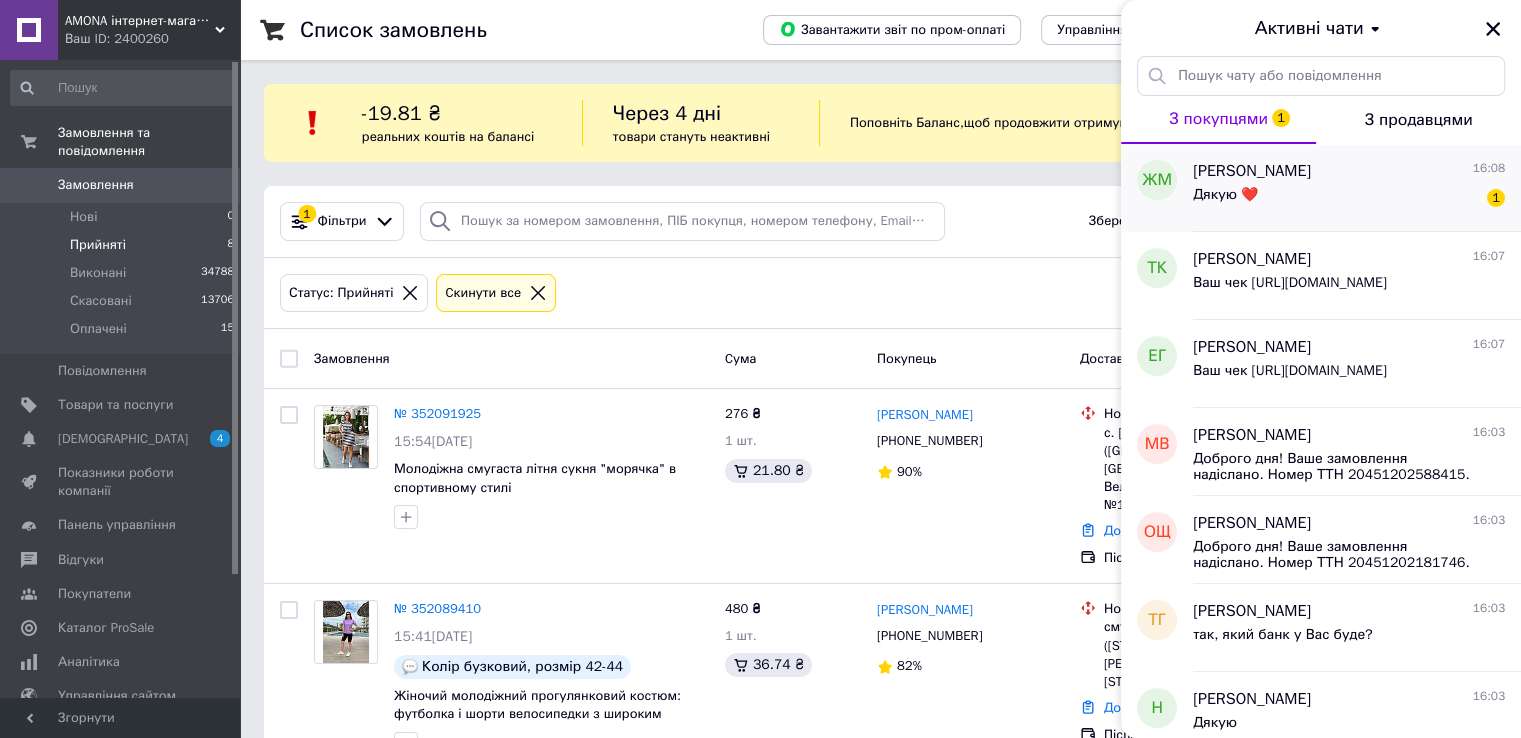 click on "[PERSON_NAME] 16:08" at bounding box center (1349, 171) 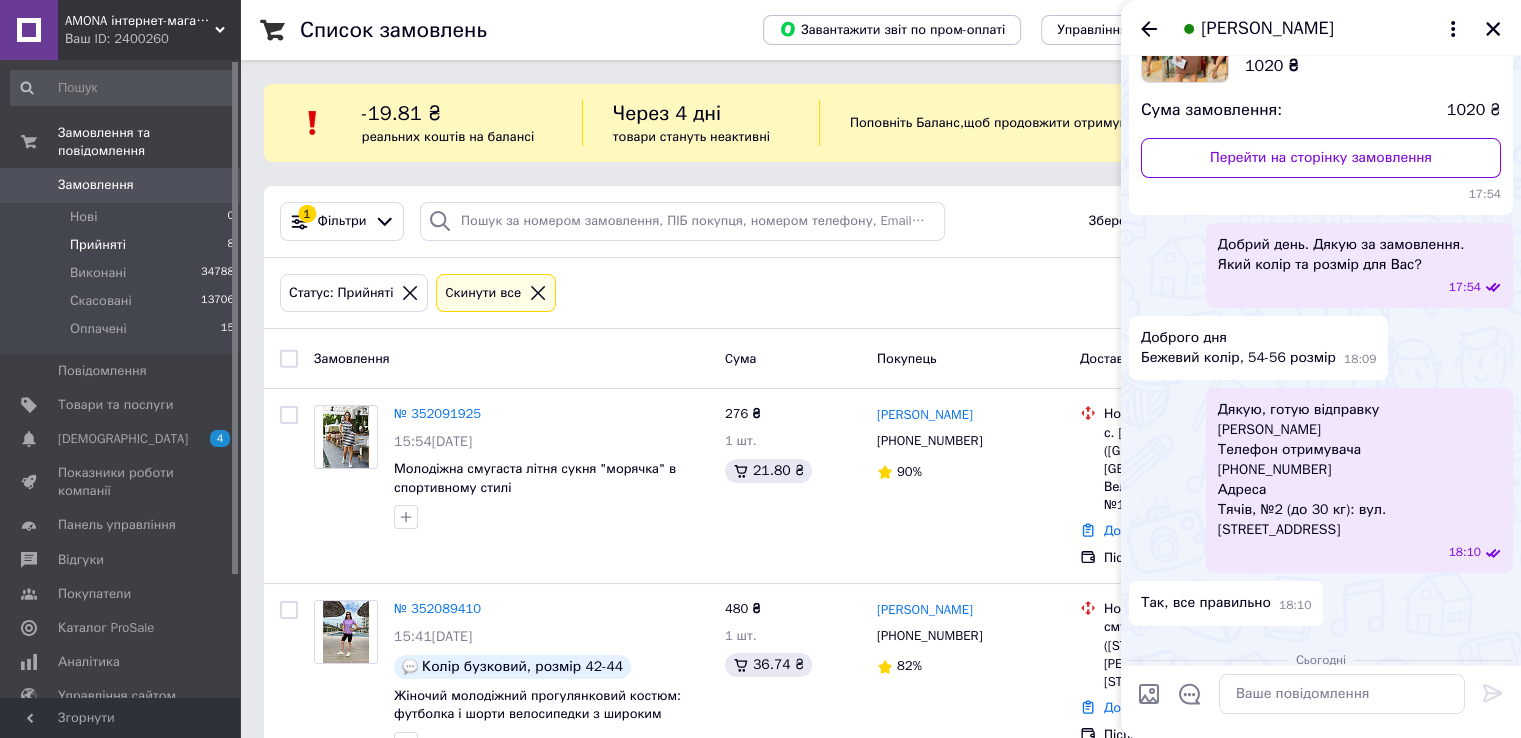 scroll, scrollTop: 0, scrollLeft: 0, axis: both 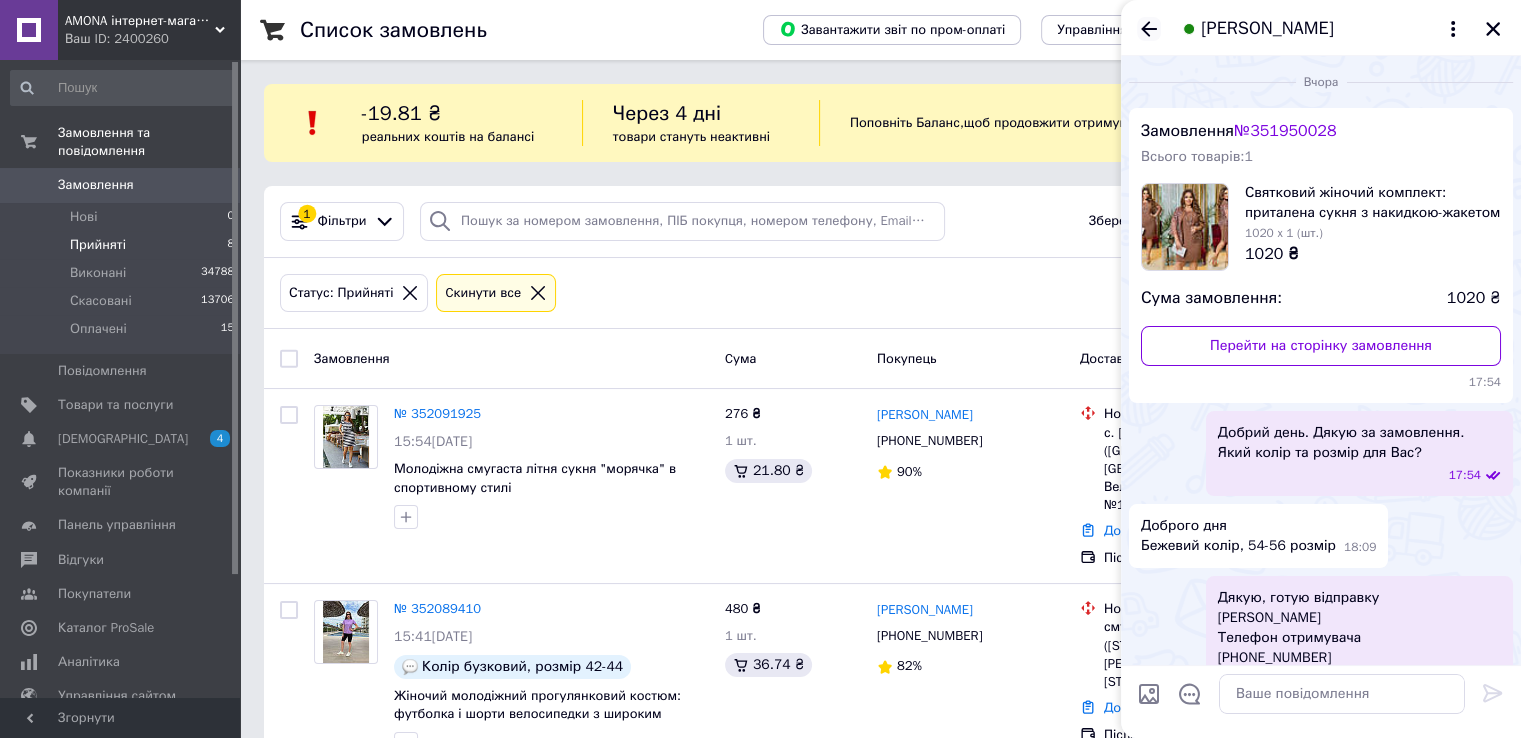 click 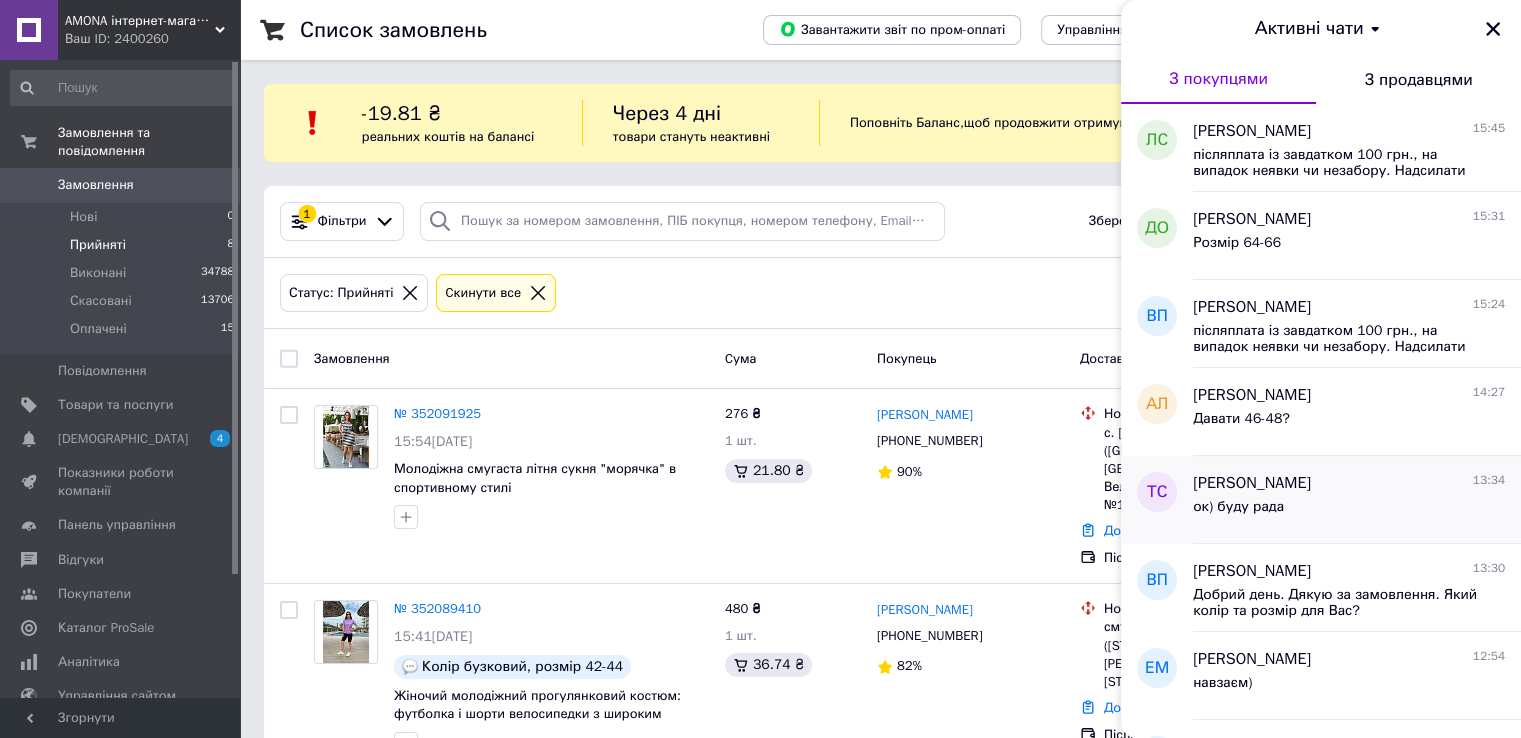 scroll, scrollTop: 1000, scrollLeft: 0, axis: vertical 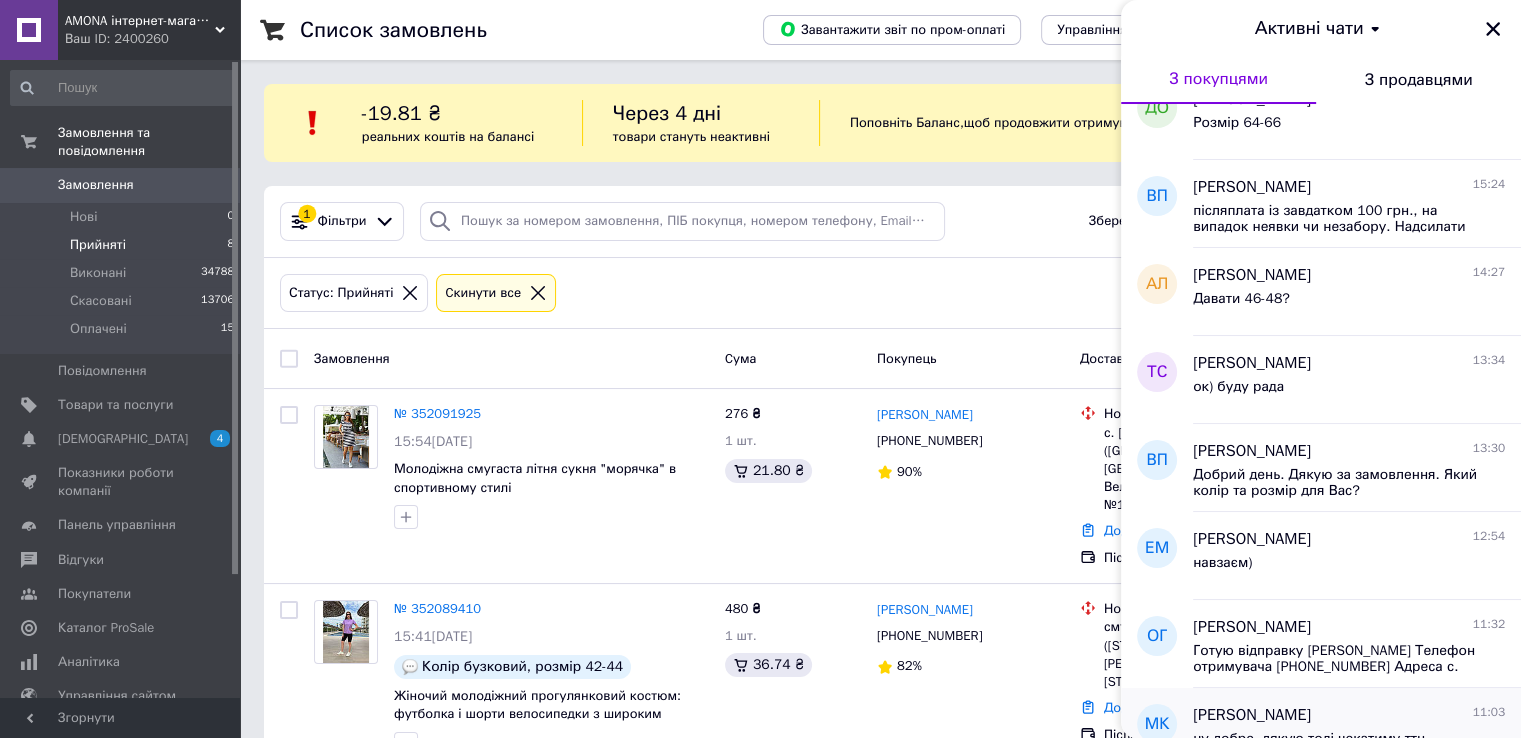 click on "Марина Костюченко" at bounding box center [1252, 715] 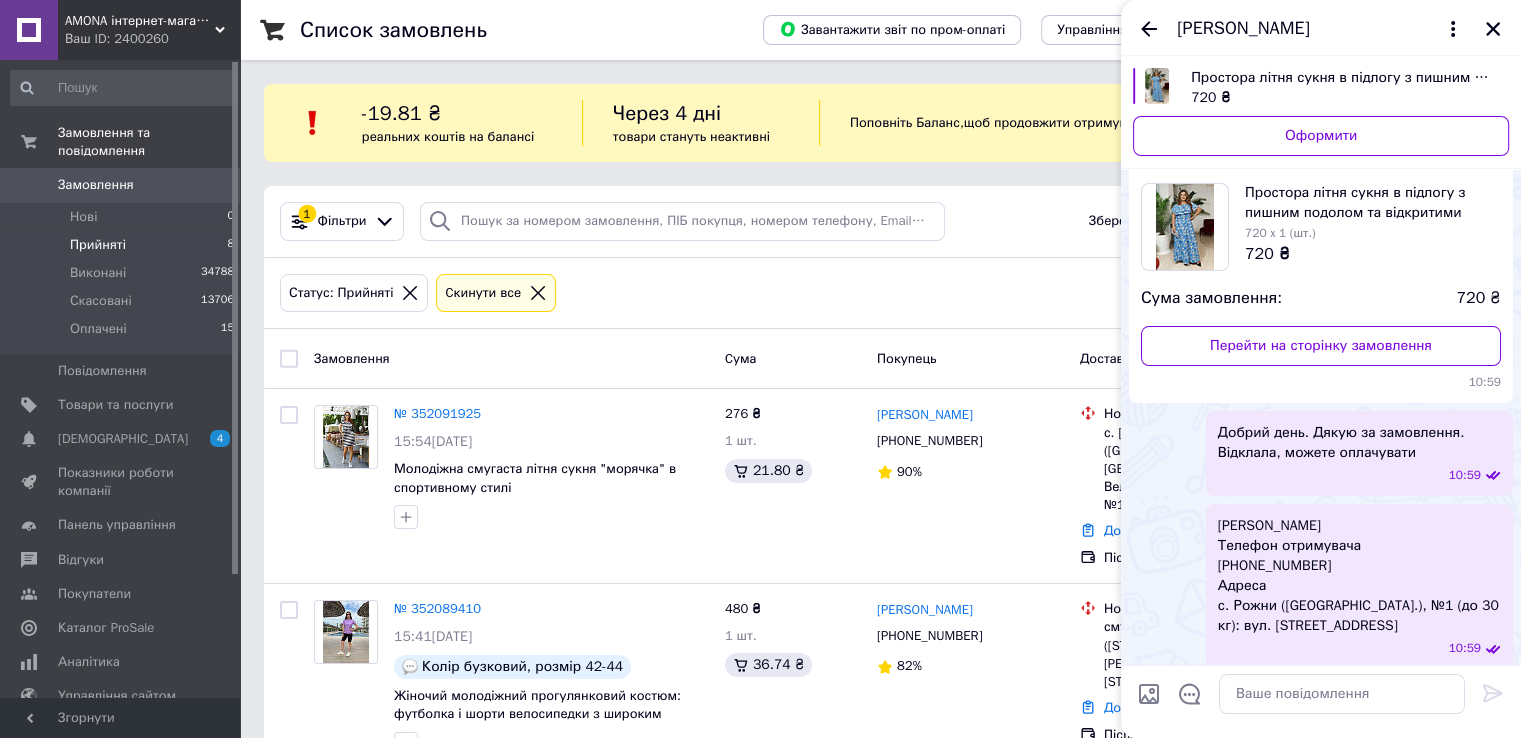 scroll, scrollTop: 3372, scrollLeft: 0, axis: vertical 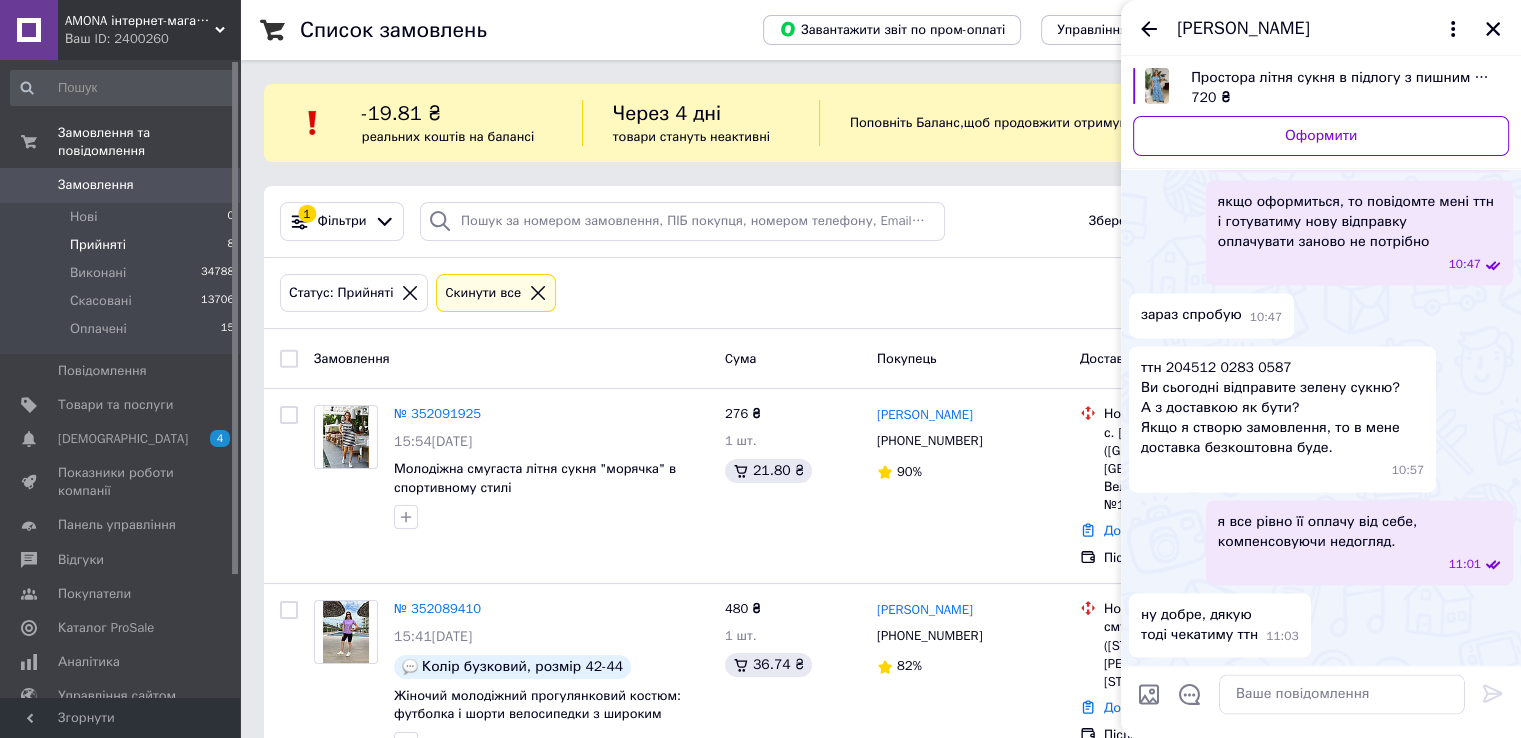 click at bounding box center (1342, 694) 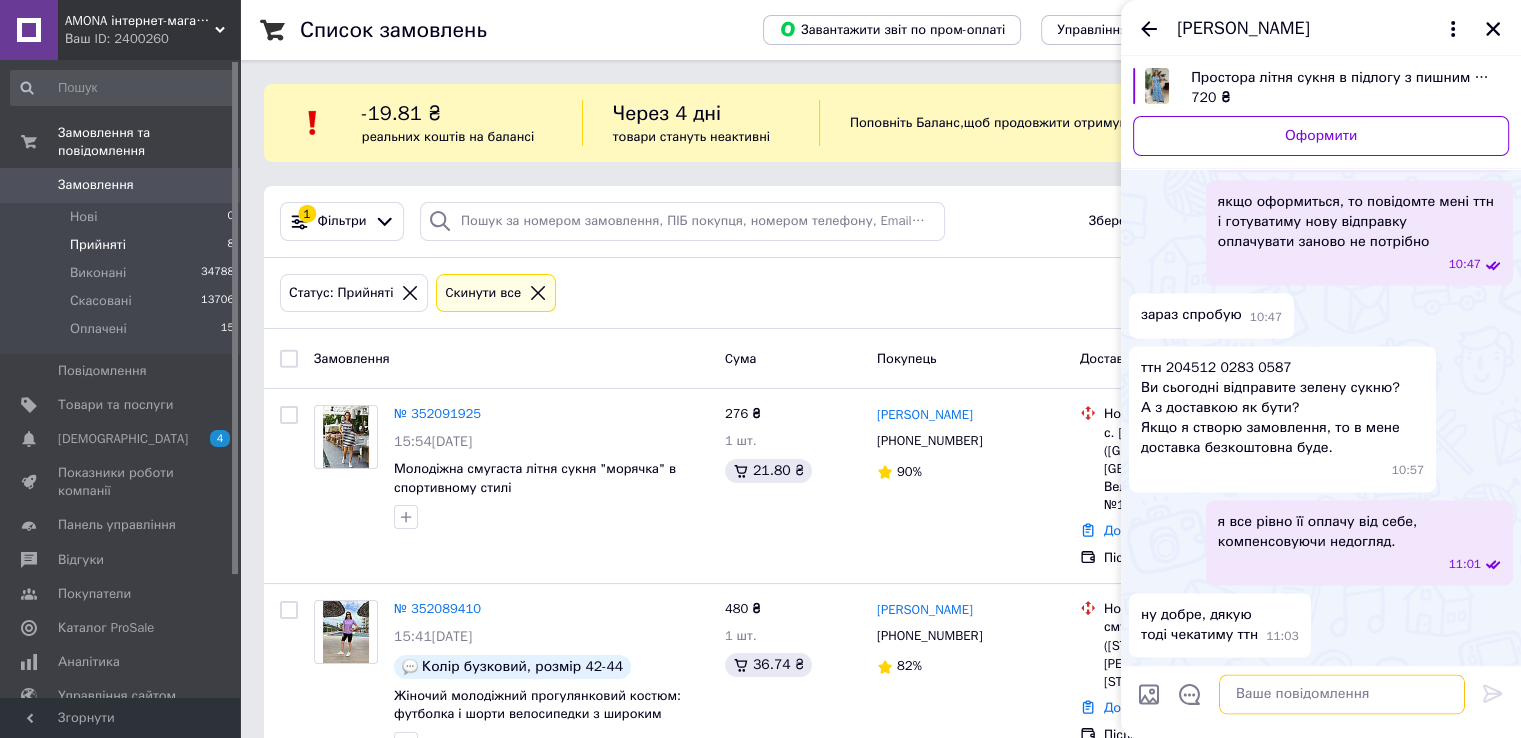 click at bounding box center (1342, 694) 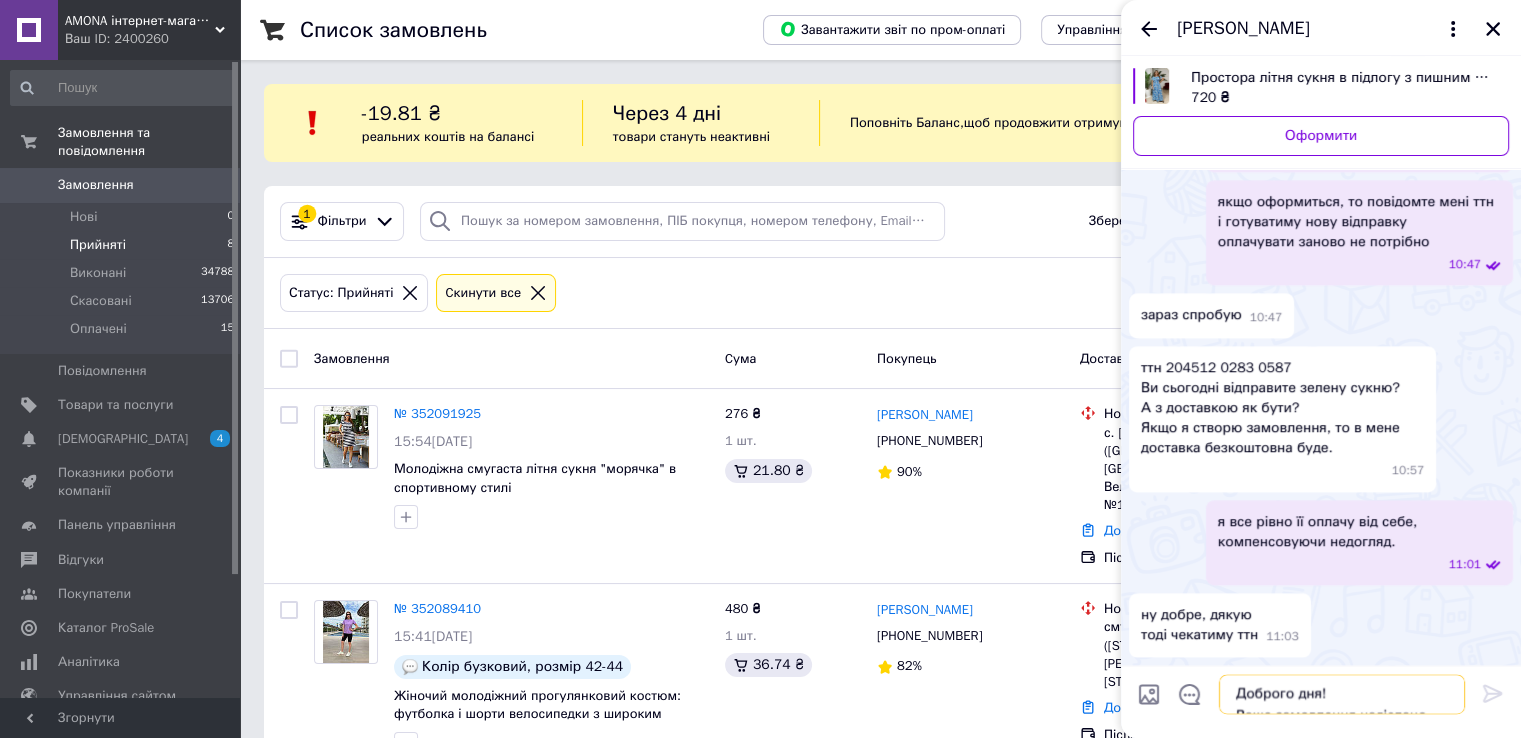 scroll, scrollTop: 1, scrollLeft: 0, axis: vertical 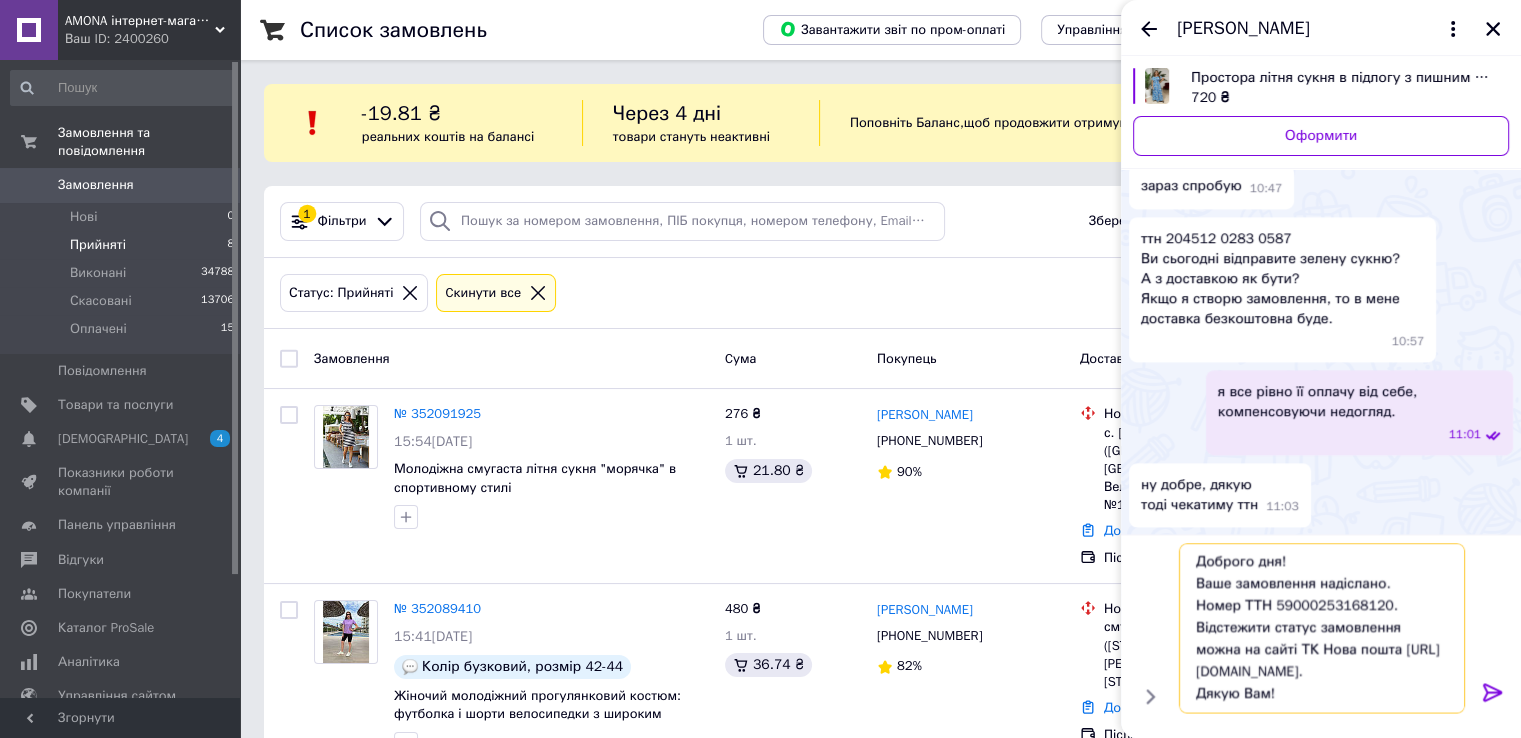 click on "Доброго дня!
Ваше замовлення надіслано.
Номер ТТН 59000253168120.
Відстежити статус замовлення можна на сайті ТК Нова пошта http://novaposhta.ua/frontend/tracking.
Дякую Вам!" at bounding box center [1322, 629] 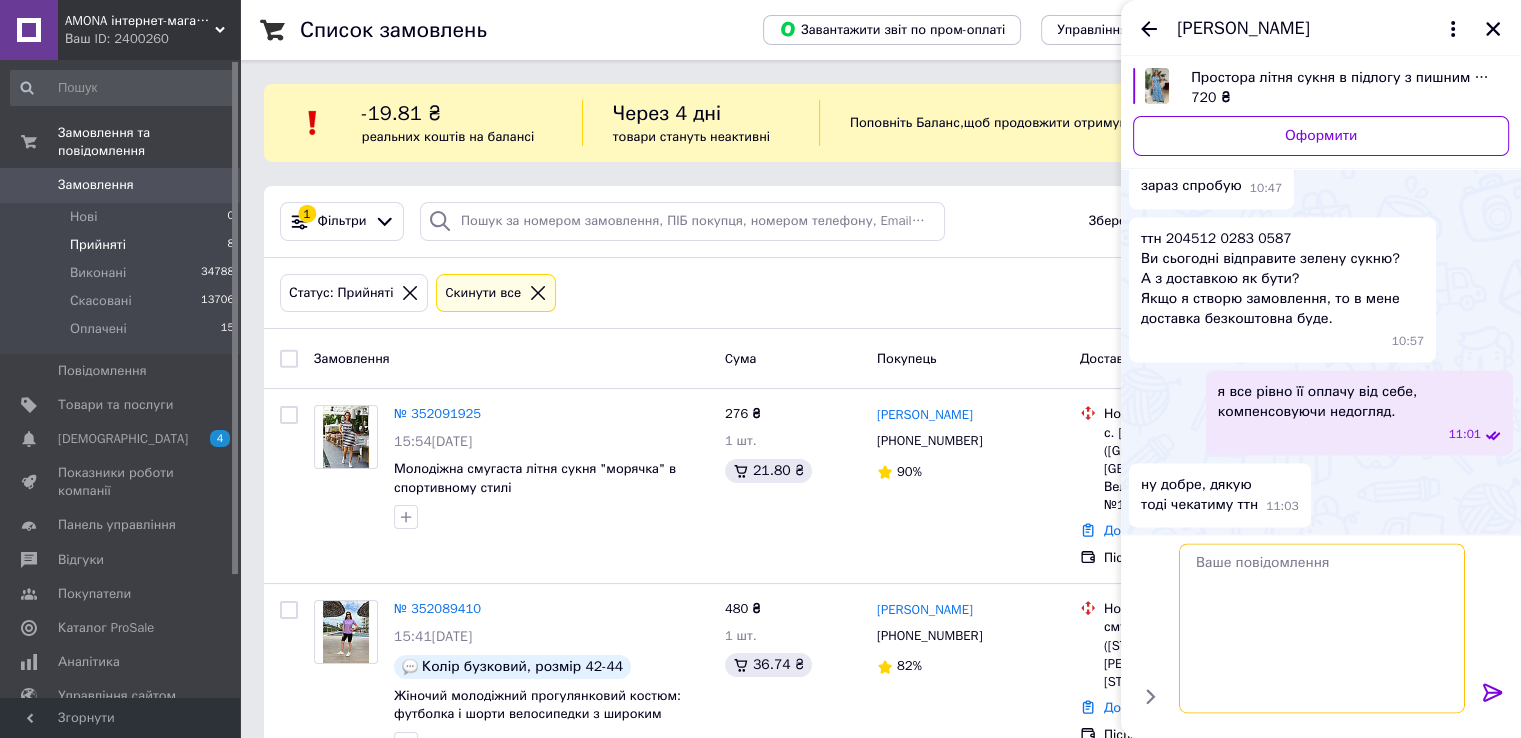 scroll, scrollTop: 0, scrollLeft: 0, axis: both 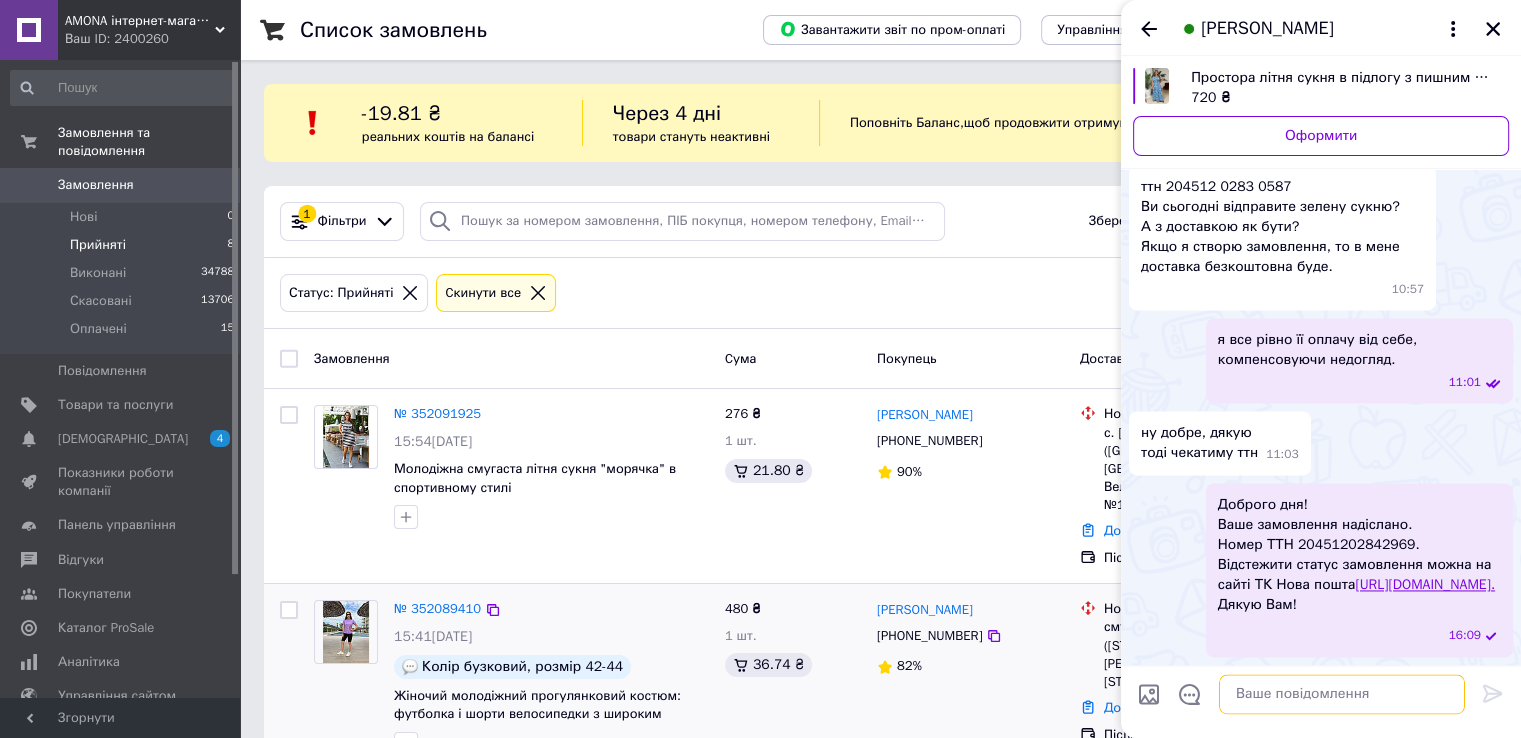 type 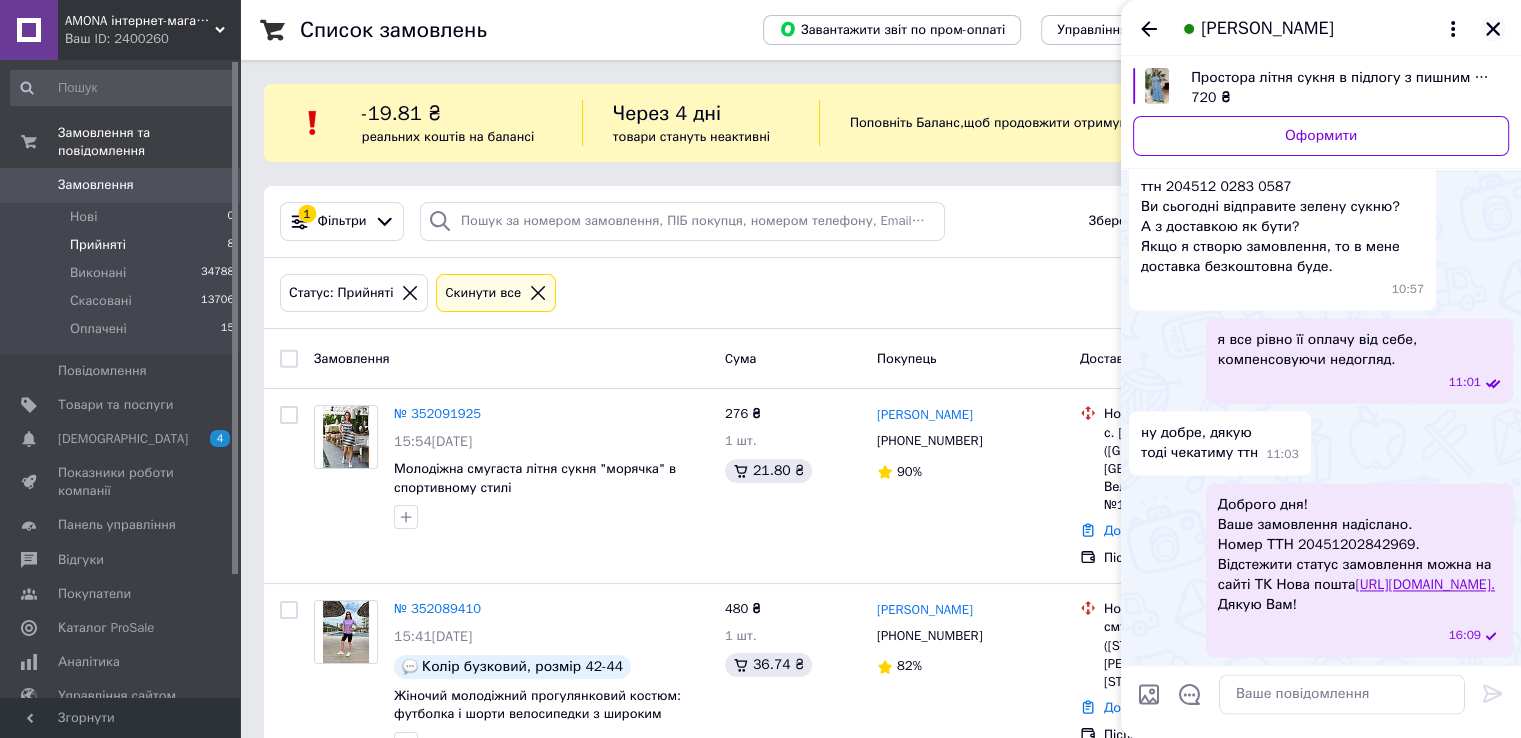 click 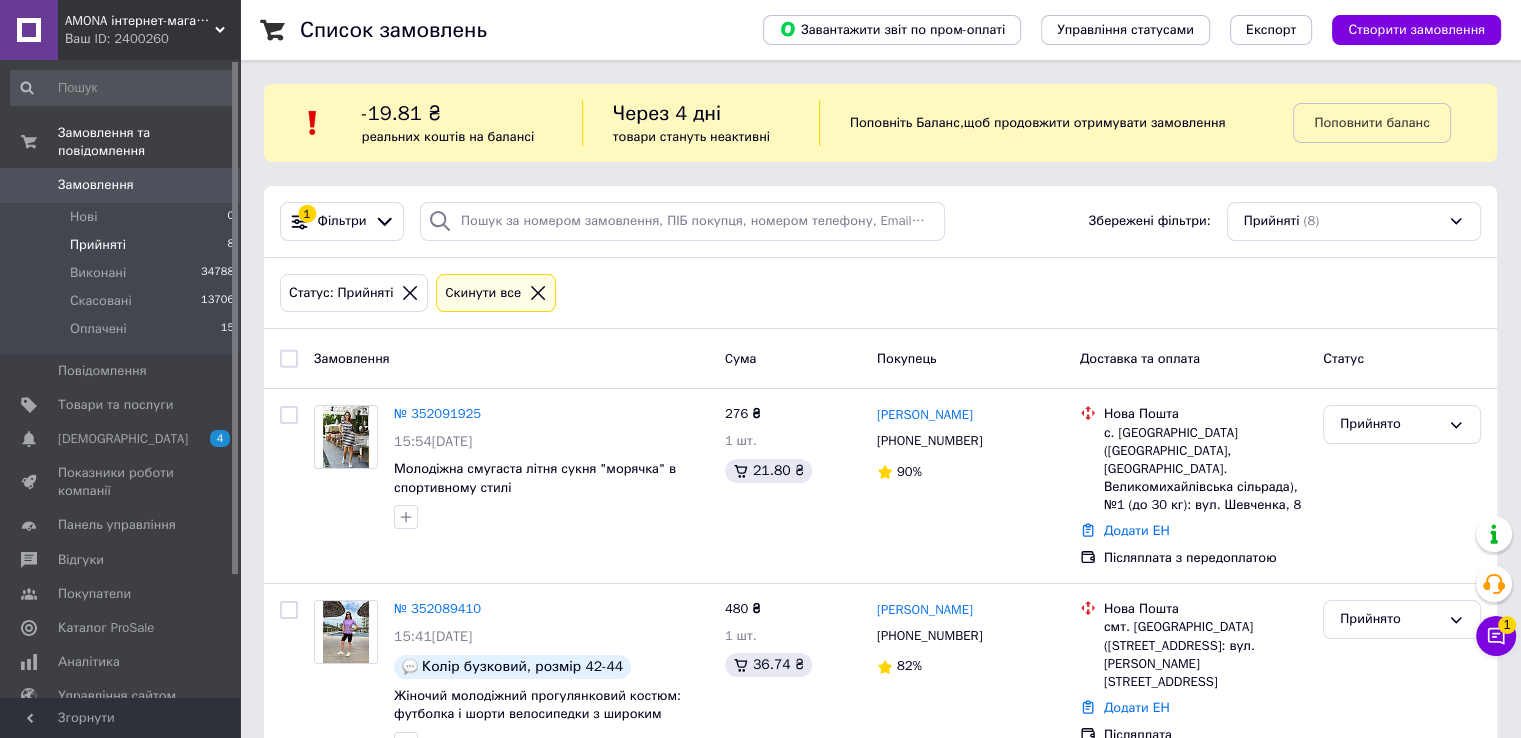 click on "Прийняті 8" at bounding box center (123, 245) 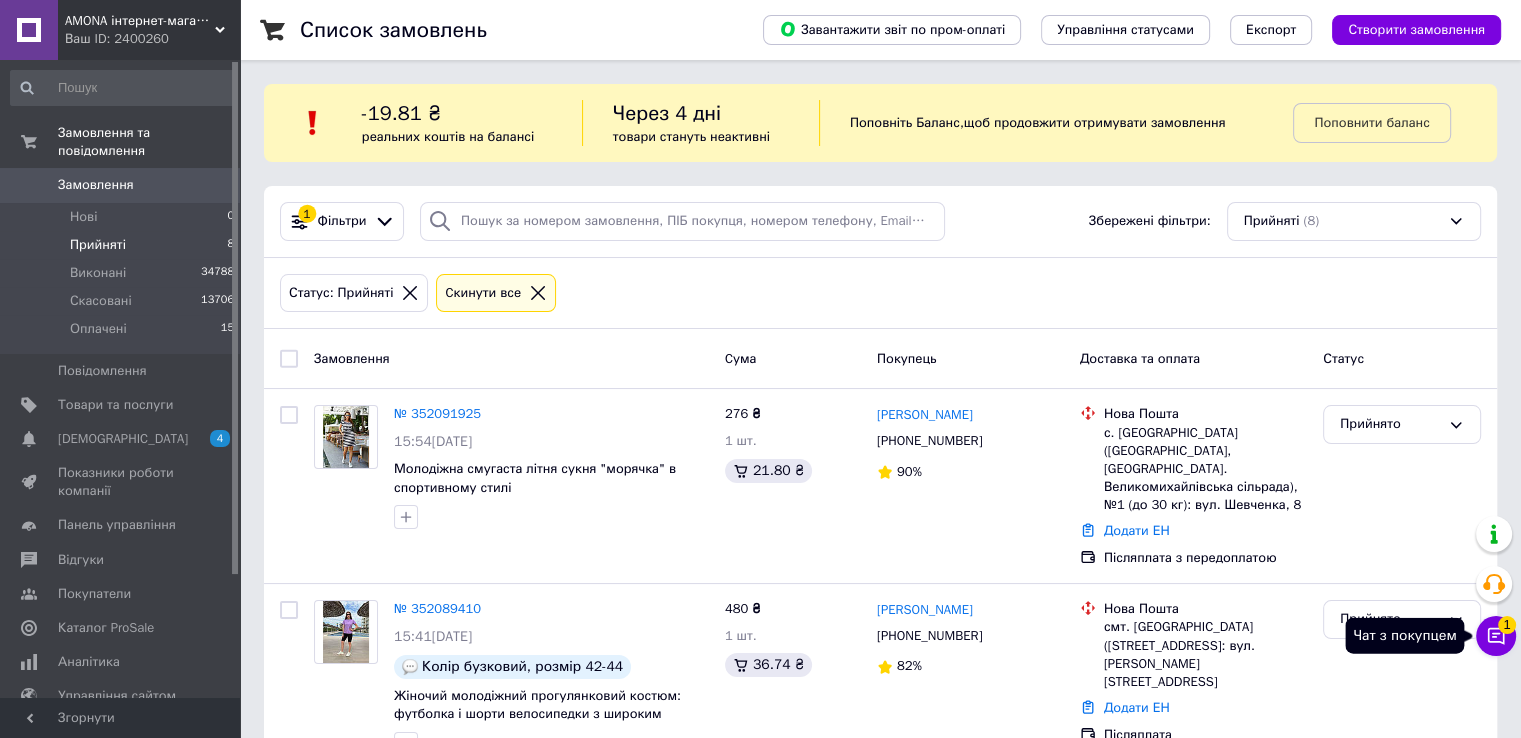 click 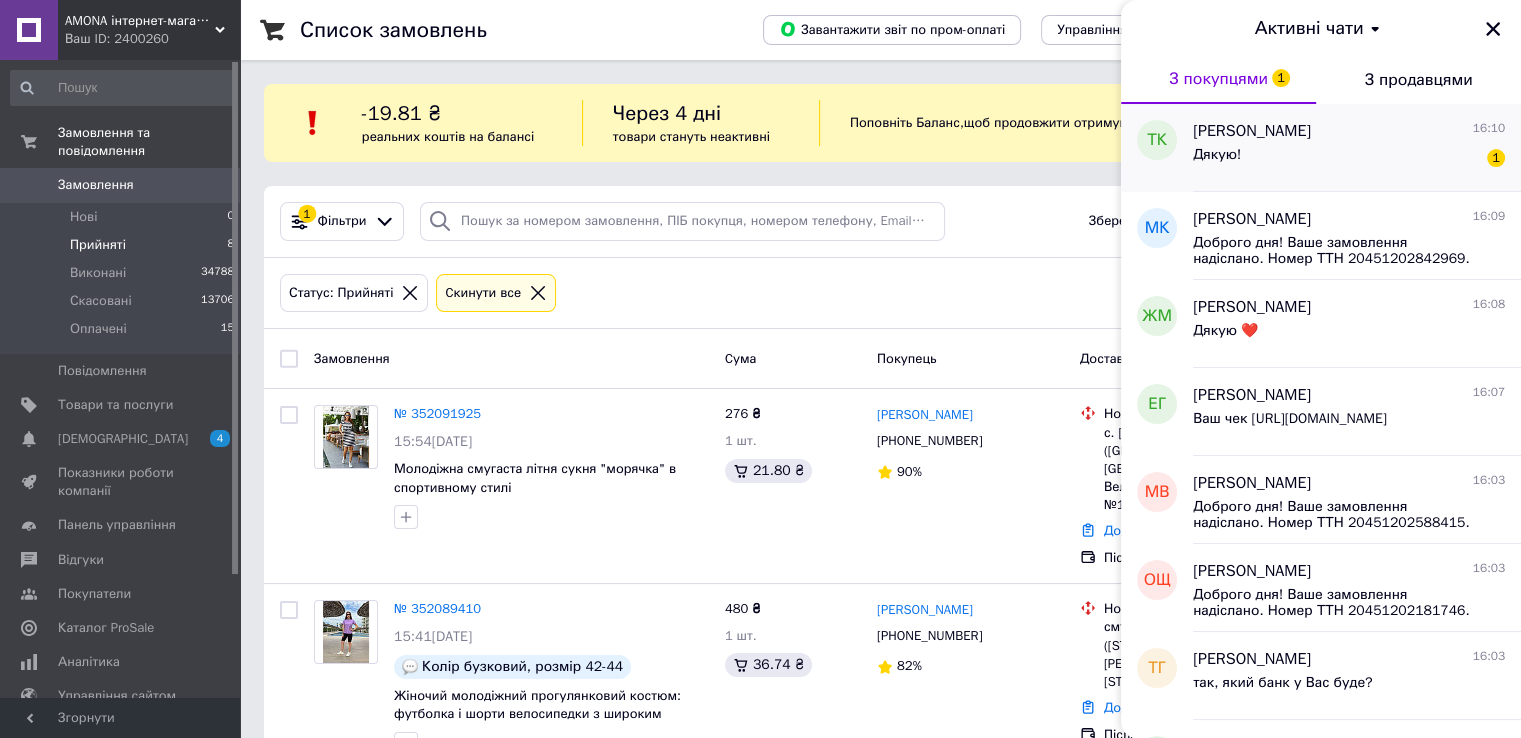 click on "ТК" at bounding box center [1157, 148] 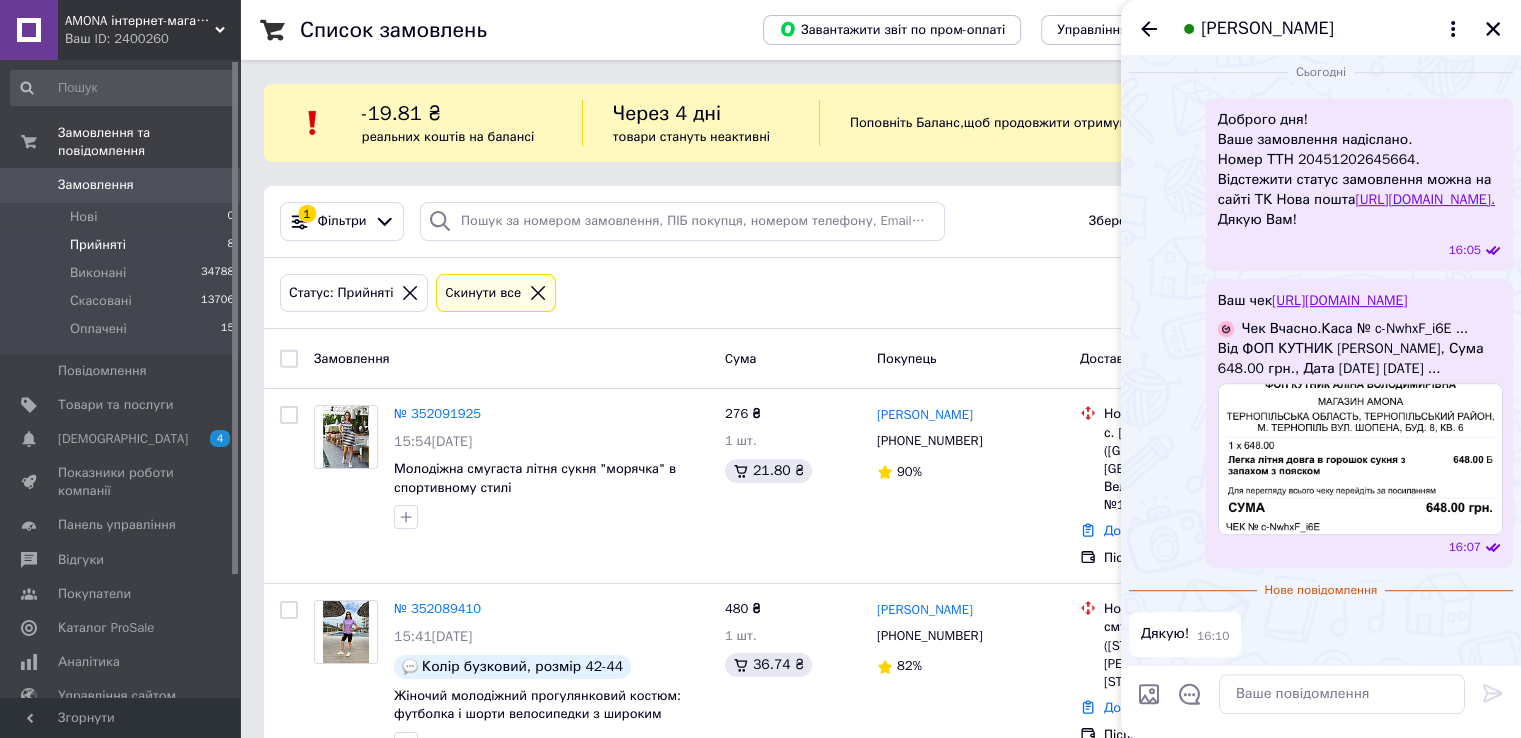 scroll, scrollTop: 1044, scrollLeft: 0, axis: vertical 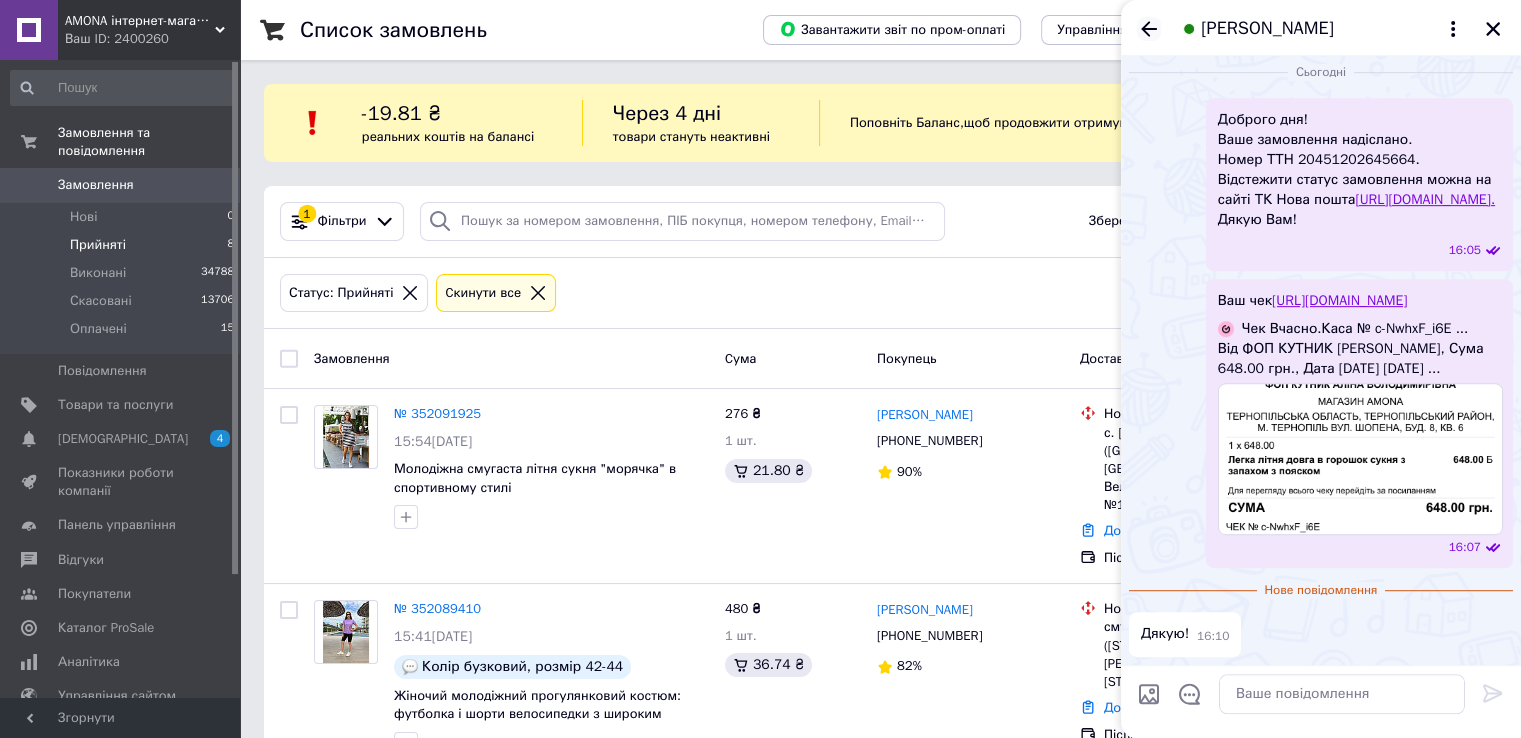 click 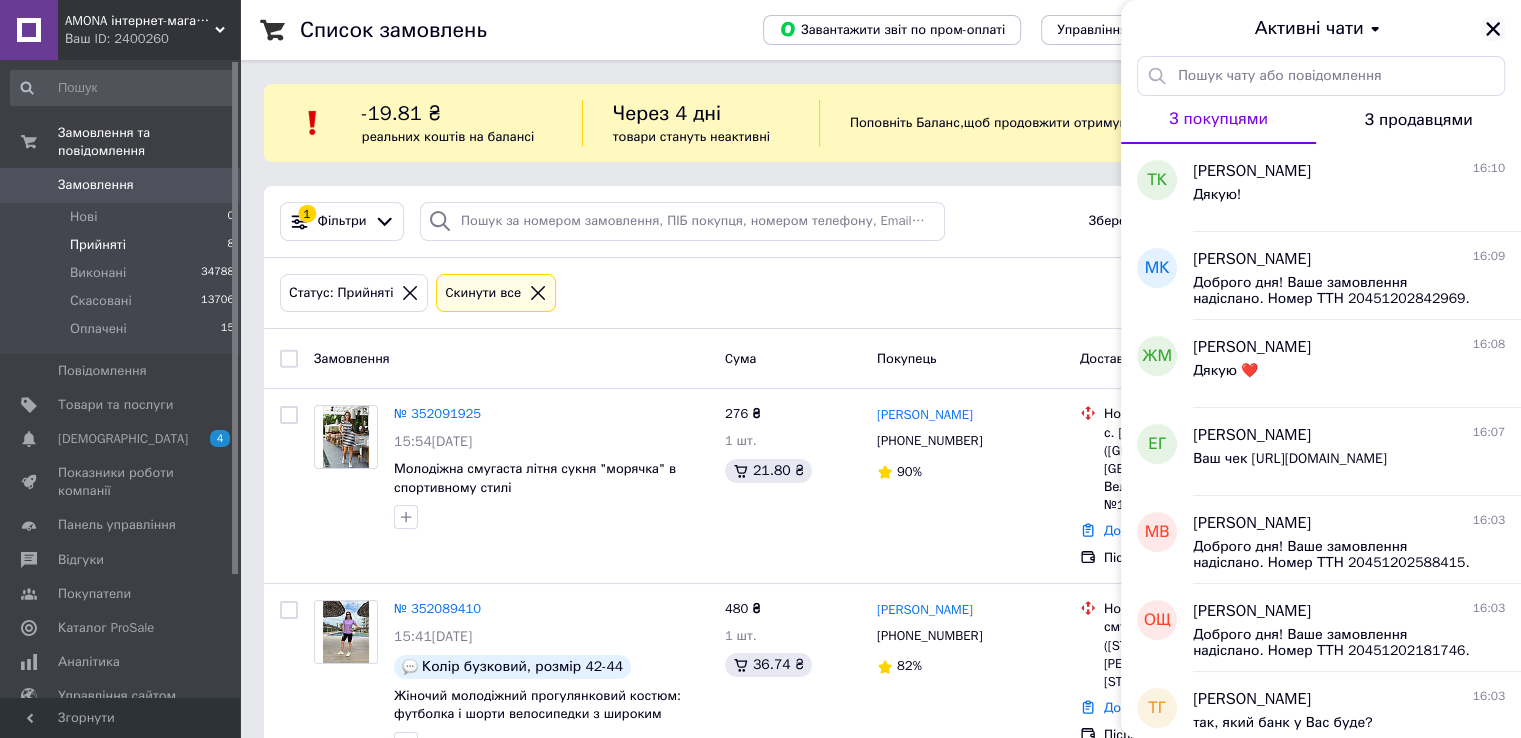 click 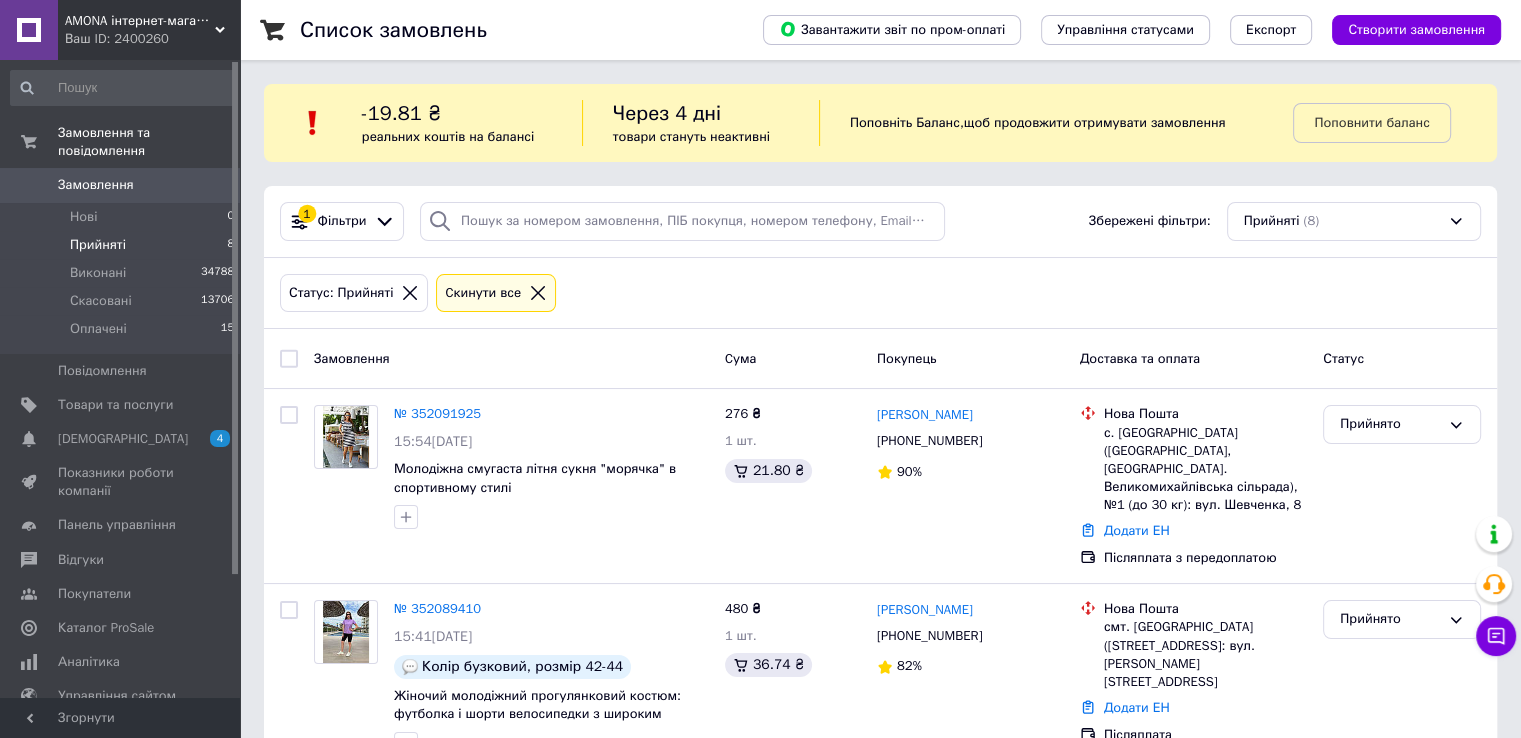 click on "Прийняті 8" at bounding box center (123, 245) 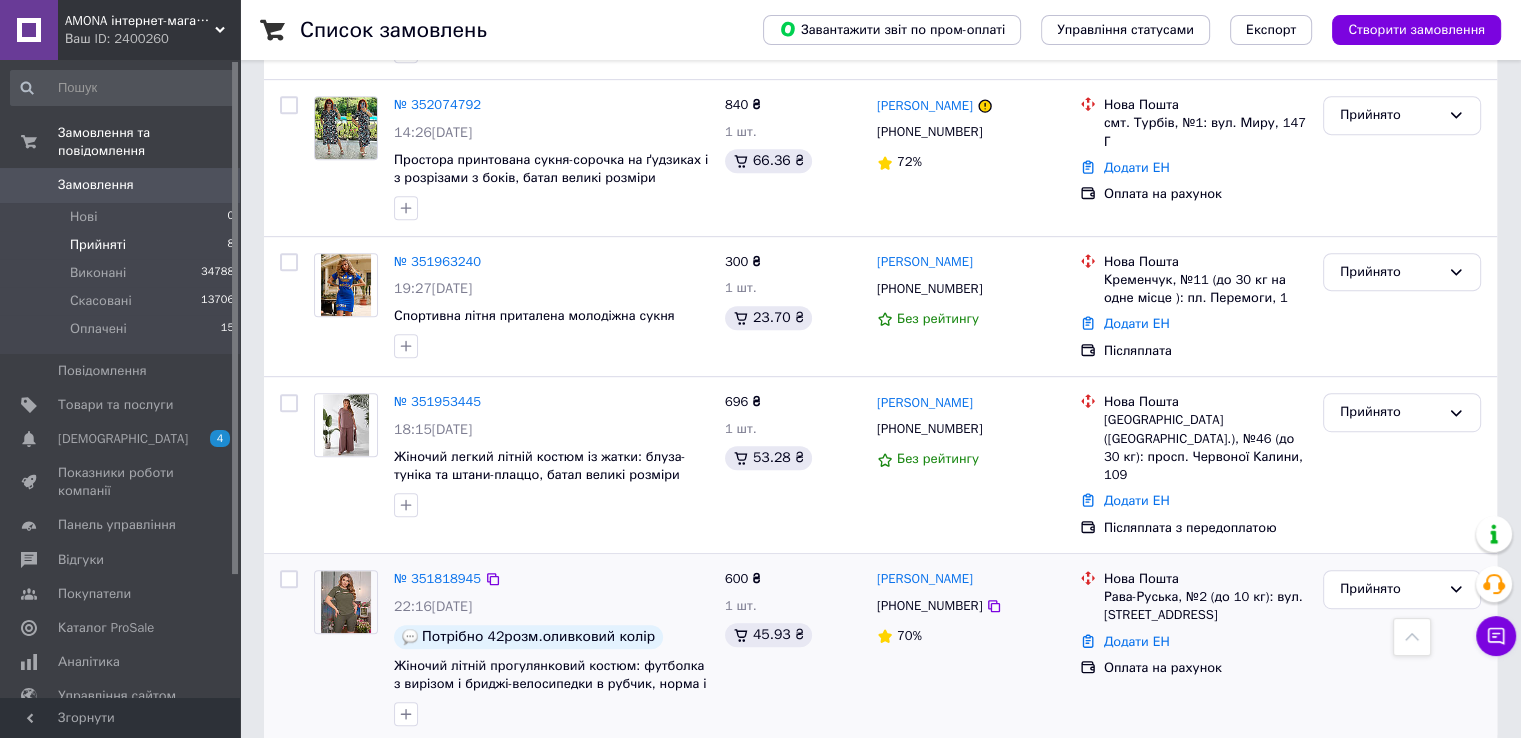 scroll, scrollTop: 1047, scrollLeft: 0, axis: vertical 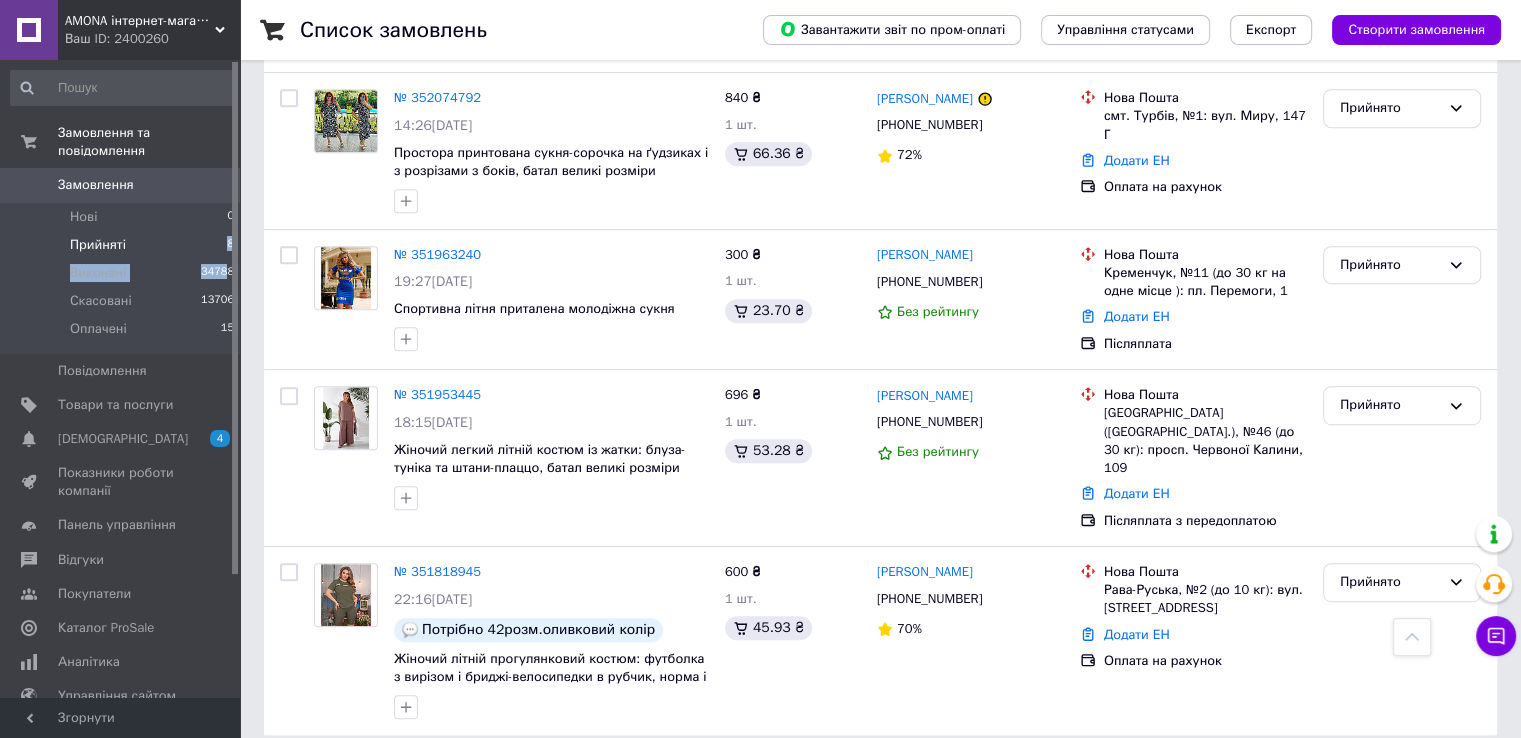 drag, startPoint x: 220, startPoint y: 241, endPoint x: 212, endPoint y: 213, distance: 29.12044 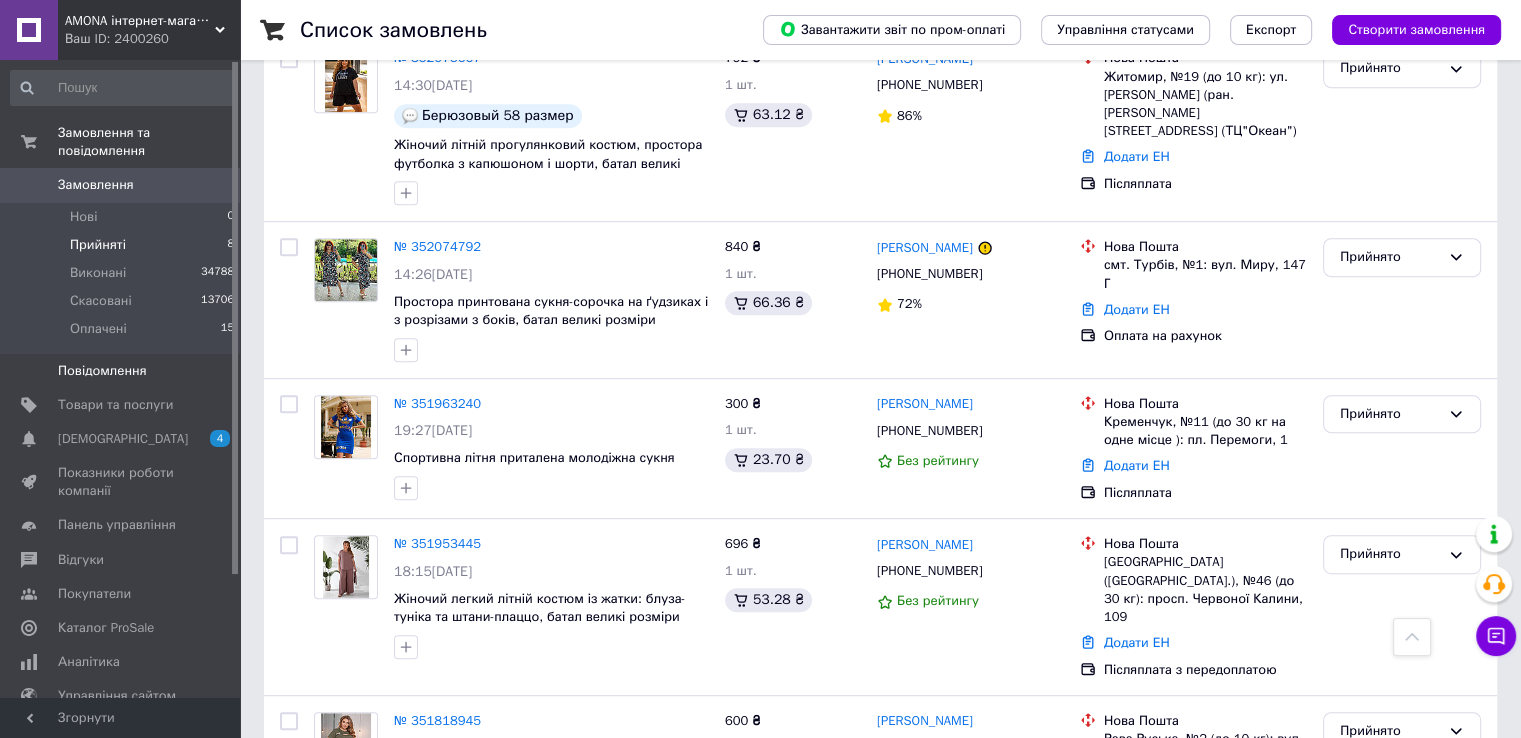 scroll, scrollTop: 900, scrollLeft: 0, axis: vertical 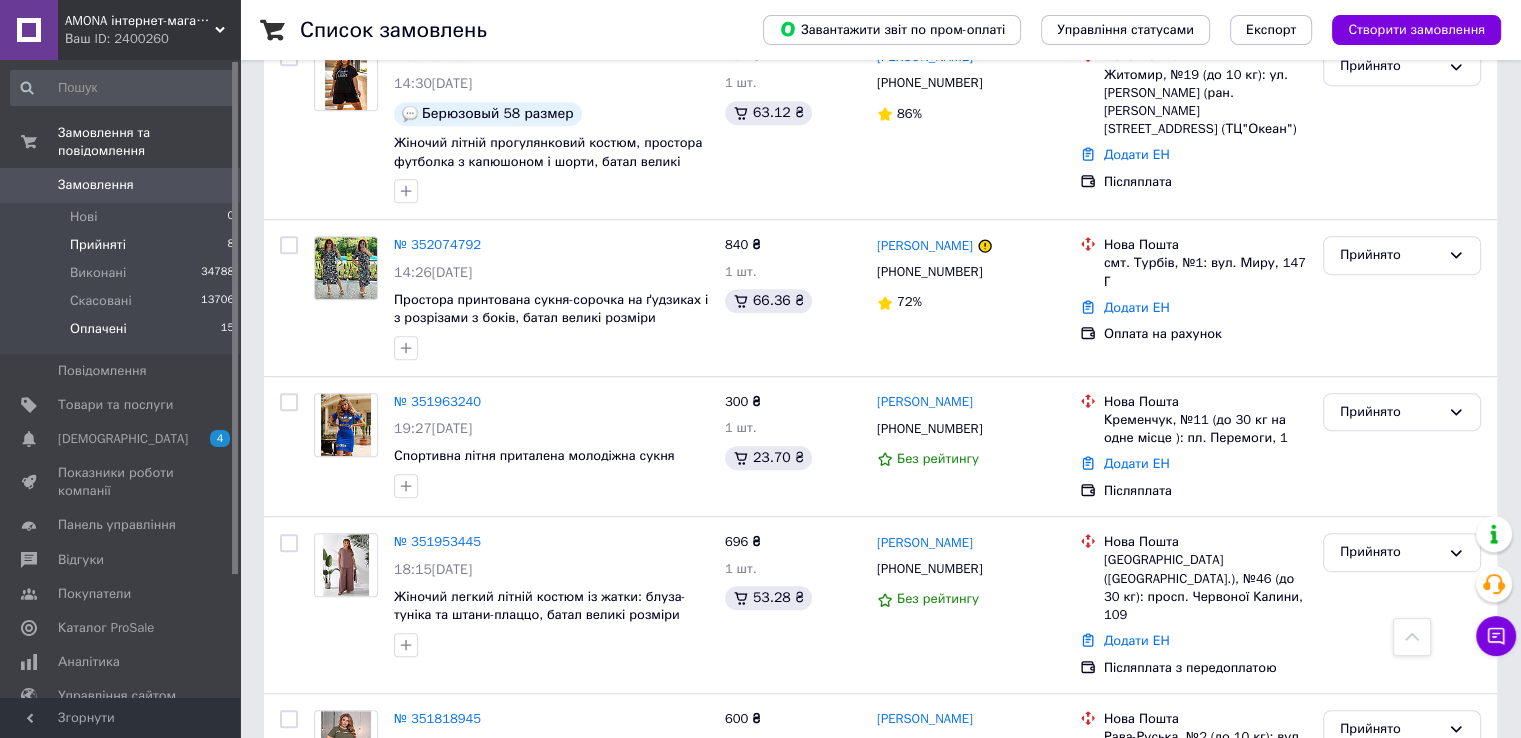 click on "Оплачені 15" at bounding box center (123, 334) 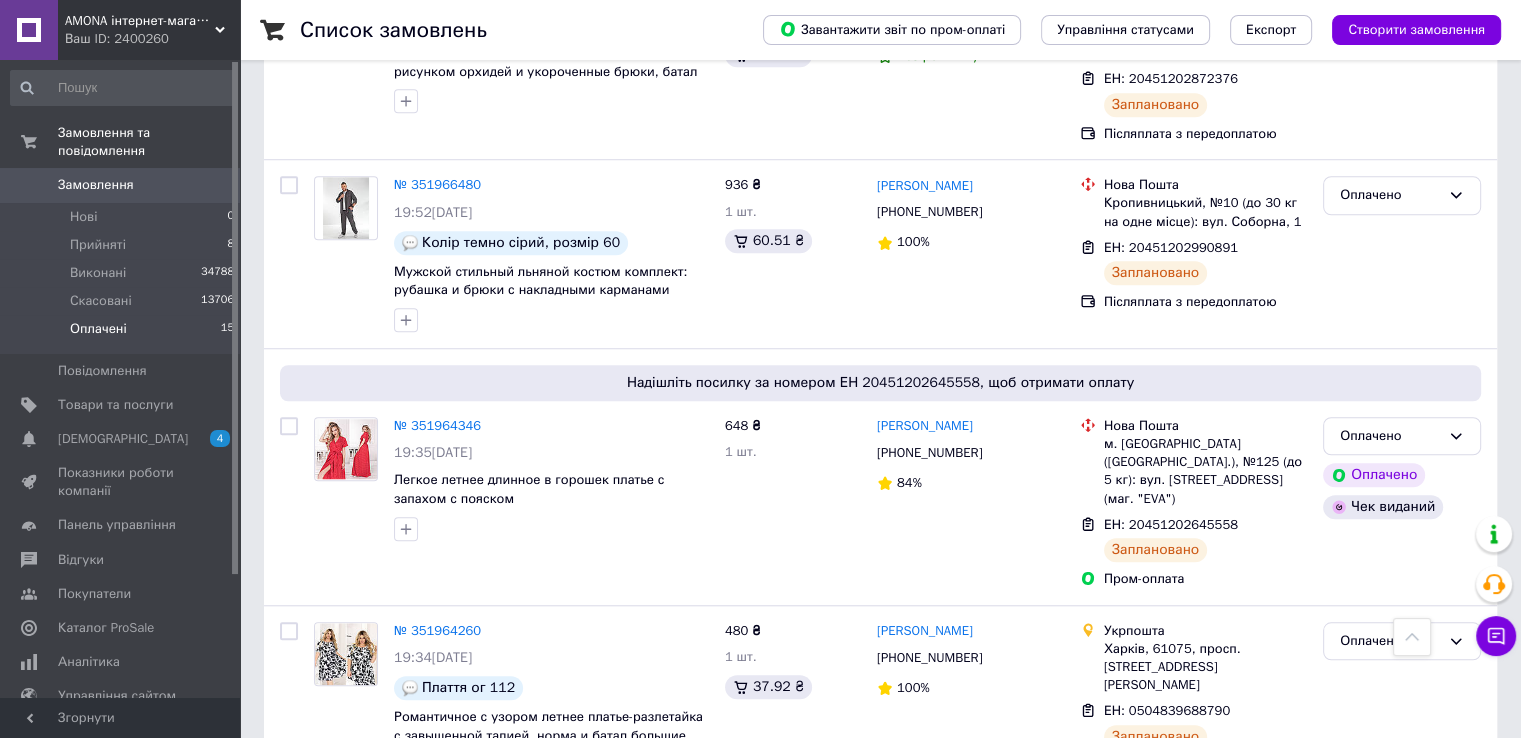 scroll, scrollTop: 1700, scrollLeft: 0, axis: vertical 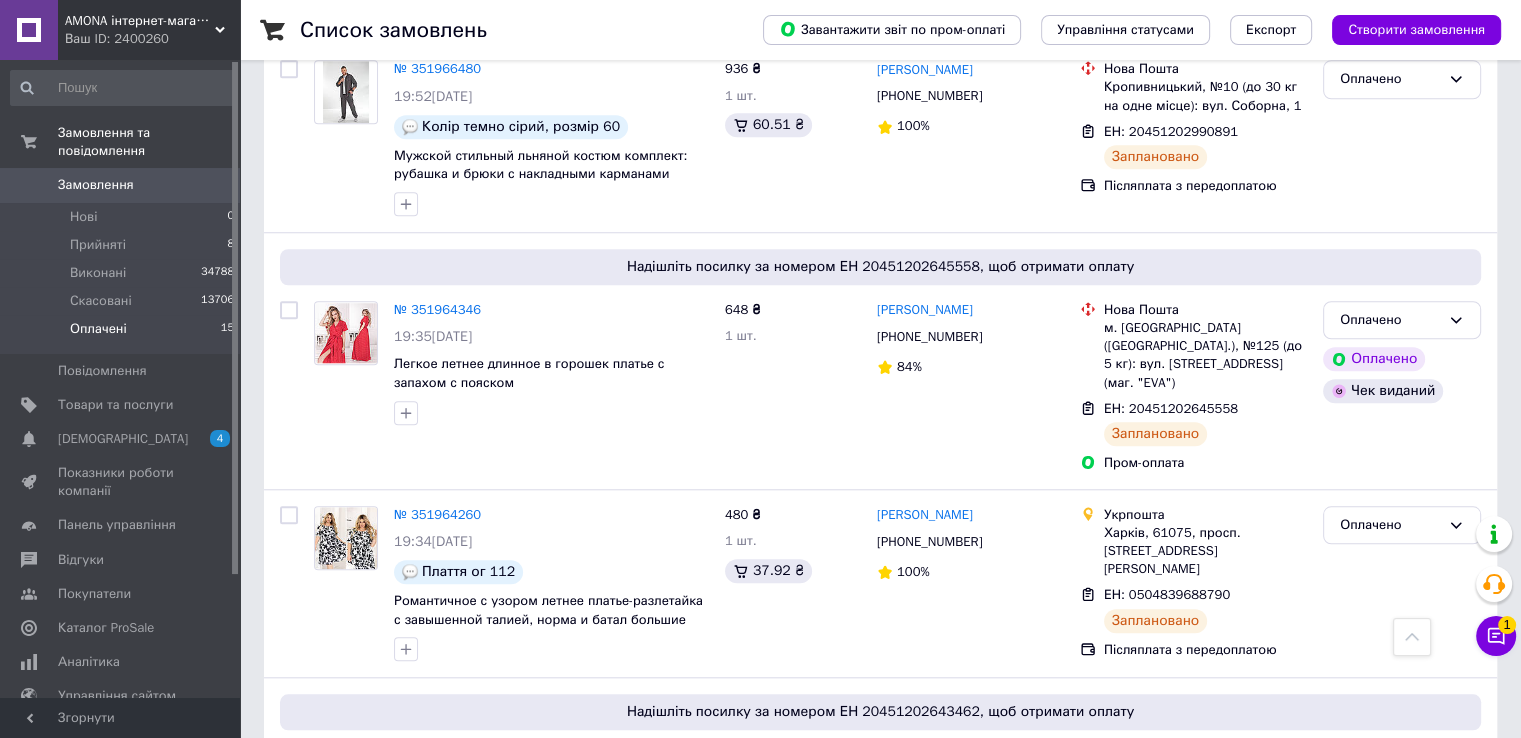 click on "Оплачені 15" at bounding box center [123, 334] 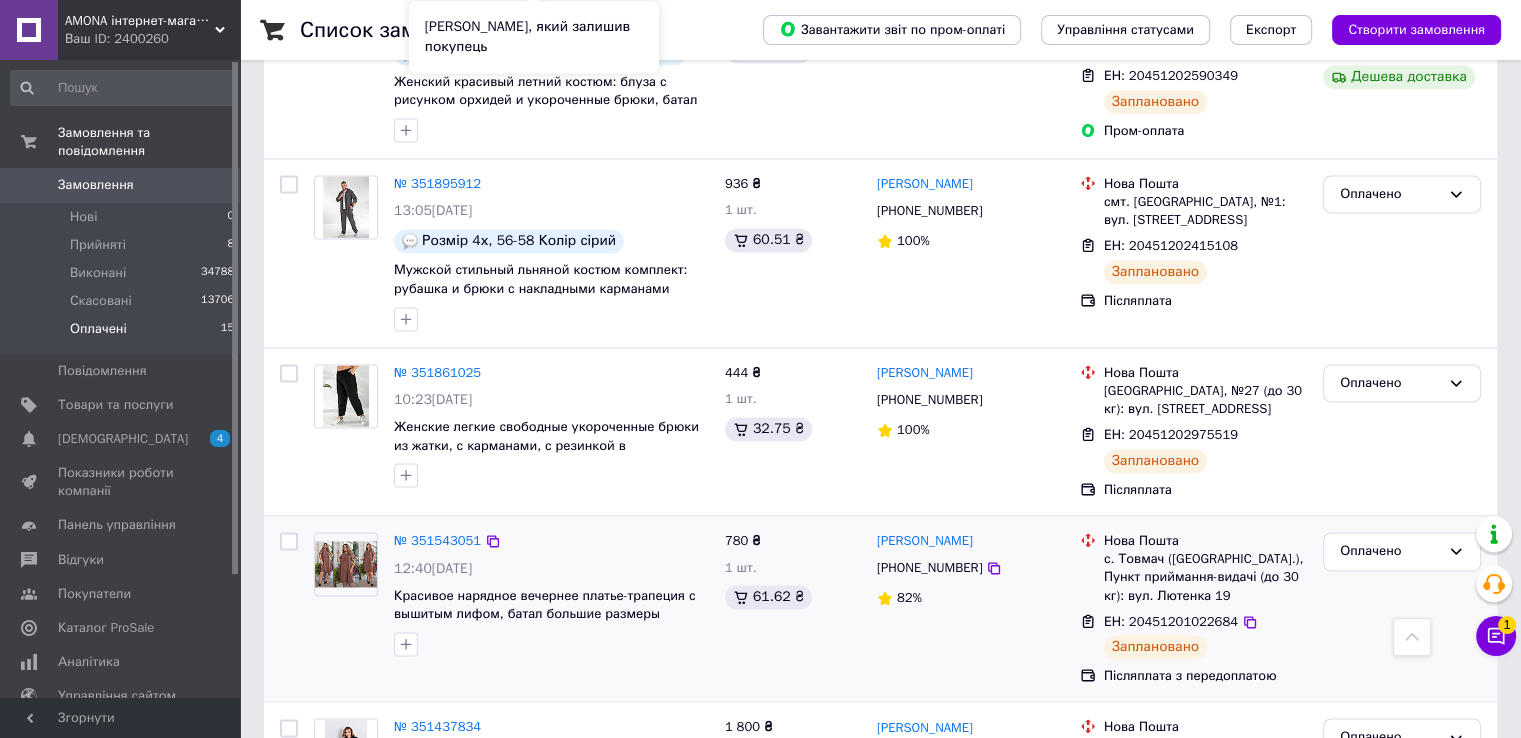 scroll, scrollTop: 2851, scrollLeft: 0, axis: vertical 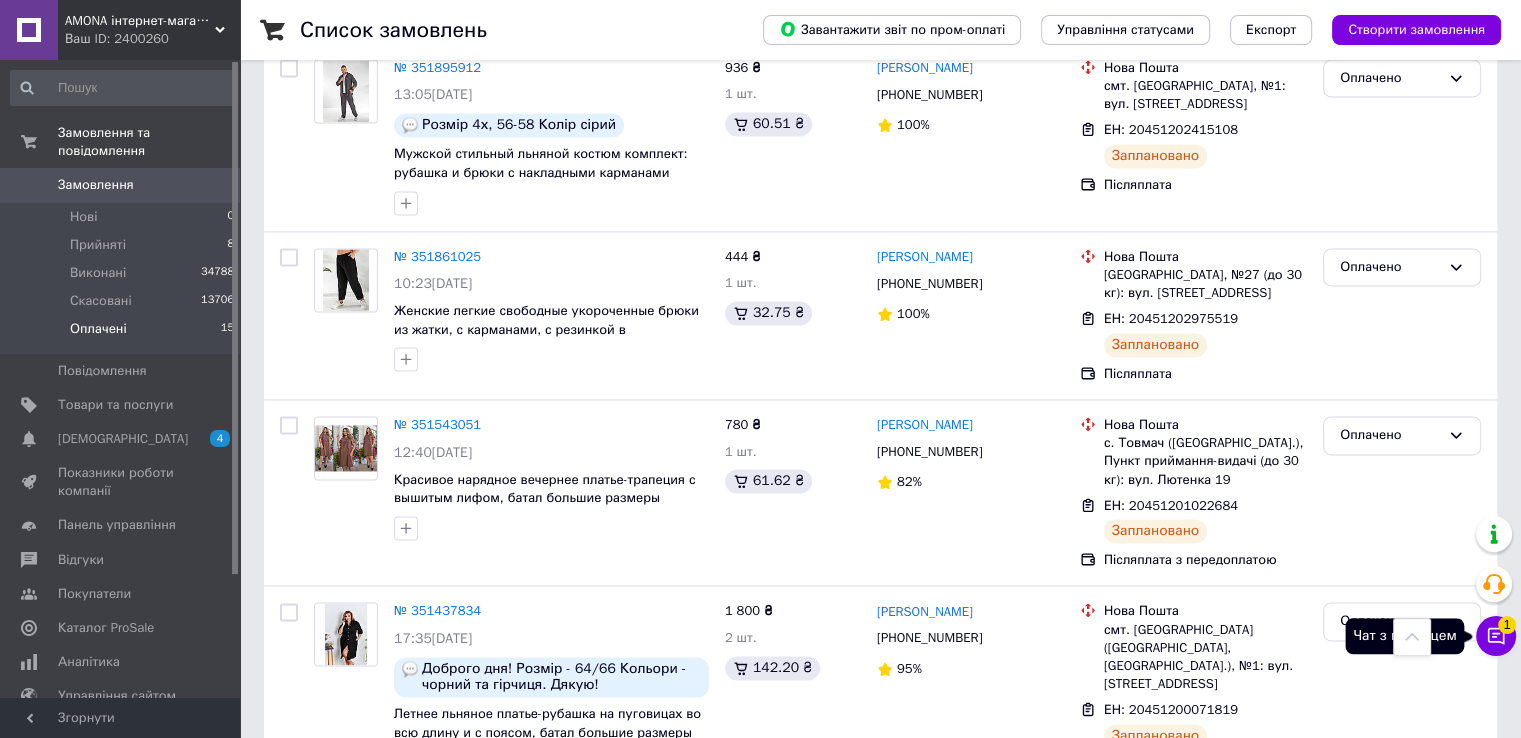 drag, startPoint x: 1475, startPoint y: 629, endPoint x: 1490, endPoint y: 631, distance: 15.132746 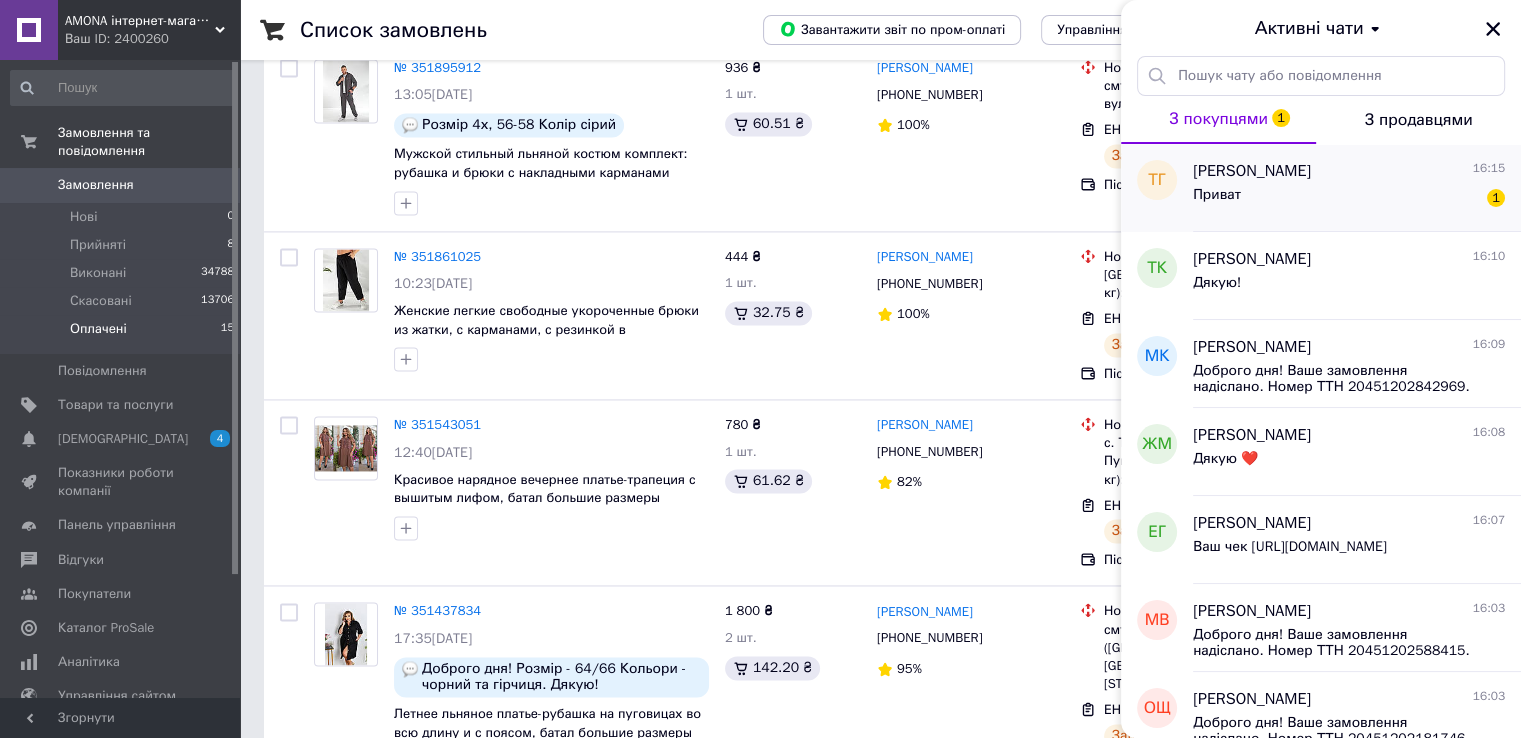 click on "Тетяна Гаркуша 16:15 Приват 1" at bounding box center [1357, 188] 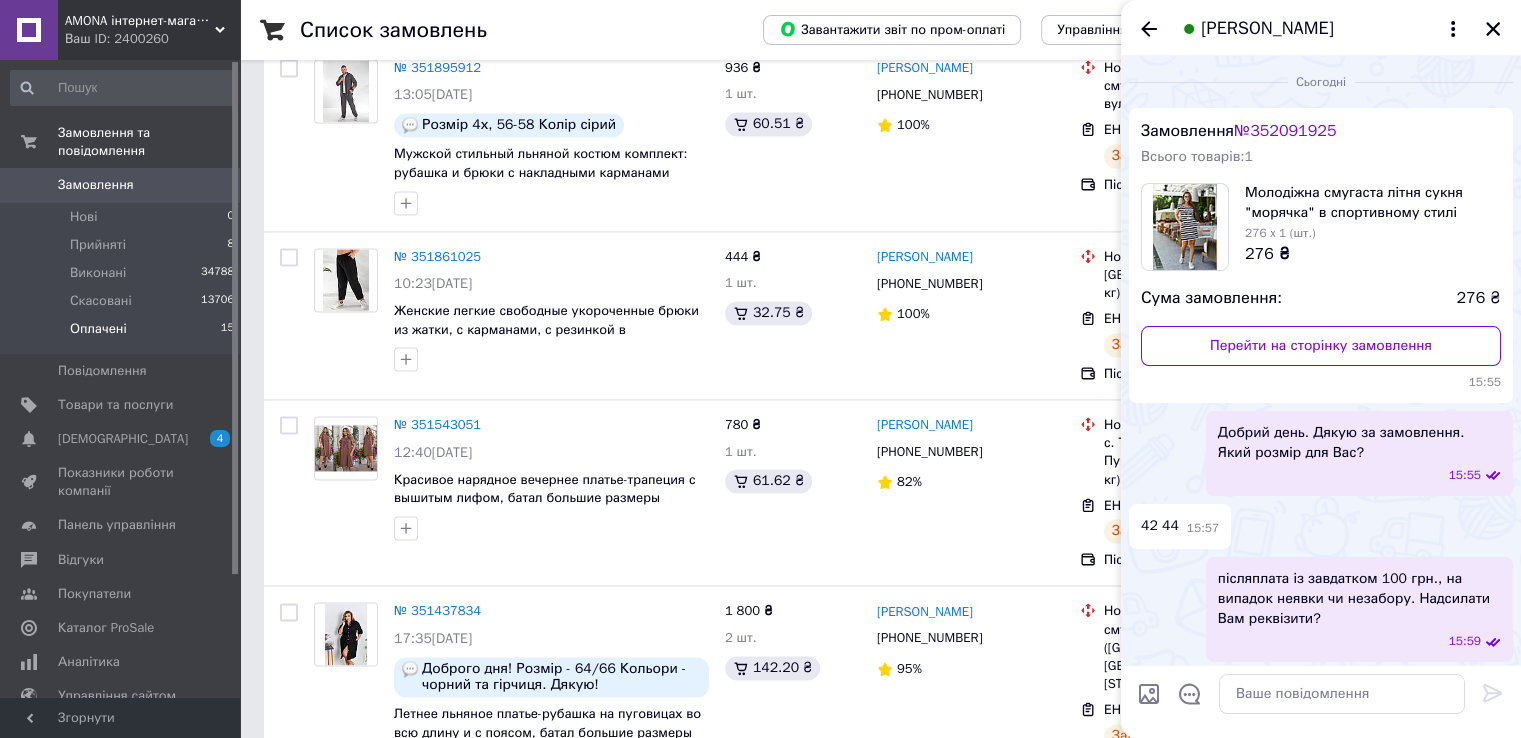 scroll, scrollTop: 640, scrollLeft: 0, axis: vertical 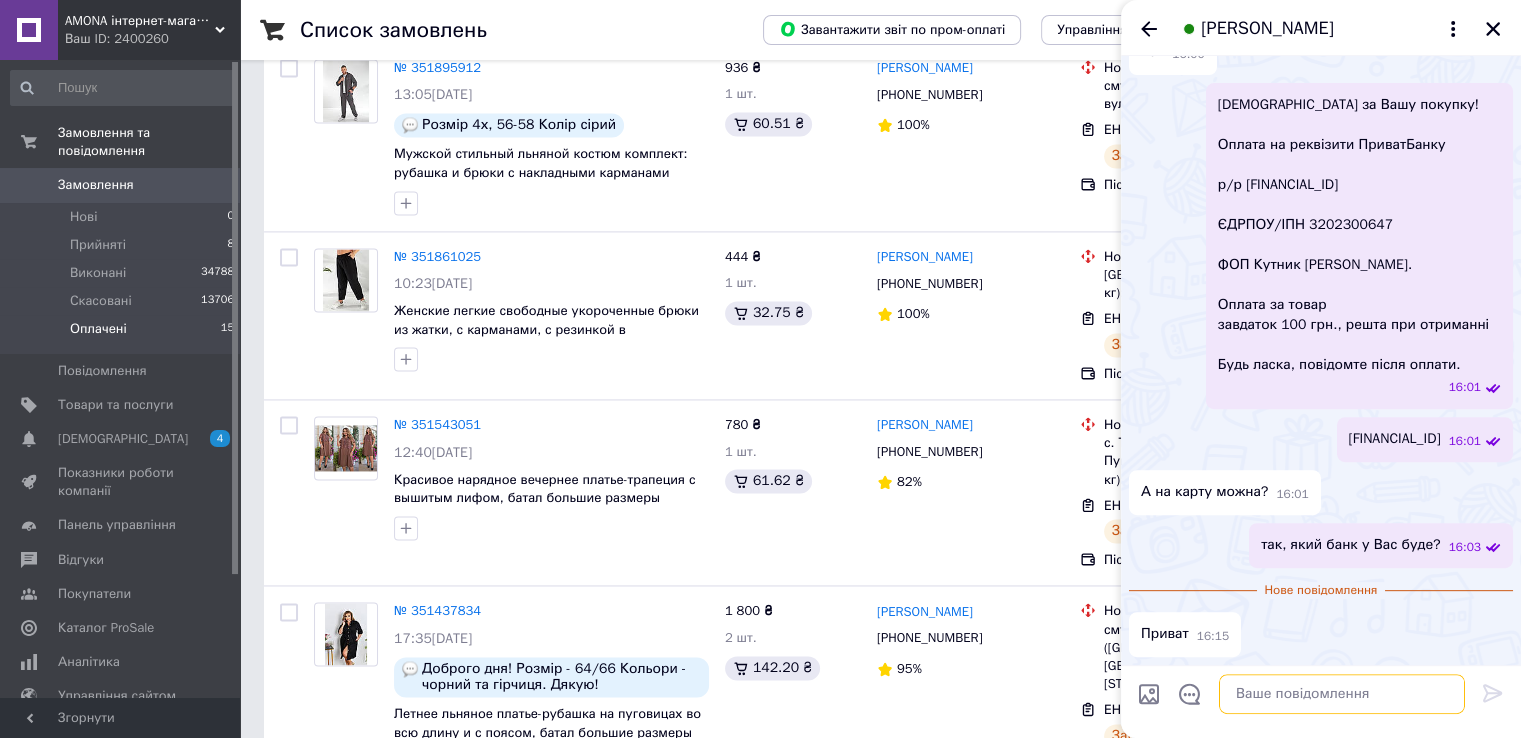 click at bounding box center (1342, 694) 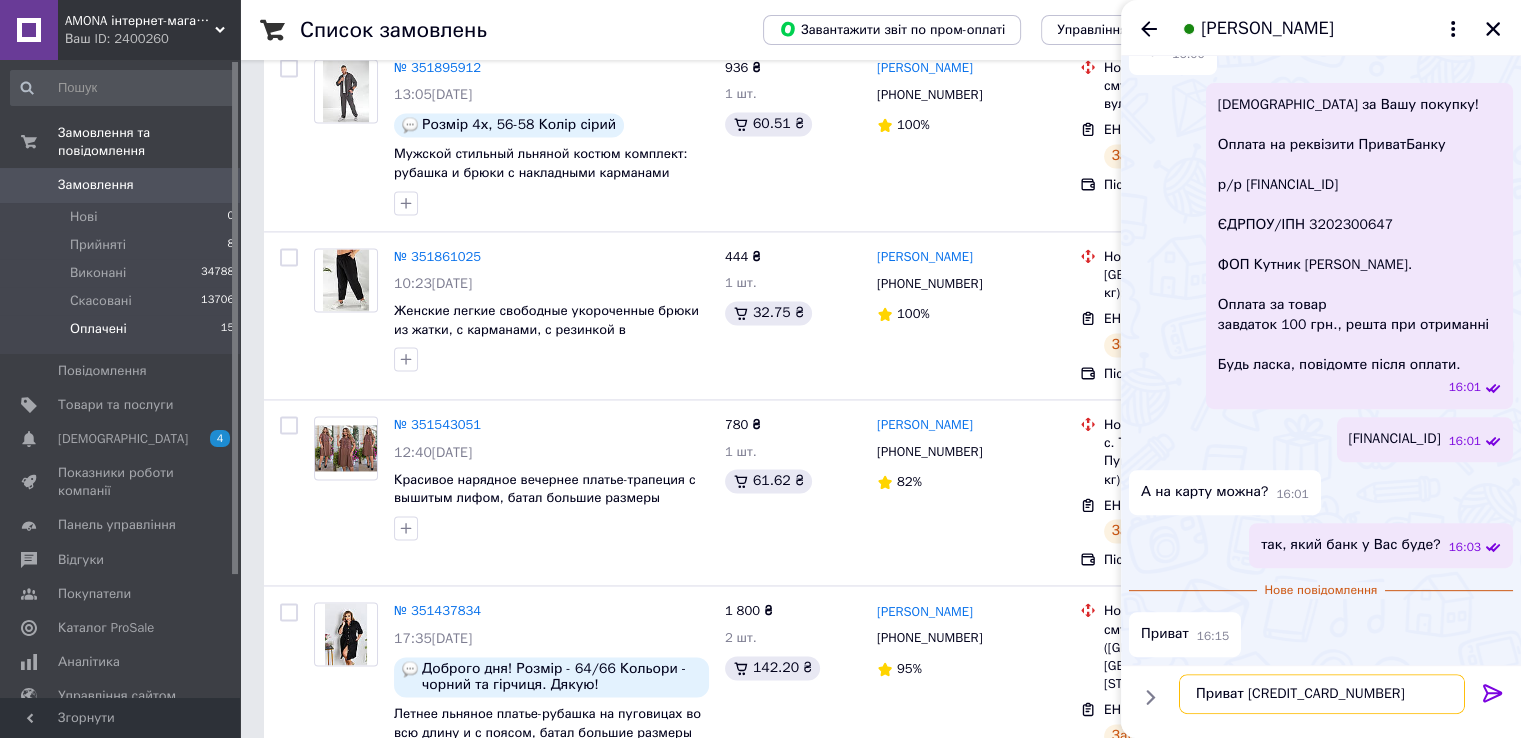 type 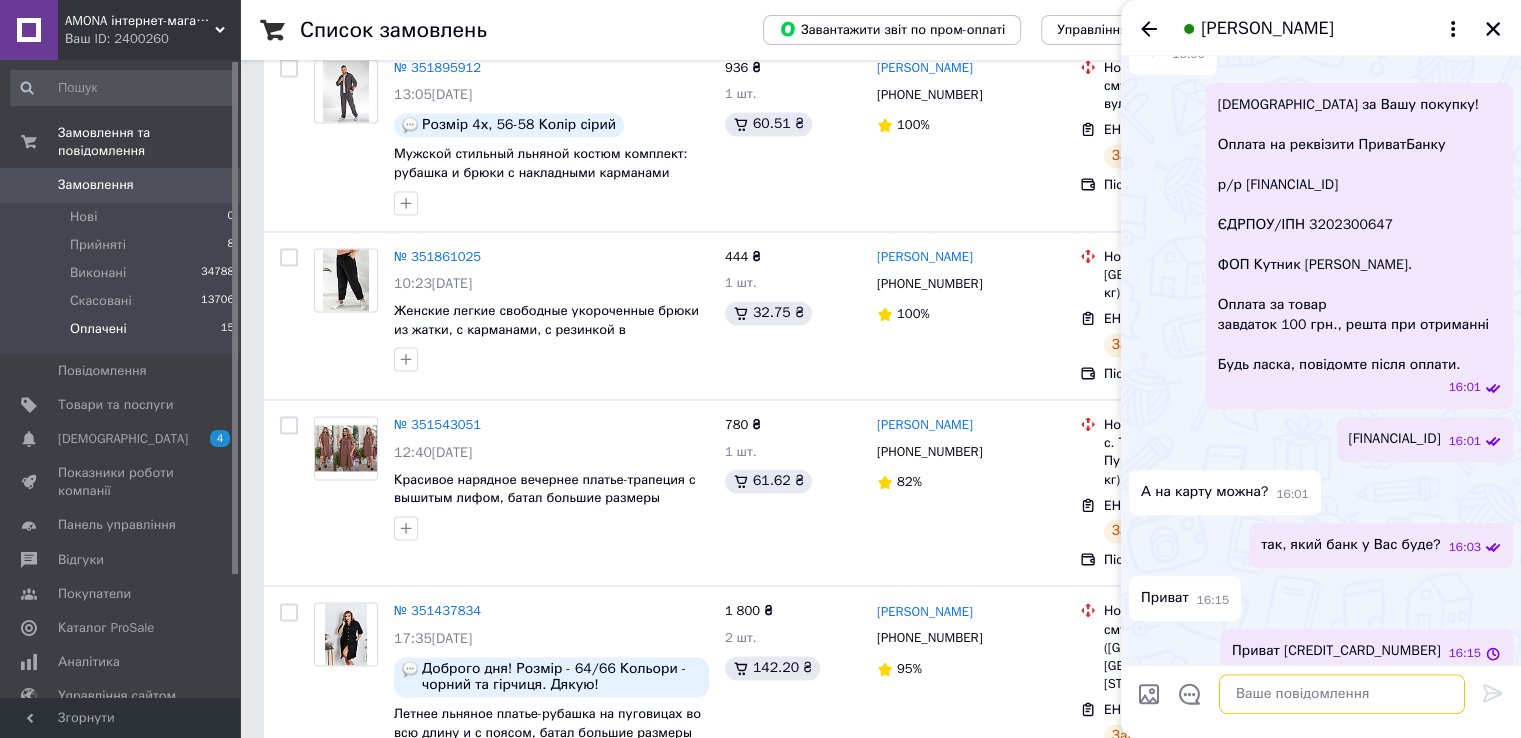 scroll, scrollTop: 657, scrollLeft: 0, axis: vertical 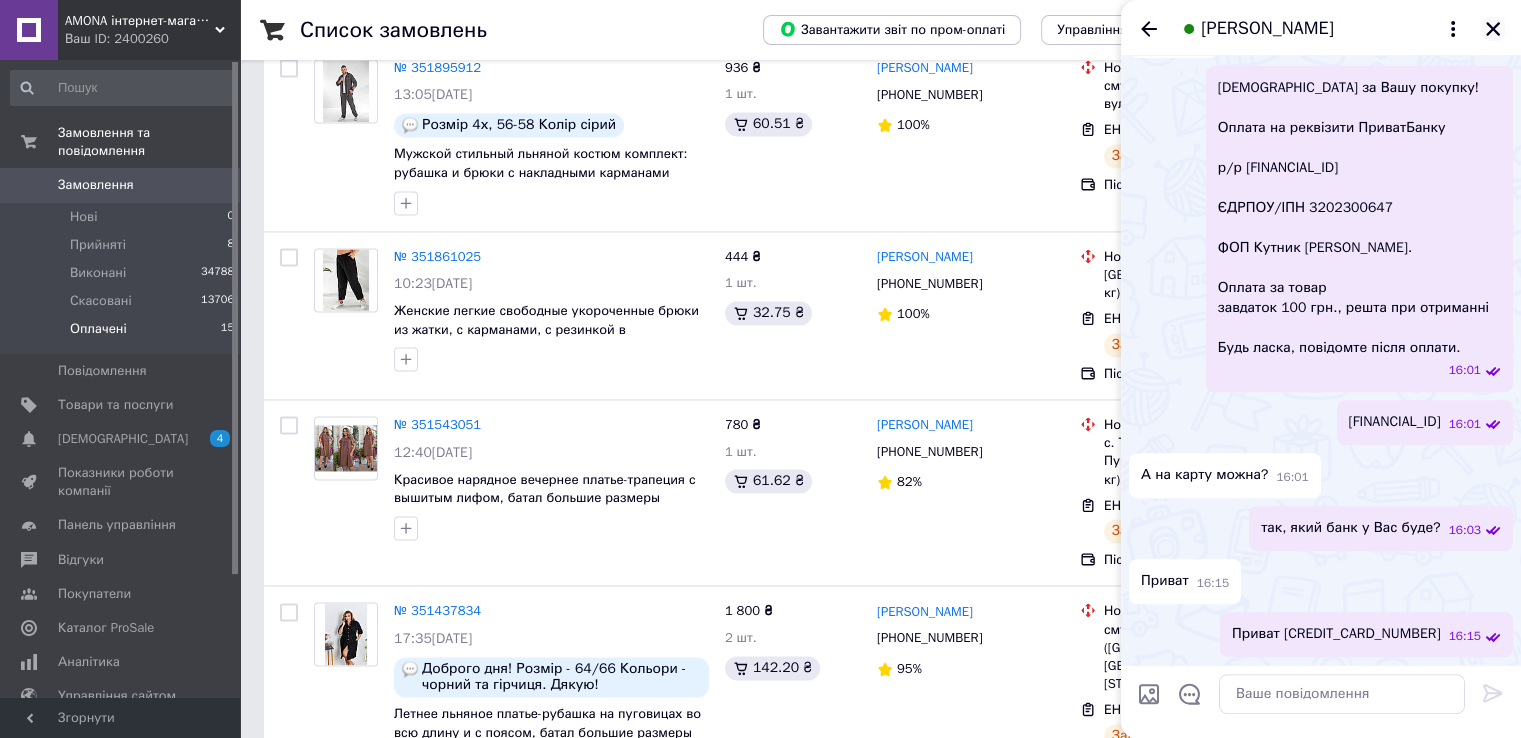 click 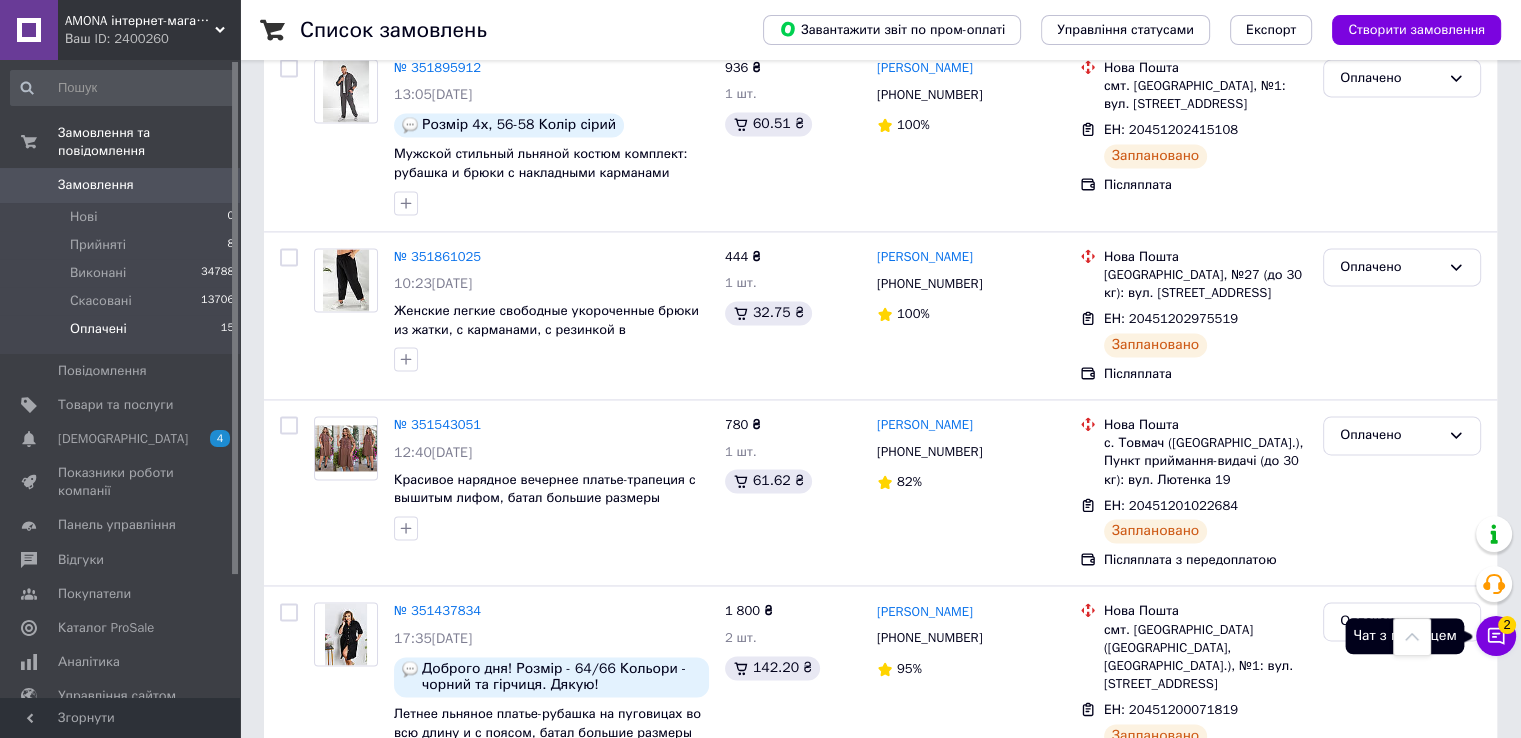 click on "Чат з покупцем 2" at bounding box center [1496, 636] 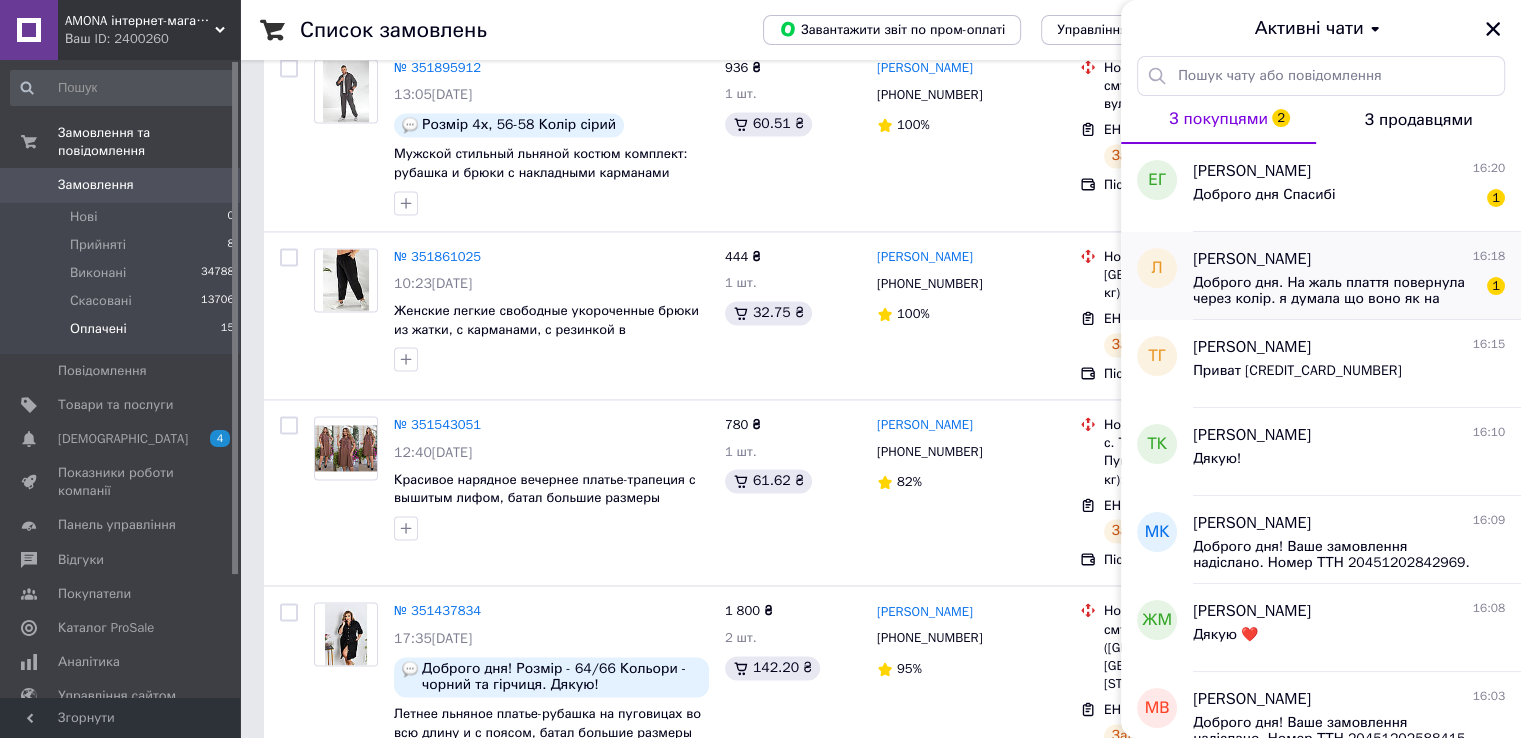 click on "Доброго дня. На жаль плаття повернула через колір. я думала що воно як на фото більш рожеве але воно більш до персикового і мені такий не йде. шкода" at bounding box center (1335, 291) 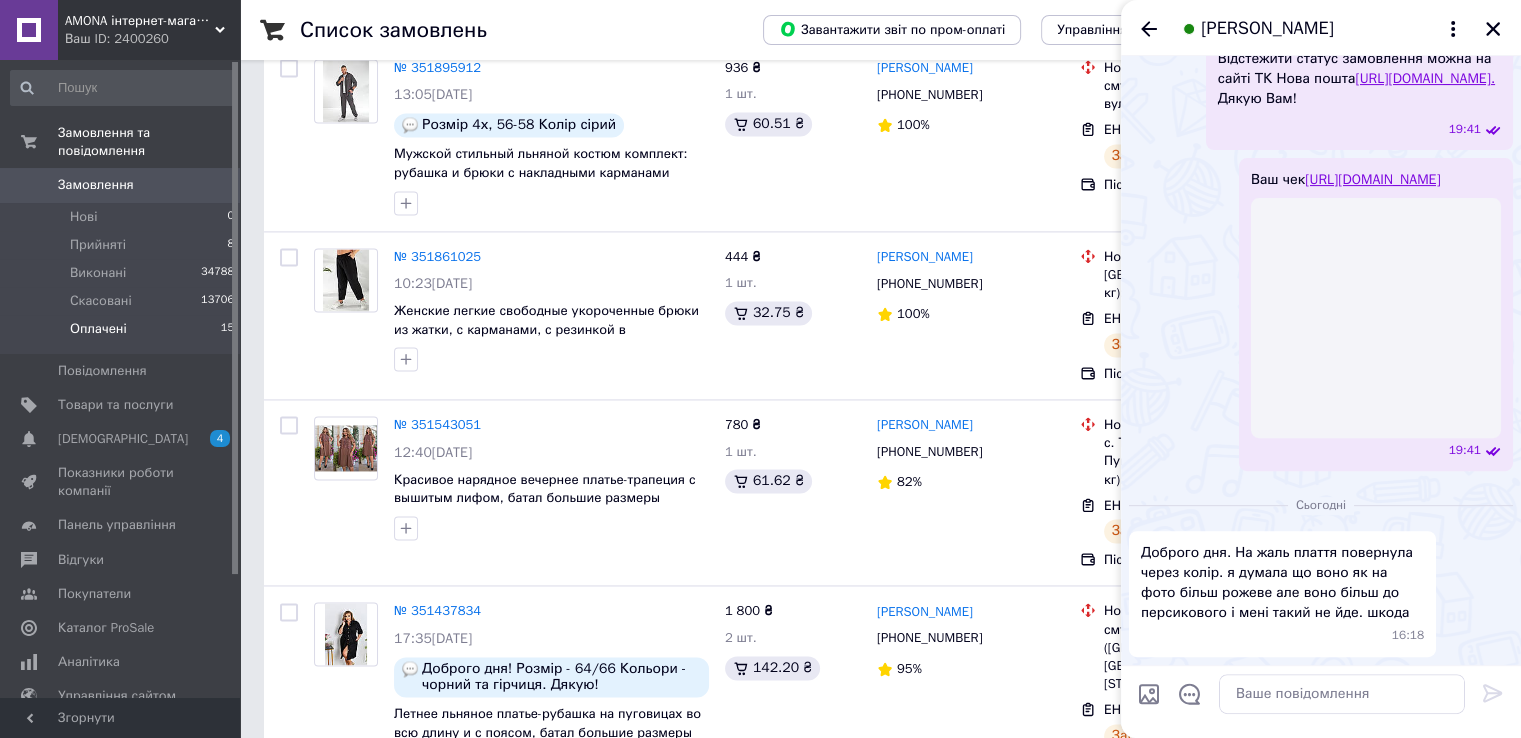 scroll, scrollTop: 668, scrollLeft: 0, axis: vertical 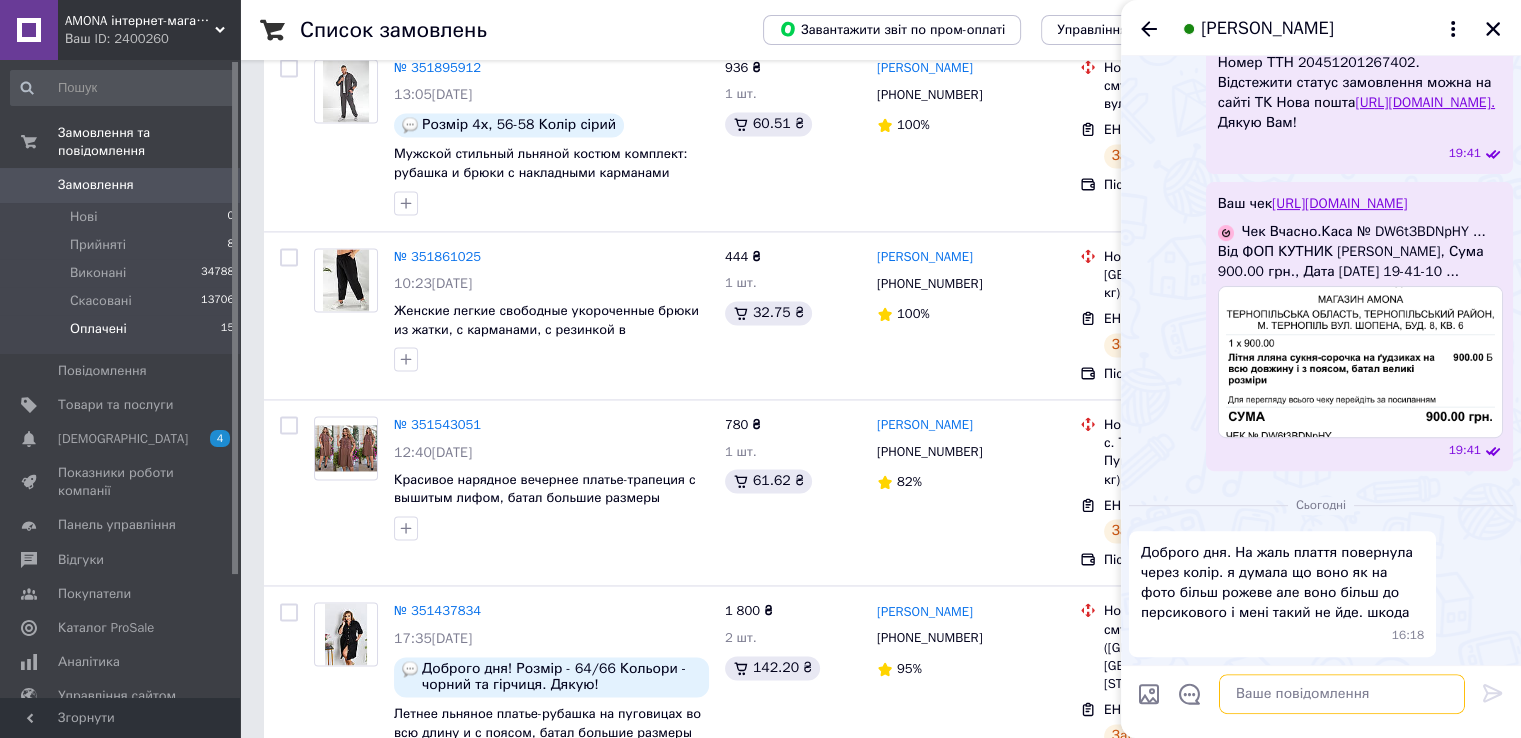 click at bounding box center (1342, 694) 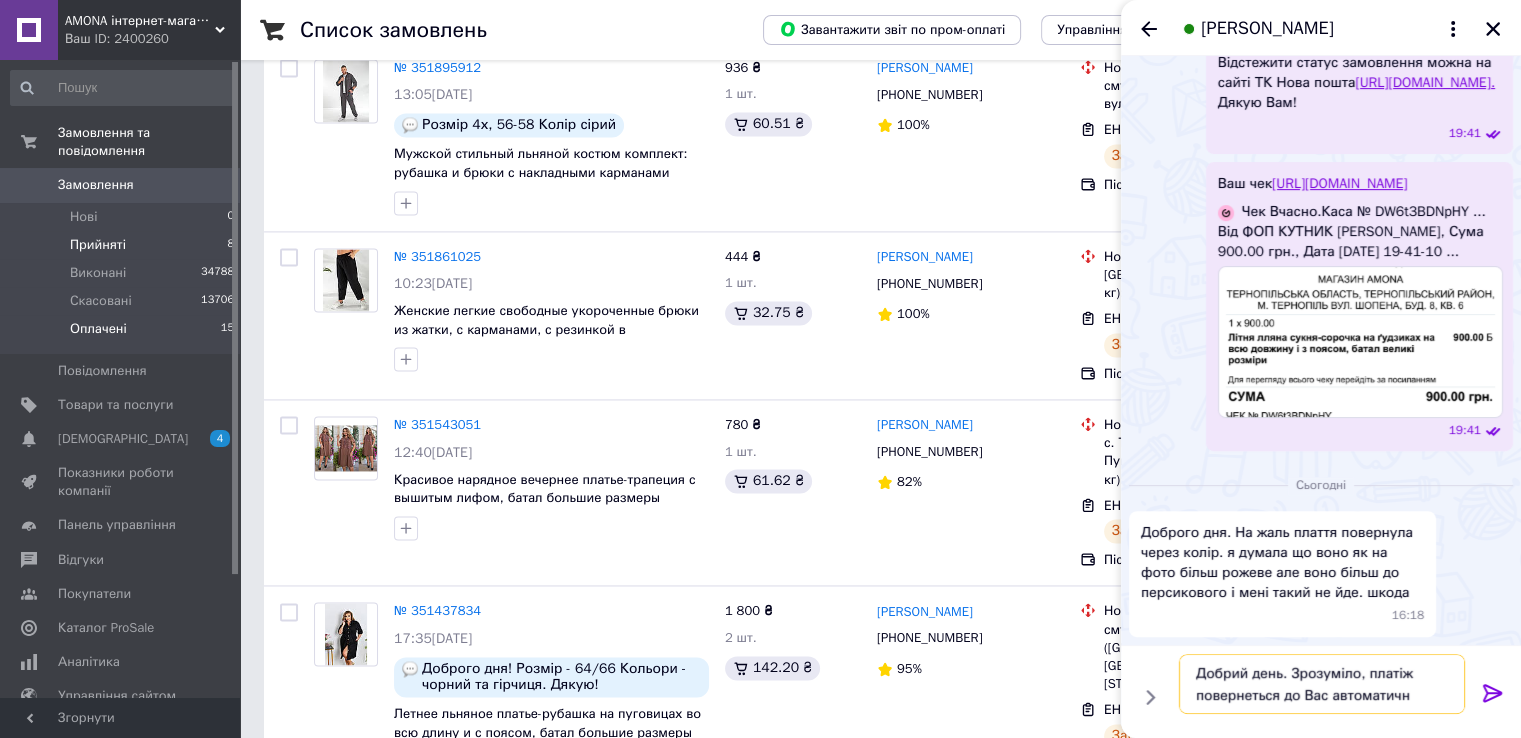 type on "Добрий день. Зрозуміло, платіж повернеться до Вас автоматично" 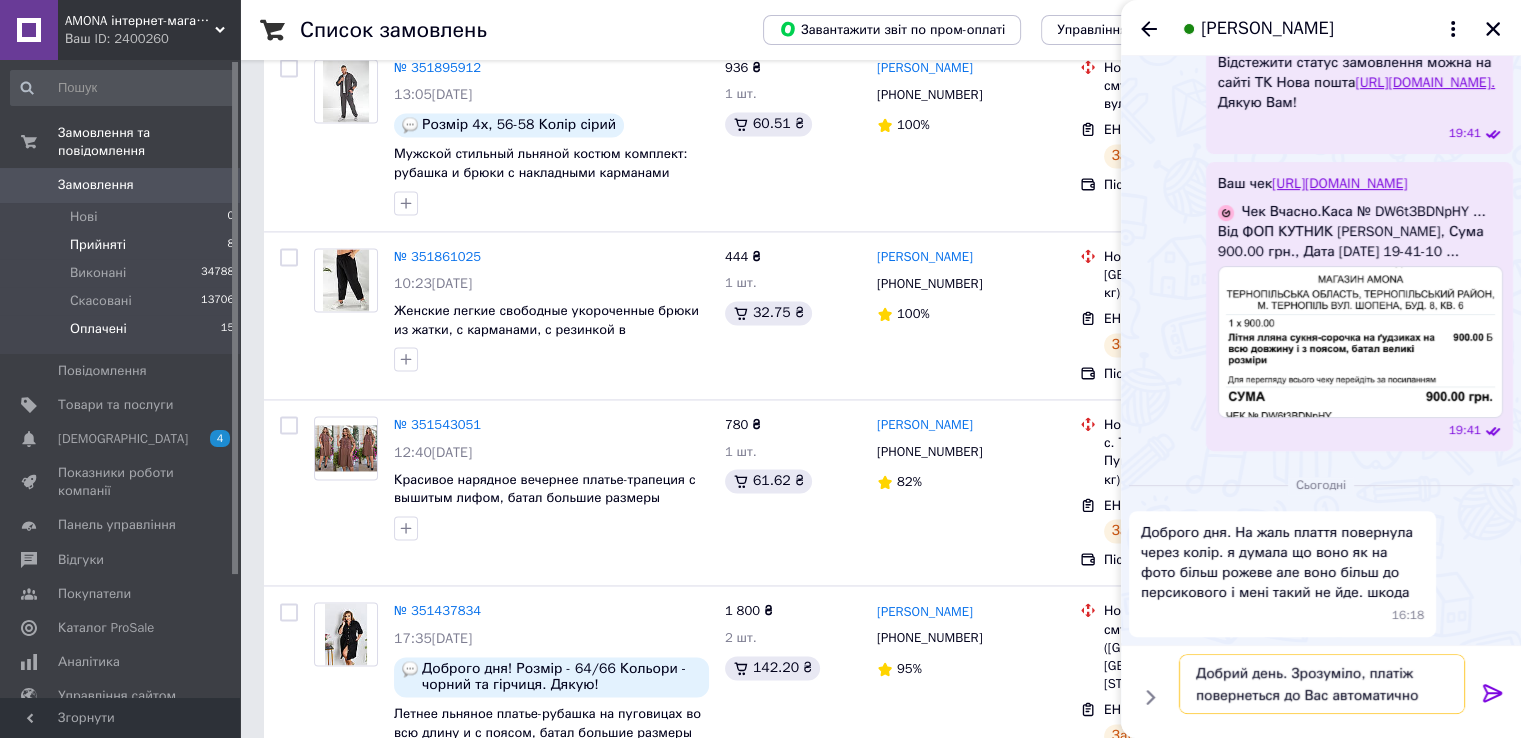 type 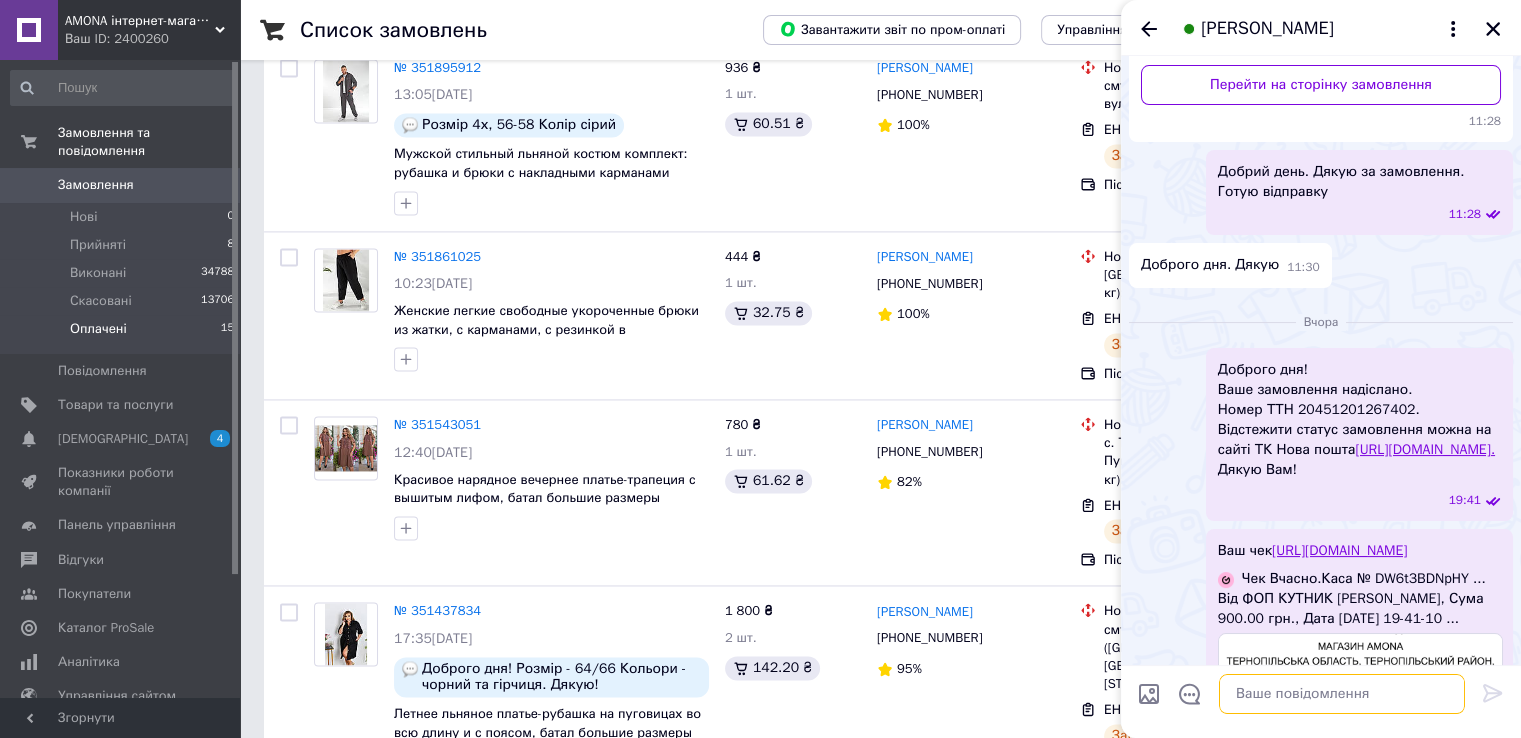 scroll, scrollTop: 0, scrollLeft: 0, axis: both 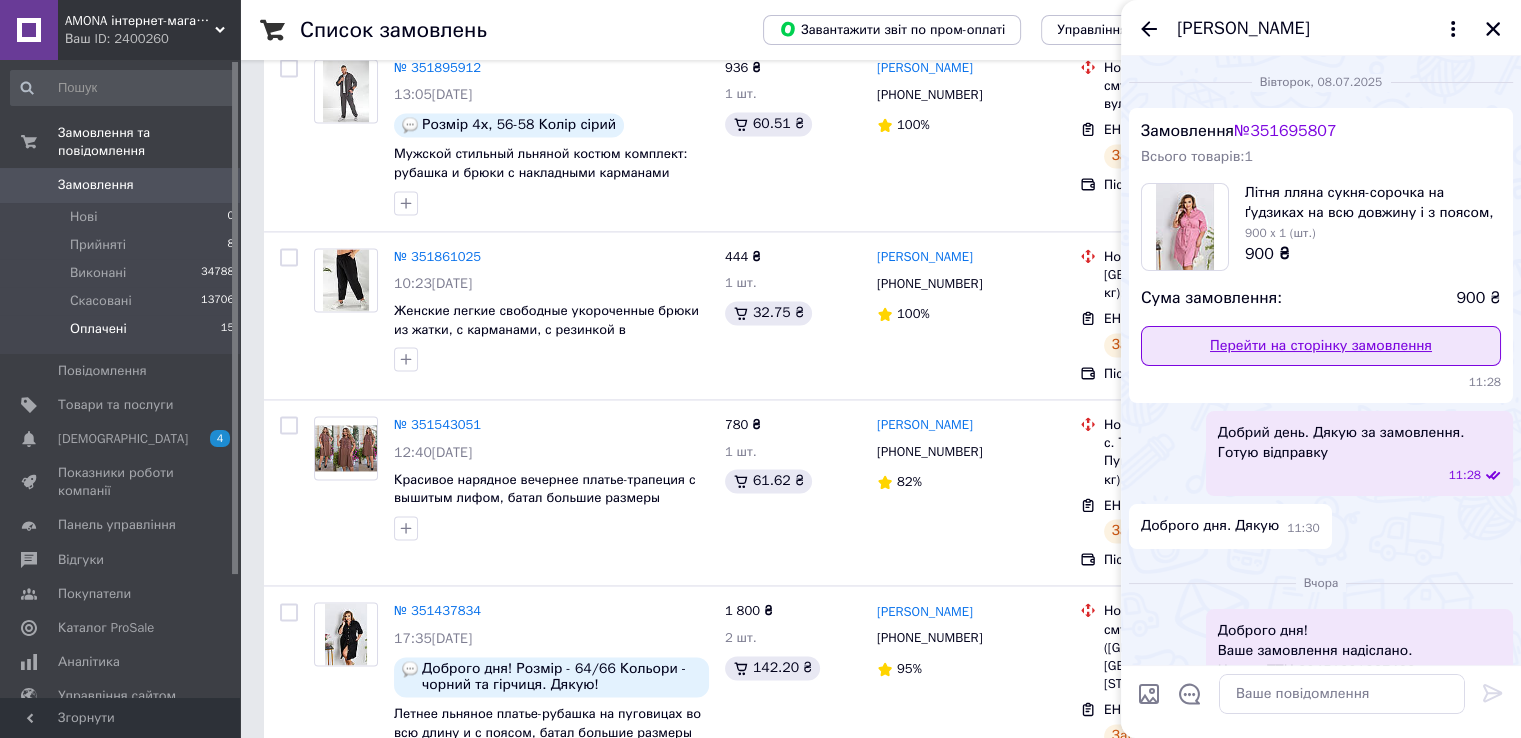 click on "Перейти на сторінку замовлення" at bounding box center [1321, 346] 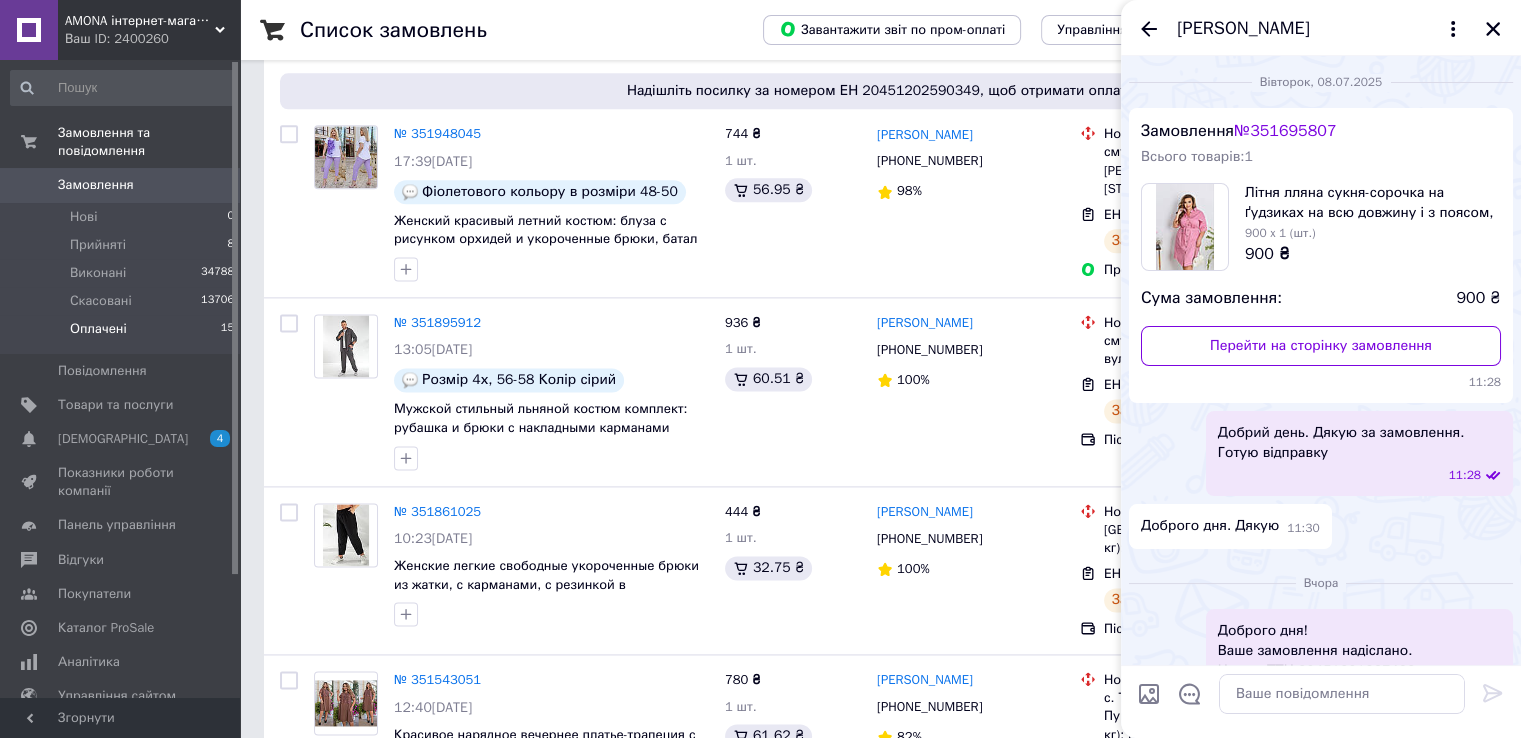 scroll, scrollTop: 2351, scrollLeft: 0, axis: vertical 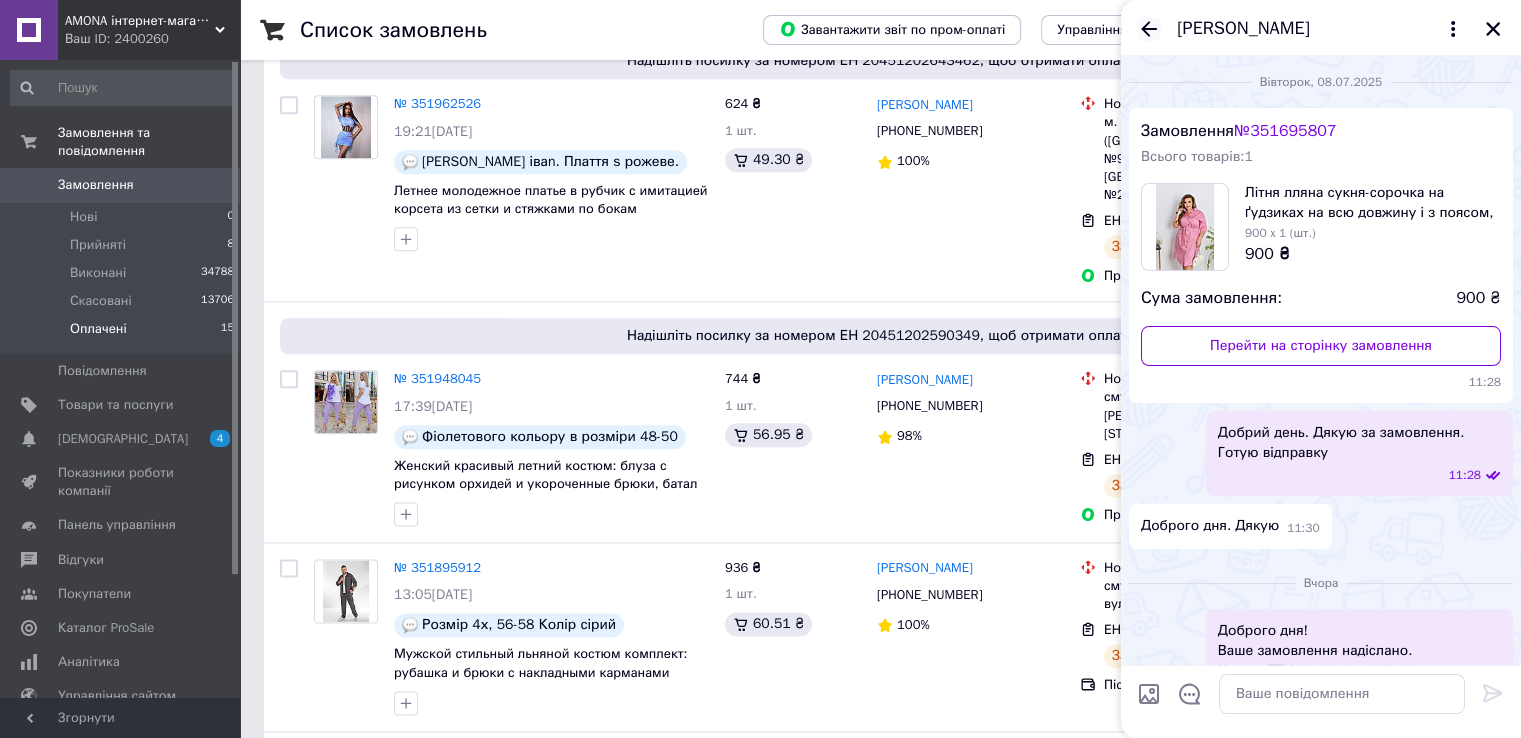 click 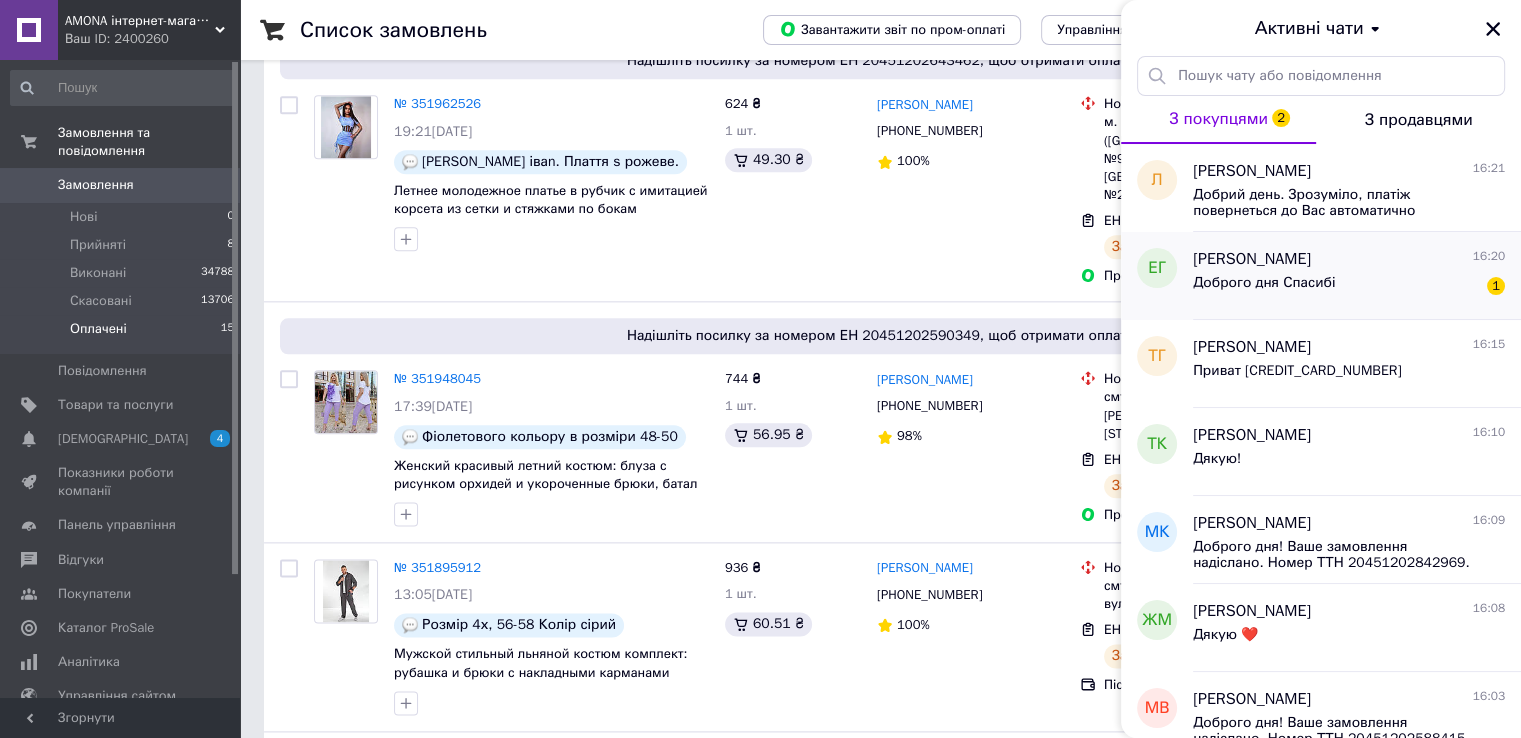 click on "Доброго дня
Спасибі" at bounding box center [1264, 283] 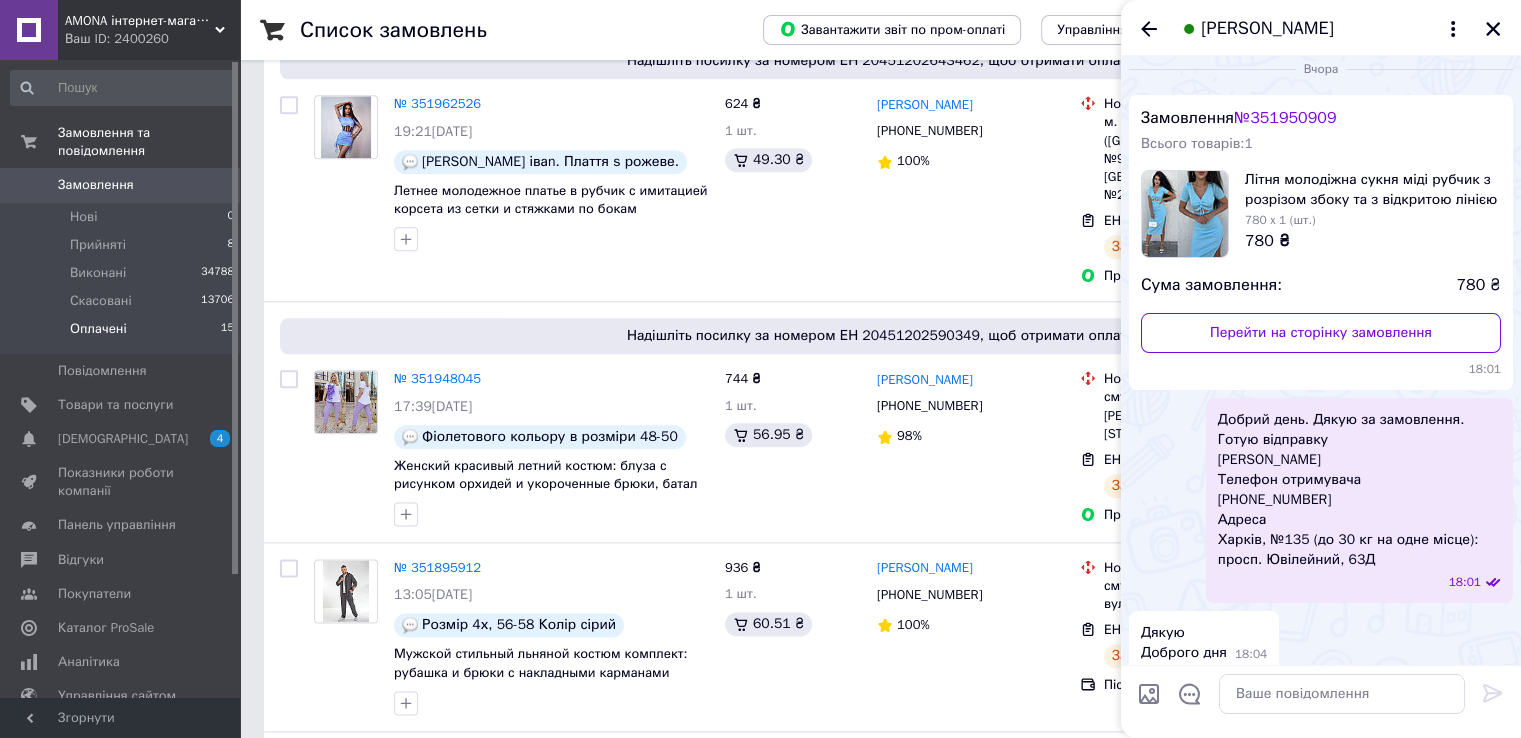 scroll, scrollTop: 0, scrollLeft: 0, axis: both 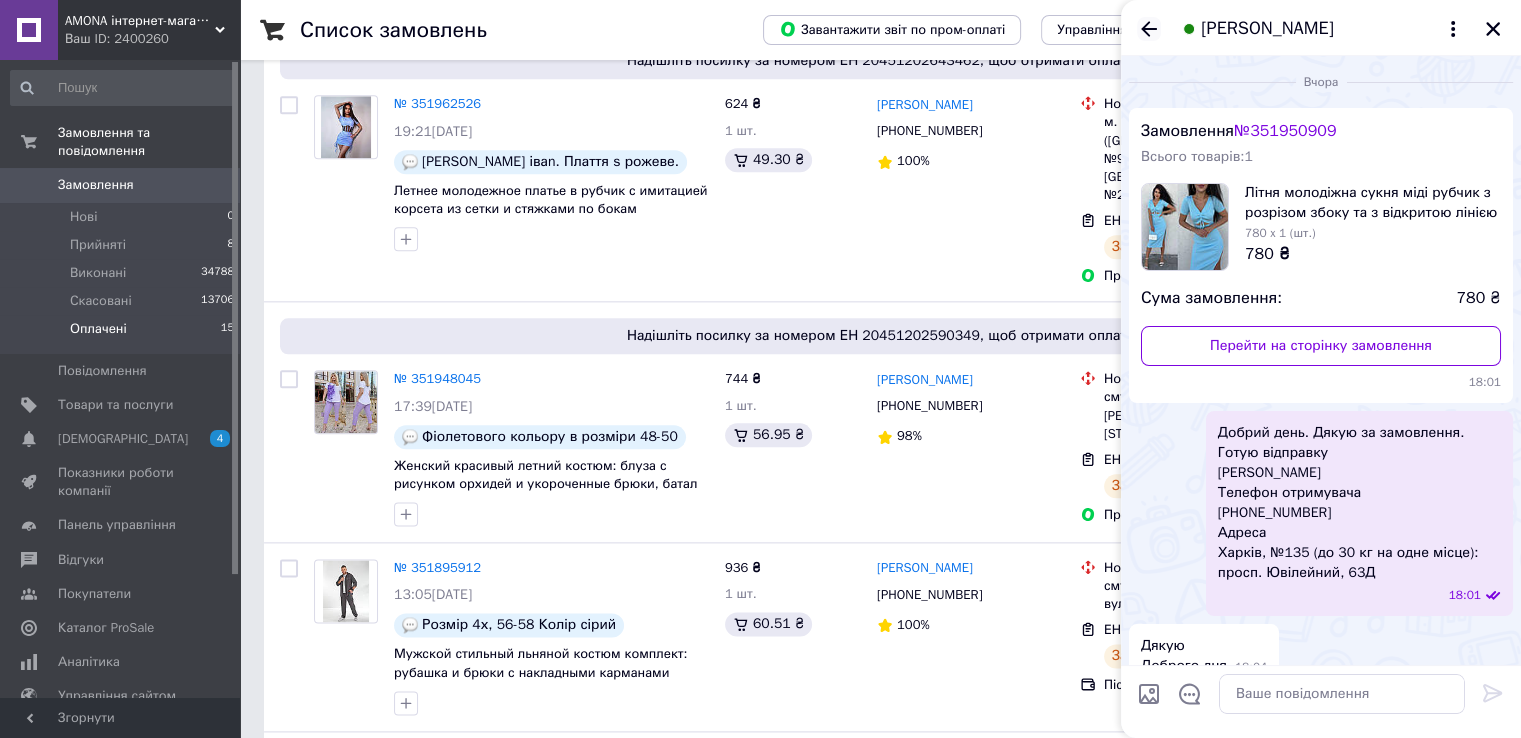 click 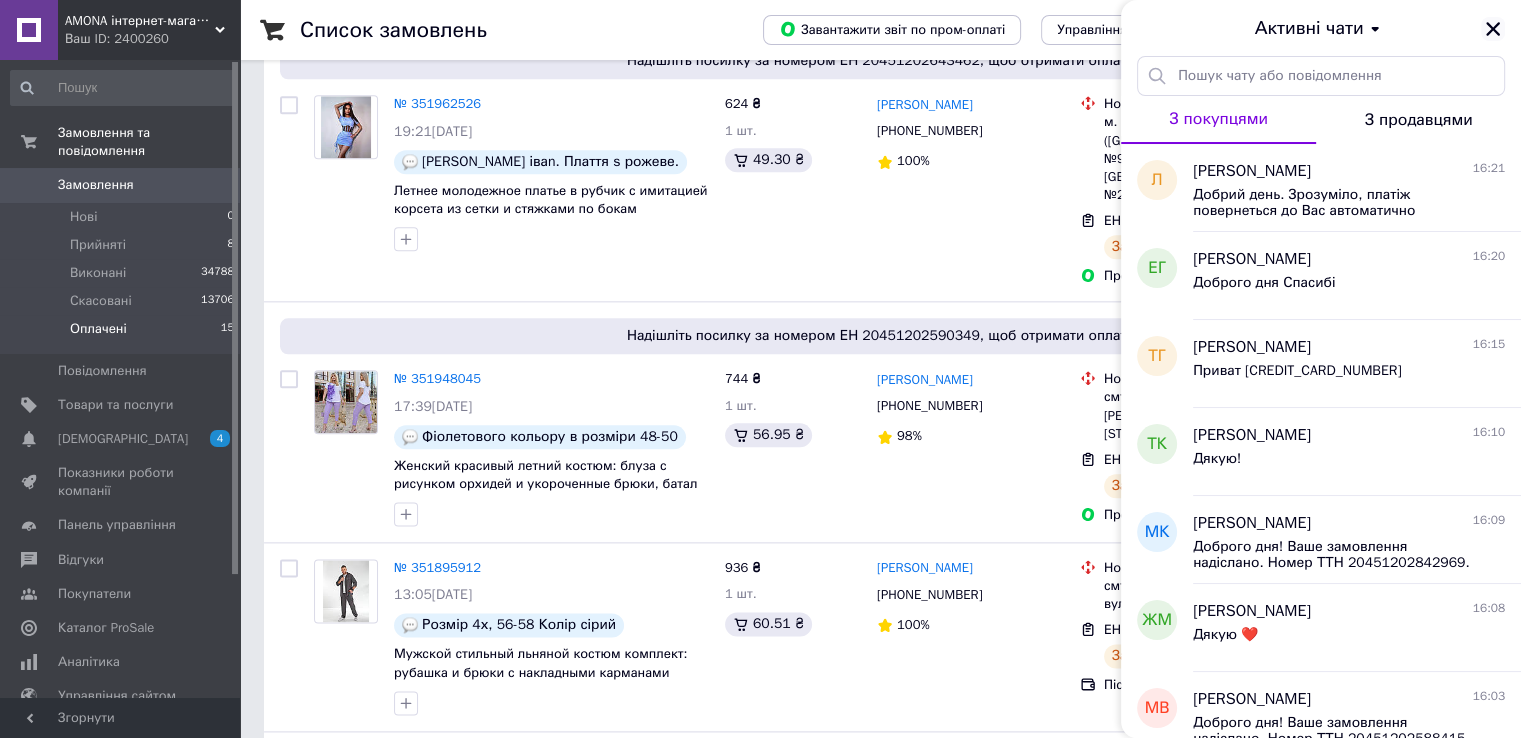 click 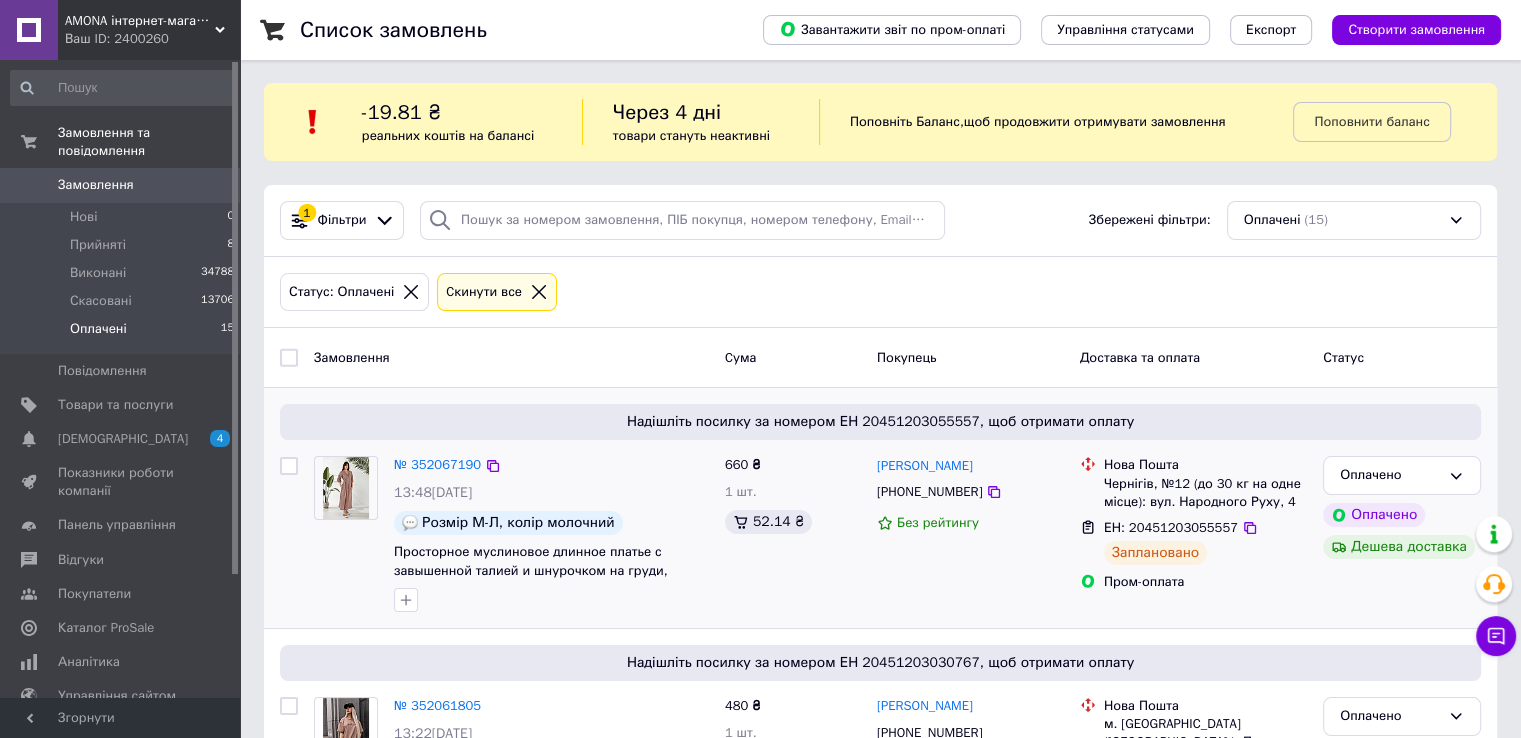 scroll, scrollTop: 0, scrollLeft: 0, axis: both 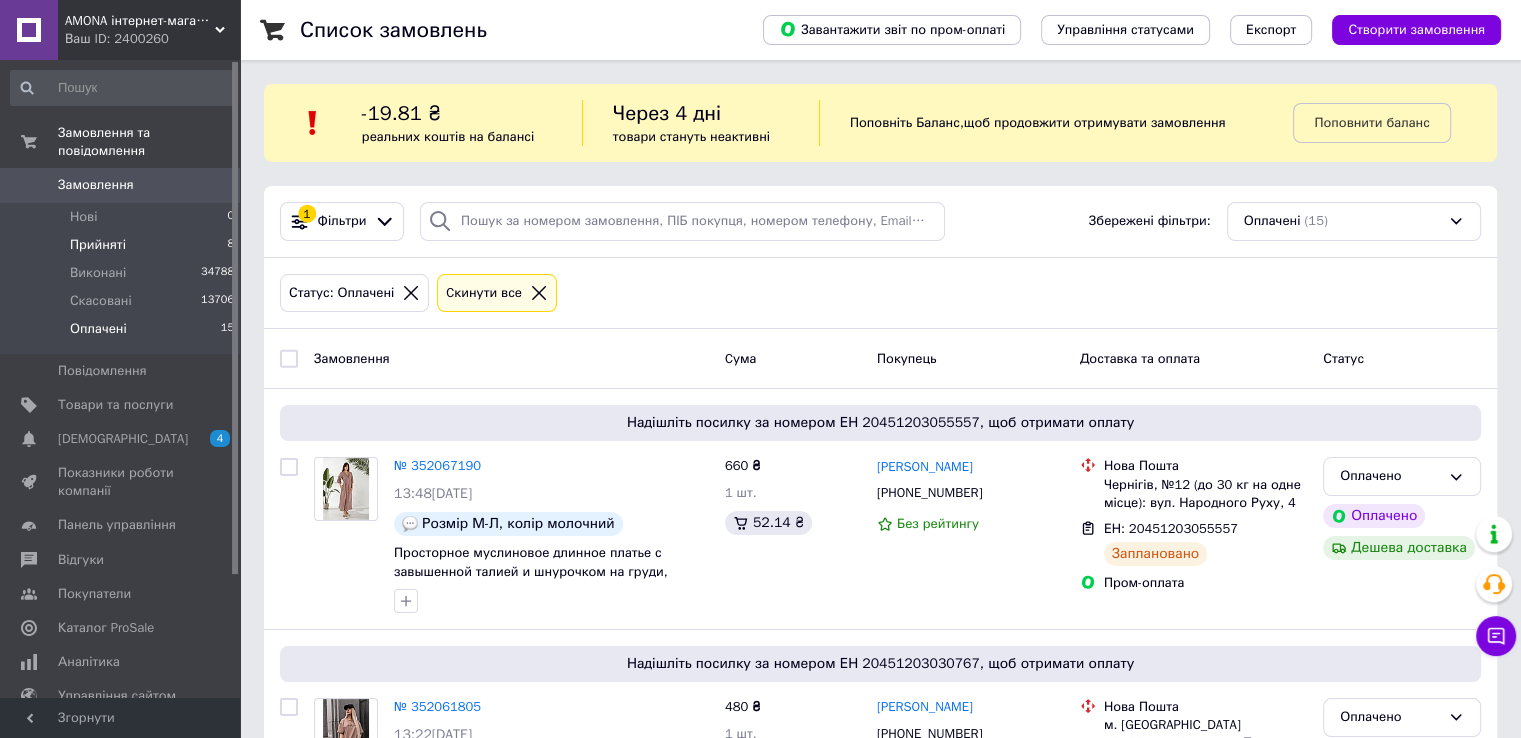 click on "Прийняті 8" at bounding box center [123, 245] 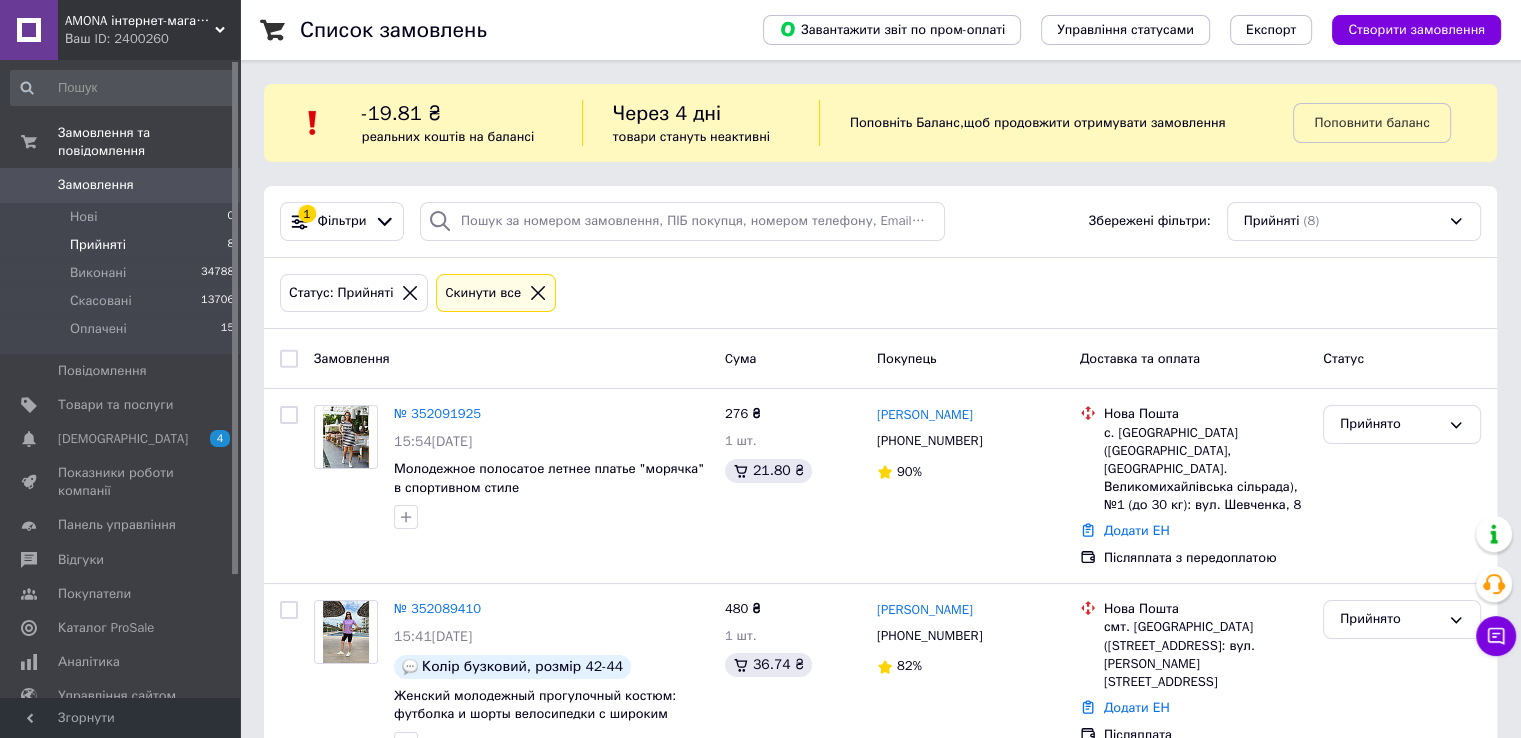 click on "Прийняті 8" at bounding box center (123, 245) 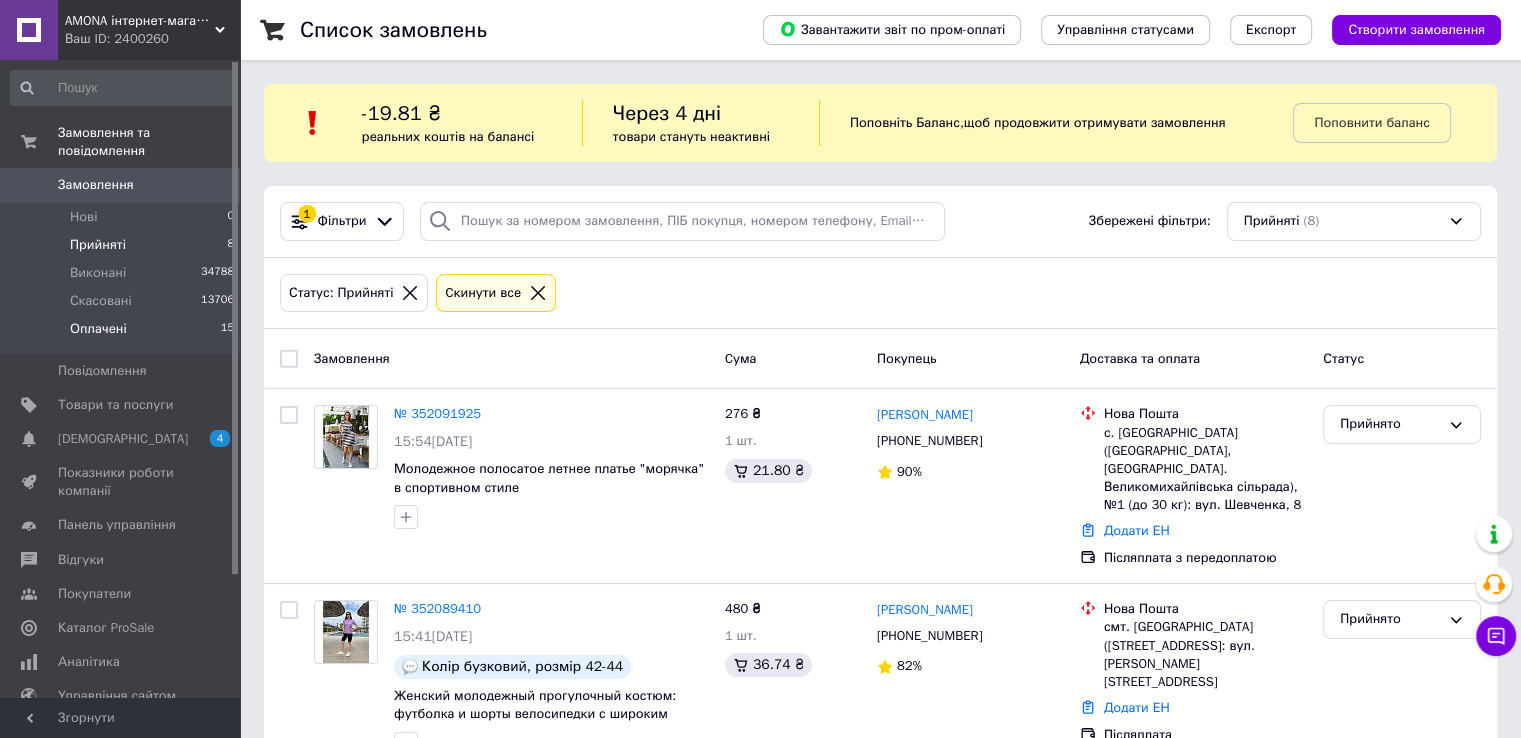 click on "Оплачені 15" at bounding box center (123, 334) 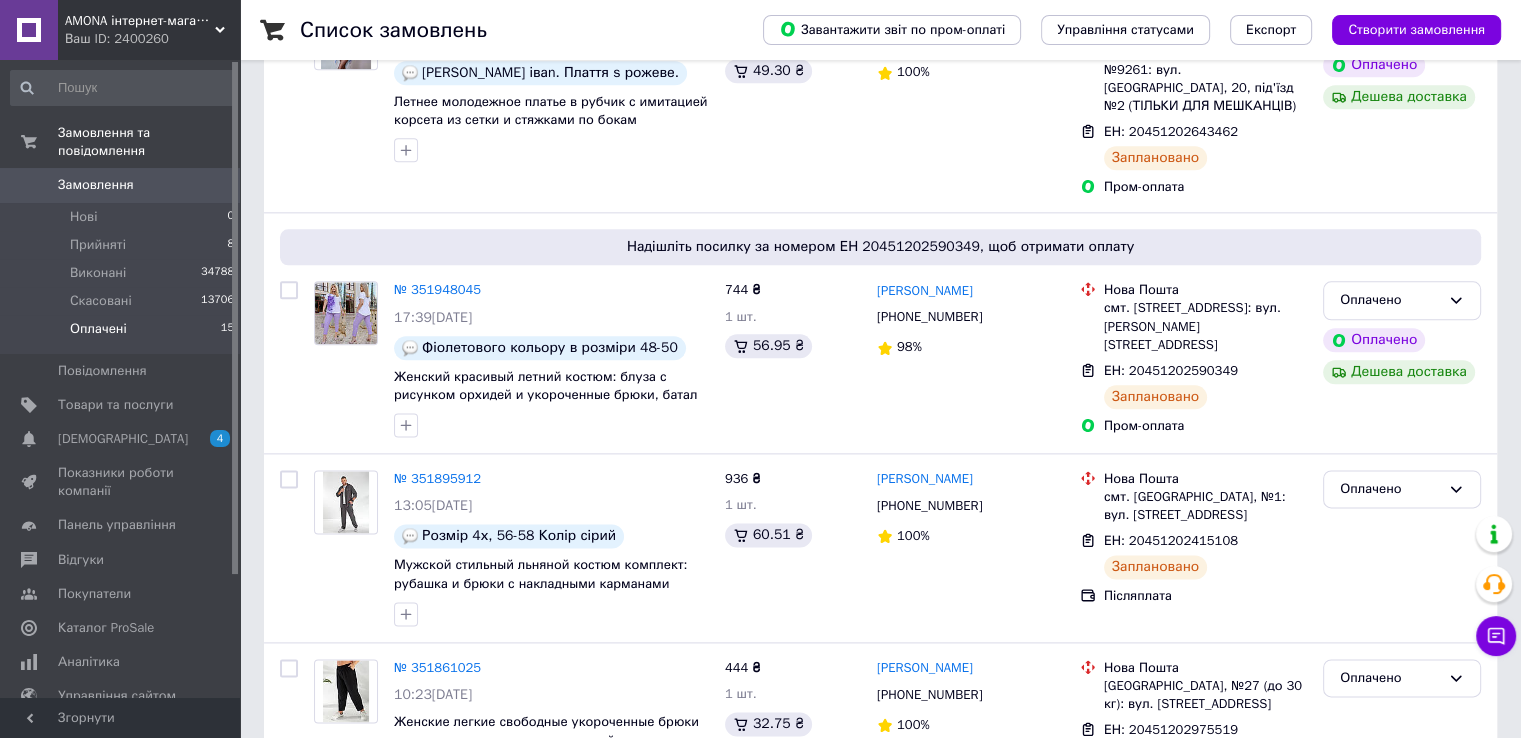 scroll, scrollTop: 2851, scrollLeft: 0, axis: vertical 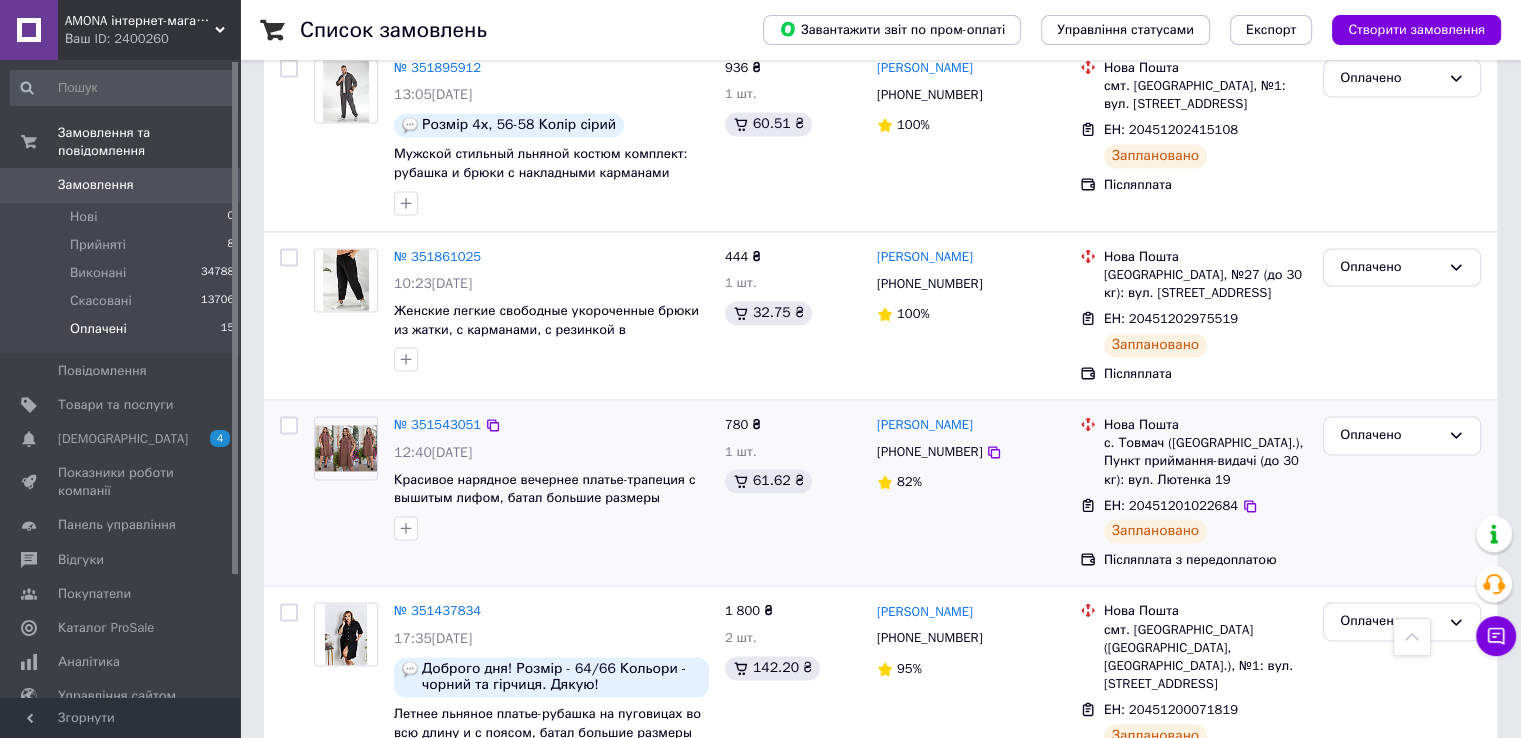 click on "№ 351543051 12:40, 07.07.2025 Красивое нарядное вечернее платье-трапеция с вышитым лифом, батал большие размеры" at bounding box center [551, 478] 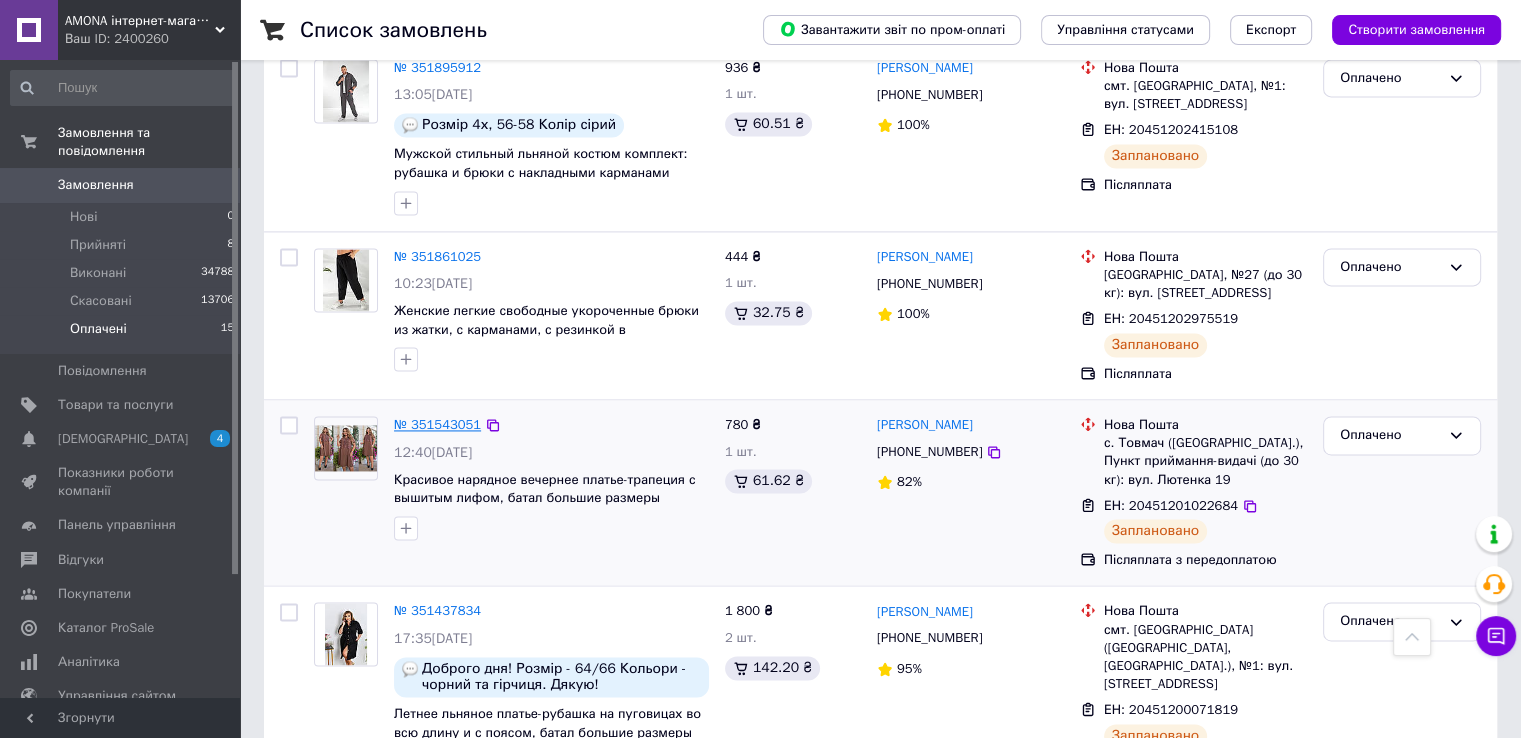 click on "№ 351543051" at bounding box center [437, 424] 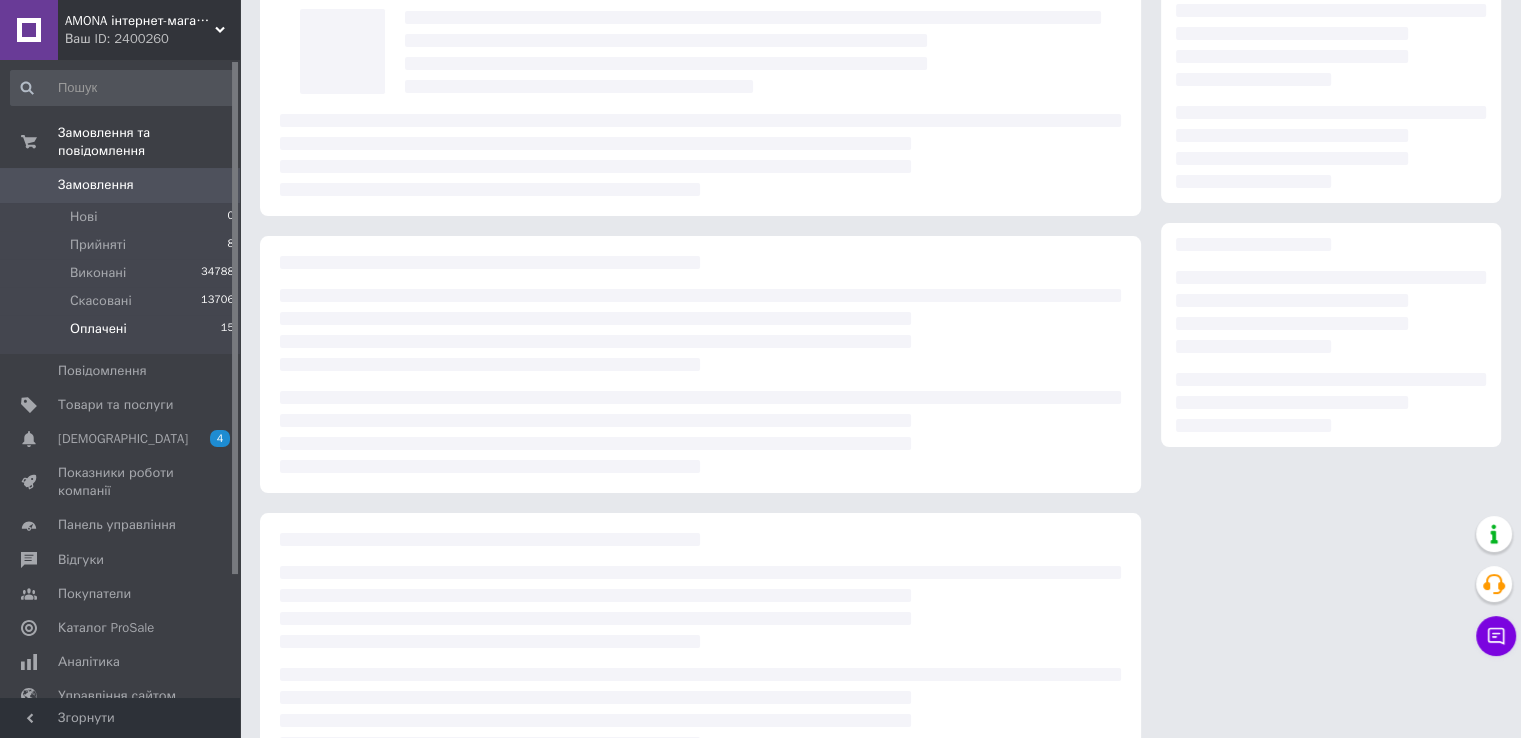 scroll, scrollTop: 152, scrollLeft: 0, axis: vertical 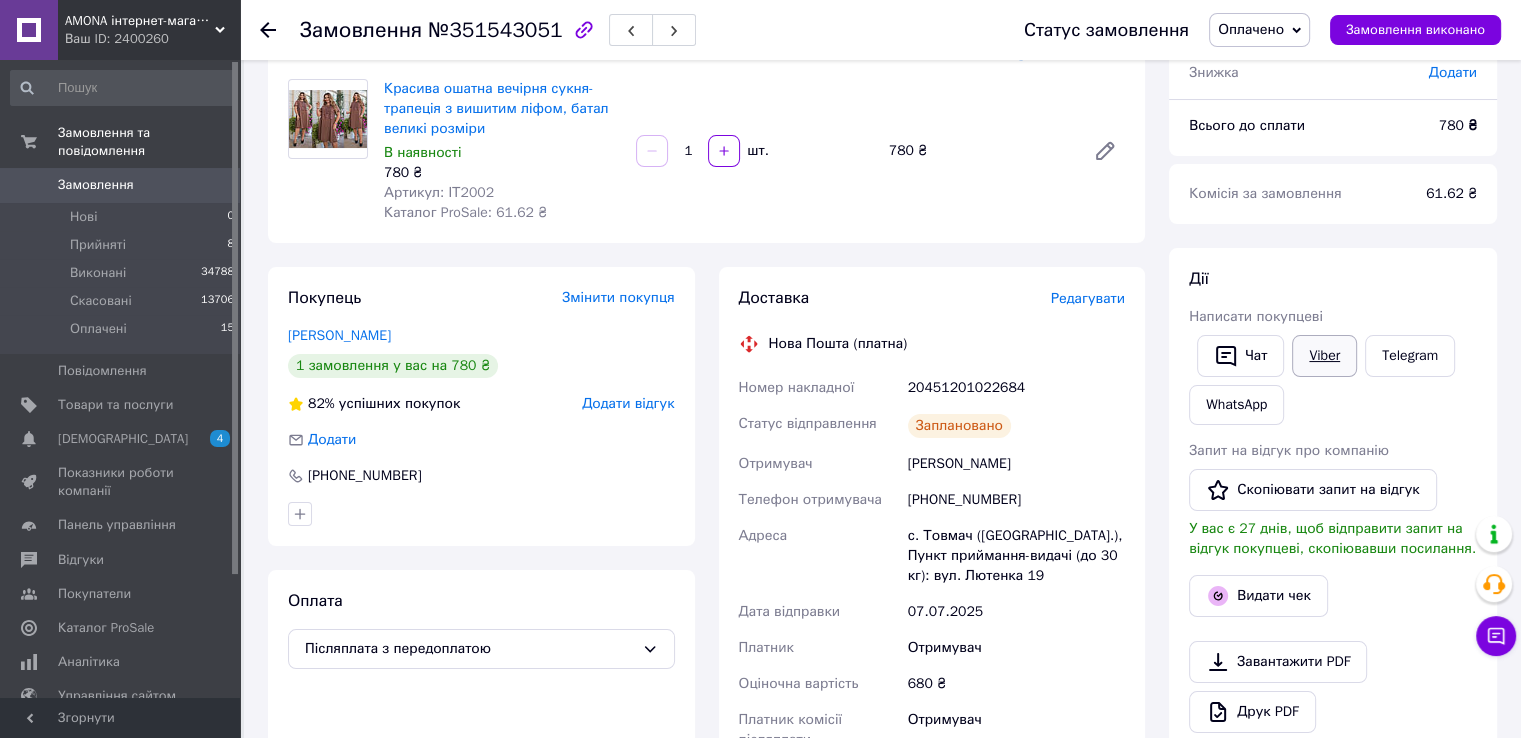 click on "Viber" at bounding box center [1324, 356] 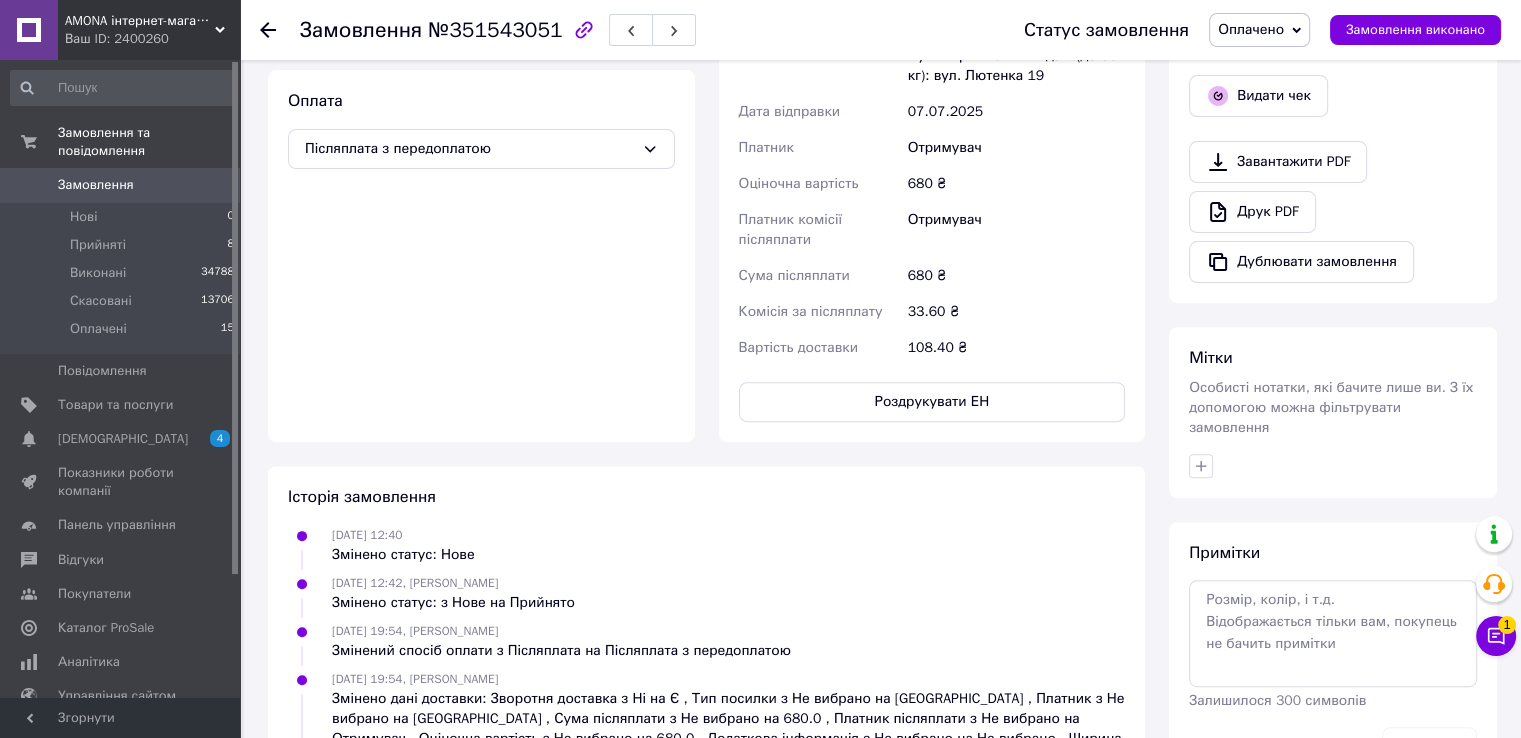 scroll, scrollTop: 152, scrollLeft: 0, axis: vertical 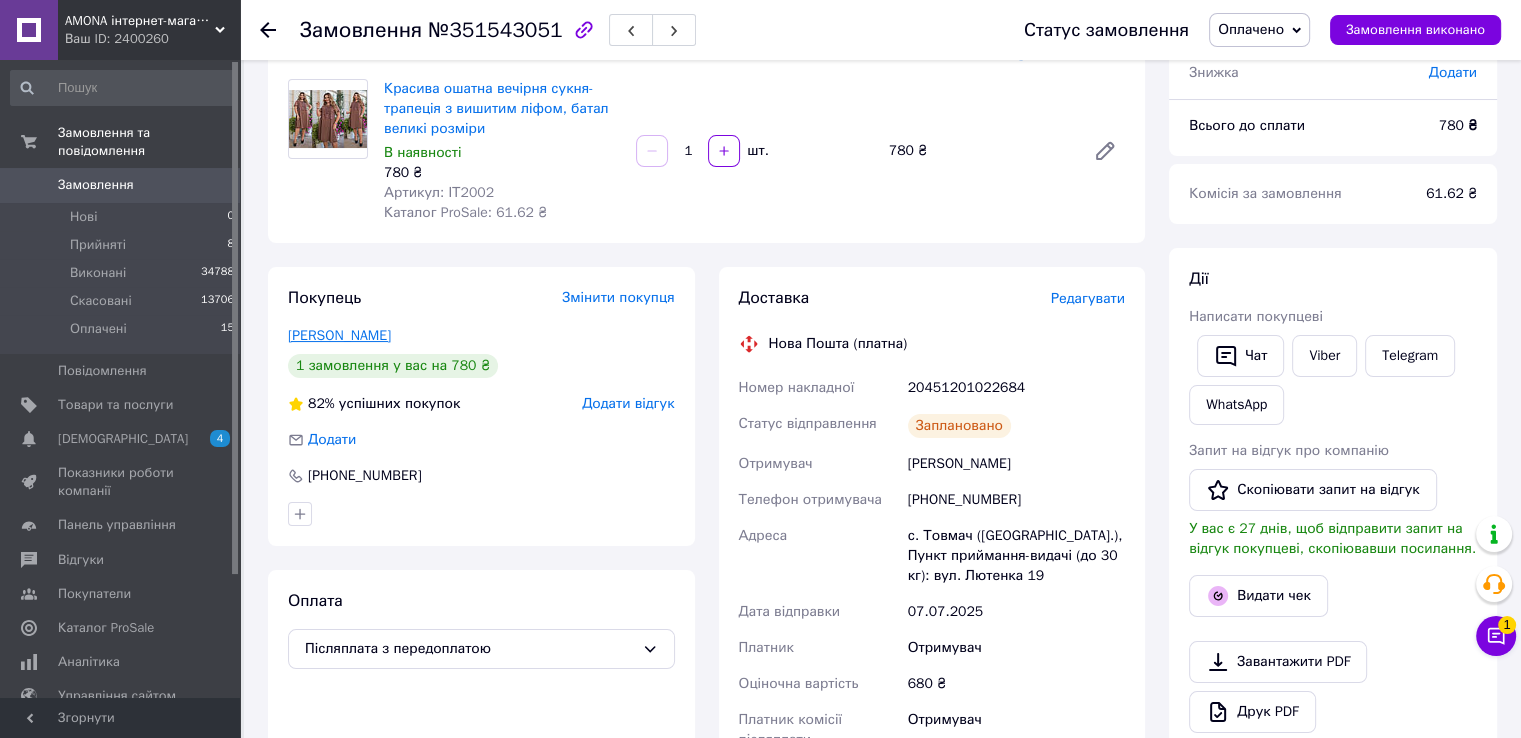 click on "Репях Инна" at bounding box center (339, 335) 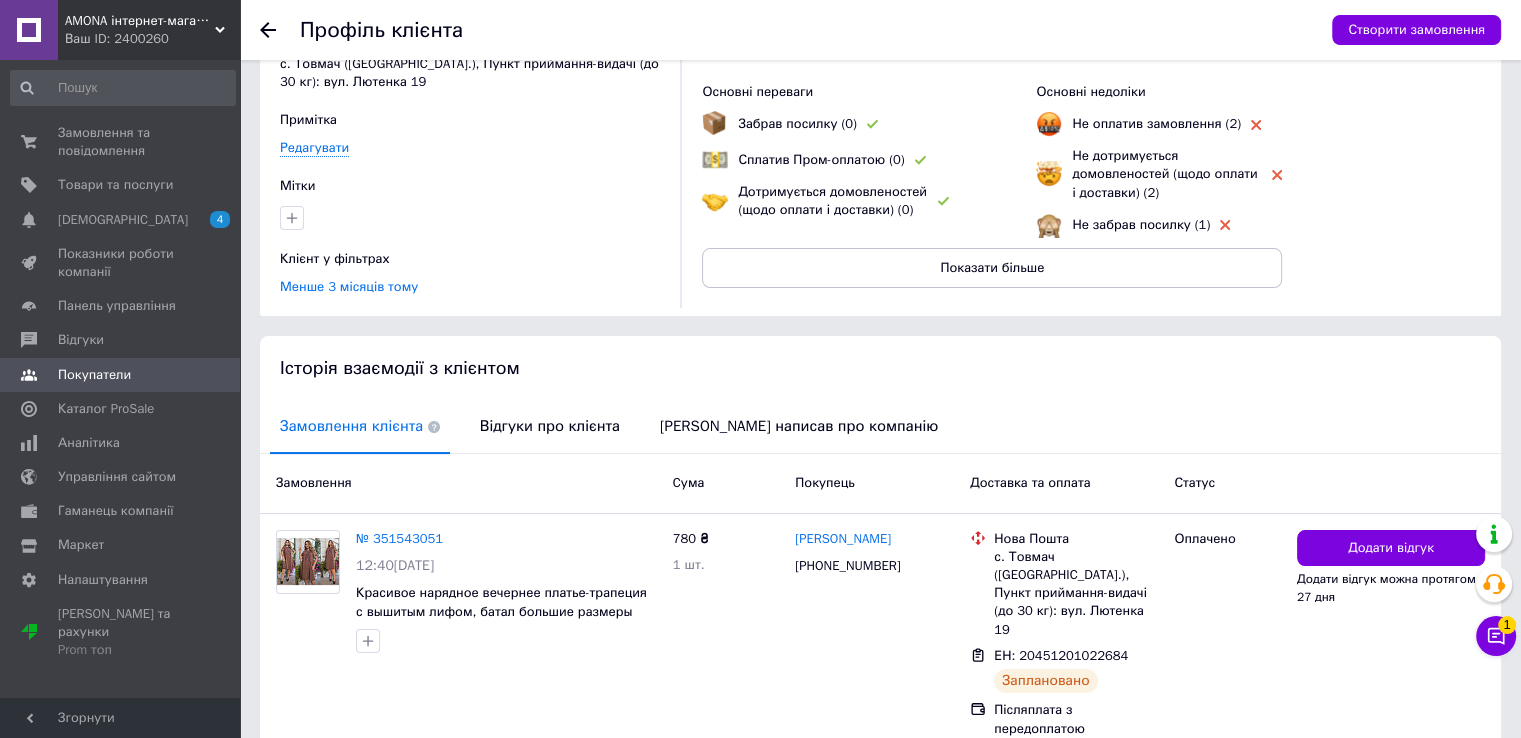 scroll, scrollTop: 186, scrollLeft: 0, axis: vertical 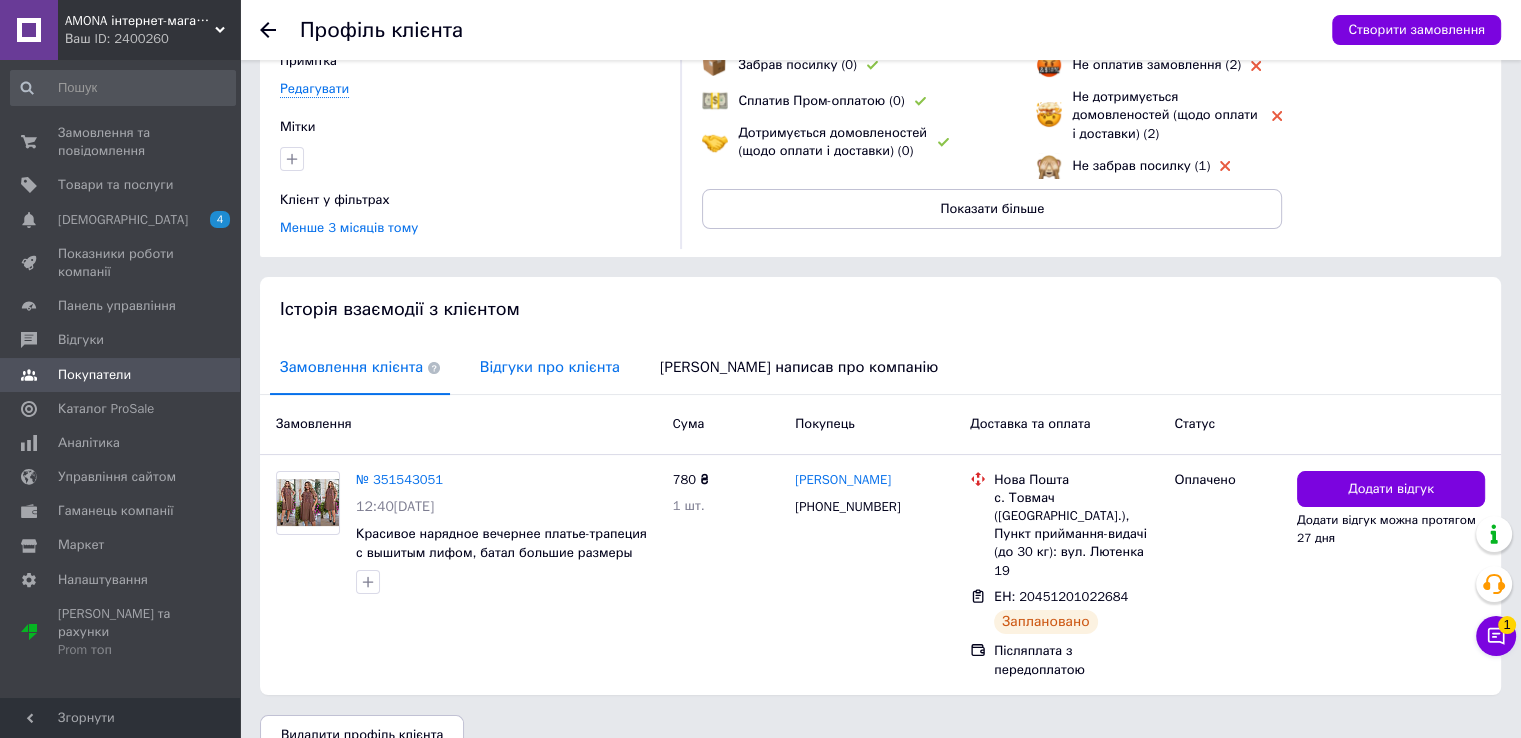 click on "Відгуки про клієнта" at bounding box center (550, 367) 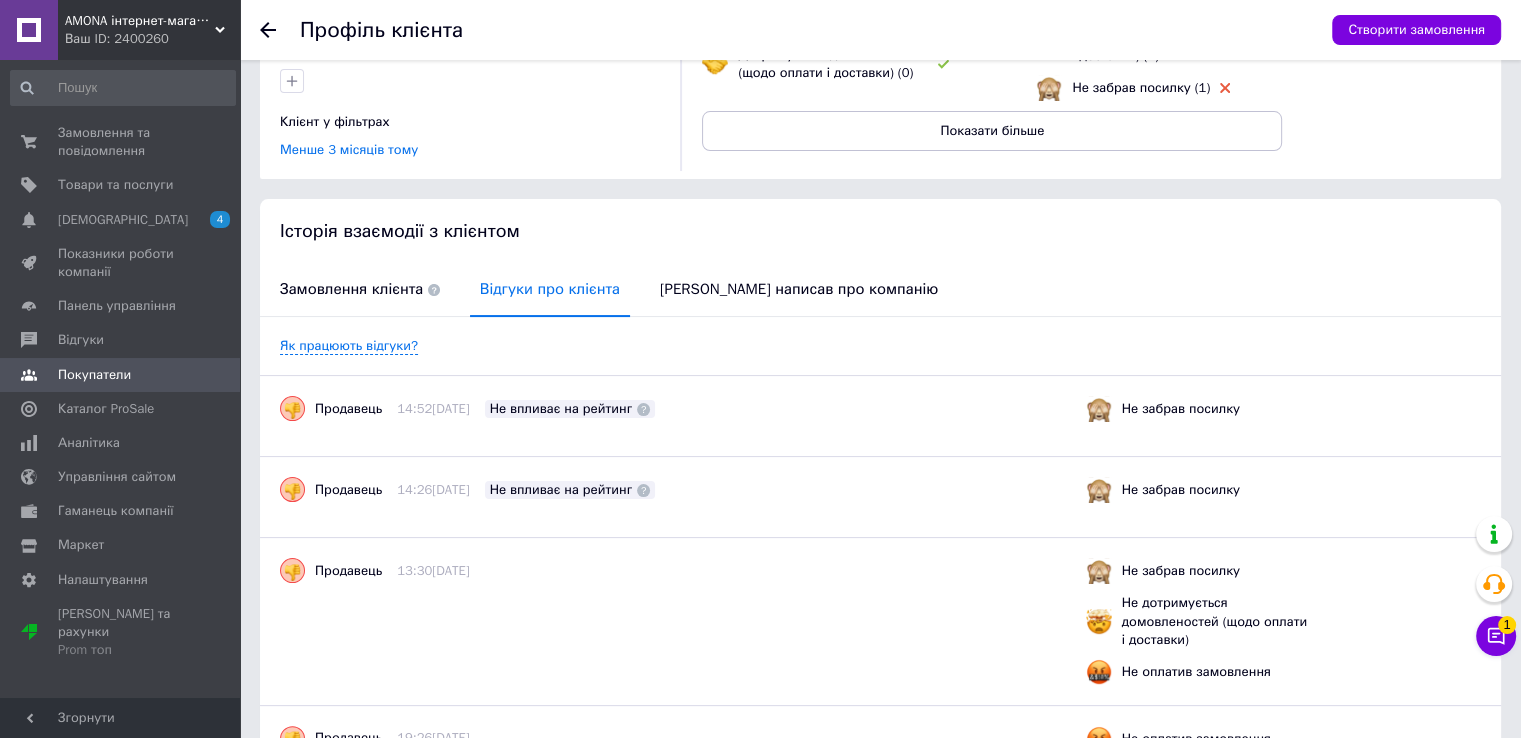 scroll, scrollTop: 286, scrollLeft: 0, axis: vertical 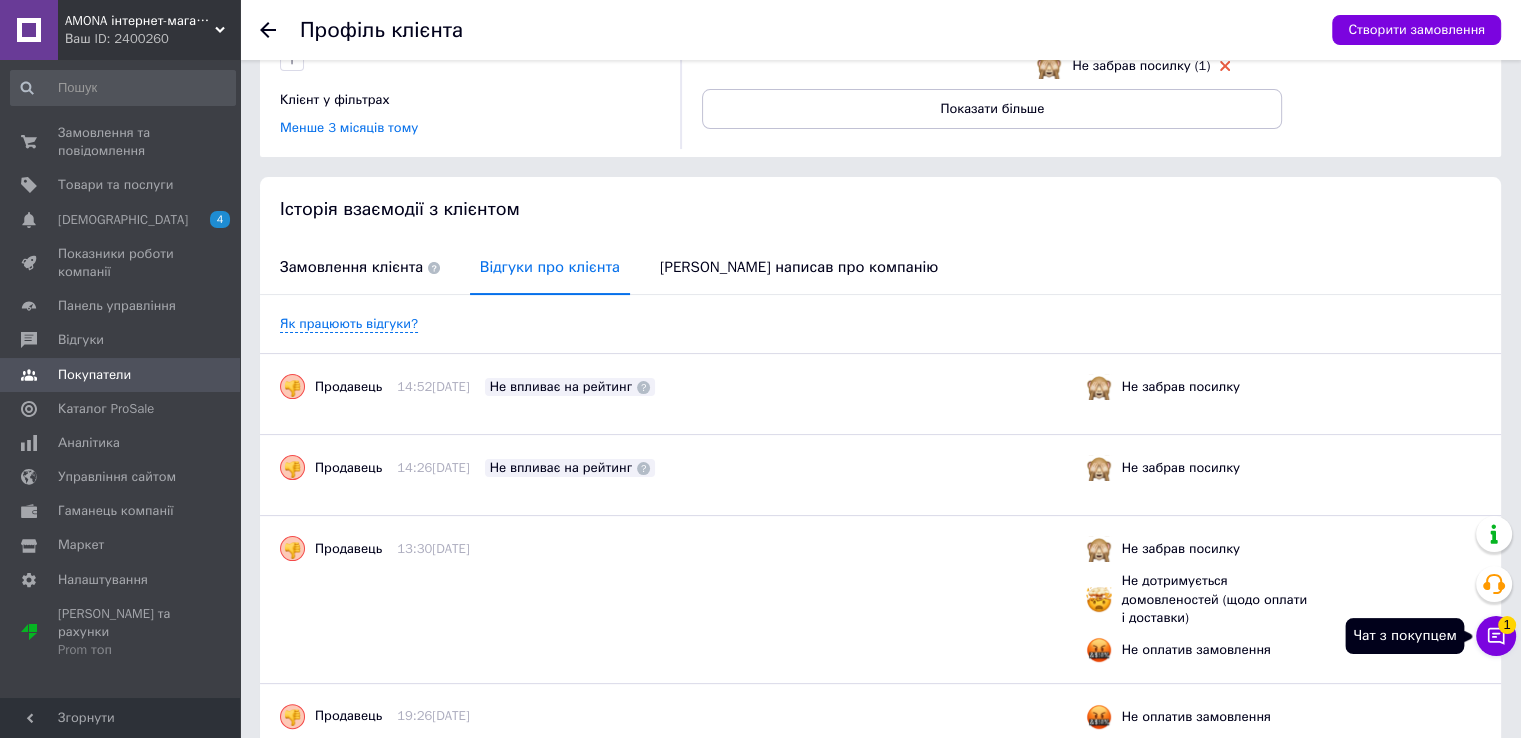 click 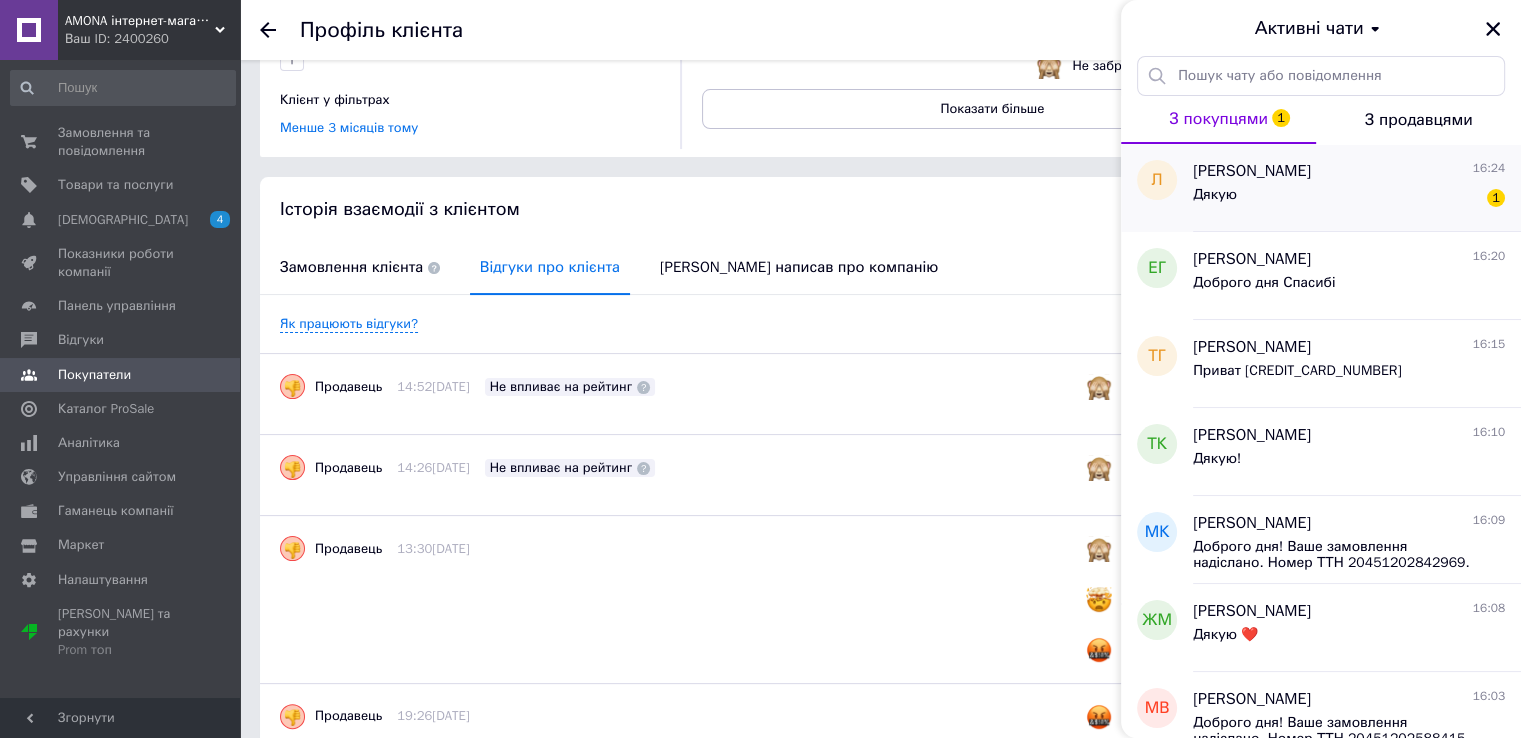 click on "Дякую" at bounding box center (1215, 195) 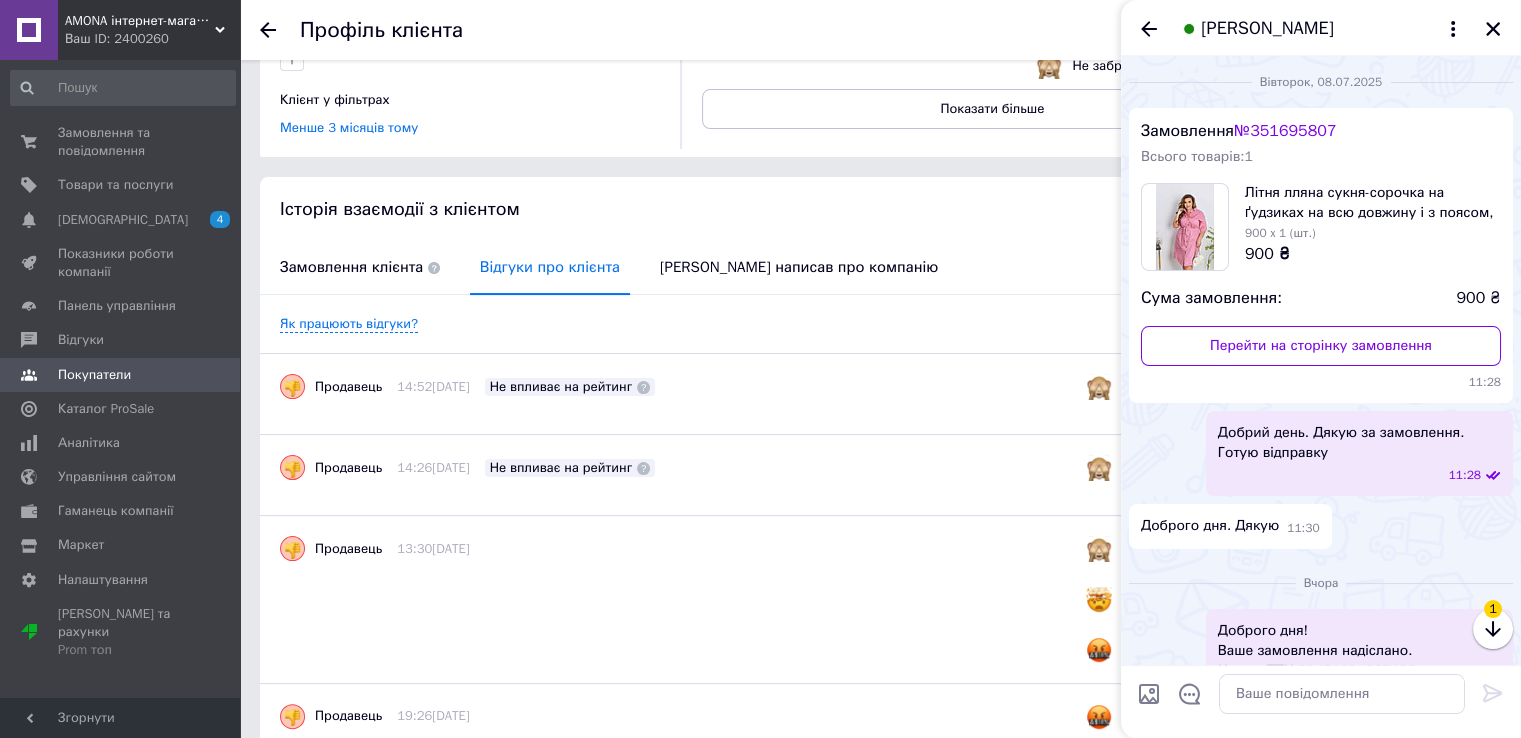 scroll, scrollTop: 851, scrollLeft: 0, axis: vertical 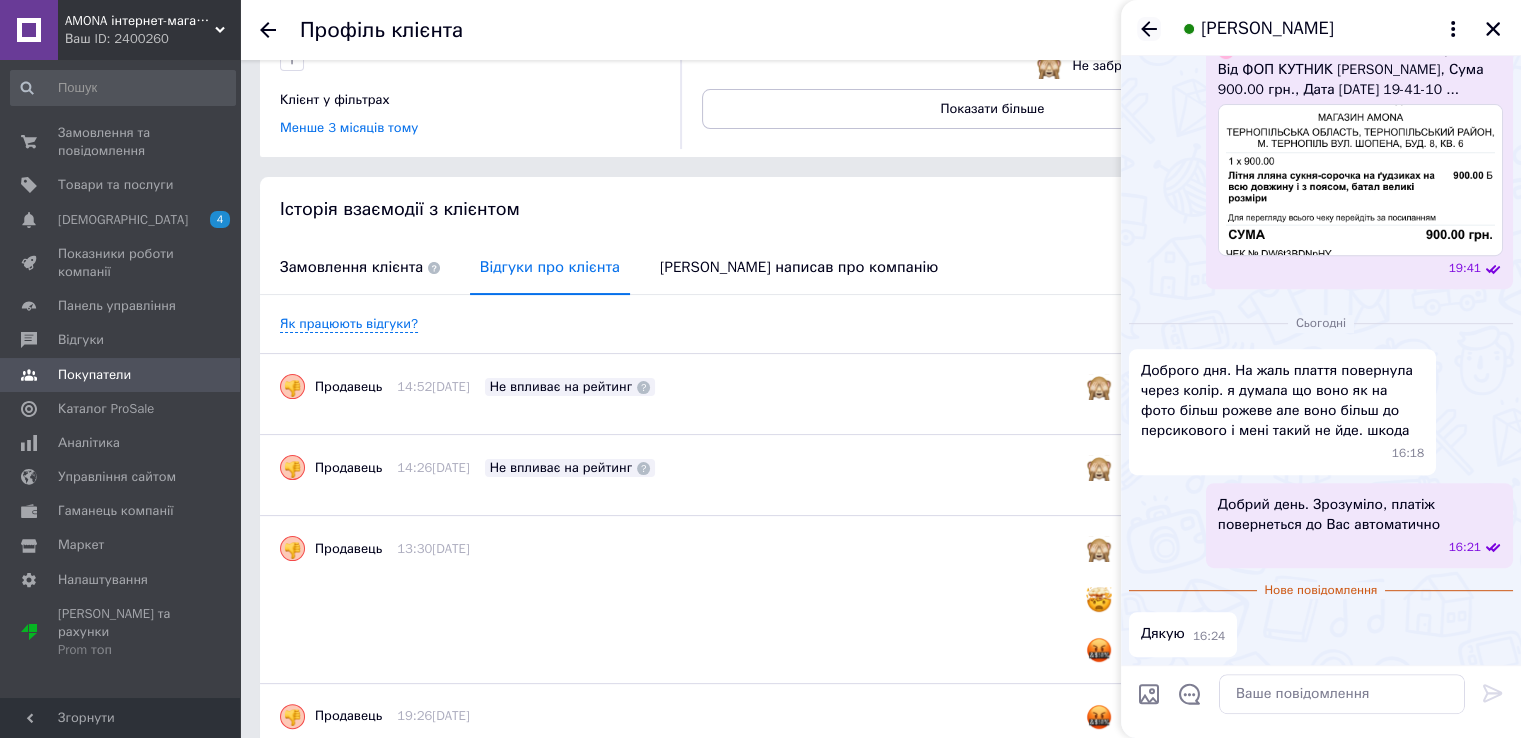click 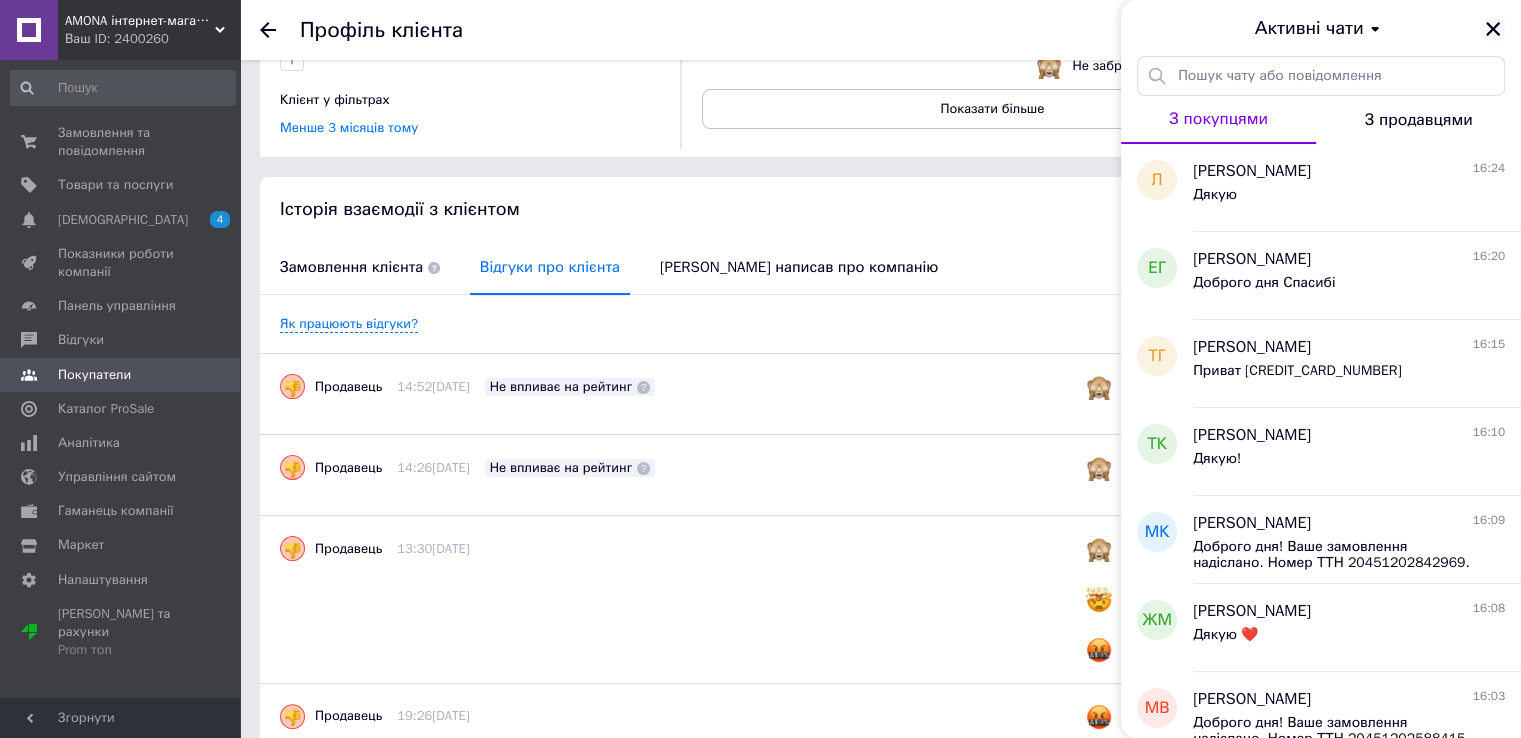 click 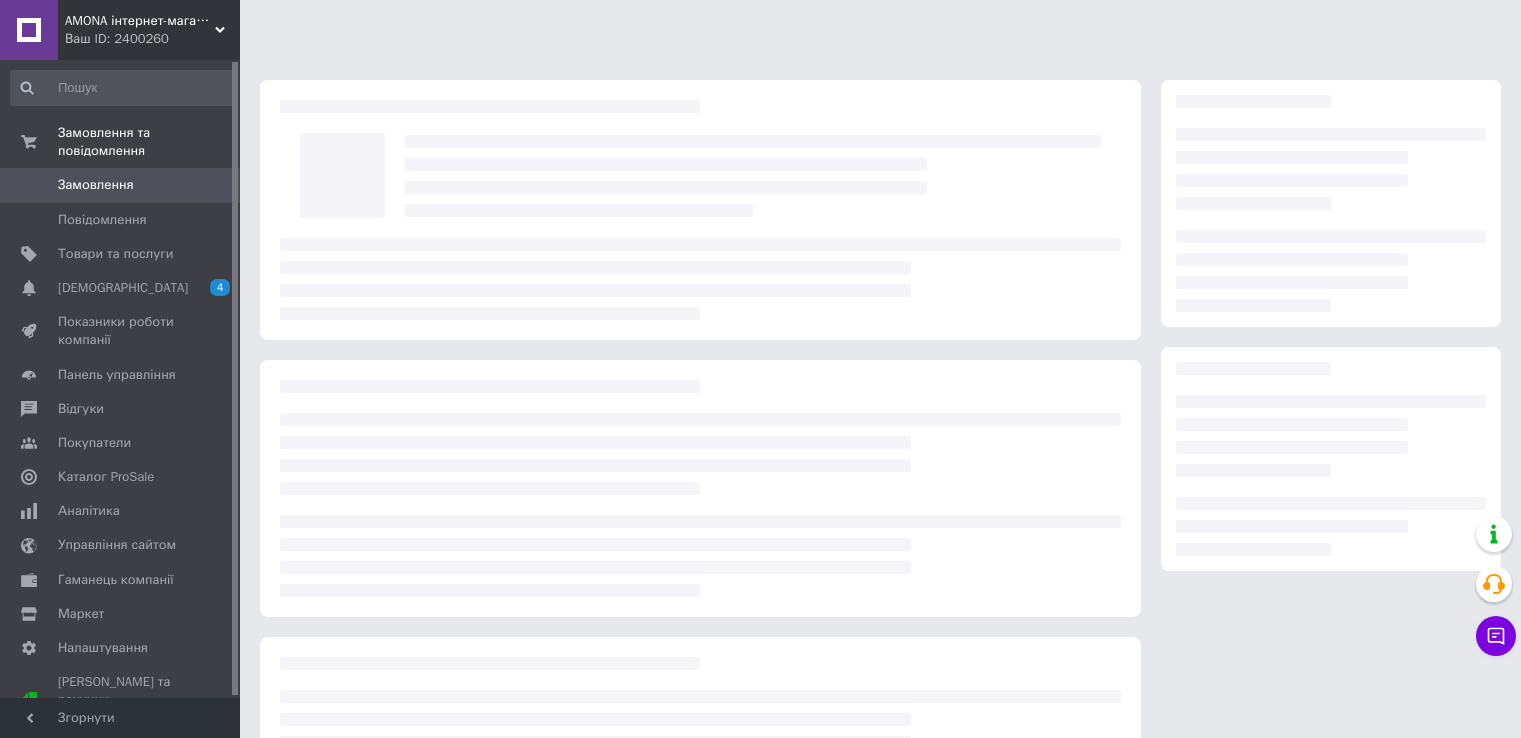 scroll, scrollTop: 0, scrollLeft: 0, axis: both 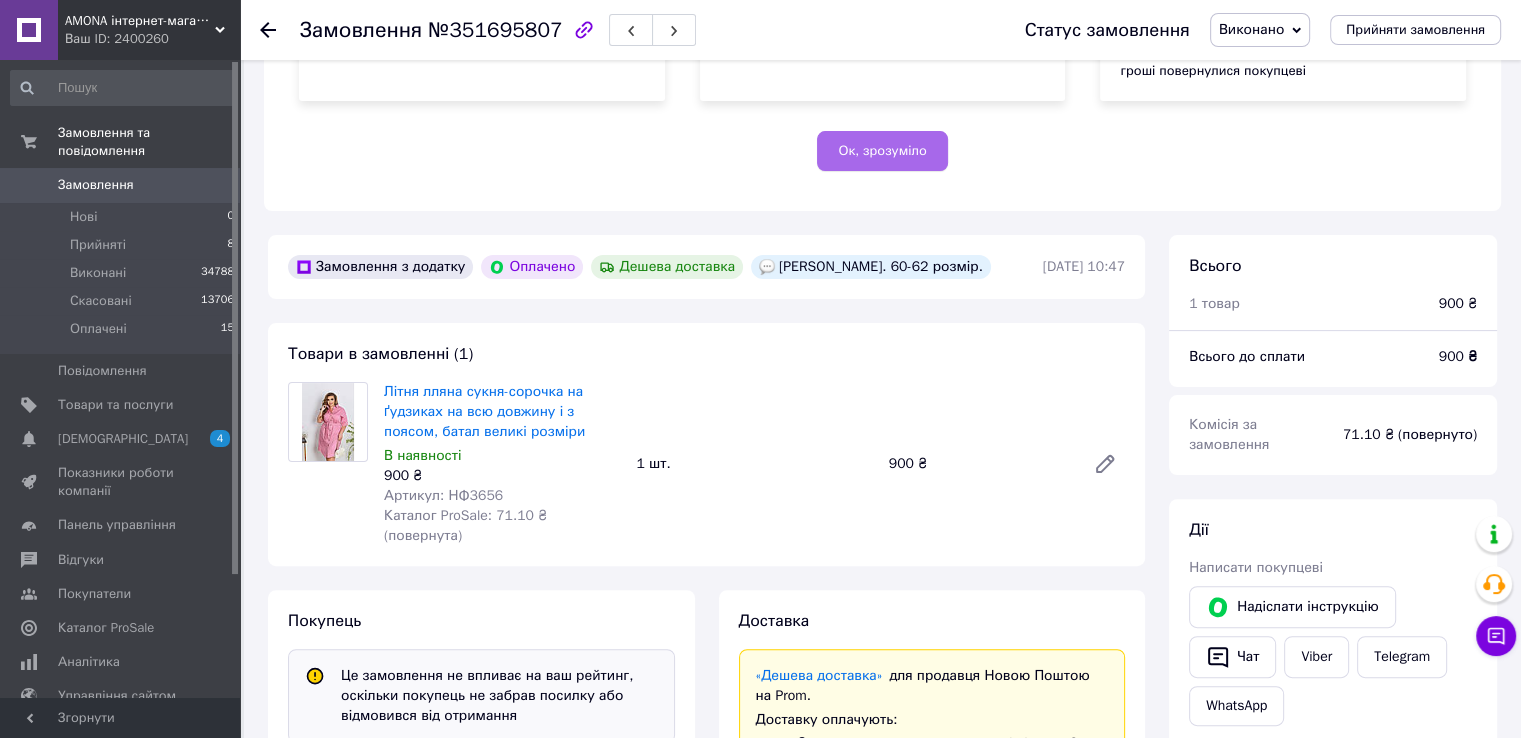 click on "Ок, зрозуміло" at bounding box center (882, 151) 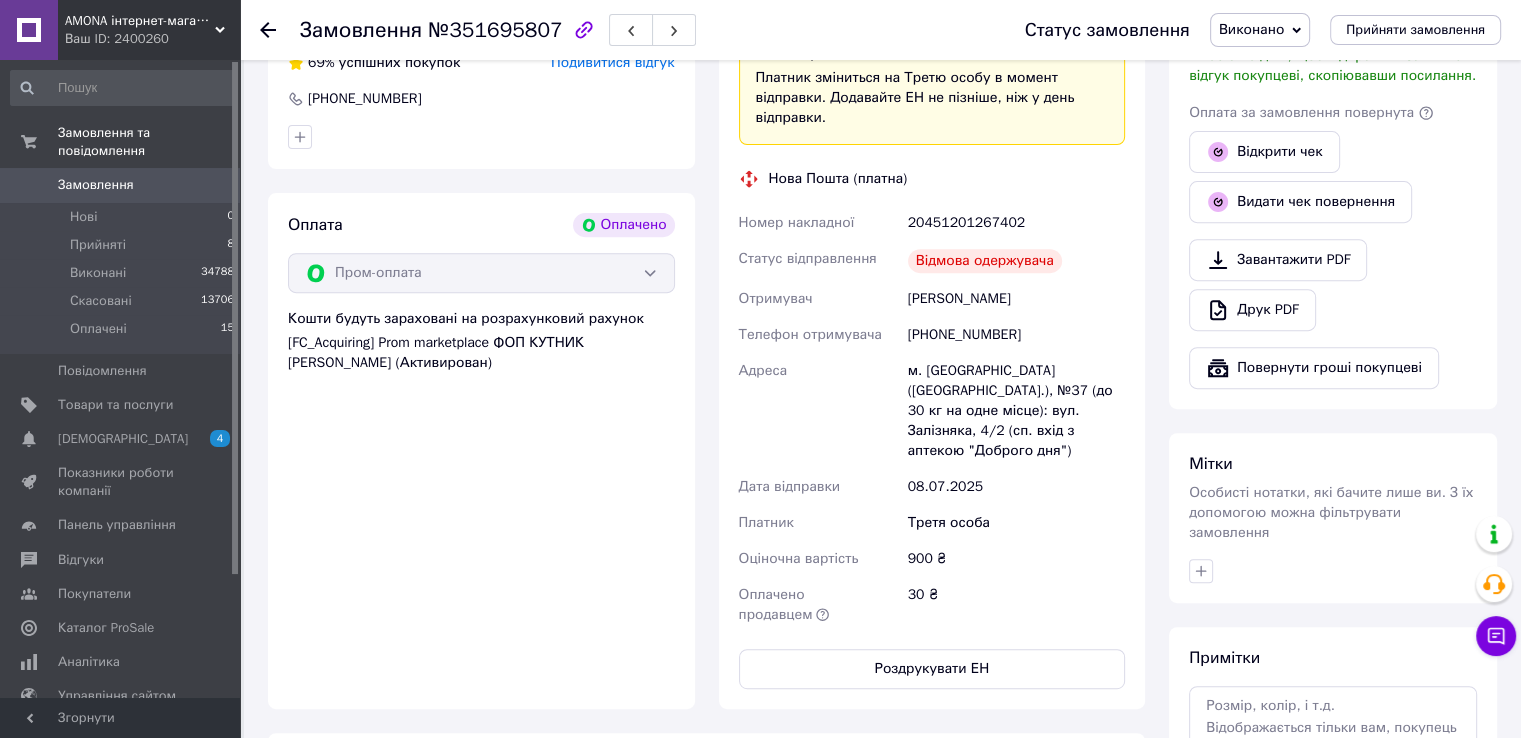 scroll, scrollTop: 754, scrollLeft: 0, axis: vertical 